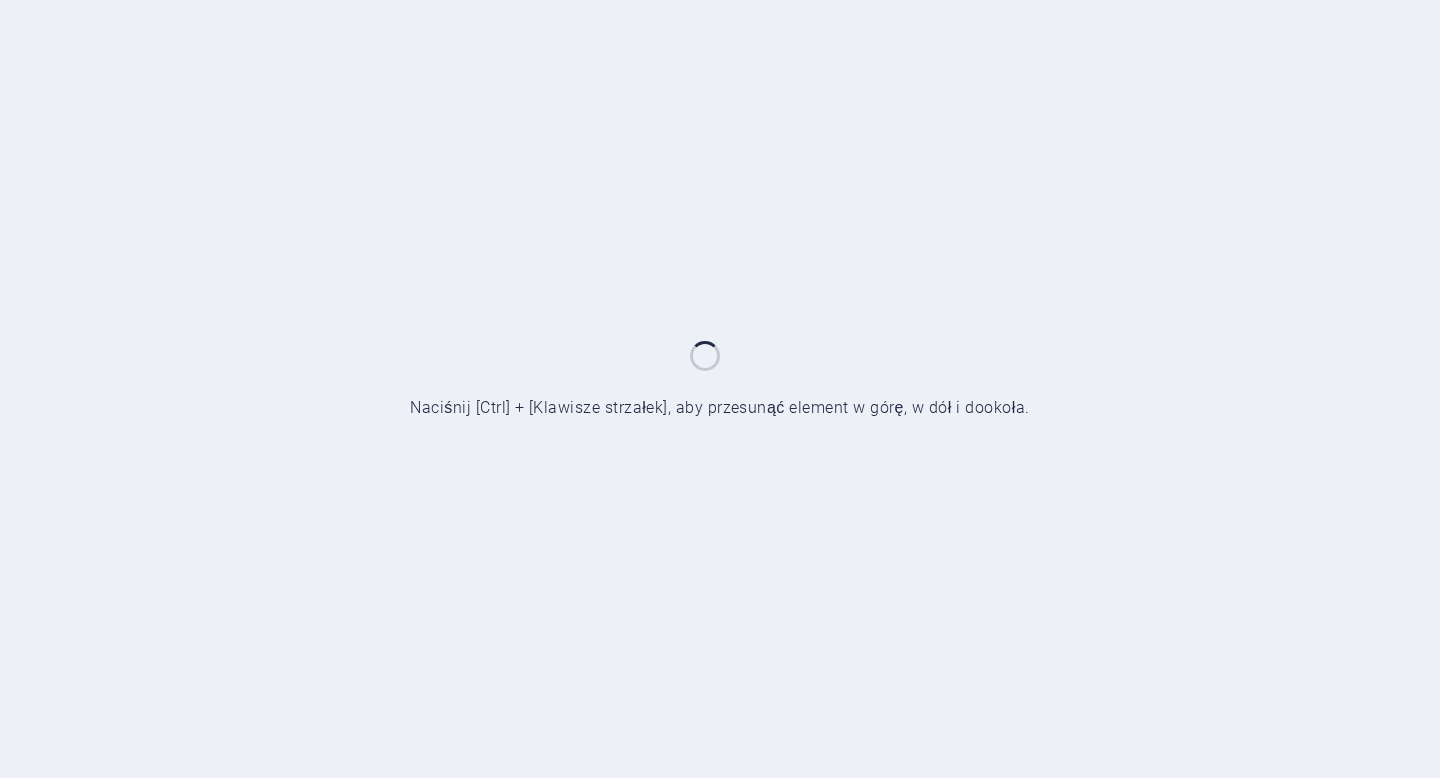 scroll, scrollTop: 0, scrollLeft: 0, axis: both 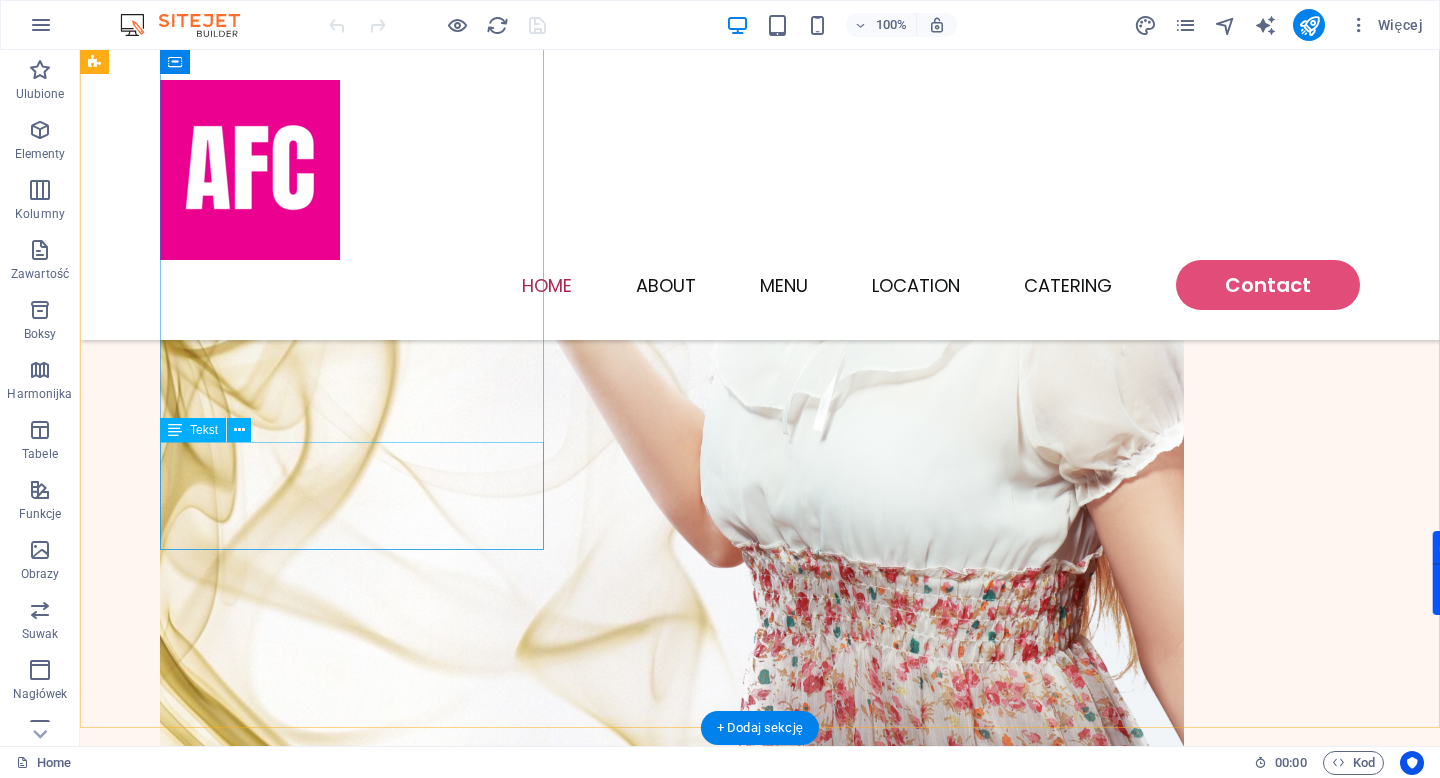 click on "Narutowicza 40/1 ,  Łódź ,   90-135 501 450 840 biuro@airfreshcontrol.pl" at bounding box center [296, 1719] 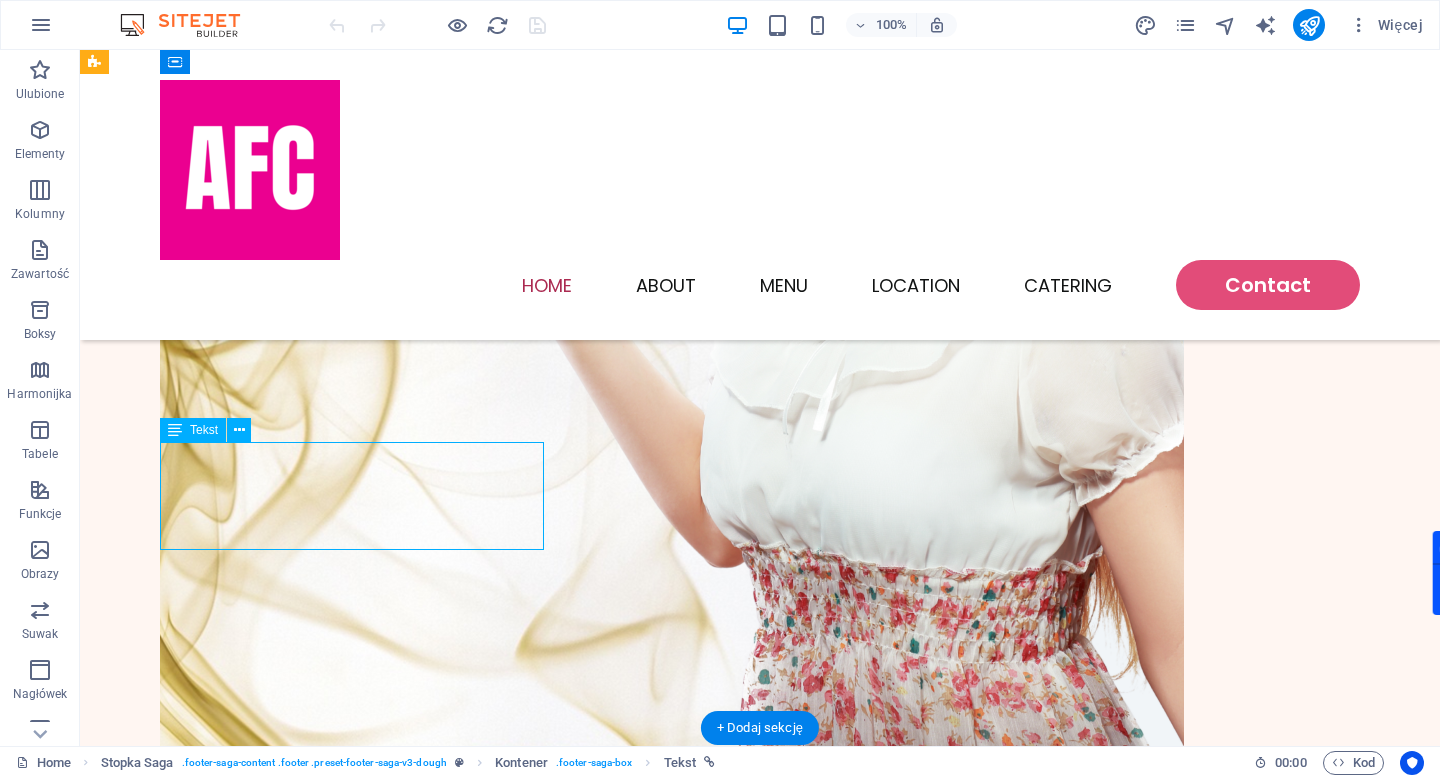 click on "Narutowicza 40/1 ,  Łódź ,   90-135 501 450 840 biuro@airfreshcontrol.pl" at bounding box center [296, 1719] 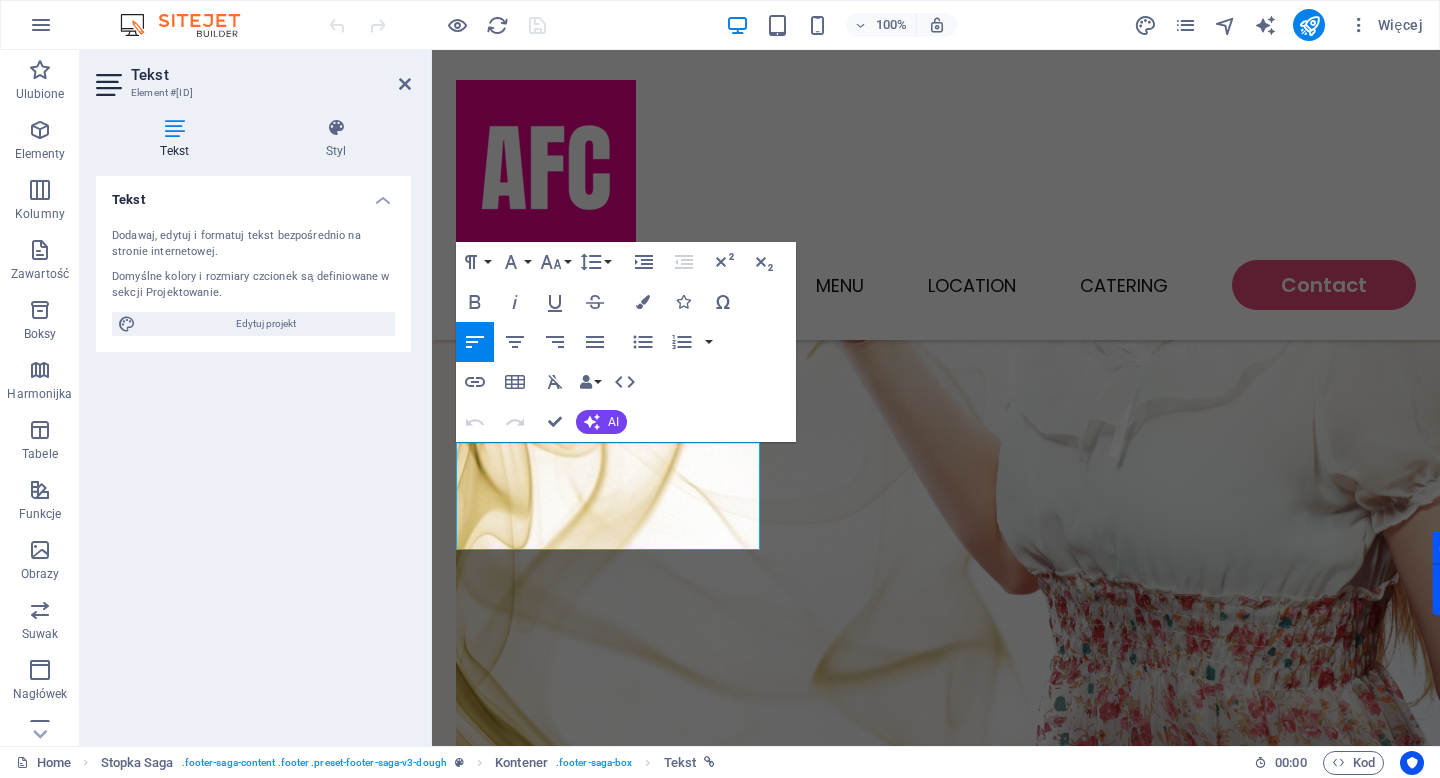 scroll, scrollTop: 853, scrollLeft: 0, axis: vertical 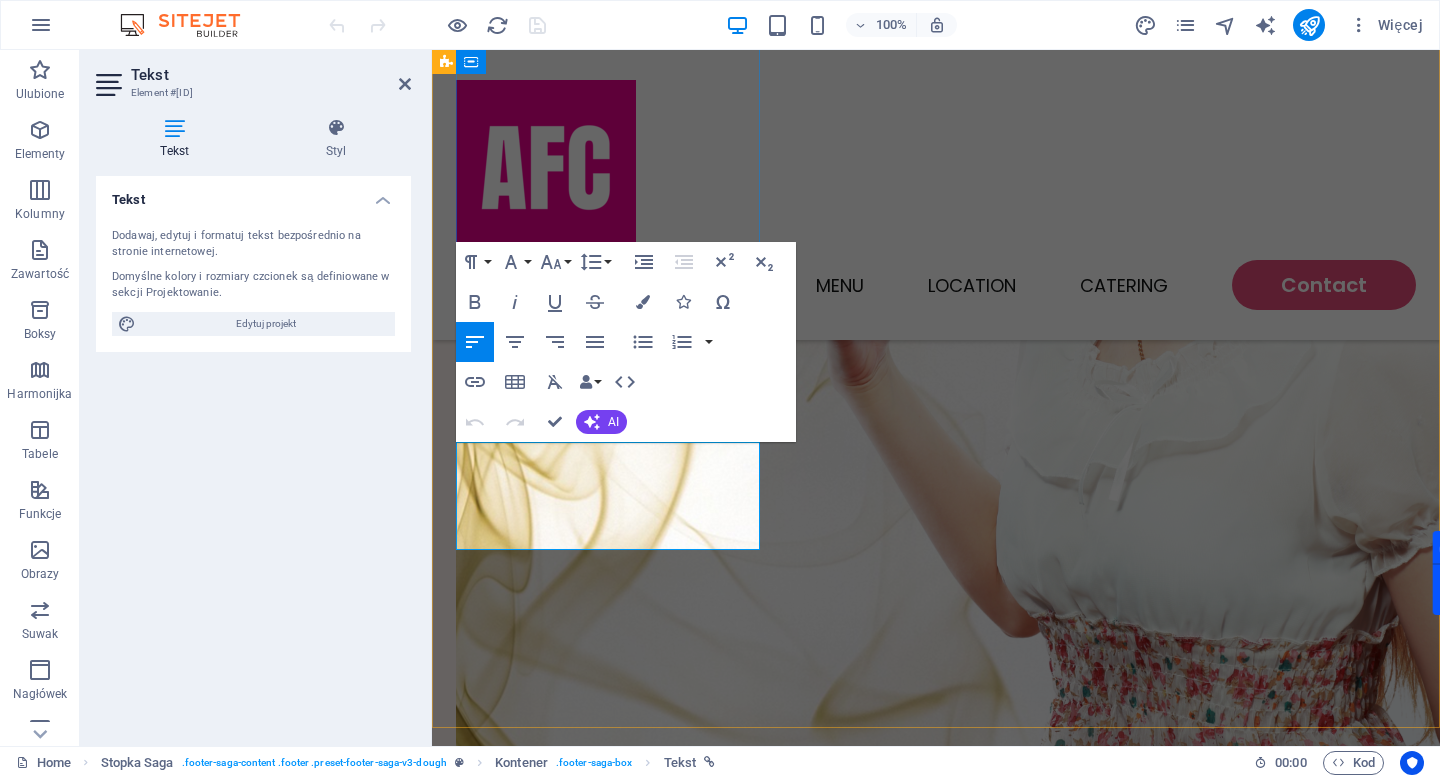 click on "Narutowicza 40/1 ,  Łódź ,   90-135 501 450 840 biuro@airfreshcontrol.pl" at bounding box center [608, 1789] 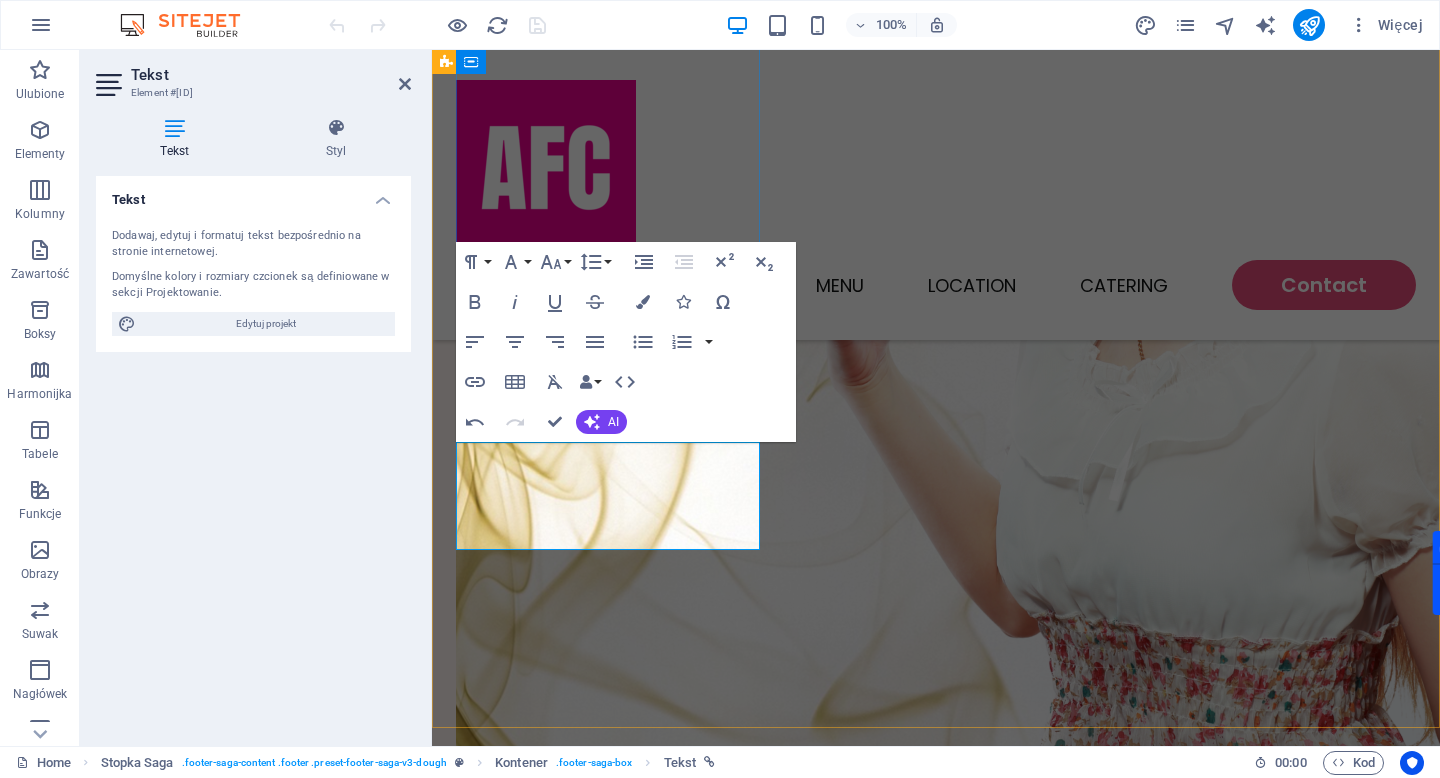type 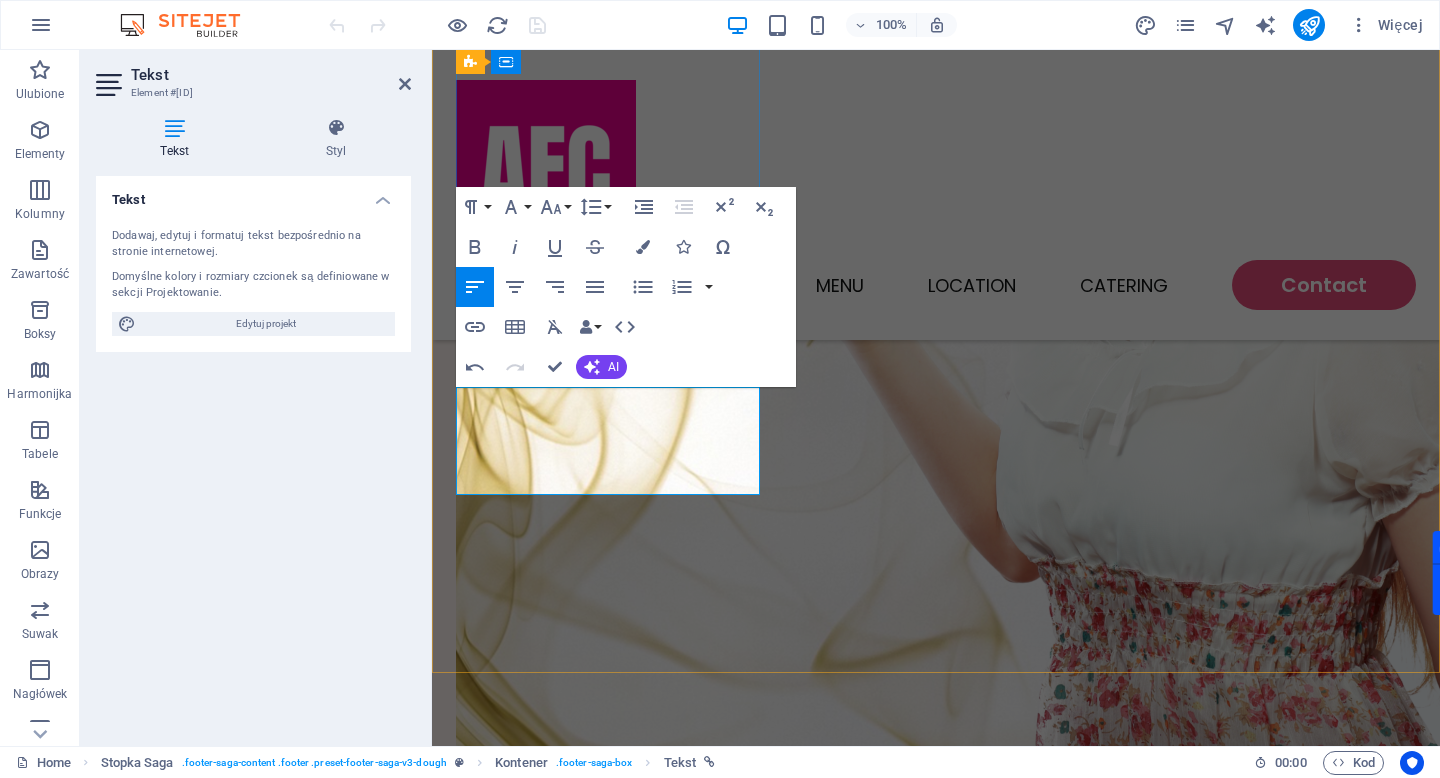 scroll, scrollTop: 899, scrollLeft: 0, axis: vertical 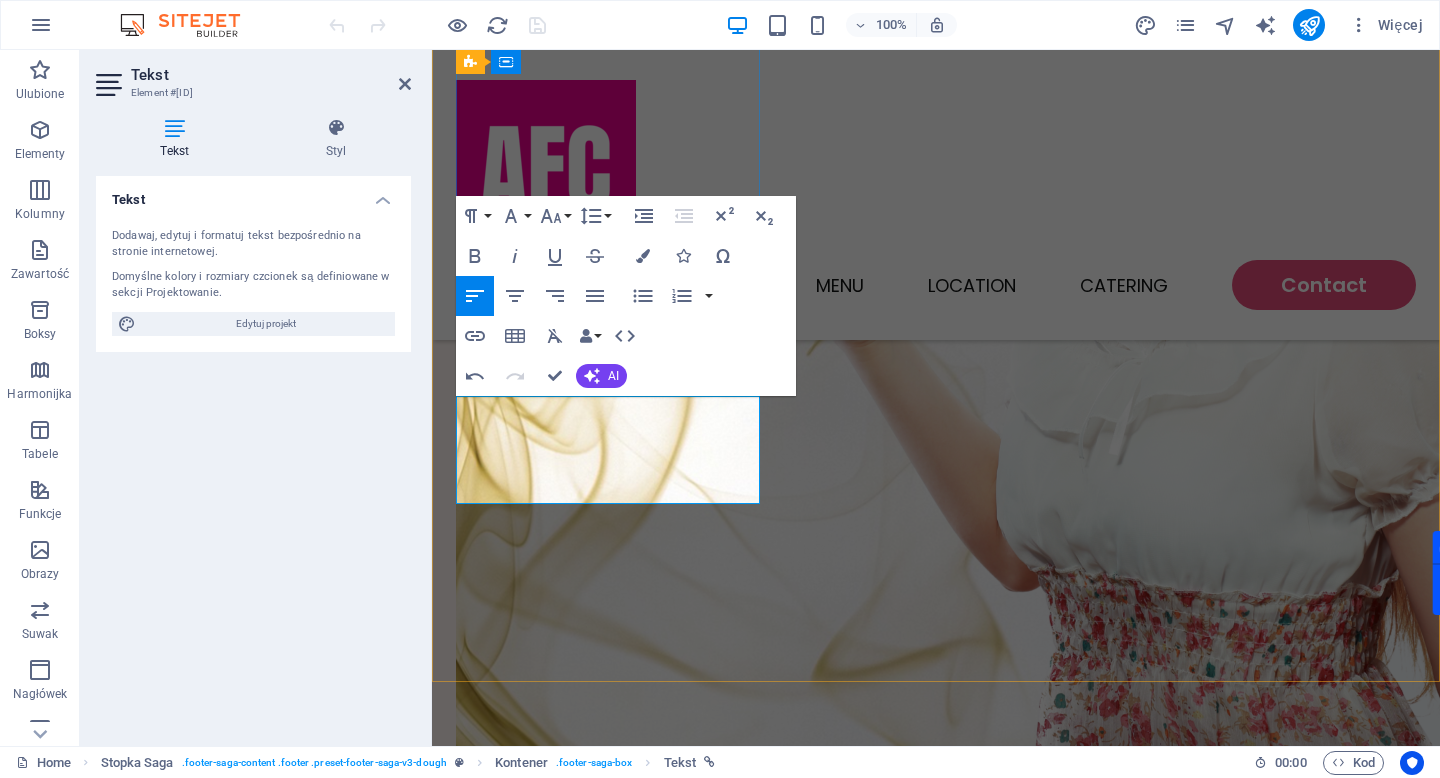 click on "501 450 840" at bounding box center [491, 1756] 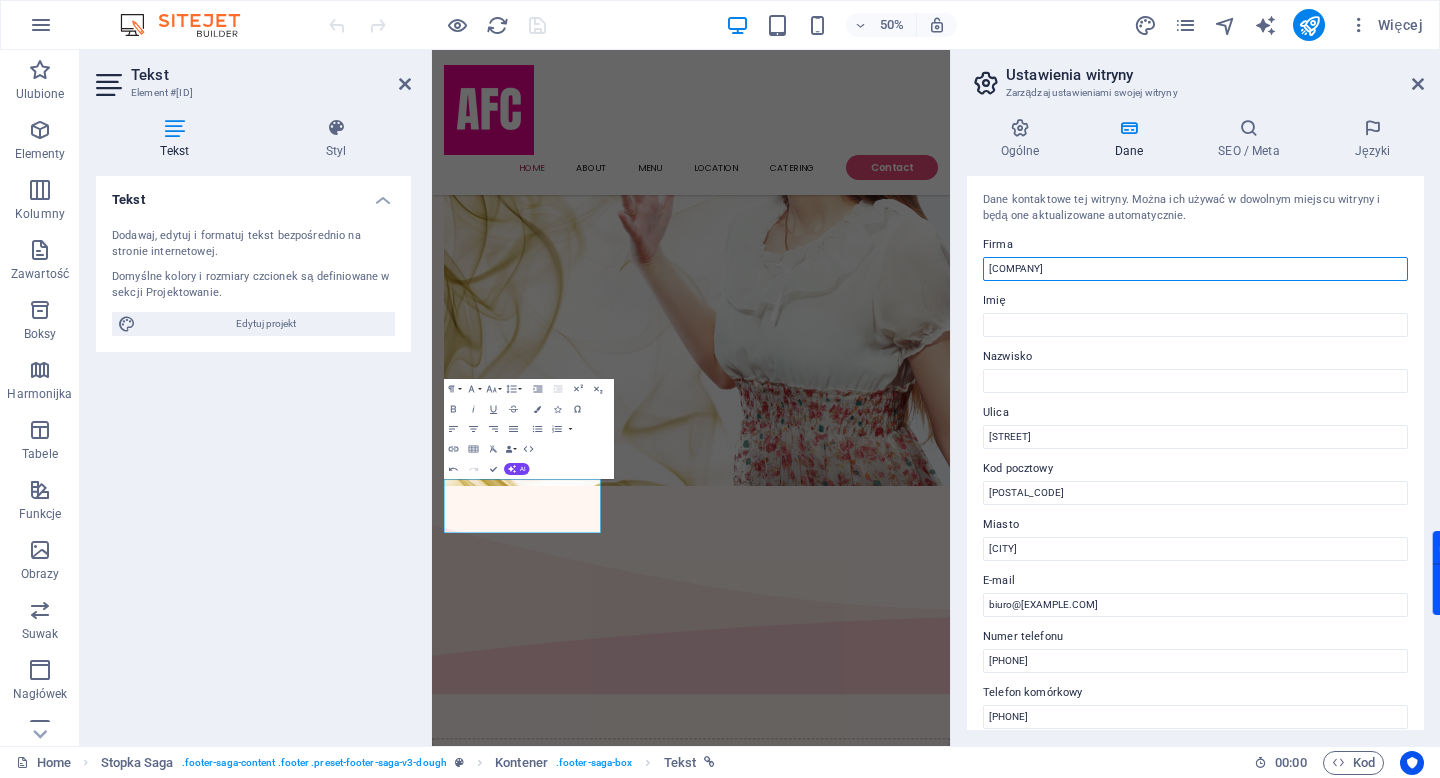 drag, startPoint x: 1127, startPoint y: 265, endPoint x: 983, endPoint y: 269, distance: 144.05554 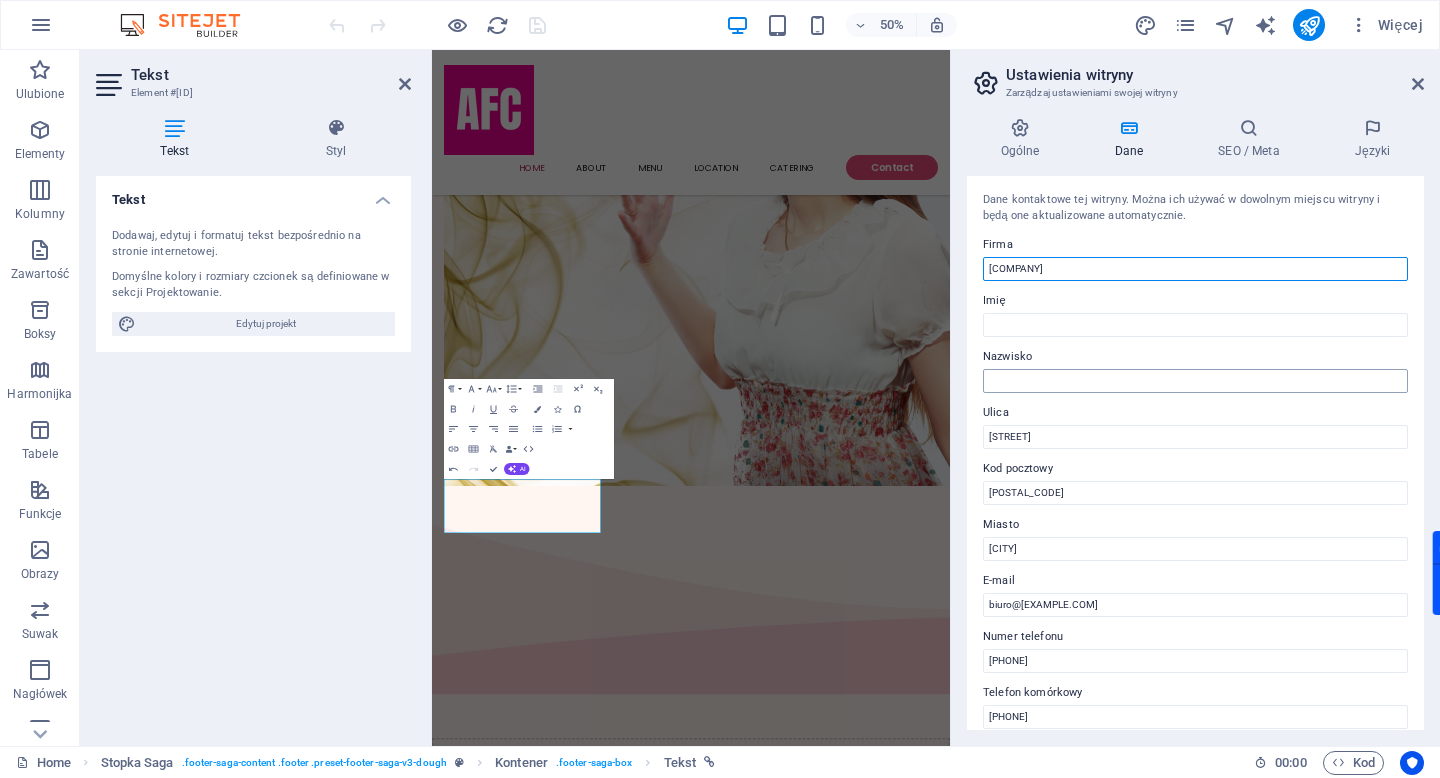 type on "A" 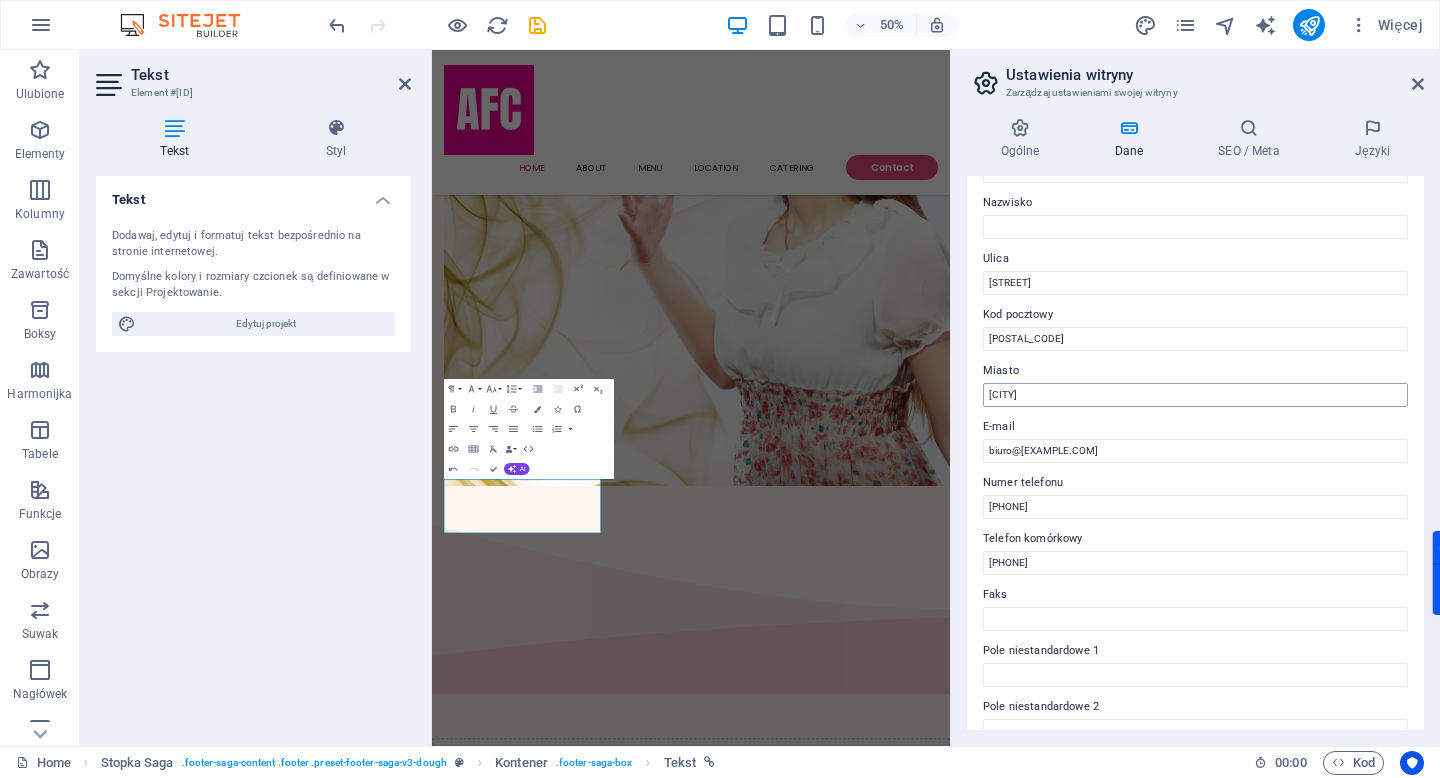 scroll, scrollTop: 158, scrollLeft: 0, axis: vertical 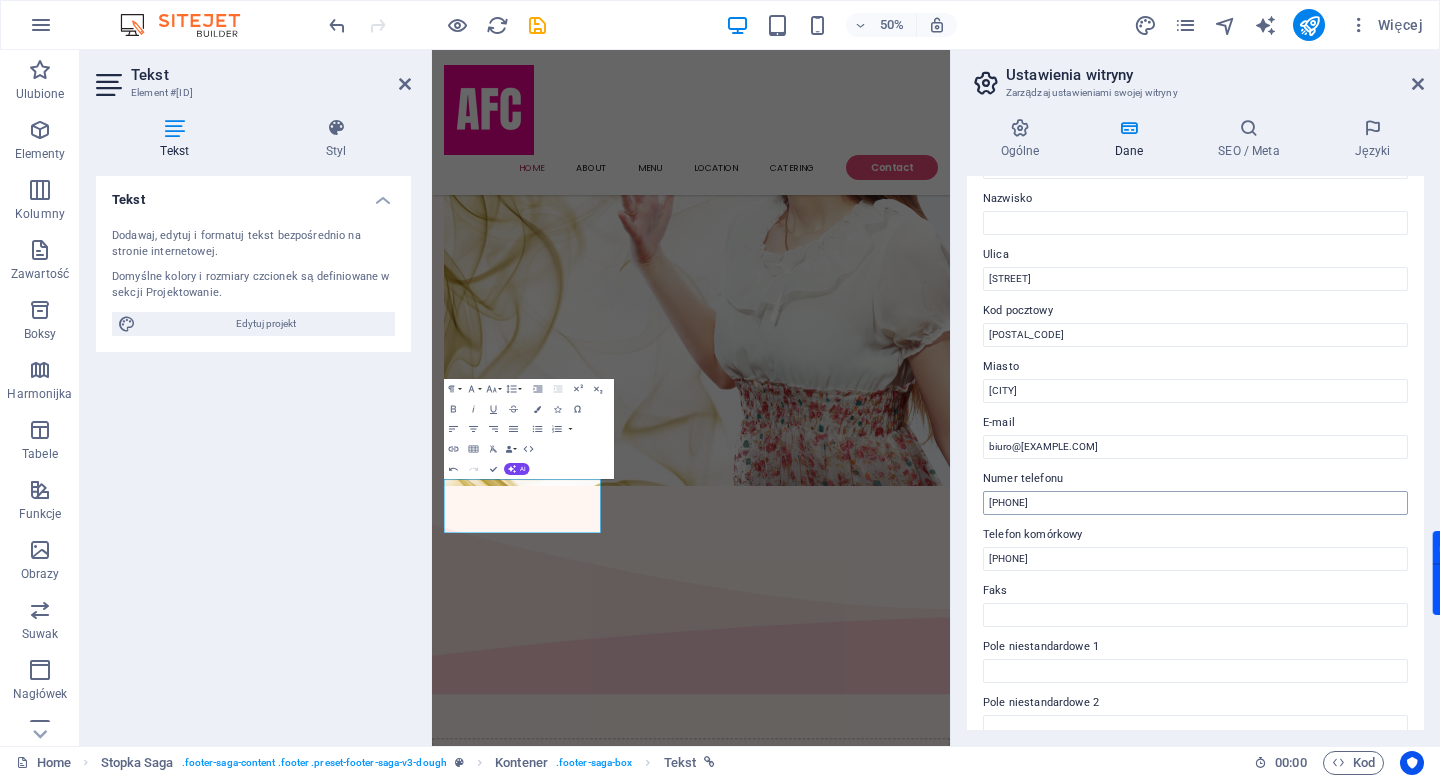 type on "argos.net.pl" 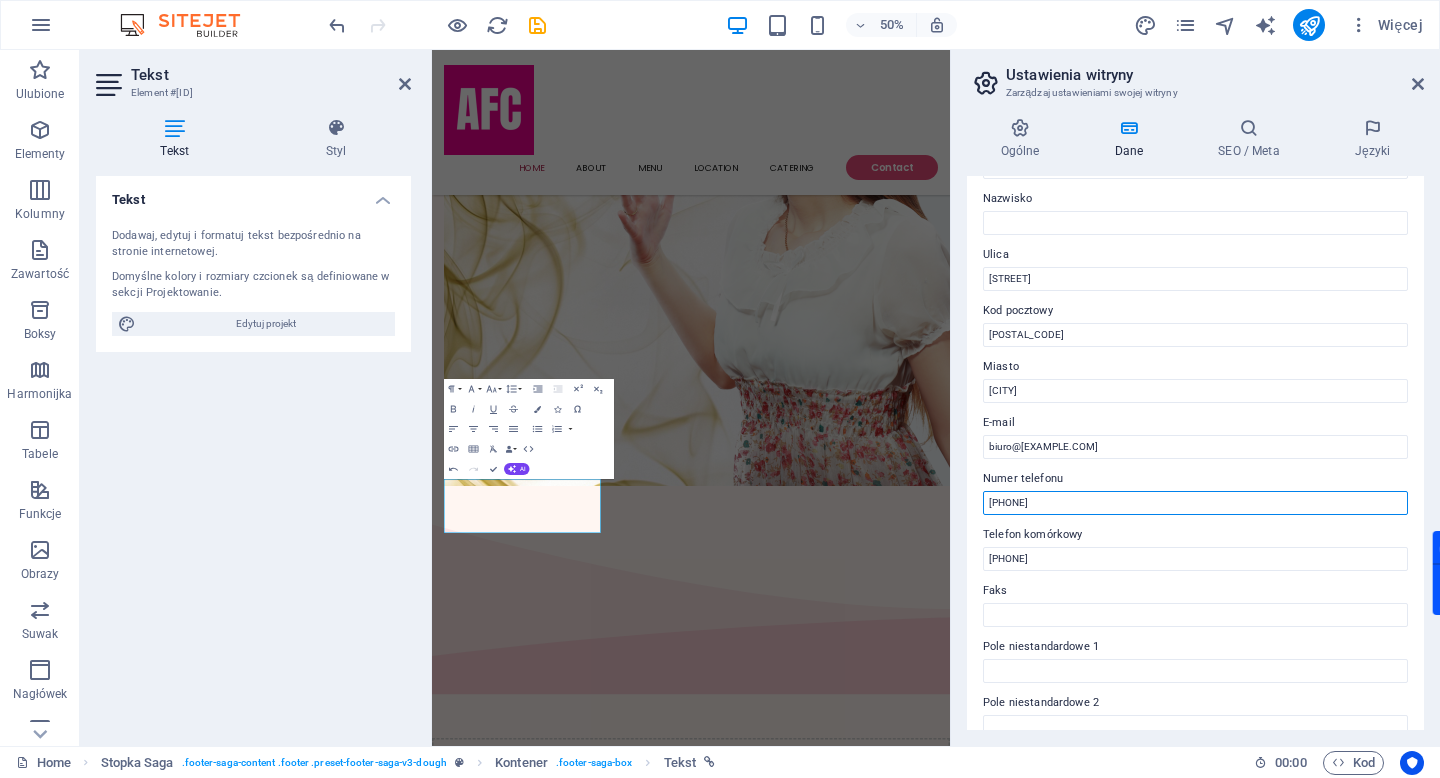 drag, startPoint x: 1061, startPoint y: 504, endPoint x: 981, endPoint y: 505, distance: 80.00625 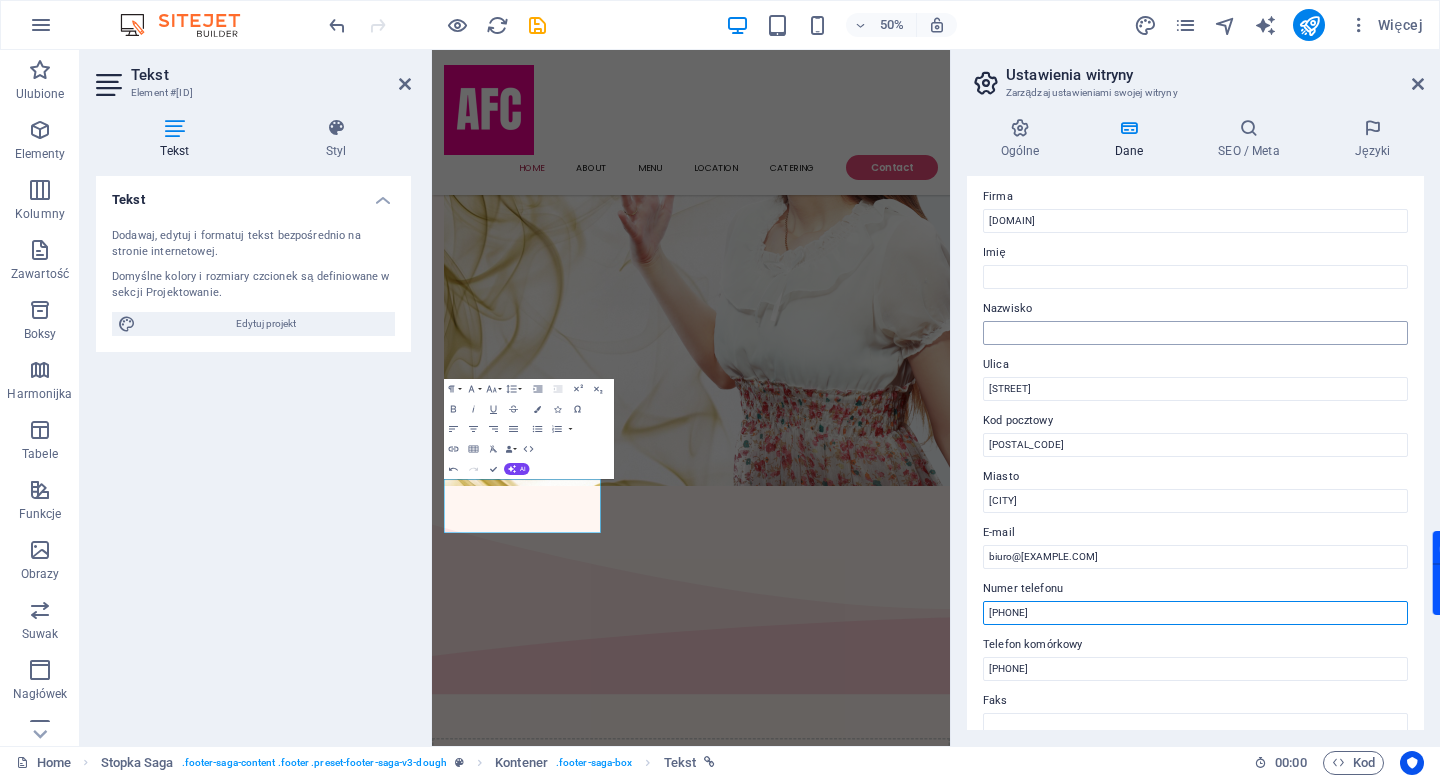 scroll, scrollTop: 0, scrollLeft: 0, axis: both 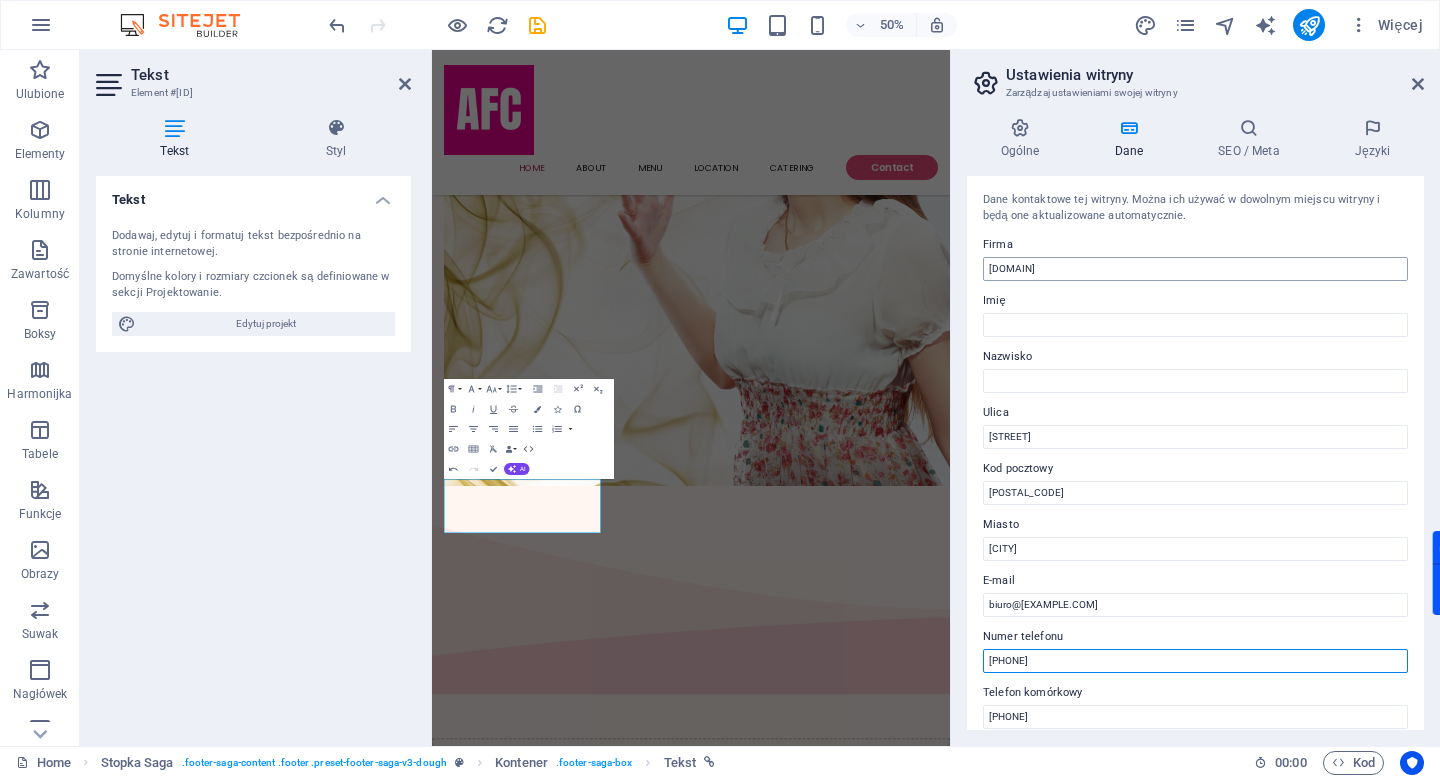 type on "+44[PHONE]" 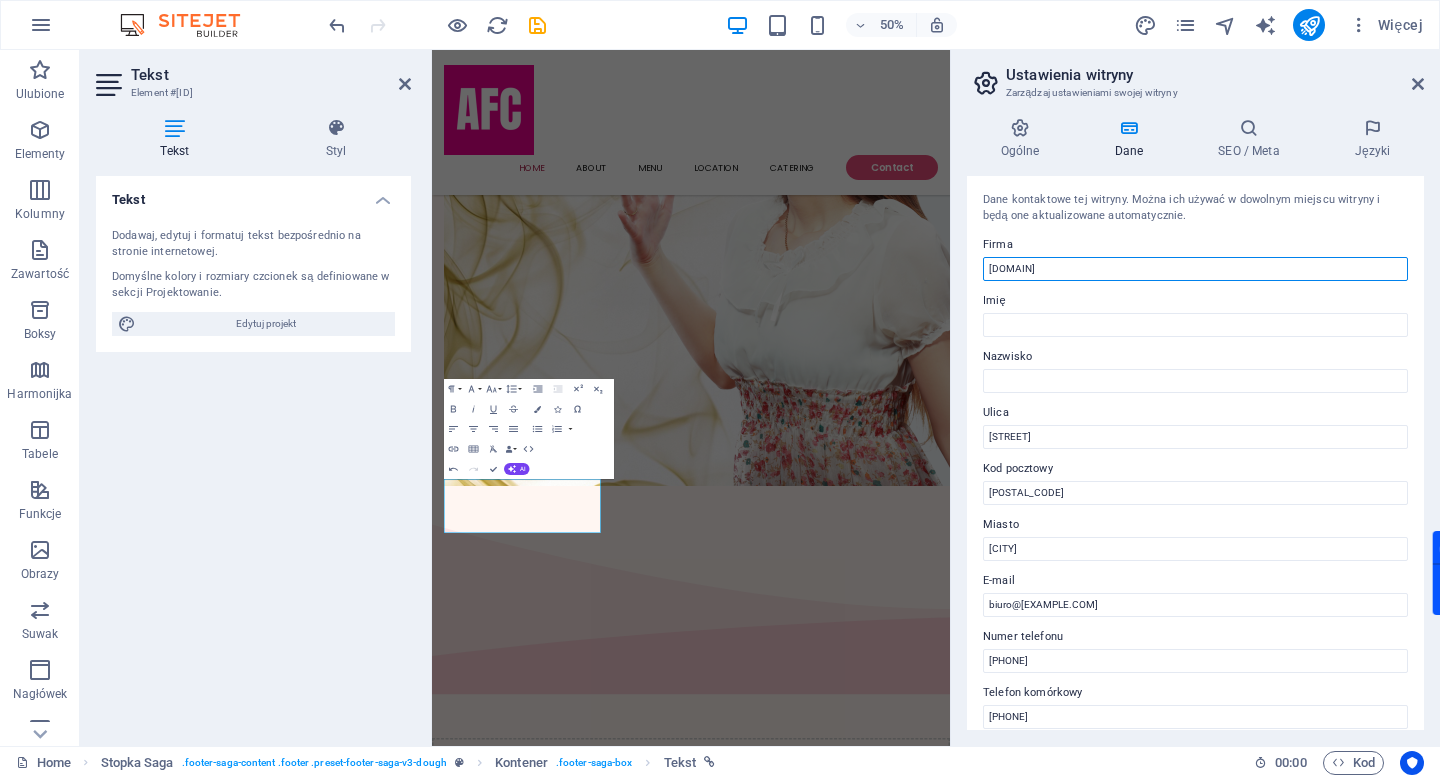 drag, startPoint x: 1054, startPoint y: 267, endPoint x: 988, endPoint y: 267, distance: 66 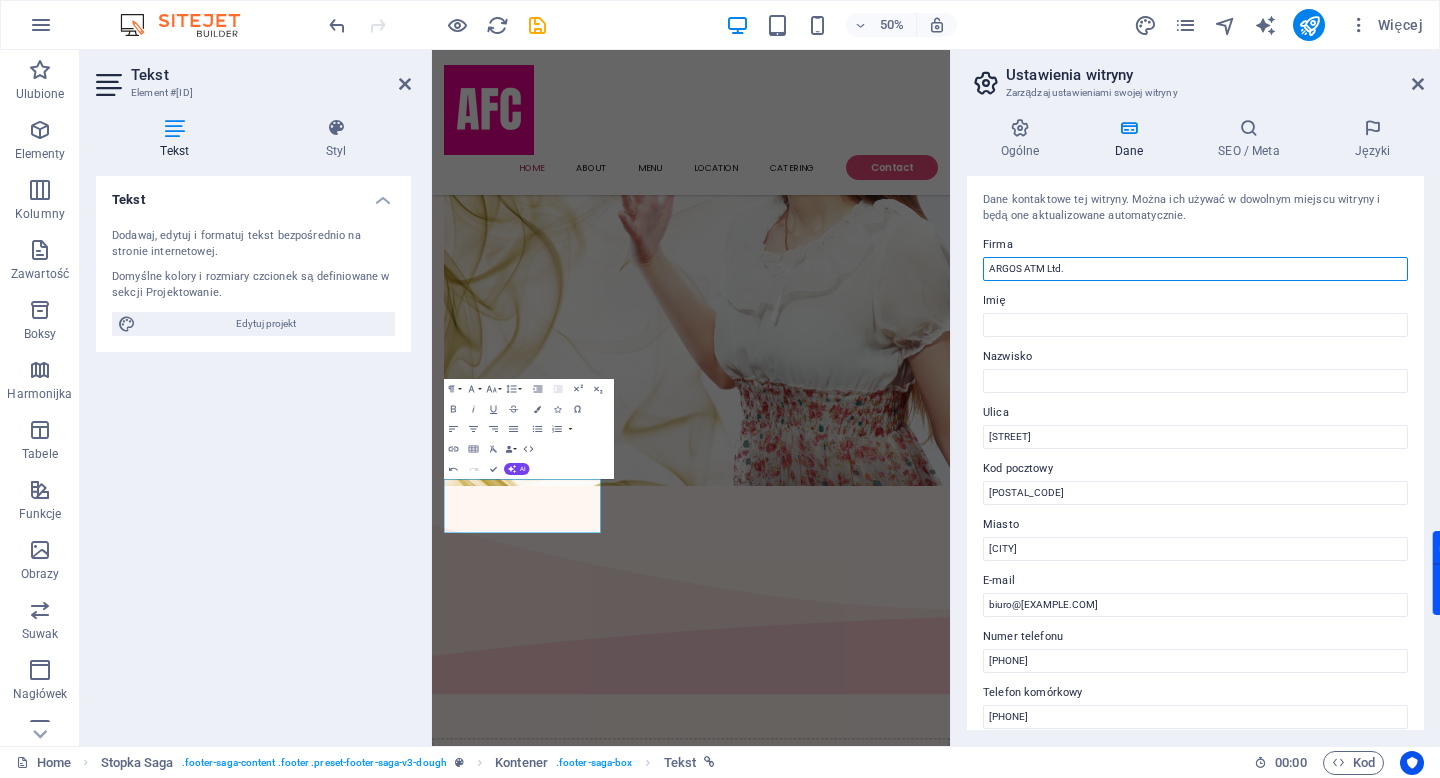 type on "ARGOS ATM Ltd." 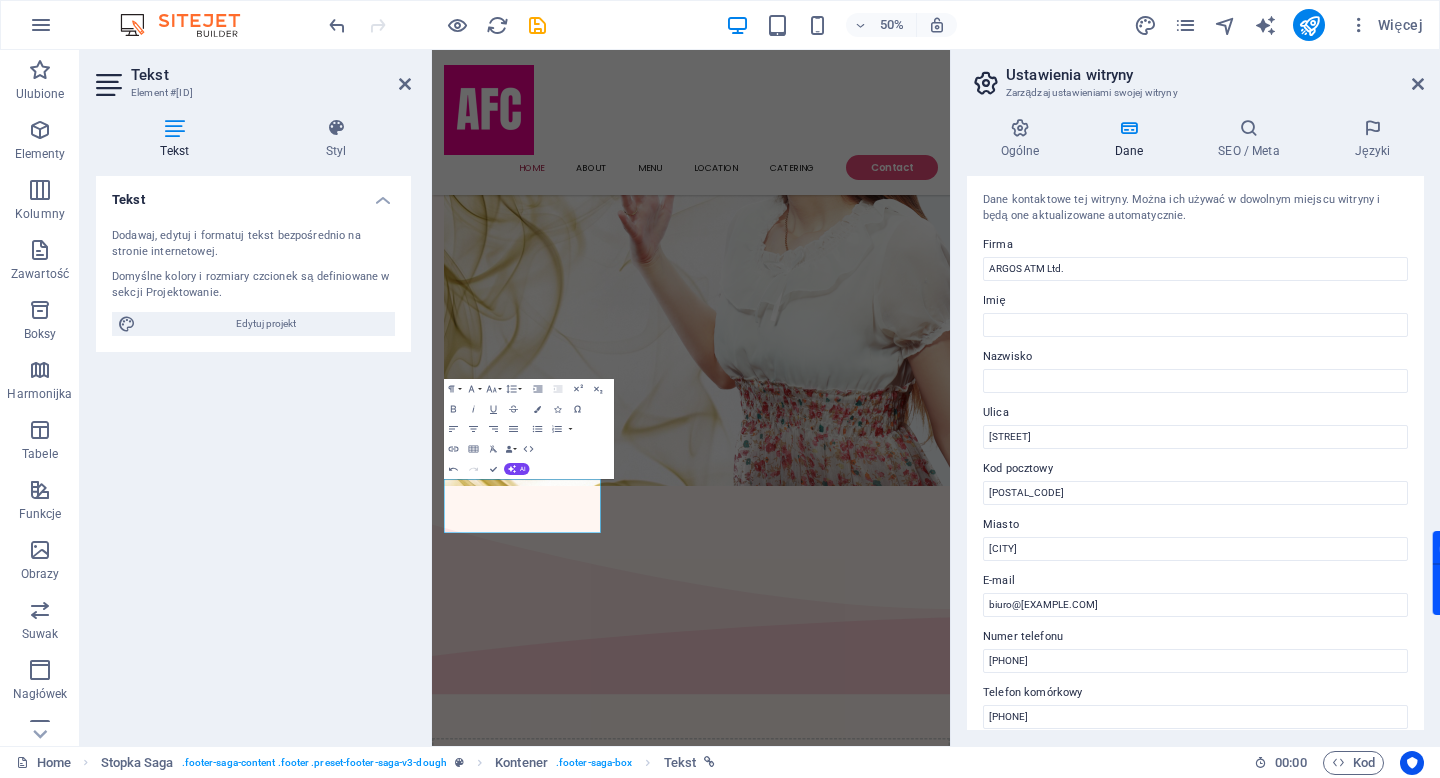 click on "Dane kontaktowe tej witryny. Można ich używać w dowolnym miejscu witryny i będą one aktualizowane automatycznie." at bounding box center [1195, 208] 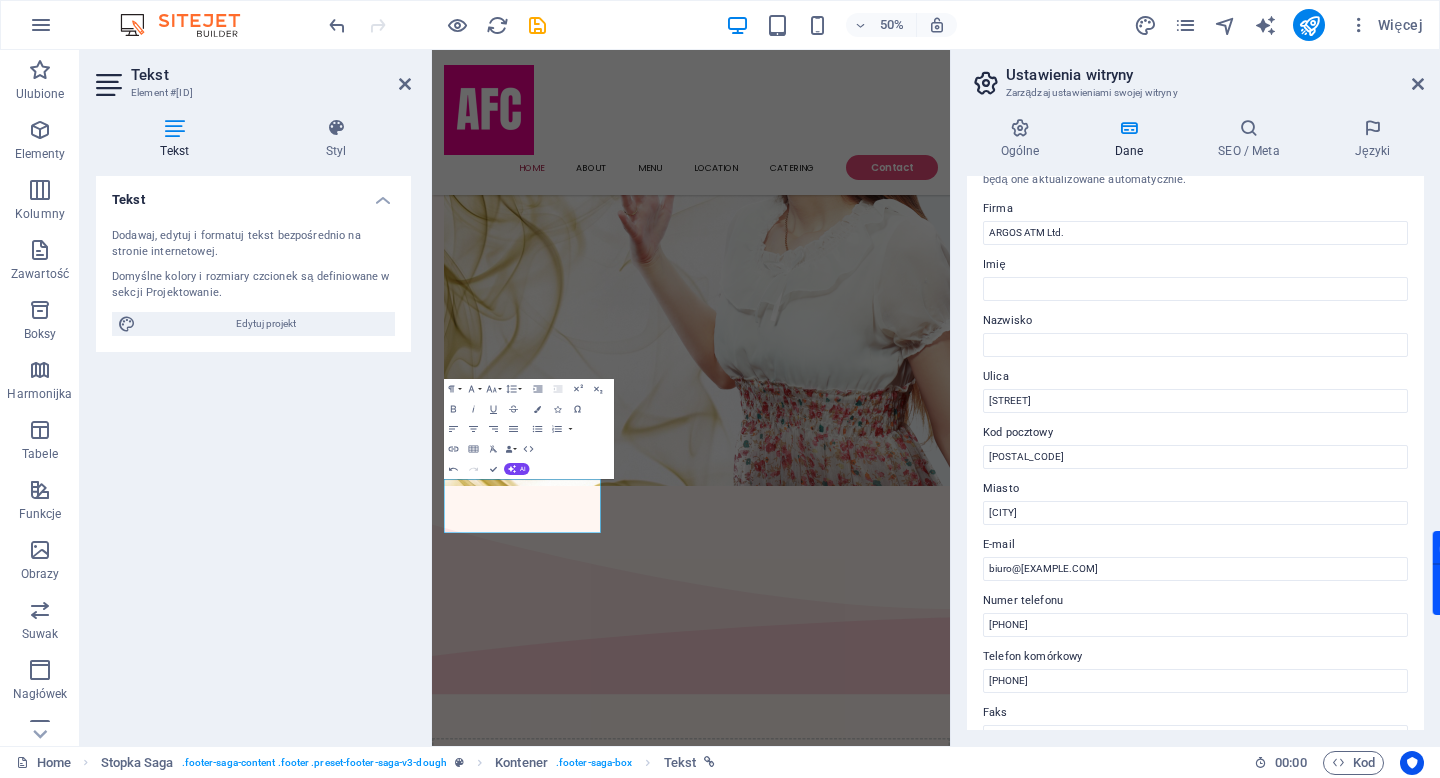 scroll, scrollTop: 29, scrollLeft: 0, axis: vertical 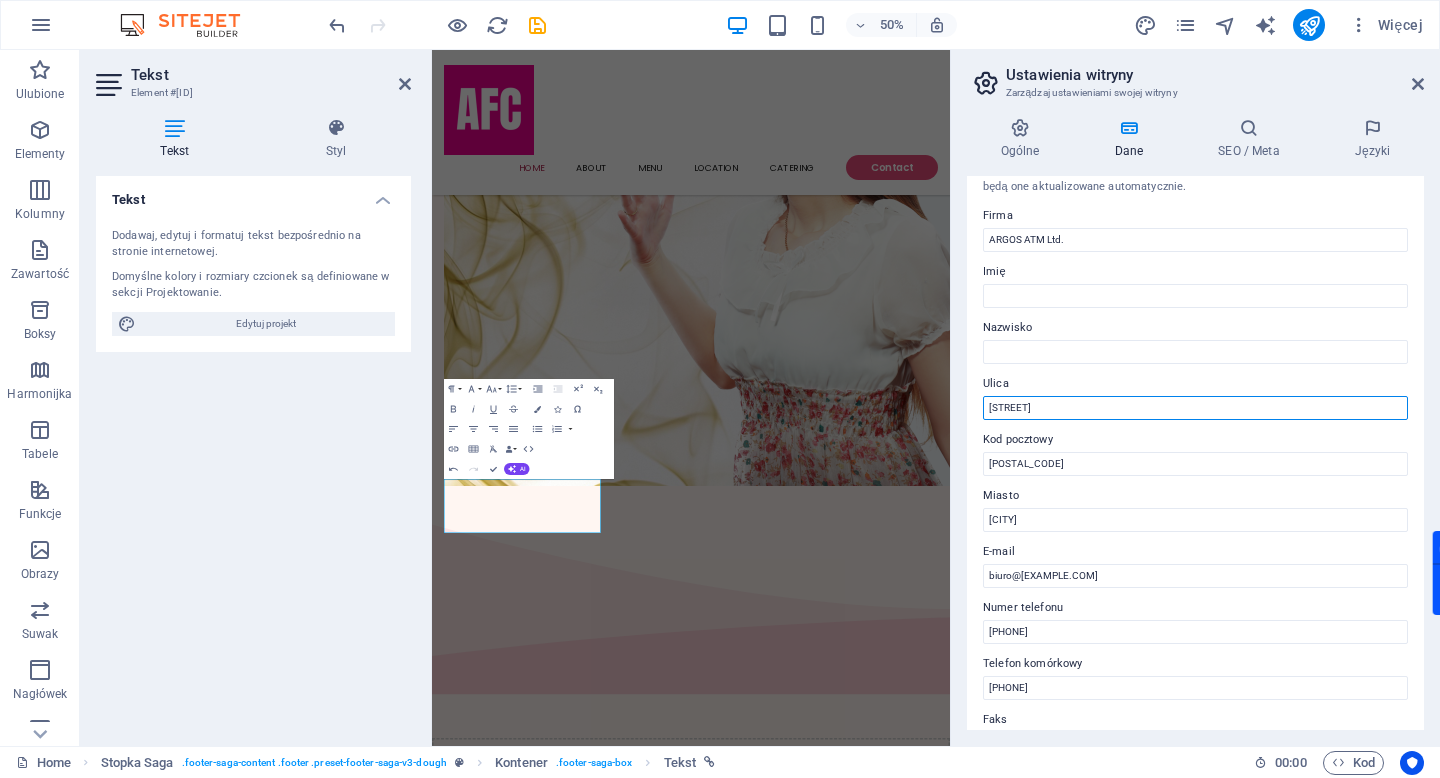 drag, startPoint x: 1081, startPoint y: 409, endPoint x: 989, endPoint y: 412, distance: 92.0489 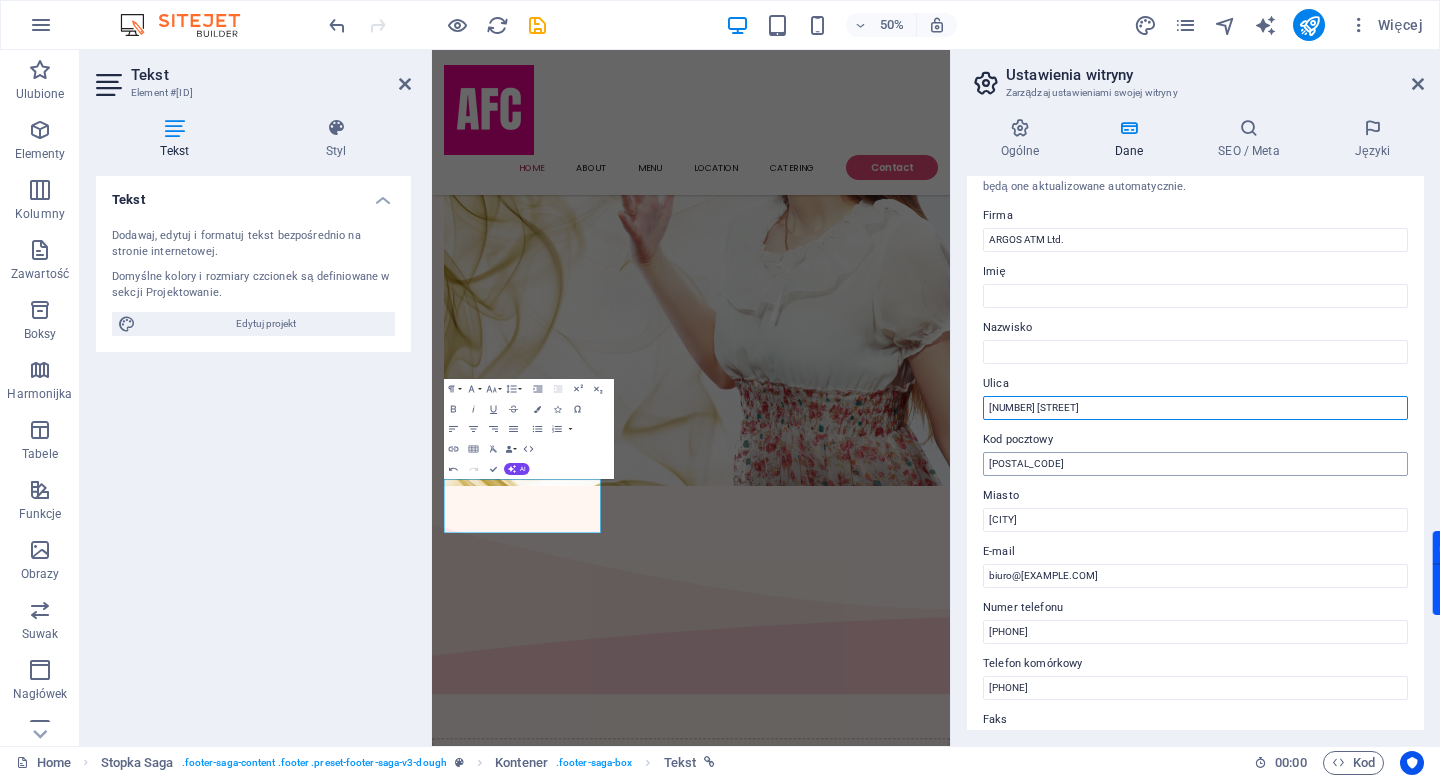 type on "[NUMBER] [STREET]" 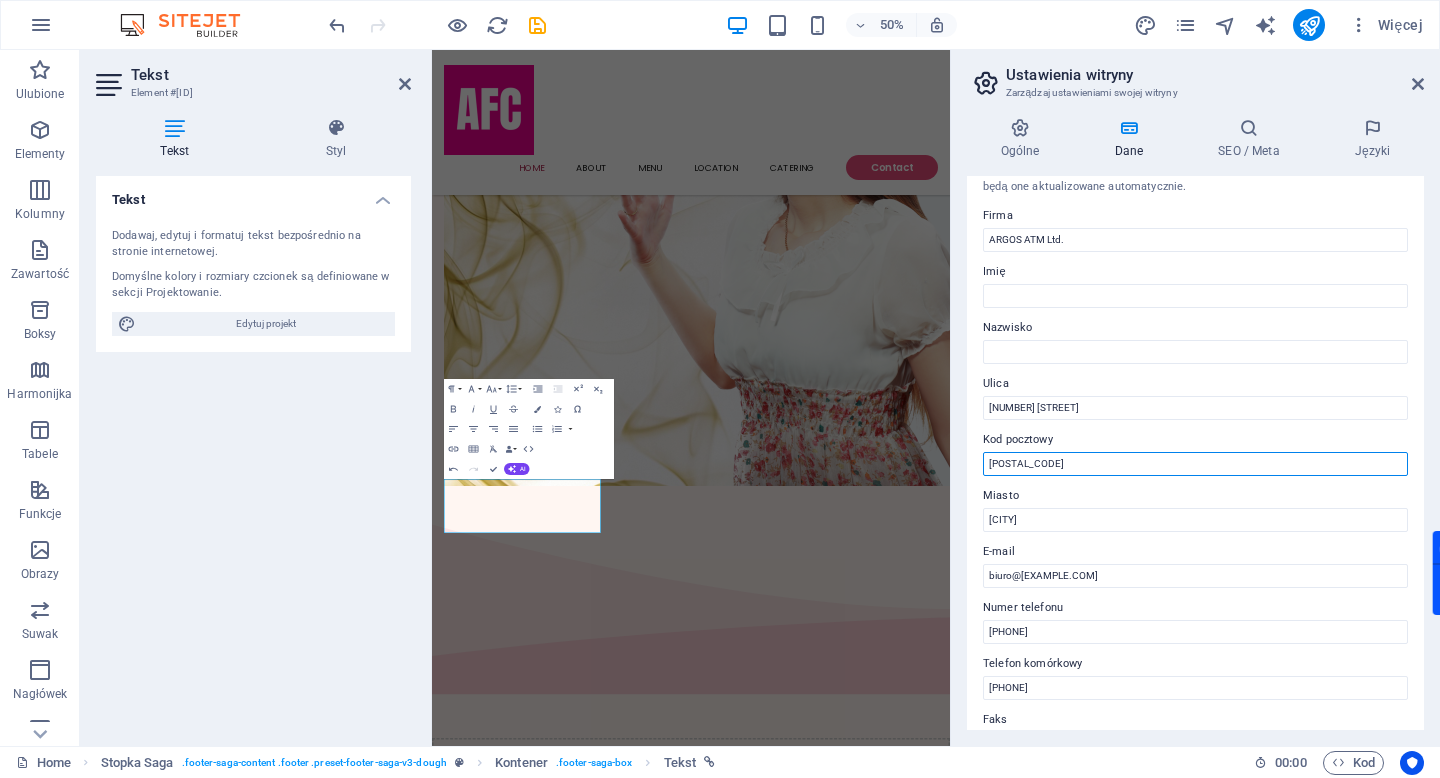 click on "90-135" at bounding box center (1195, 464) 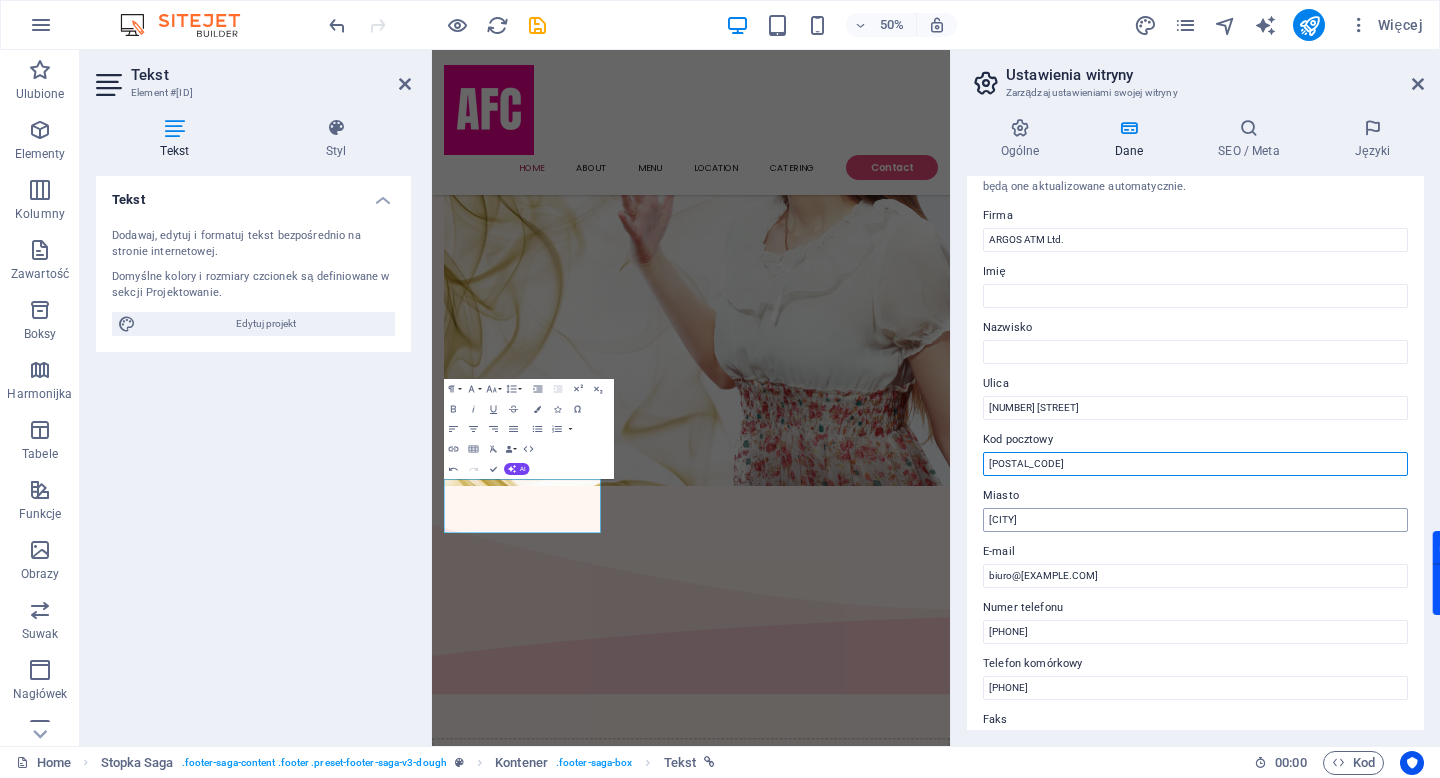 type on "[POSTAL_CODE]" 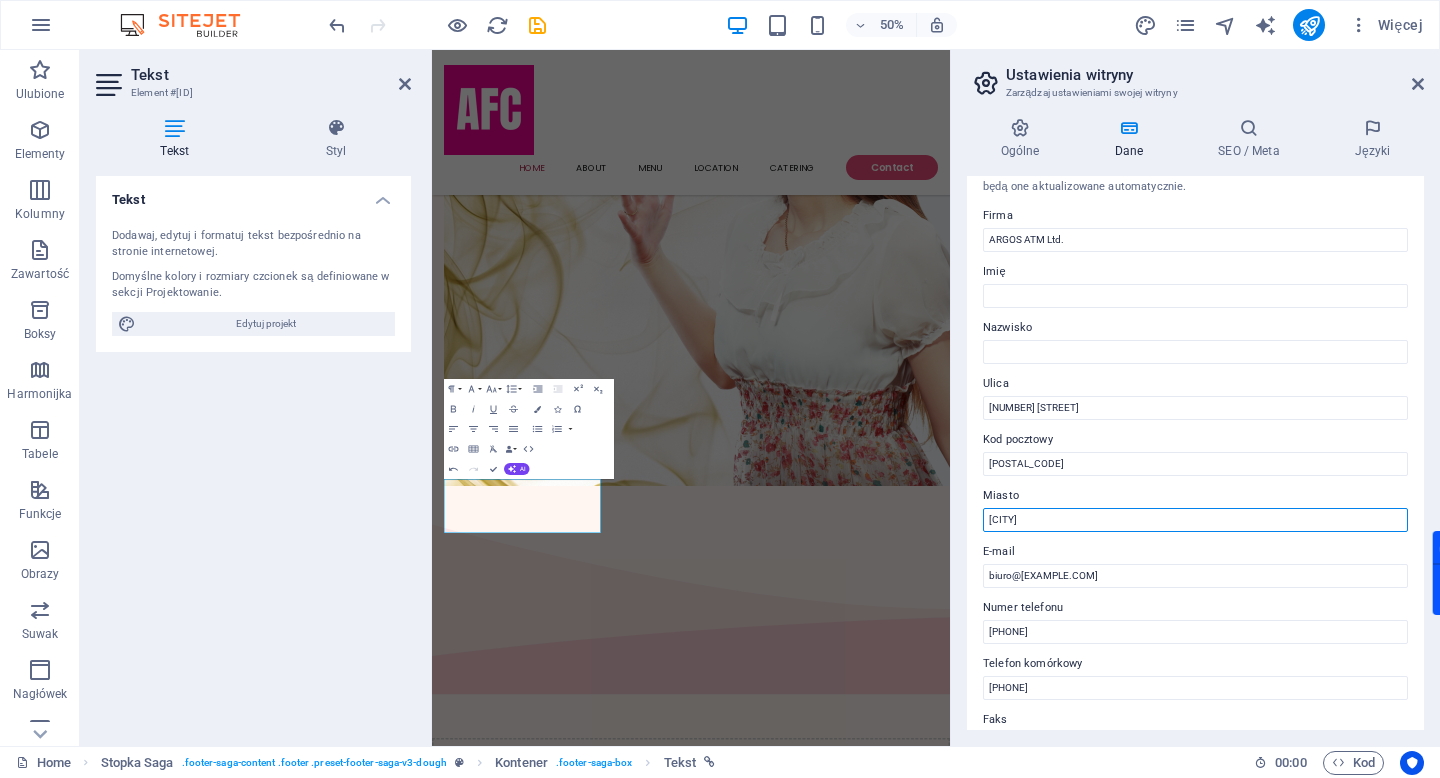 drag, startPoint x: 1023, startPoint y: 514, endPoint x: 977, endPoint y: 522, distance: 46.69047 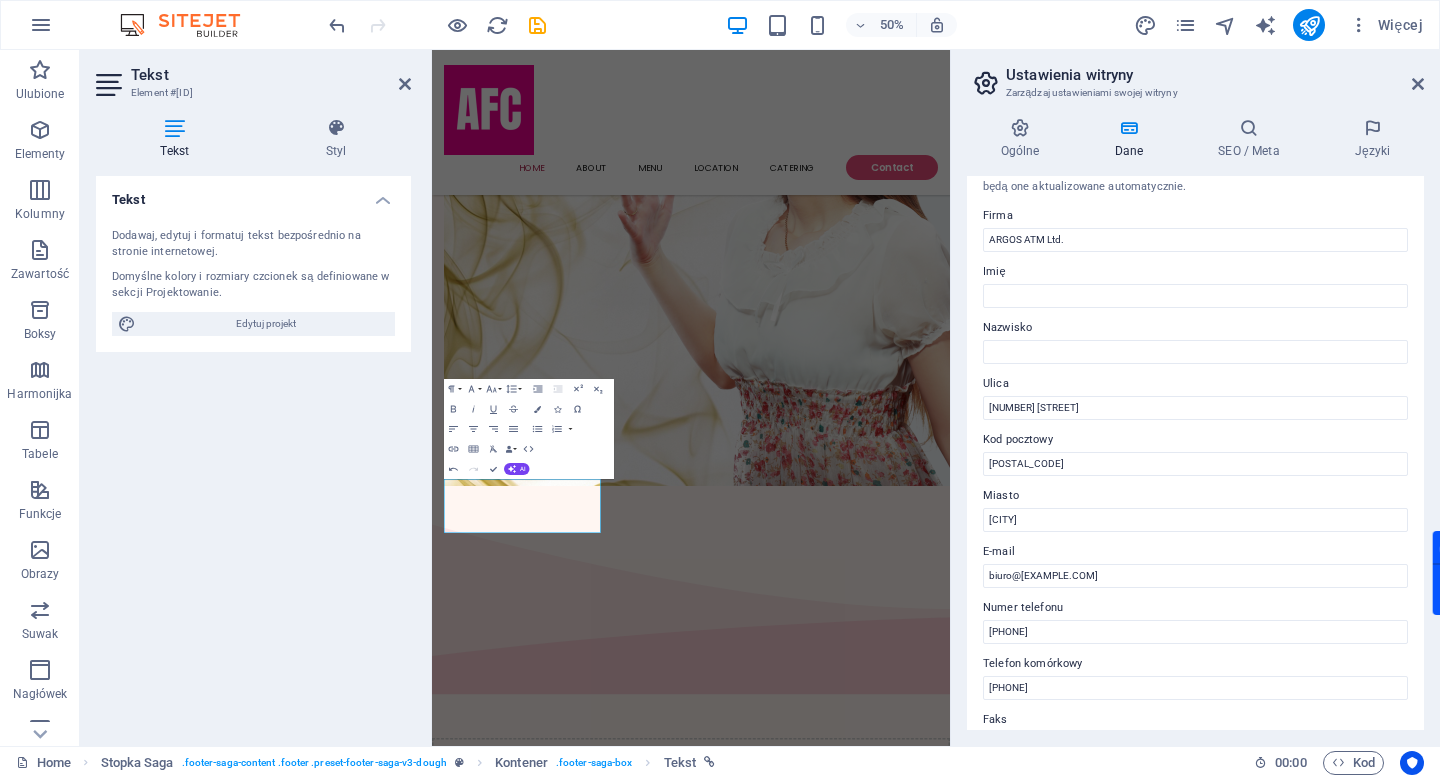 click on "Kod pocztowy" at bounding box center (1195, 440) 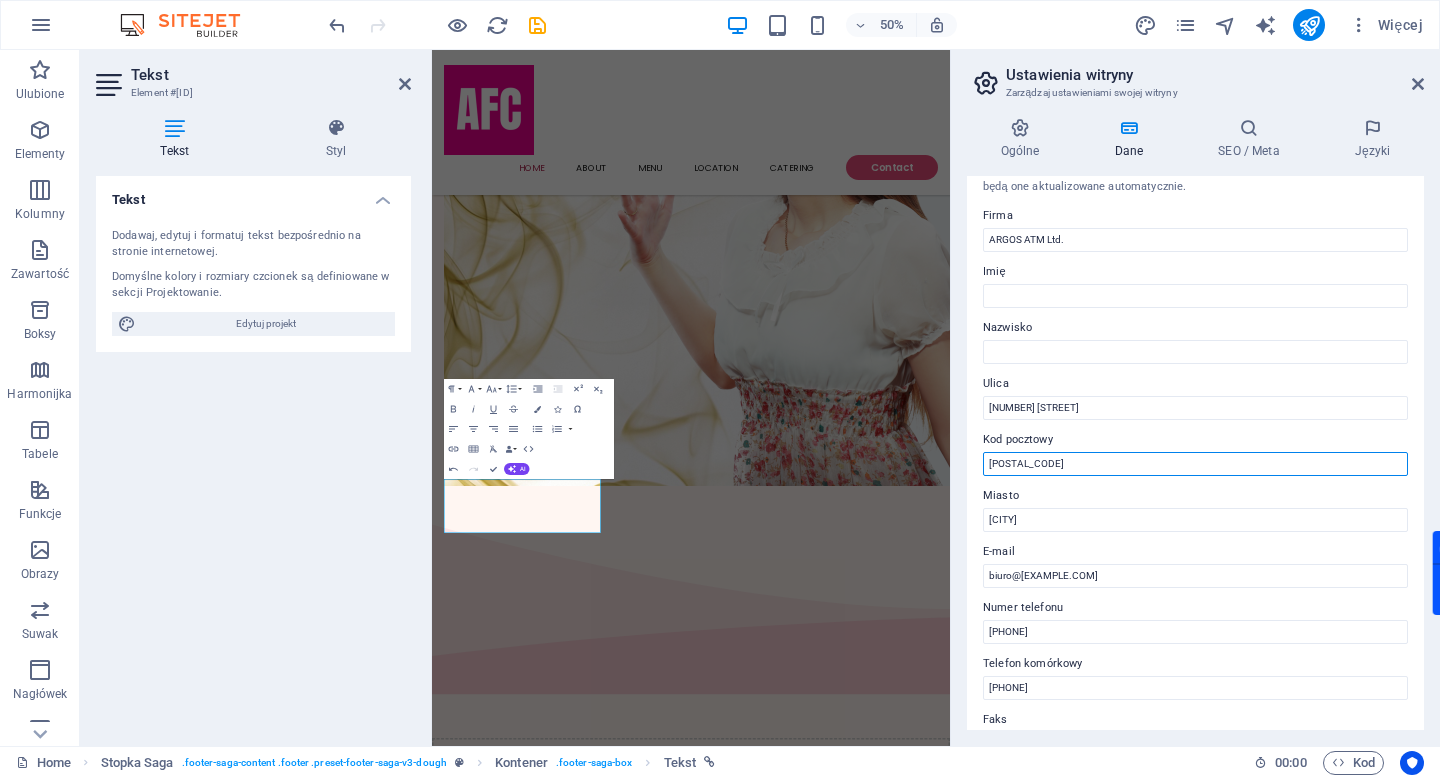 click on "[POSTAL_CODE]" at bounding box center [1195, 464] 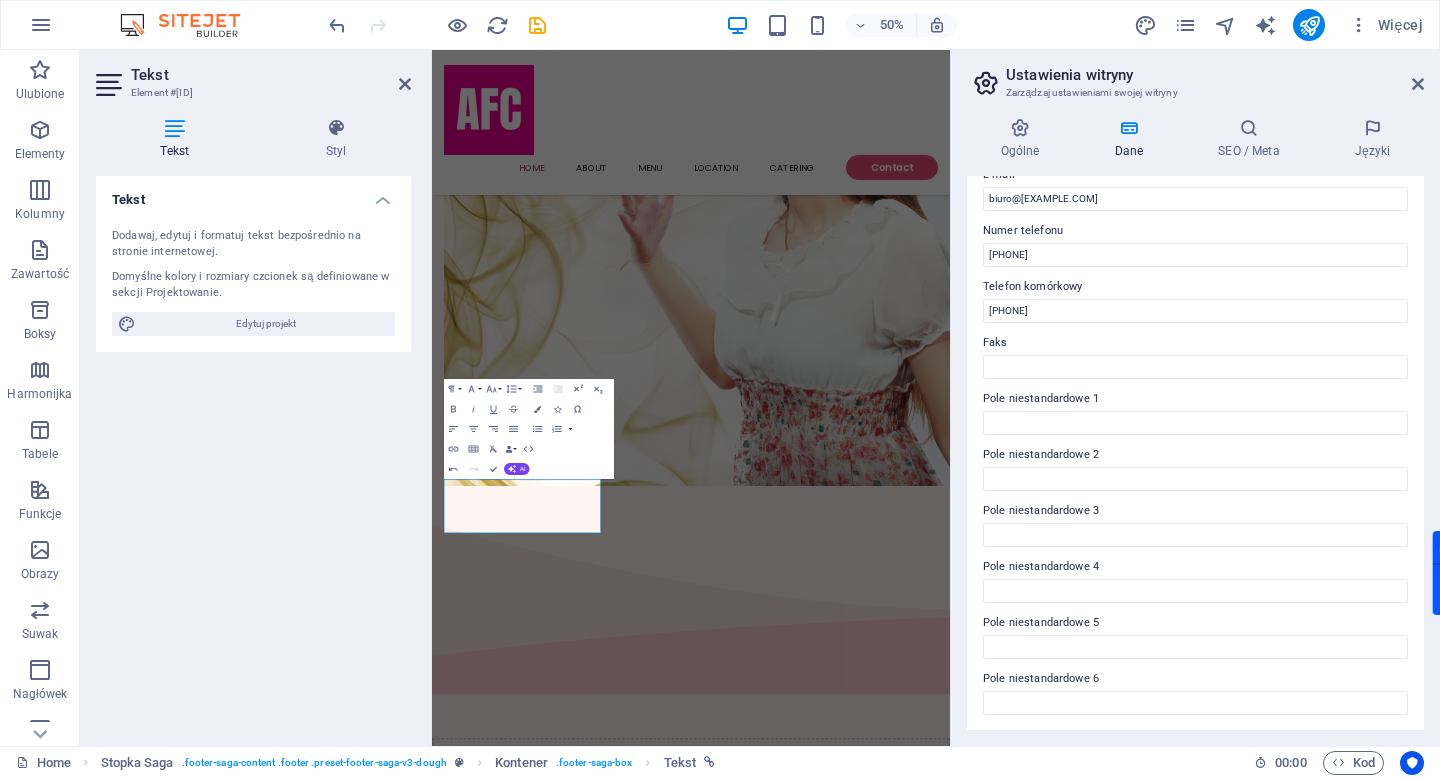 scroll, scrollTop: 0, scrollLeft: 0, axis: both 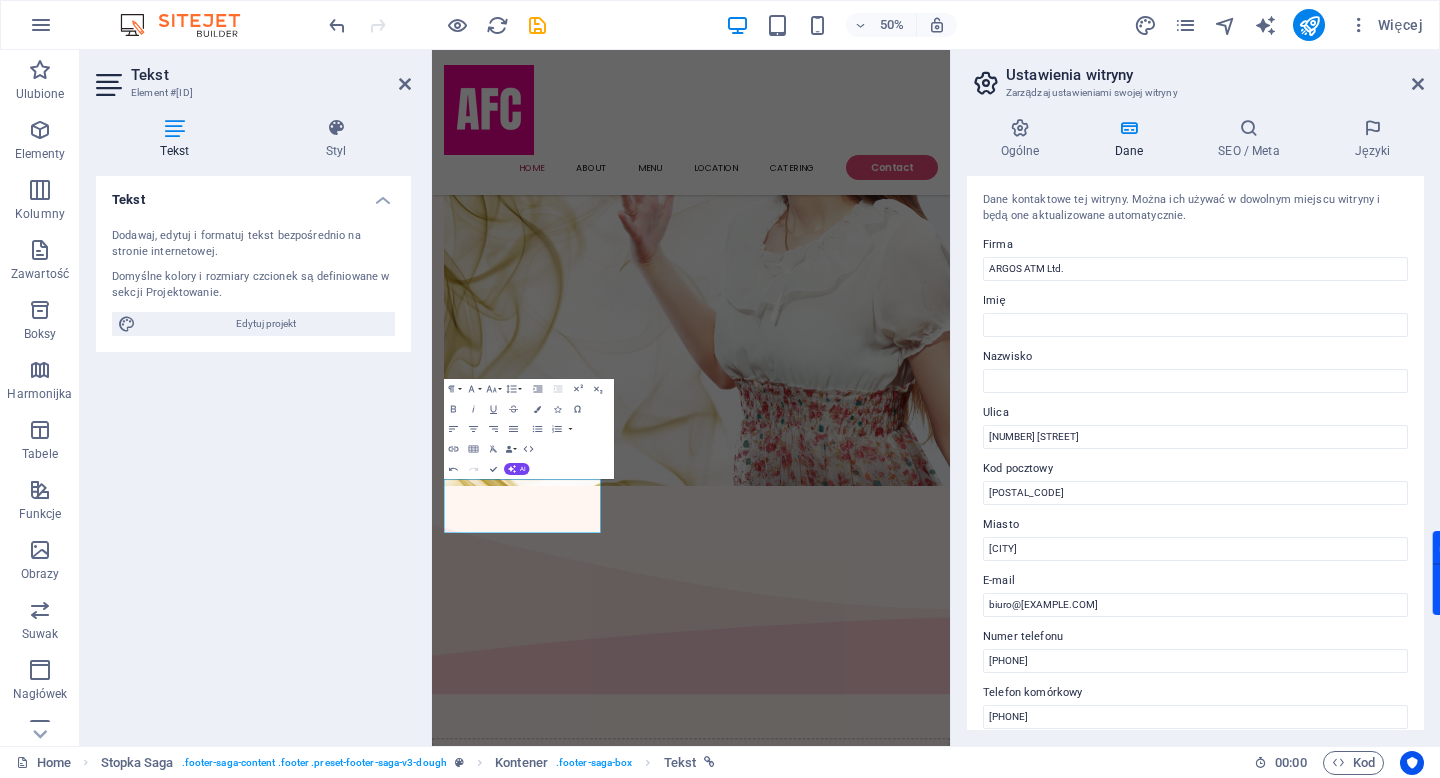 click on "Ustawienia witryny Zarządzaj ustawieniami swojej witryny  Ogólne  Dane  SEO / Meta  Języki Nazwa strony argos.net.pl Logo Przeciągnij pliki tutaj, kliknij, aby wybrać pliki lub wybierz pliki z Plików lub naszych bezpłatnych zdjęć i filmów Wybierz pliki z menedżera plików, zdjęć stockowych lub prześlij plik(i) Wgraj Favicona Ustaw tutaj faviconę swojej witryny. Favicona to mała ikona wyświetlana w zakładce przeglądarki obok tytułu Twojej witryny. Pomaga odwiedzającym zidentyfikować Twoją witrynę. Przeciągnij pliki tutaj, kliknij, aby wybrać pliki lub wybierz pliki z Plików lub naszych bezpłatnych zdjęć i filmów Wybierz pliki z menedżera plików, zdjęć stockowych lub prześlij plik(i) Wgraj Podejrzyj obraz (Open Graph) Obraz ten będzie wyświetlany, gdy witryna zostanie udostępniona w sieciach społecznościowych Przeciągnij pliki tutaj, kliknij, aby wybrać pliki lub wybierz pliki z Plików lub naszych bezpłatnych zdjęć i filmów Wgraj Firma ARGOS ATM Ltd. Imię Ulica 1" at bounding box center [1195, 398] 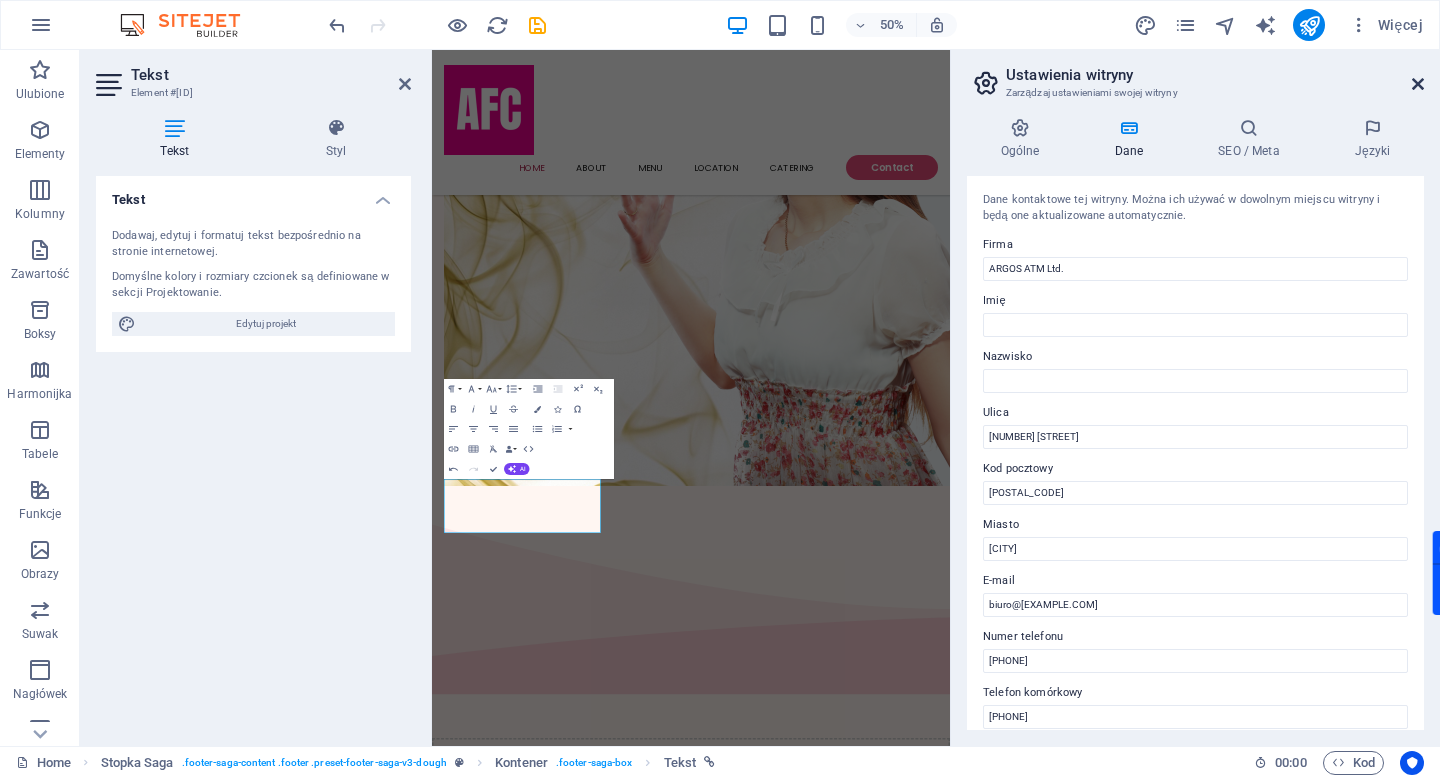 click at bounding box center [1418, 84] 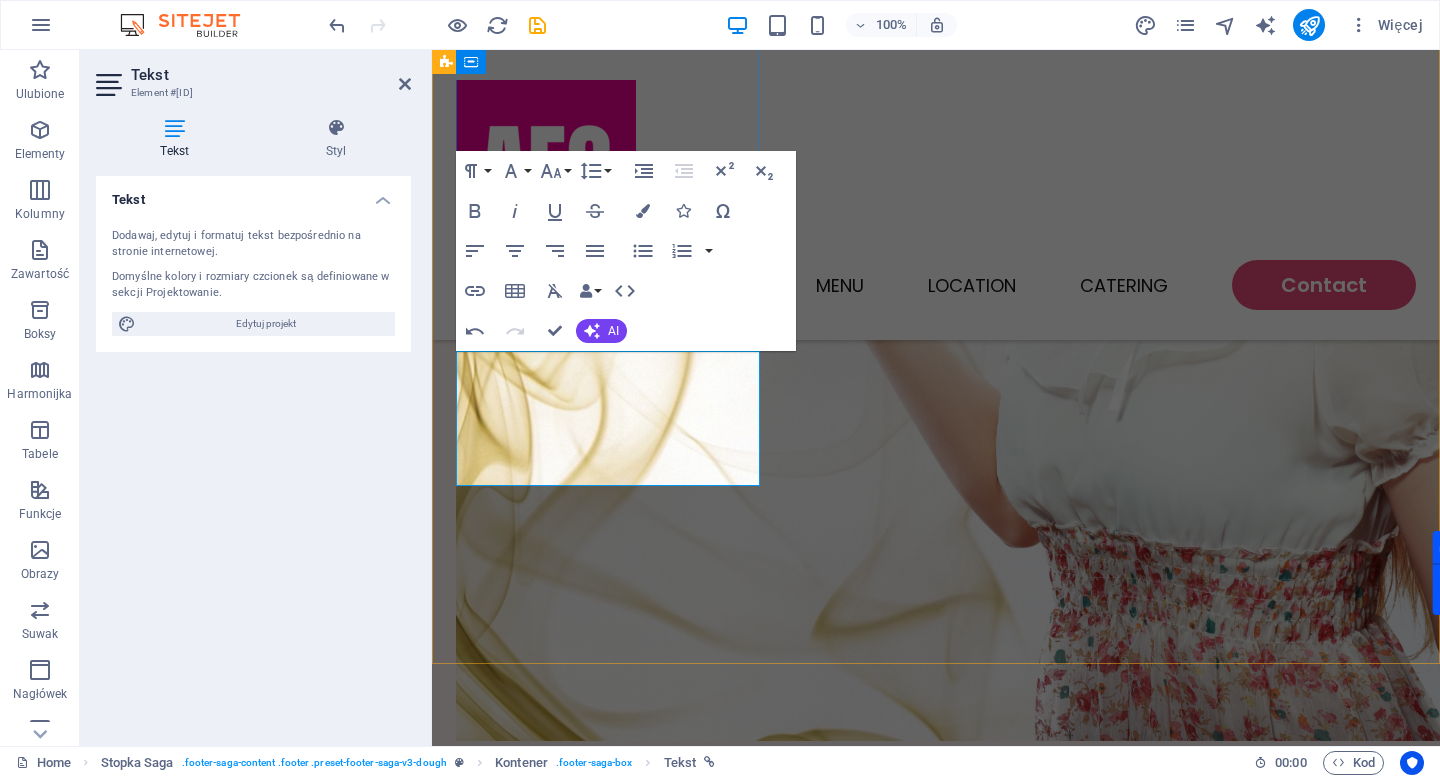 click on "42-44 Bishopsgate ,  London ,   EC2N 4AH +447479371359 biuro@airfreshcontrol.pl rgos.net.pl" at bounding box center (608, 1699) 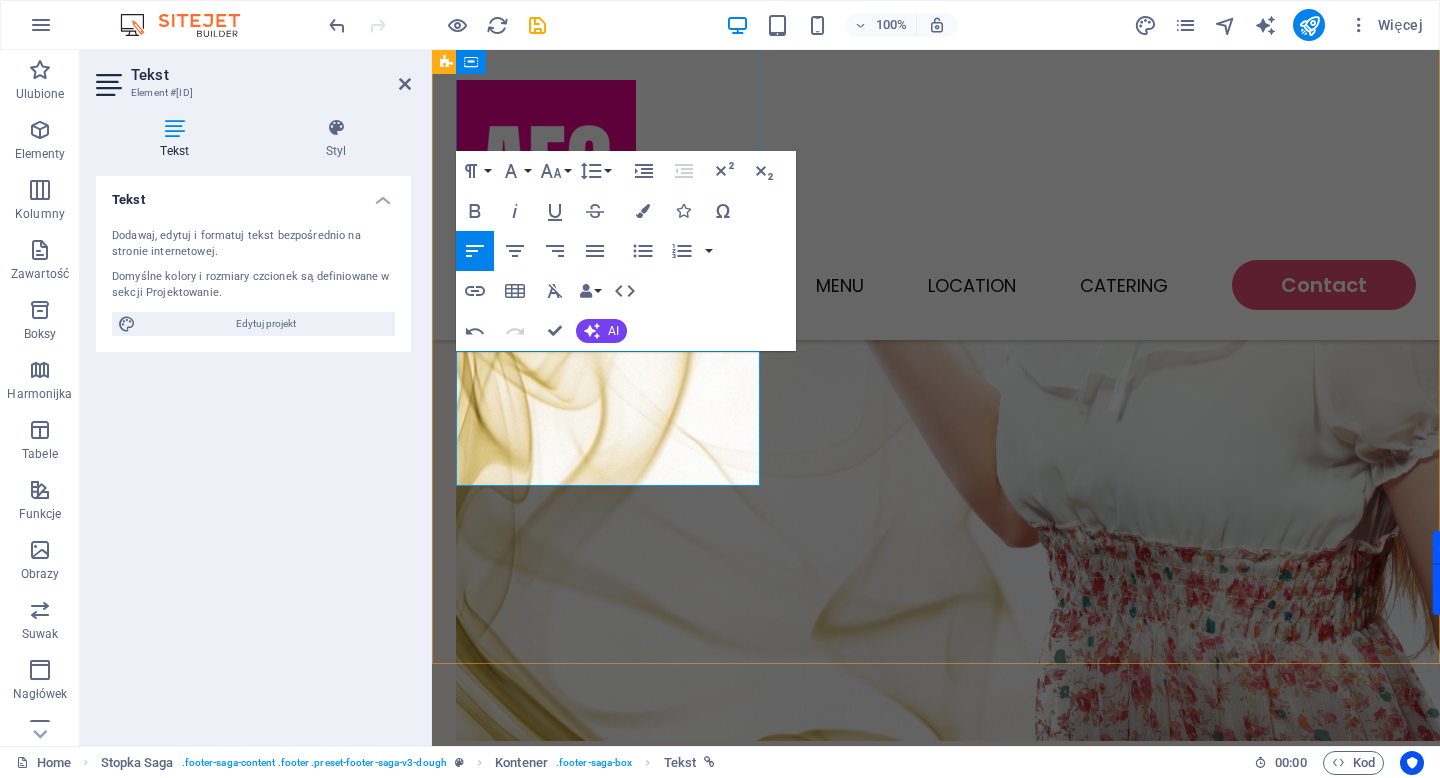 click on "42-44 Bishopsgate ,  London ,   EC2N 4AH +447479371359 biuro@airfreshcontrol.pl rgos.net.pl" at bounding box center [608, 1699] 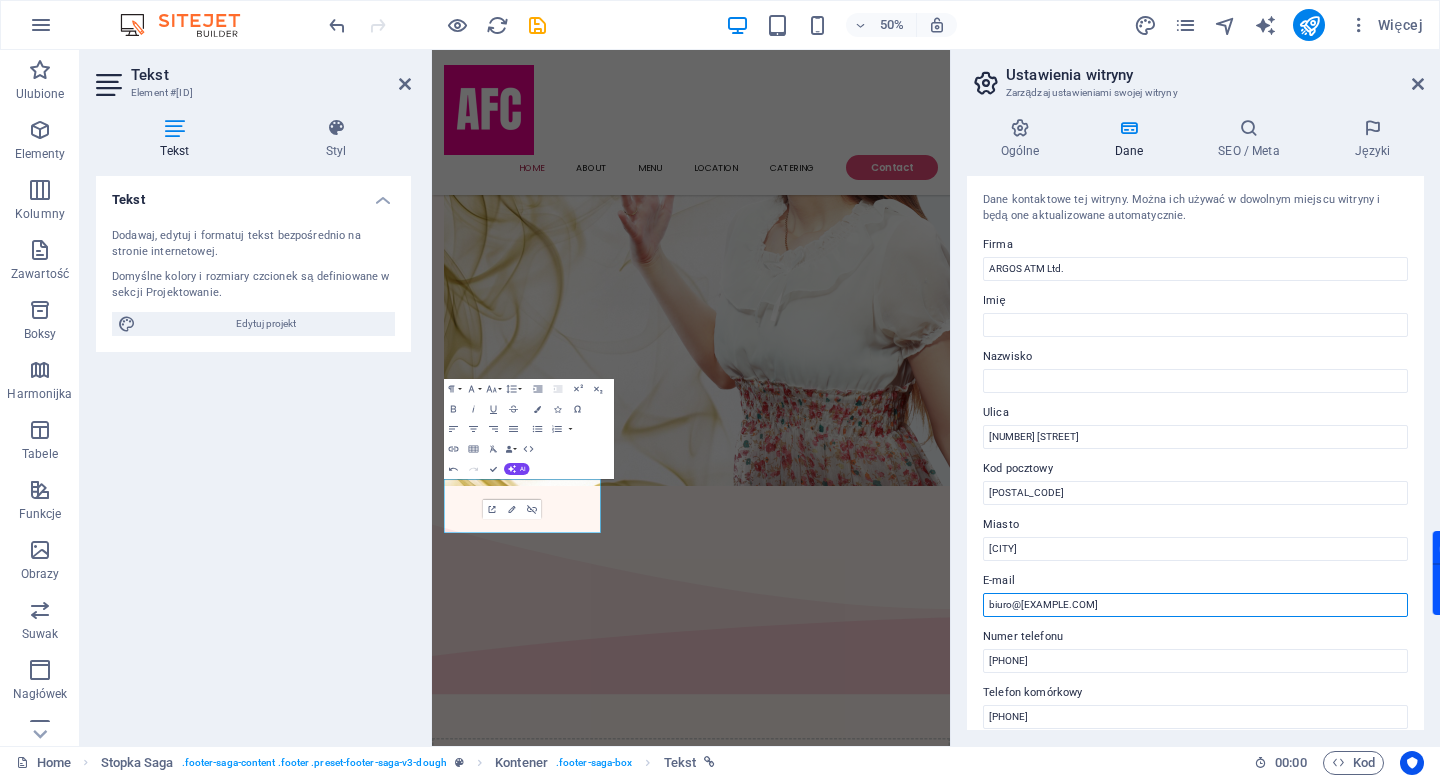 click on "biuro@airfreshcontrol.pl" at bounding box center [1195, 605] 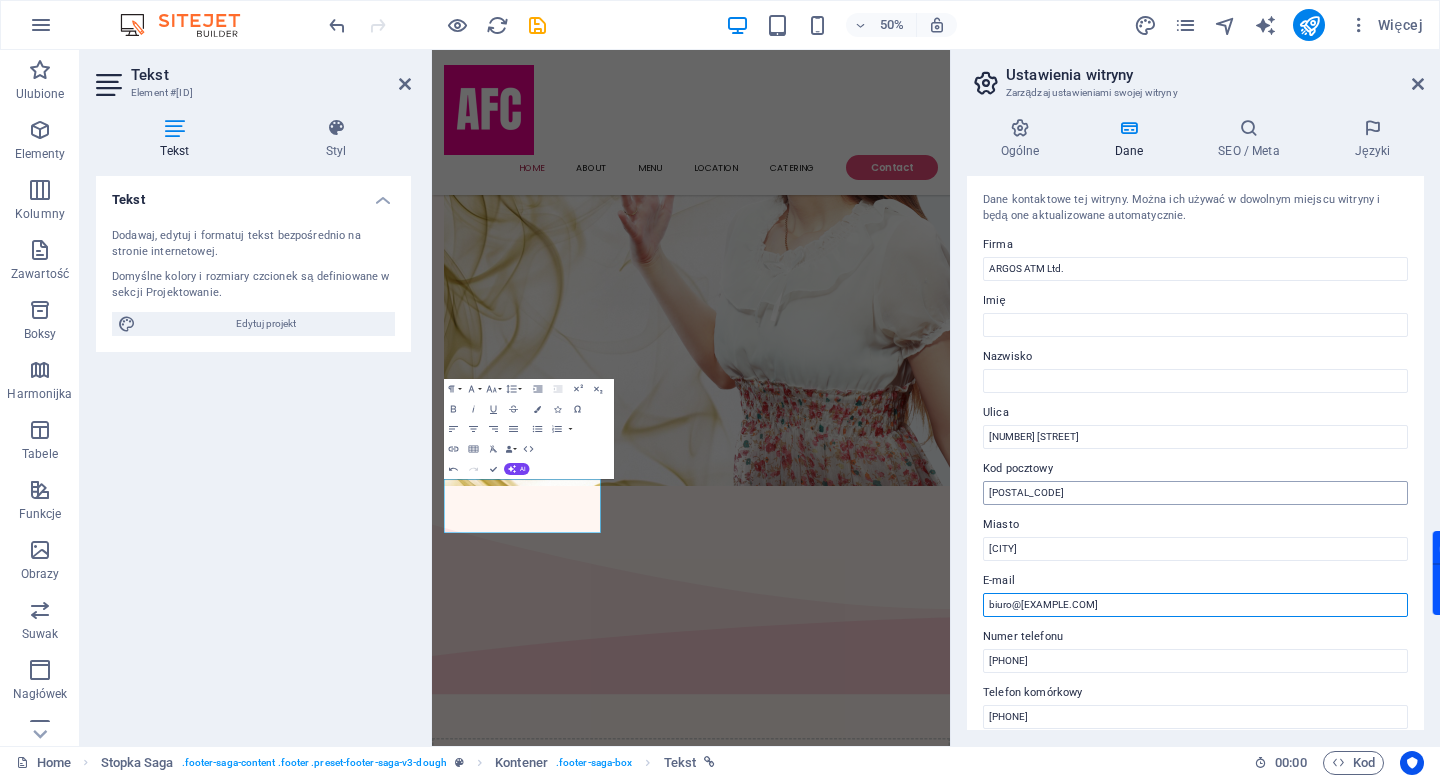 type on "[EMAIL]" 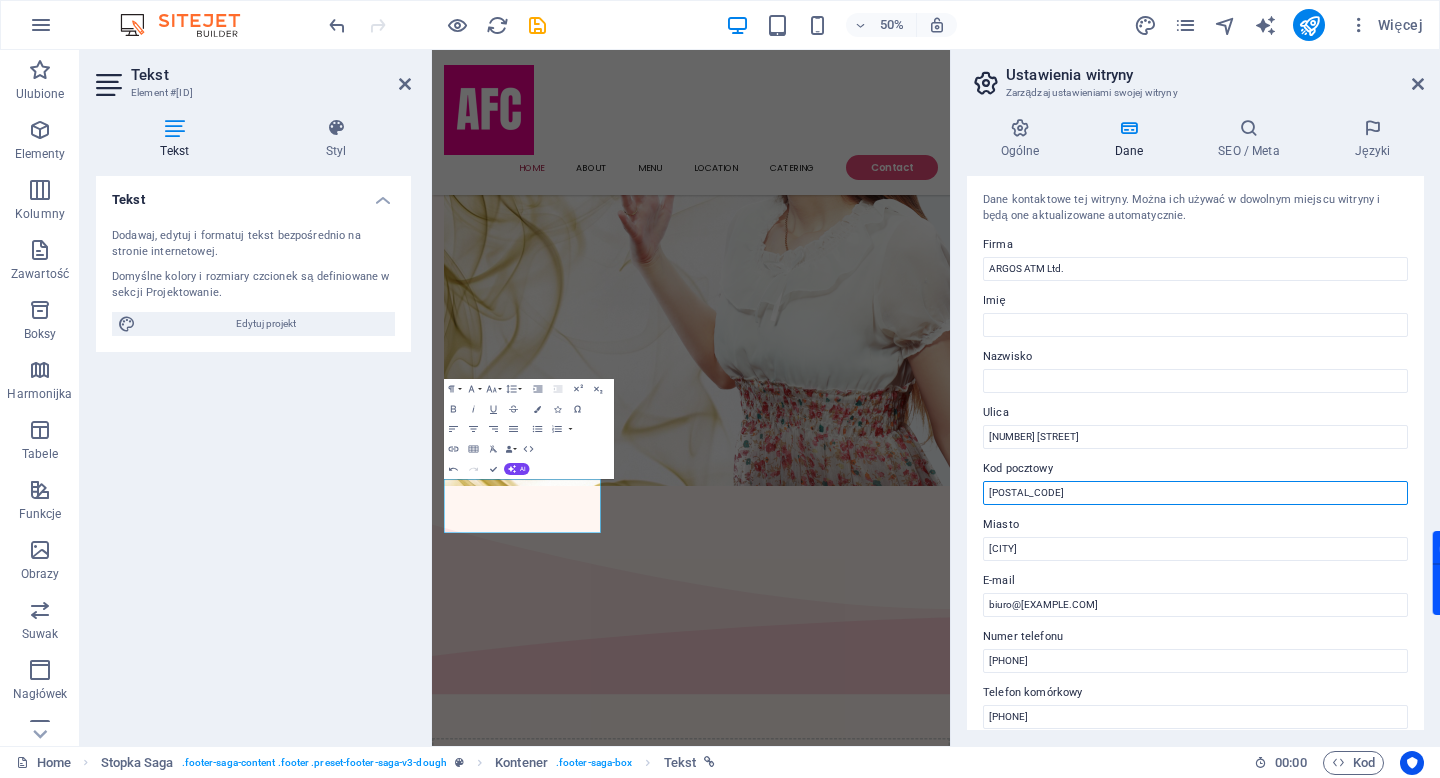 click on "[POSTAL_CODE]" at bounding box center [1195, 493] 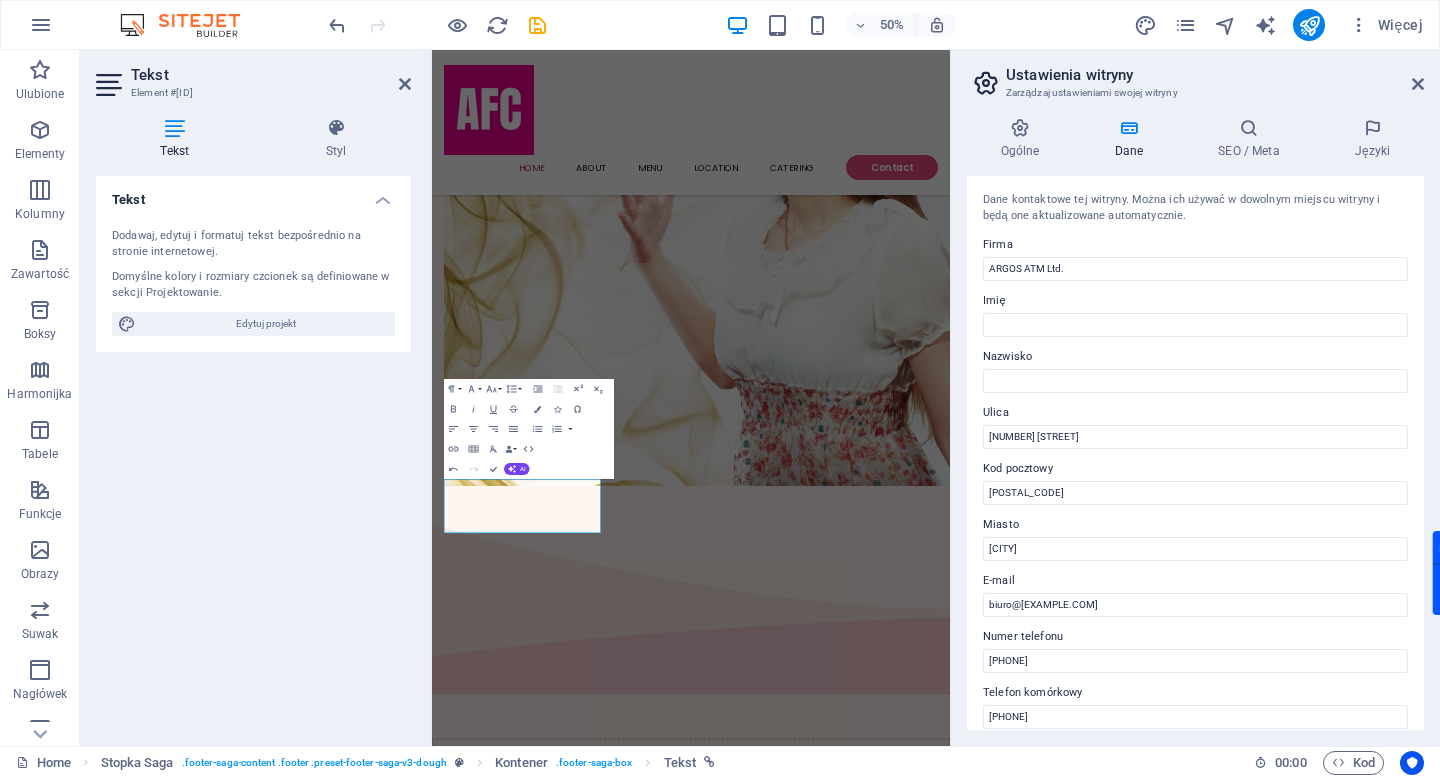 click on "Dane kontaktowe tej witryny. Można ich używać w dowolnym miejscu witryny i będą one aktualizowane automatycznie. Firma ARGOS ATM Ltd. Imię Nazwisko Ulica 42-44 Bishopsgate Kod pocztowy EC2N 4AH Miasto London E-mail biuro@argos.net.pl Numer telefonu +447479371359 Telefon komórkowy 786232303 Faks Pole niestandardowe 1 Pole niestandardowe 2 Pole niestandardowe 3 Pole niestandardowe 4 Pole niestandardowe 5 Pole niestandardowe 6" at bounding box center [1195, 453] 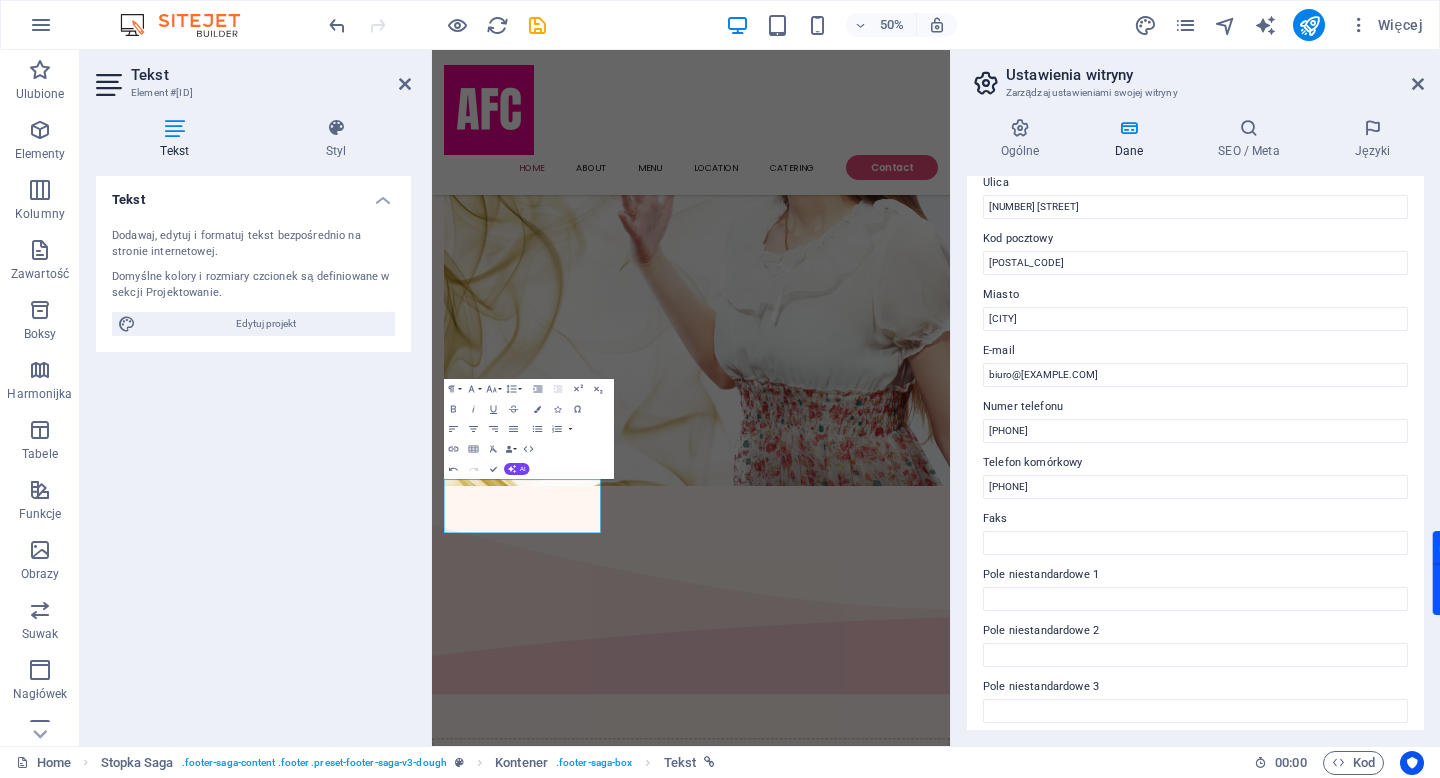 scroll, scrollTop: 232, scrollLeft: 0, axis: vertical 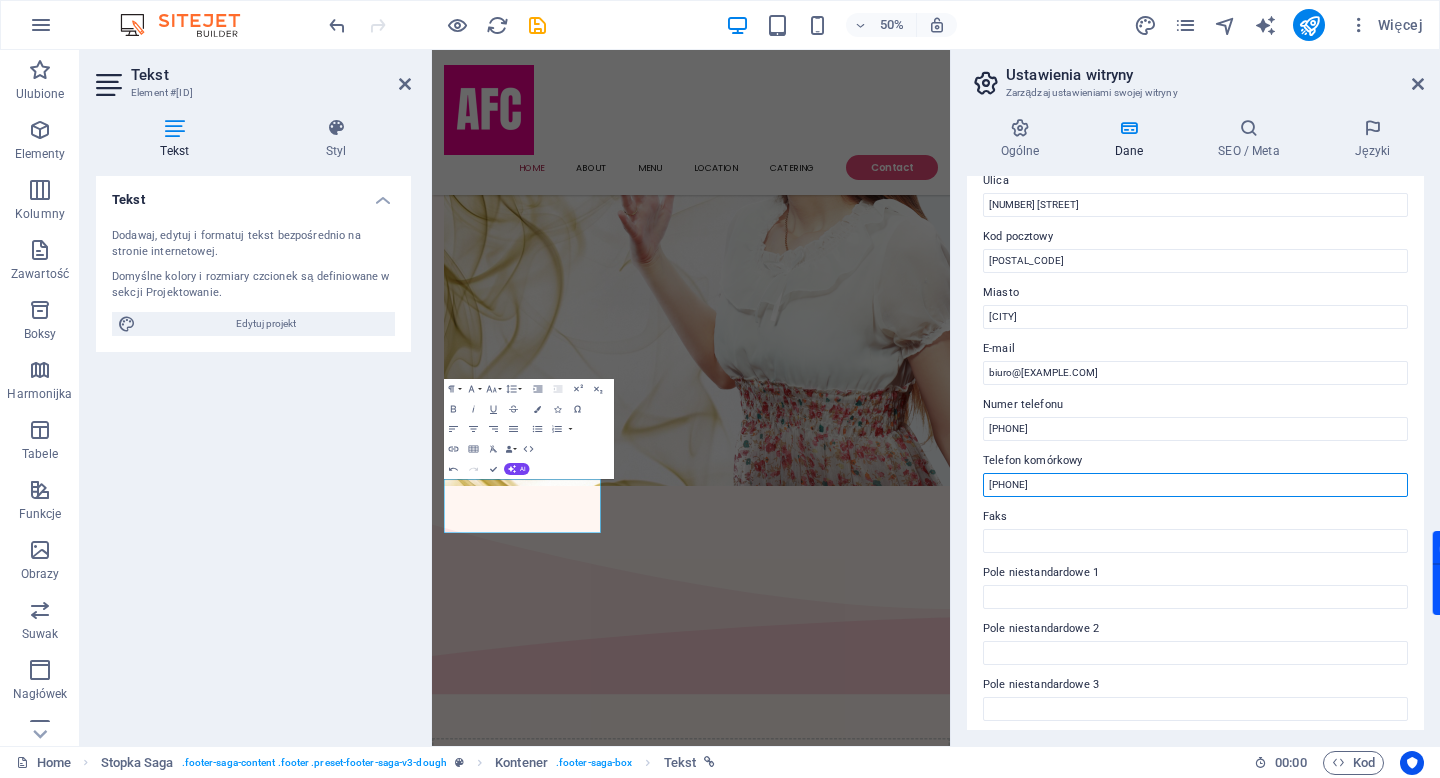 click on "786232303" at bounding box center [1195, 485] 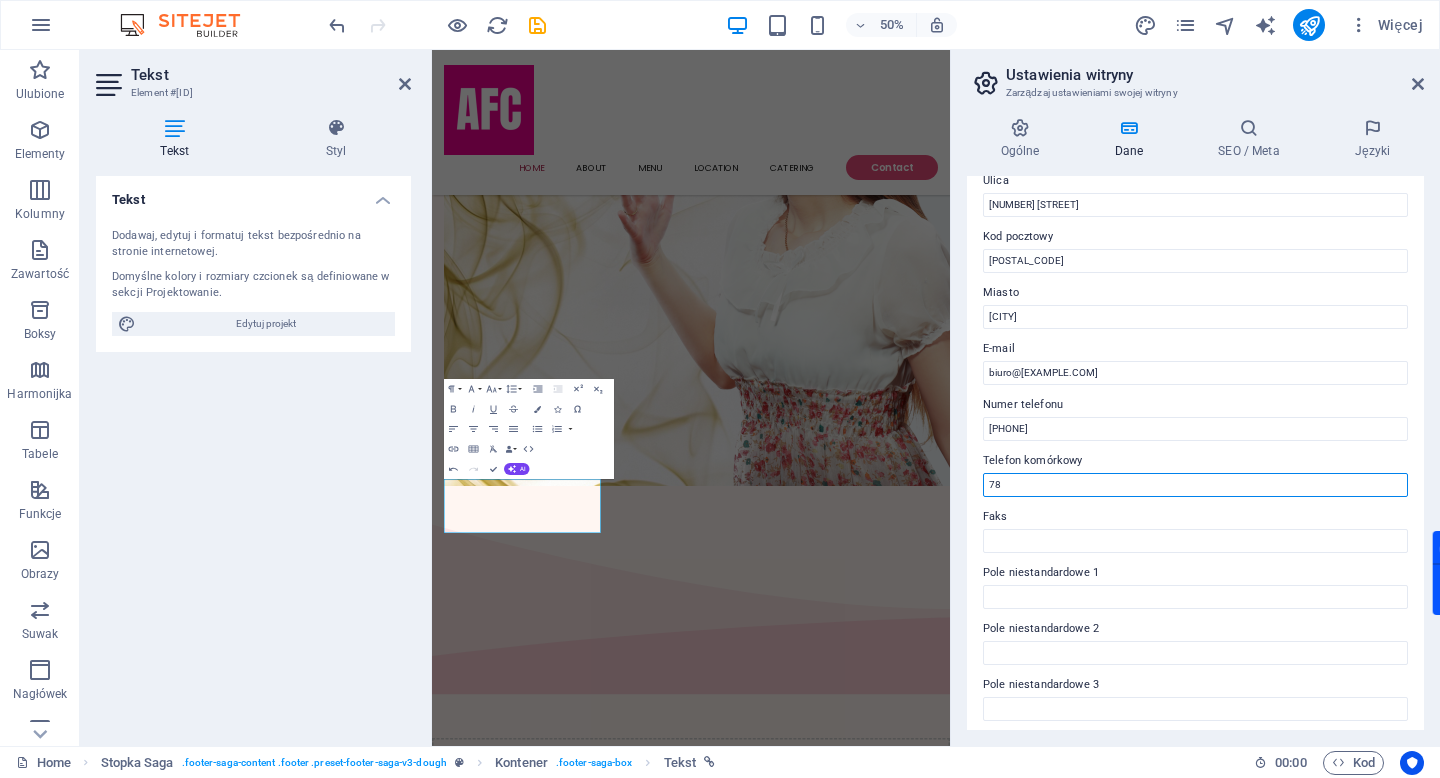 type on "7" 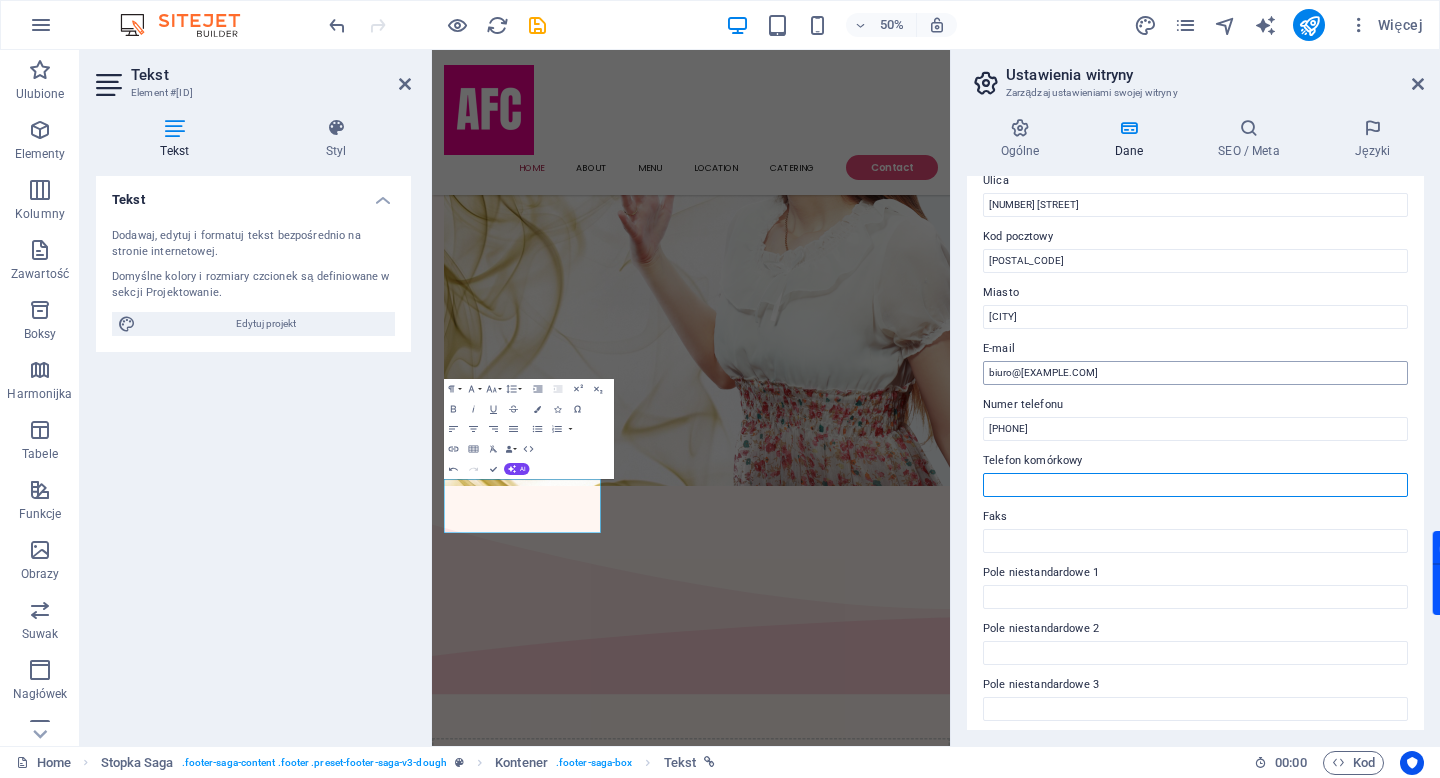type 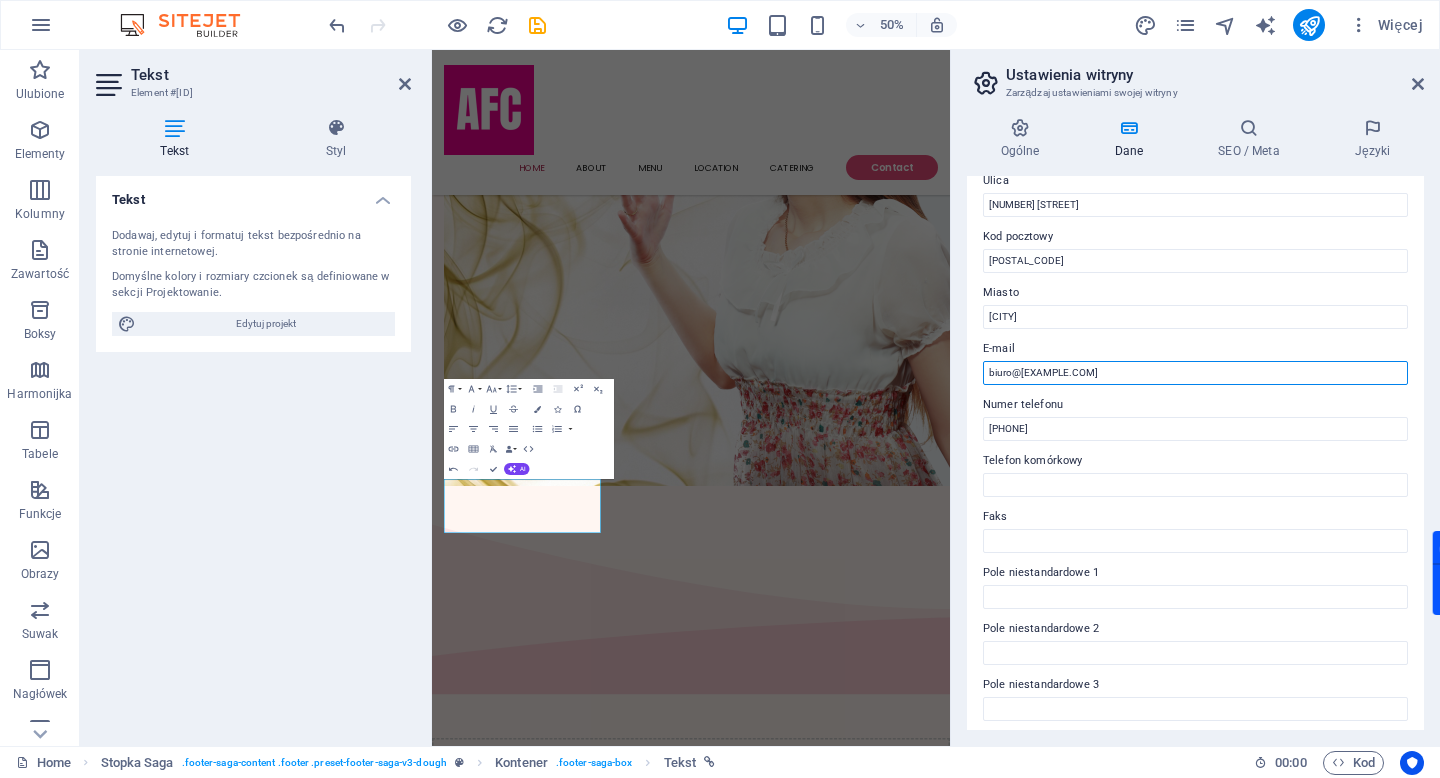 click on "[EMAIL]" at bounding box center [1195, 373] 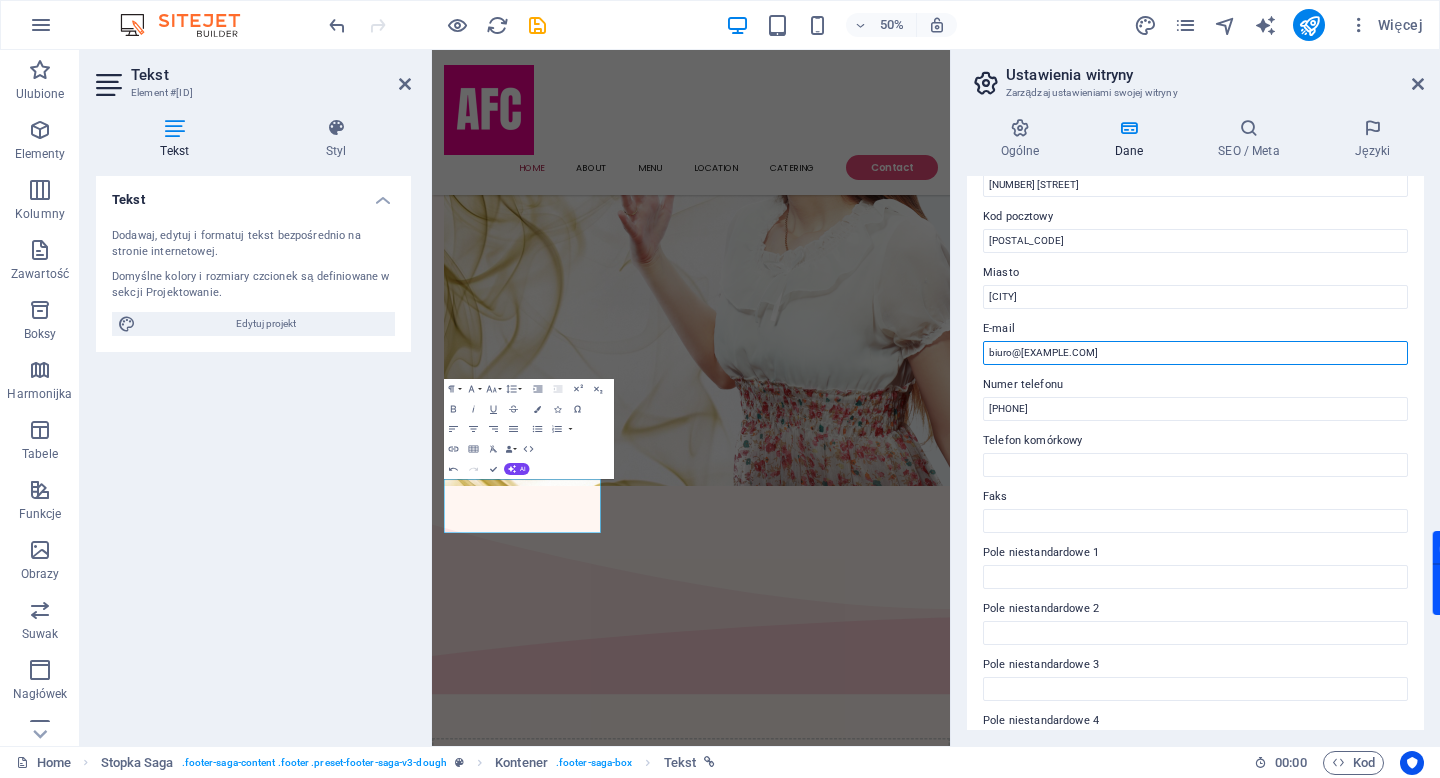 scroll, scrollTop: 0, scrollLeft: 0, axis: both 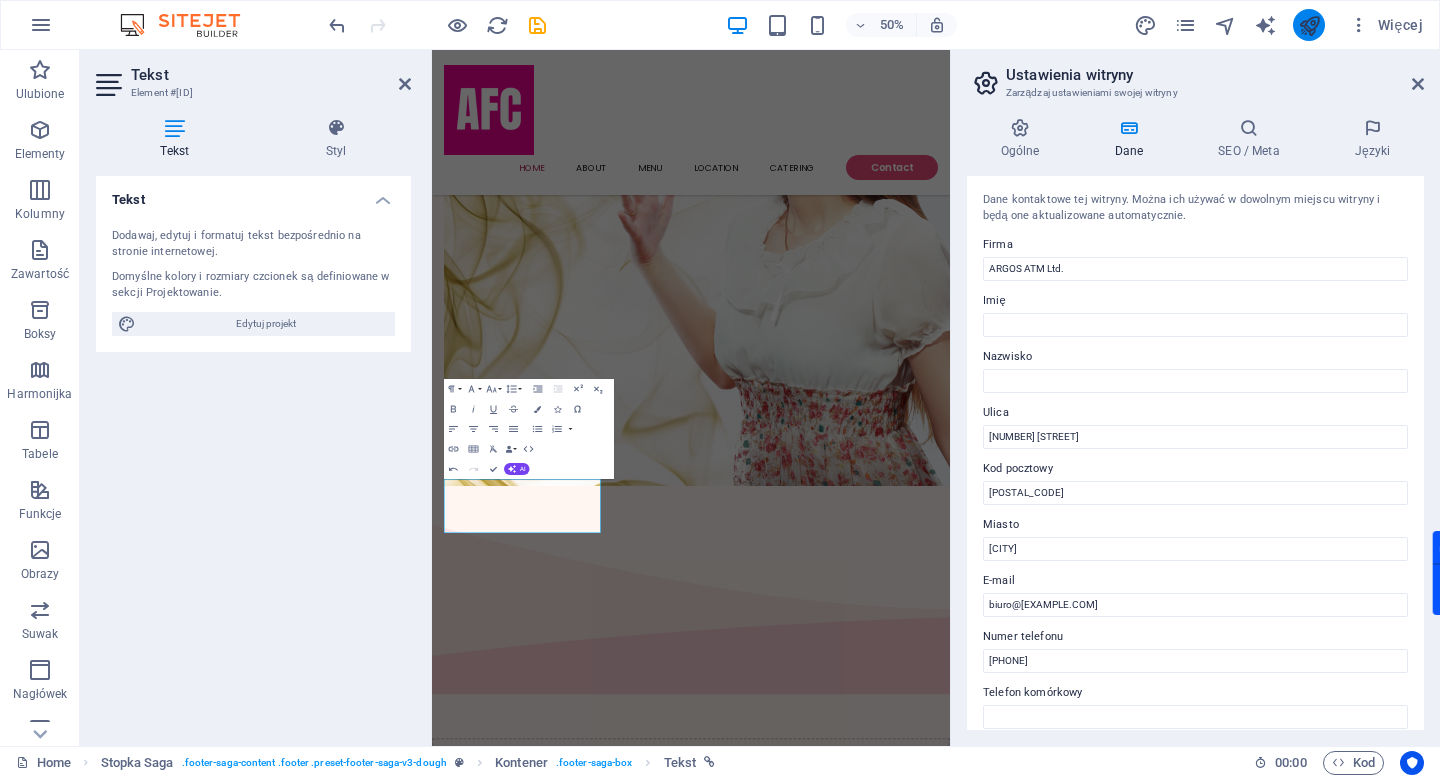 click at bounding box center (1309, 25) 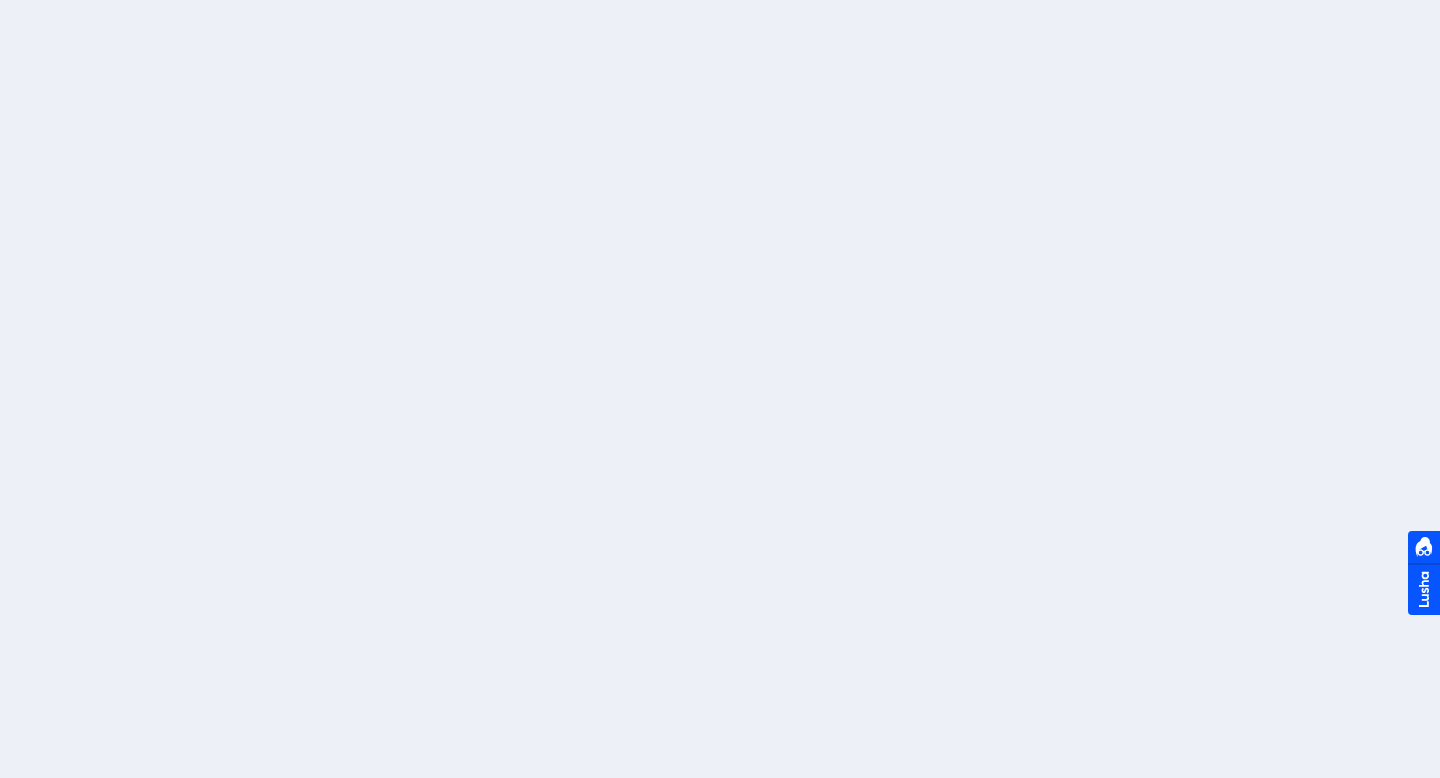 scroll, scrollTop: 0, scrollLeft: 0, axis: both 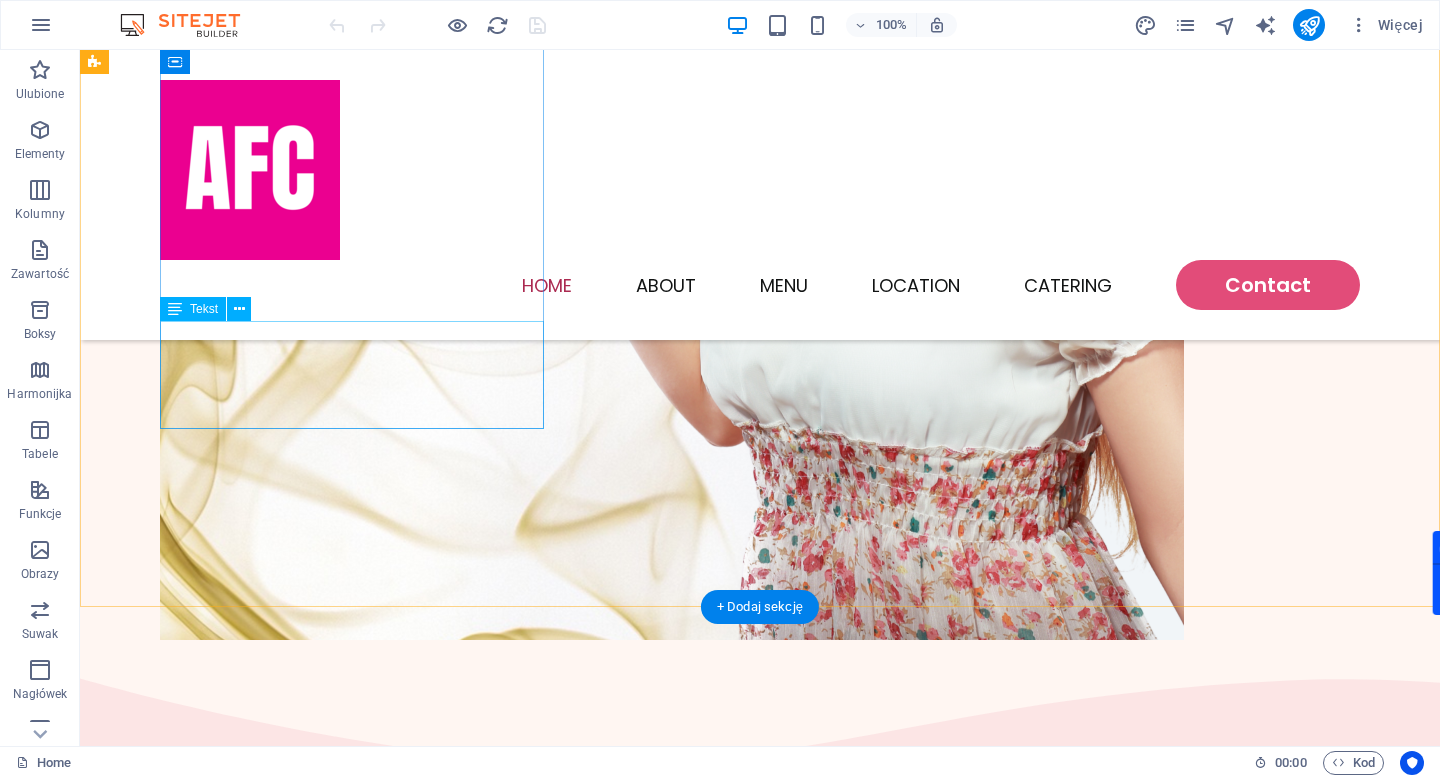 click on "[NUMBER] [STREET] ,  [CITY] ,   [POSTAL_CODE] [PHONE] [EMAIL] [DOMAIN]" at bounding box center [296, 1598] 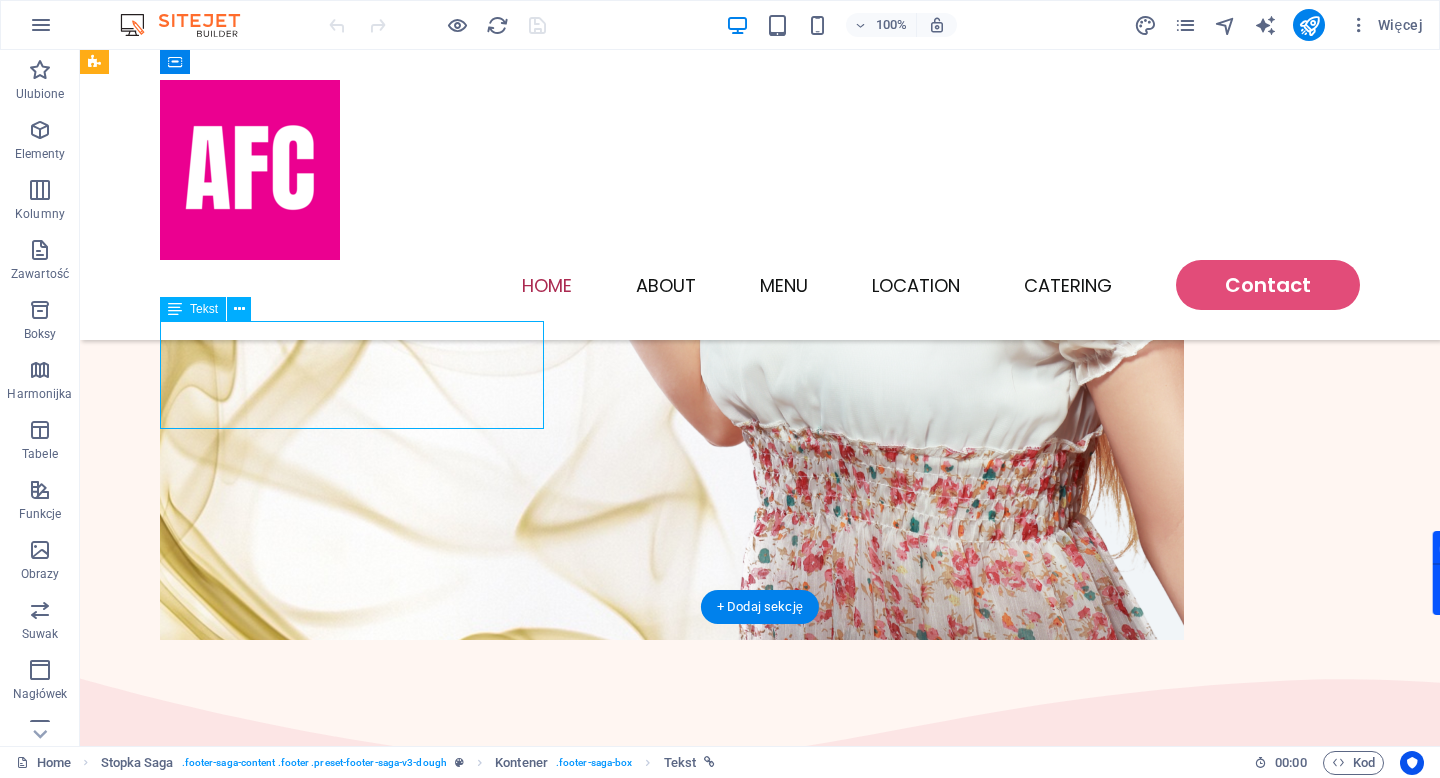 click on "42-44 Bishopsgate ,  London ,   EC2N 4AH +447479371359 biuro@argos.net.pl rgos.net.pl" at bounding box center [296, 1598] 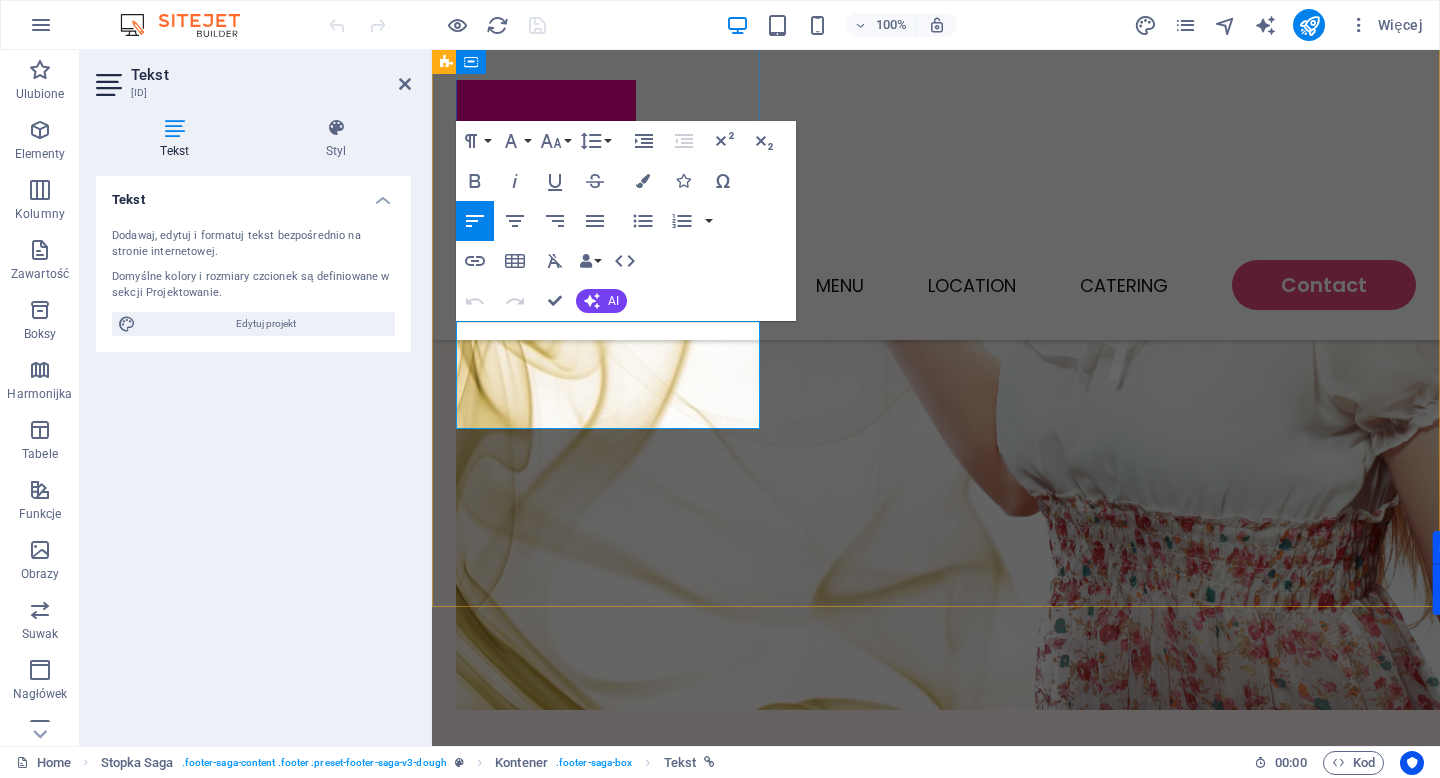 click on "[EMAIL]" at bounding box center (486, 1708) 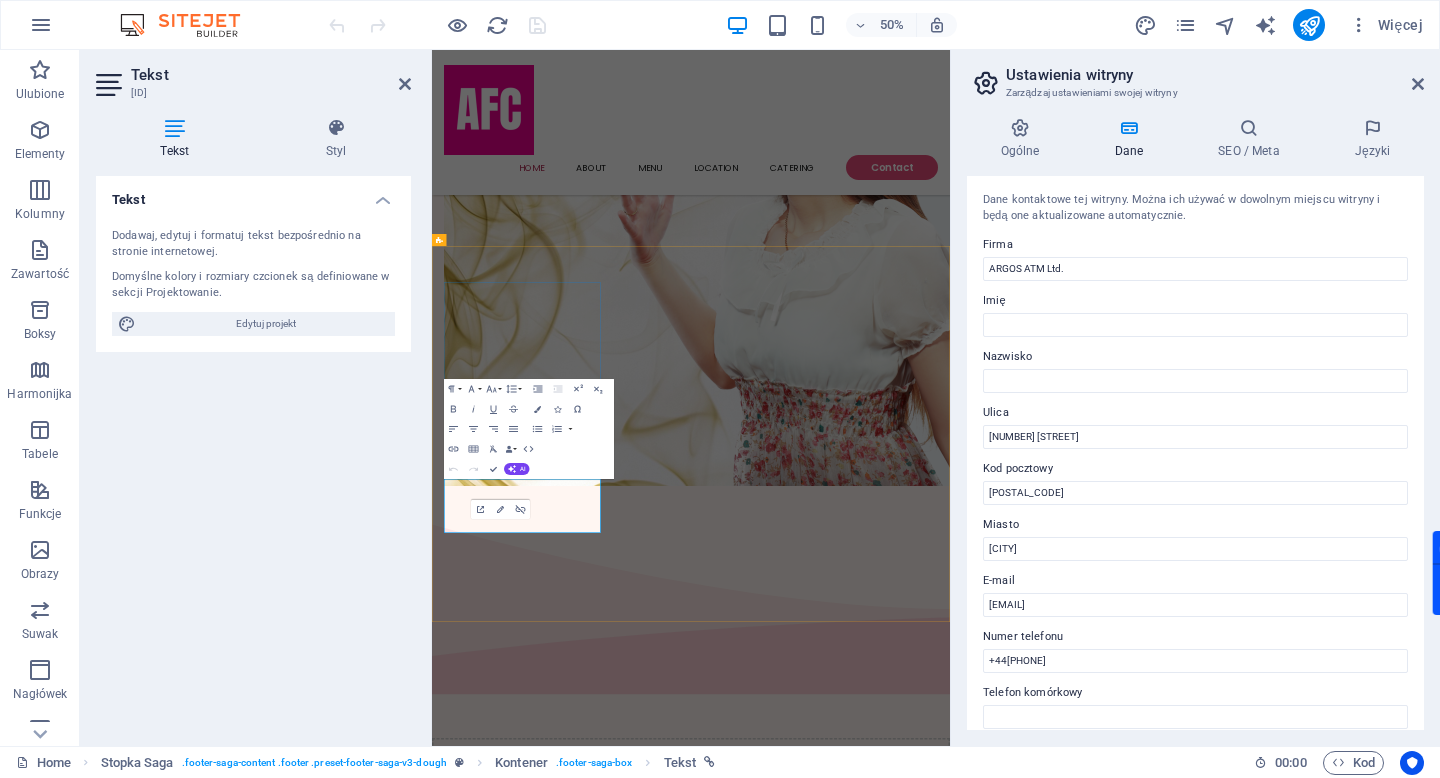 click on "42-44 Bishopsgate ,  London ,   EC2N 4AH +447479371359 biuro@argos.net.pl rgos.net.pl" at bounding box center [612, 2089] 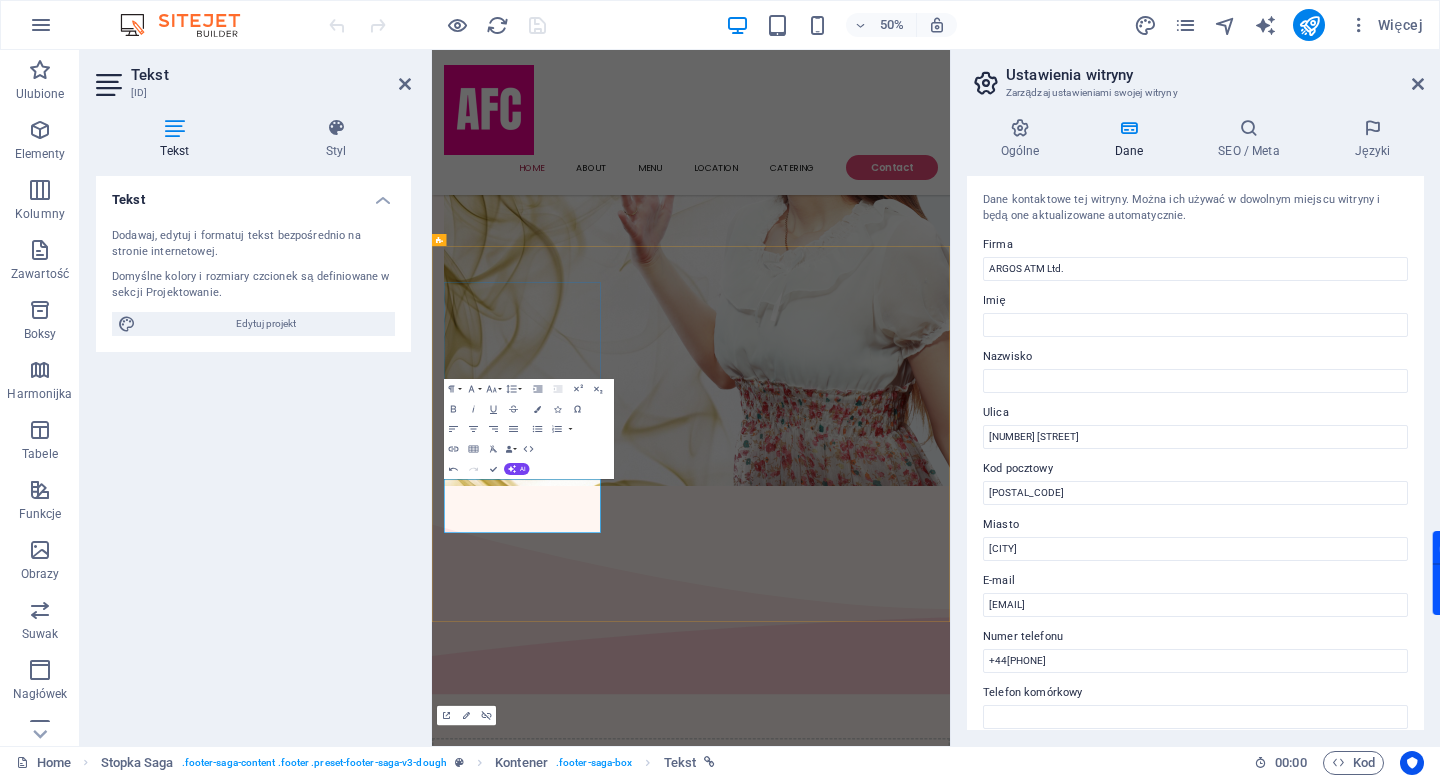 type 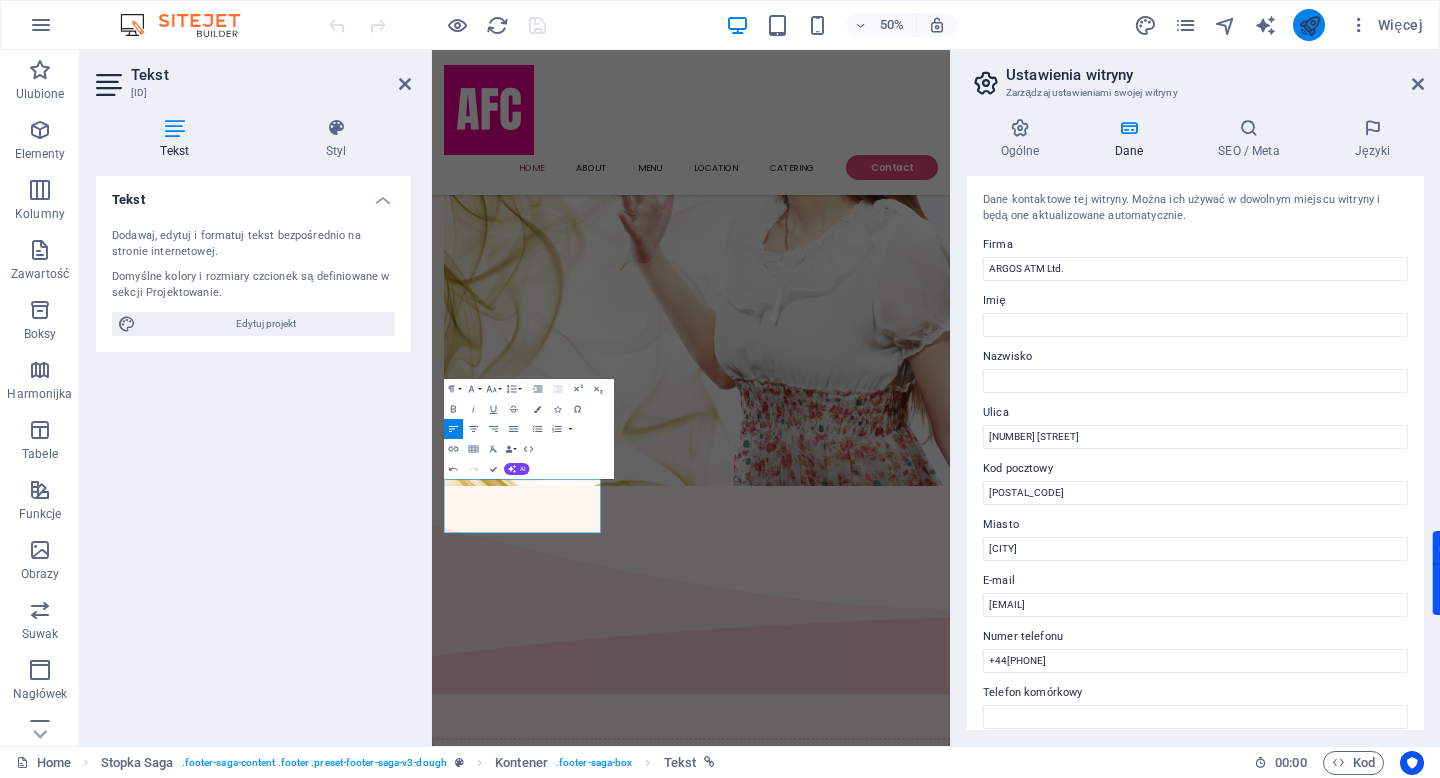 click at bounding box center [1309, 25] 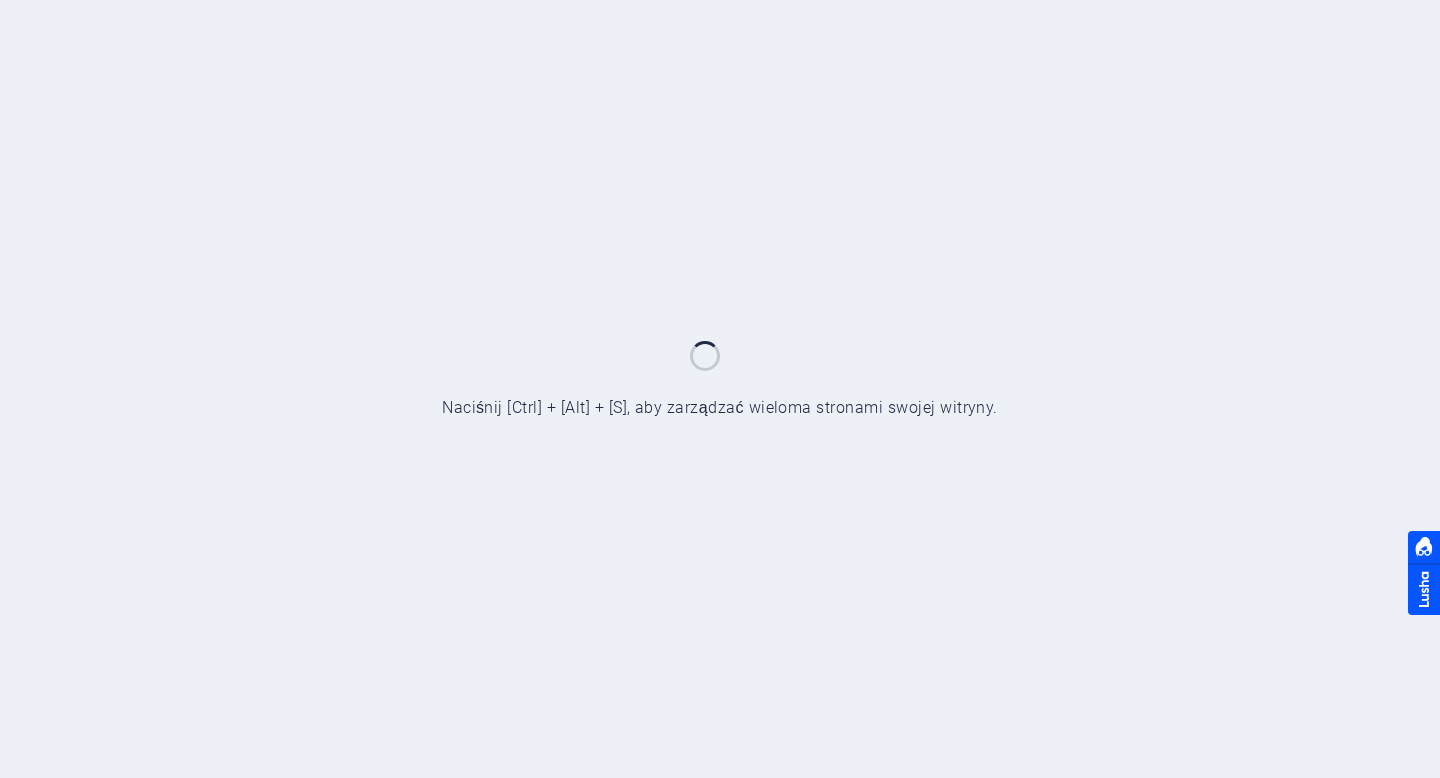 scroll, scrollTop: 0, scrollLeft: 0, axis: both 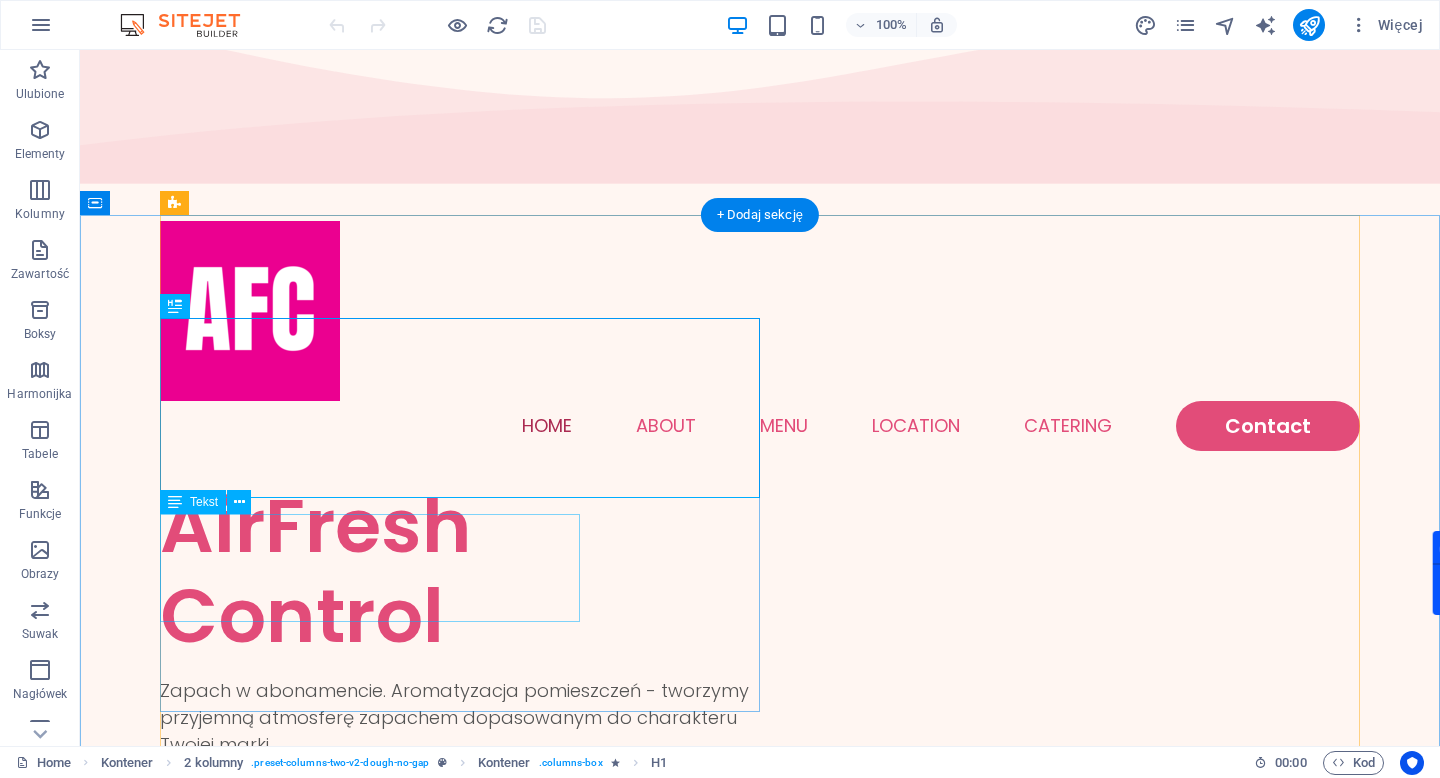 click on "Zapach w abonamencie. Aromatyzacja pomieszczeń - tworzymy przyjemną atmosferę zapachem dopasowanym do charakteru Twojej marki." at bounding box center [460, 717] 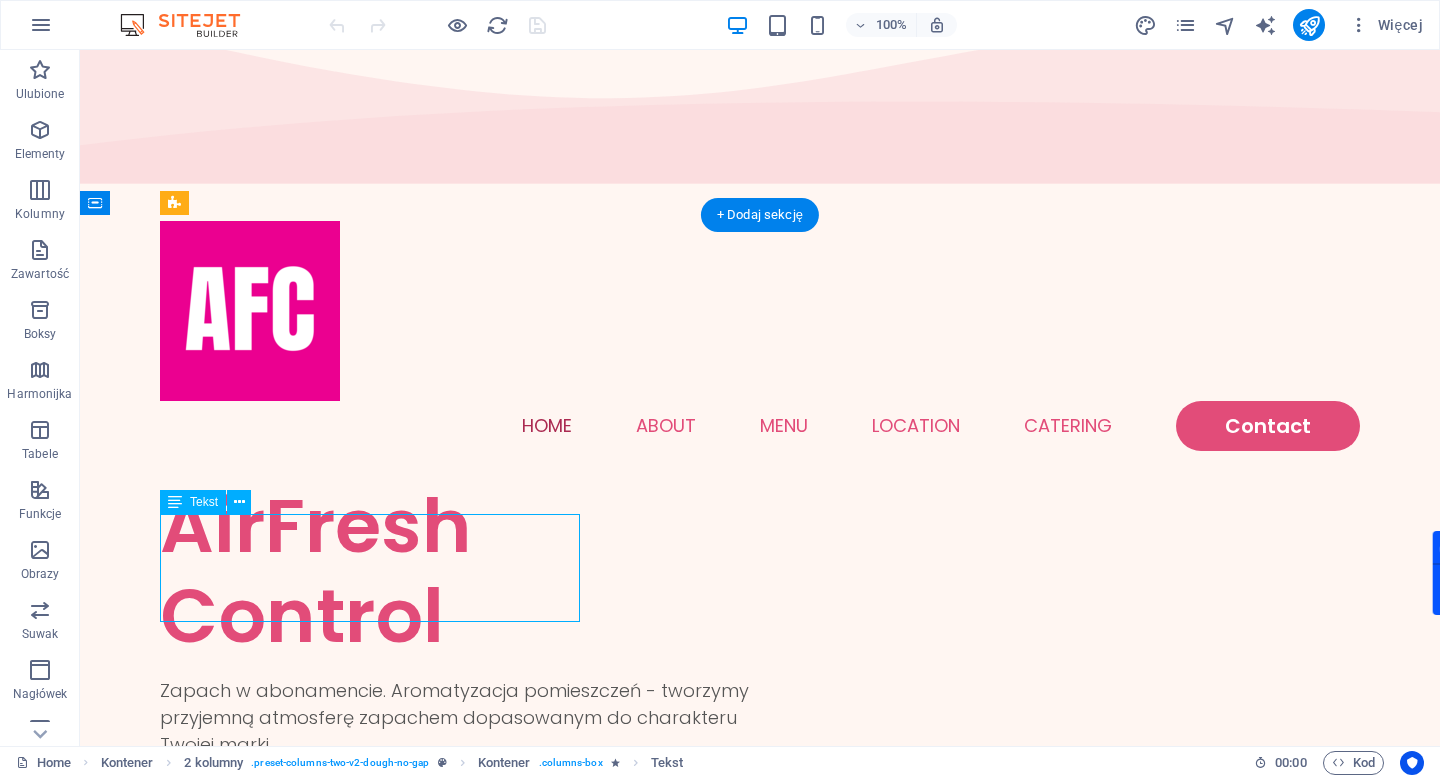 click on "Zapach w abonamencie. Aromatyzacja pomieszczeń - tworzymy przyjemną atmosferę zapachem dopasowanym do charakteru Twojej marki." at bounding box center (460, 717) 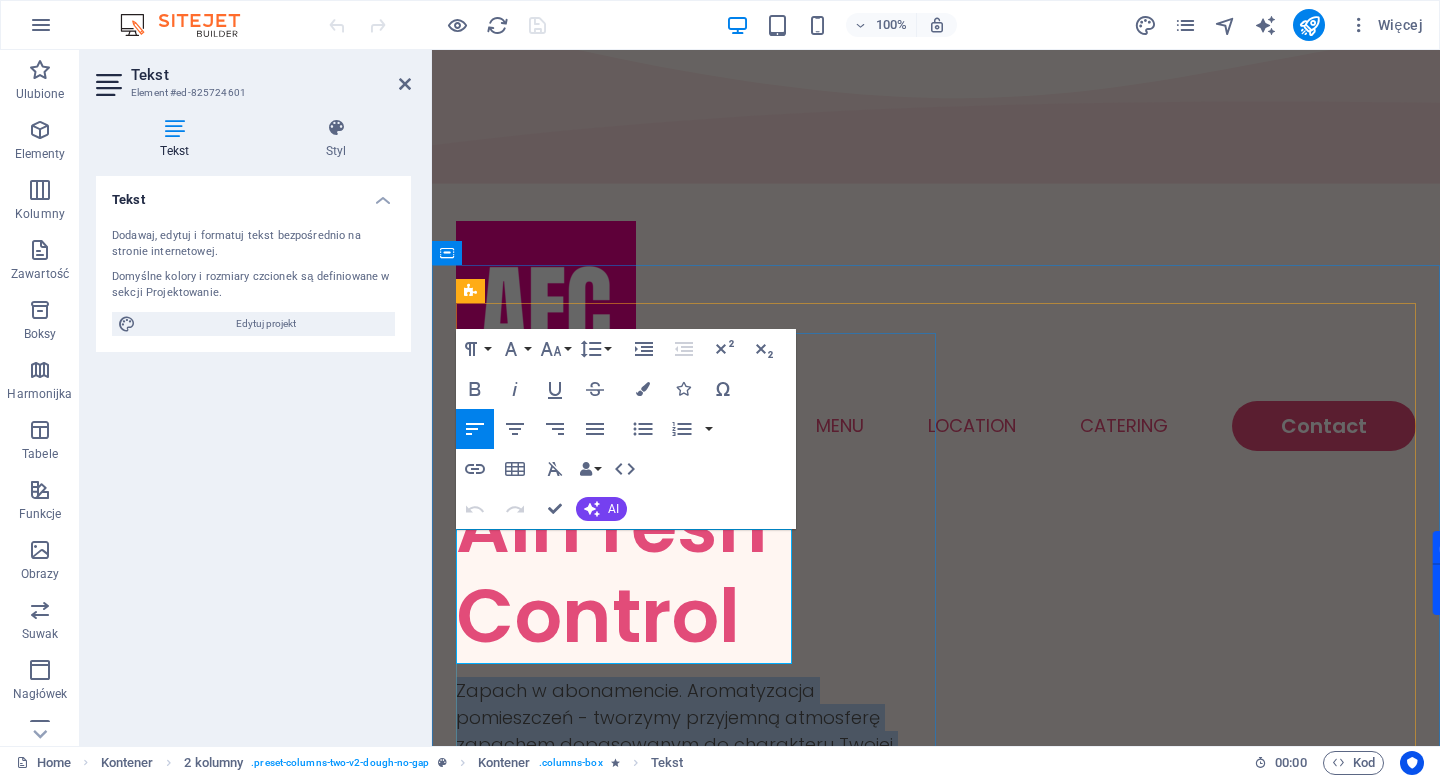 drag, startPoint x: 680, startPoint y: 648, endPoint x: 458, endPoint y: 543, distance: 245.5789 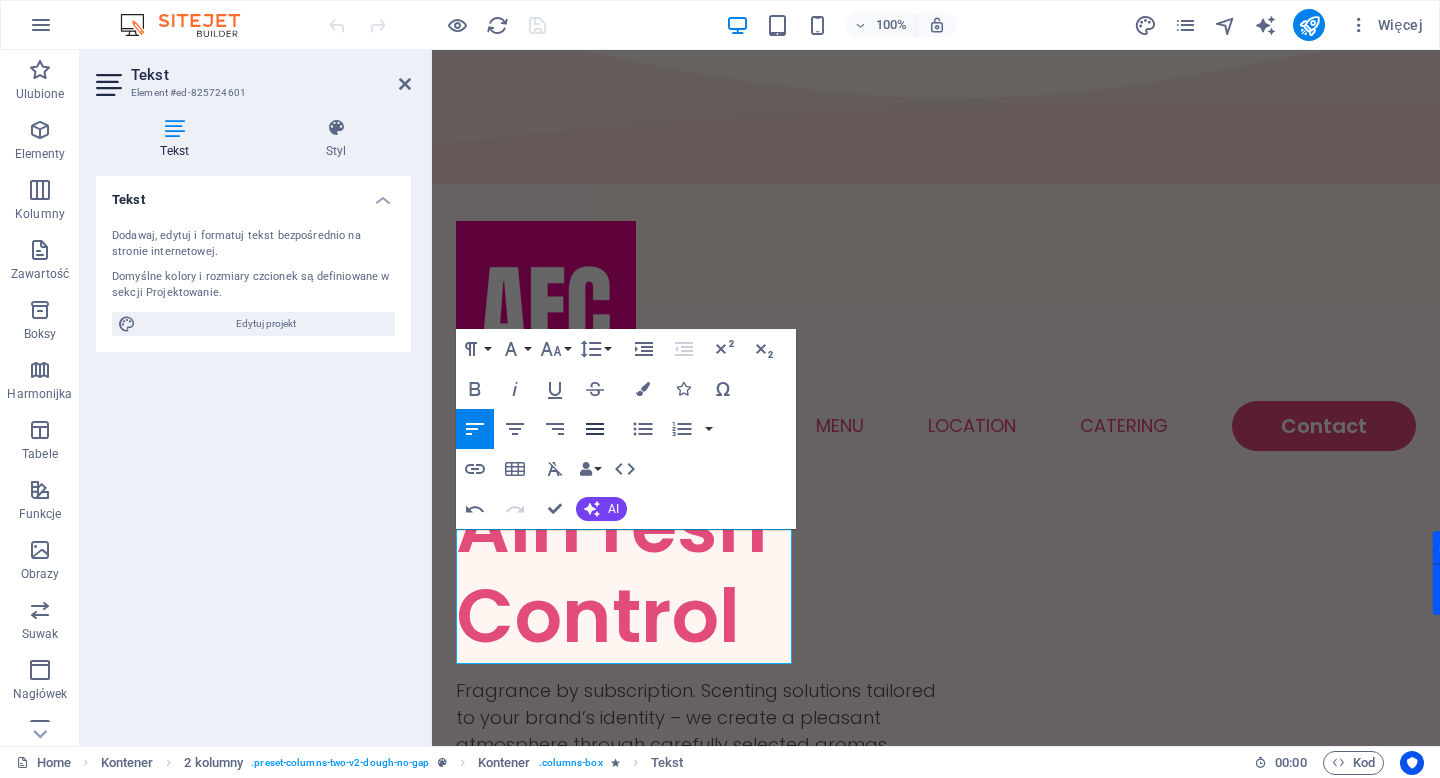 scroll, scrollTop: 2555, scrollLeft: 2, axis: both 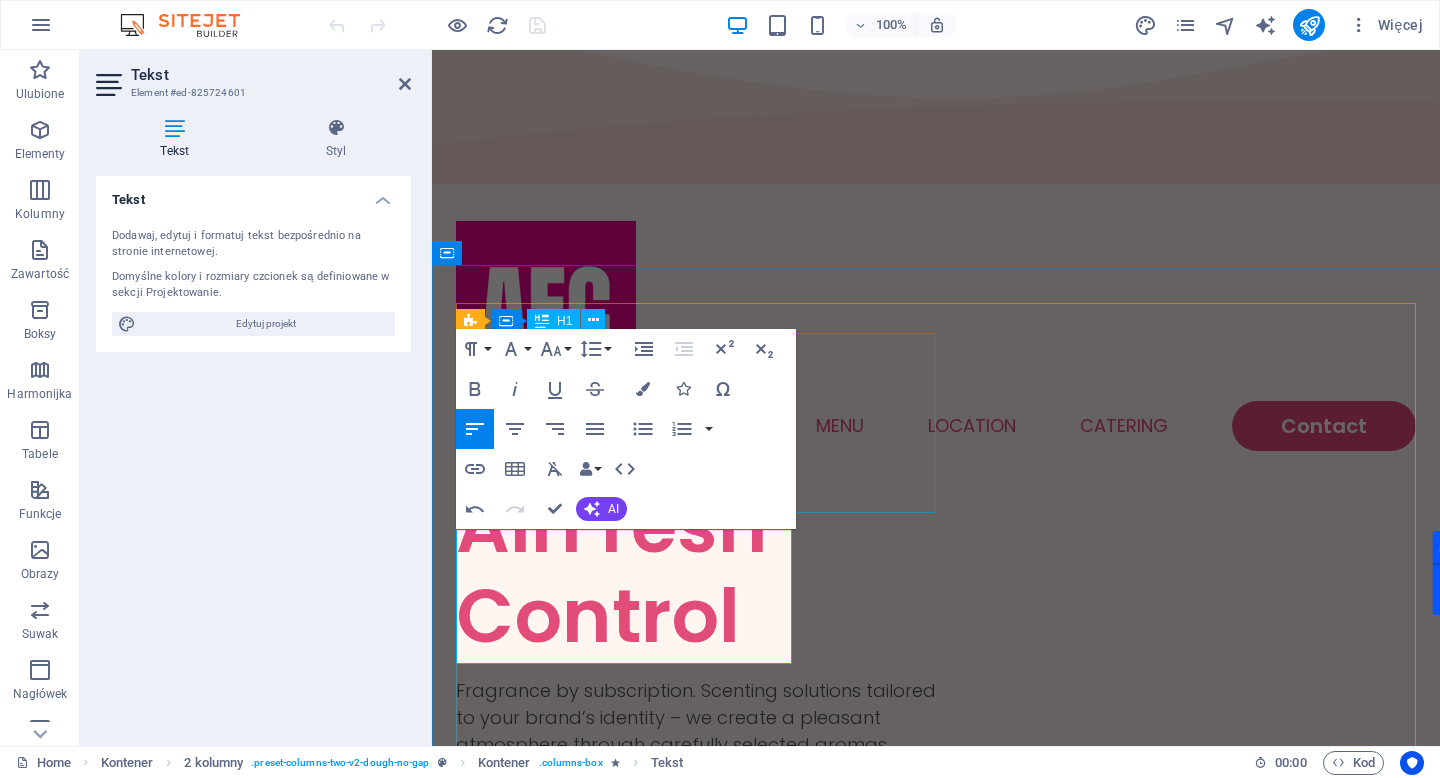 click on "AirFresh Control" at bounding box center [696, 571] 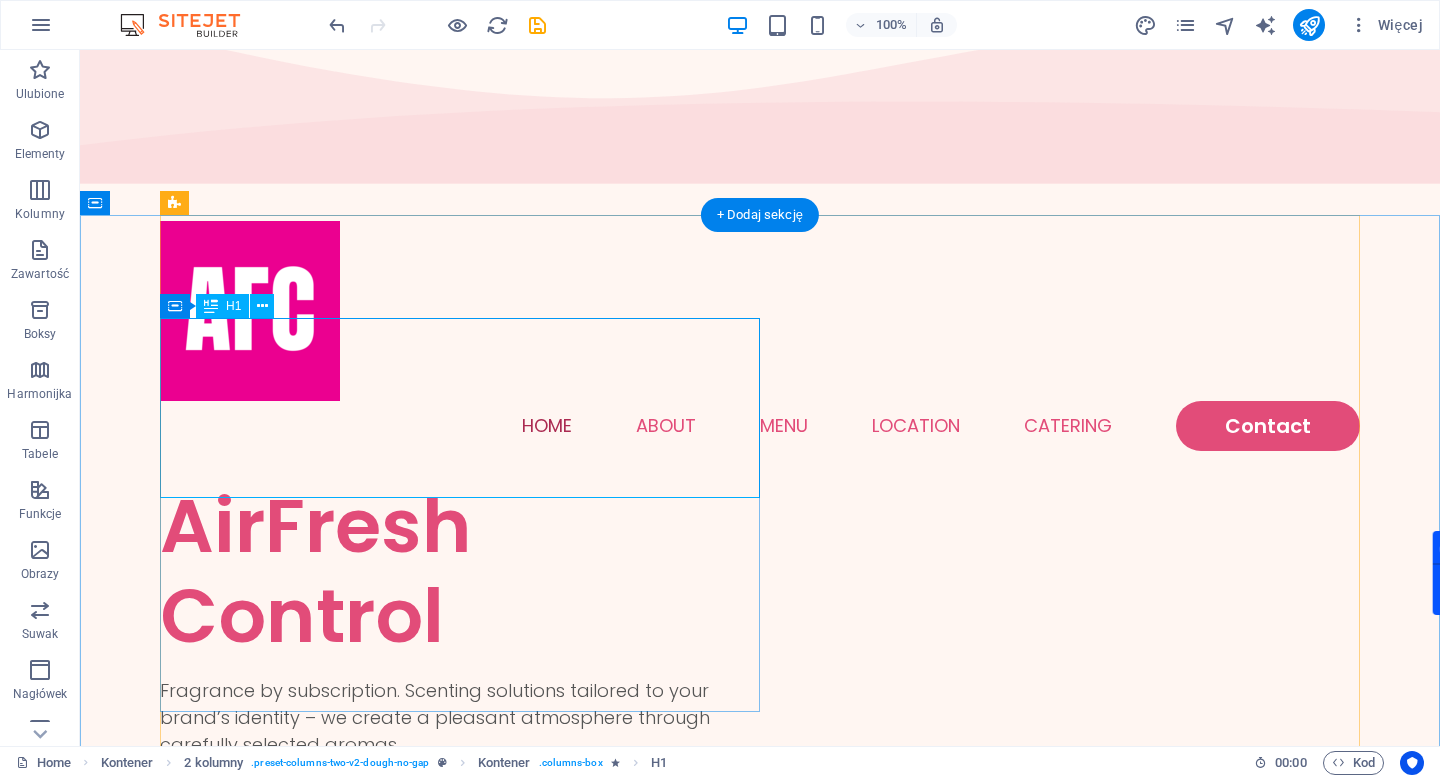 click on "AirFresh Control" at bounding box center [460, 571] 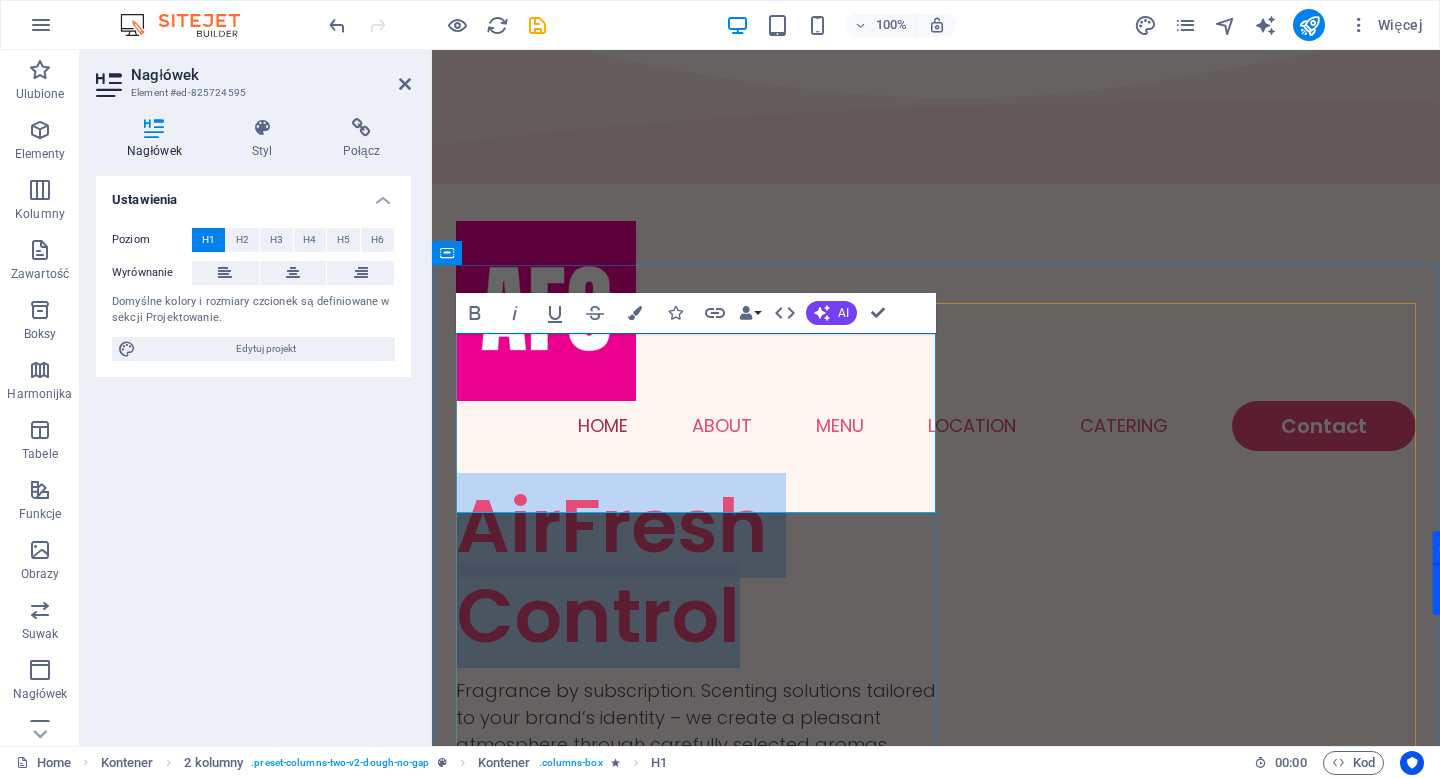 click on "AirFresh Control" at bounding box center [696, 571] 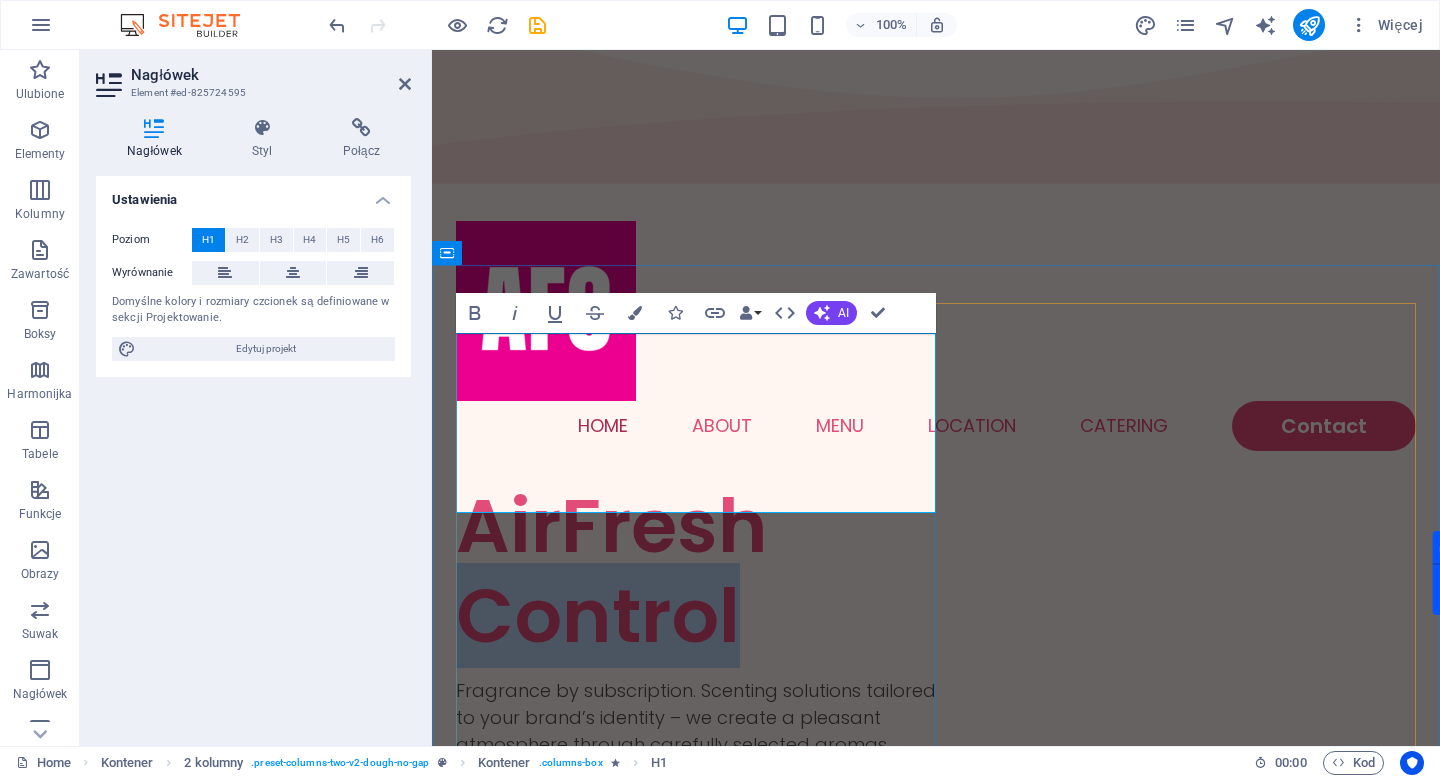drag, startPoint x: 740, startPoint y: 475, endPoint x: 479, endPoint y: 479, distance: 261.03064 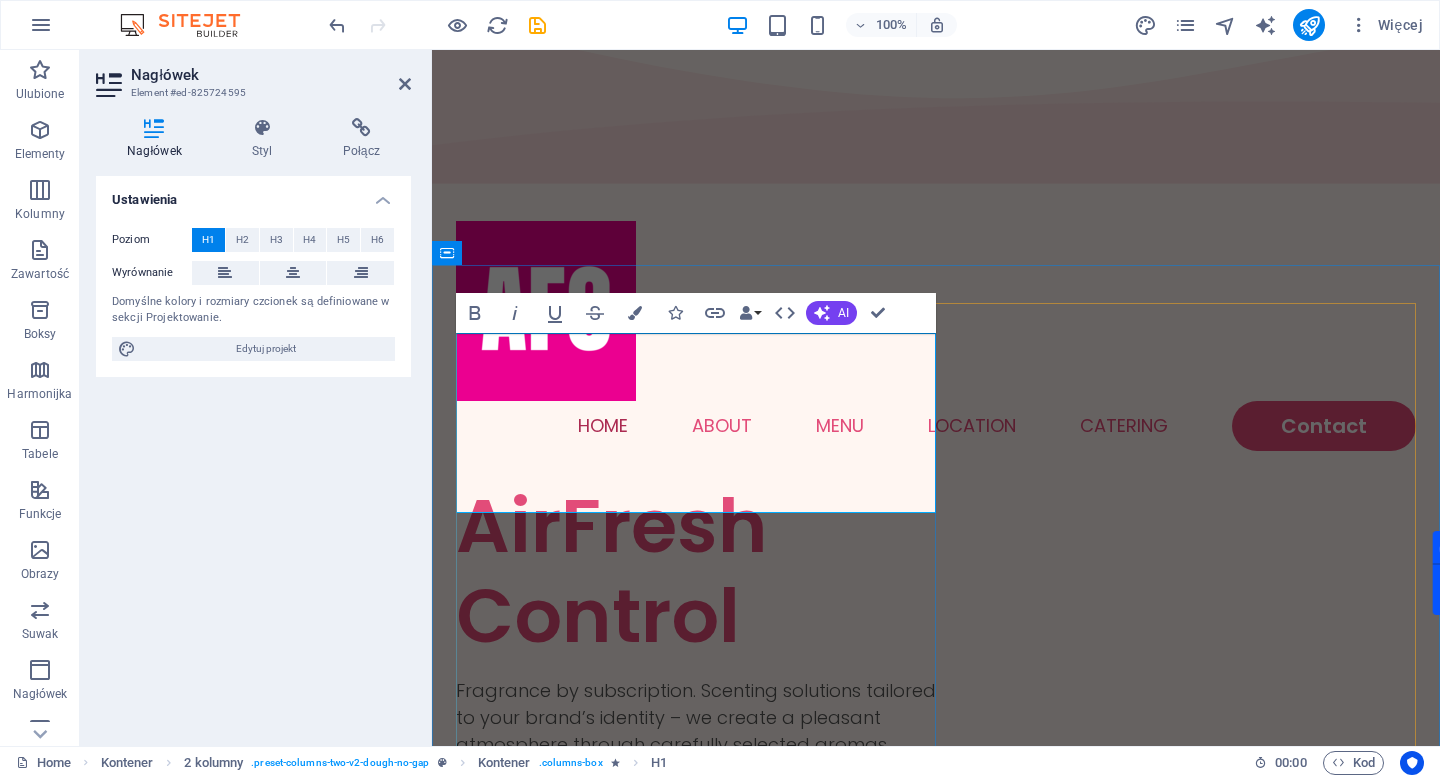 click on "AirFresh Control" at bounding box center (696, 571) 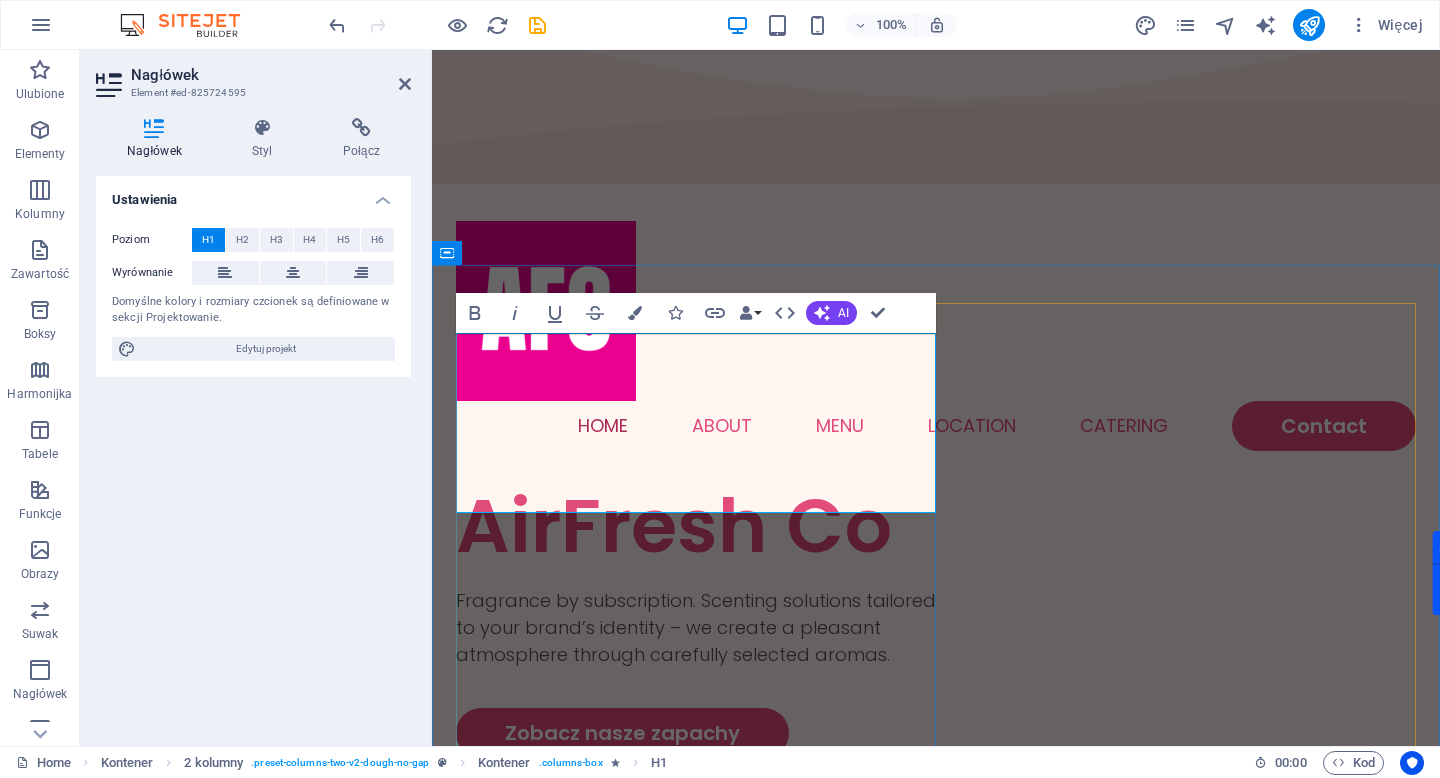 scroll, scrollTop: 120, scrollLeft: 0, axis: vertical 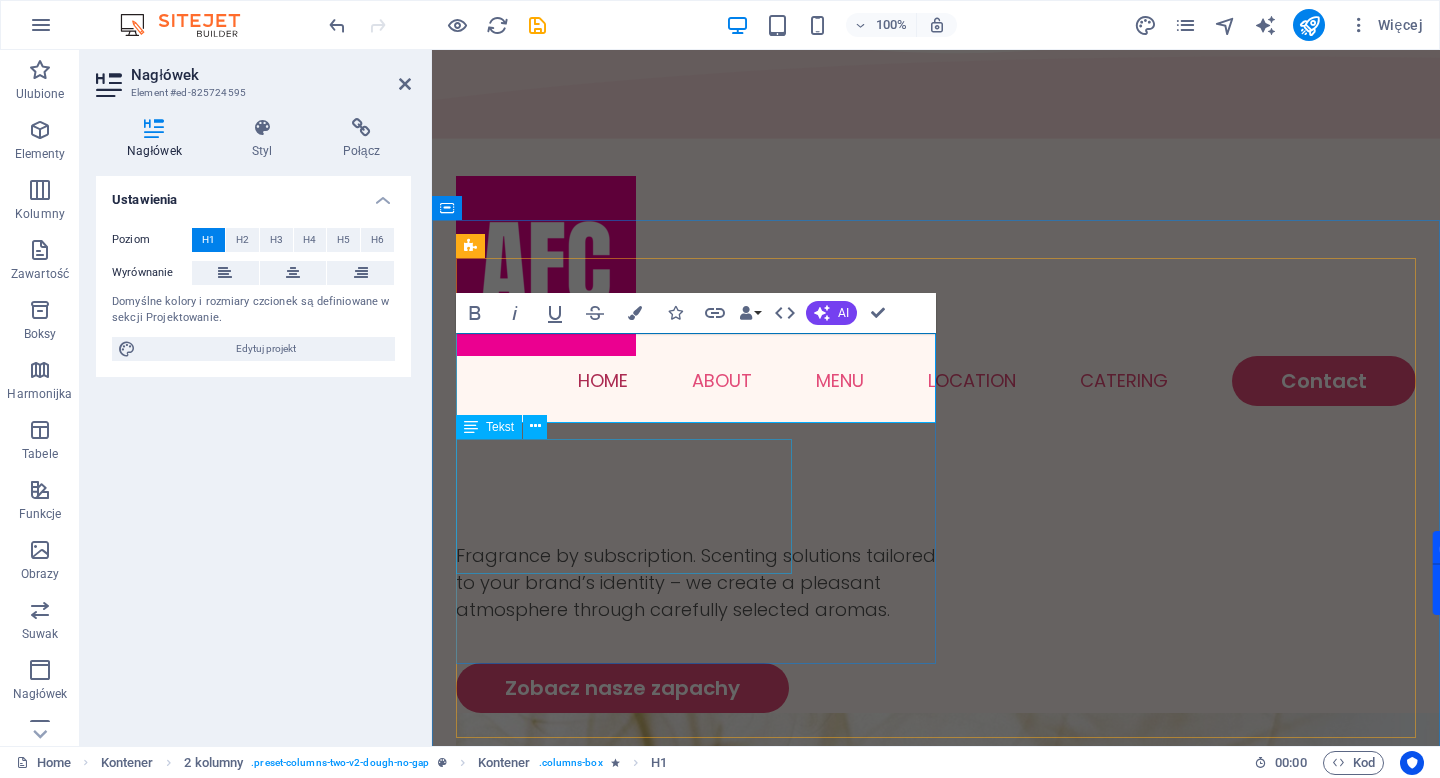type 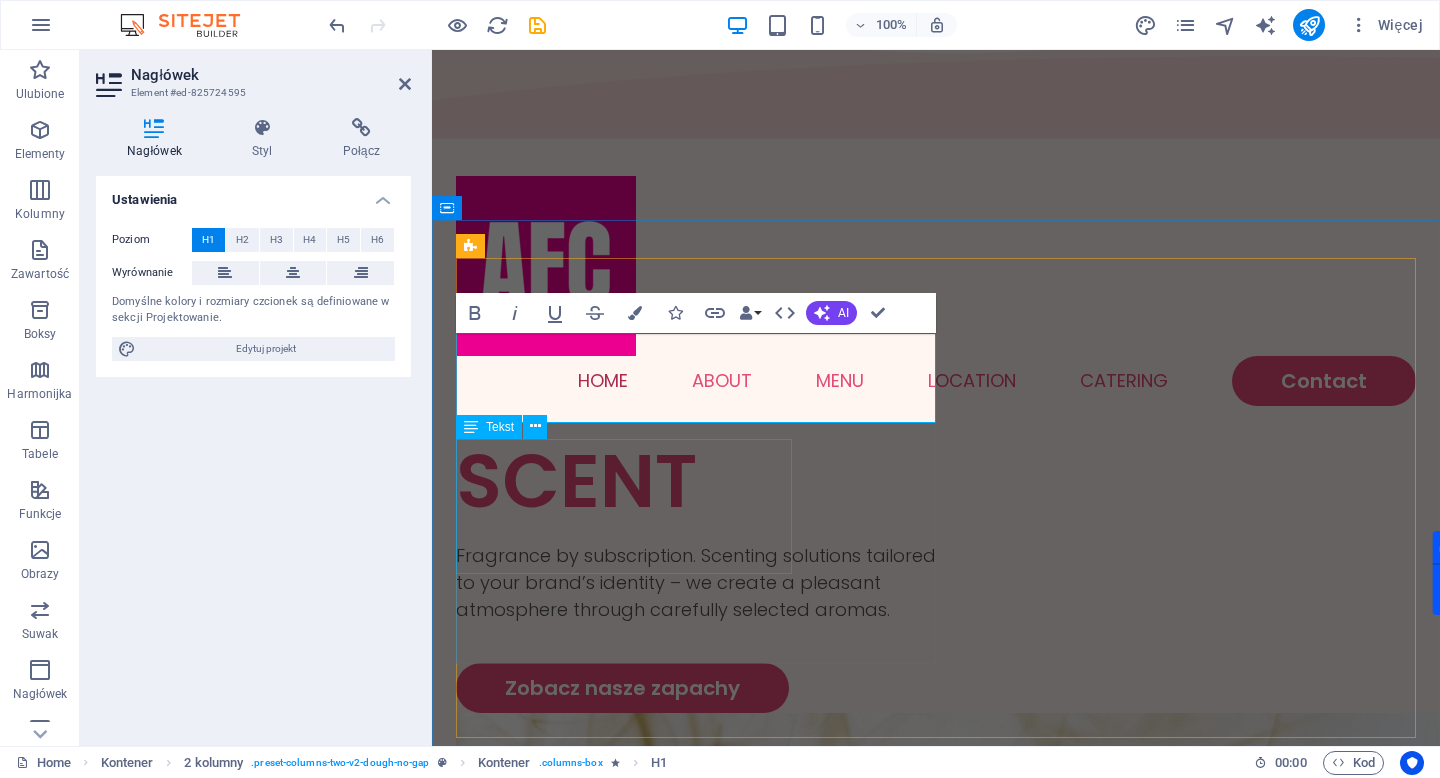scroll, scrollTop: 75, scrollLeft: 0, axis: vertical 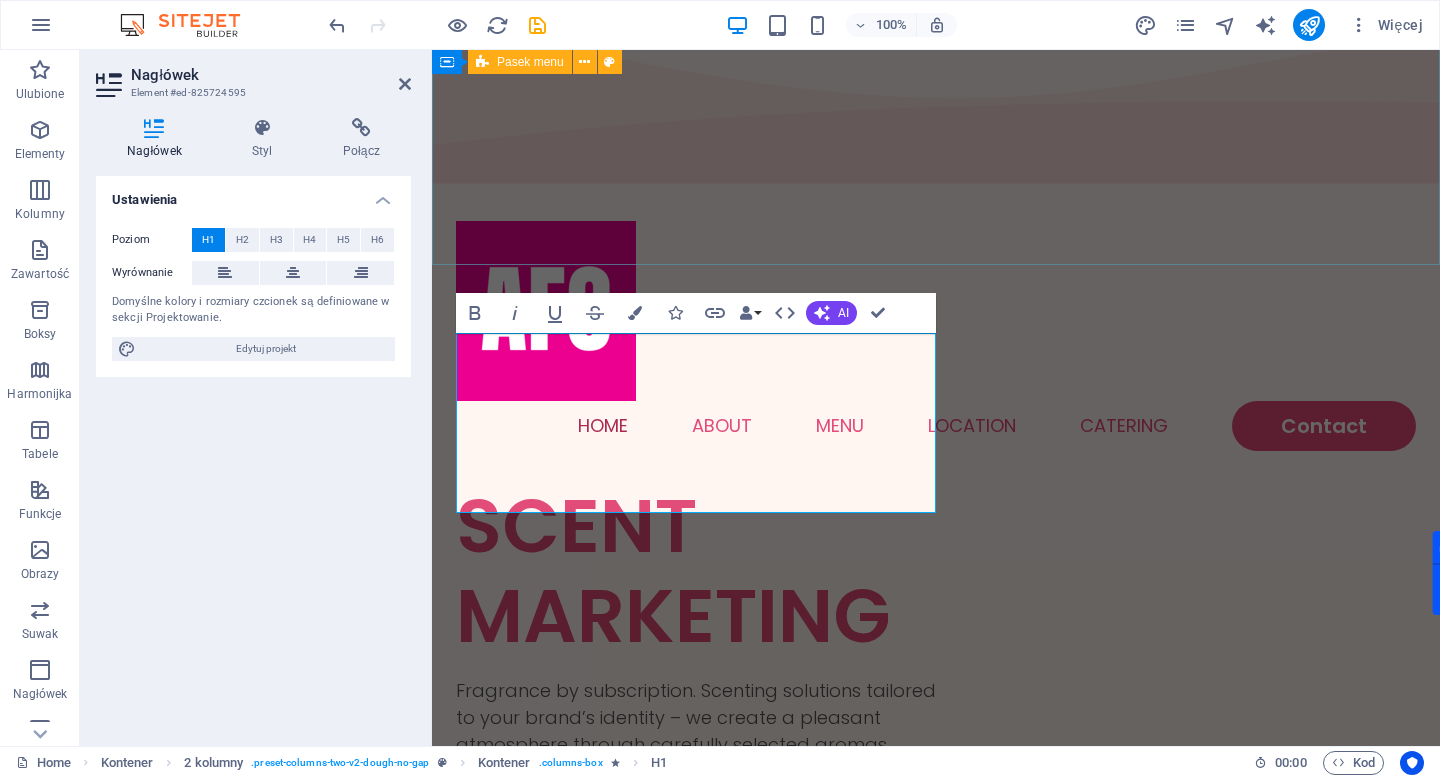 click on "Home About Menu Location Catering Contact" at bounding box center [936, 336] 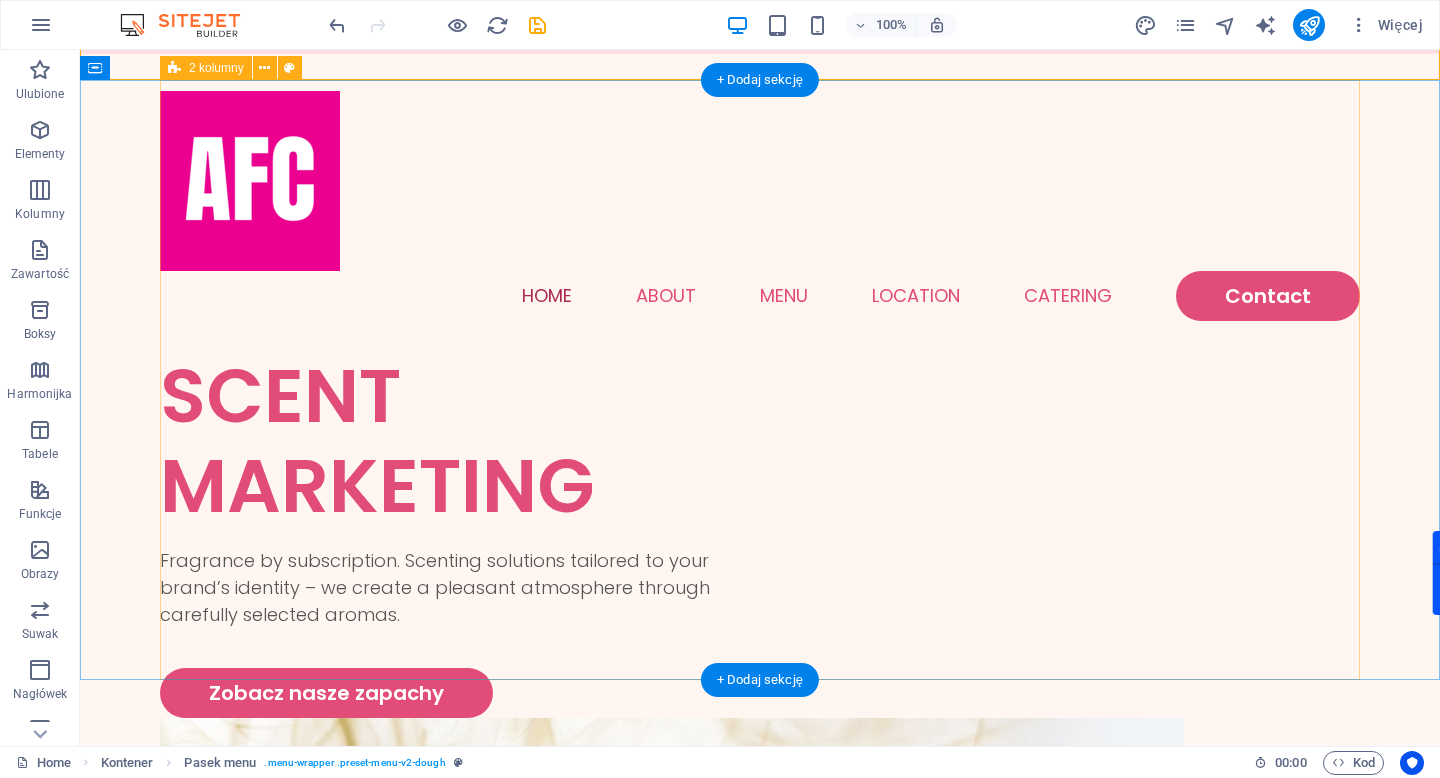 scroll, scrollTop: 212, scrollLeft: 0, axis: vertical 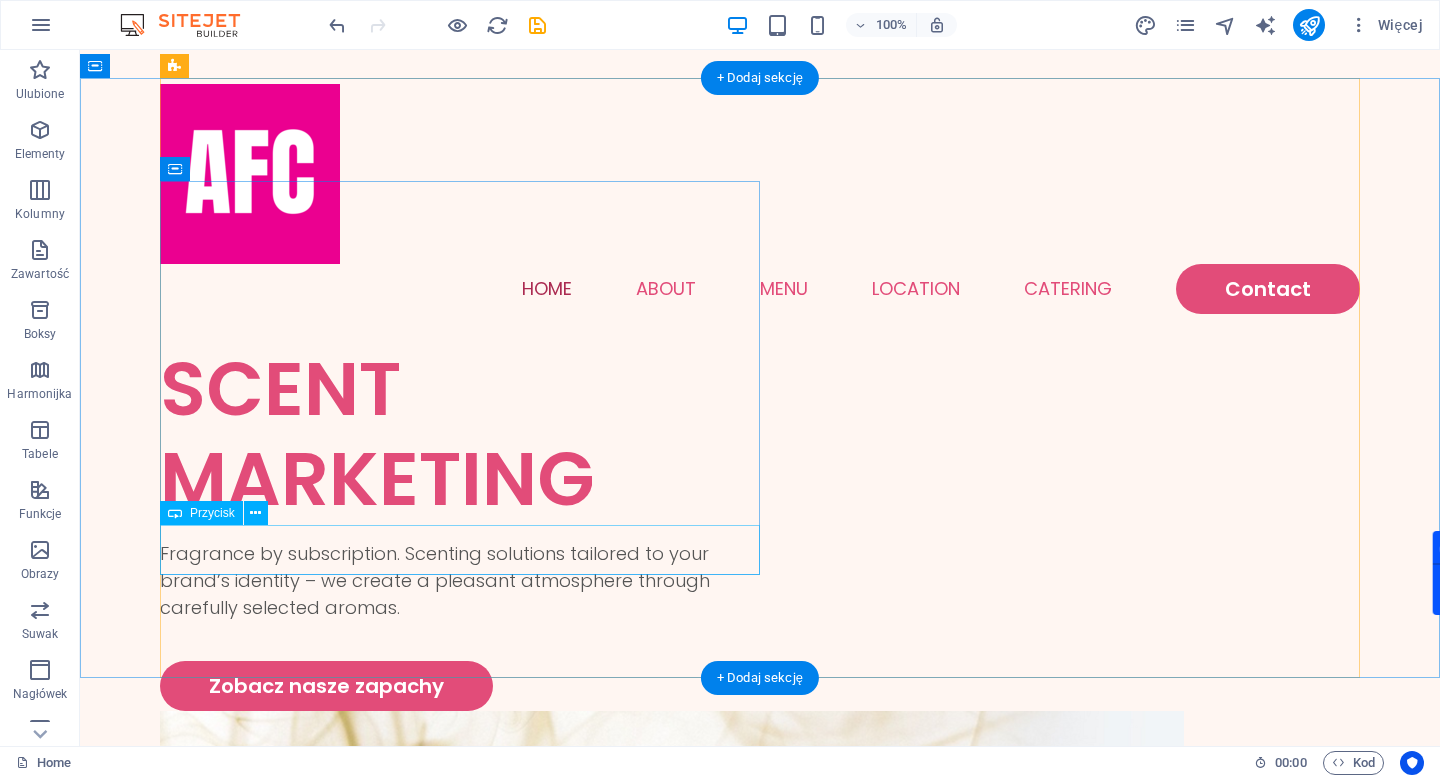 click on "Zobacz nasze zapachy" at bounding box center [460, 686] 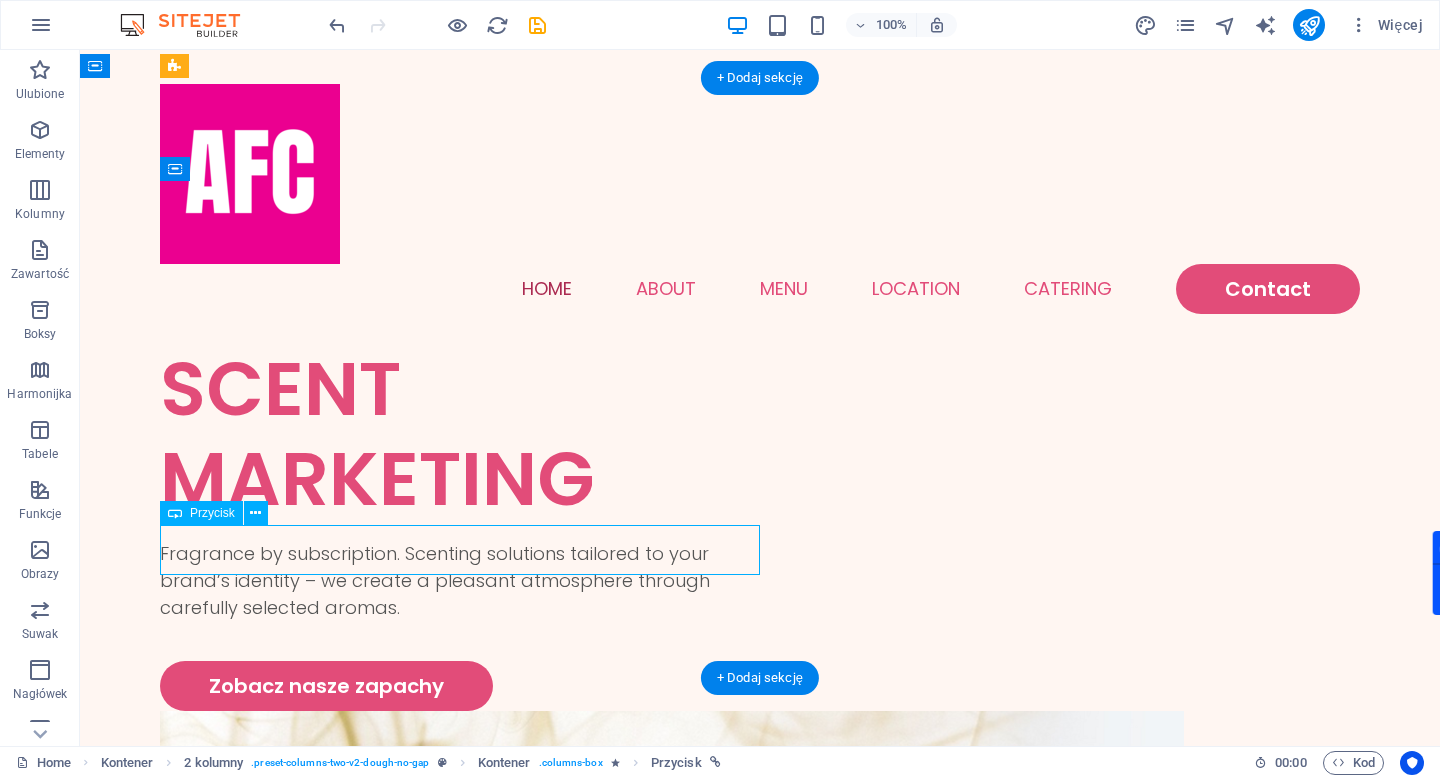 click on "Zobacz nasze zapachy" at bounding box center (460, 686) 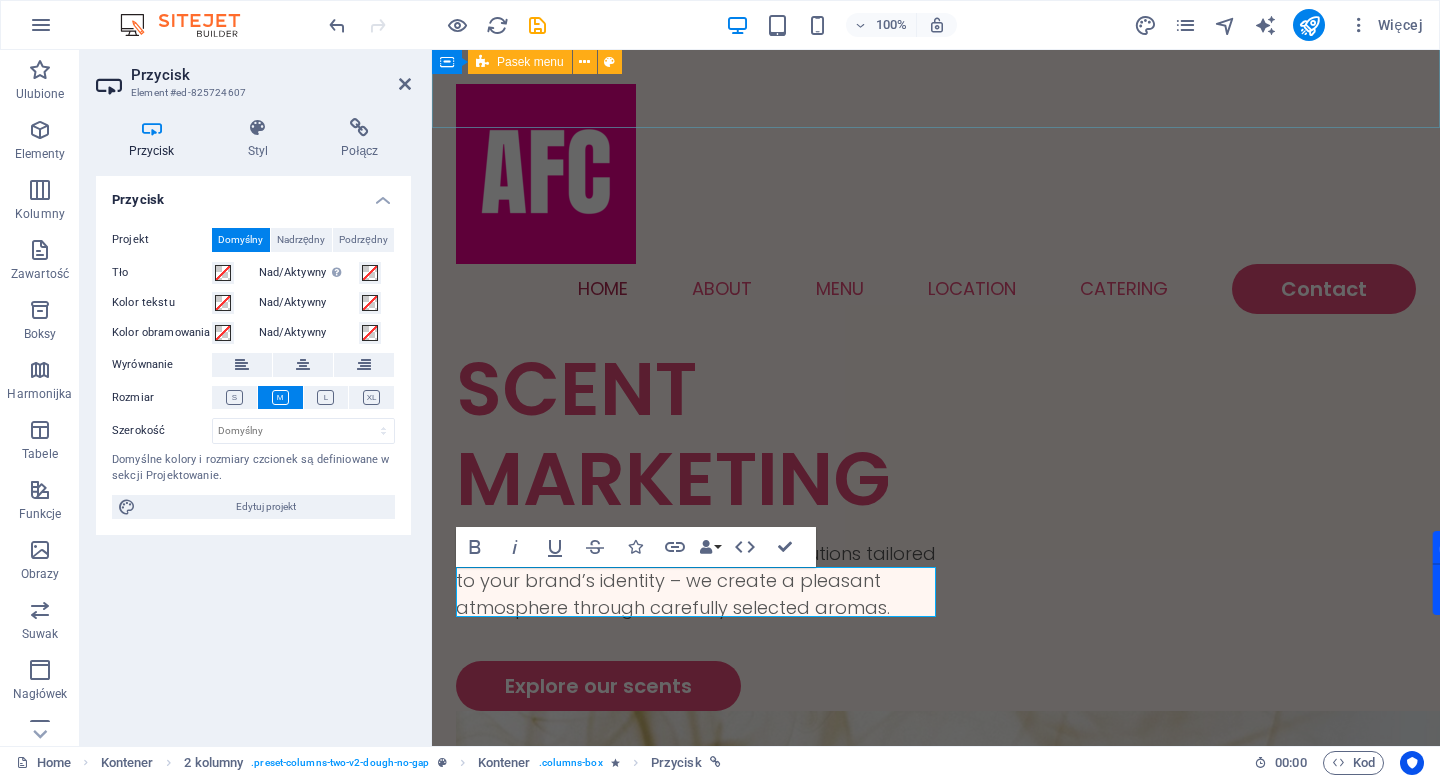 click on "Home About Menu Location Catering Contact" at bounding box center (936, 199) 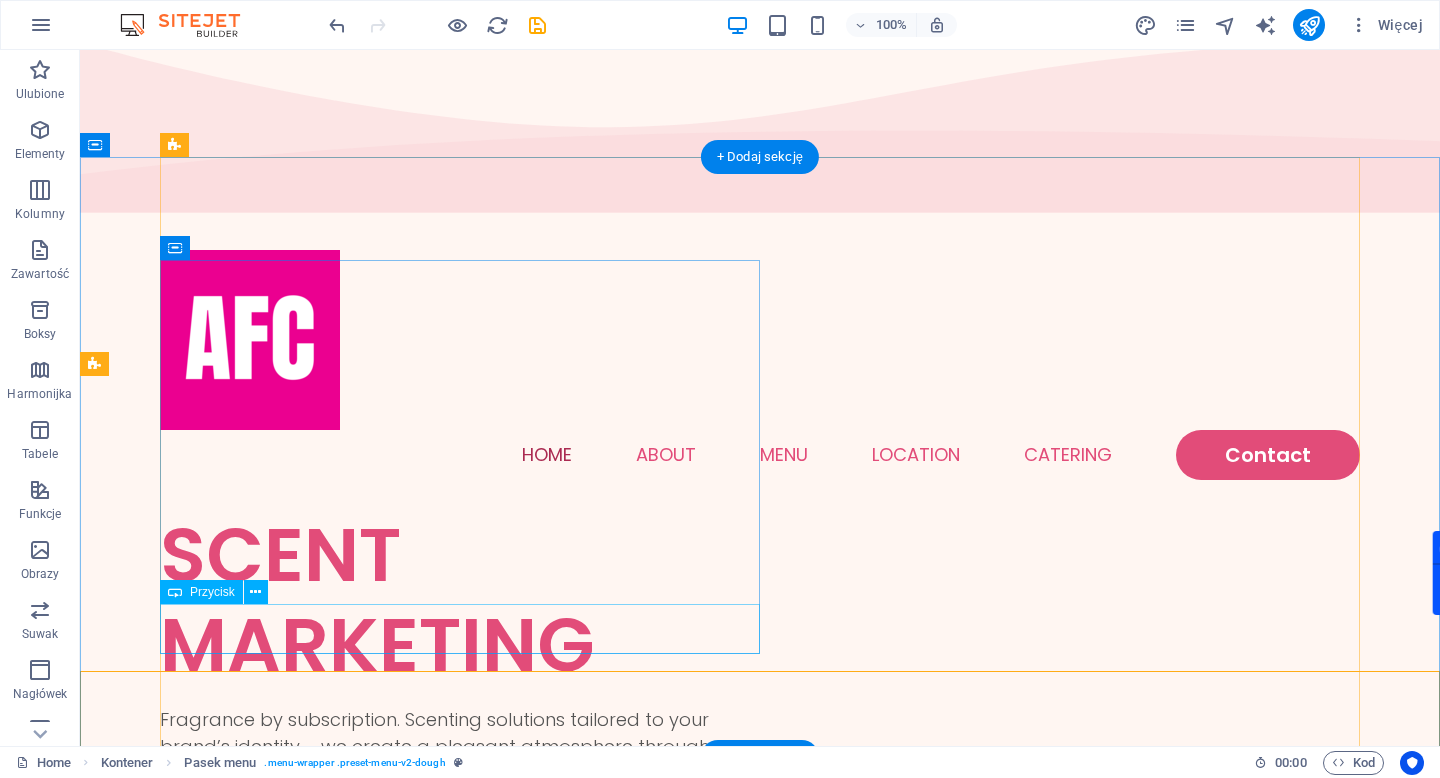 scroll, scrollTop: 0, scrollLeft: 0, axis: both 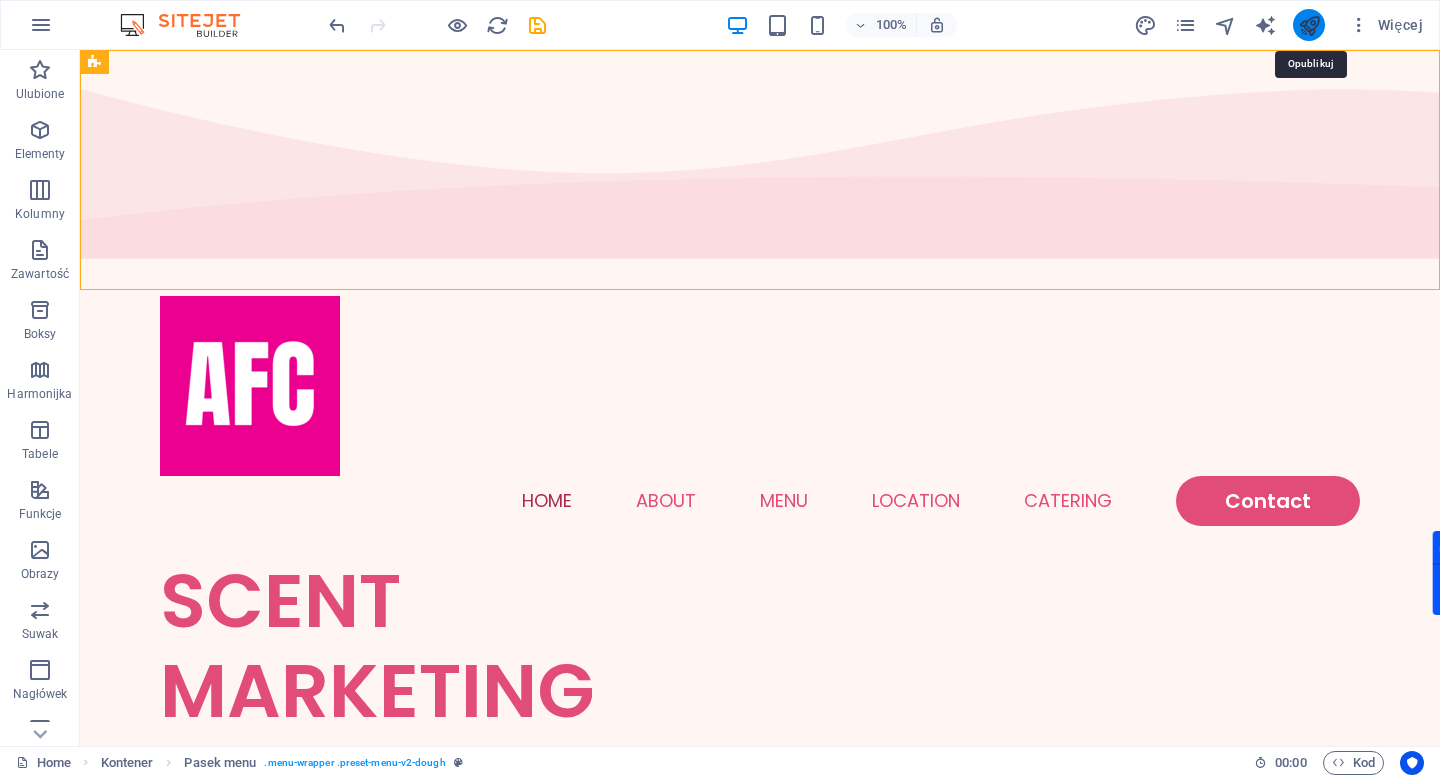click at bounding box center (1309, 25) 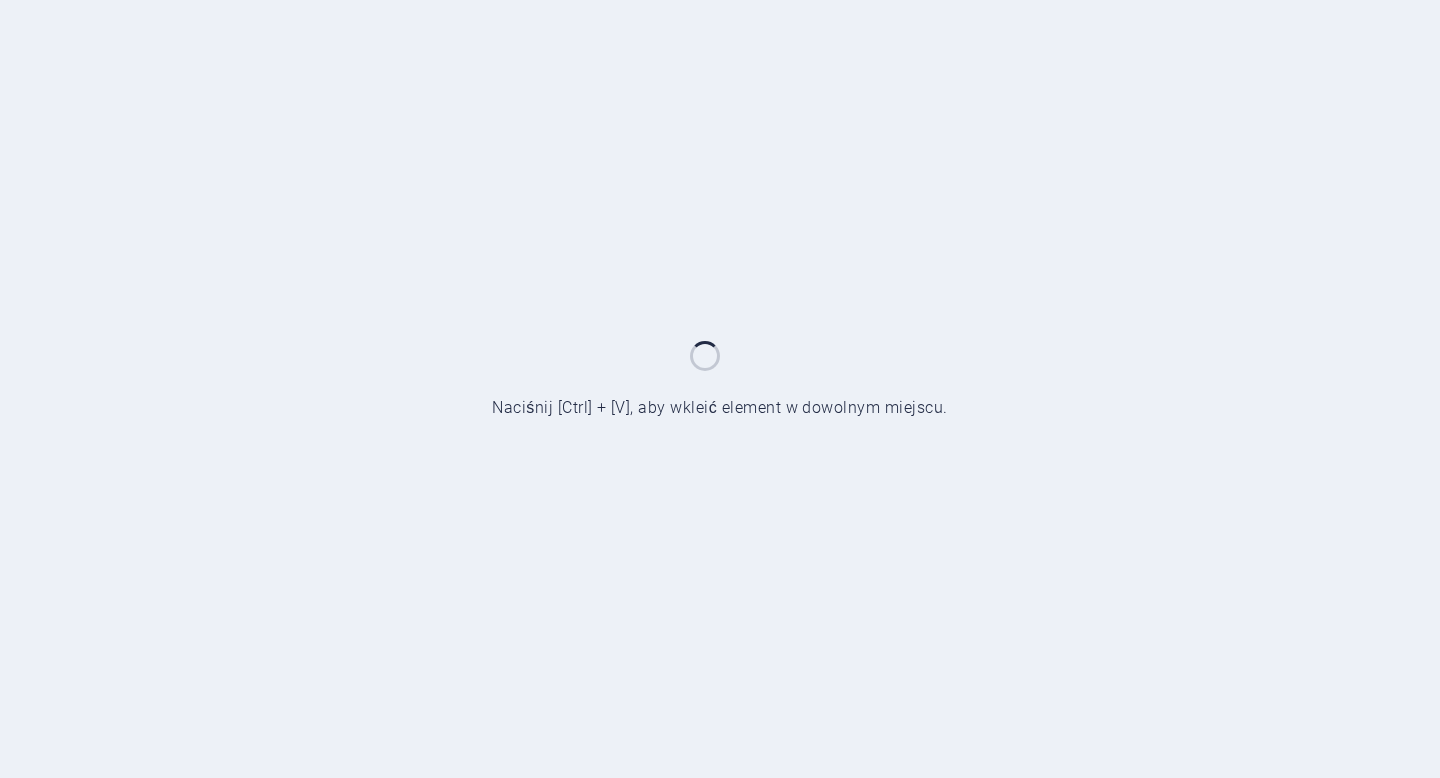 scroll, scrollTop: 0, scrollLeft: 0, axis: both 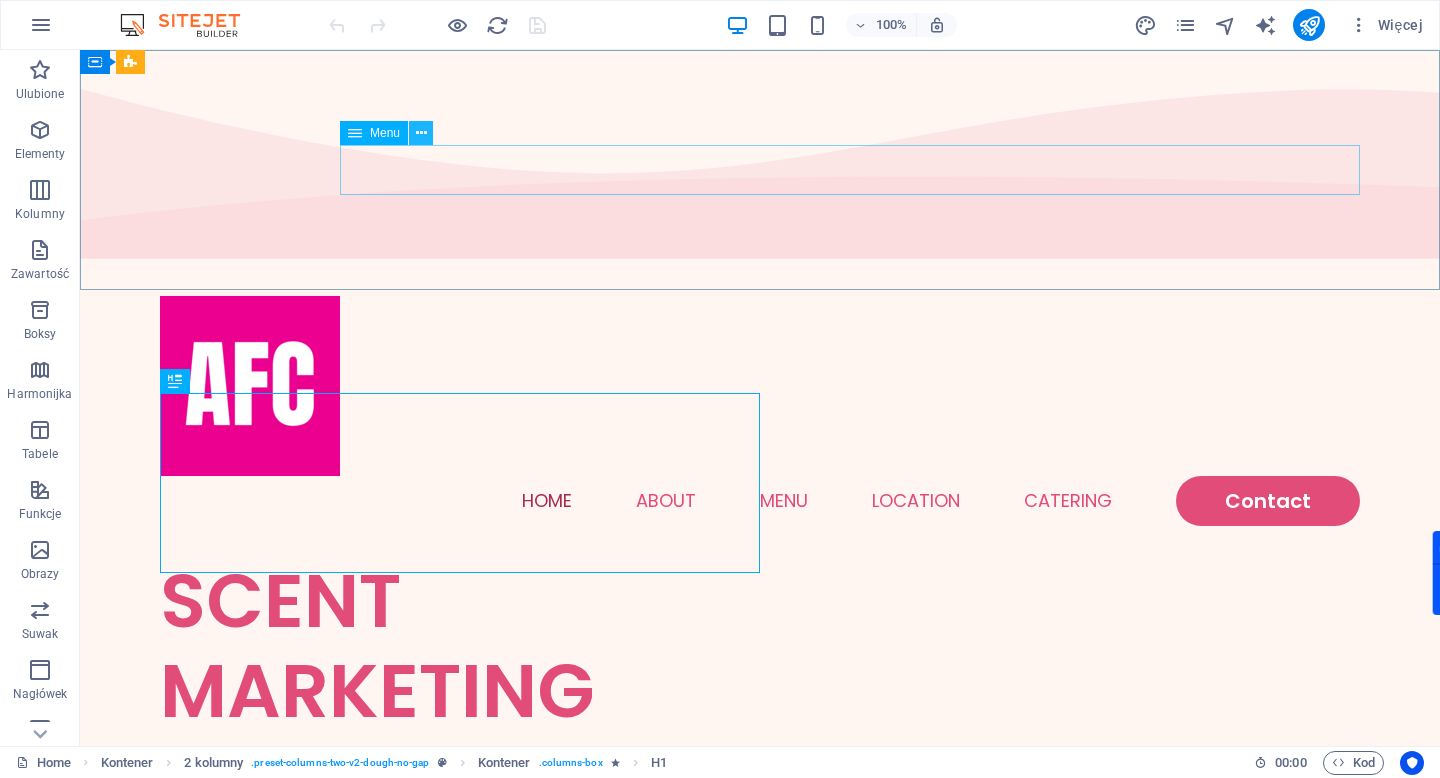 click at bounding box center [421, 133] 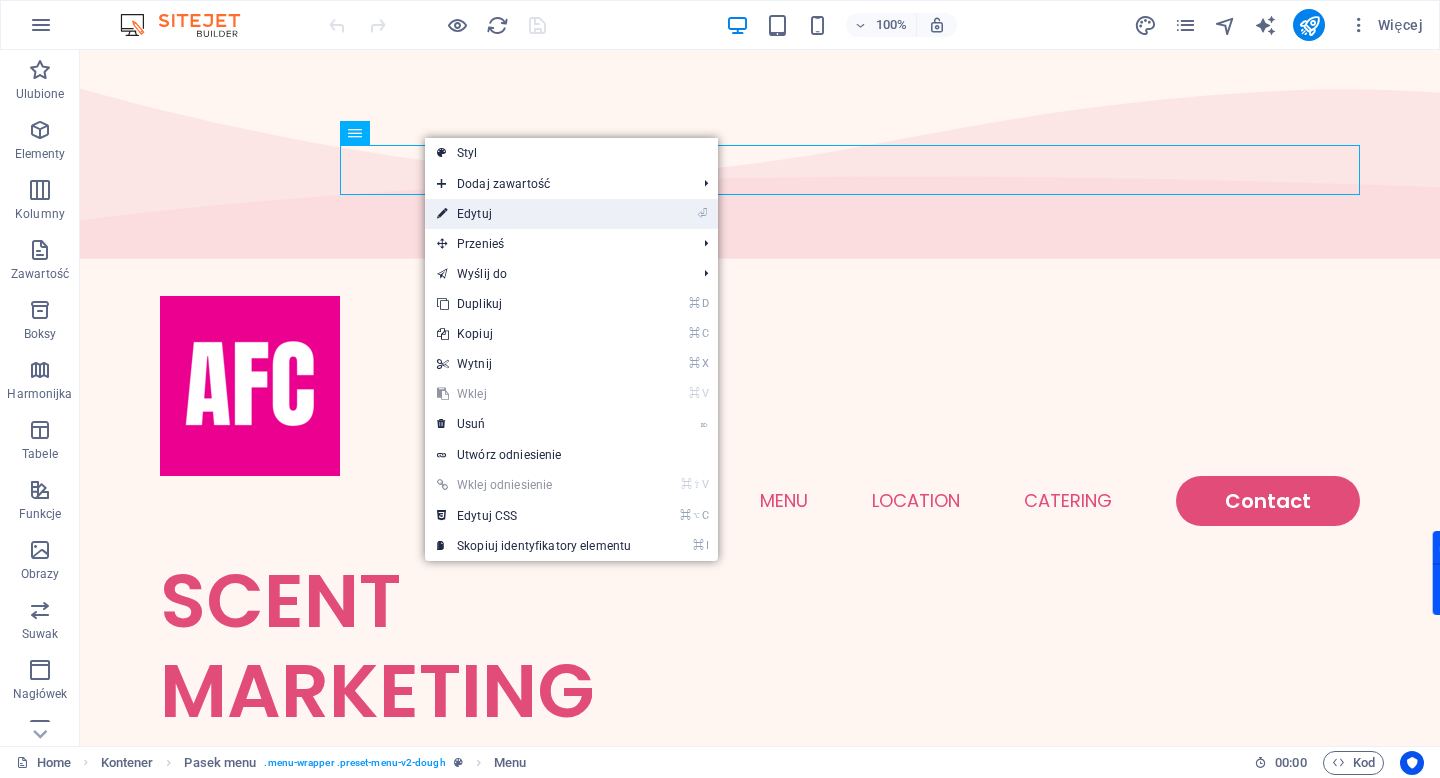 click on "⏎  Edytuj" at bounding box center [534, 214] 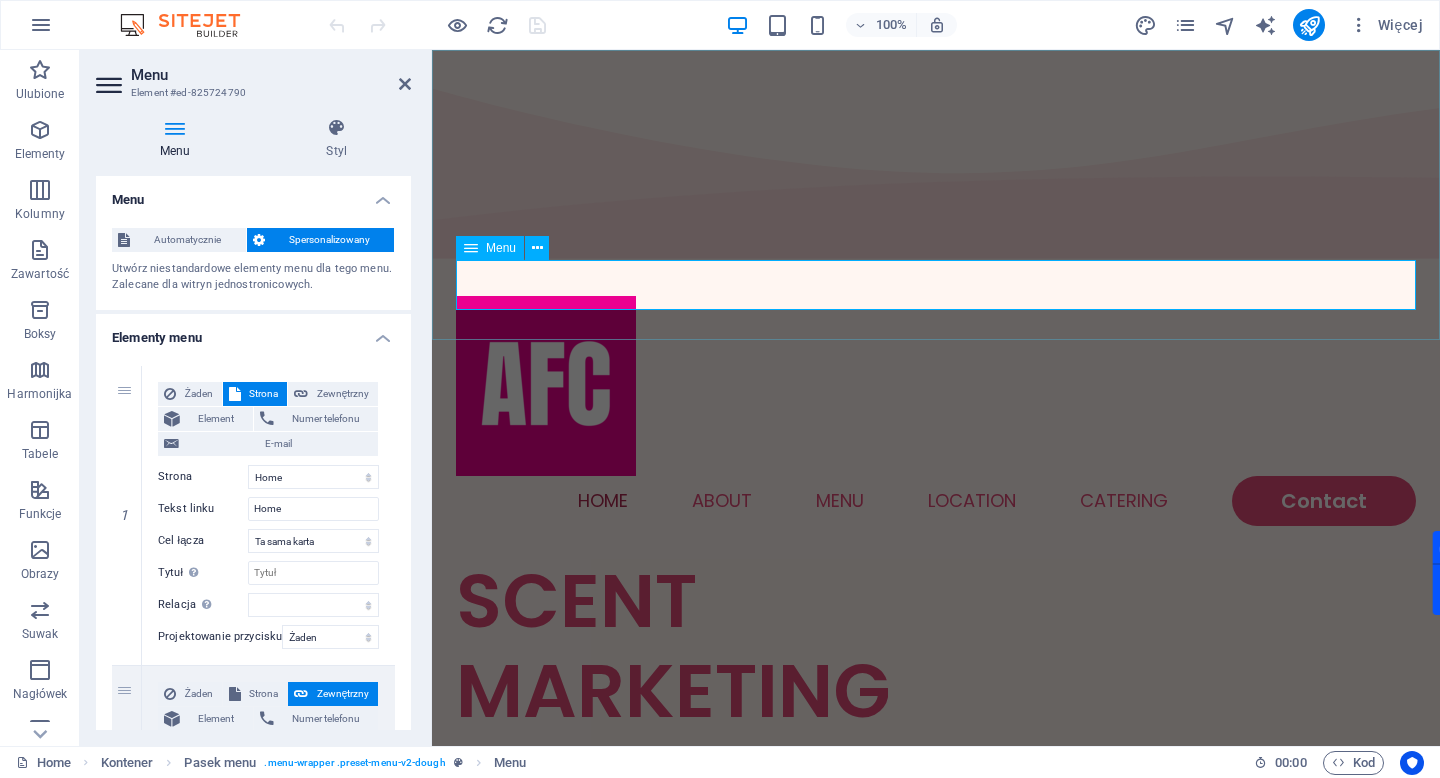 click on "Home About Menu Location Catering Contact" at bounding box center [936, 501] 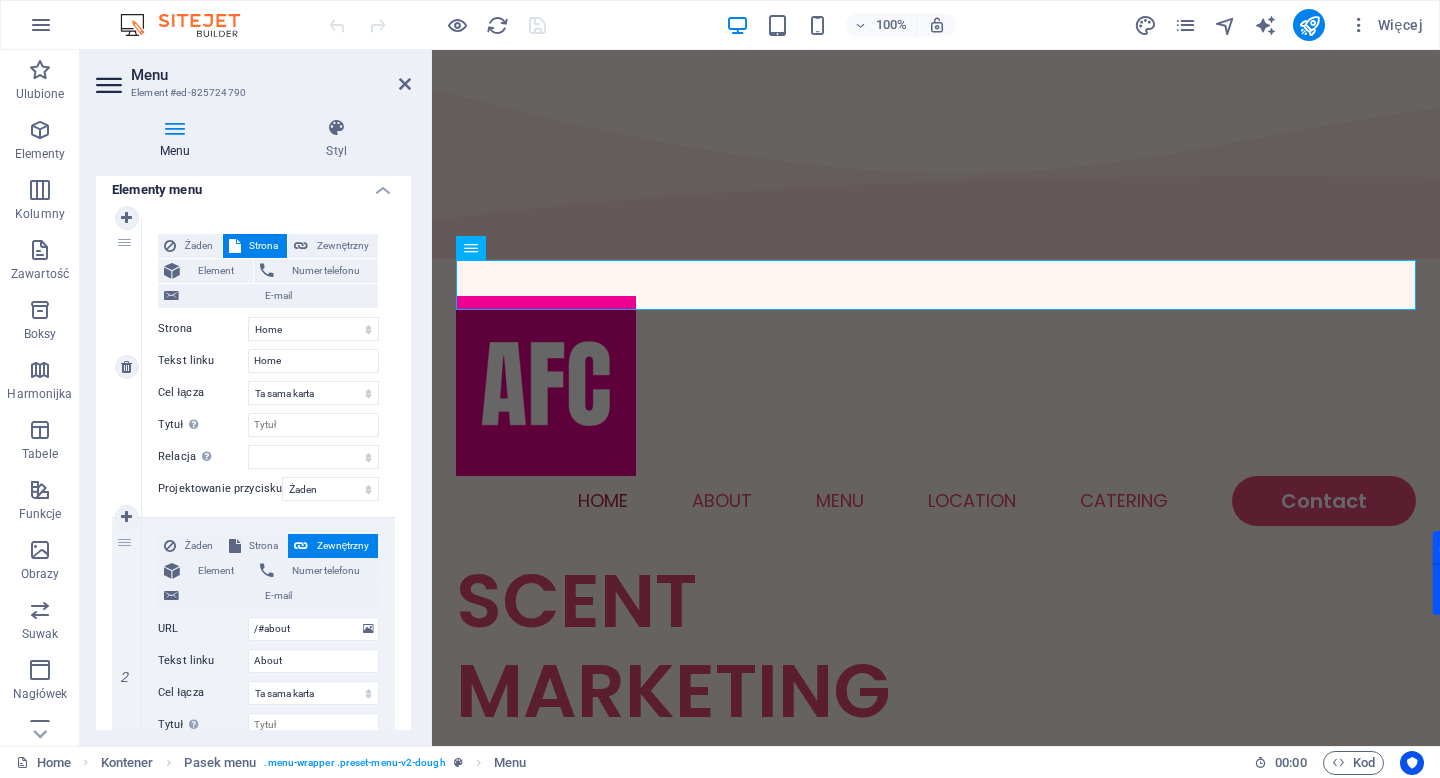 scroll, scrollTop: 0, scrollLeft: 0, axis: both 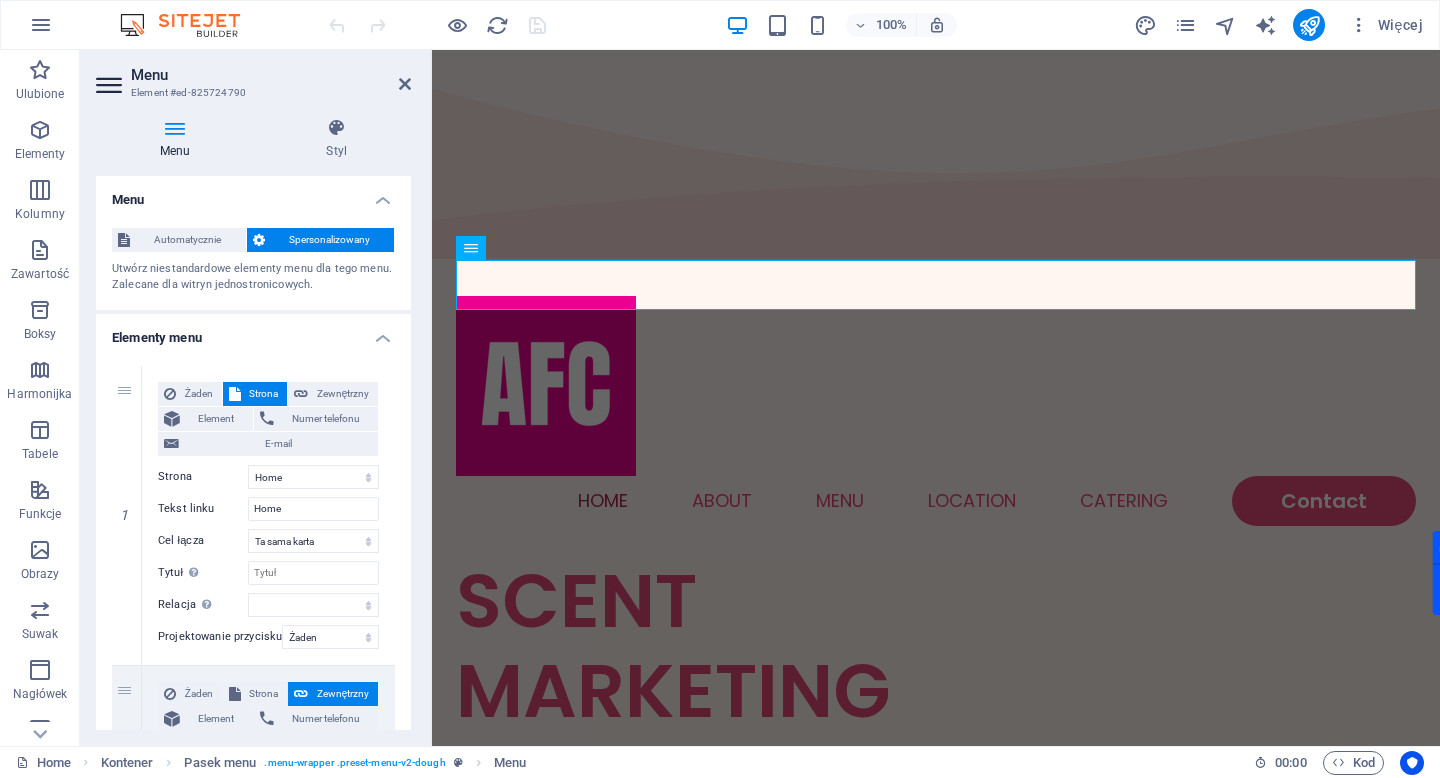 click on "Menu" at bounding box center (179, 139) 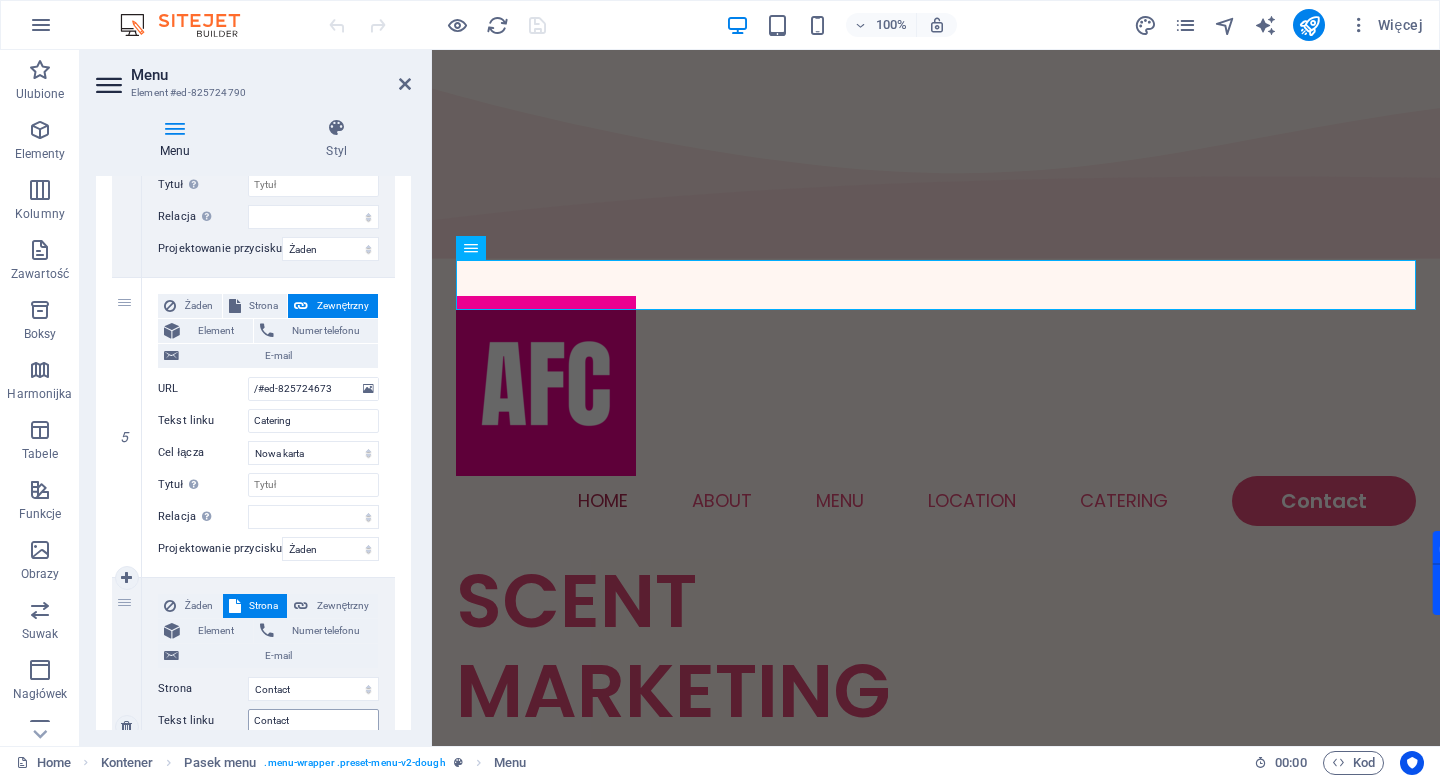 scroll, scrollTop: 1285, scrollLeft: 0, axis: vertical 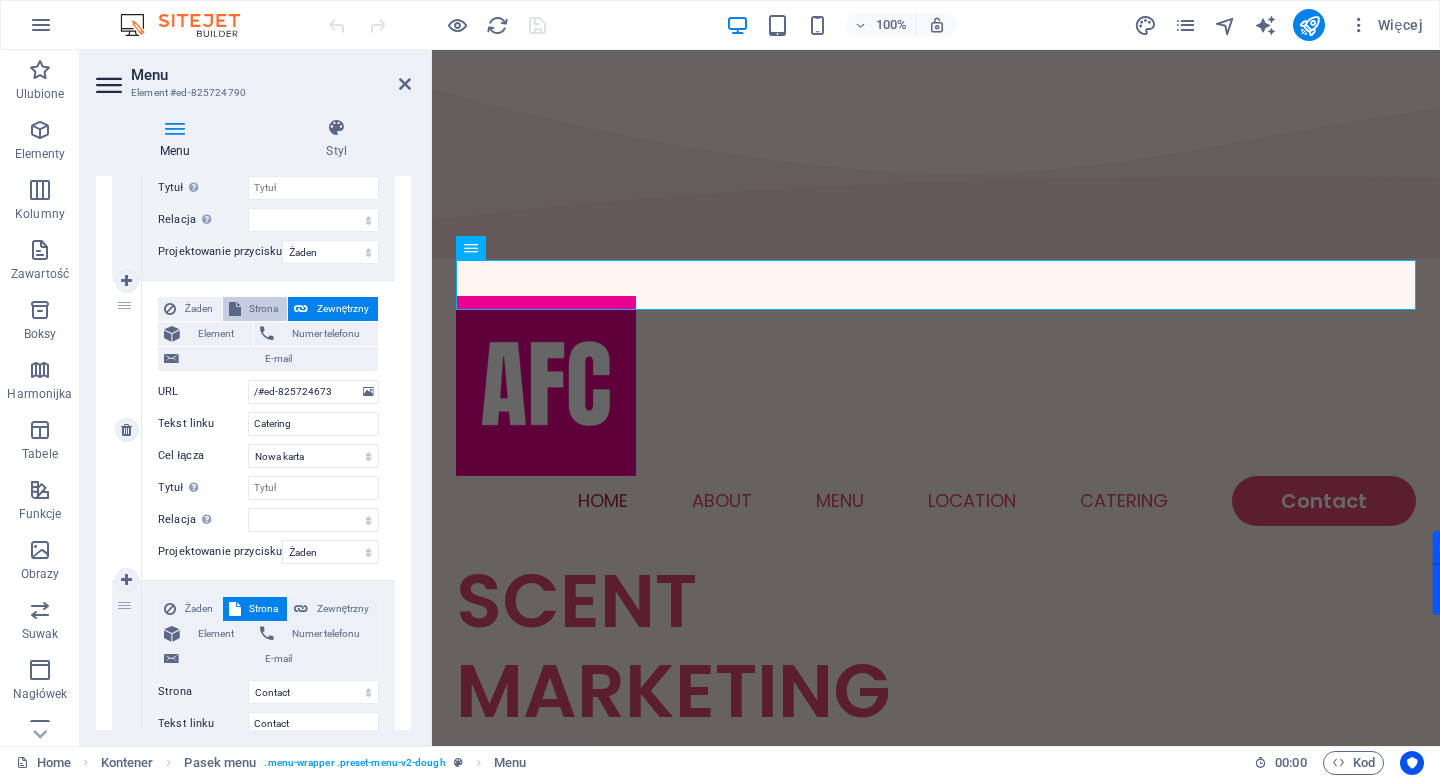 click on "Strona" at bounding box center (264, 309) 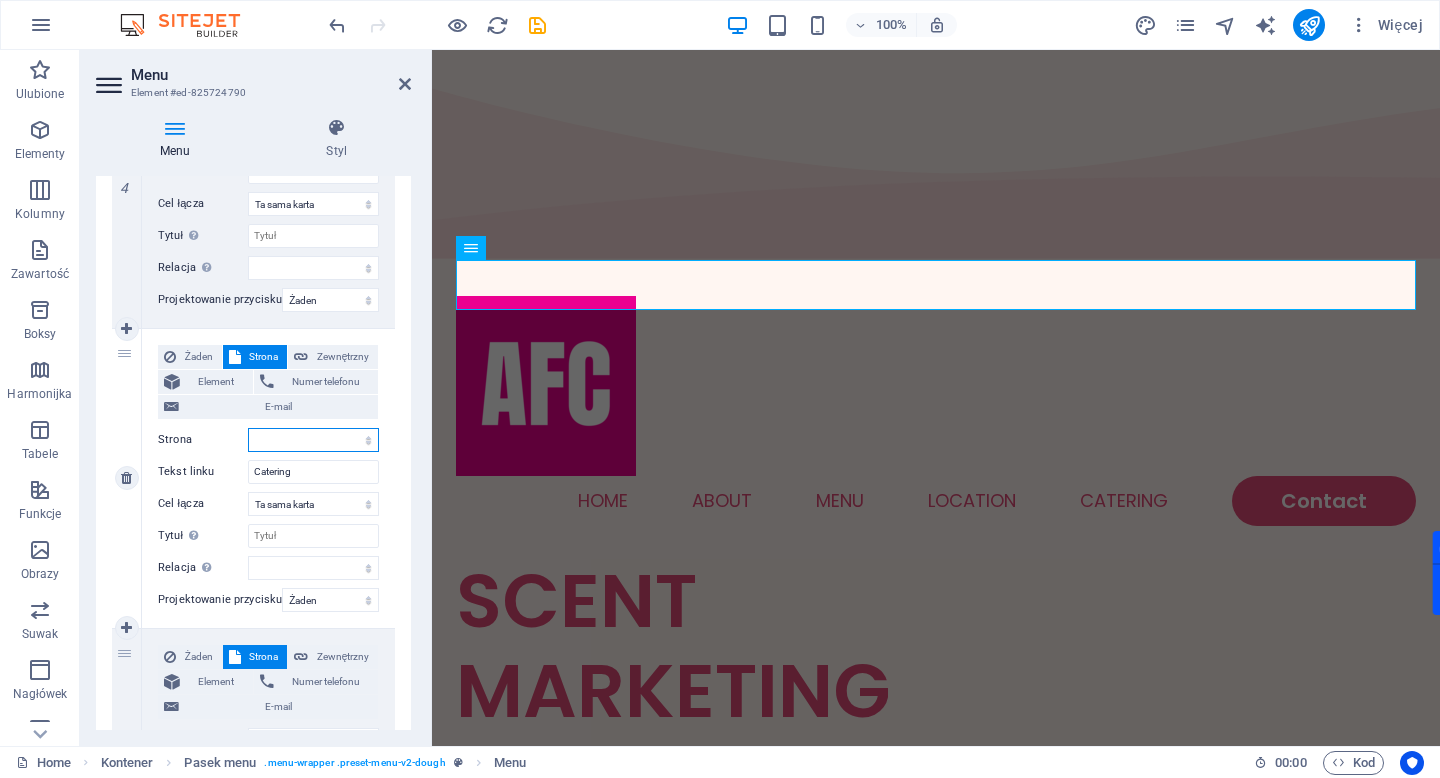 scroll, scrollTop: 1228, scrollLeft: 0, axis: vertical 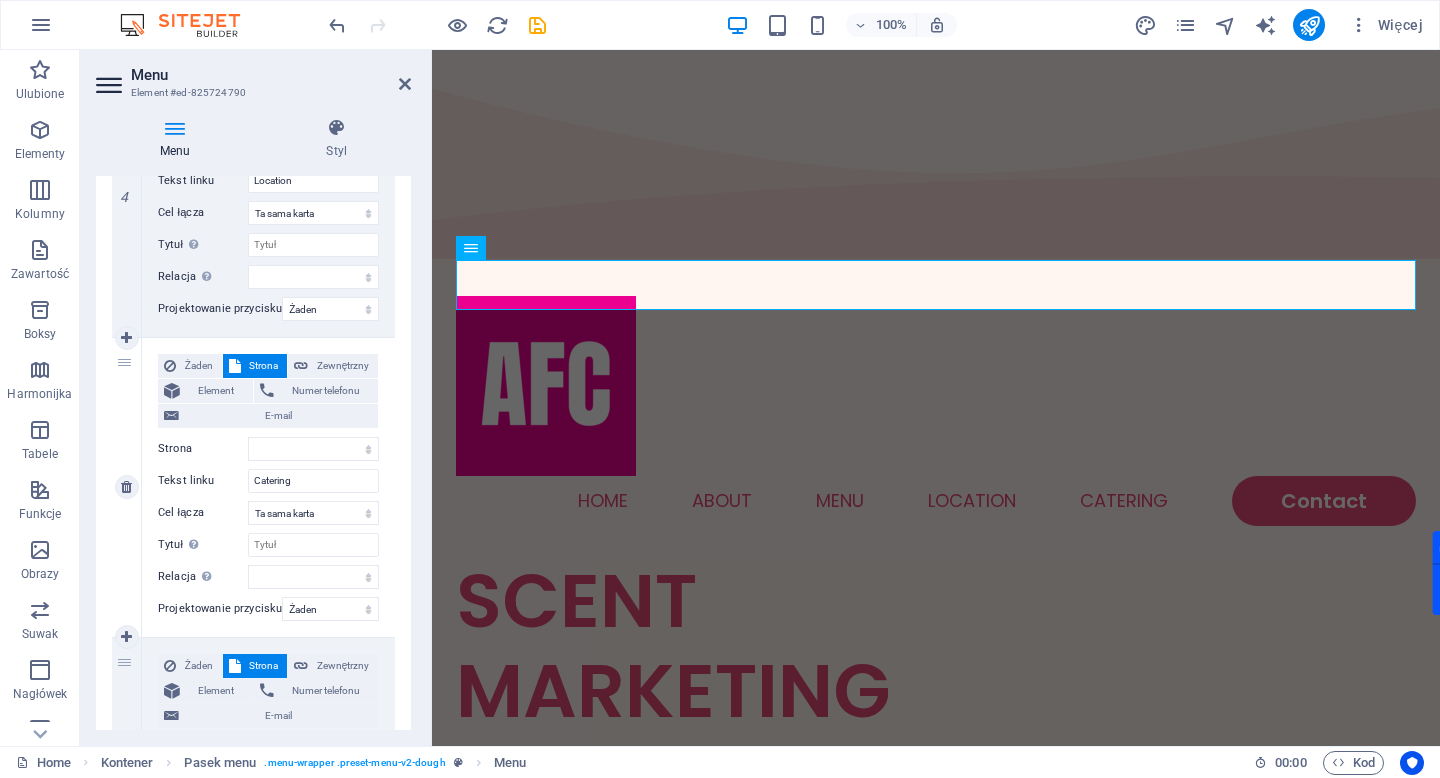 click on "5" at bounding box center [127, 487] 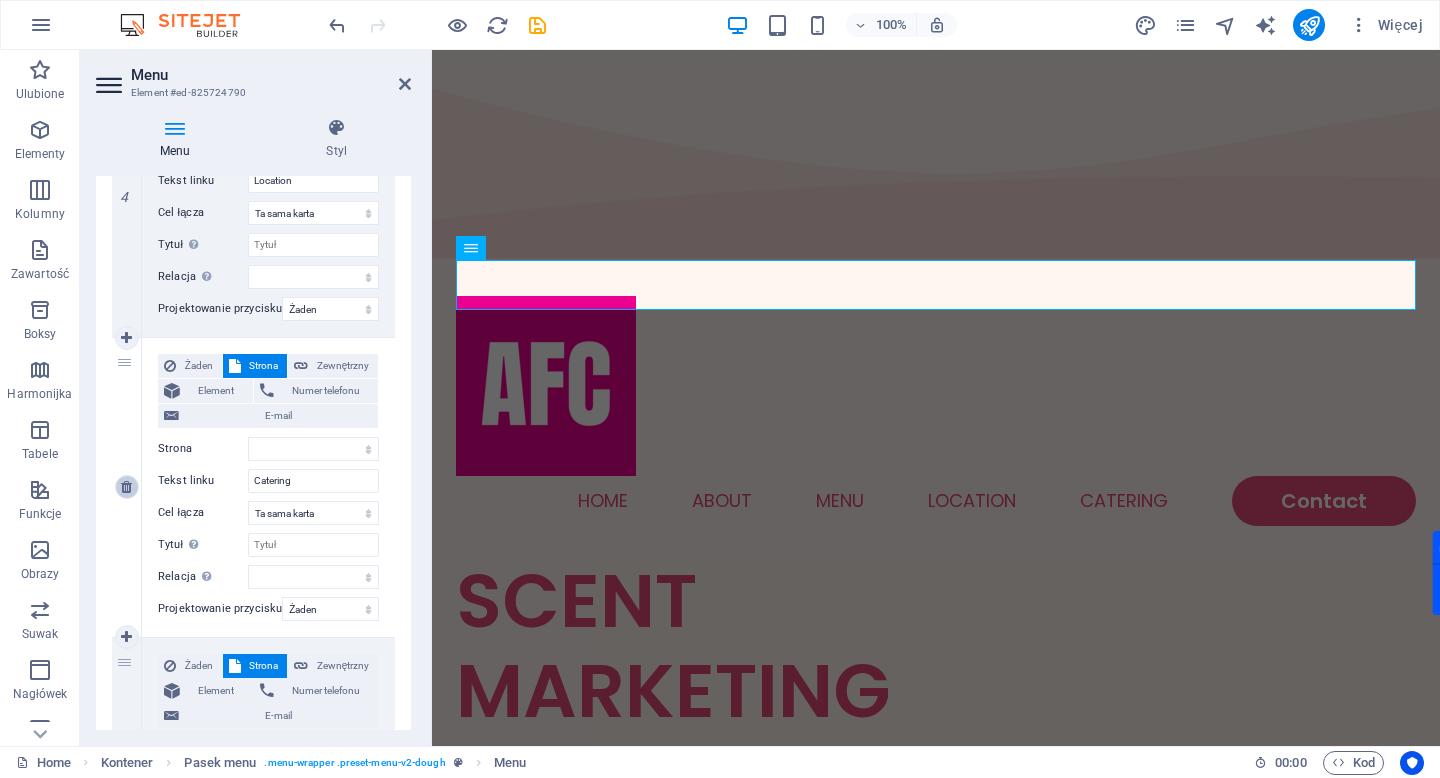 click at bounding box center (126, 487) 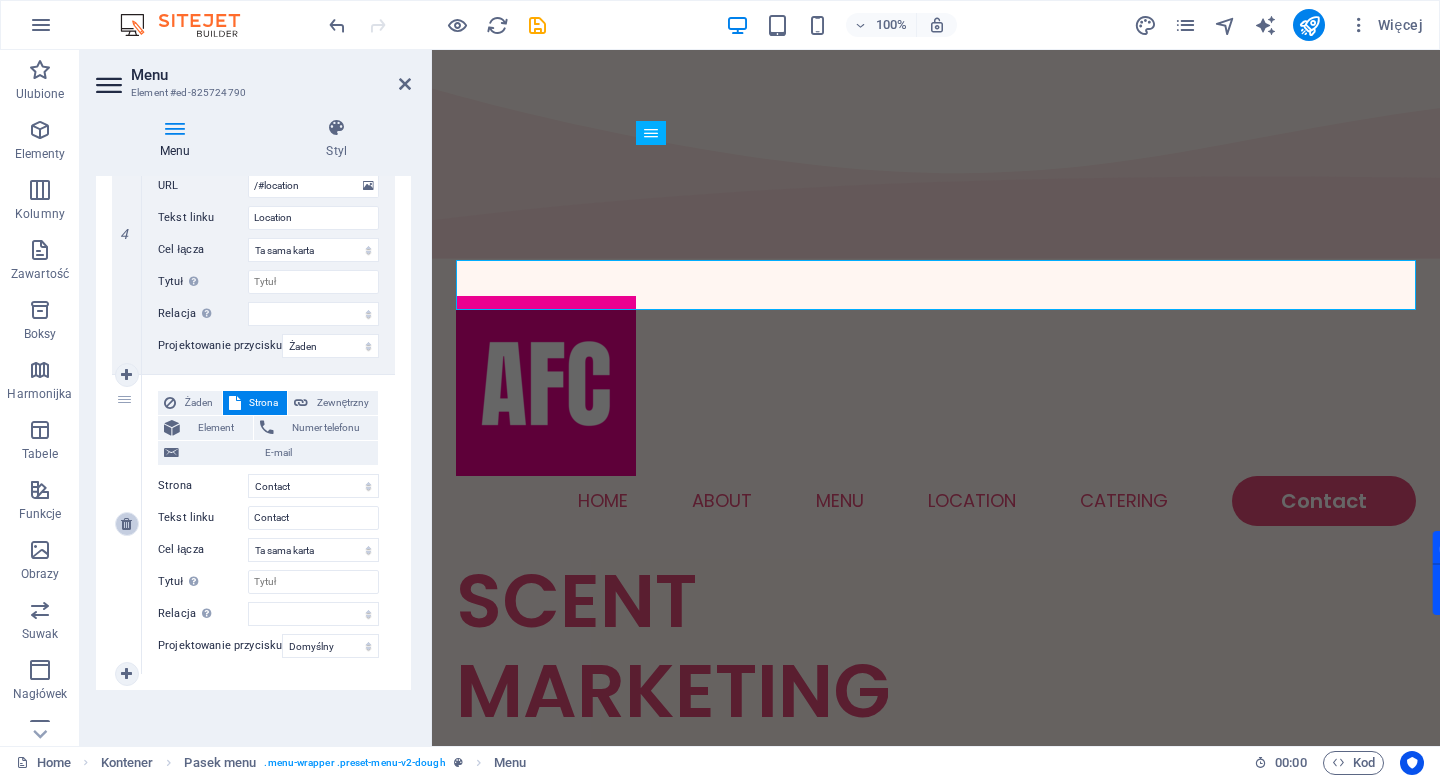 scroll, scrollTop: 1194, scrollLeft: 0, axis: vertical 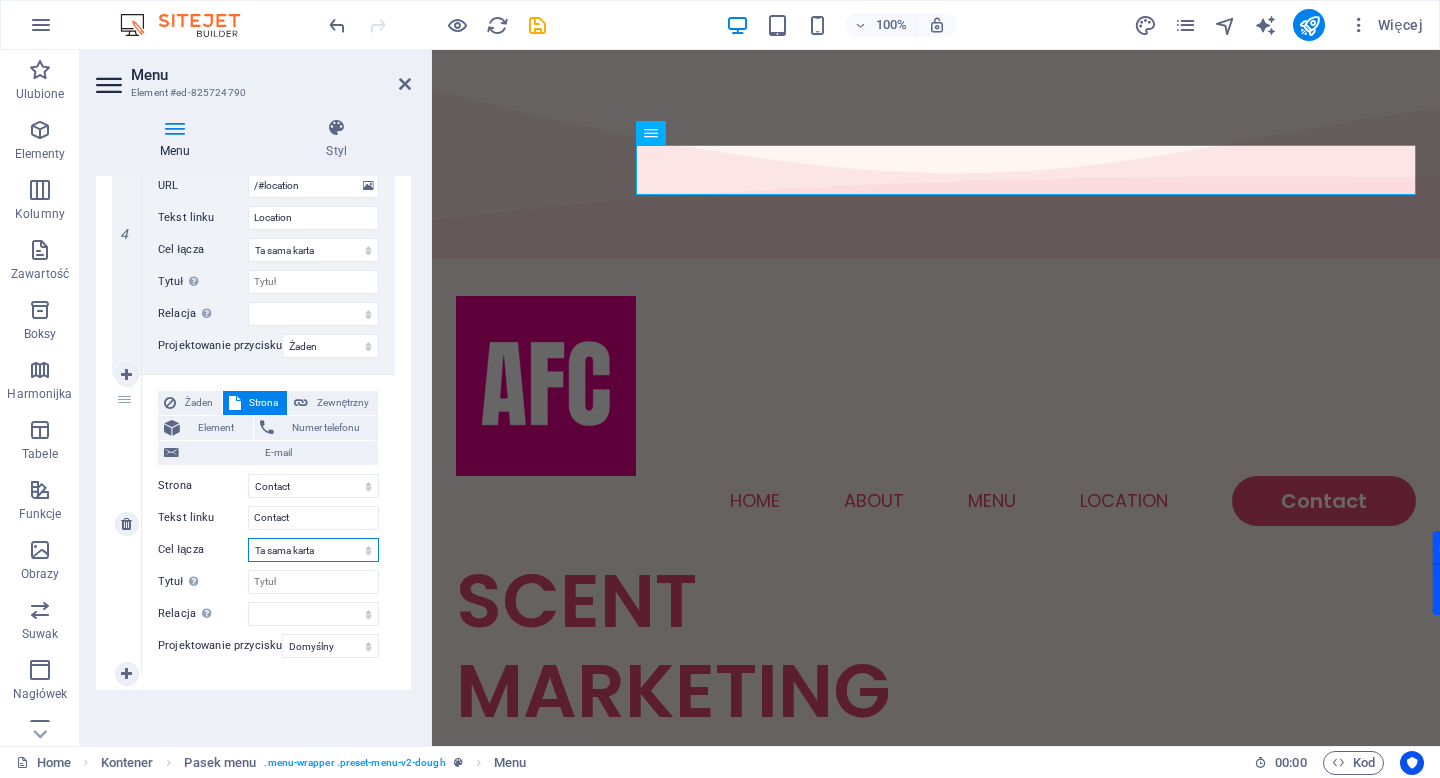 click on "Nowa karta Ta sama karta Nakładka" at bounding box center (313, 550) 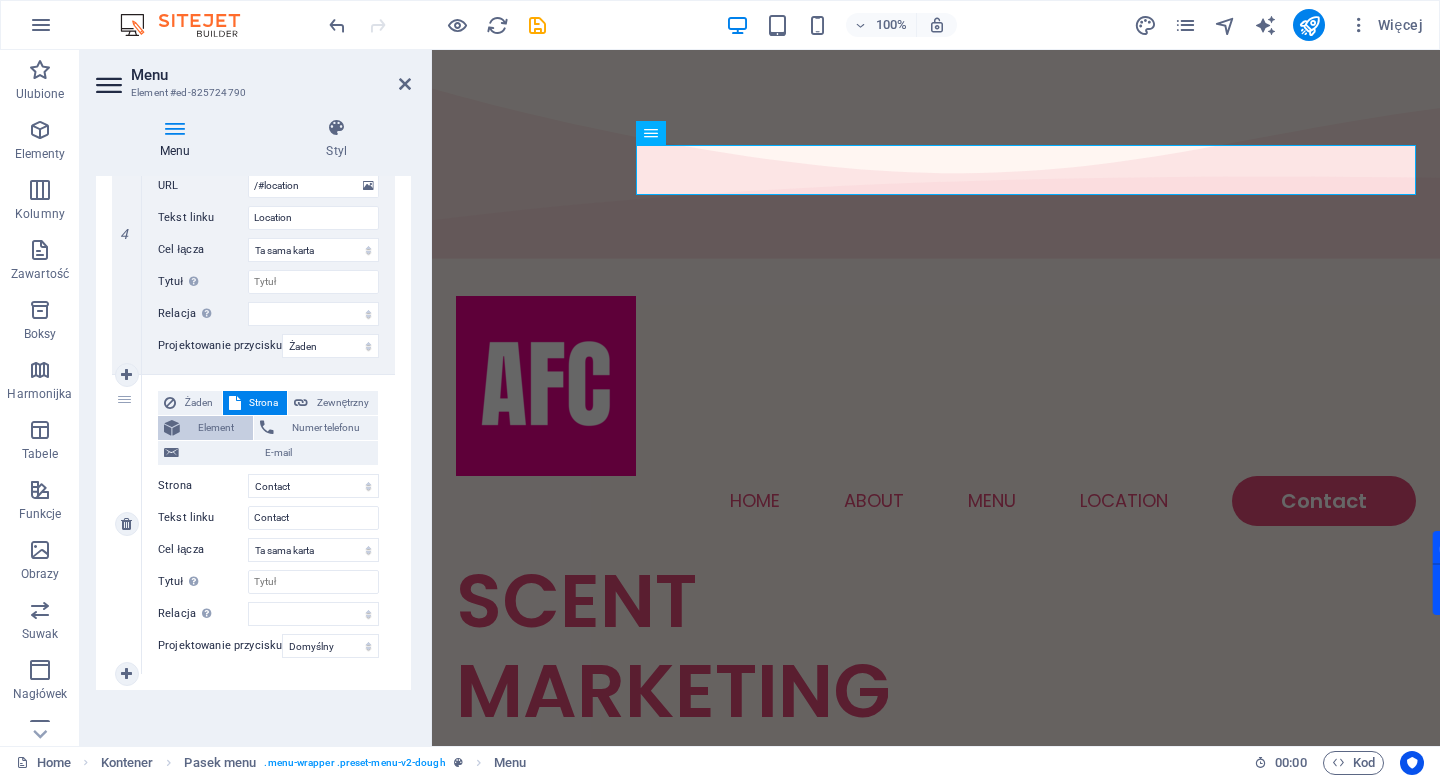 click on "Element" at bounding box center [216, 428] 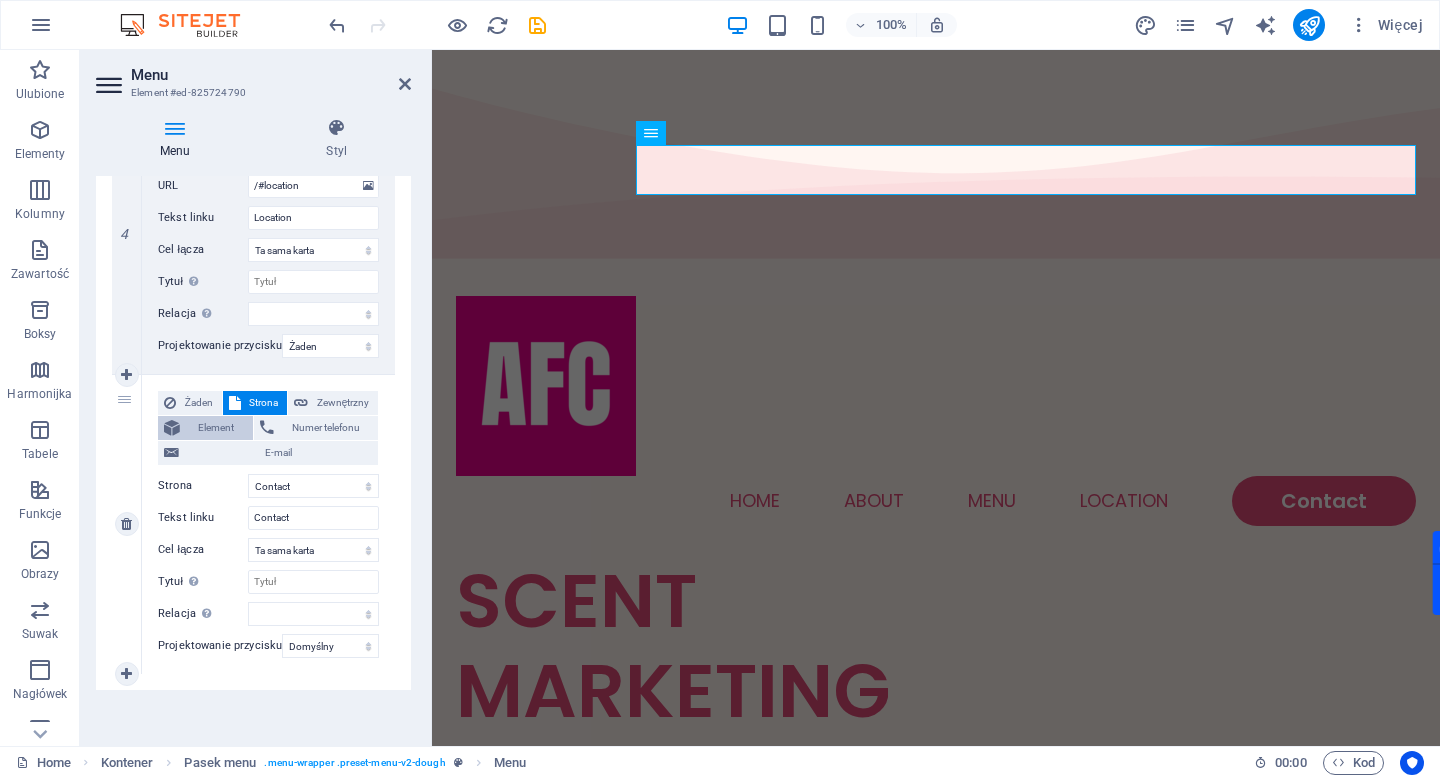 scroll, scrollTop: 1163, scrollLeft: 0, axis: vertical 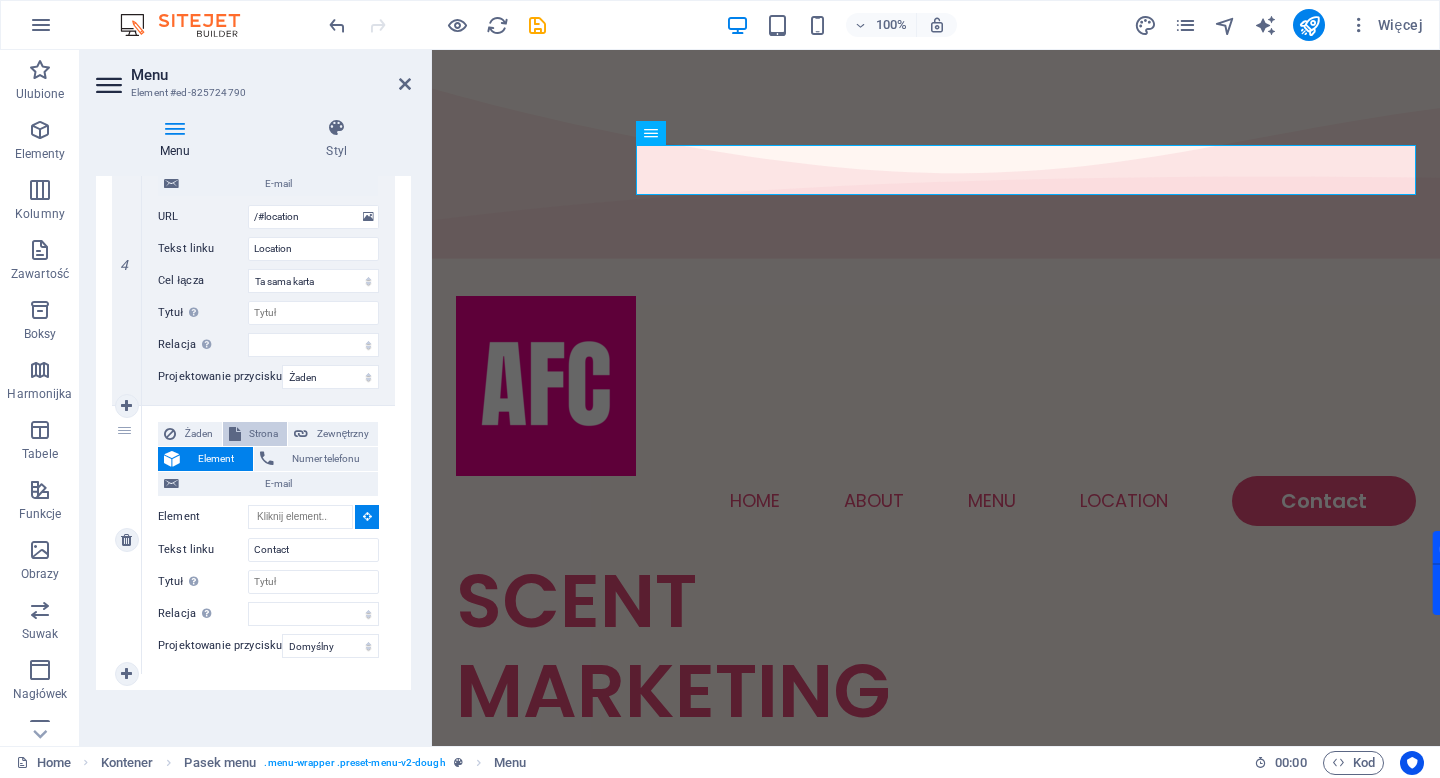 click on "Strona" at bounding box center [255, 434] 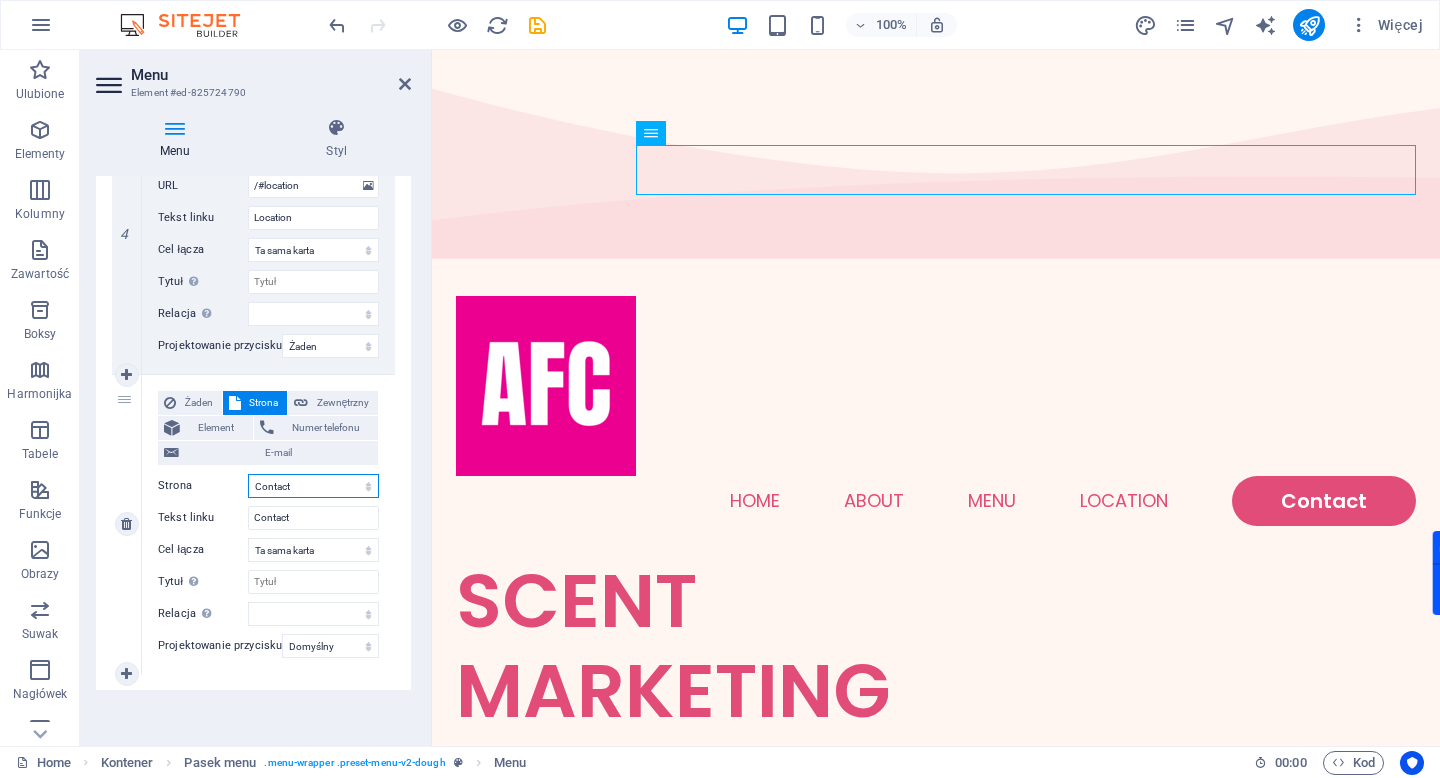 scroll, scrollTop: 1194, scrollLeft: 0, axis: vertical 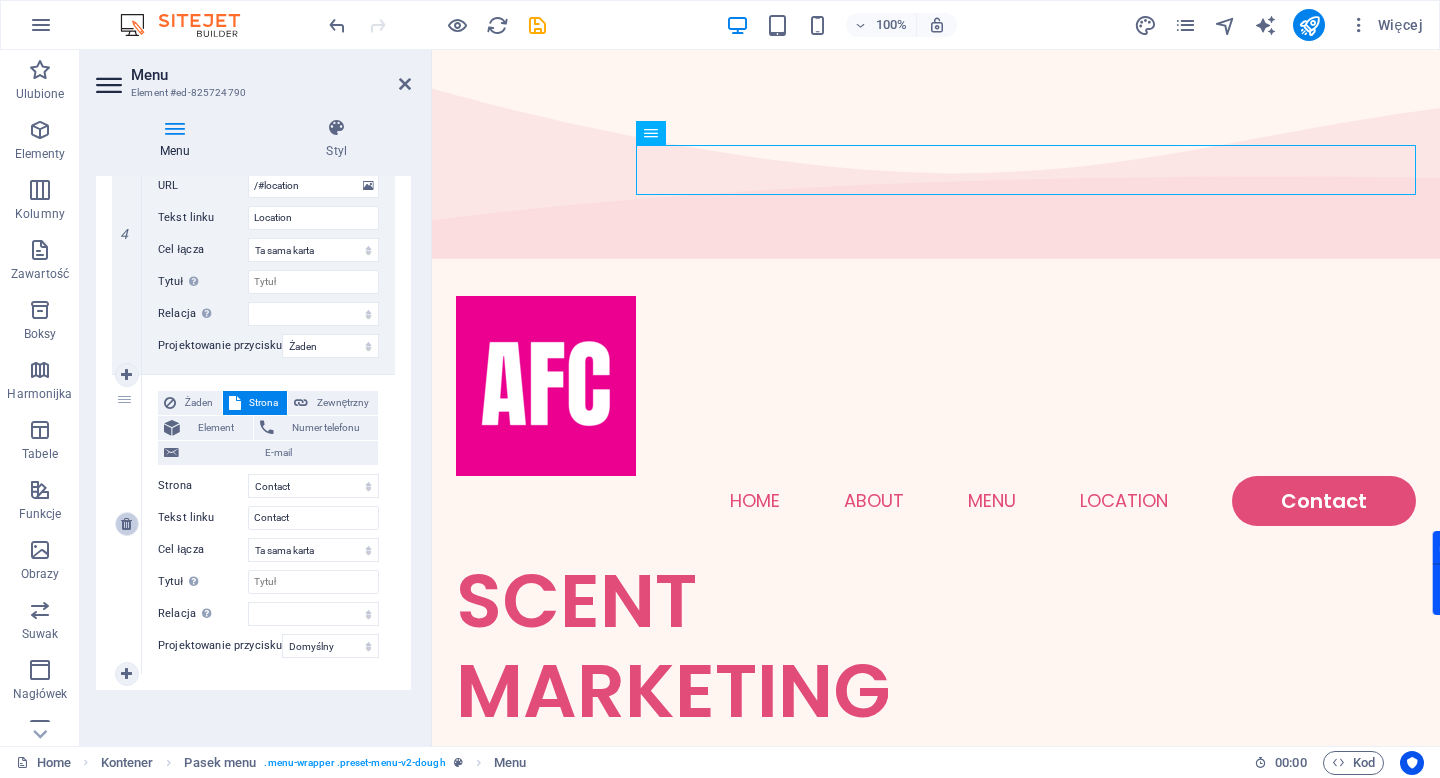 click at bounding box center [126, 524] 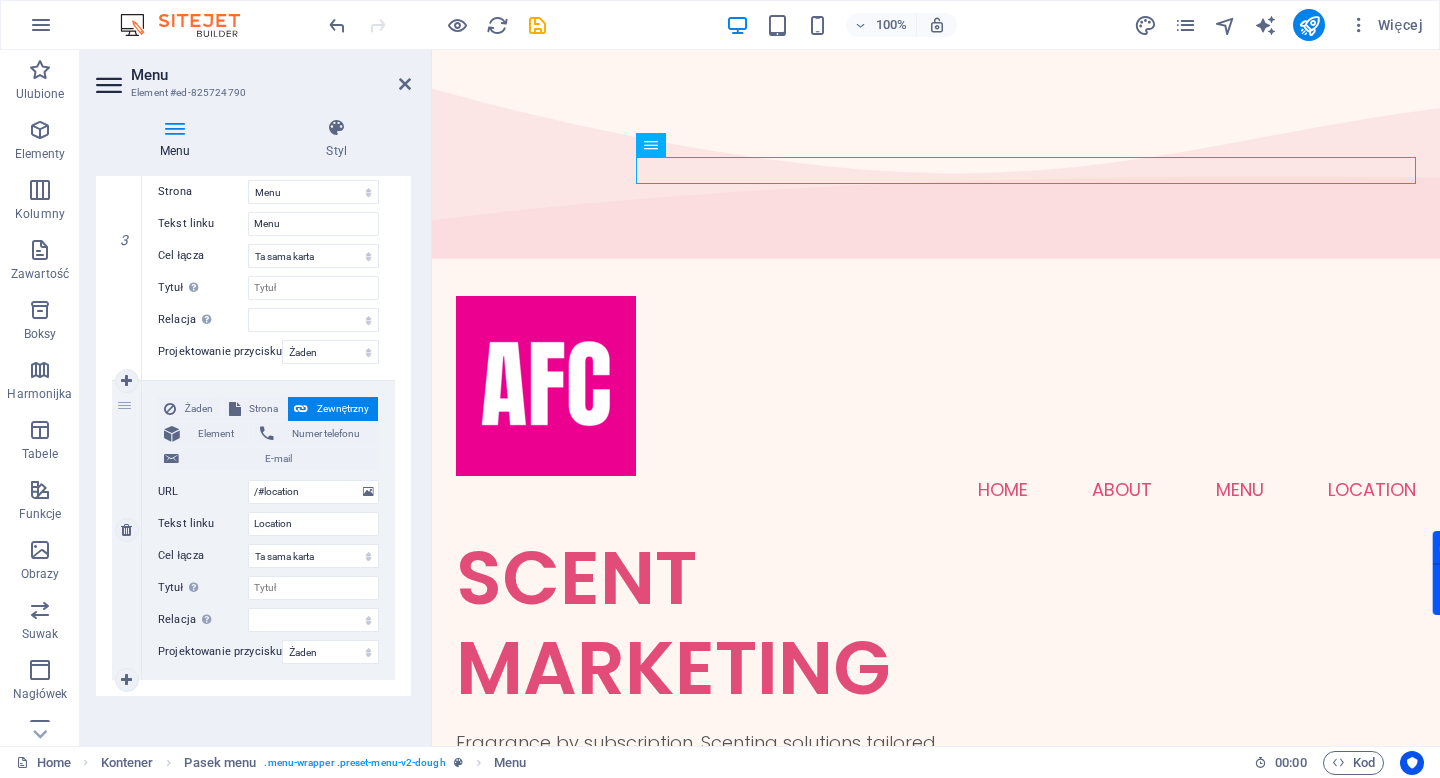 scroll, scrollTop: 894, scrollLeft: 0, axis: vertical 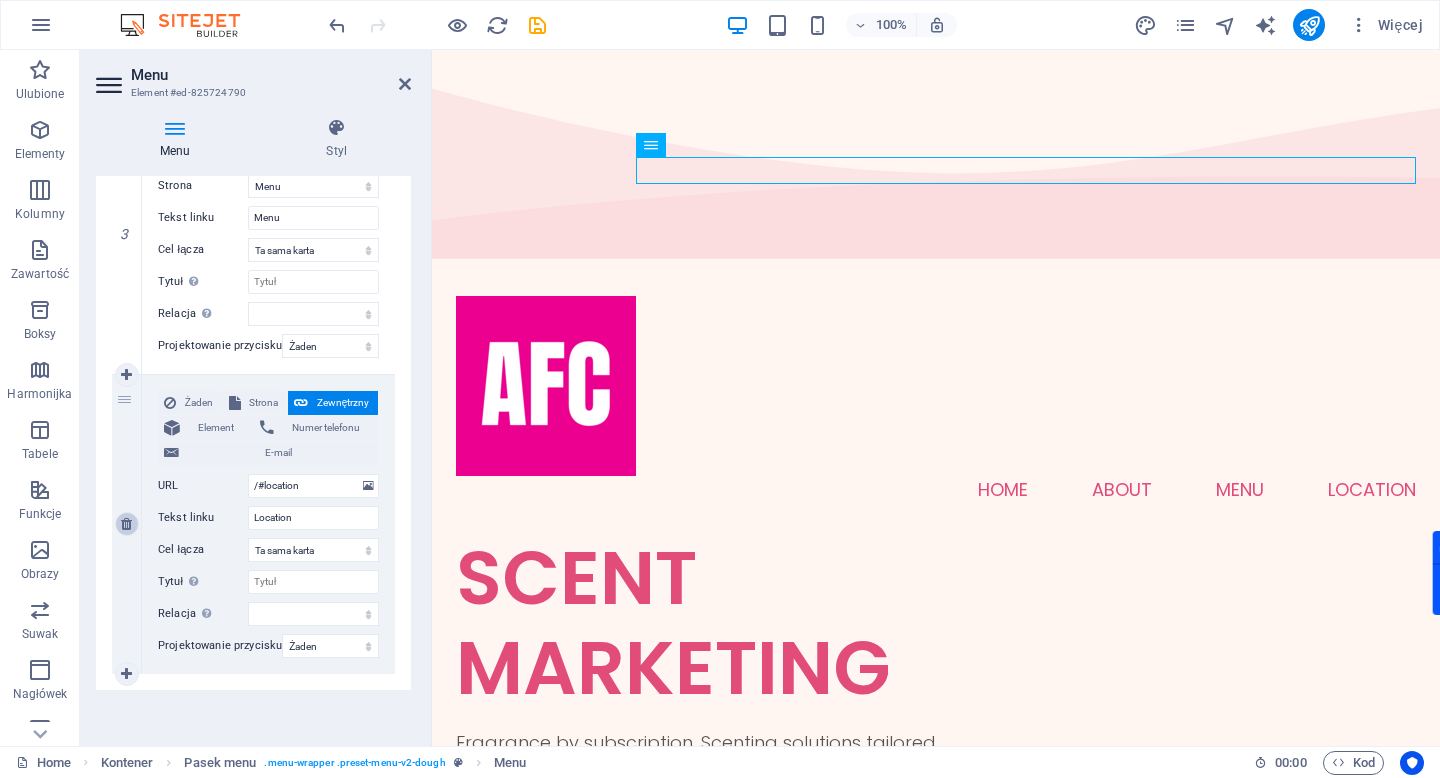 click at bounding box center [126, 524] 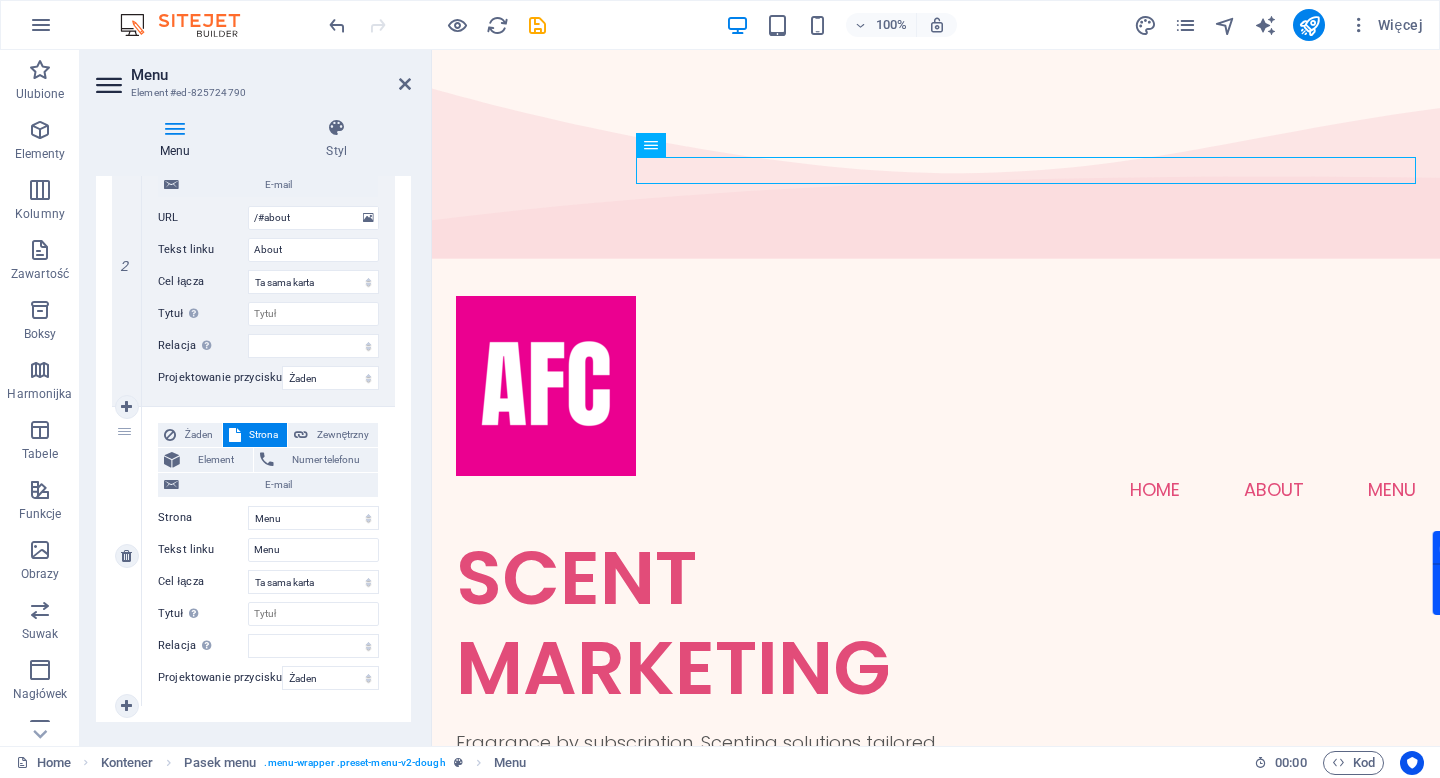 scroll, scrollTop: 566, scrollLeft: 0, axis: vertical 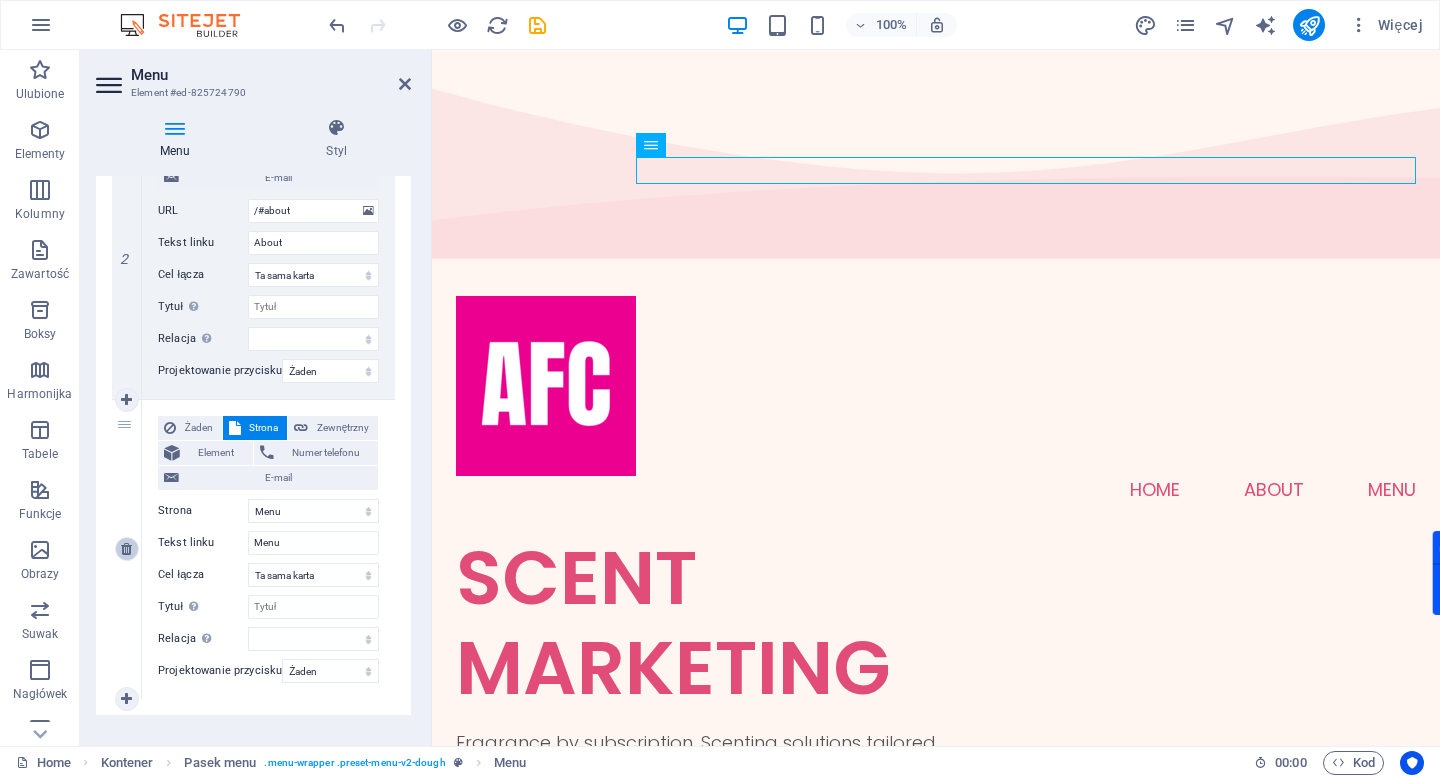 click at bounding box center (126, 549) 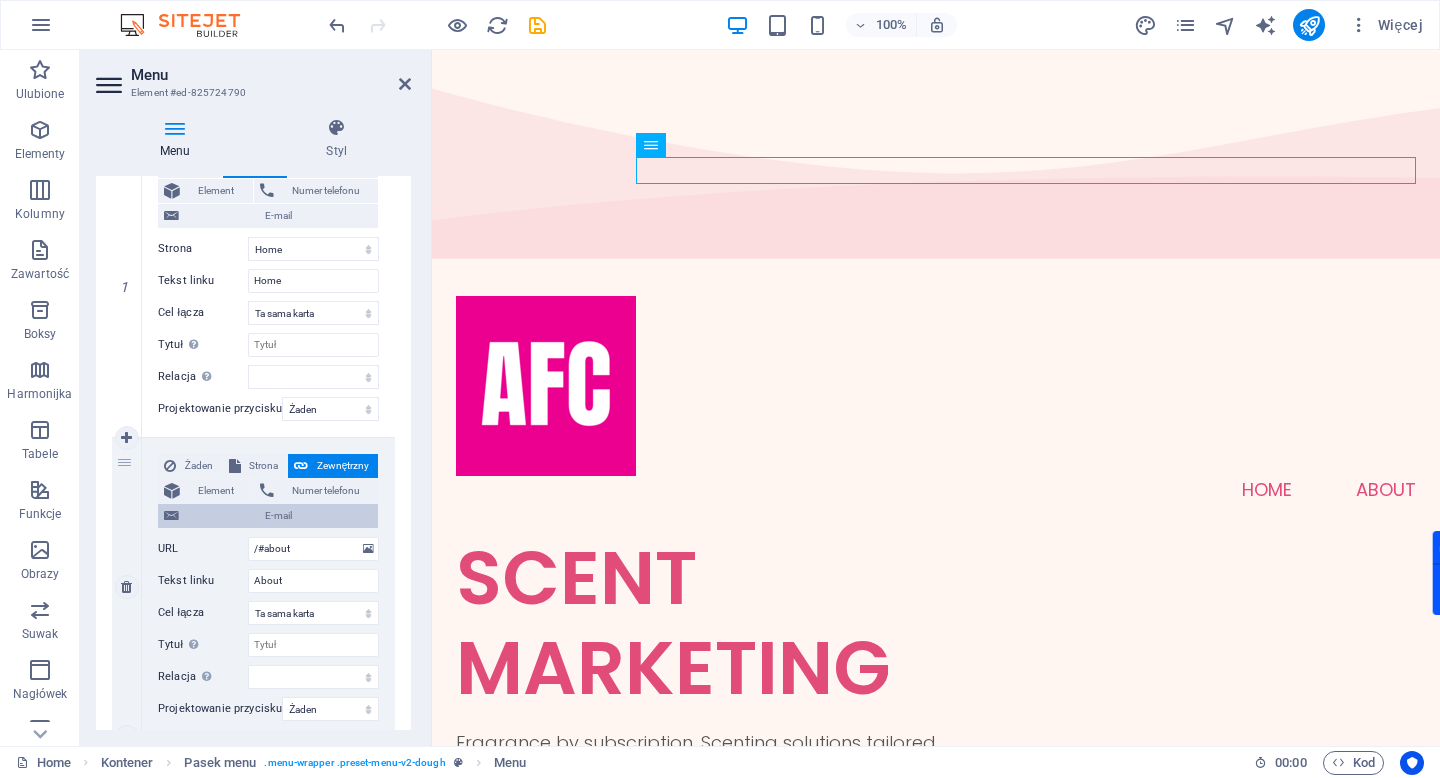 scroll, scrollTop: 231, scrollLeft: 0, axis: vertical 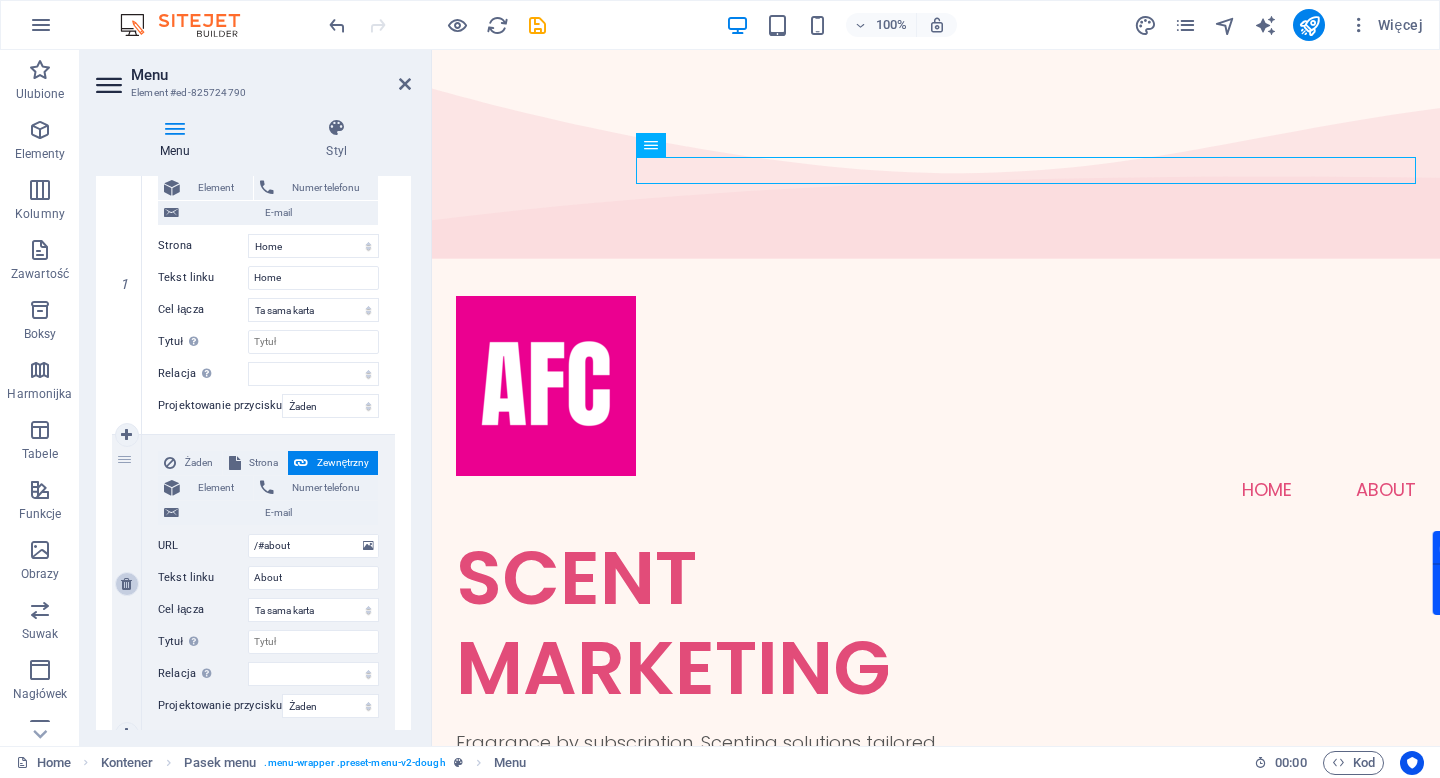 click at bounding box center [126, 584] 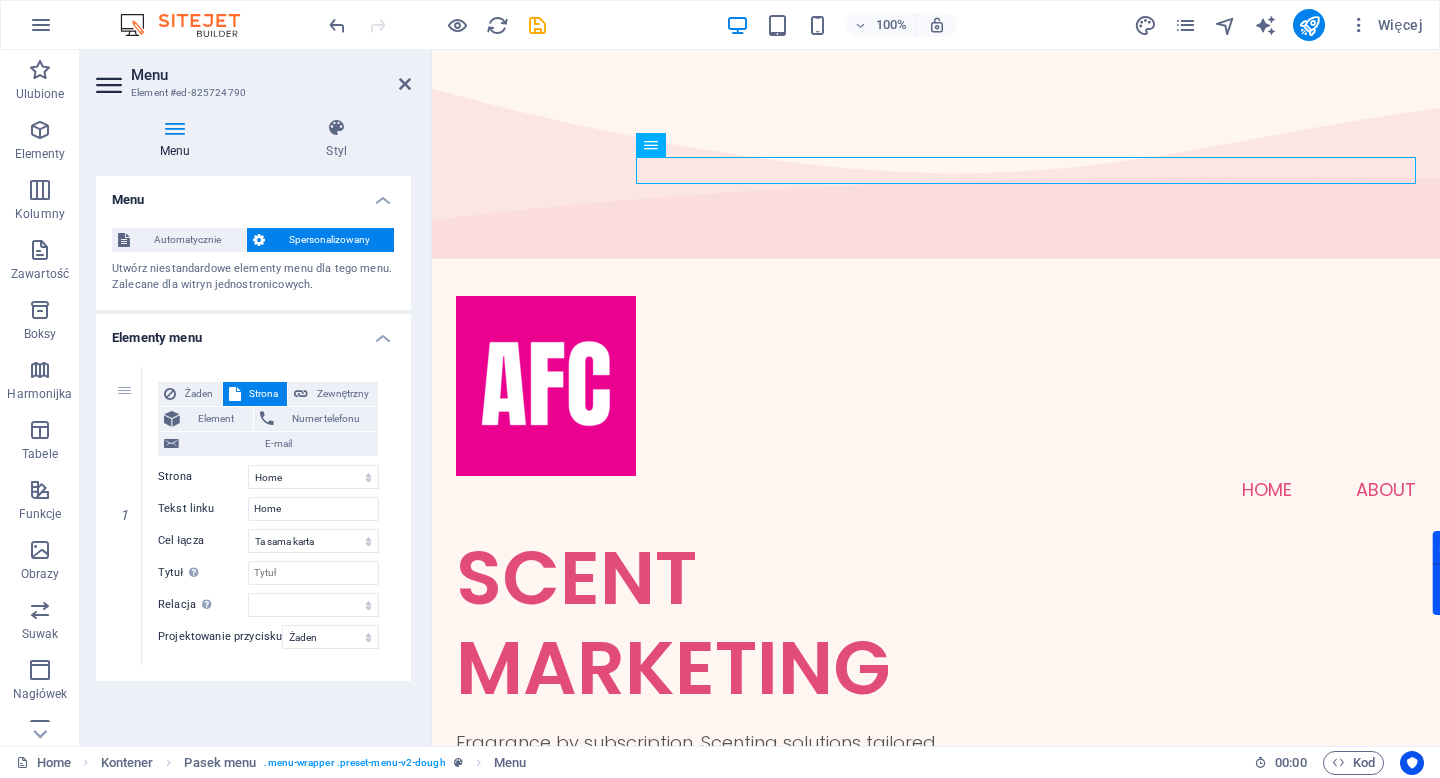 scroll, scrollTop: 0, scrollLeft: 0, axis: both 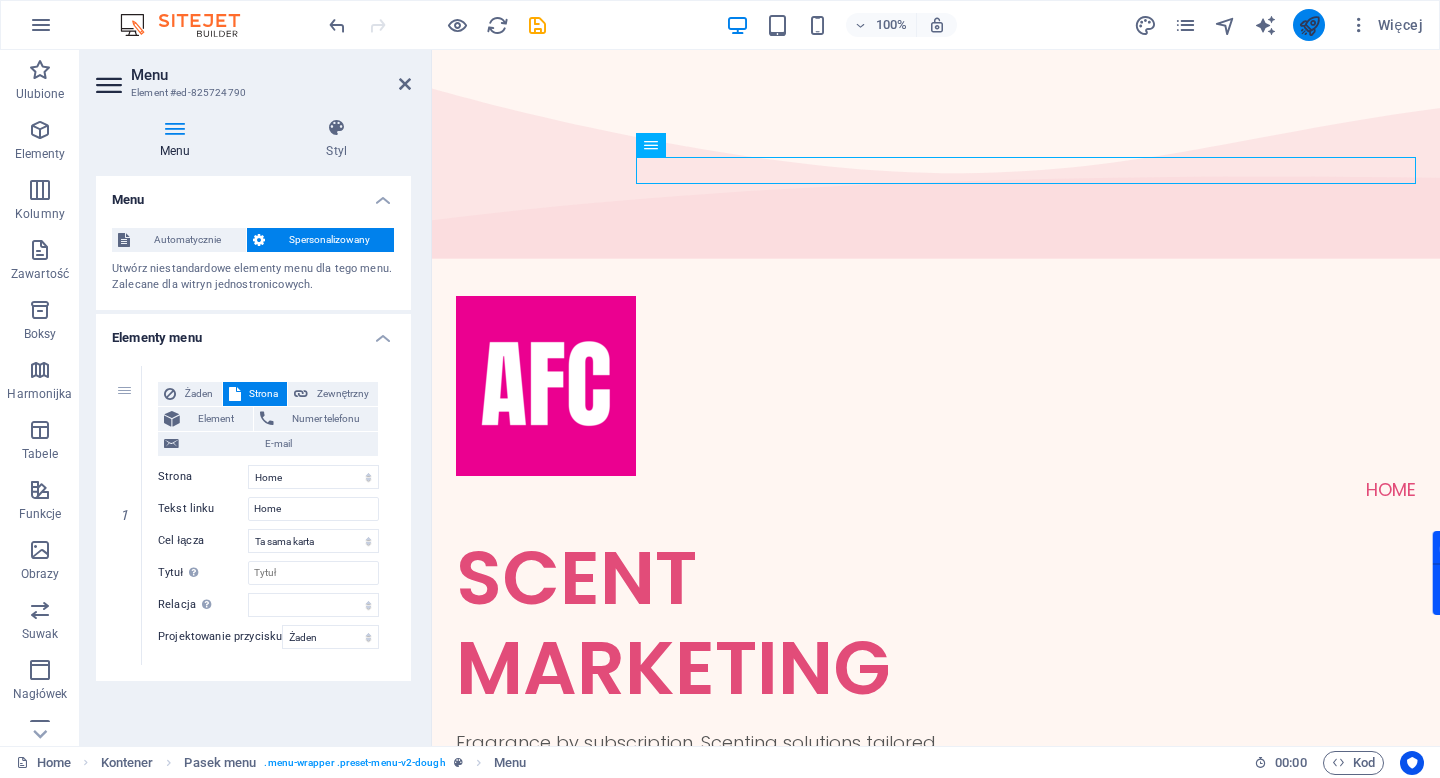click at bounding box center [1309, 25] 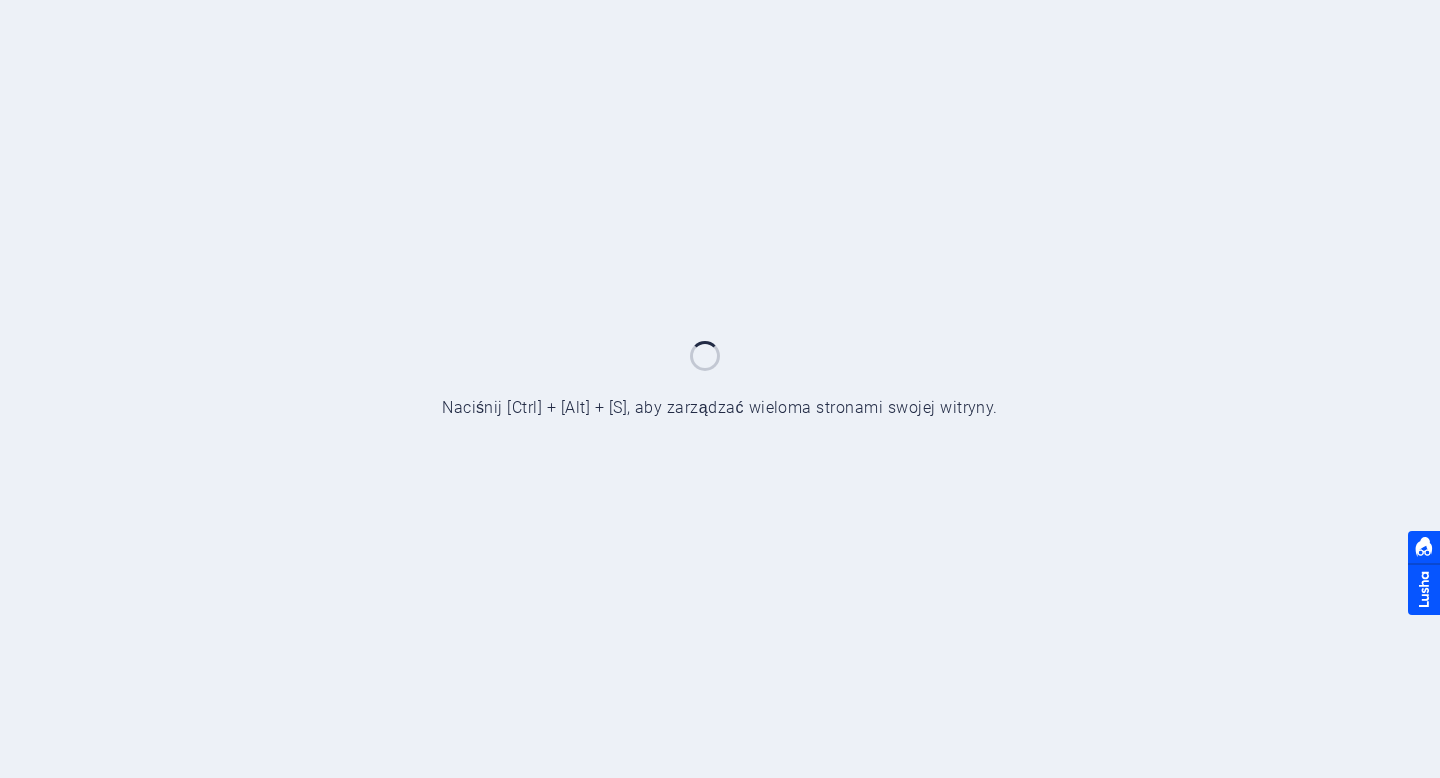 scroll, scrollTop: 0, scrollLeft: 0, axis: both 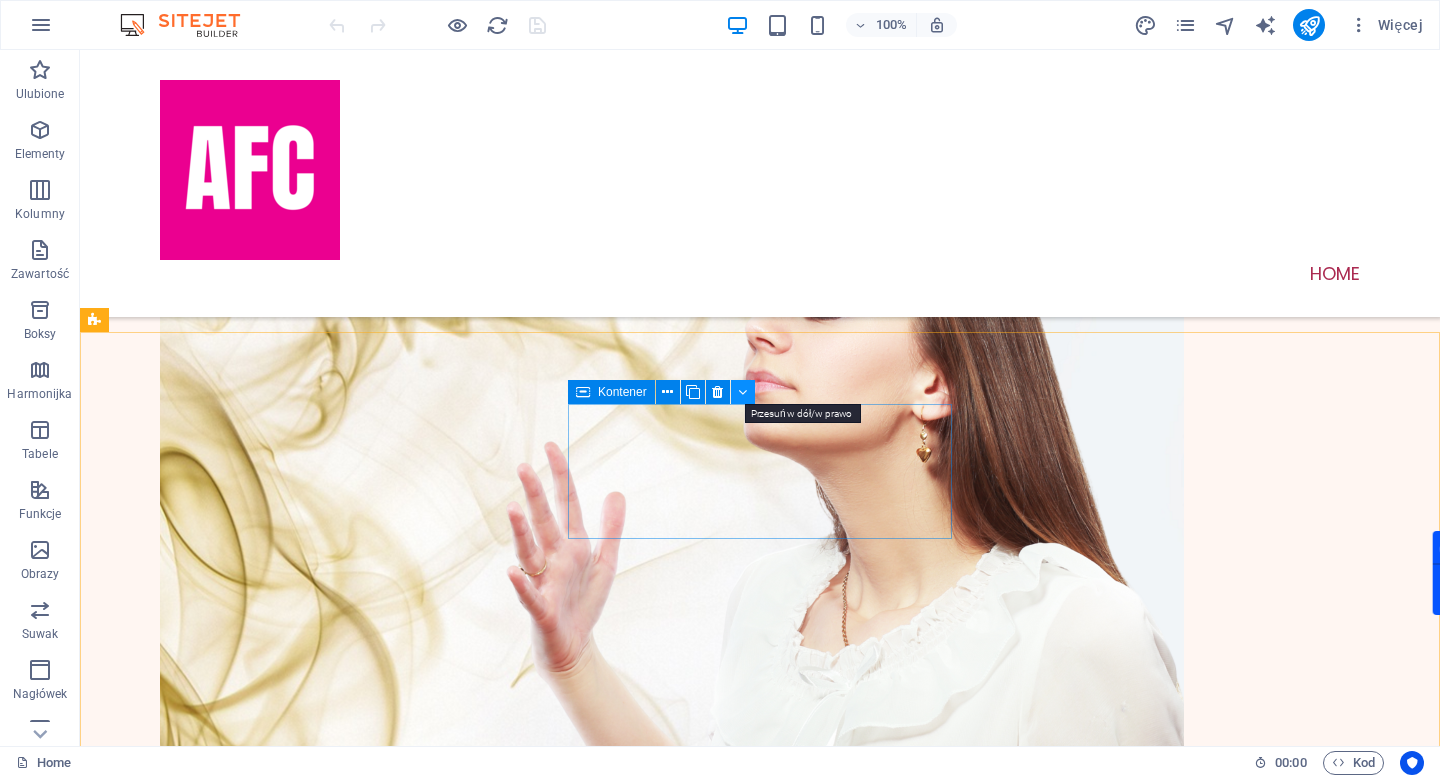 click at bounding box center [743, 392] 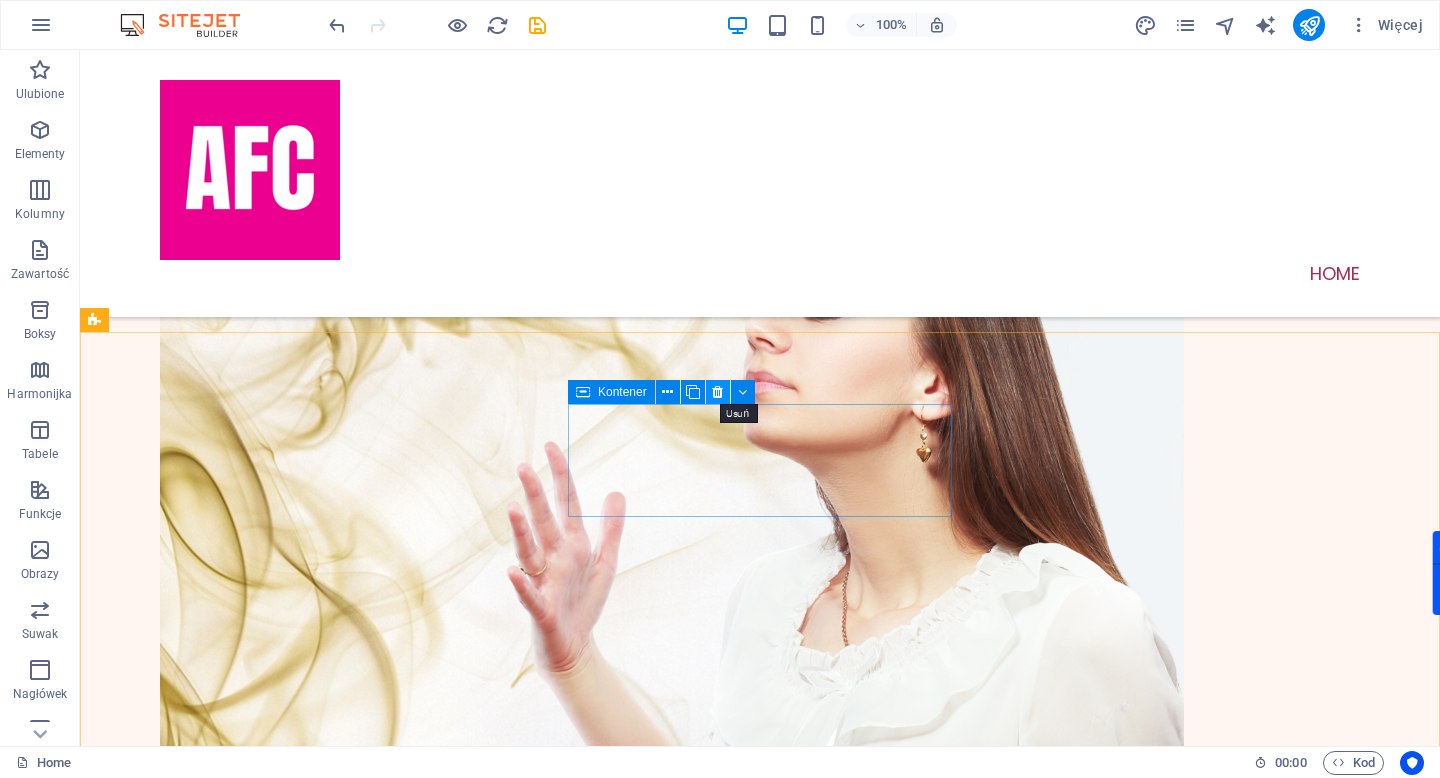 click at bounding box center (717, 392) 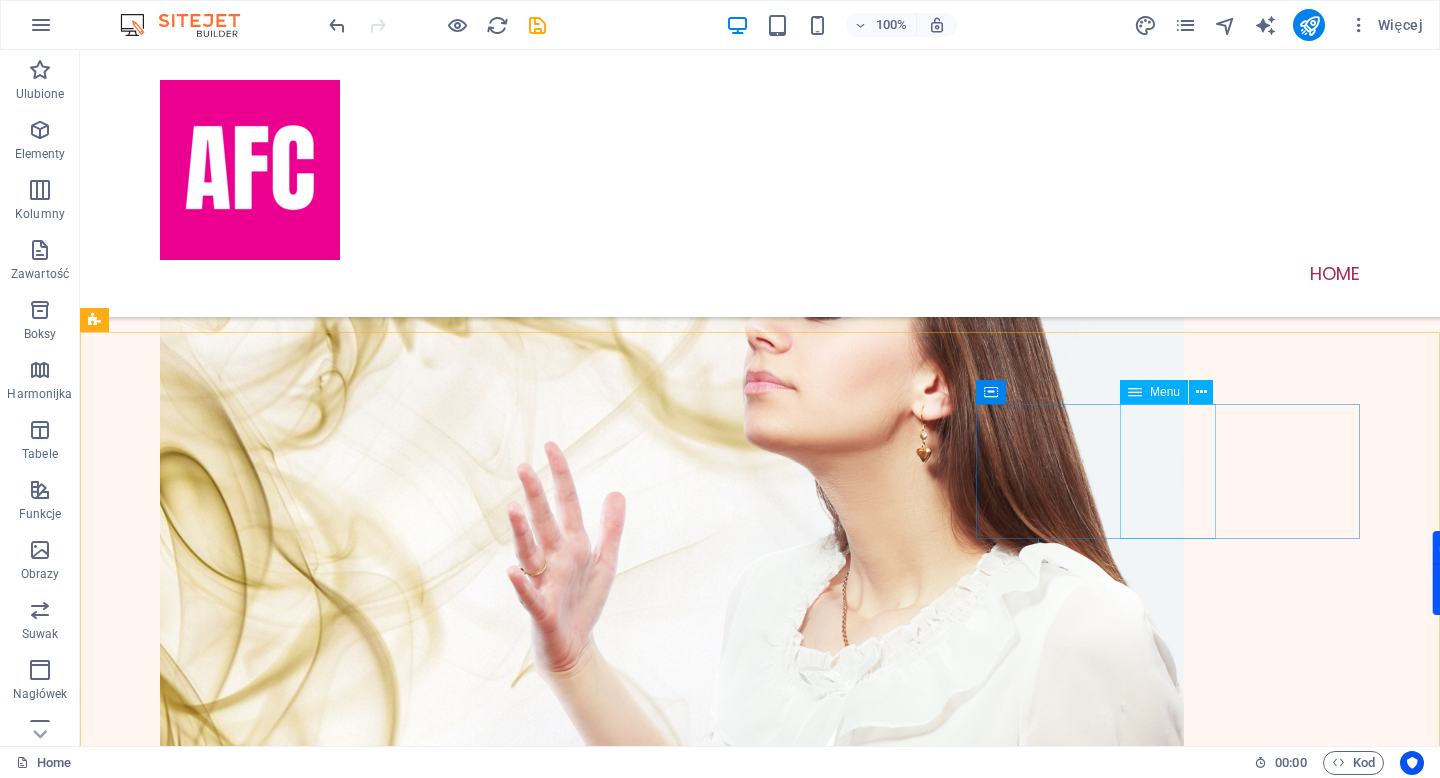 click on "Menu" at bounding box center [1165, 392] 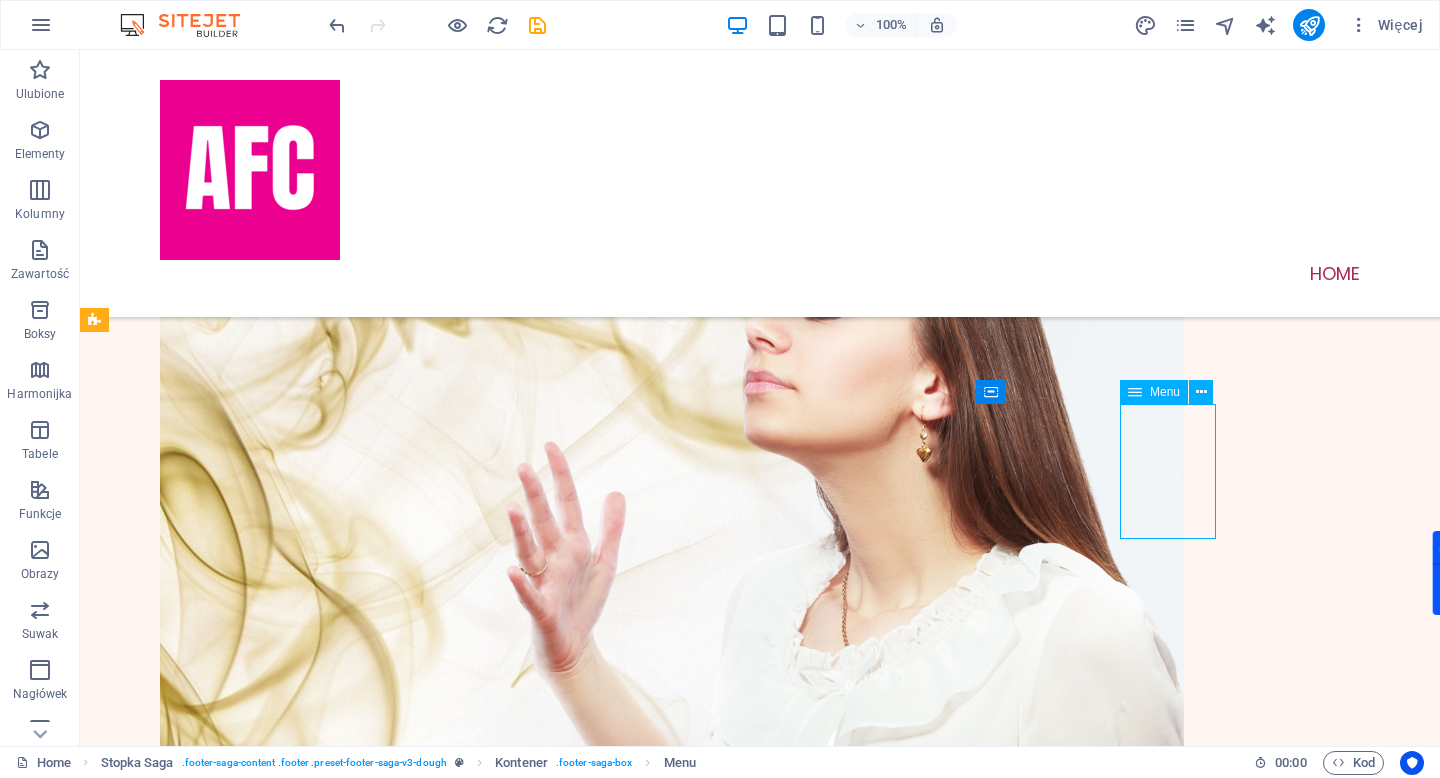 click on "Menu" at bounding box center [1165, 392] 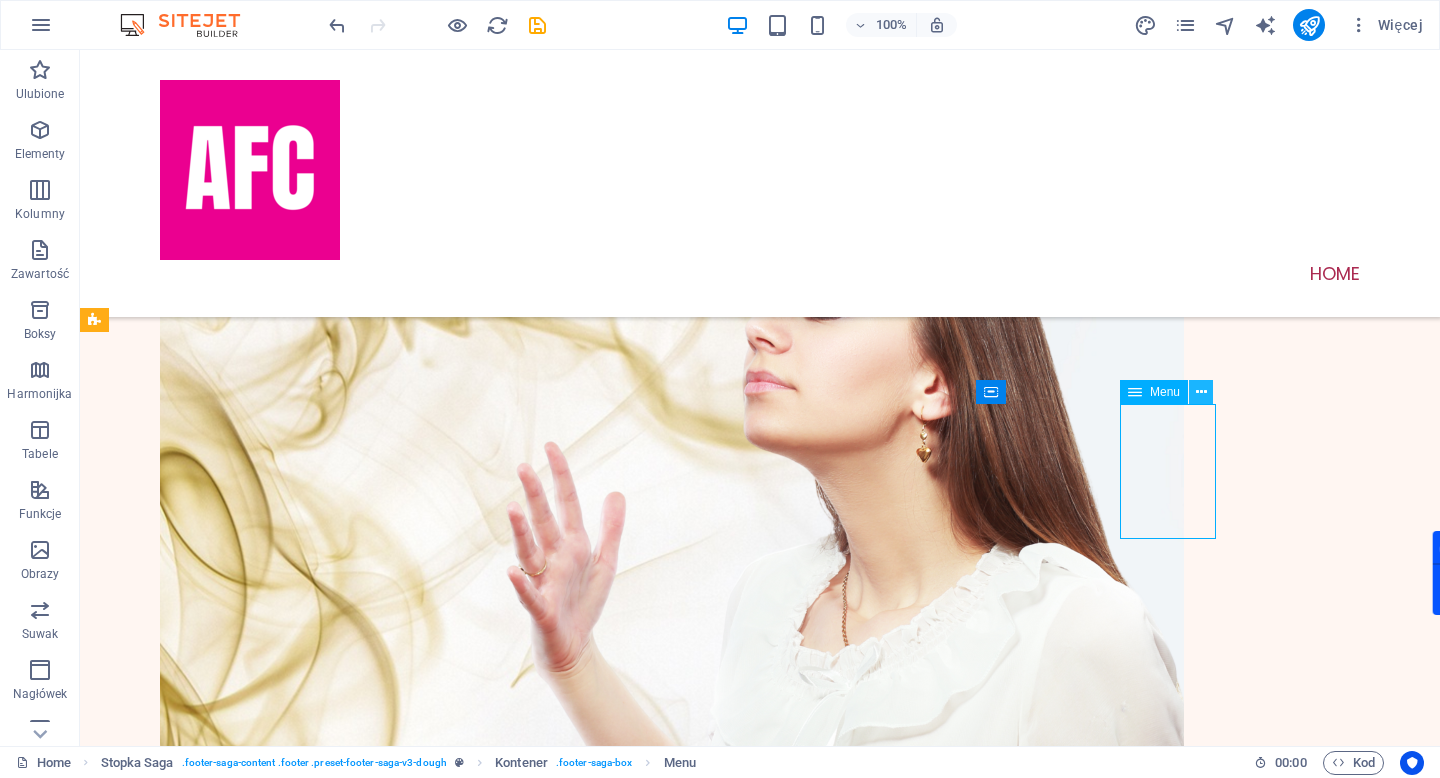 click at bounding box center [1201, 392] 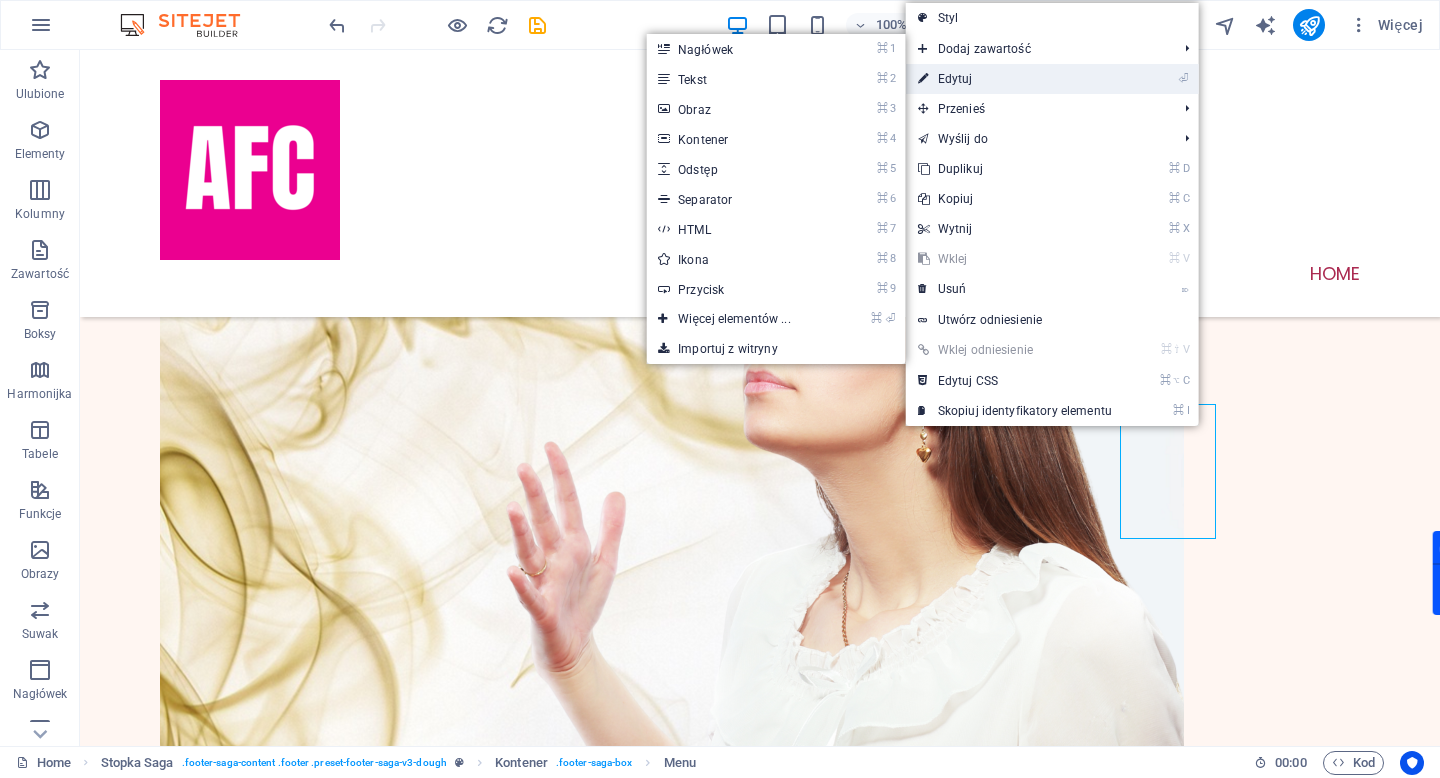 click on "⏎  Edytuj" at bounding box center [1015, 79] 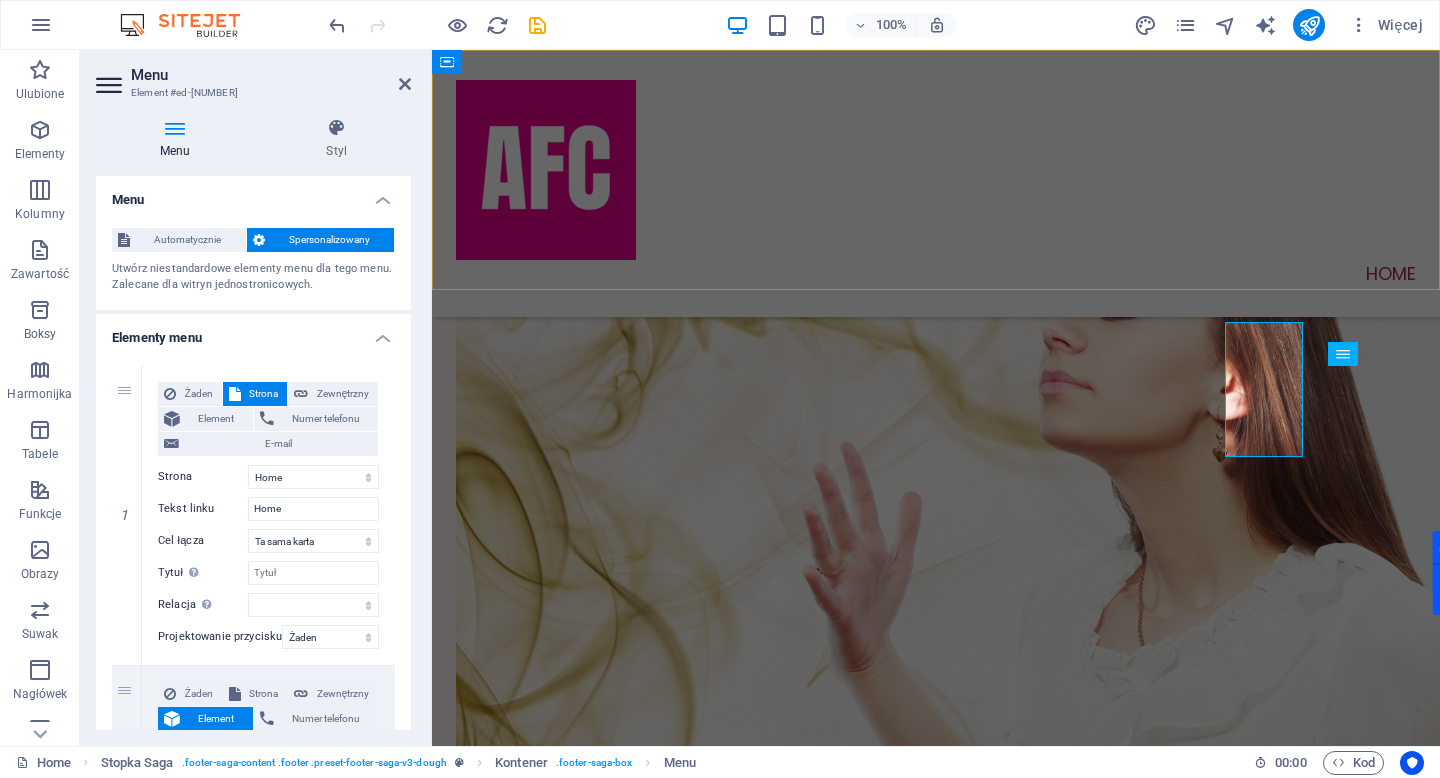 scroll, scrollTop: 578, scrollLeft: 0, axis: vertical 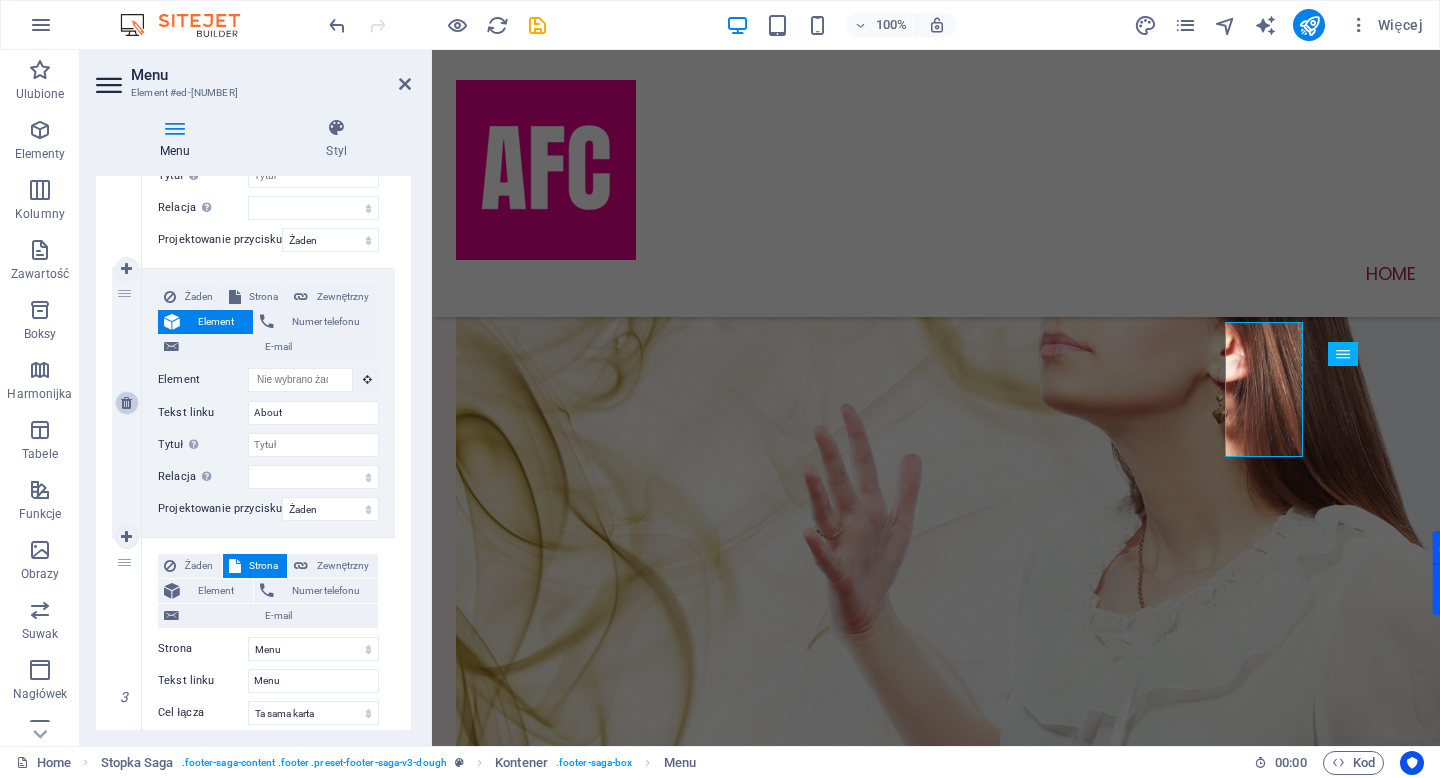 click at bounding box center (126, 403) 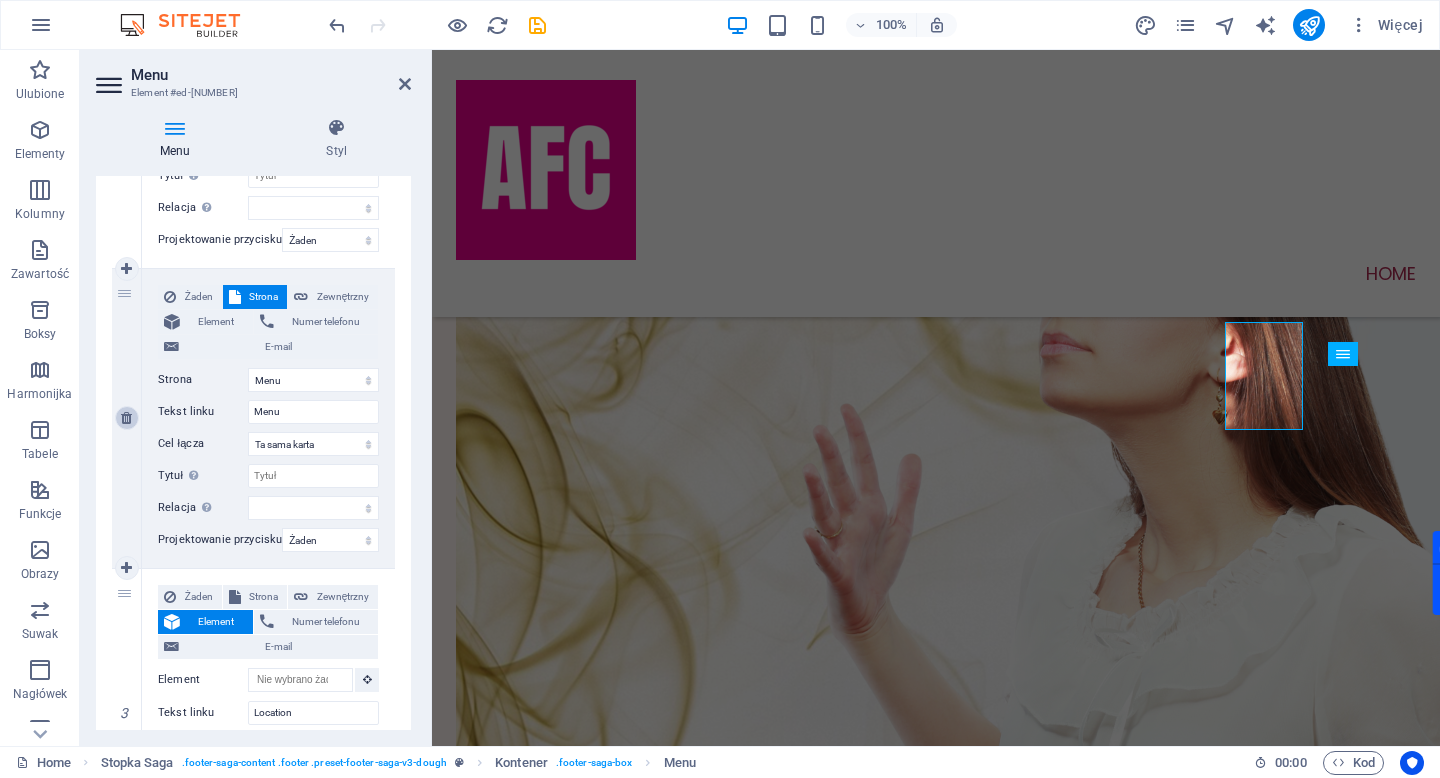 click at bounding box center [126, 418] 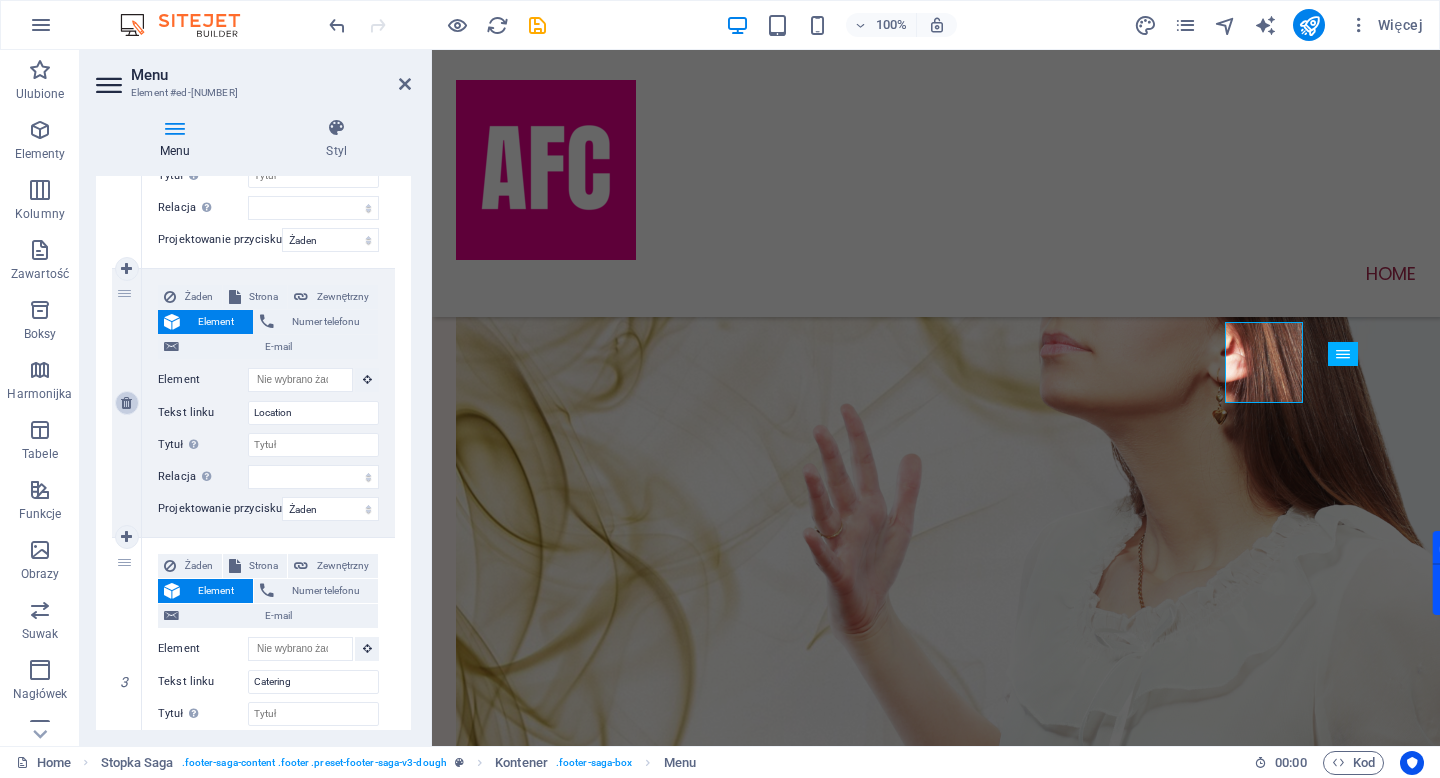 click at bounding box center [126, 403] 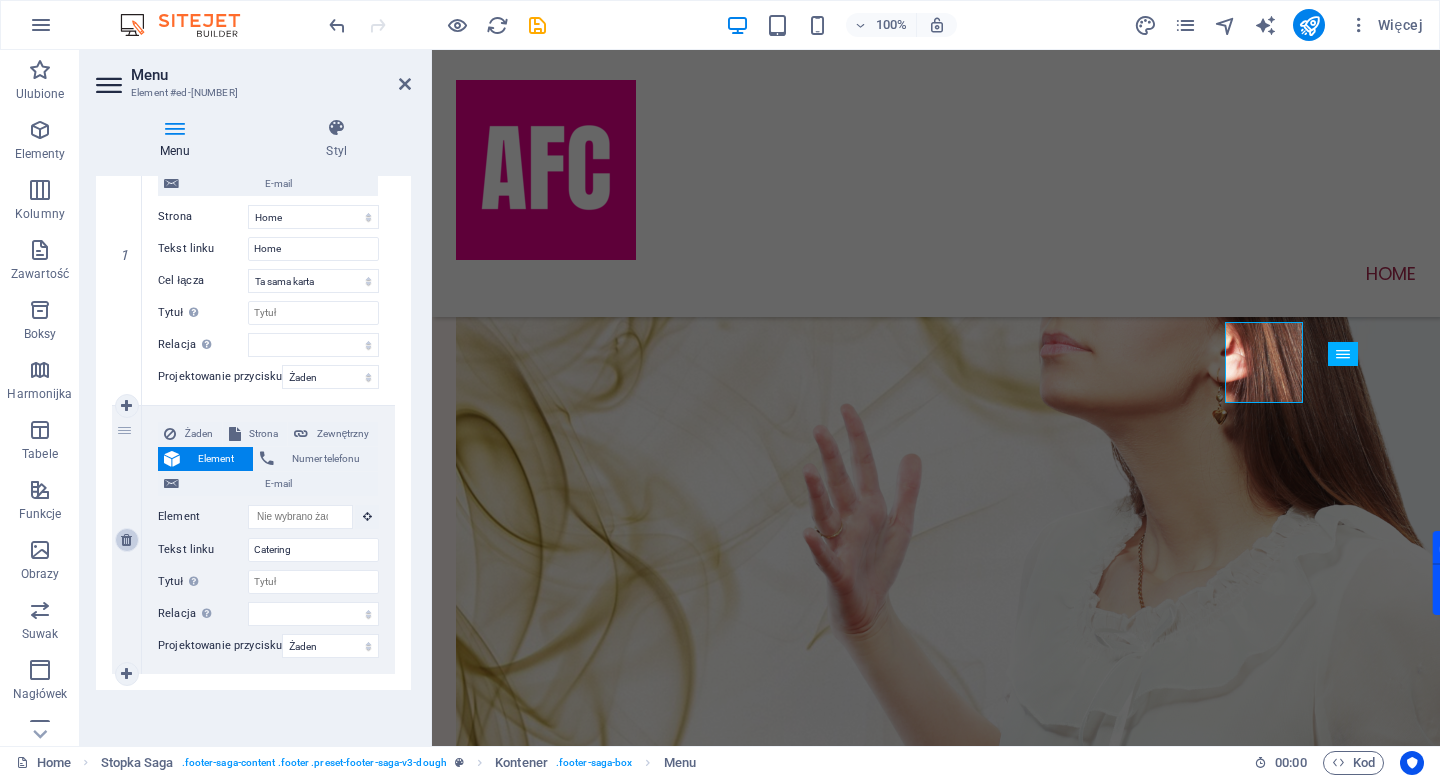scroll, scrollTop: 263, scrollLeft: 0, axis: vertical 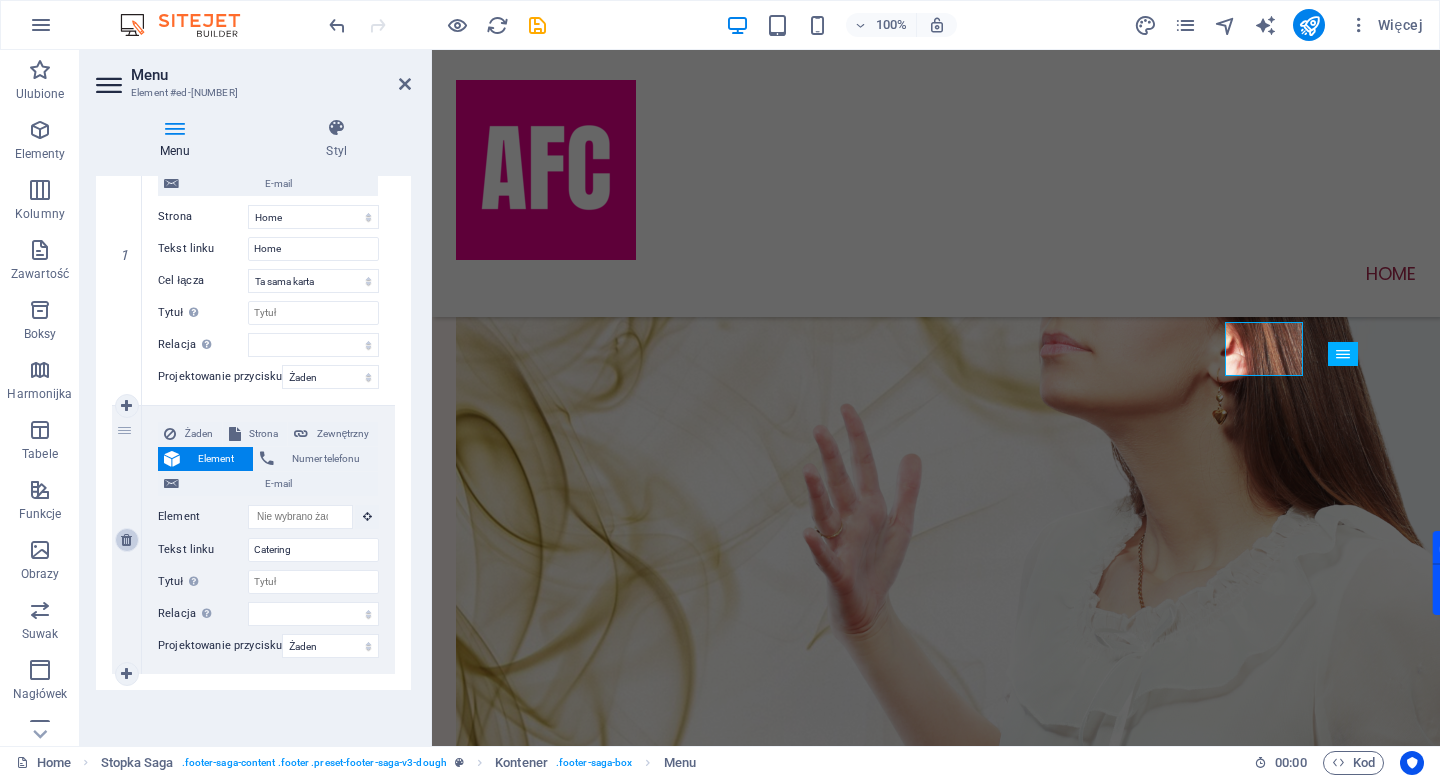 click at bounding box center (126, 540) 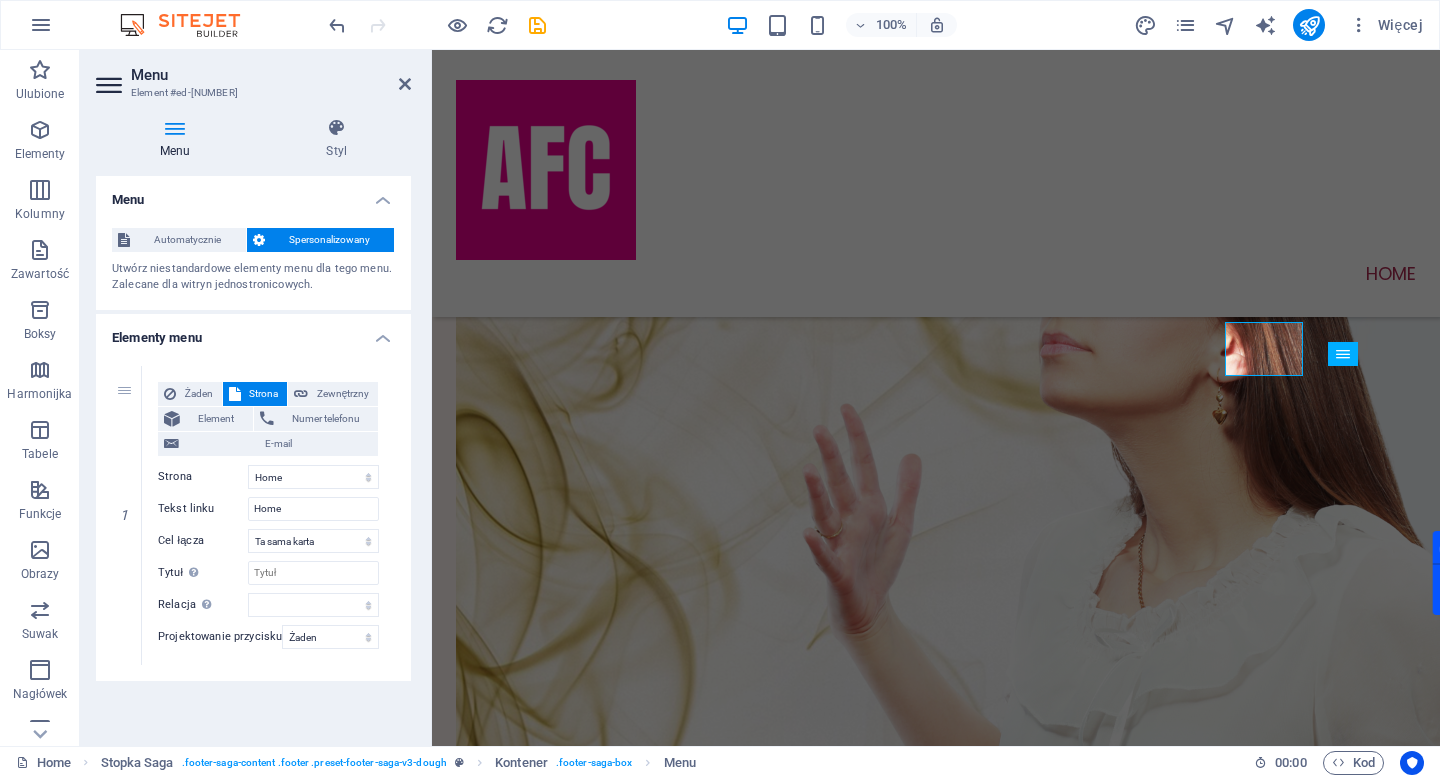 scroll, scrollTop: 0, scrollLeft: 0, axis: both 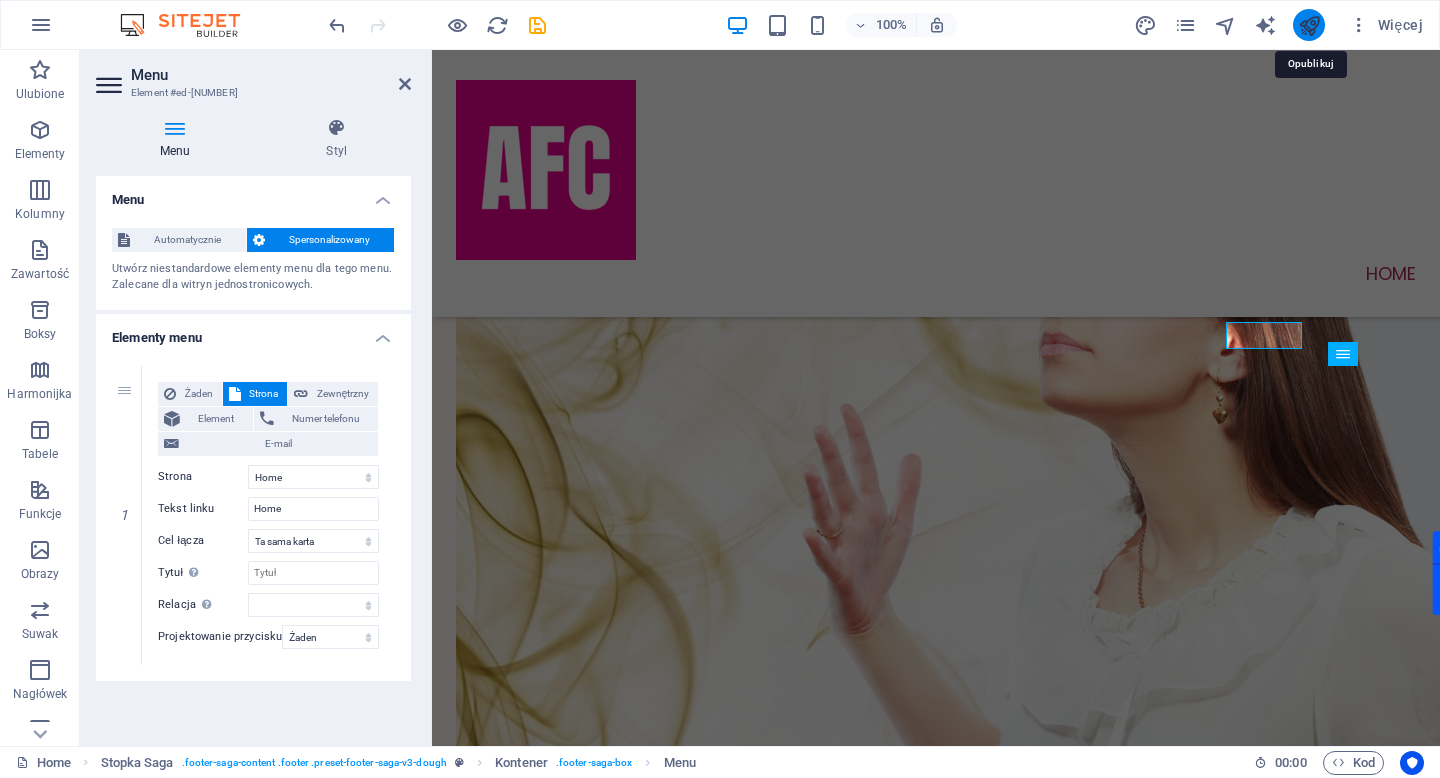 click at bounding box center [1309, 25] 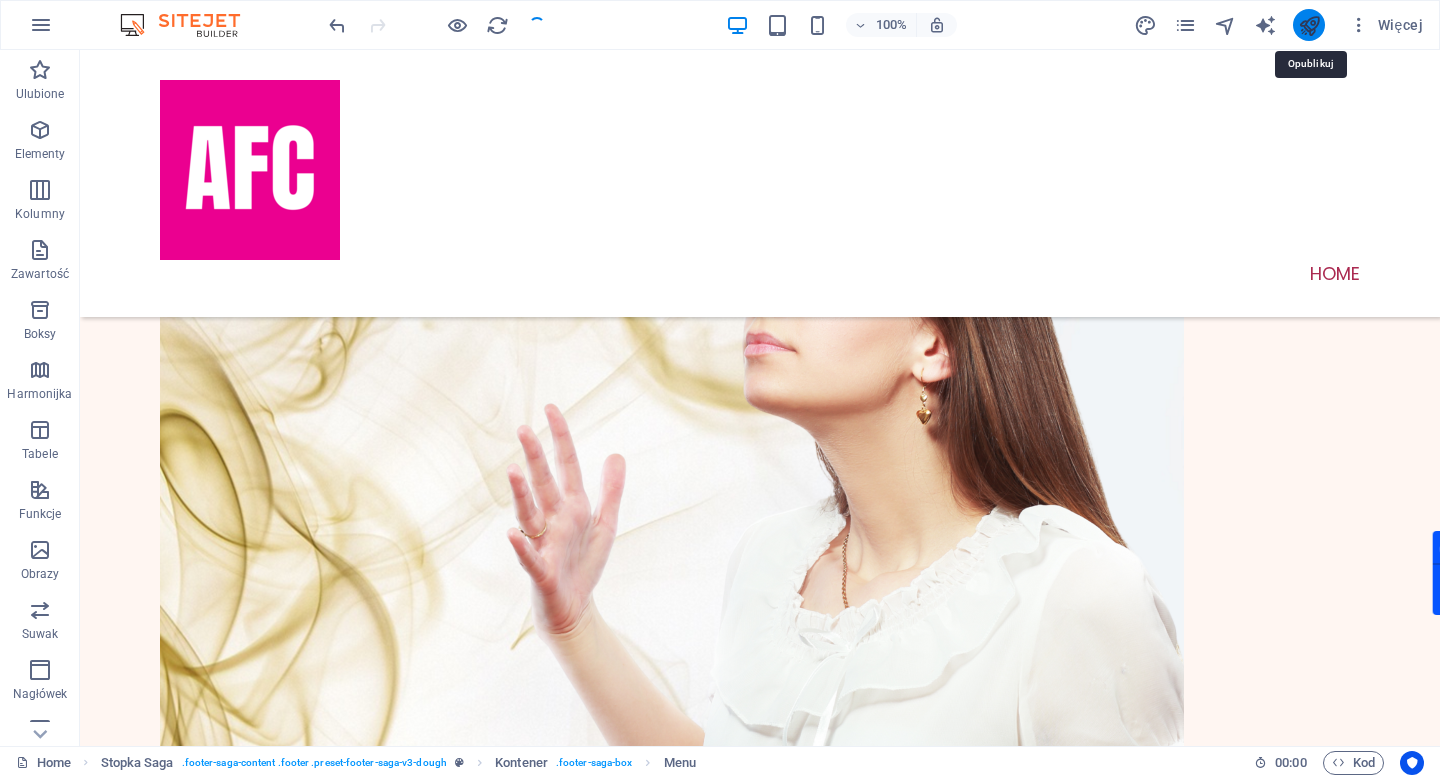 scroll, scrollTop: 540, scrollLeft: 0, axis: vertical 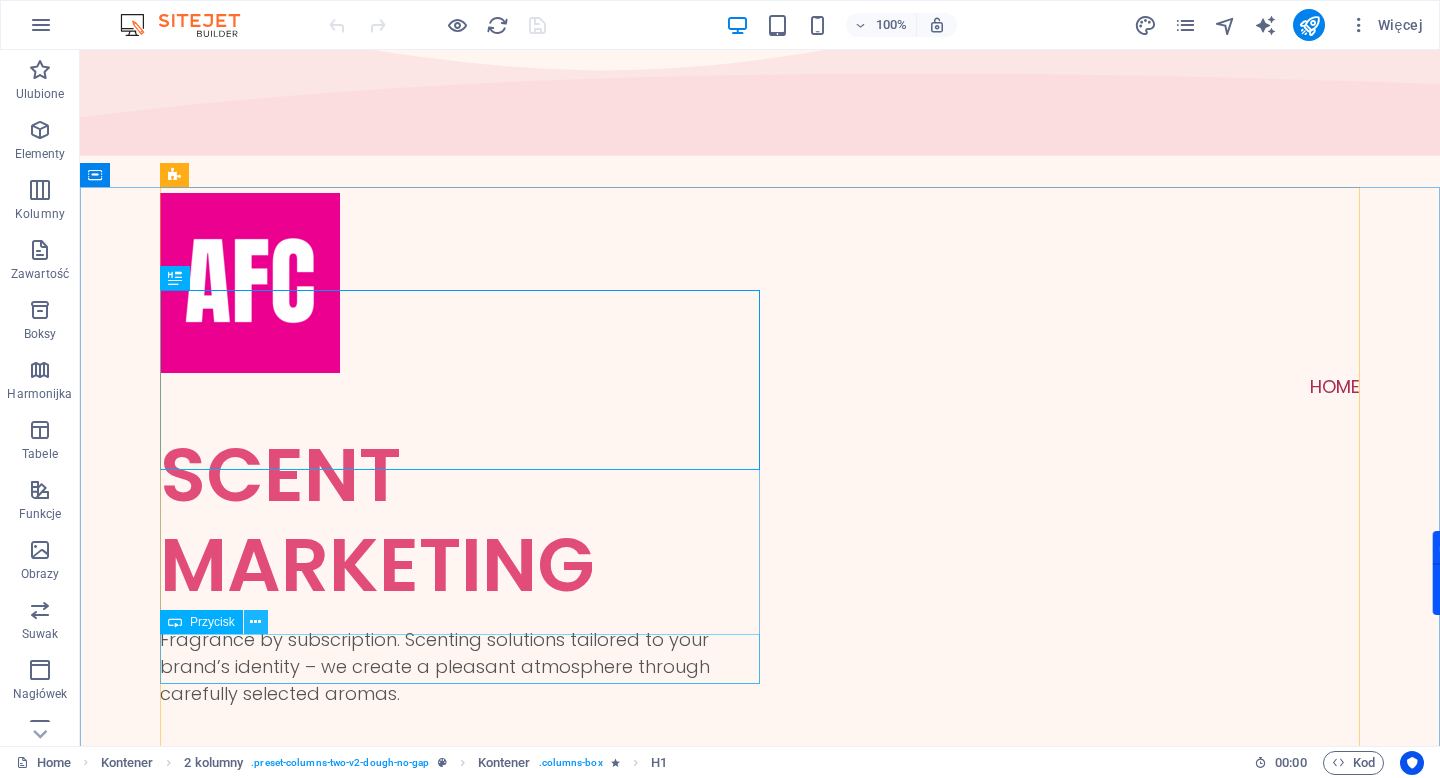click at bounding box center (255, 622) 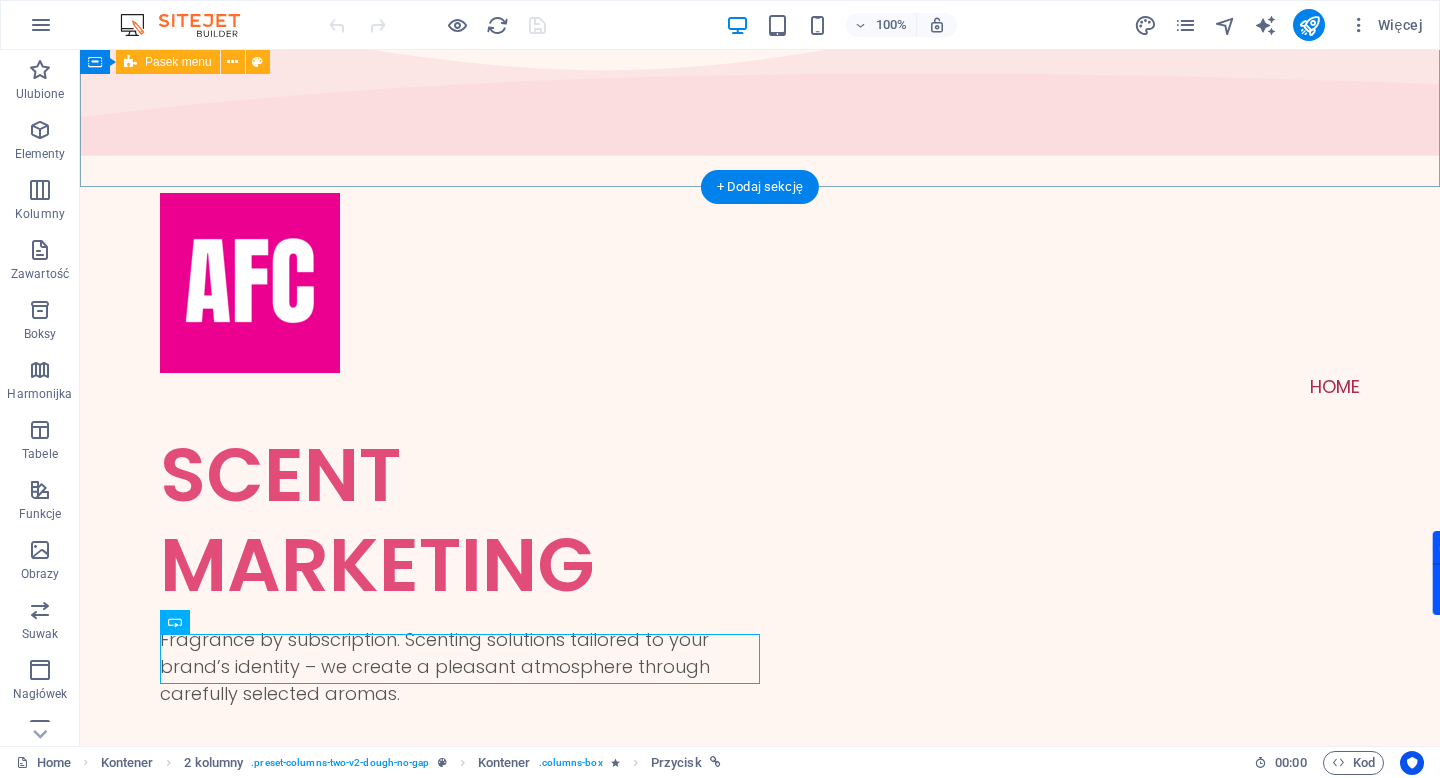click on "Home" at bounding box center [760, 296] 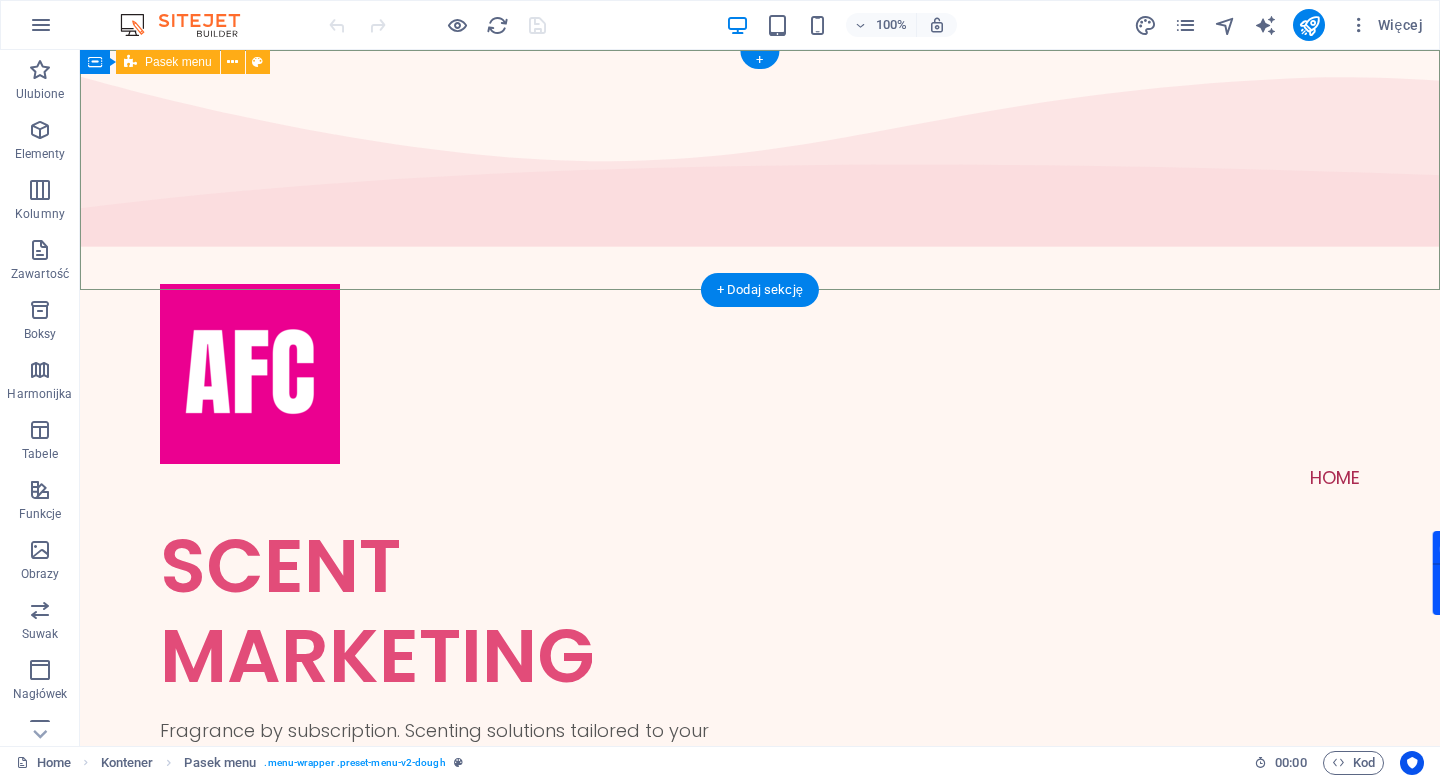 scroll, scrollTop: 0, scrollLeft: 0, axis: both 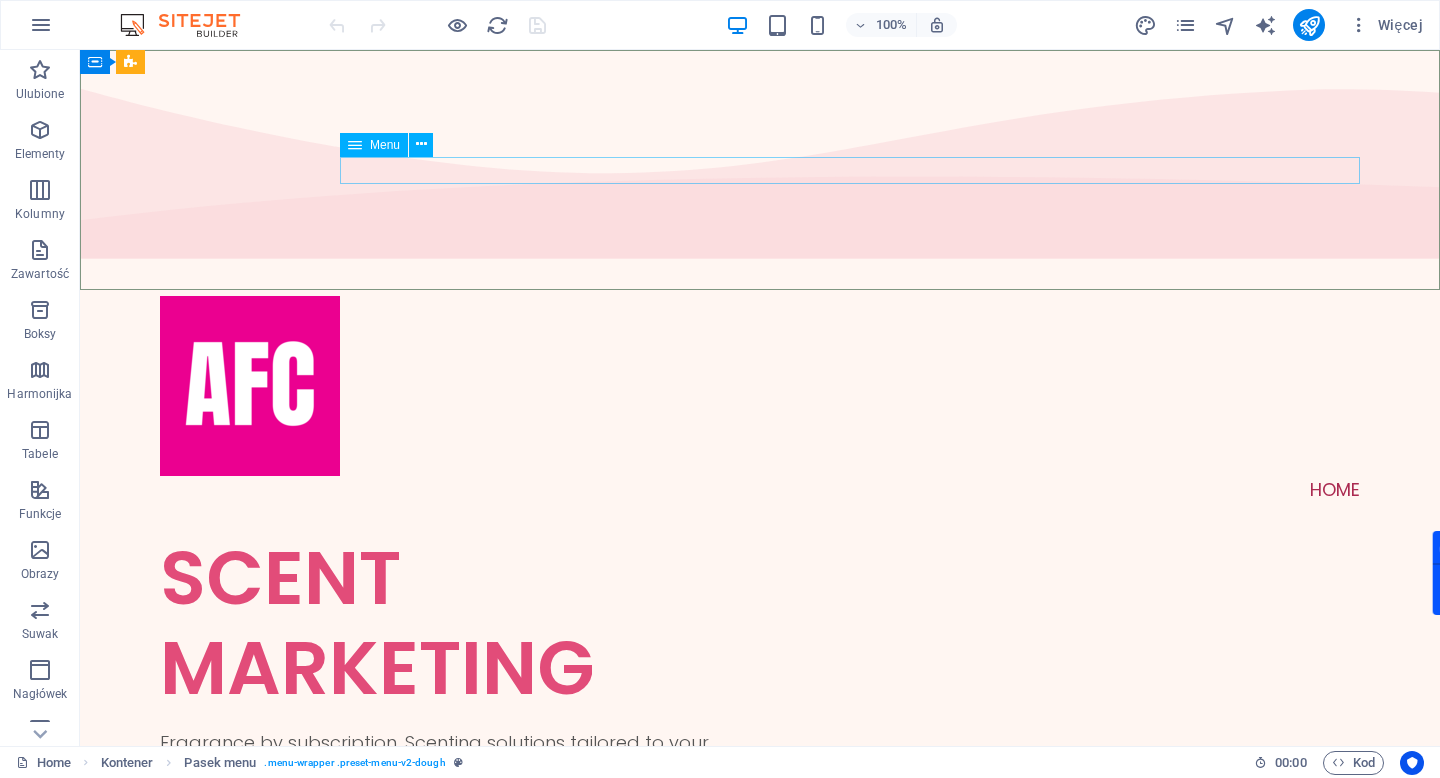click on "Menu" at bounding box center [385, 145] 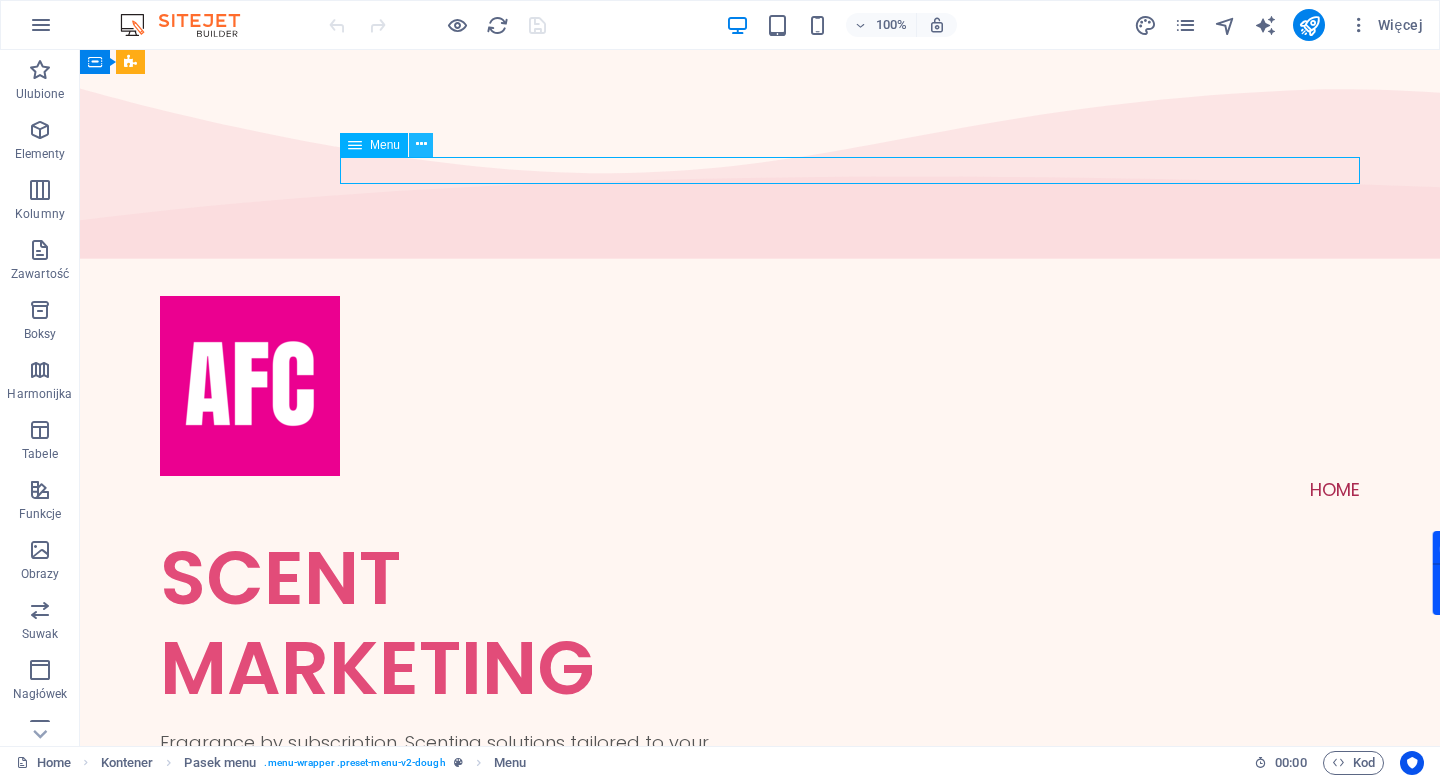 click at bounding box center [421, 144] 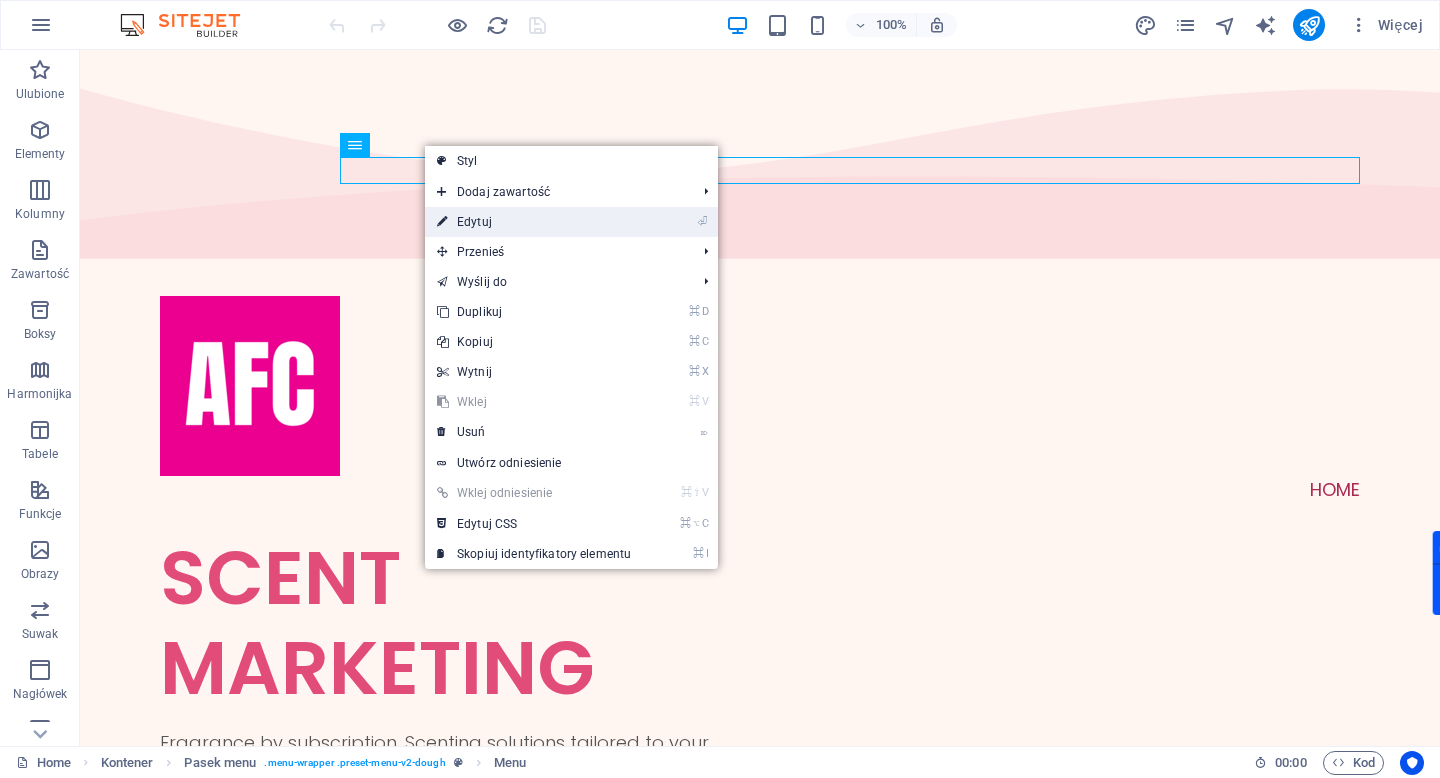 click on "⏎  Edytuj" at bounding box center (534, 222) 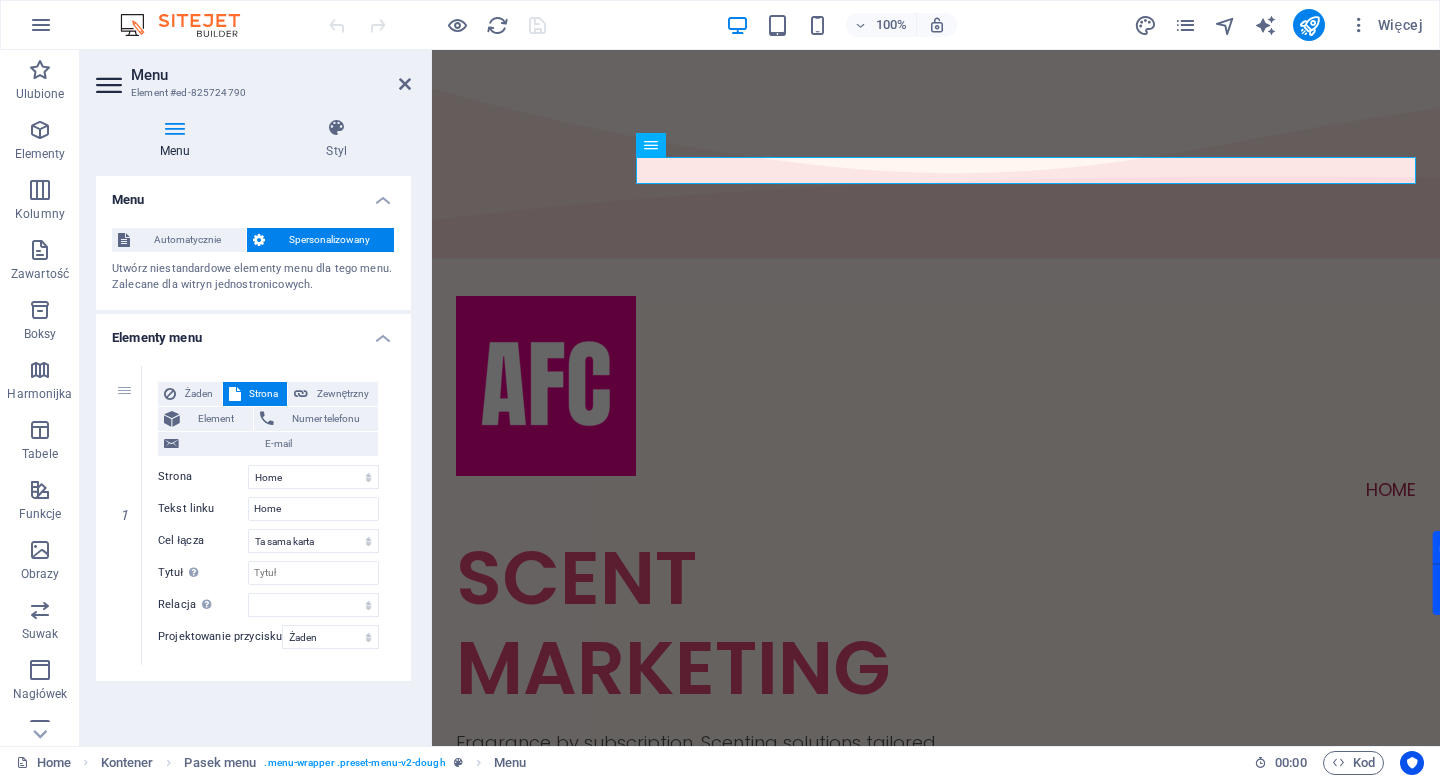 click at bounding box center [175, 128] 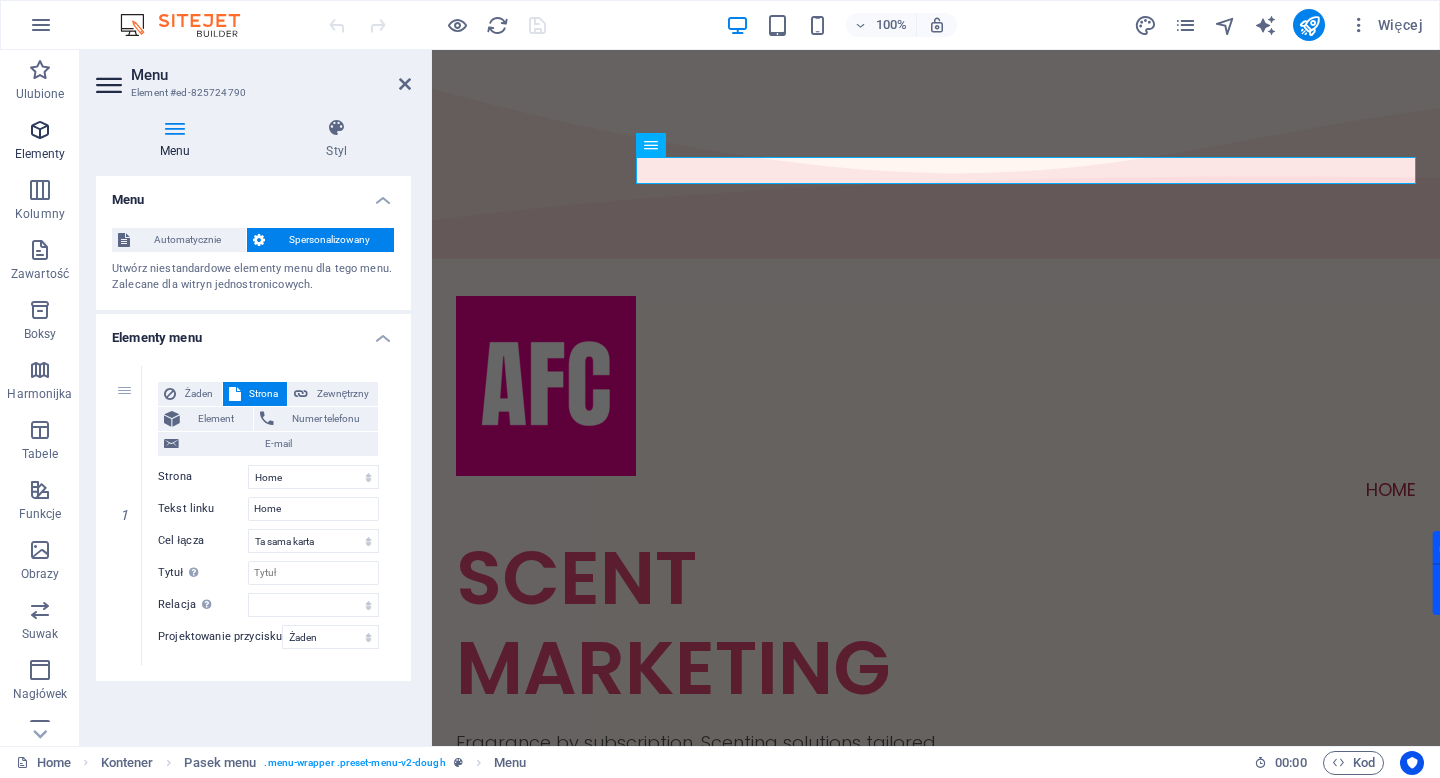 click on "Elementy" at bounding box center [40, 142] 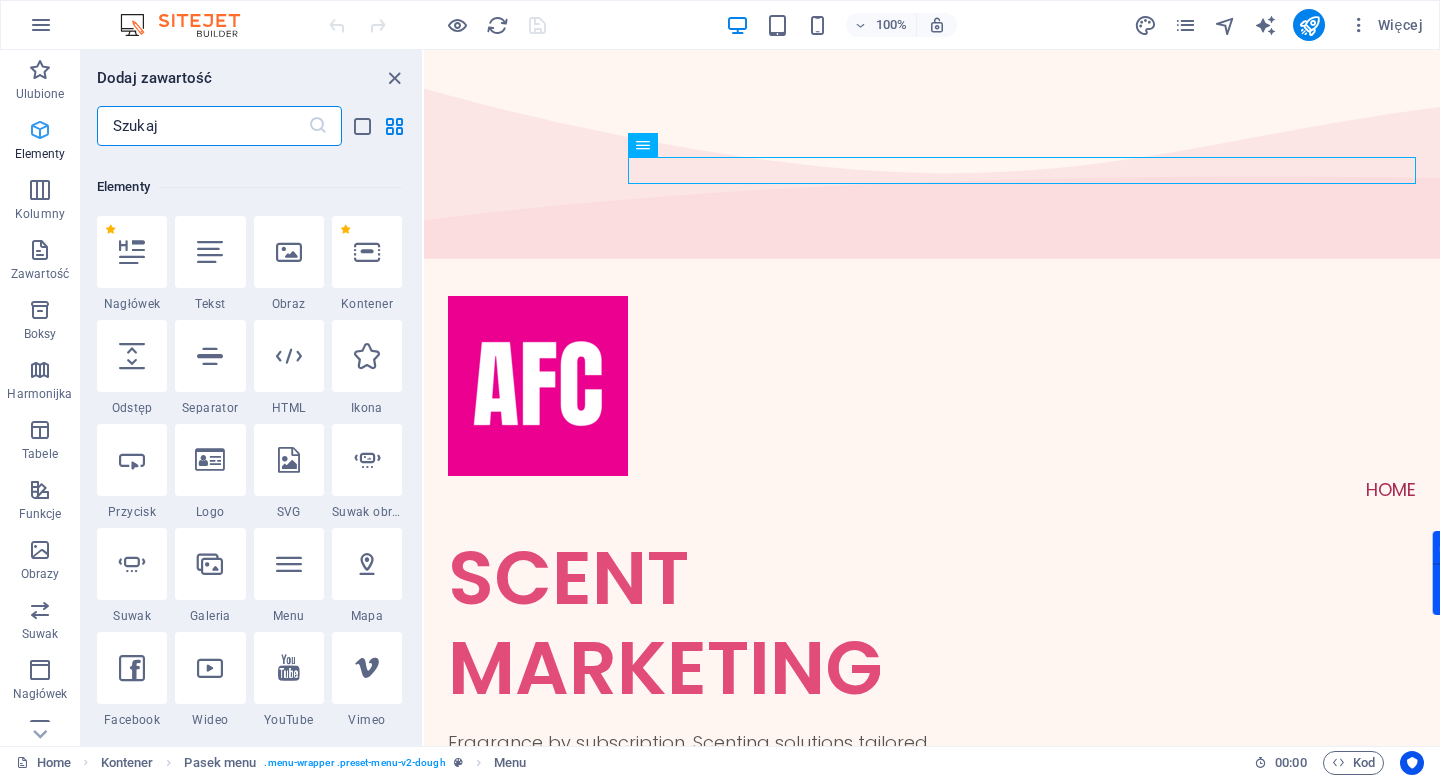 scroll, scrollTop: 213, scrollLeft: 0, axis: vertical 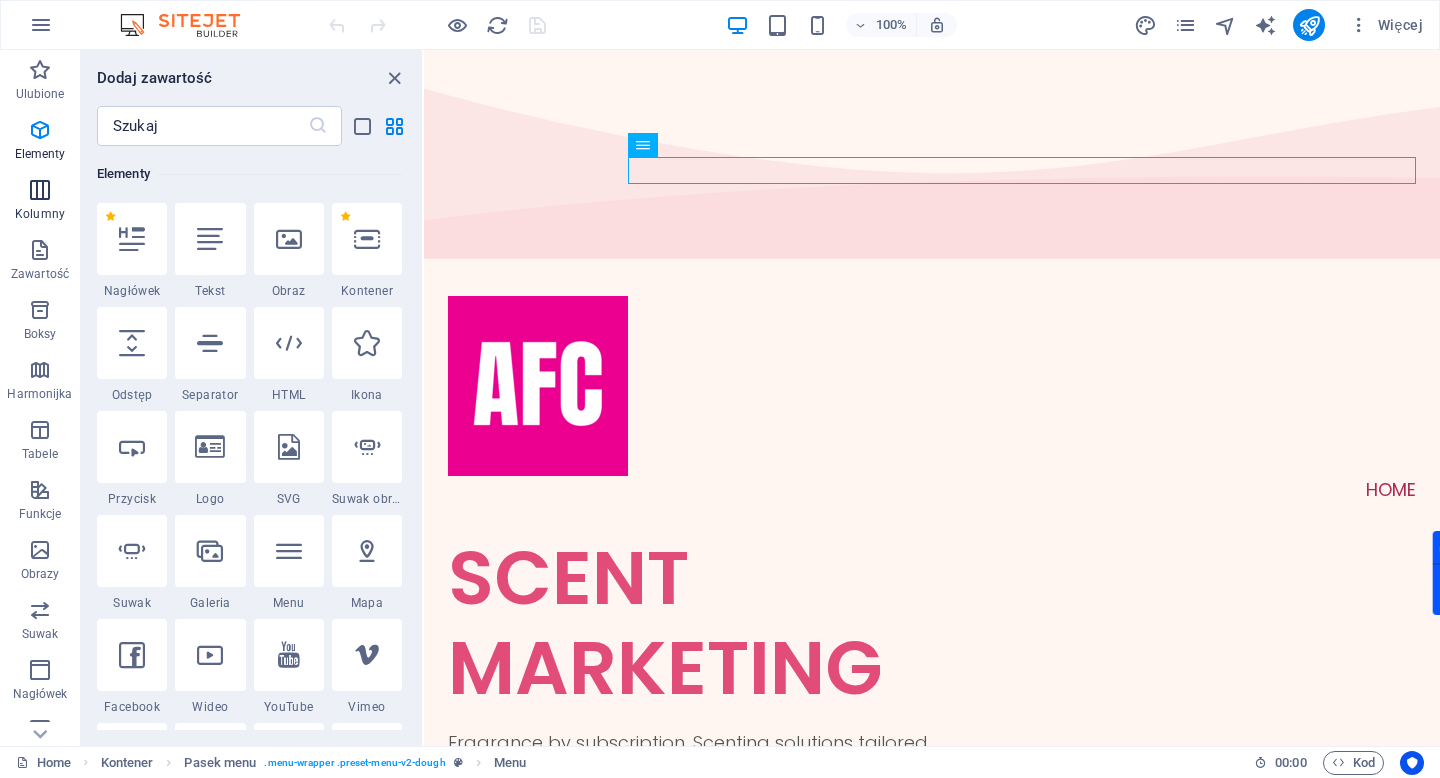 click on "Kolumny" at bounding box center (40, 200) 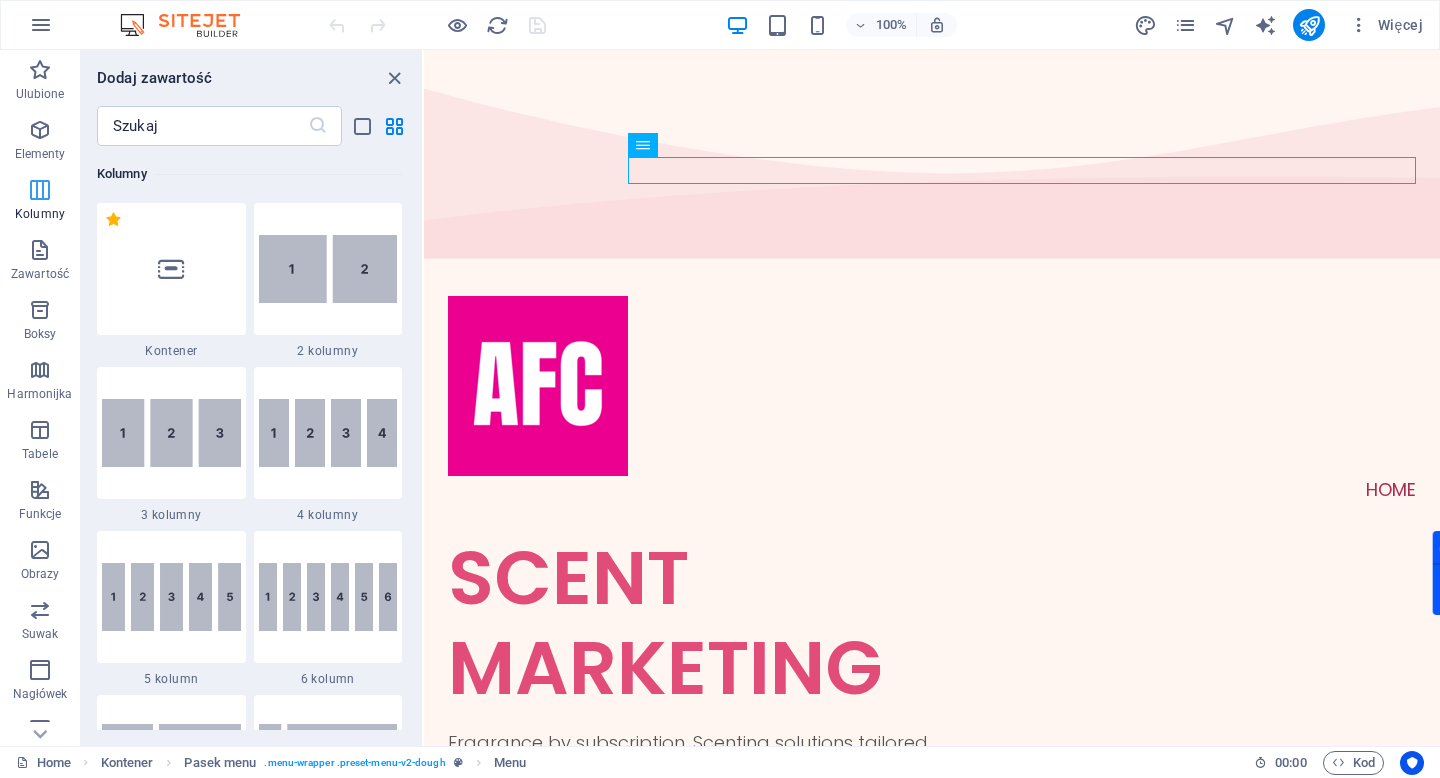 scroll, scrollTop: 990, scrollLeft: 0, axis: vertical 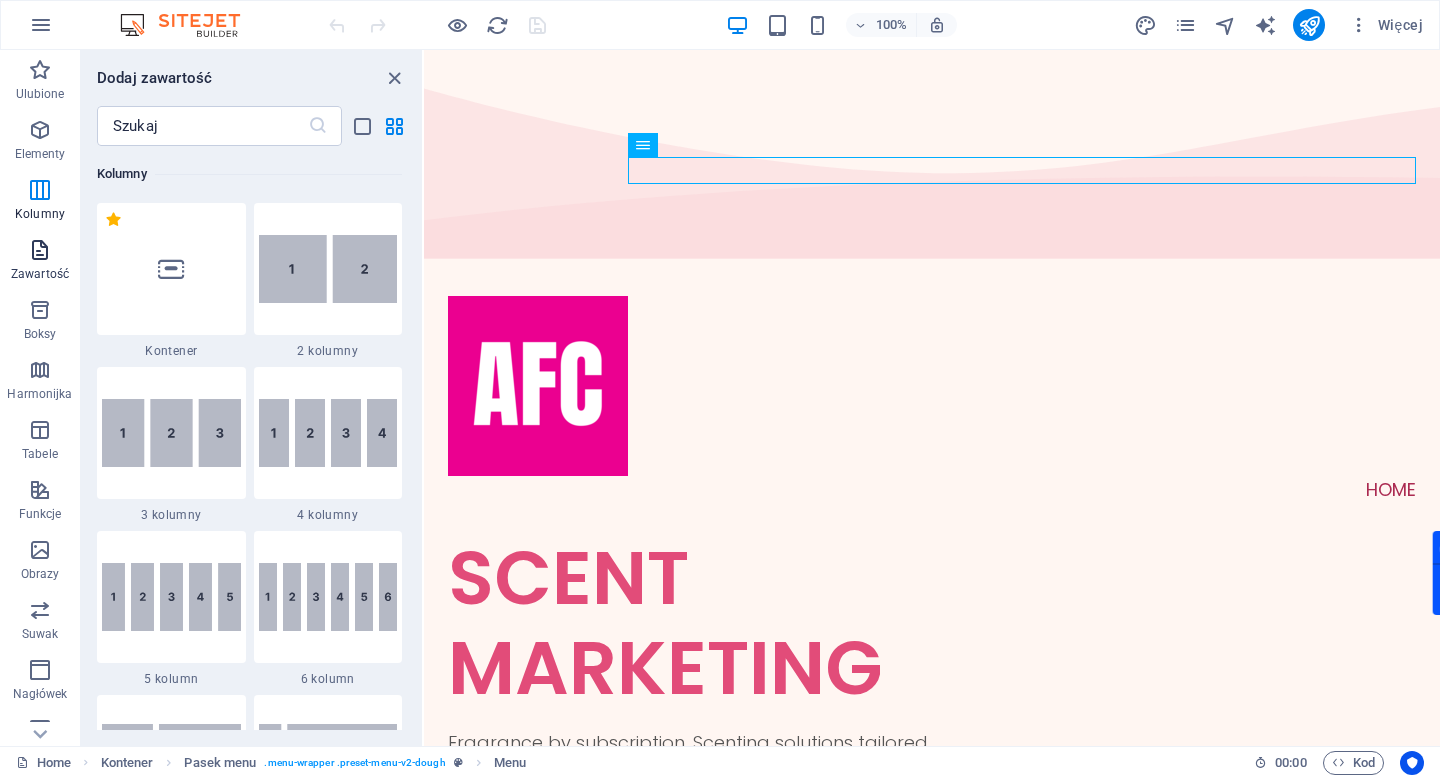 click at bounding box center (40, 250) 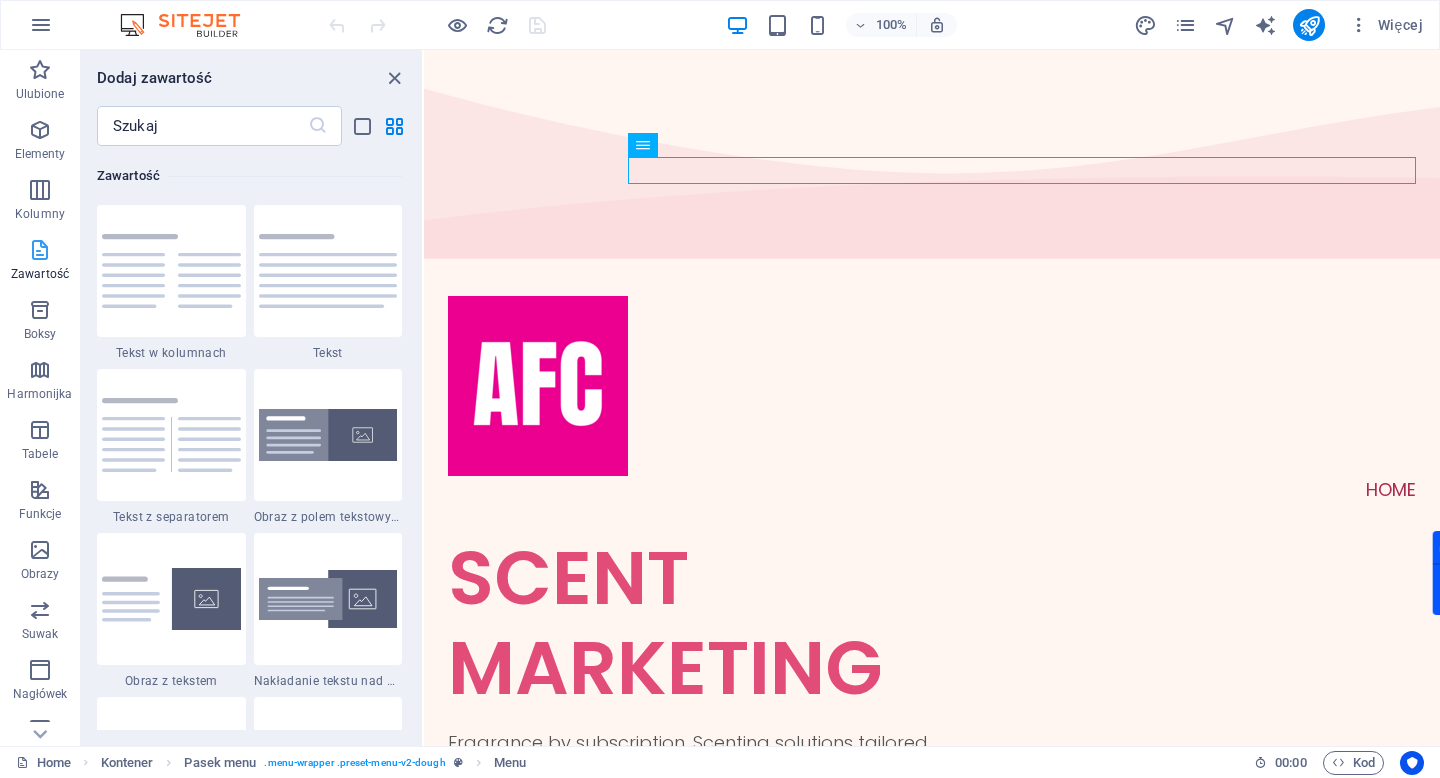 scroll, scrollTop: 3499, scrollLeft: 0, axis: vertical 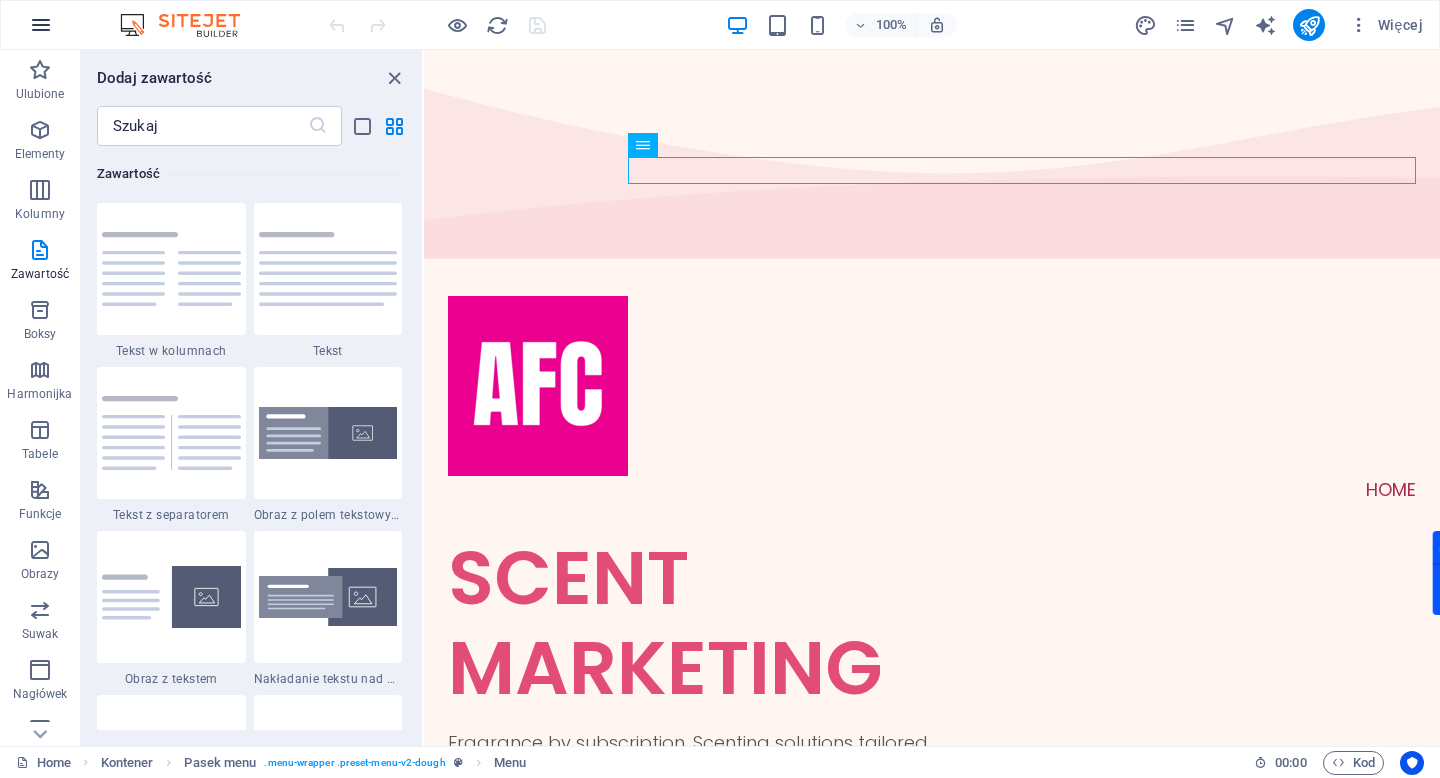 click at bounding box center (41, 25) 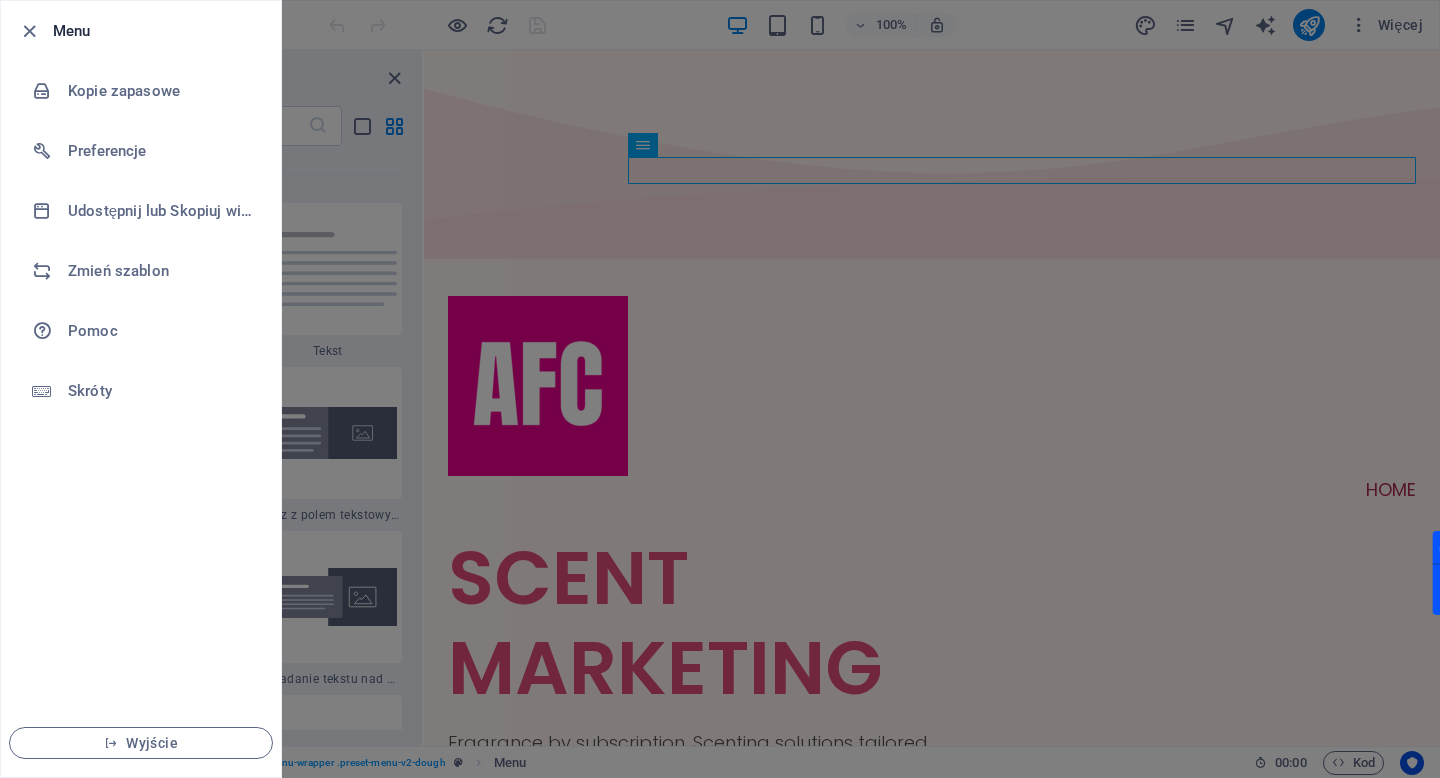 click at bounding box center [720, 389] 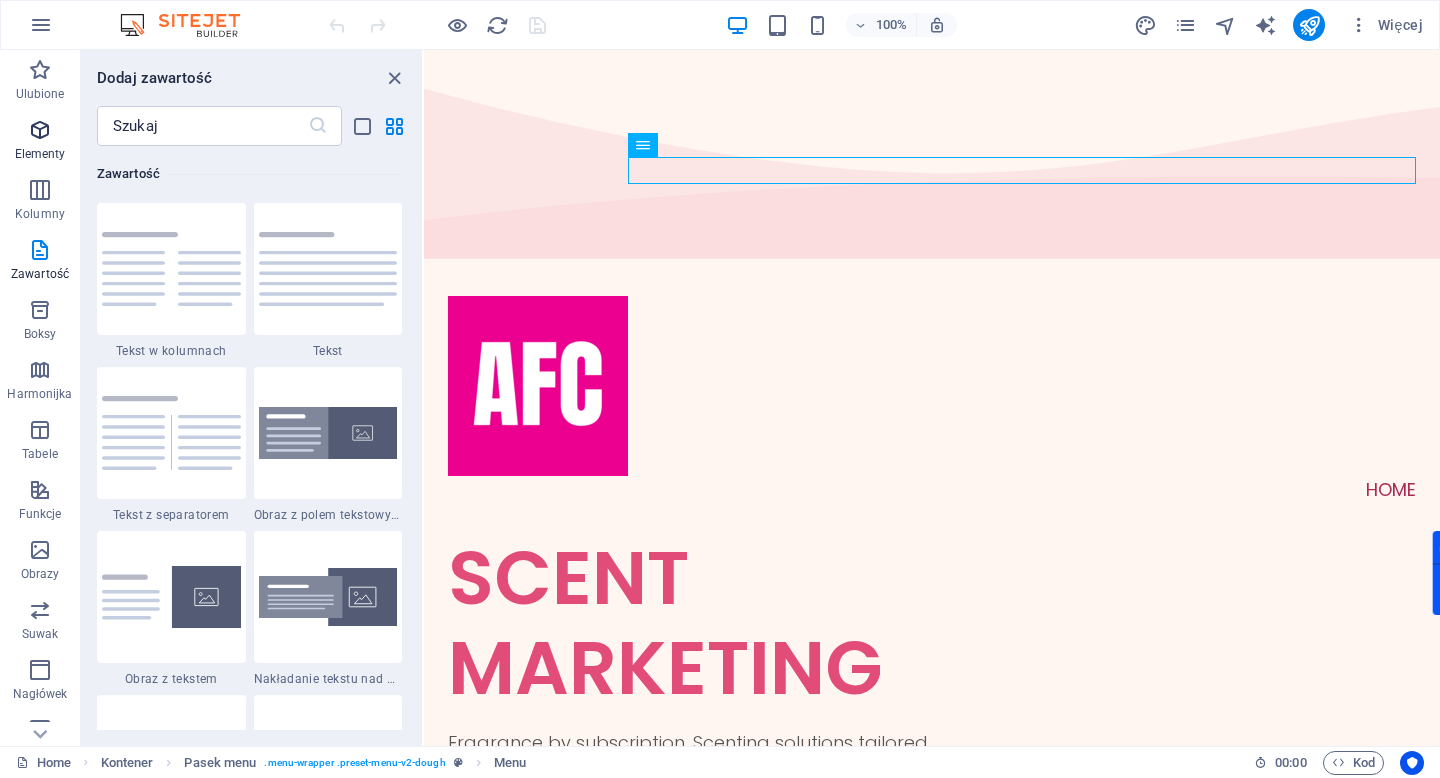 click at bounding box center (40, 130) 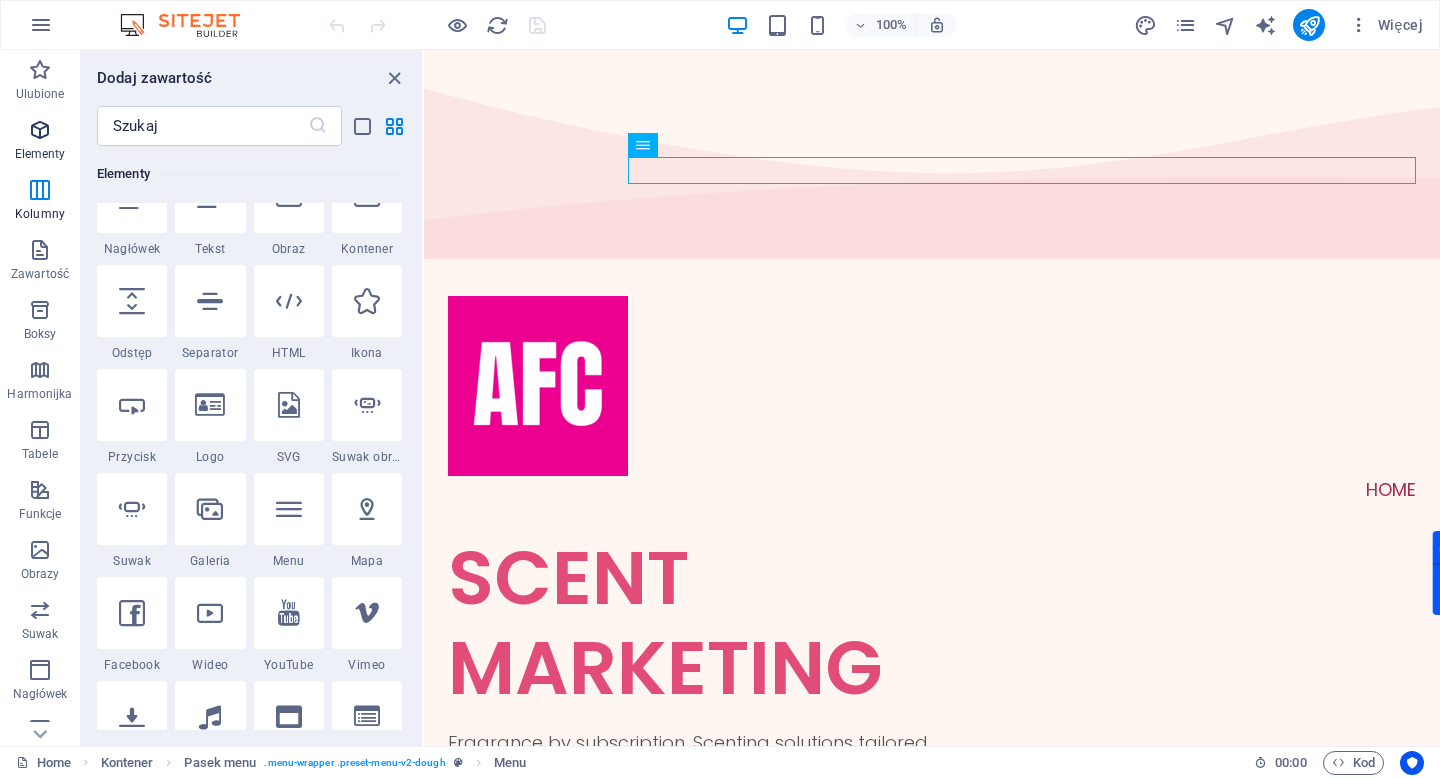 scroll, scrollTop: 213, scrollLeft: 0, axis: vertical 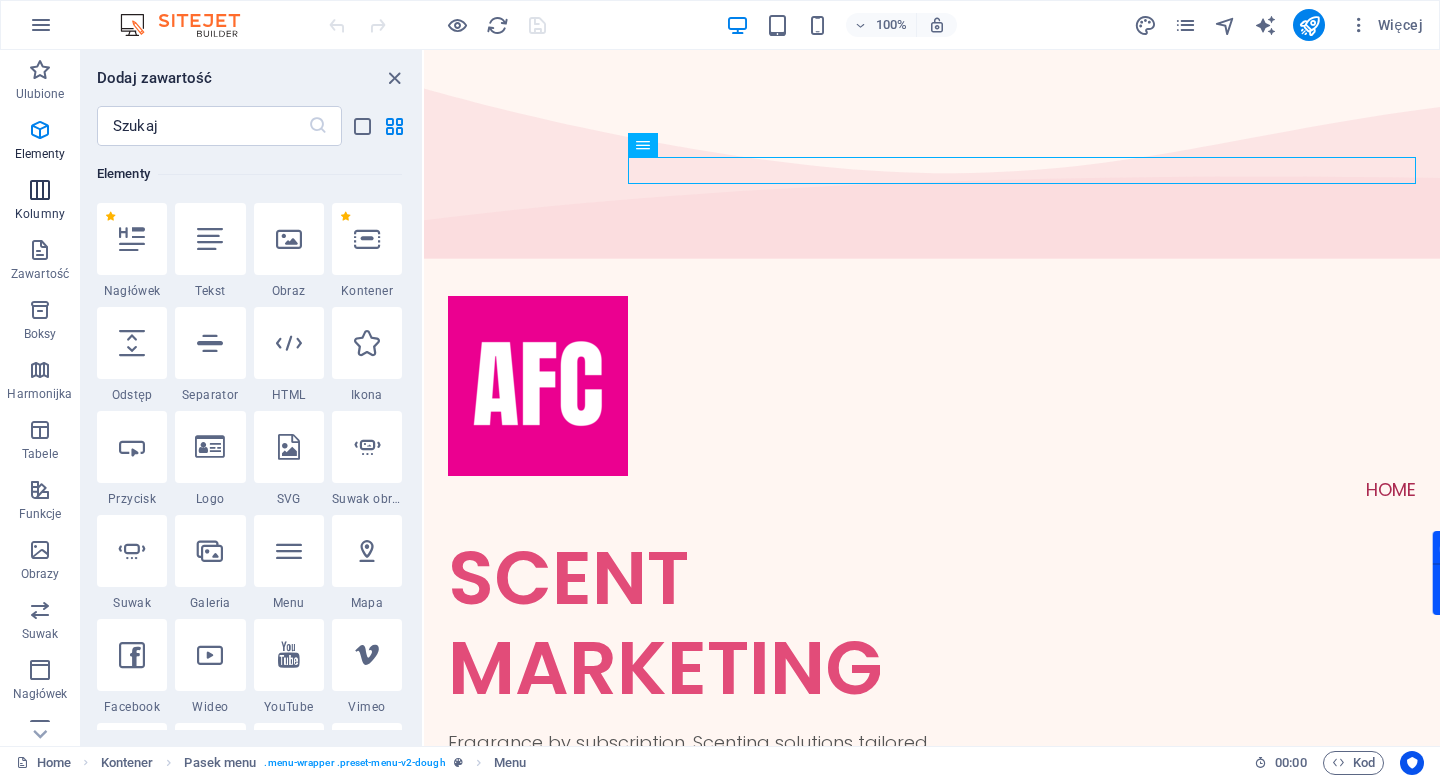 click at bounding box center (40, 190) 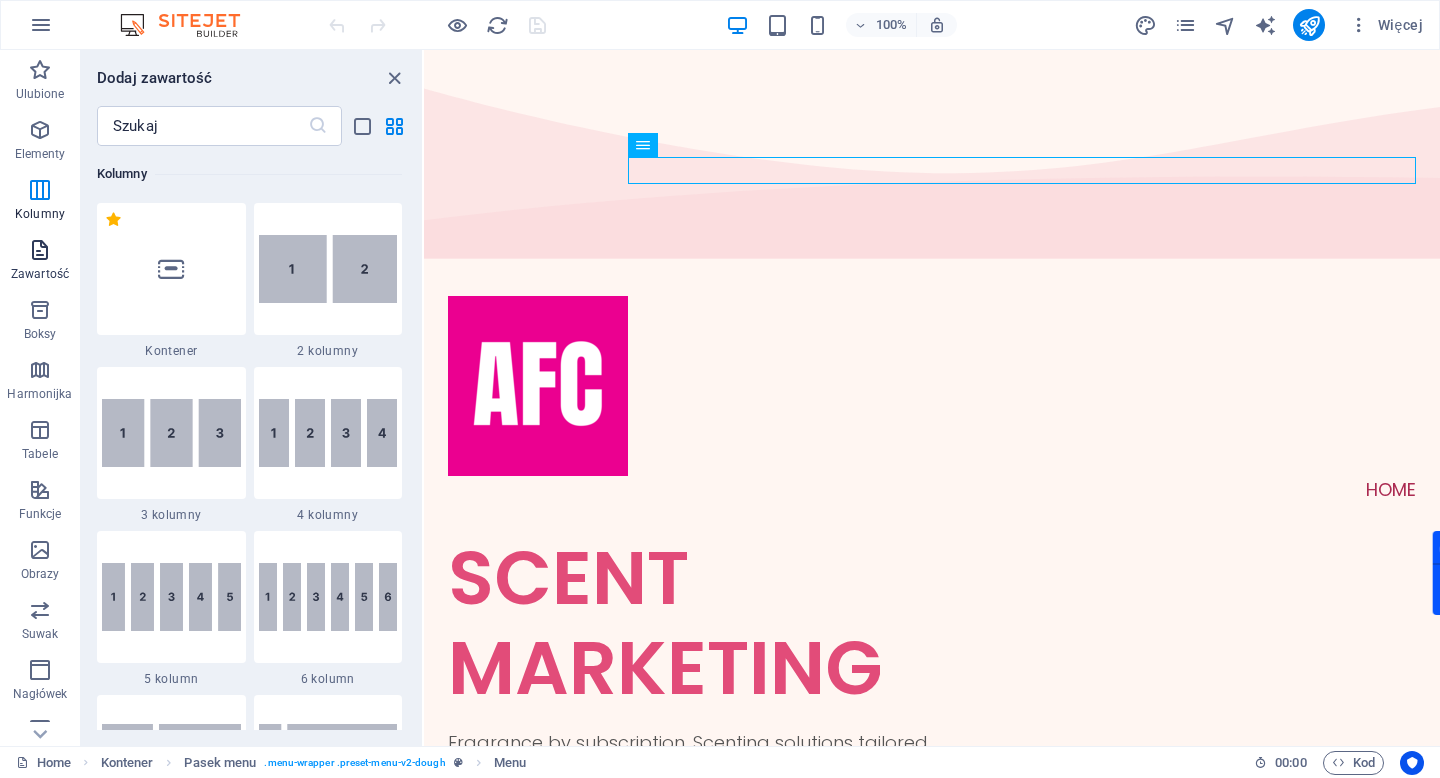 click on "Zawartość" at bounding box center [40, 260] 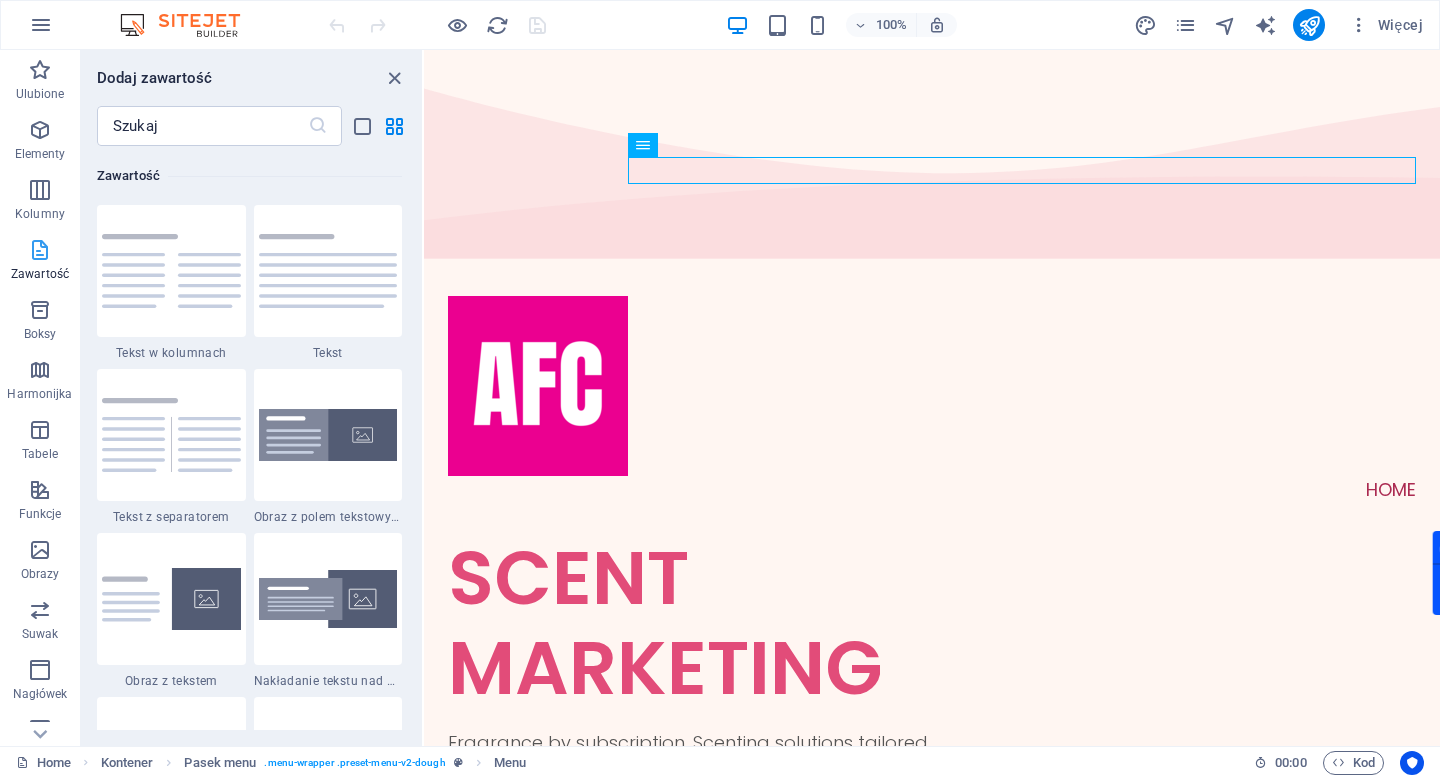 scroll, scrollTop: 3499, scrollLeft: 0, axis: vertical 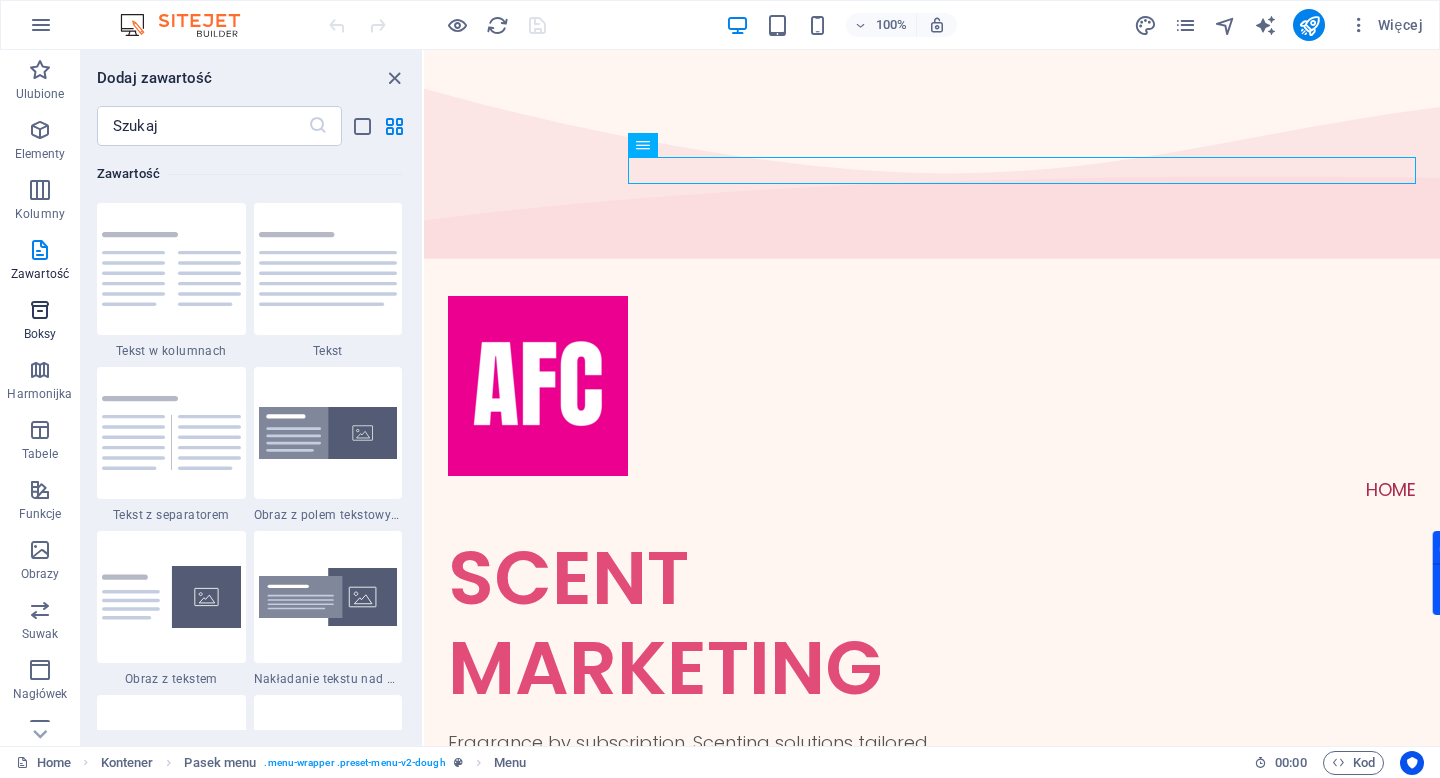 click at bounding box center (40, 310) 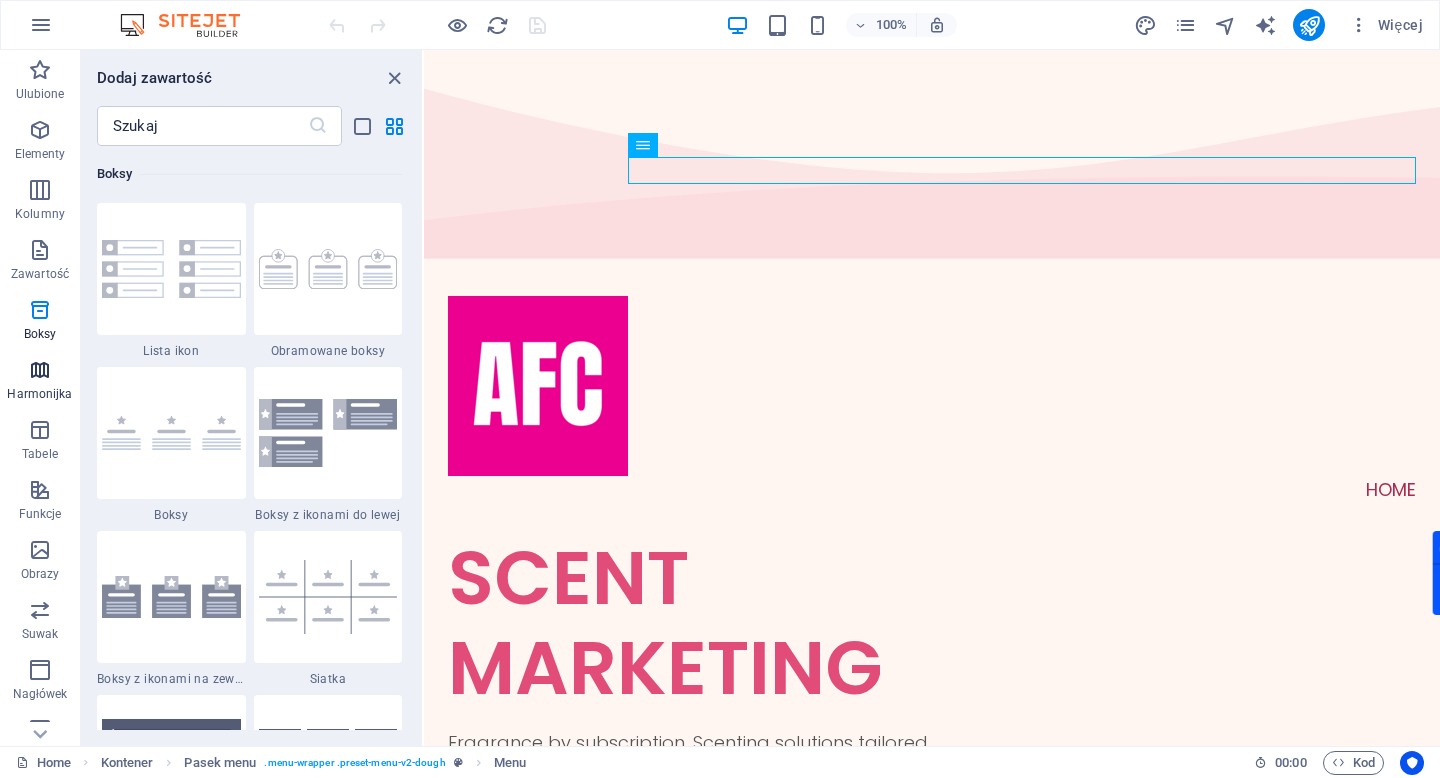 click at bounding box center [40, 370] 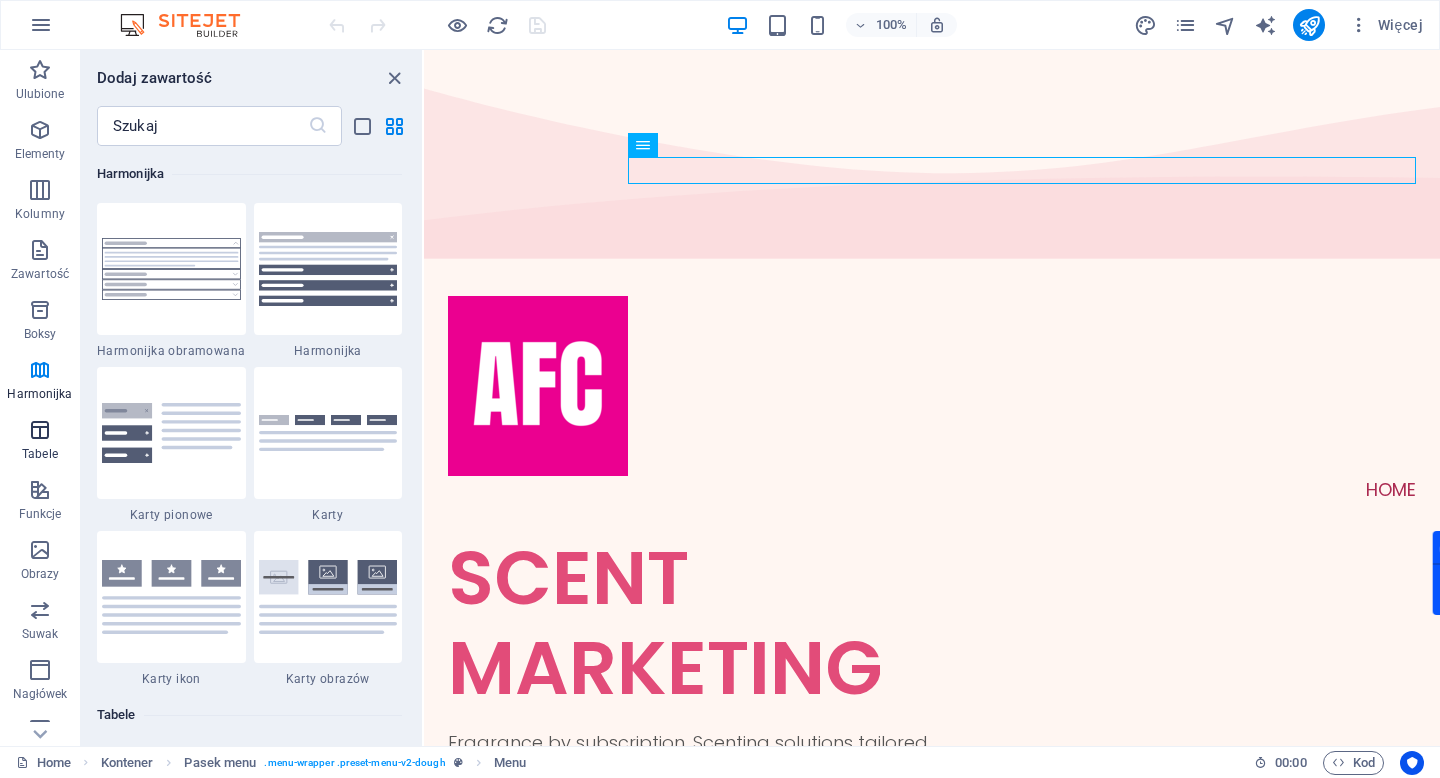 click at bounding box center (40, 430) 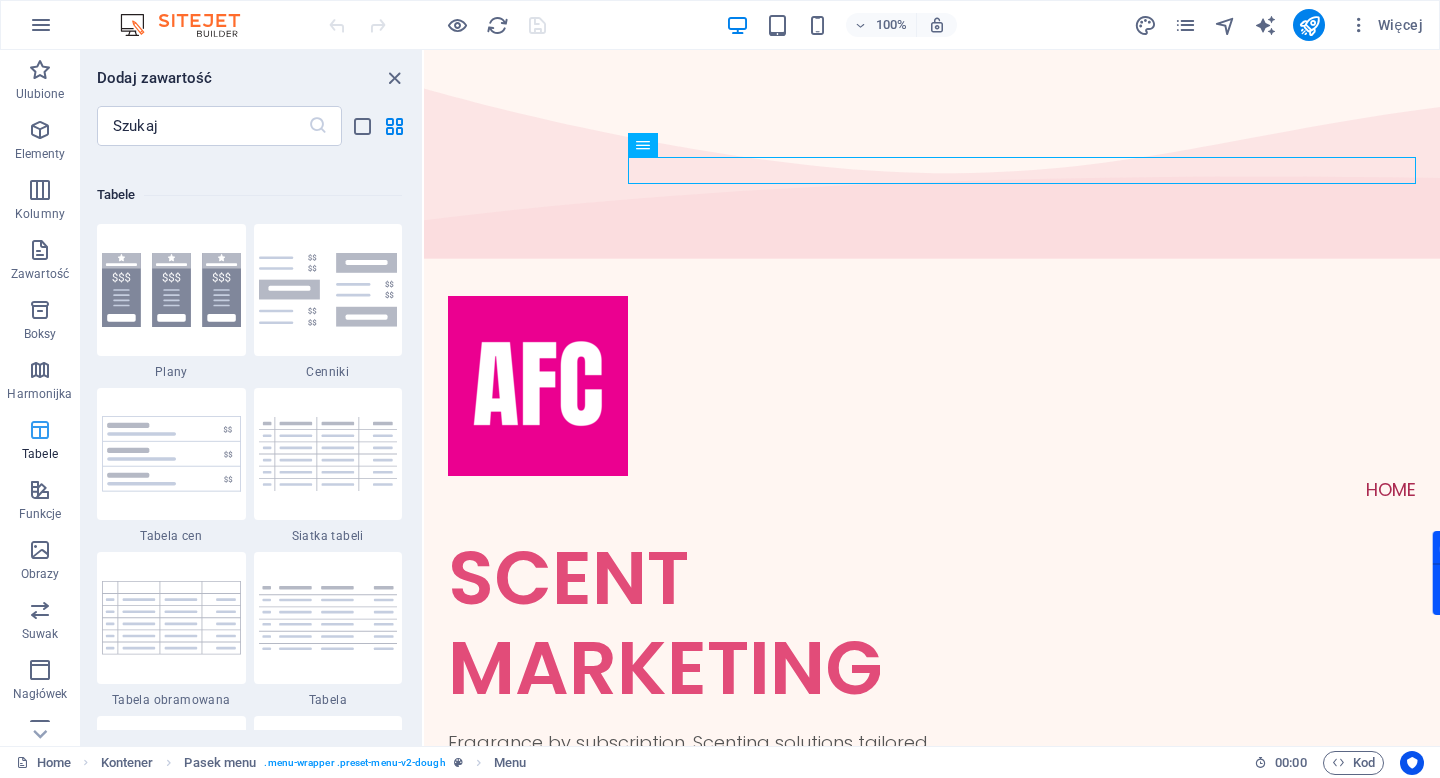 scroll, scrollTop: 6926, scrollLeft: 0, axis: vertical 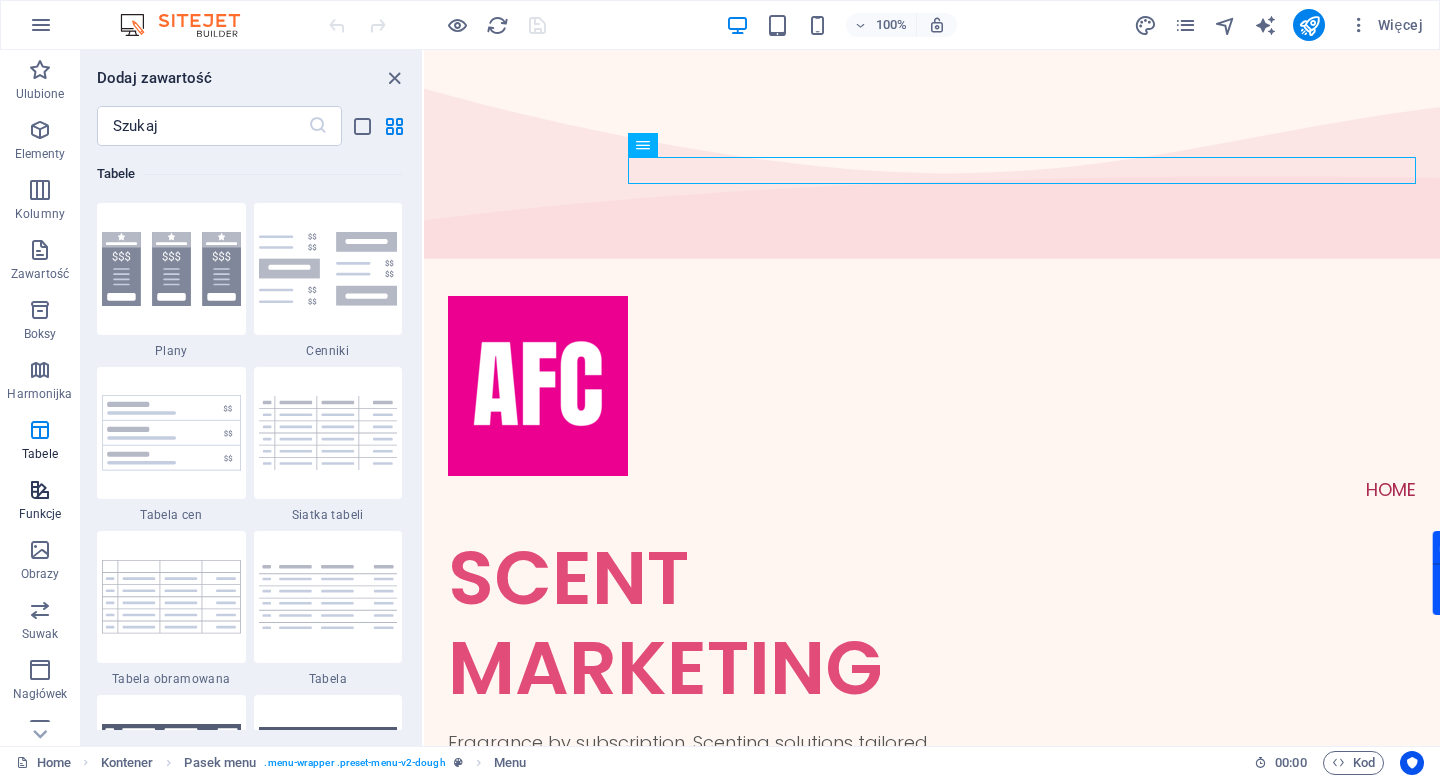 click at bounding box center [40, 490] 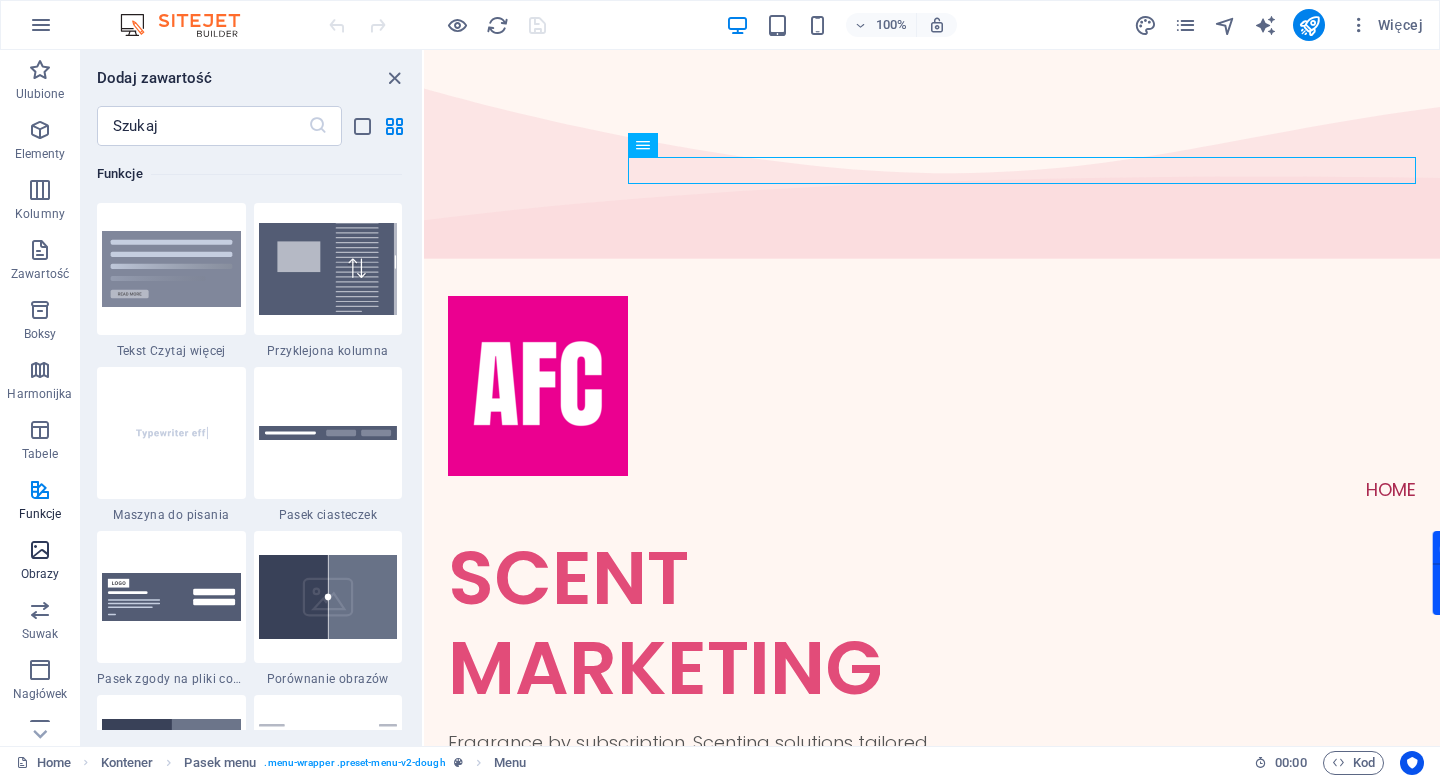 click at bounding box center (40, 550) 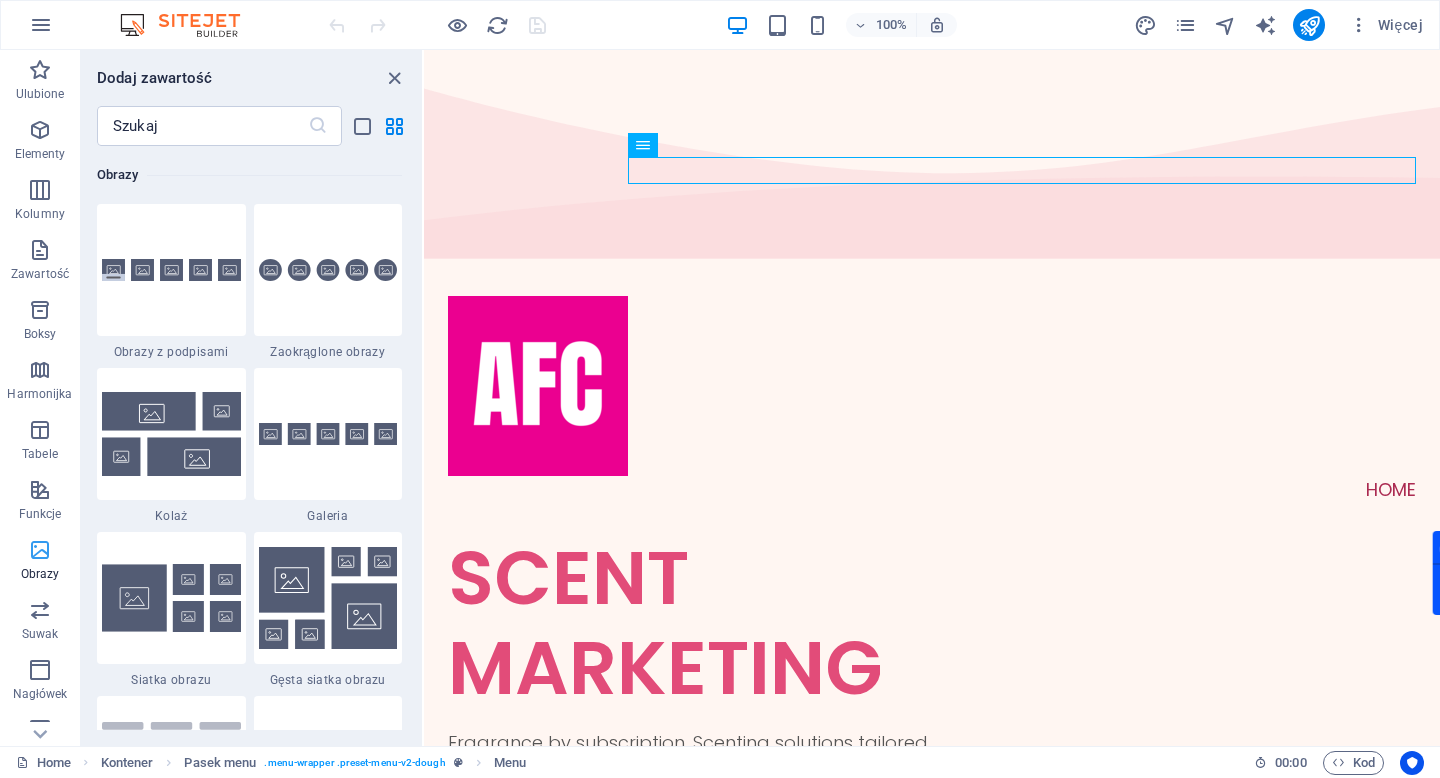 scroll, scrollTop: 10140, scrollLeft: 0, axis: vertical 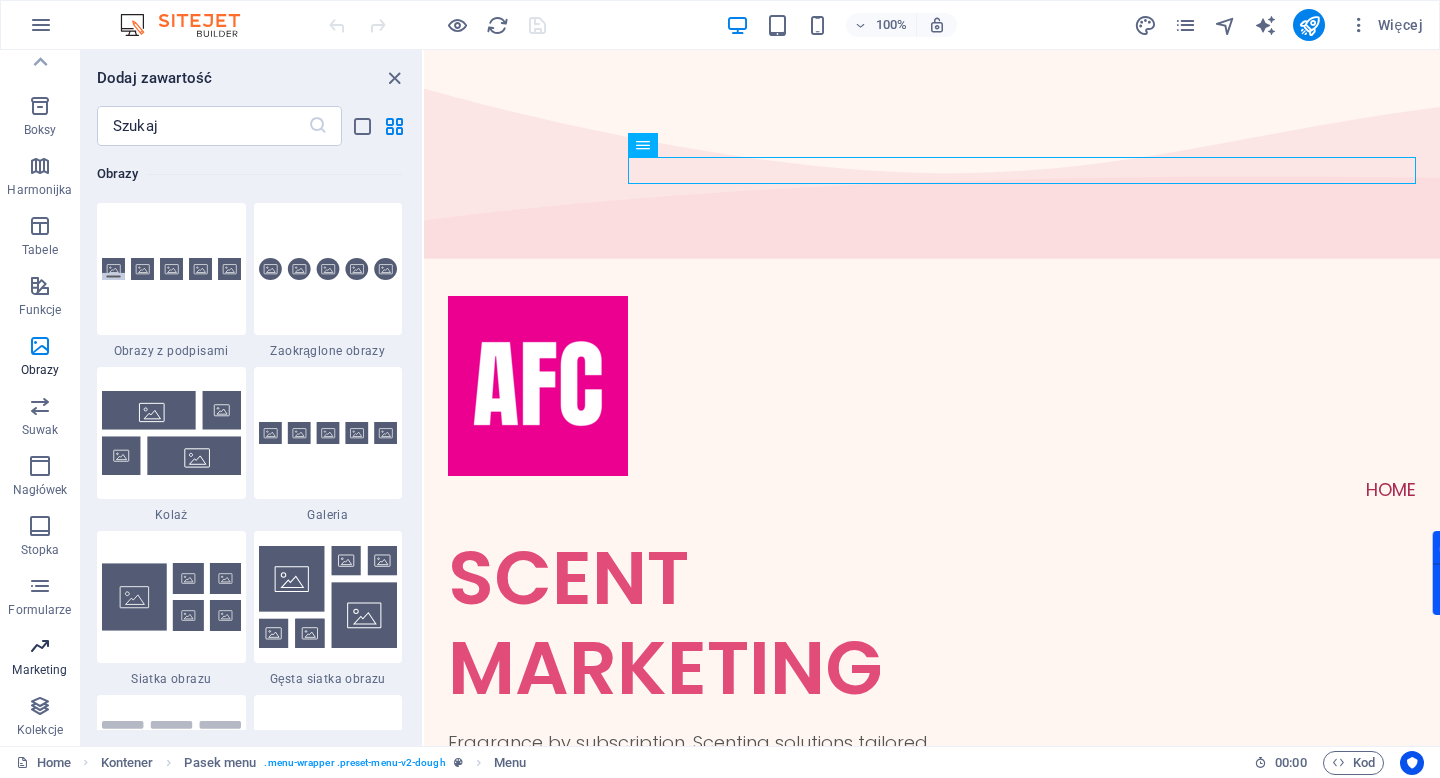 click on "Marketing" at bounding box center (40, 658) 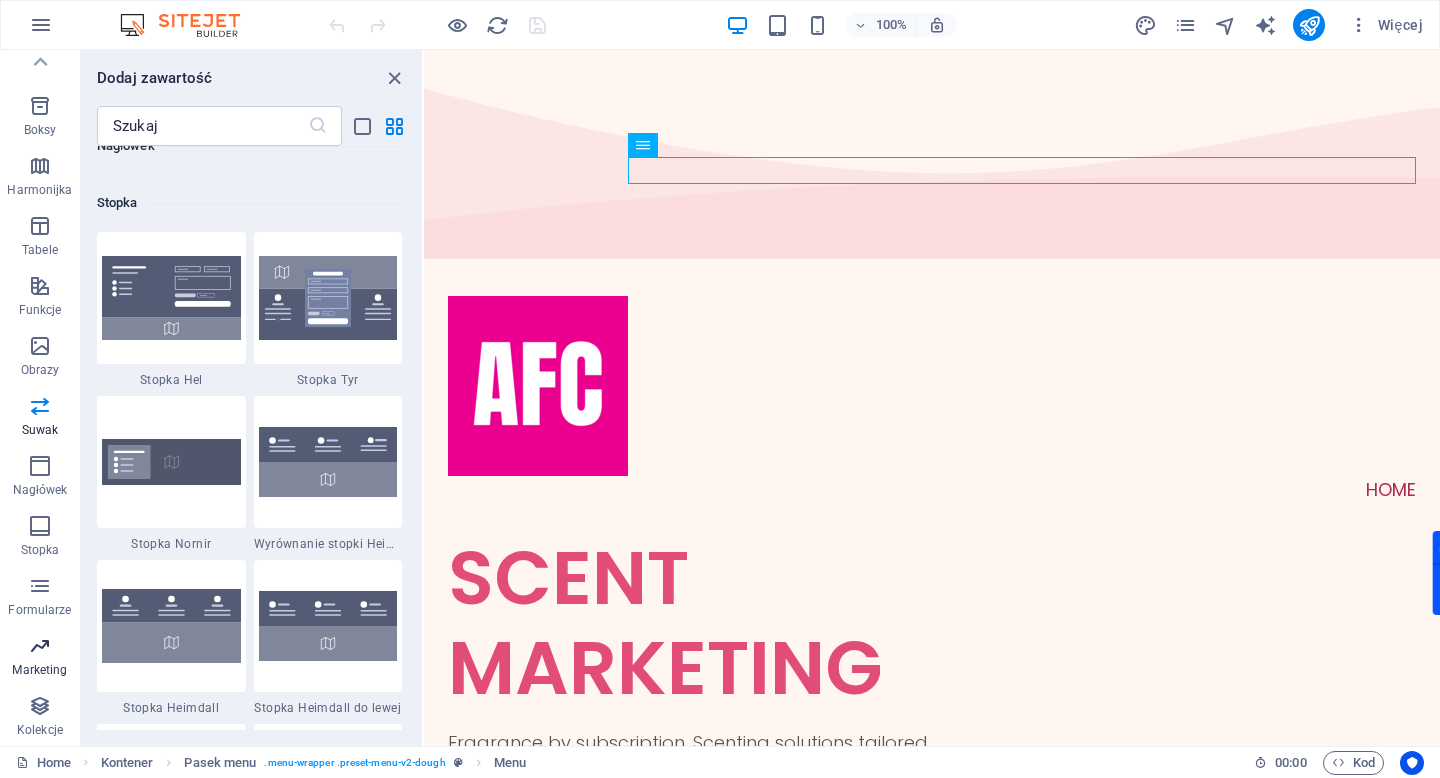 scroll, scrollTop: 16289, scrollLeft: 0, axis: vertical 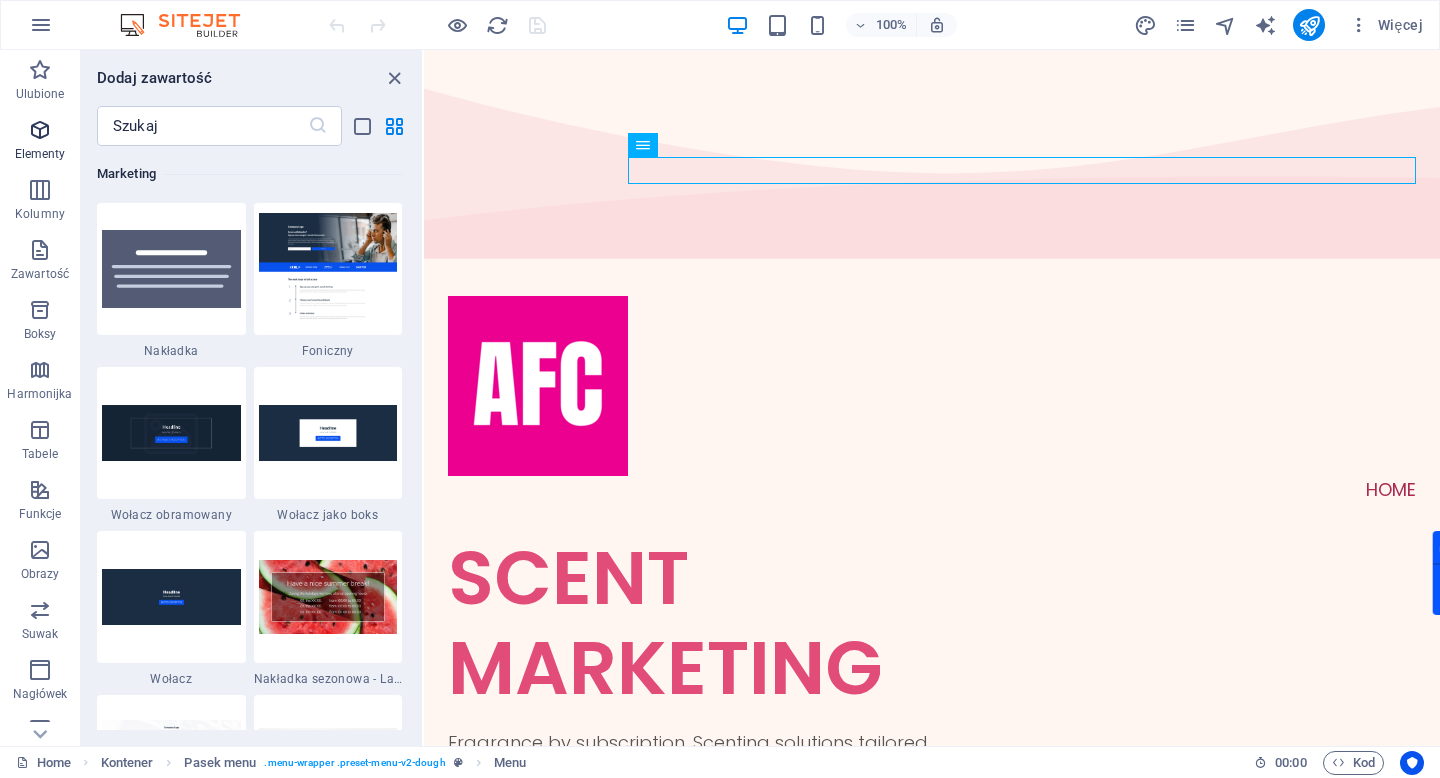 click at bounding box center [40, 130] 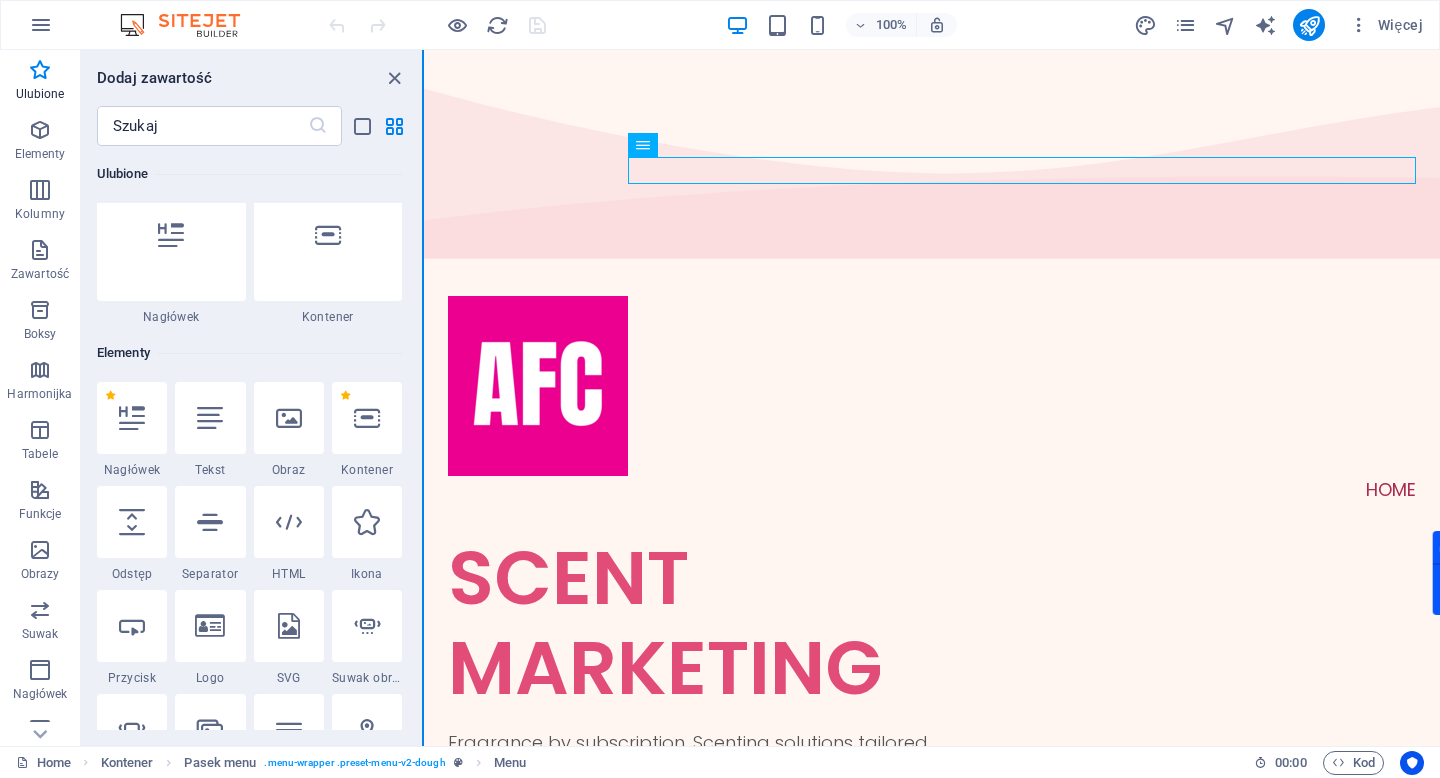 scroll, scrollTop: 20, scrollLeft: 0, axis: vertical 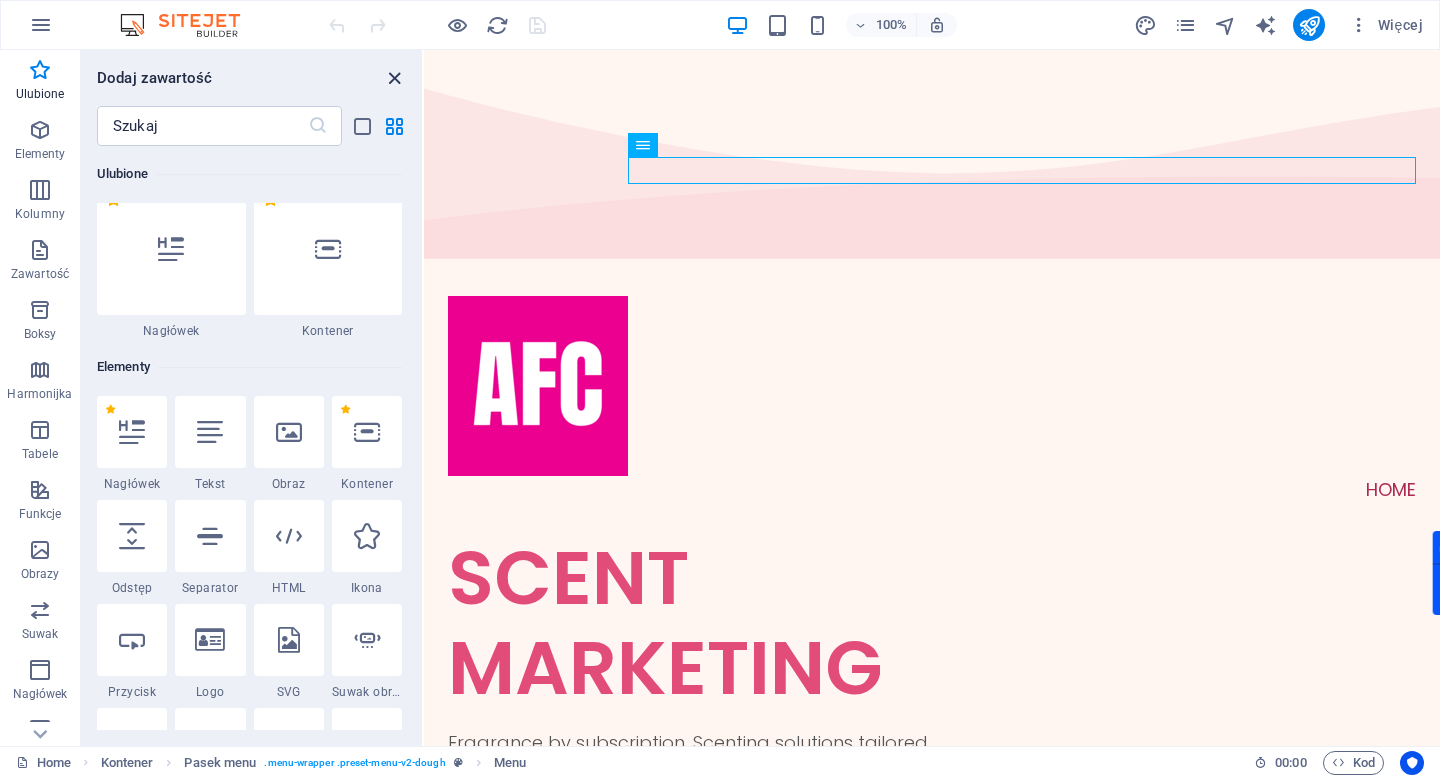 click at bounding box center [394, 78] 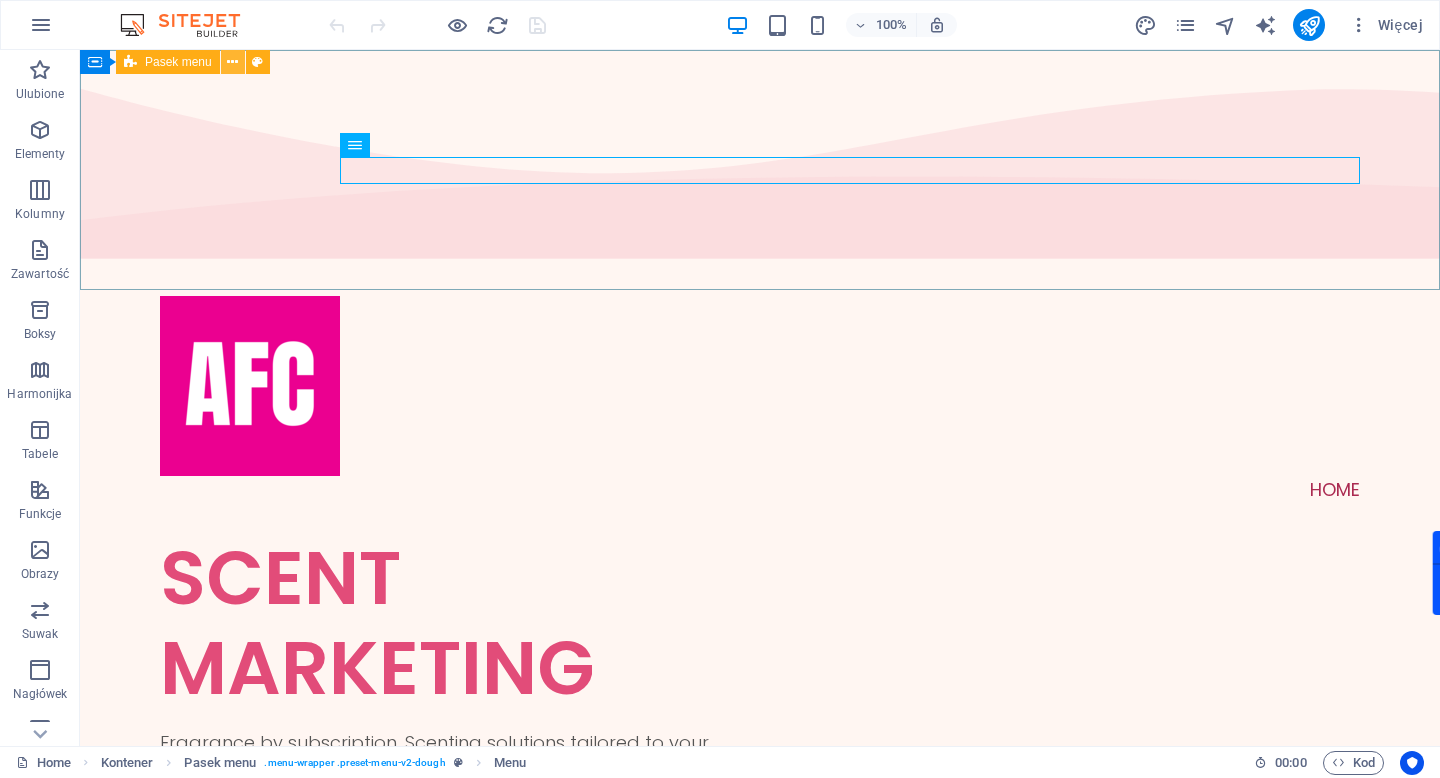 click at bounding box center (233, 62) 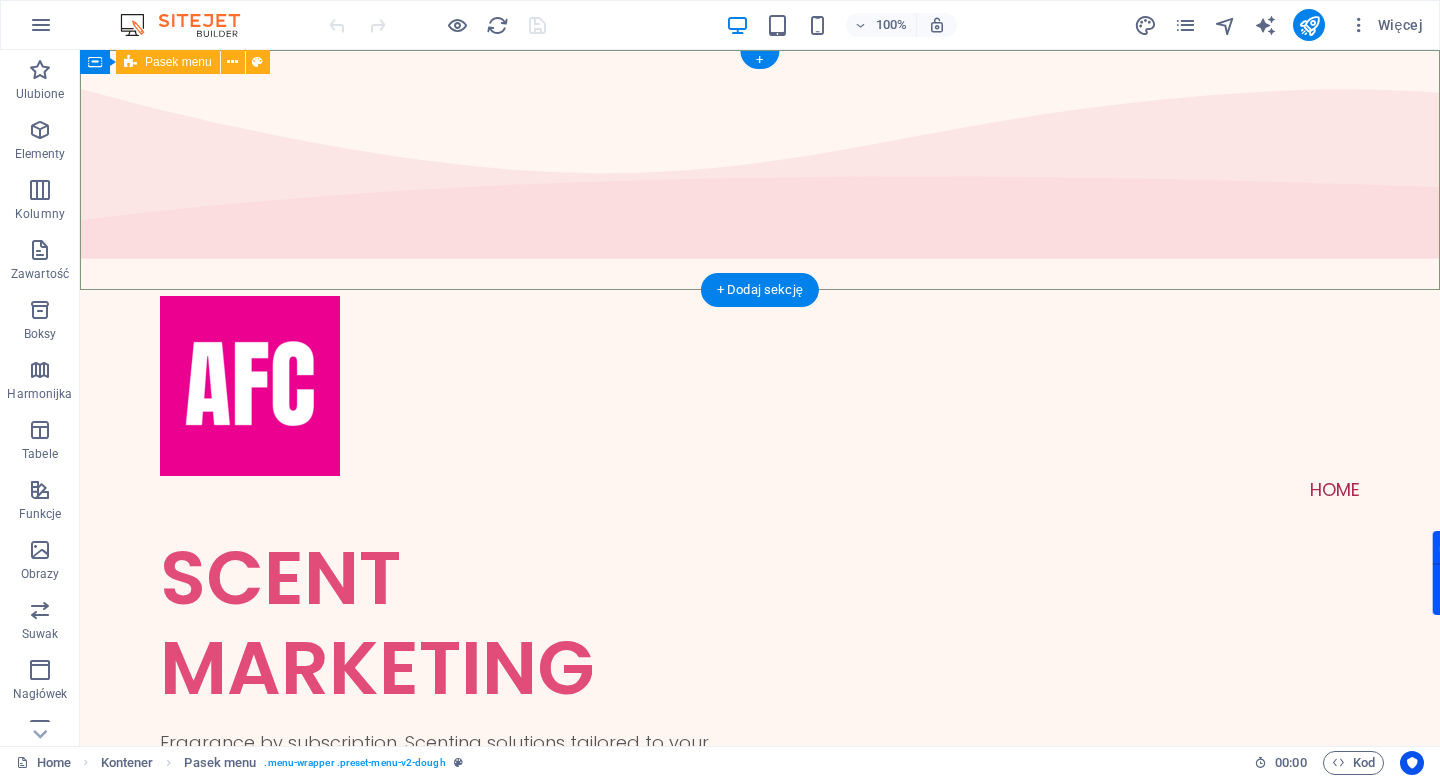 click on "Home" at bounding box center [760, 399] 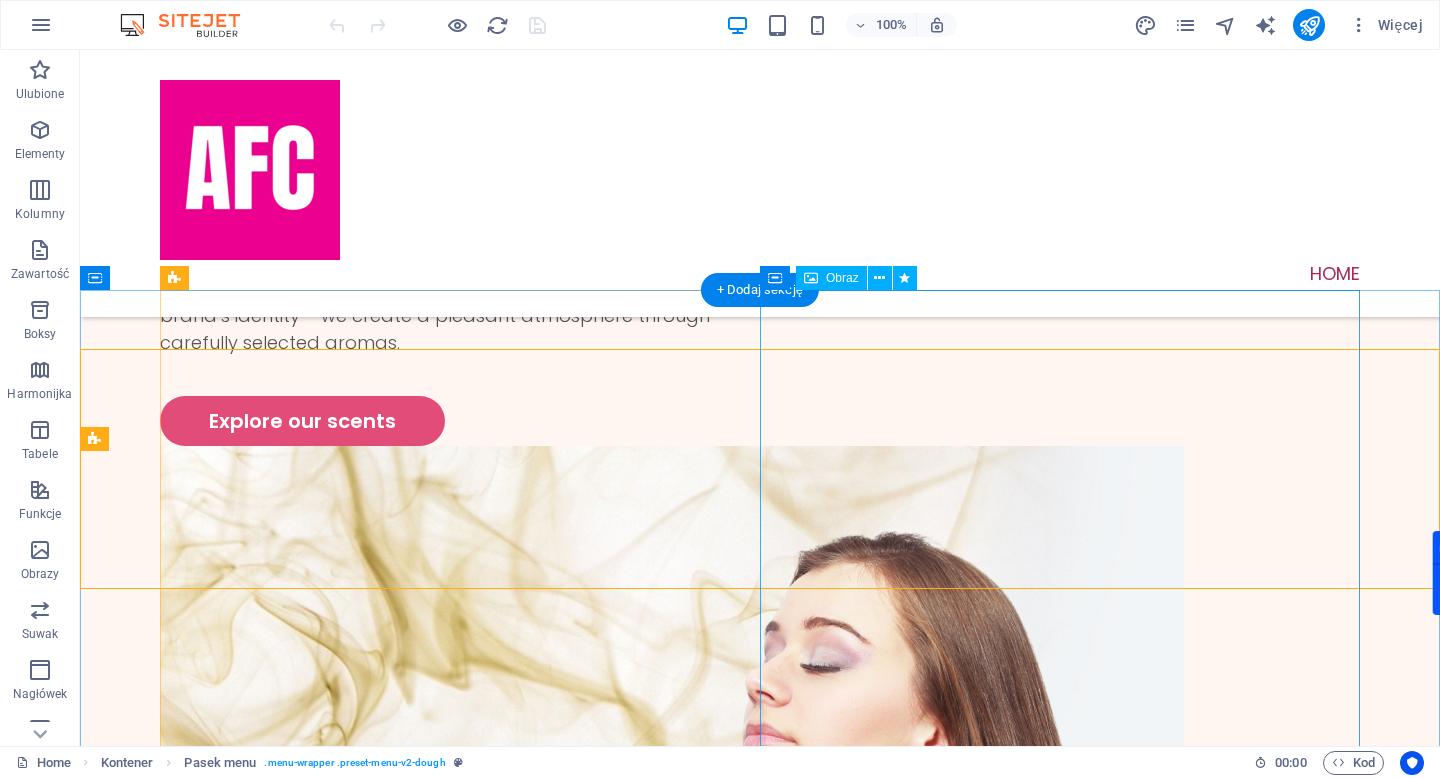 scroll, scrollTop: 0, scrollLeft: 0, axis: both 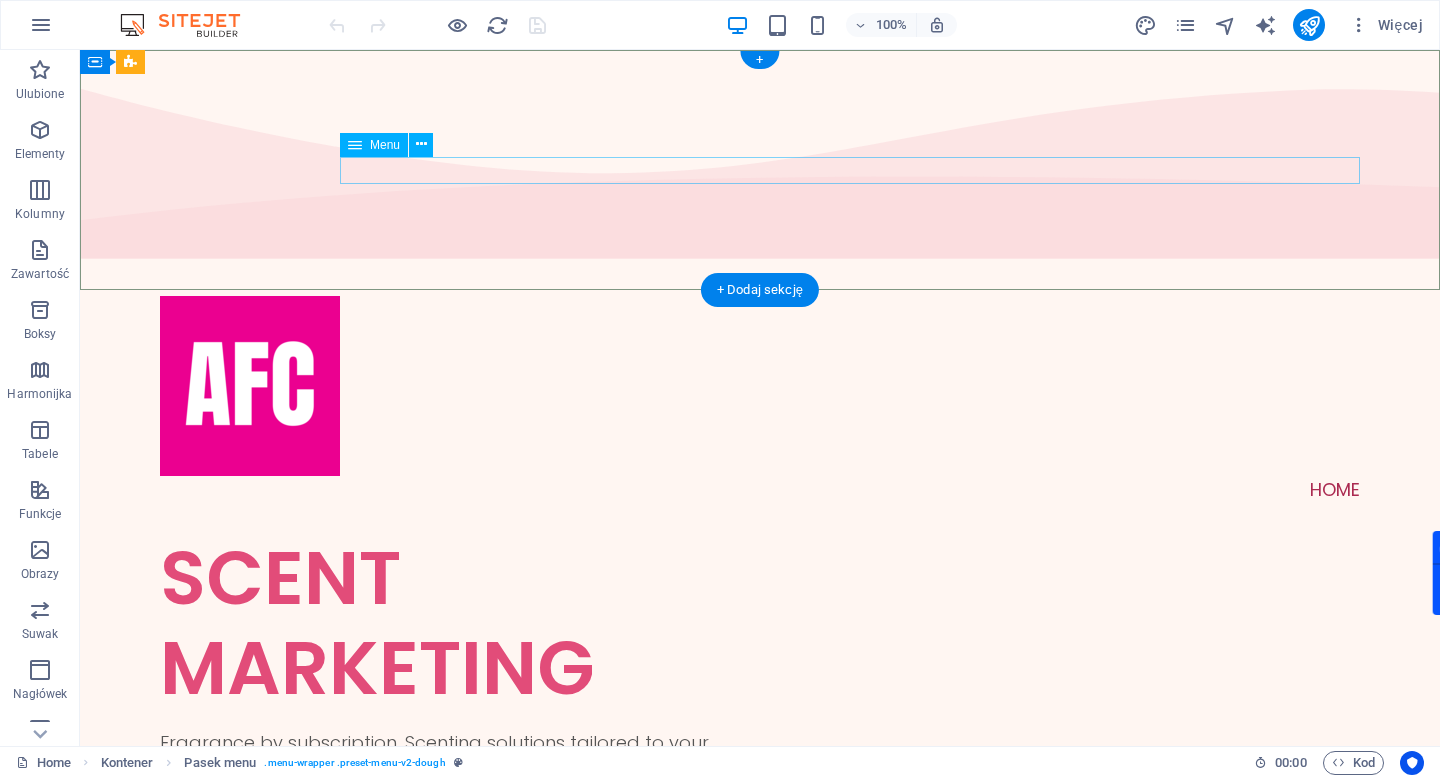 click on "Home" at bounding box center (760, 489) 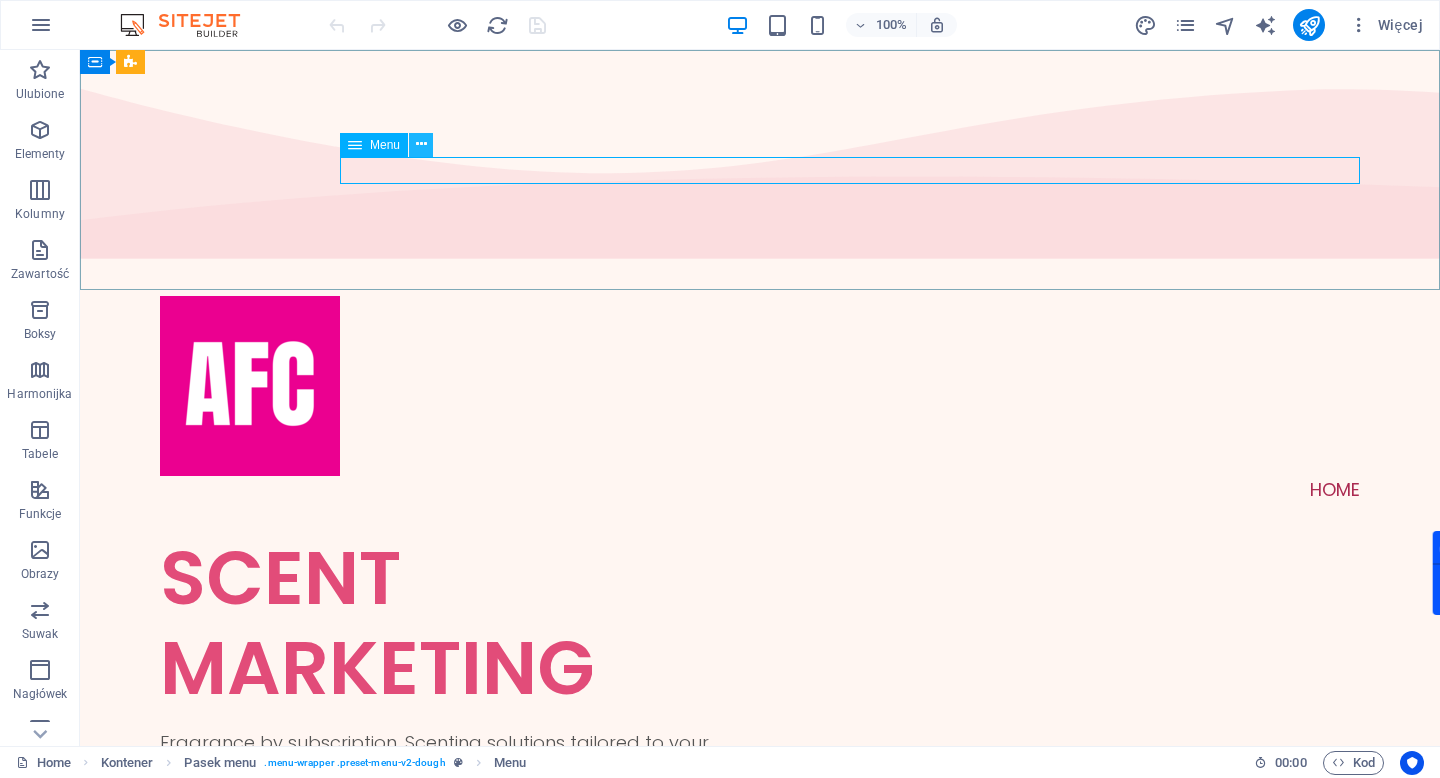 click at bounding box center [421, 145] 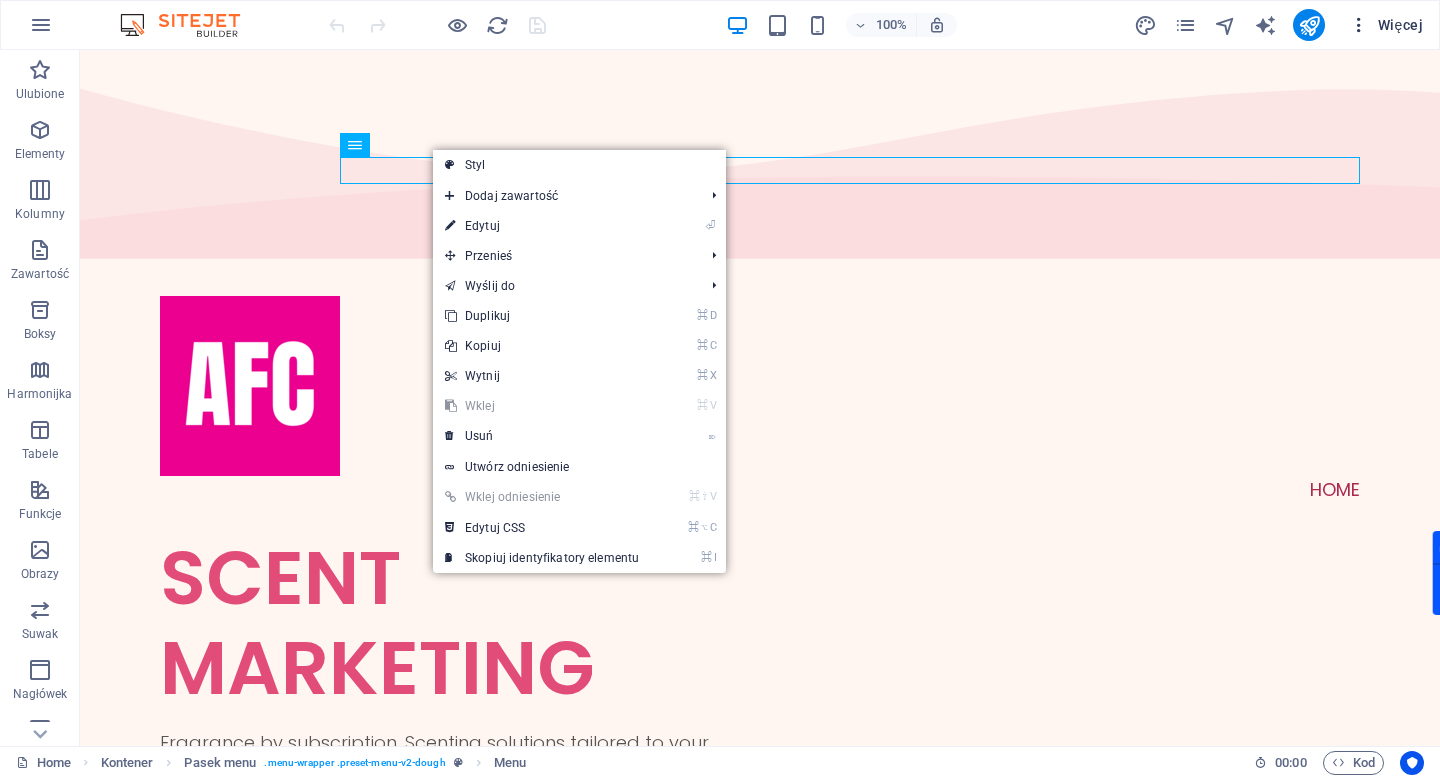 click on "Więcej" at bounding box center [1386, 25] 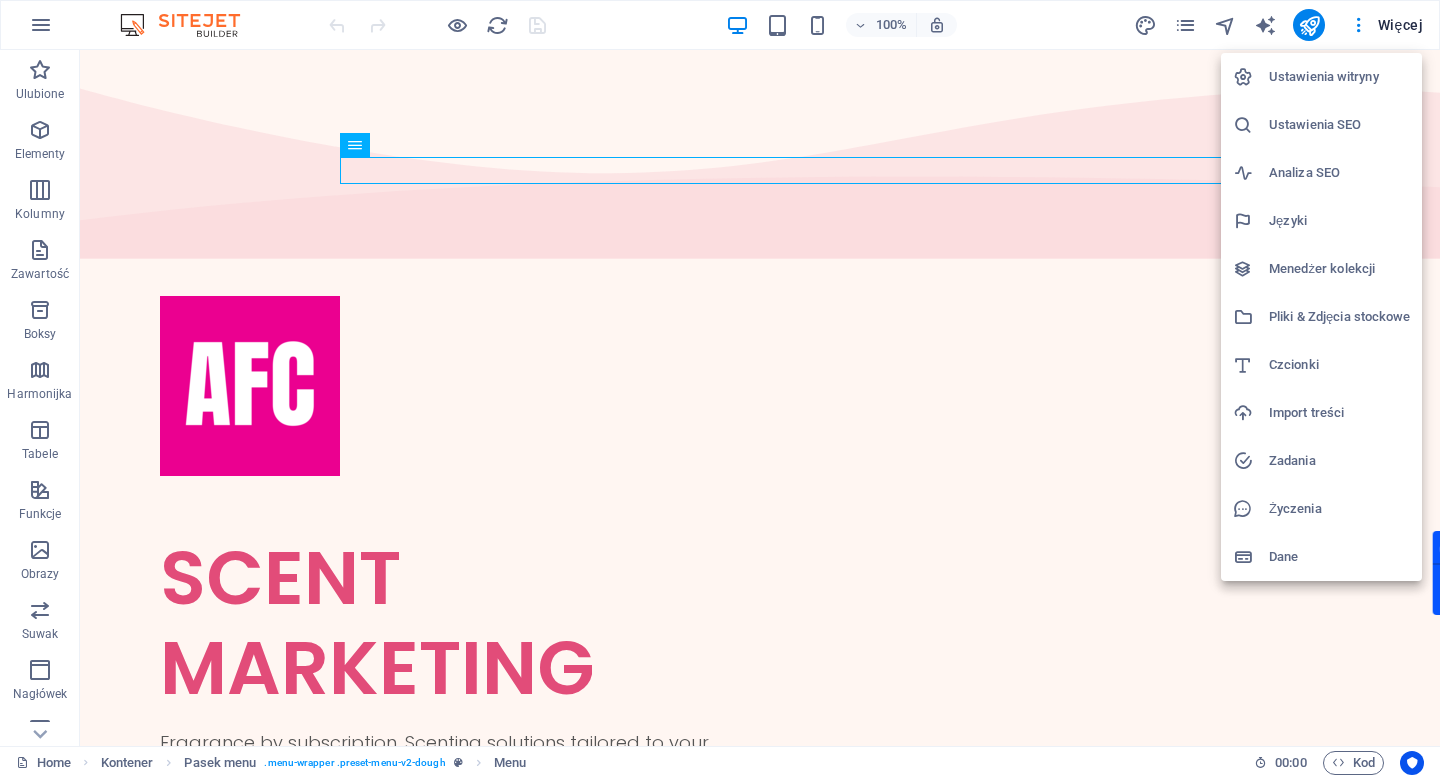 click at bounding box center [720, 389] 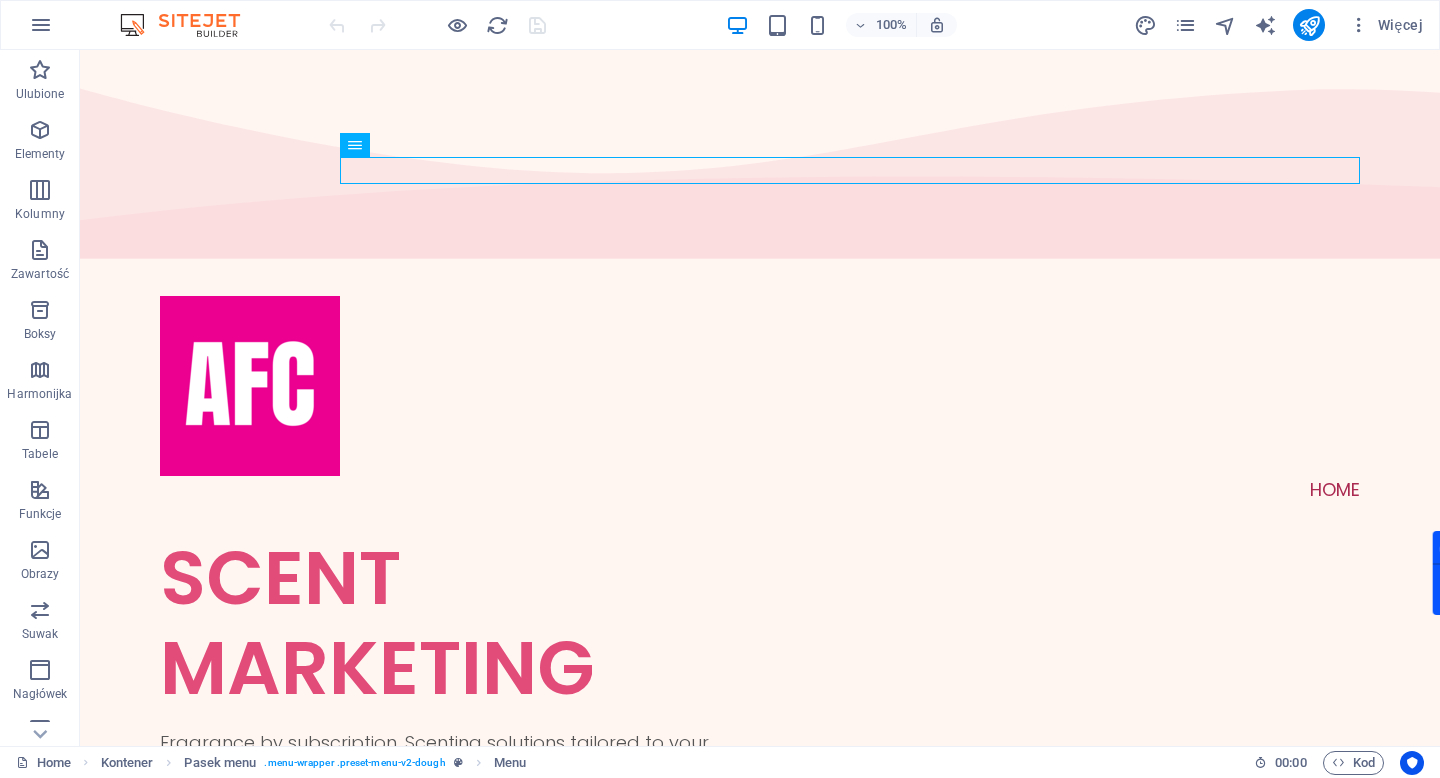 click at bounding box center [1359, 25] 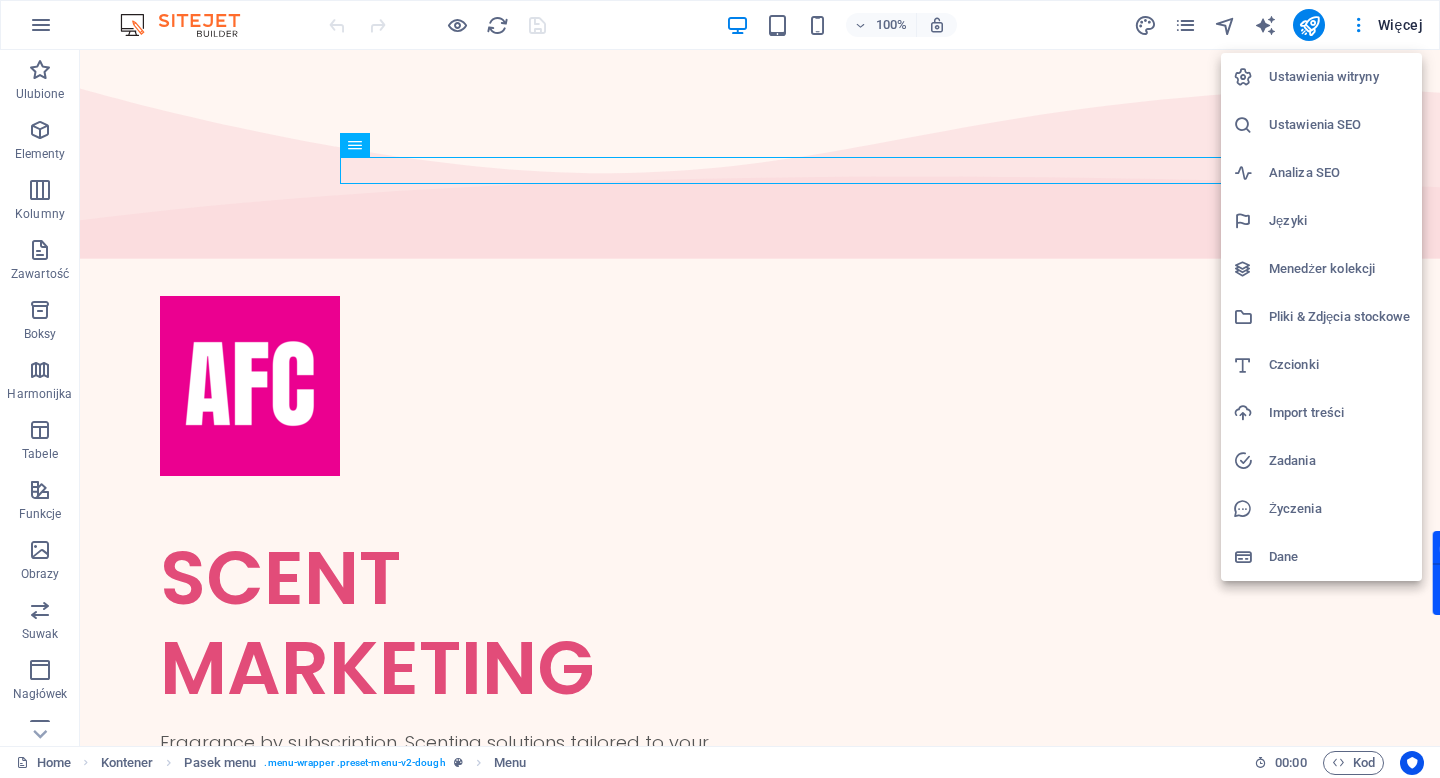 click at bounding box center [720, 389] 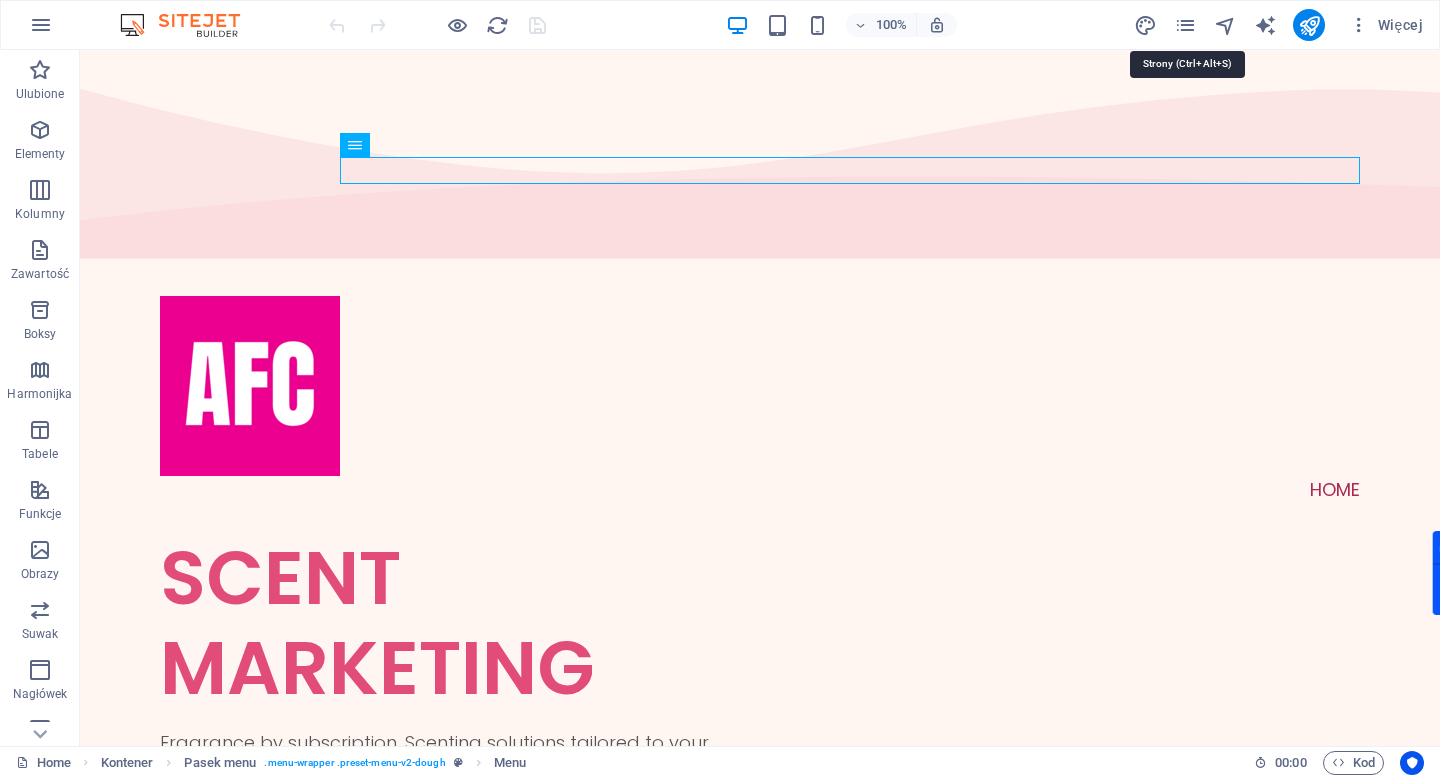 click at bounding box center [1185, 25] 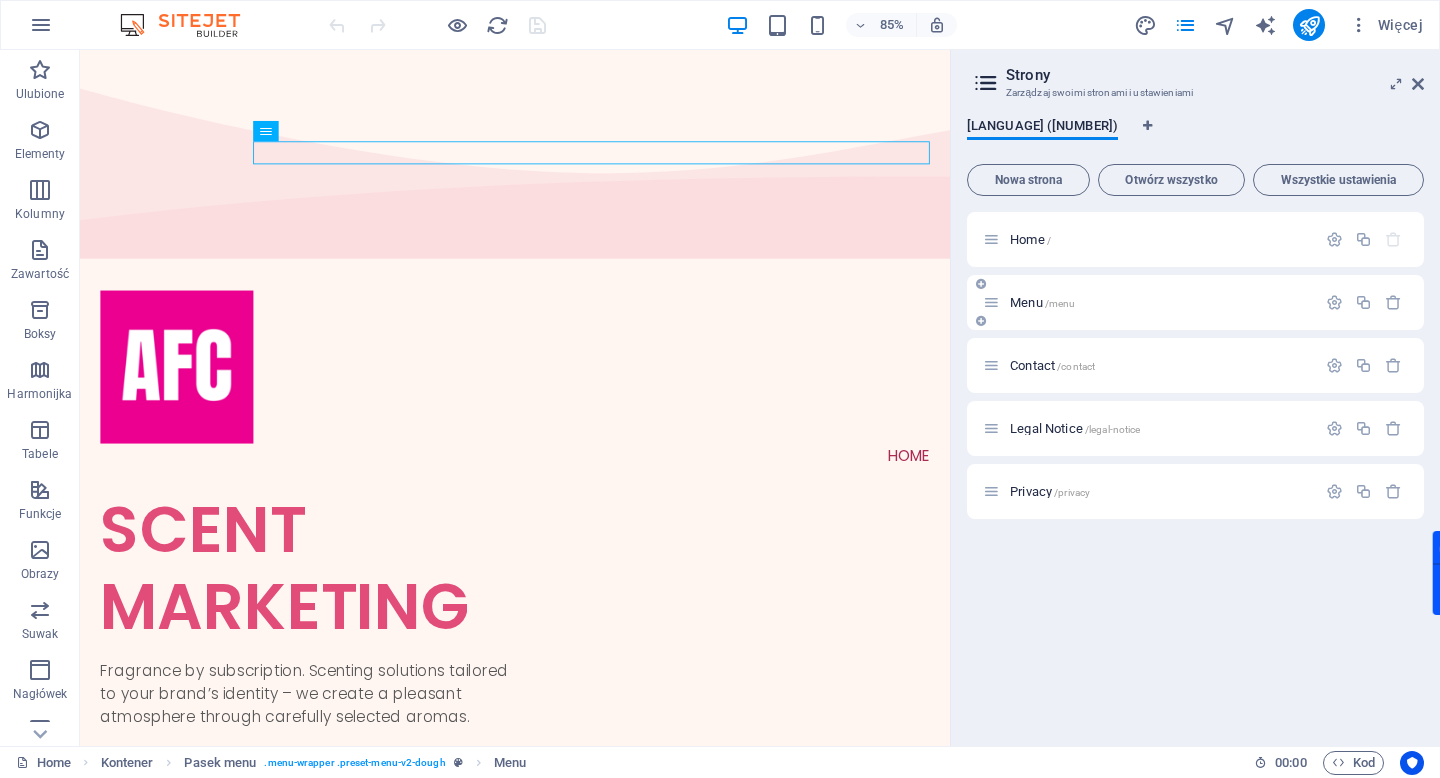 click at bounding box center (991, 302) 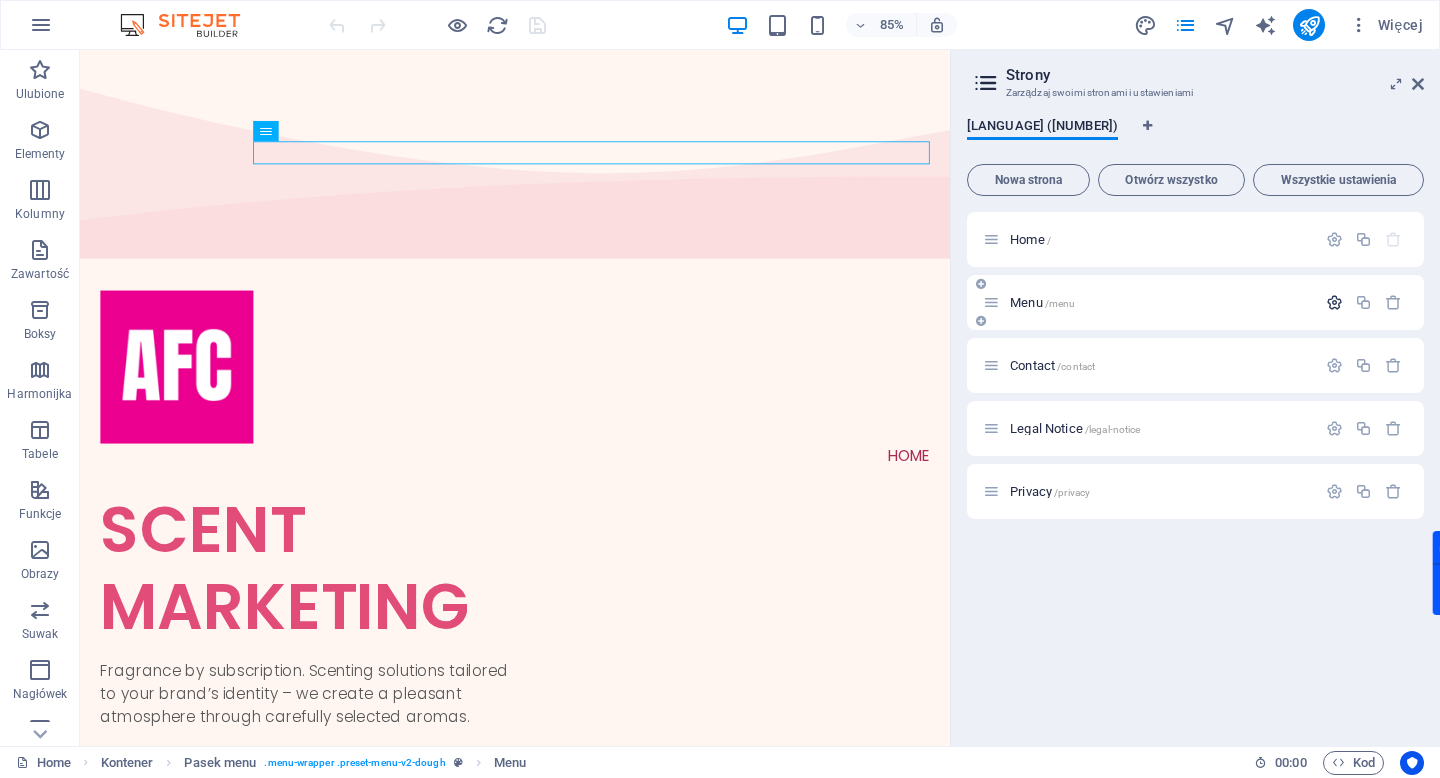 click at bounding box center [1334, 302] 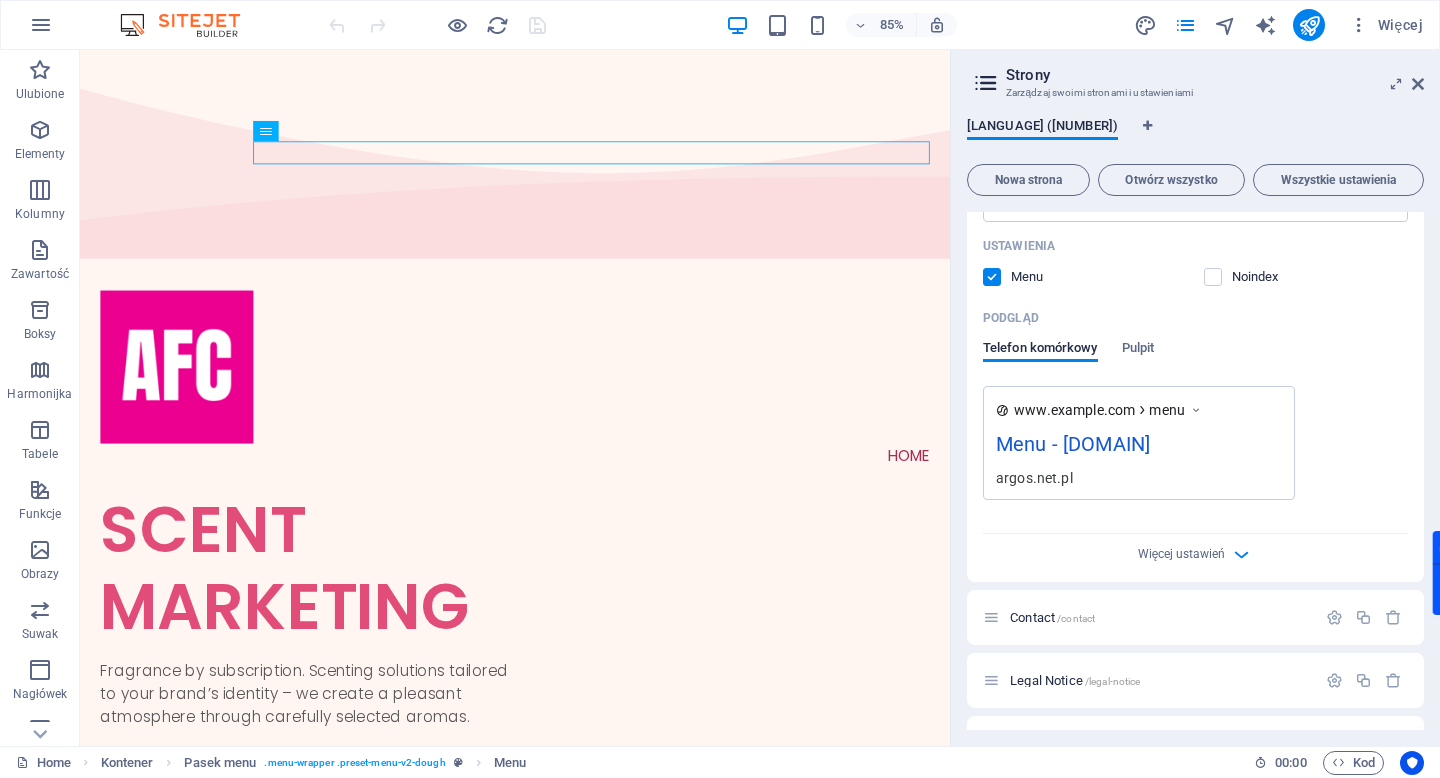 scroll, scrollTop: 518, scrollLeft: 0, axis: vertical 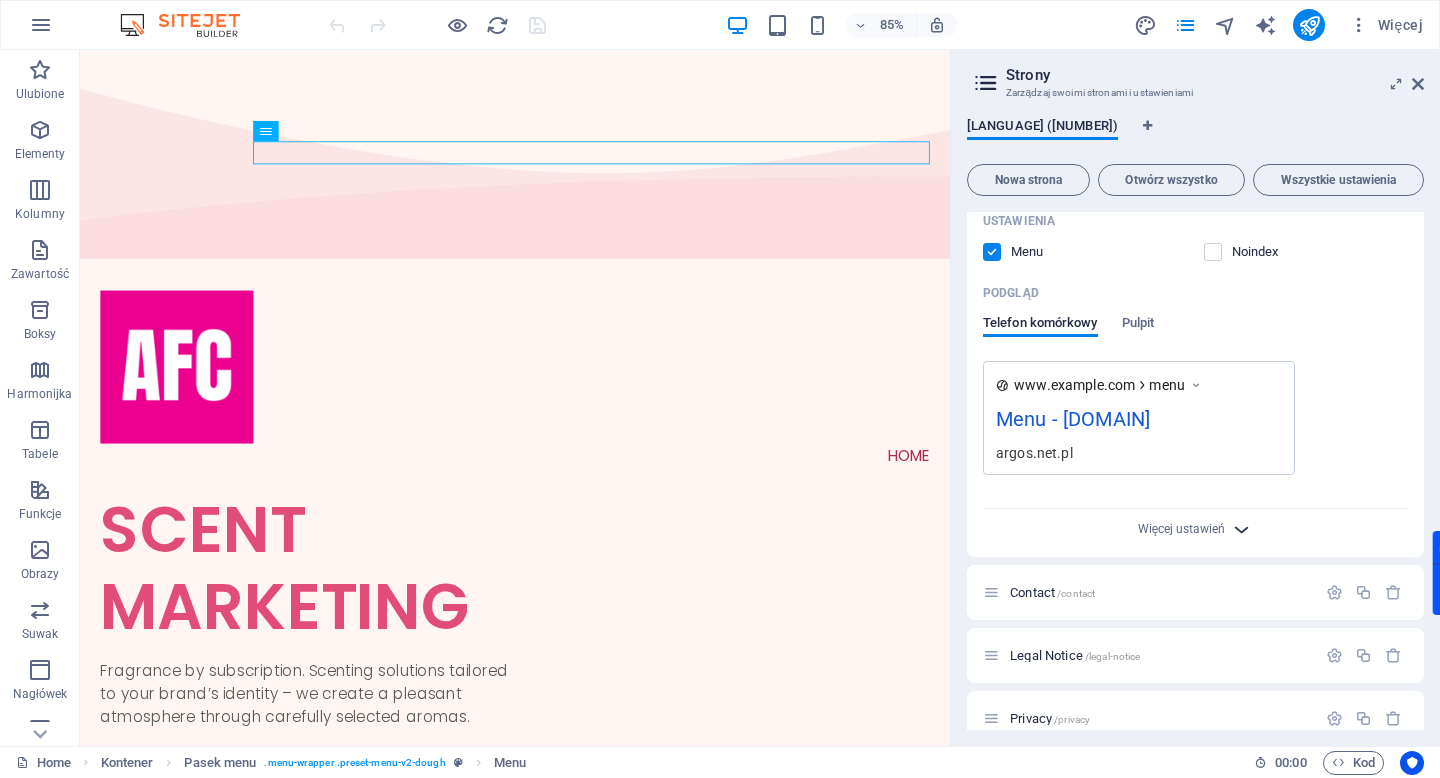 click at bounding box center [1241, 529] 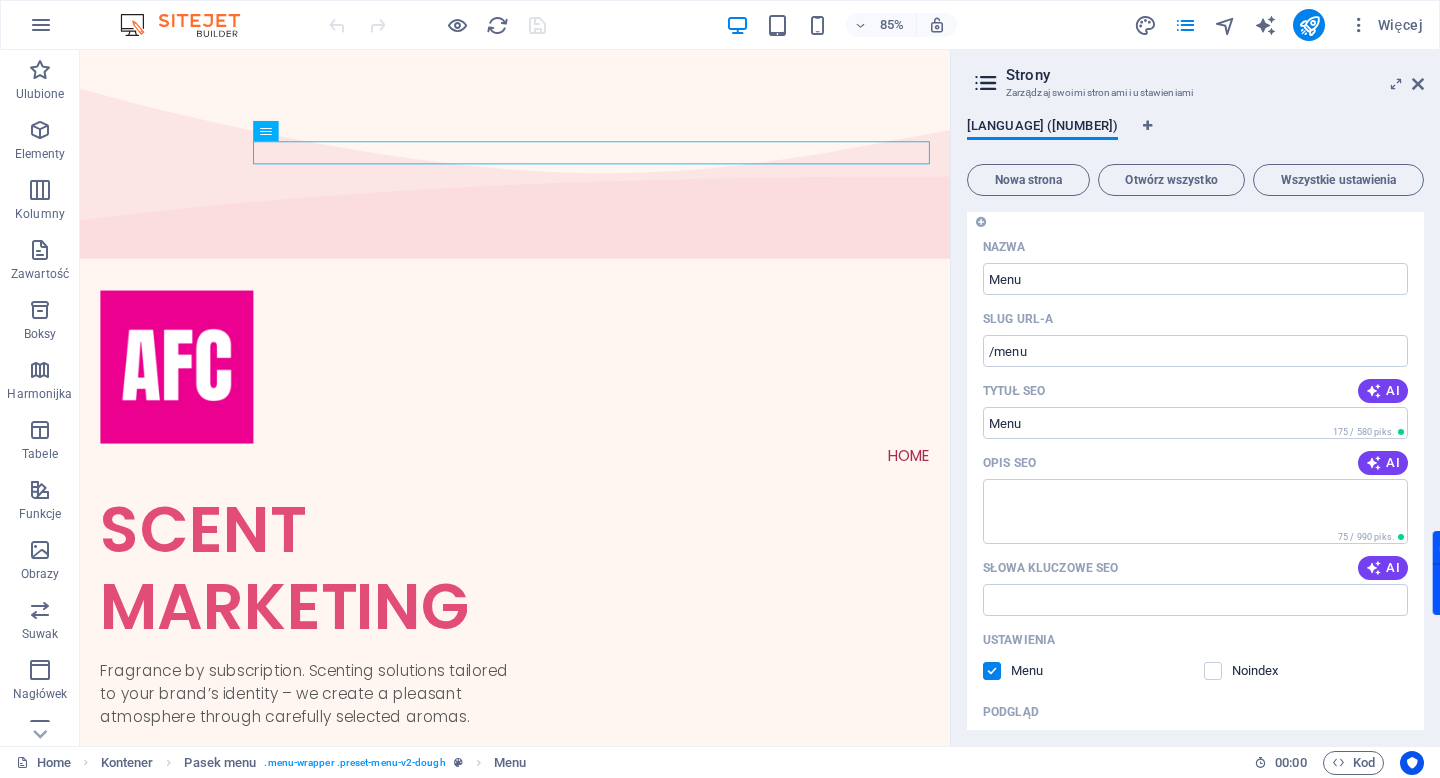 scroll, scrollTop: 0, scrollLeft: 0, axis: both 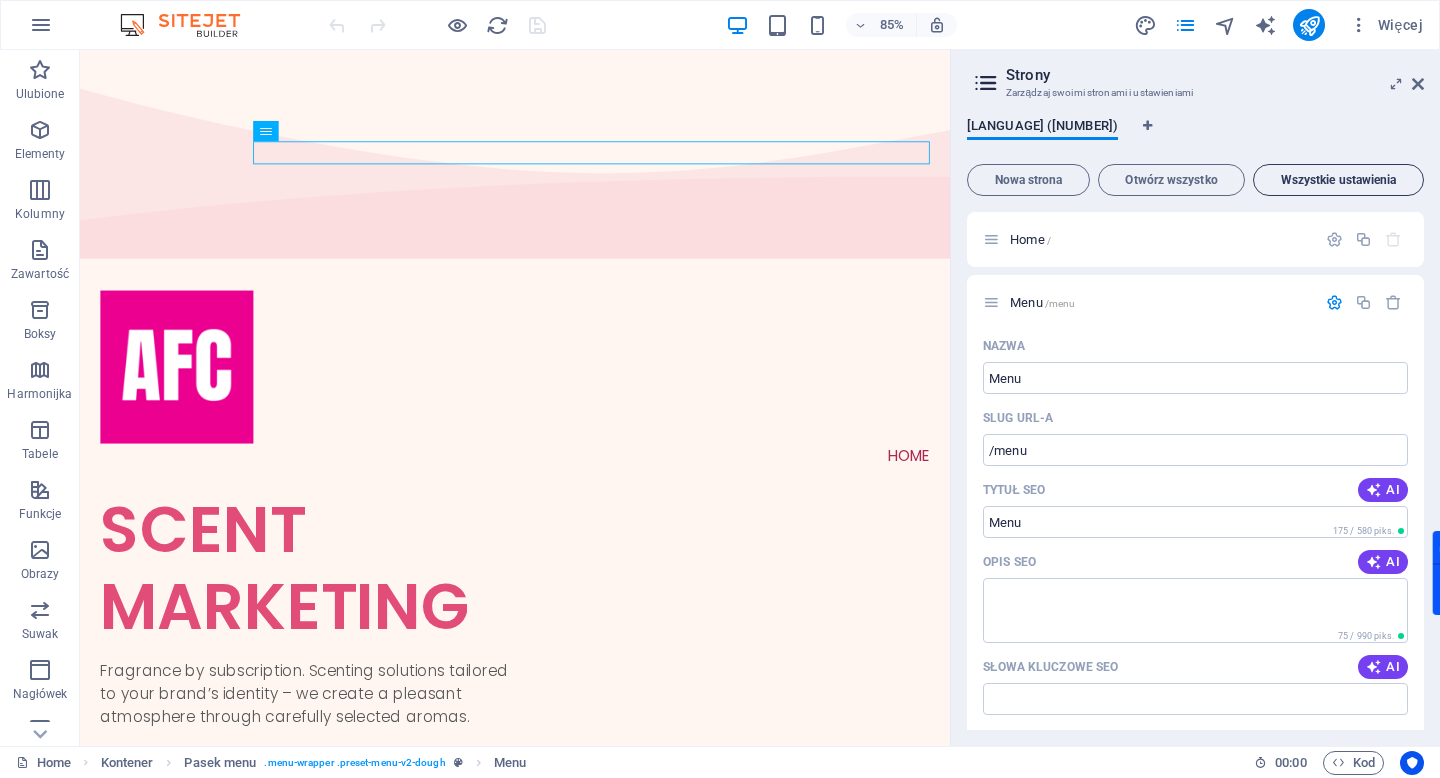 click on "Wszystkie ustawienia" at bounding box center (1338, 180) 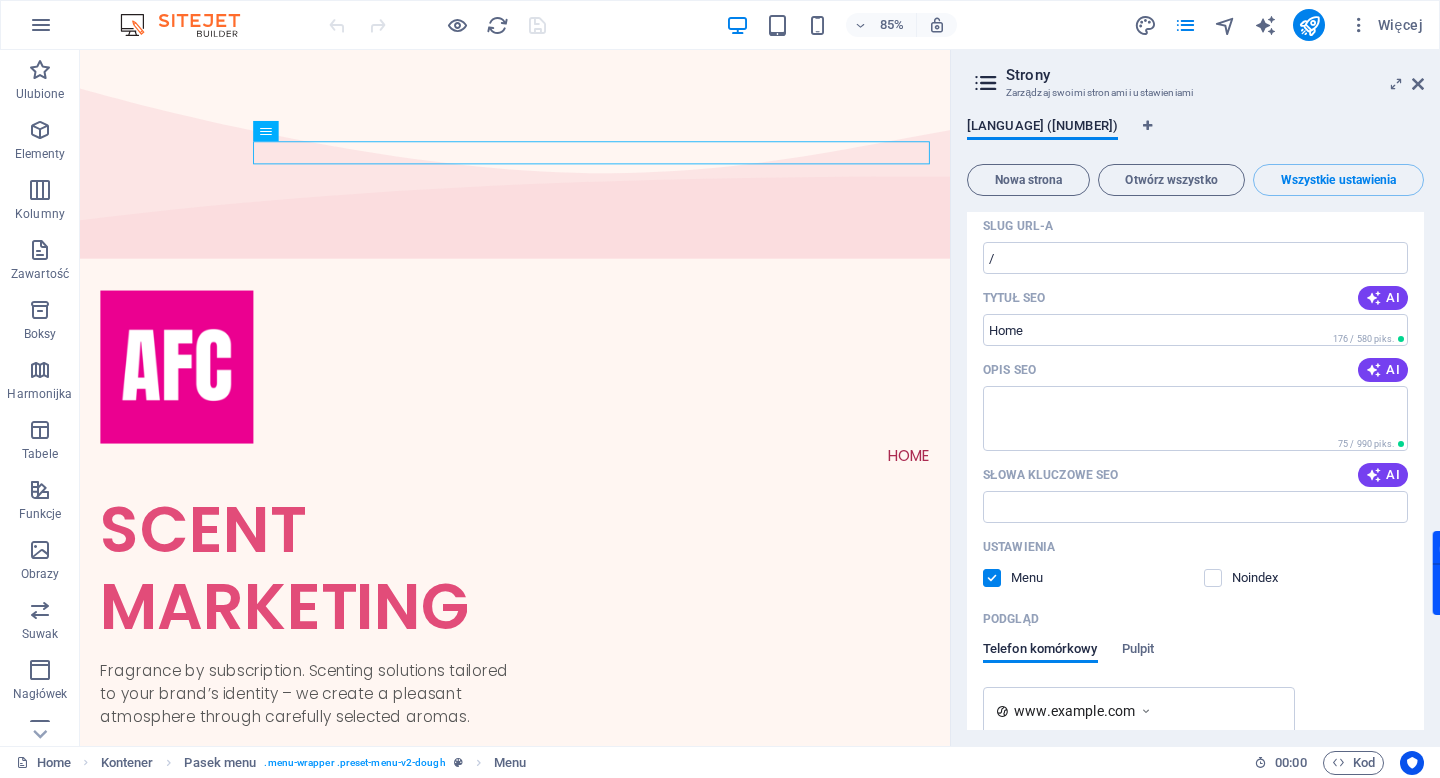 scroll, scrollTop: 0, scrollLeft: 0, axis: both 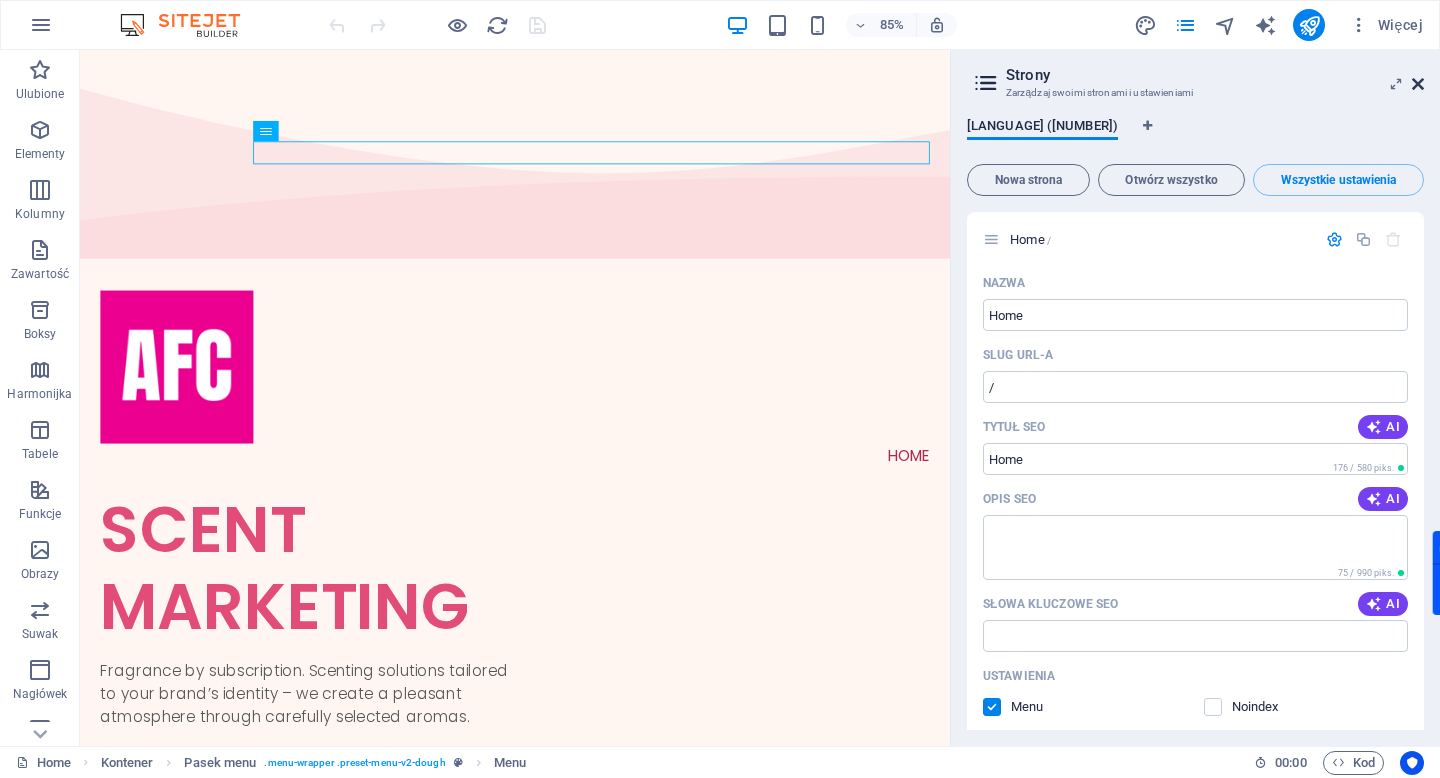 click at bounding box center [1418, 84] 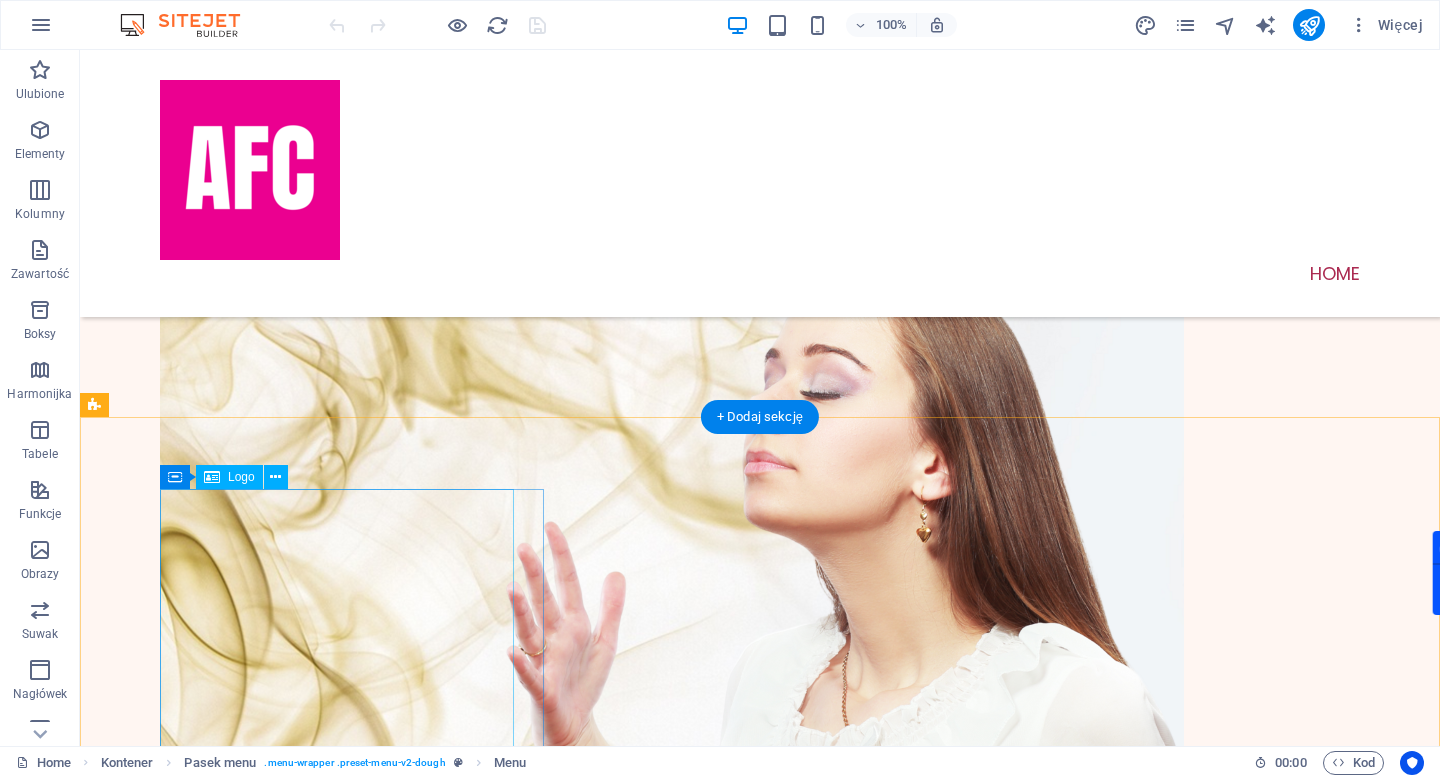 scroll, scrollTop: 461, scrollLeft: 0, axis: vertical 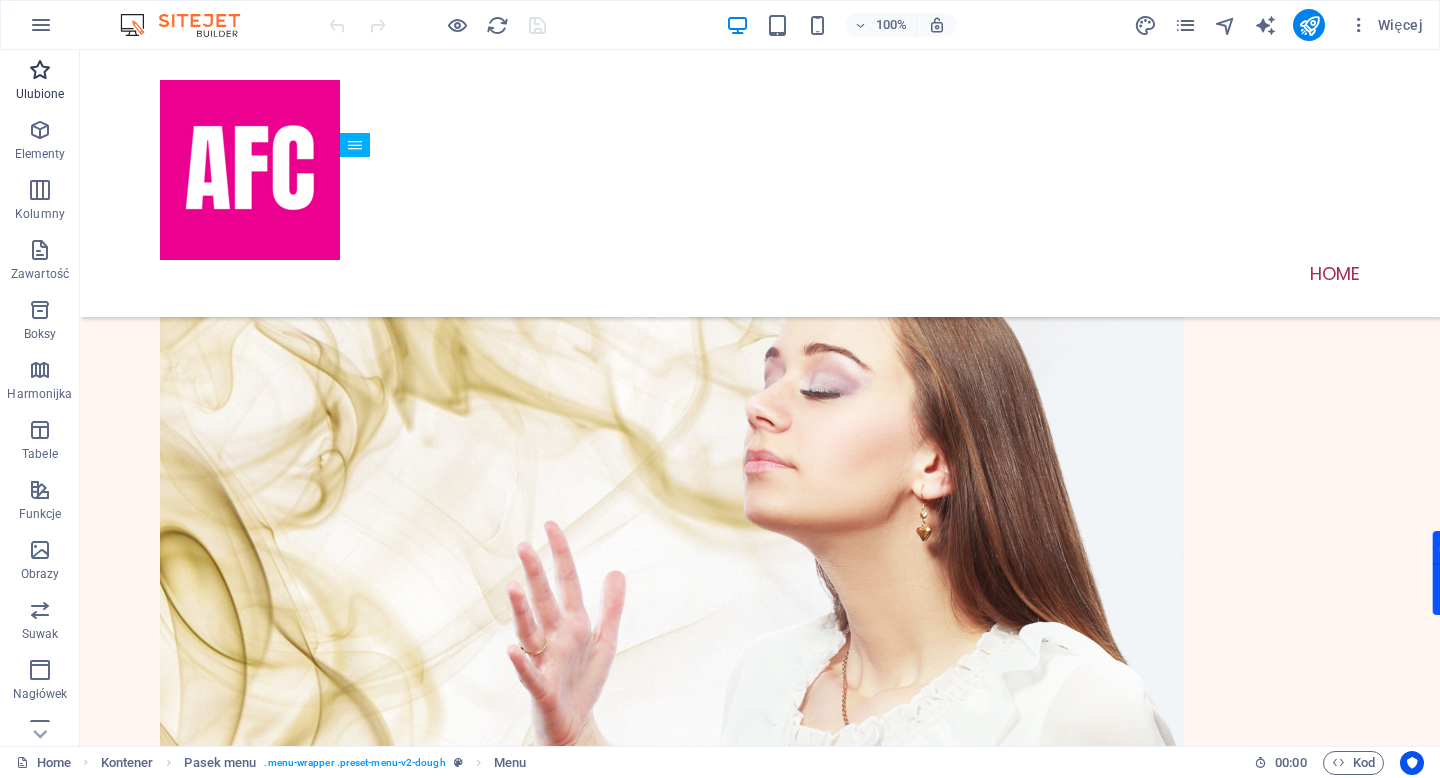 click on "Ulubione" at bounding box center [40, 82] 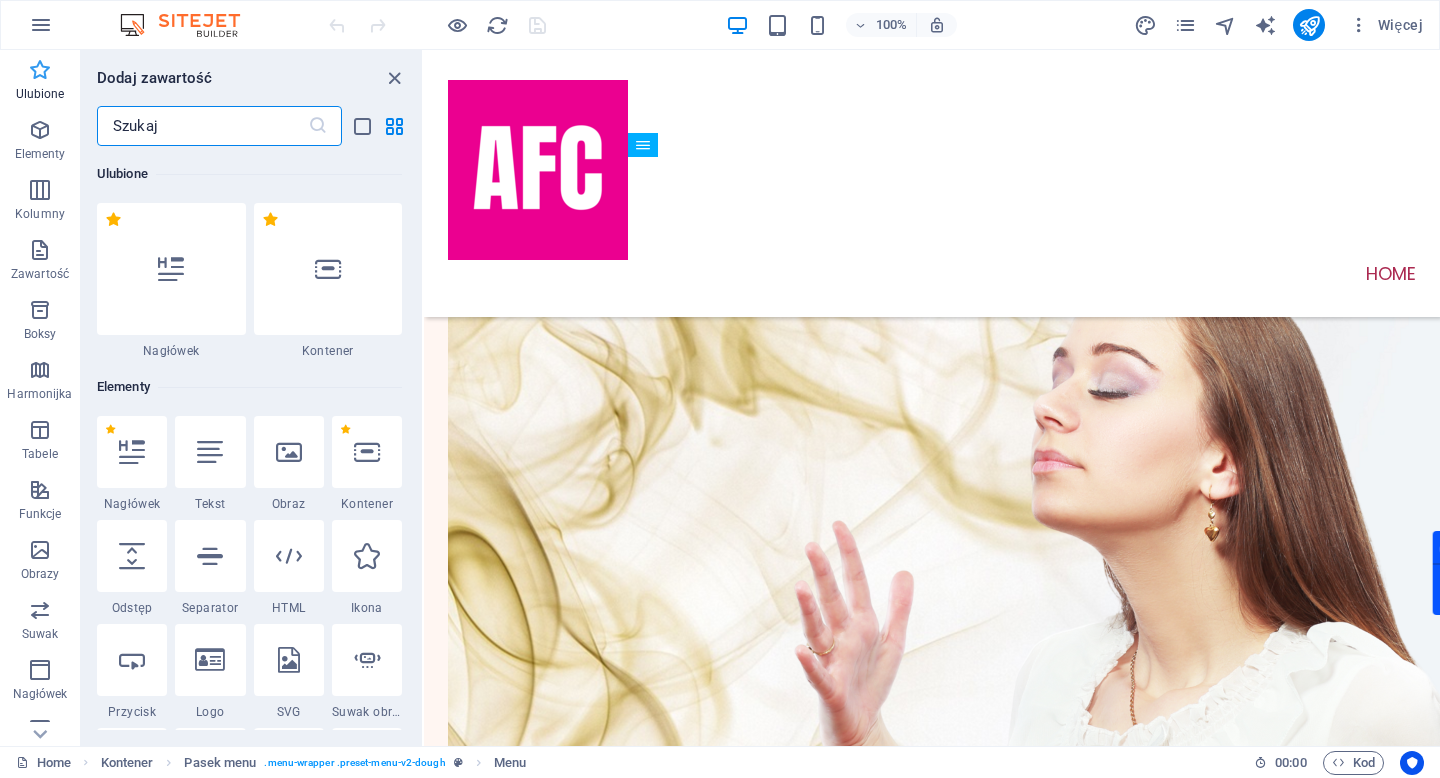 scroll, scrollTop: 453, scrollLeft: 0, axis: vertical 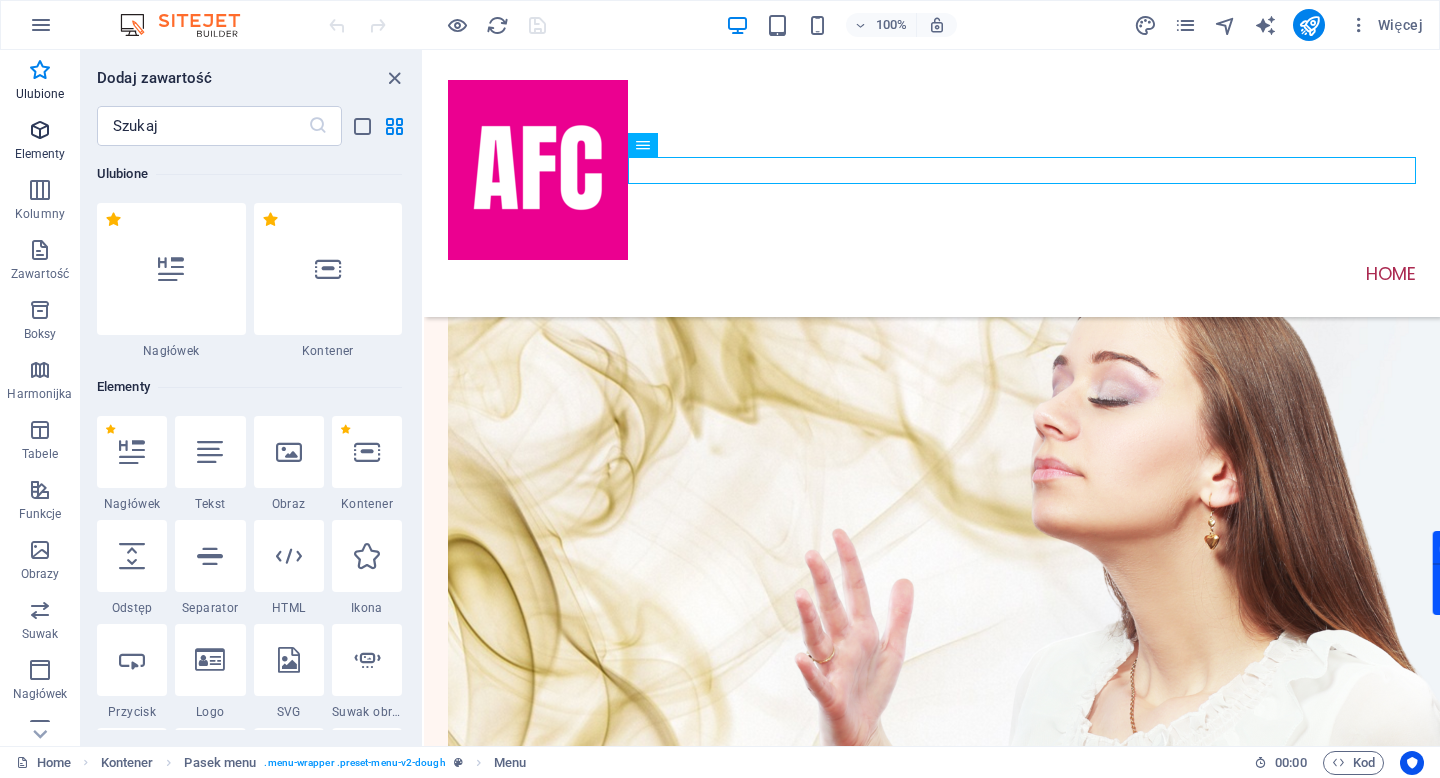 click at bounding box center (40, 130) 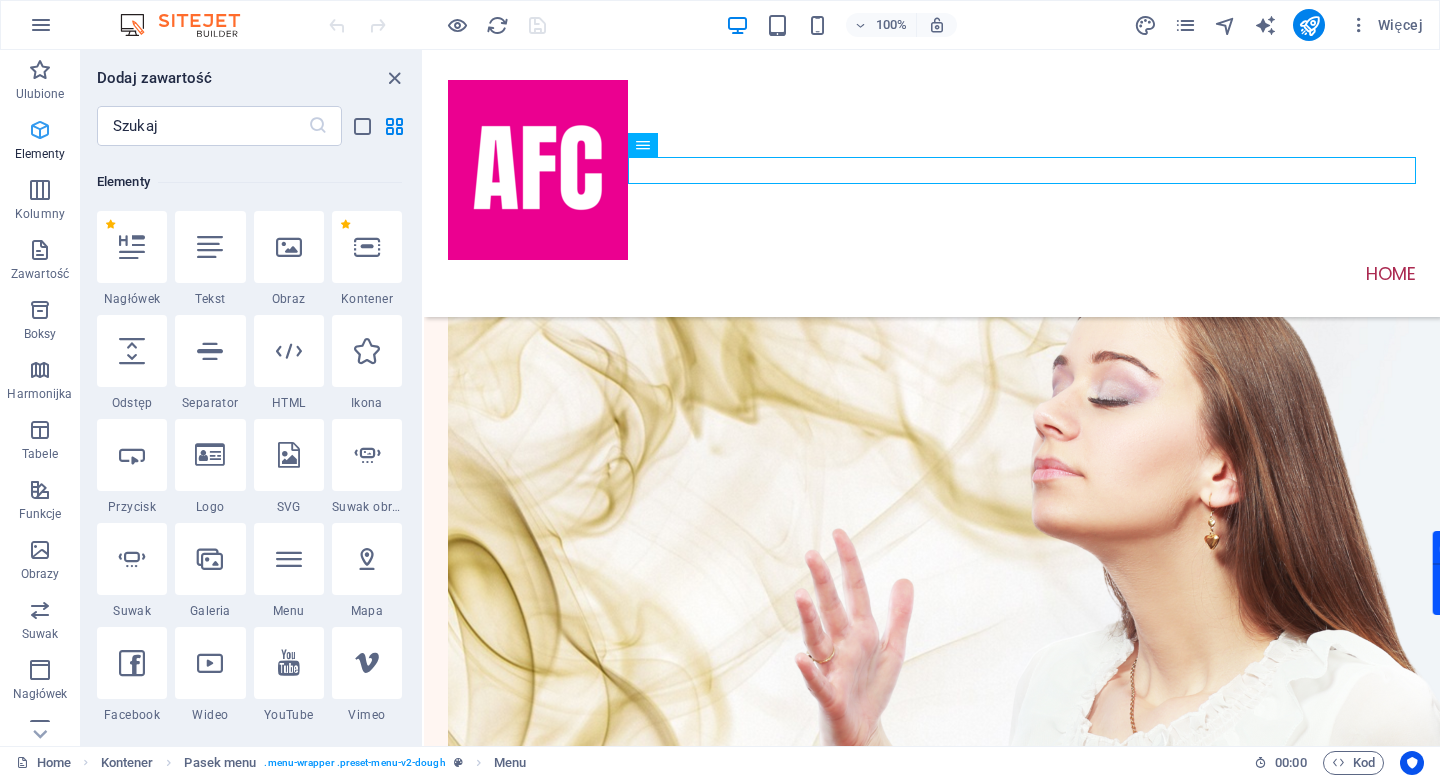 scroll, scrollTop: 213, scrollLeft: 0, axis: vertical 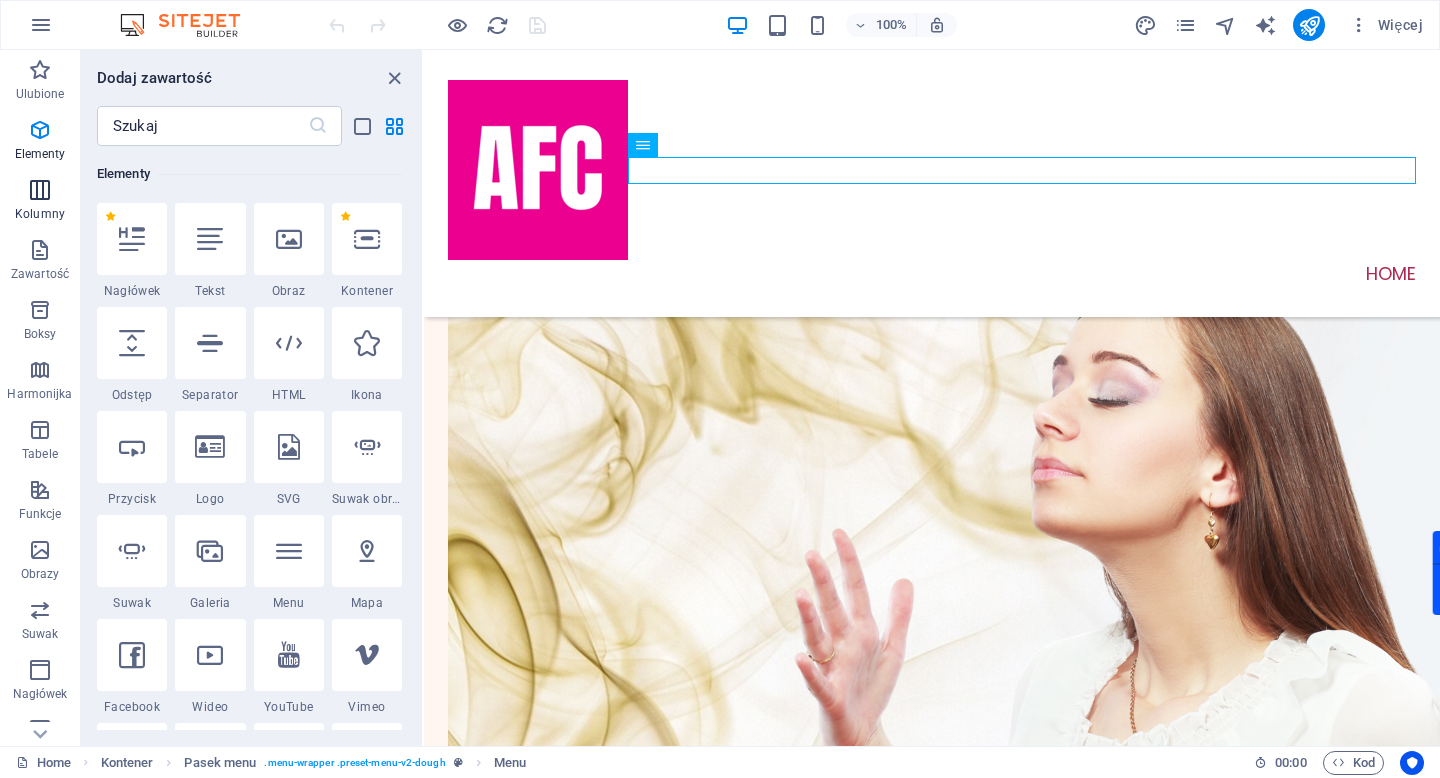 click at bounding box center (40, 190) 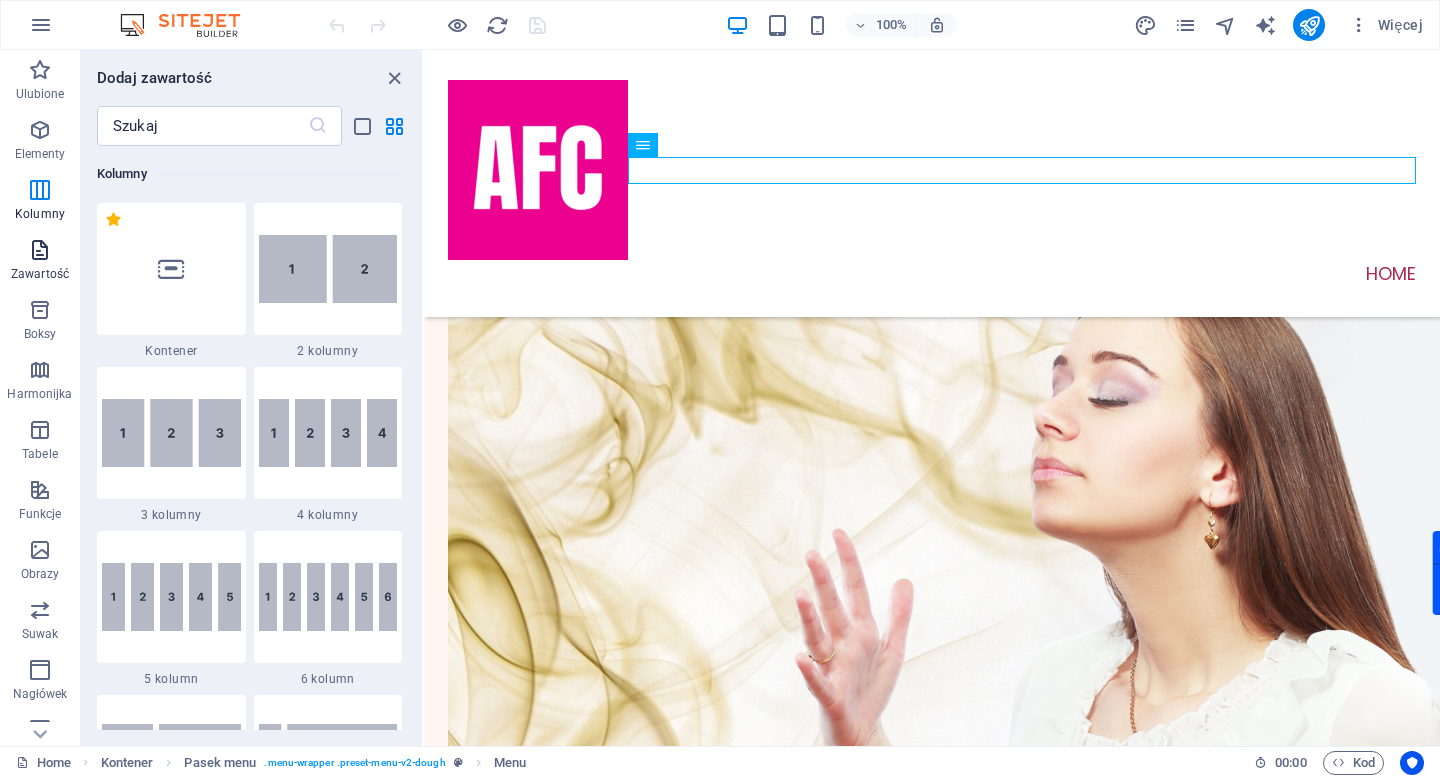 click at bounding box center (40, 250) 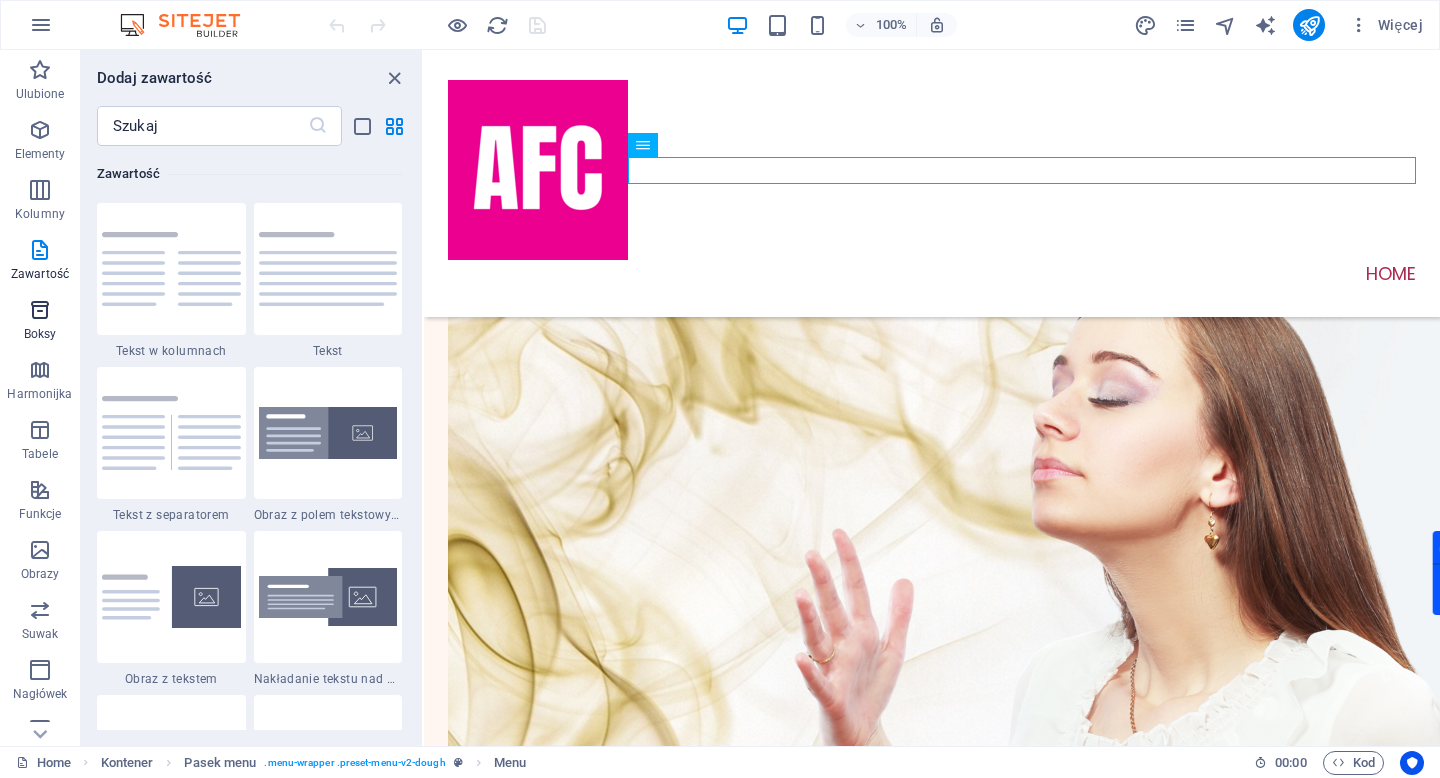 click at bounding box center (40, 310) 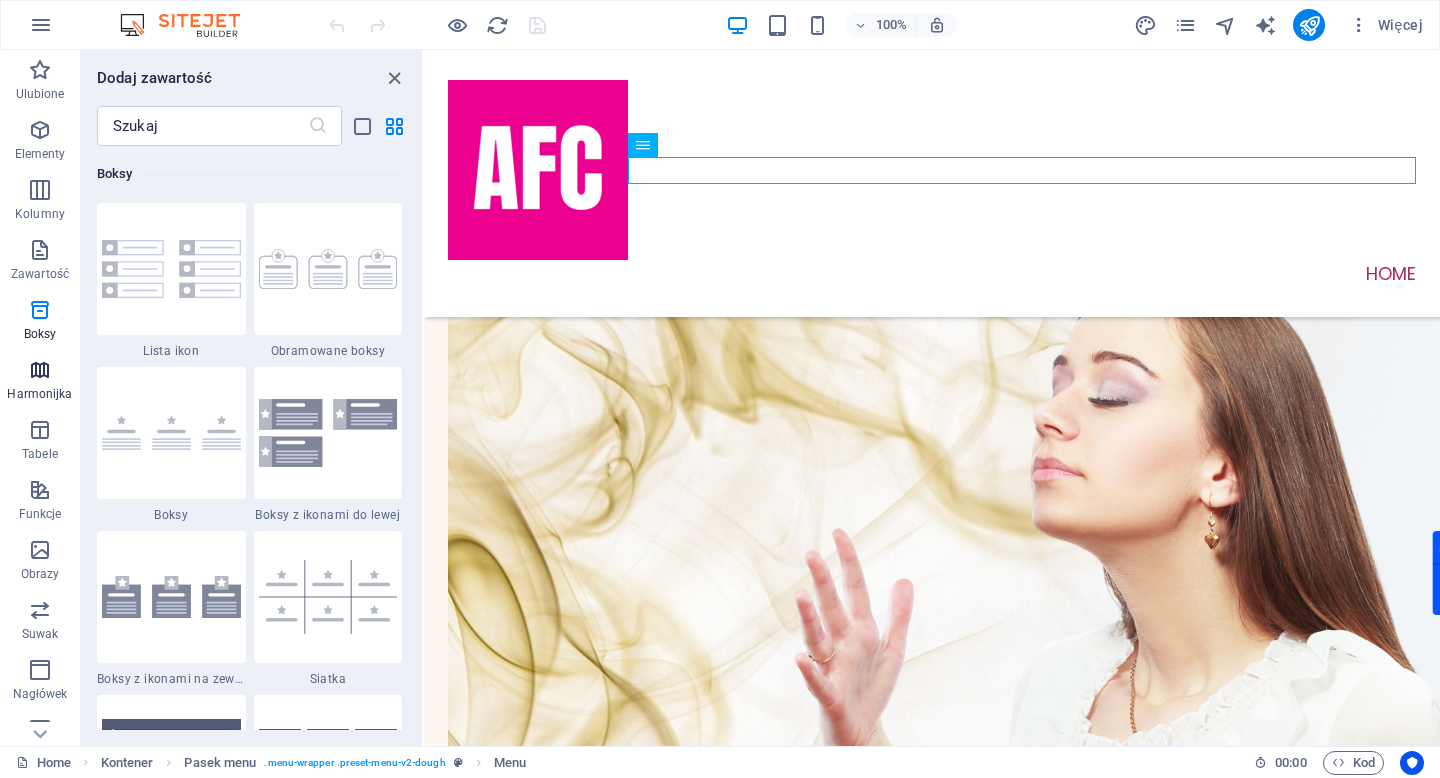 click on "Harmonijka" at bounding box center (39, 394) 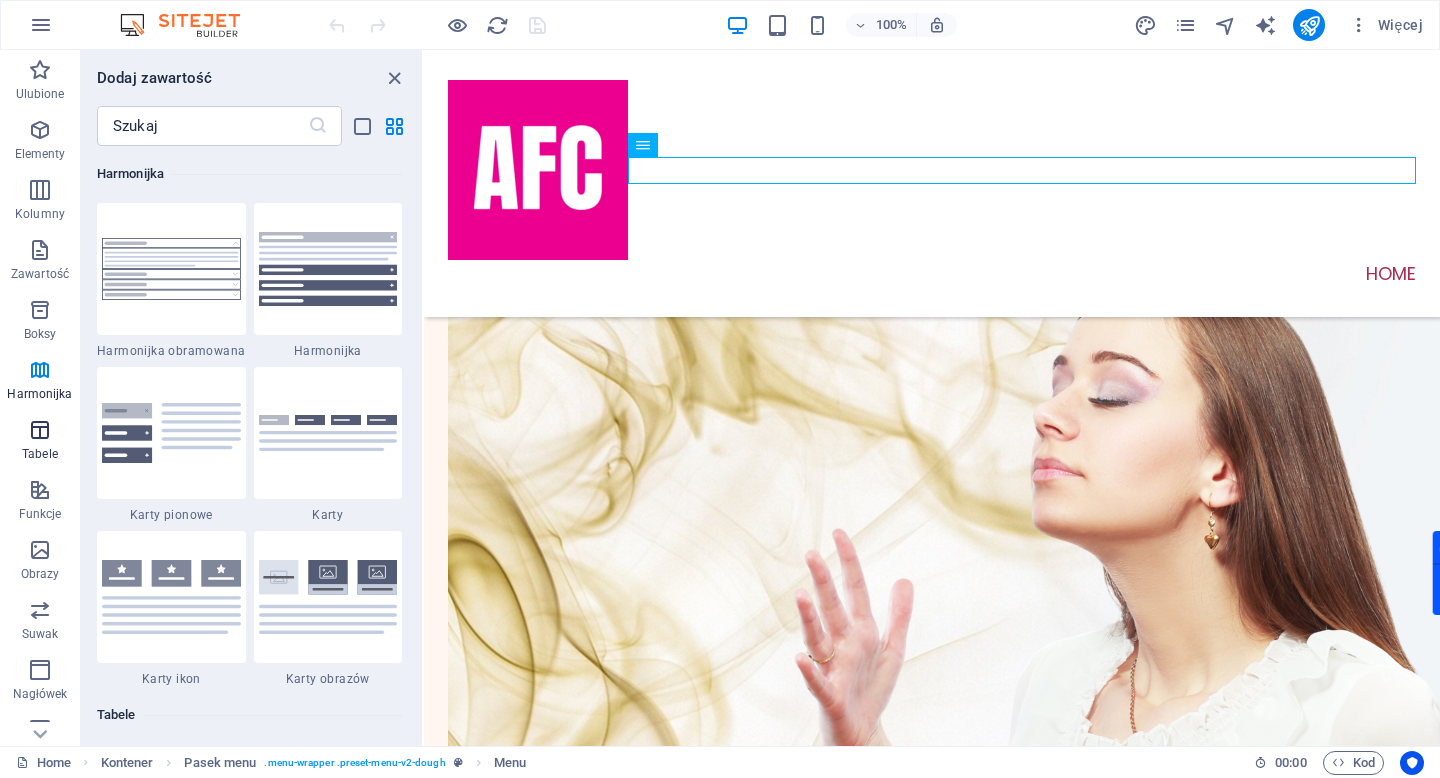 click at bounding box center (40, 430) 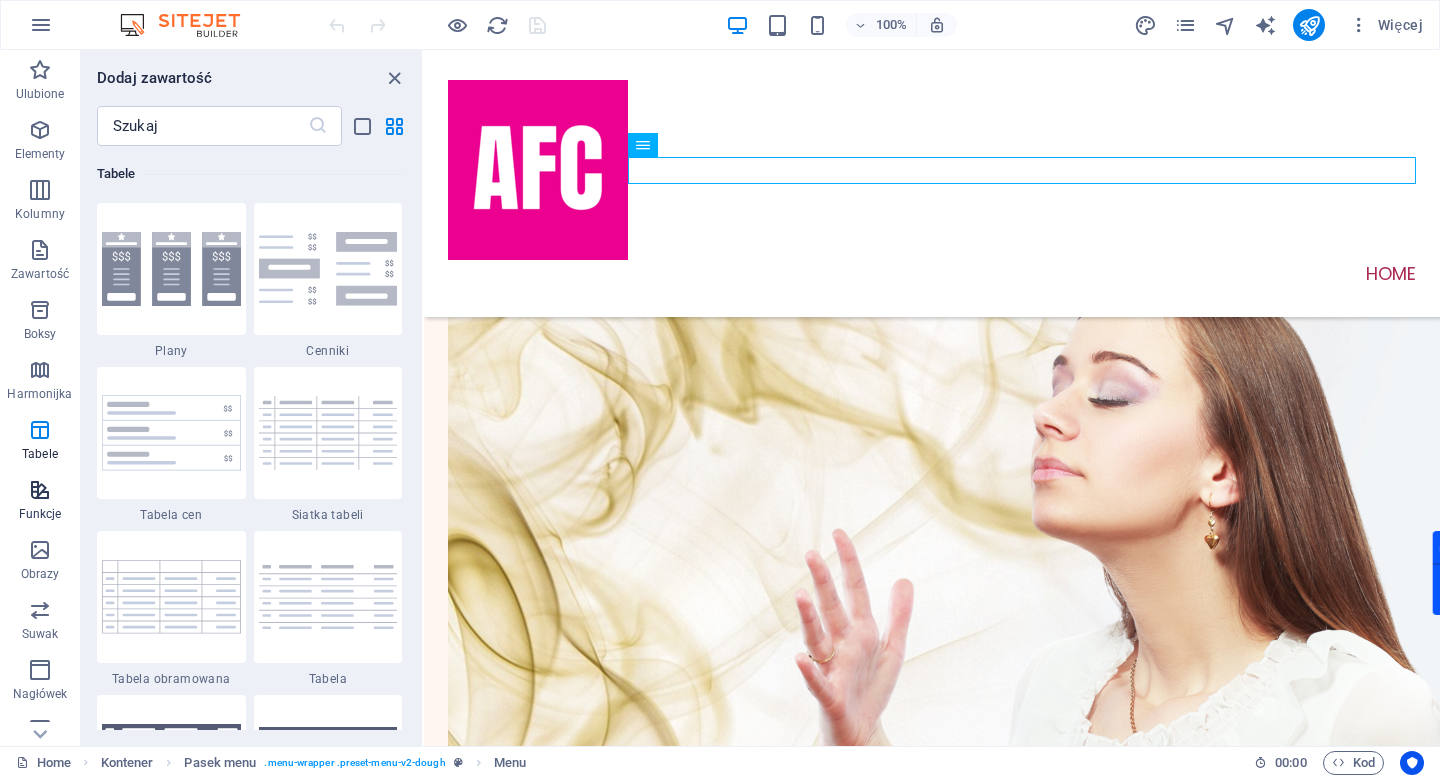 click on "Funkcje" at bounding box center (40, 502) 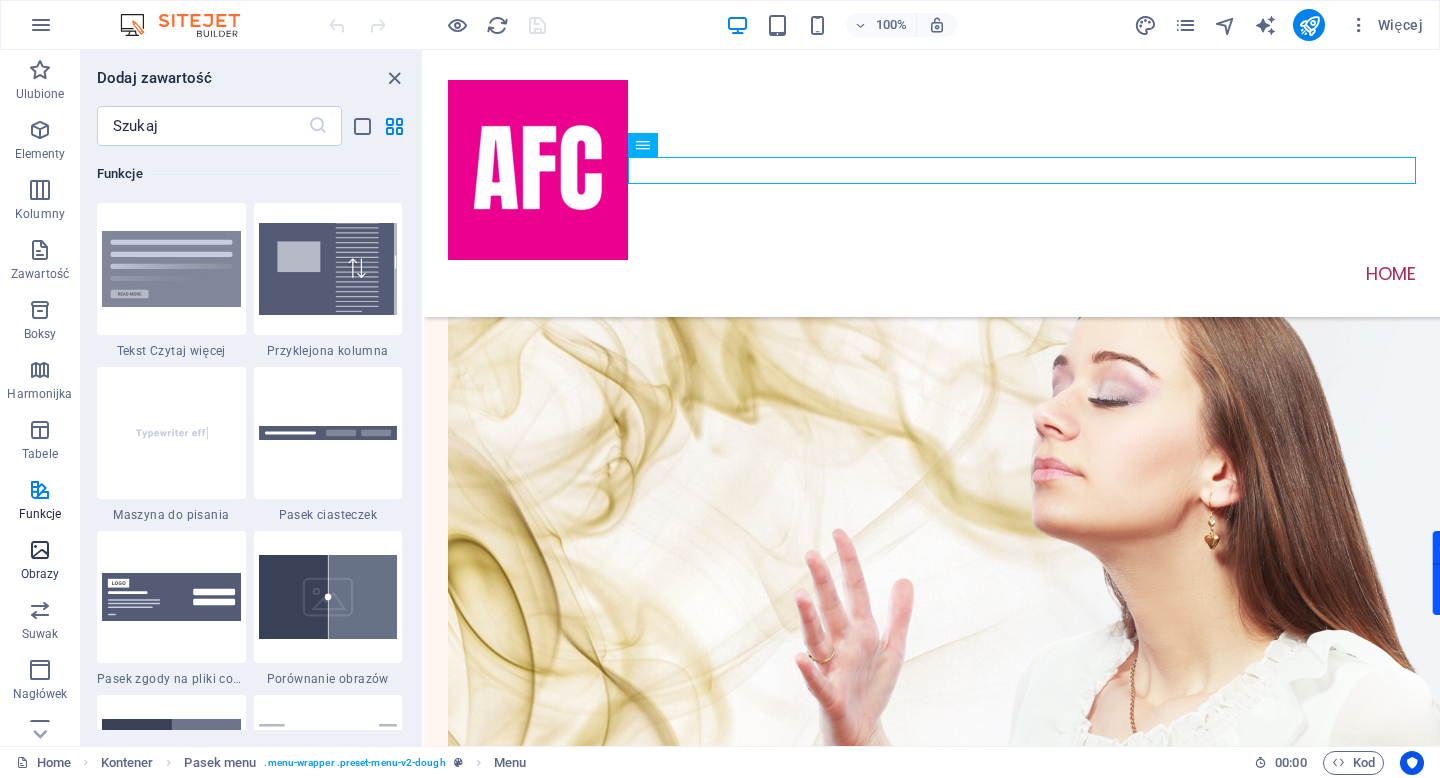 click at bounding box center [40, 550] 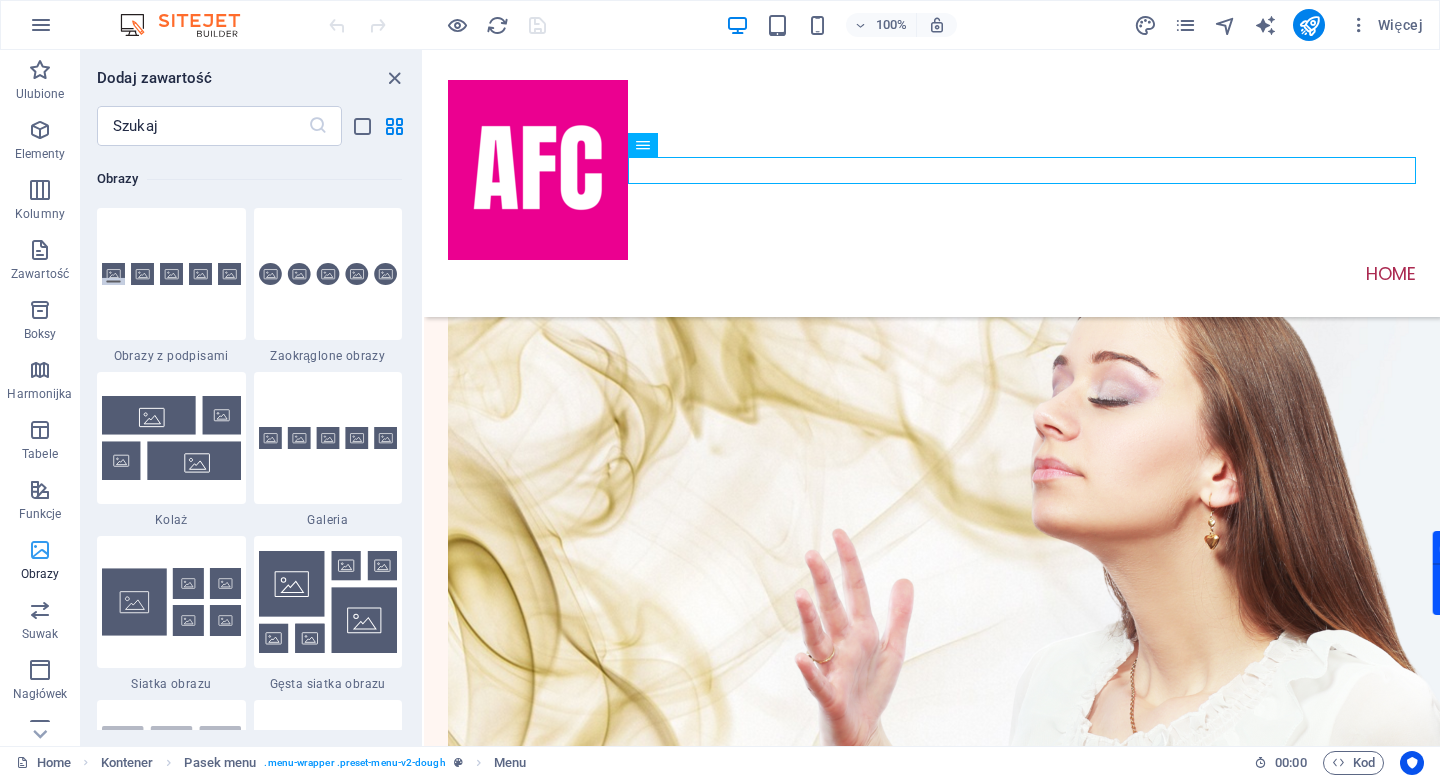scroll, scrollTop: 10140, scrollLeft: 0, axis: vertical 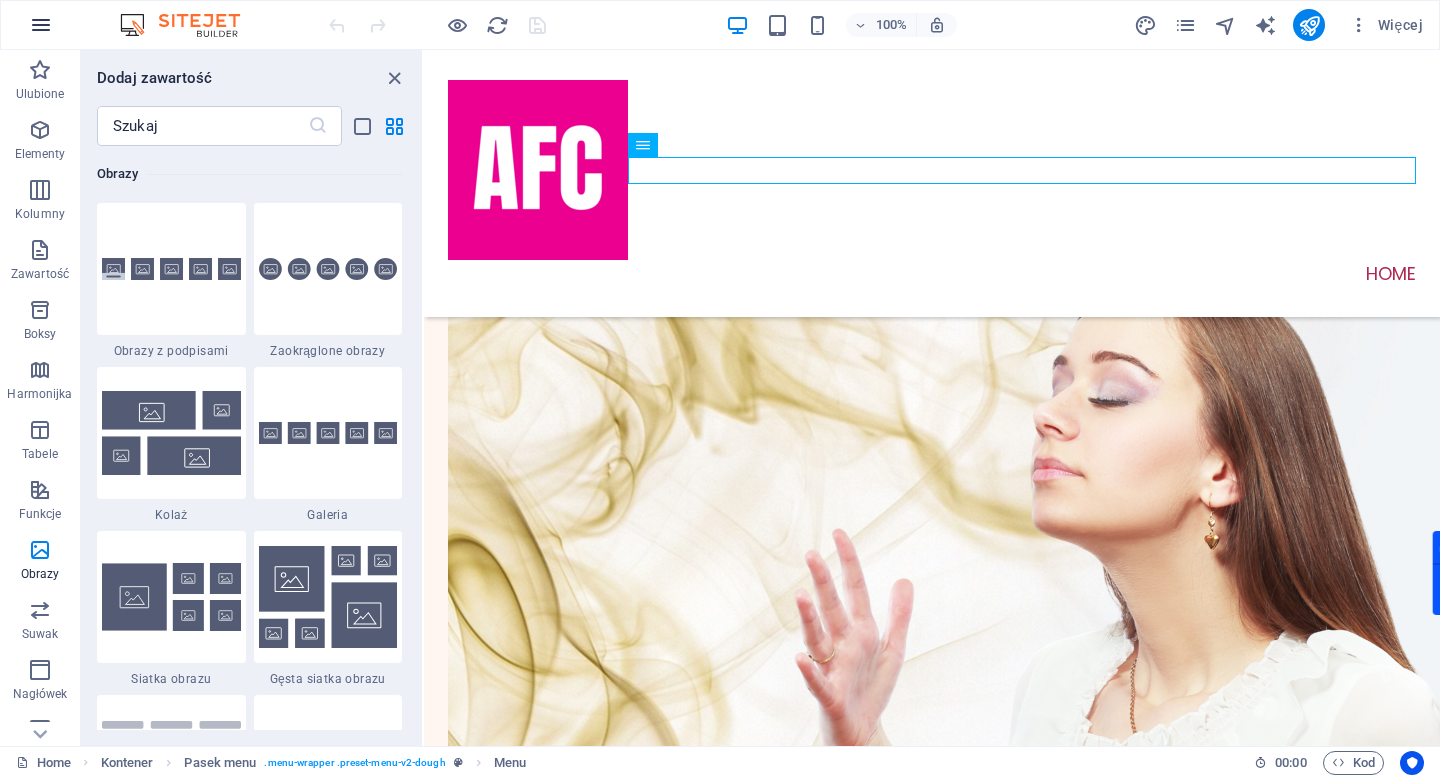 click at bounding box center [41, 25] 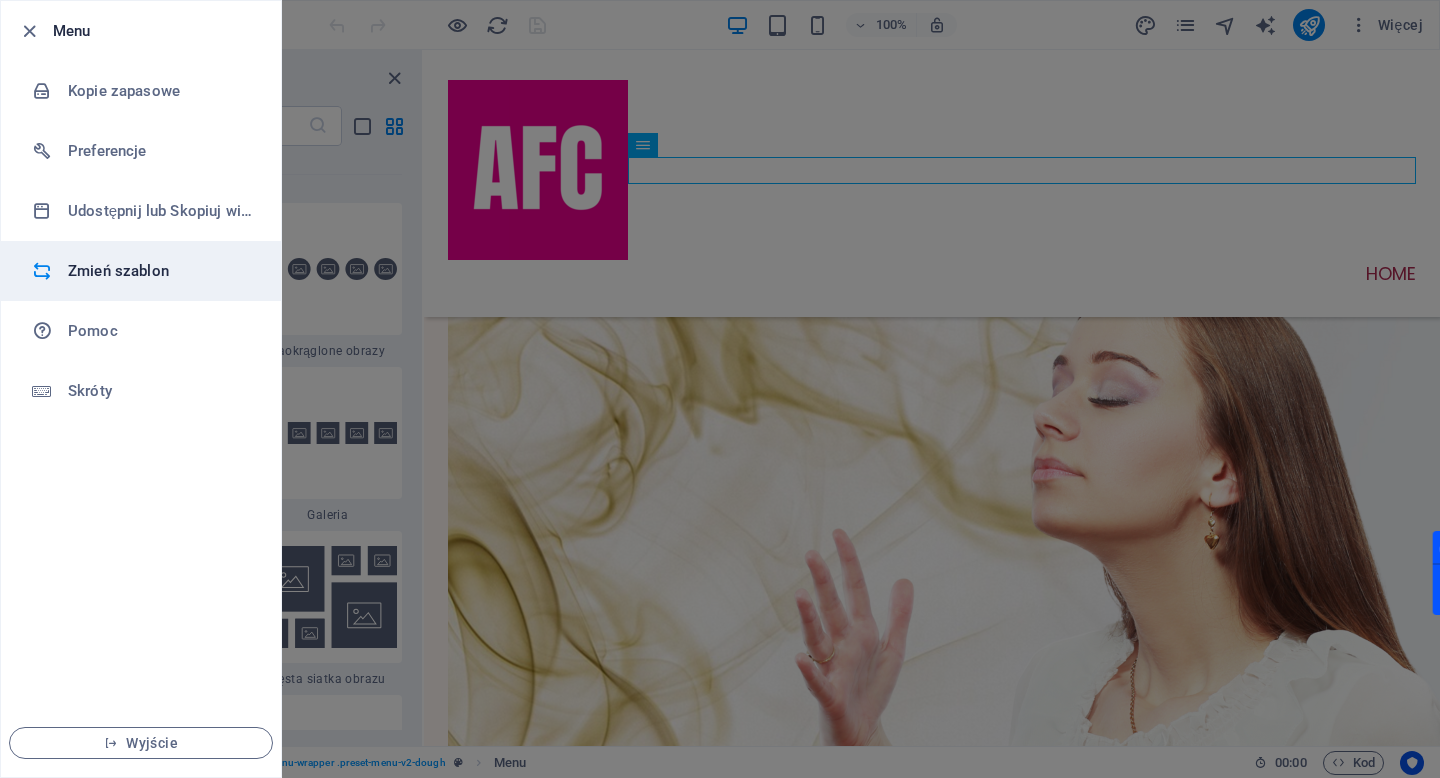 click on "Zmień szablon" at bounding box center [160, 271] 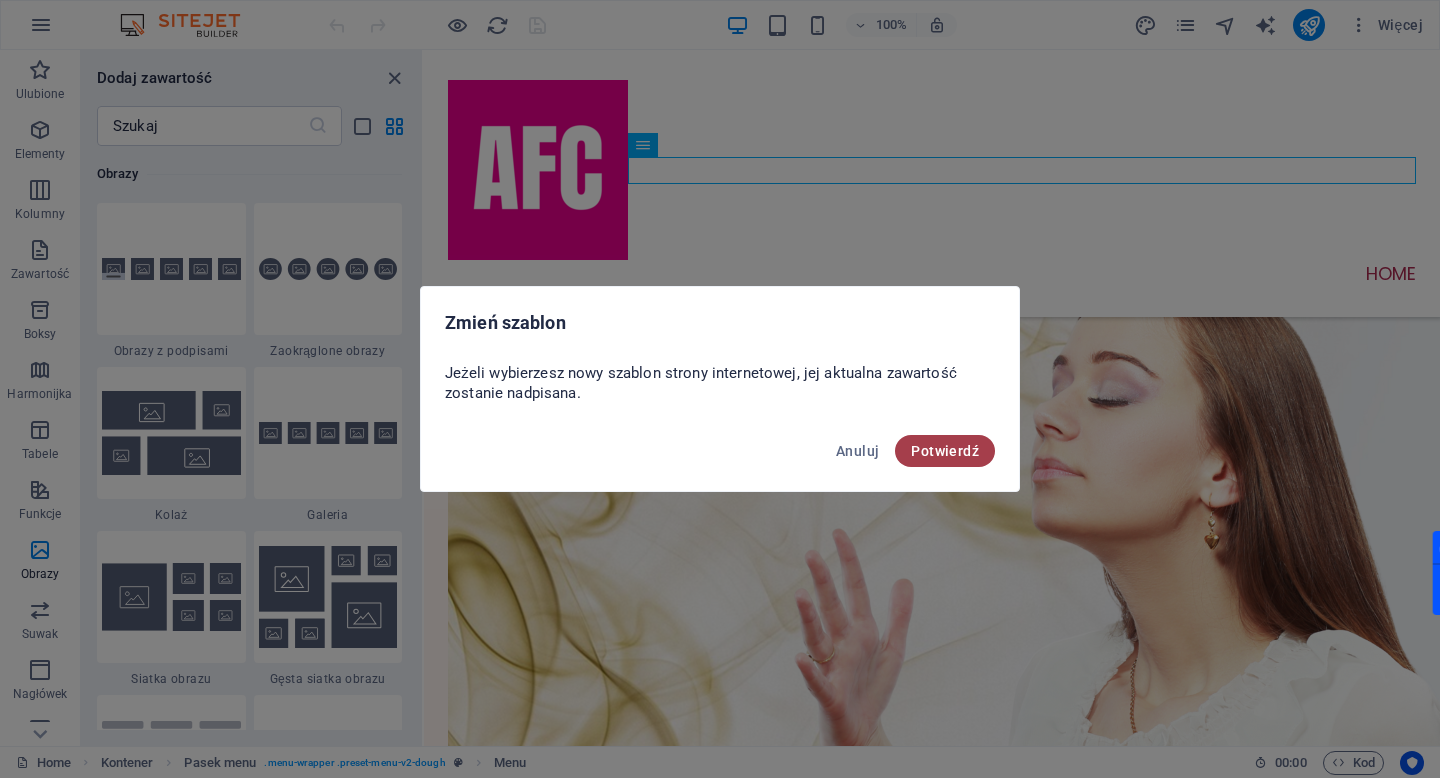 click on "Potwierdź" at bounding box center (945, 451) 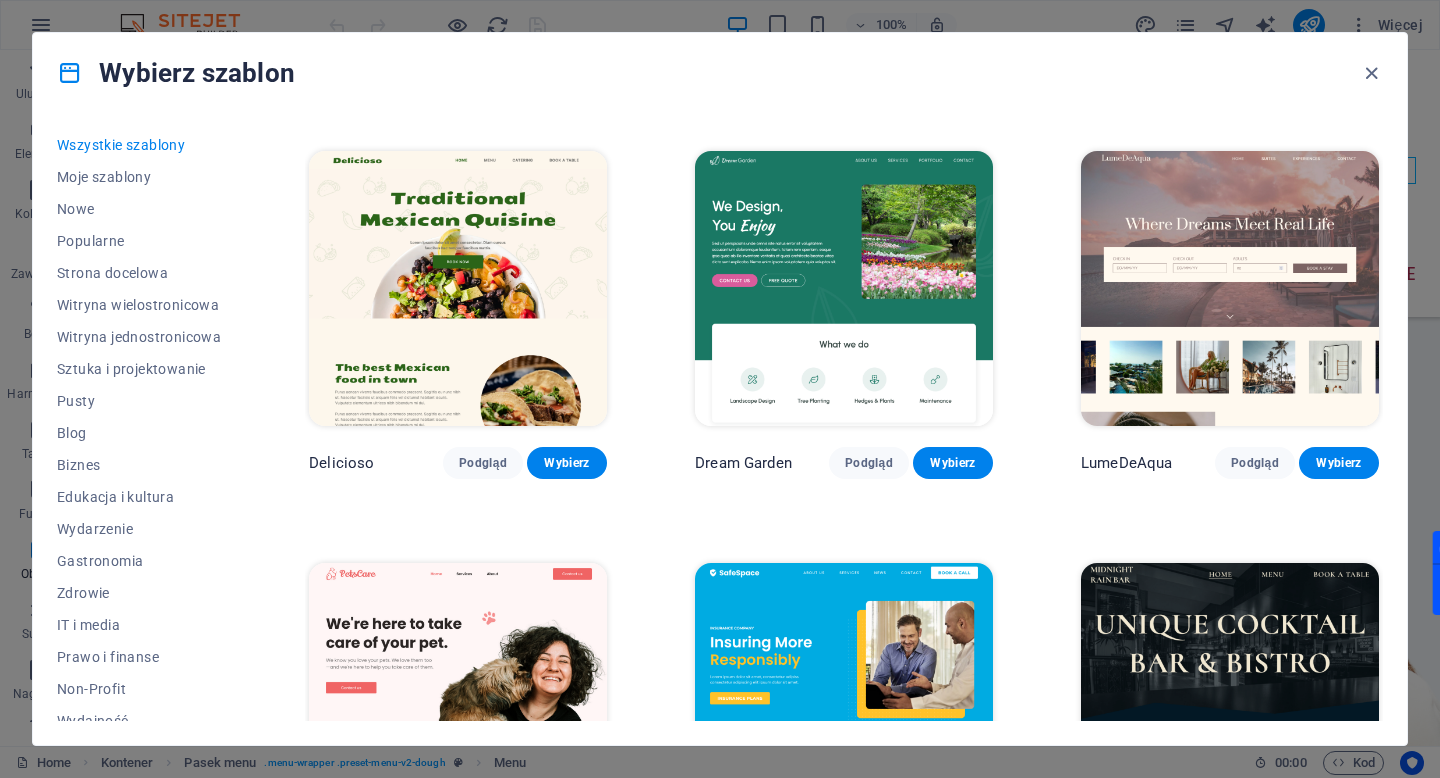 scroll, scrollTop: 2858, scrollLeft: 0, axis: vertical 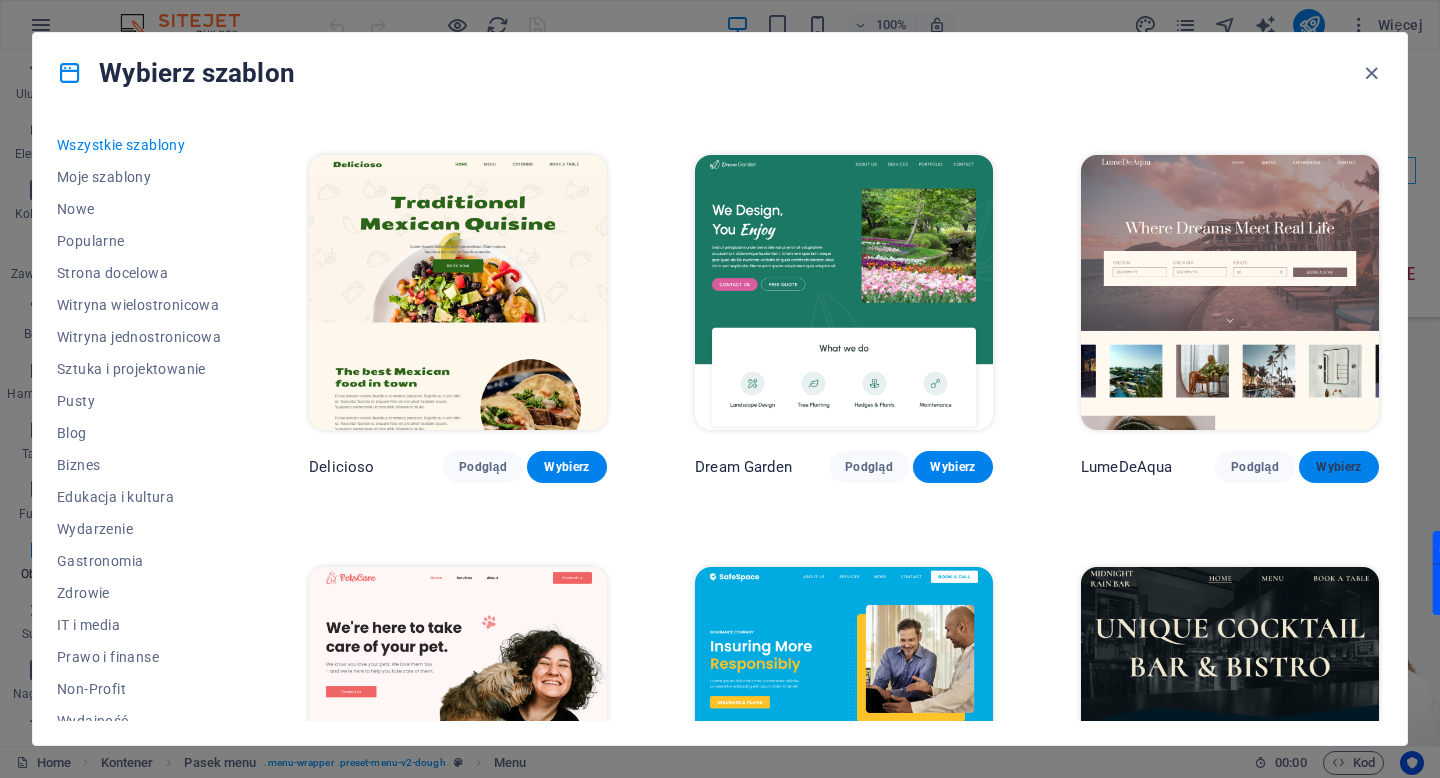 click on "Wybierz" at bounding box center (1339, 467) 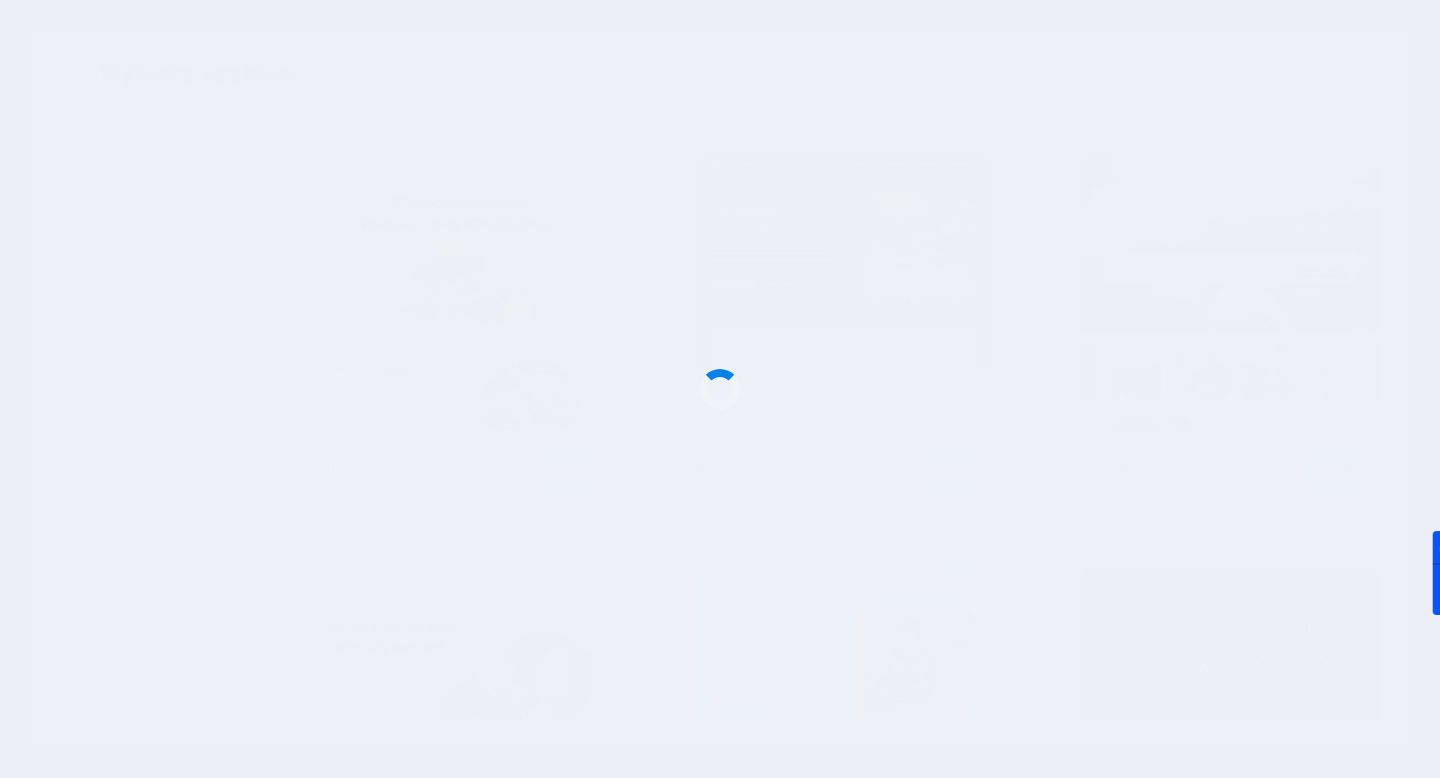 scroll, scrollTop: 461, scrollLeft: 0, axis: vertical 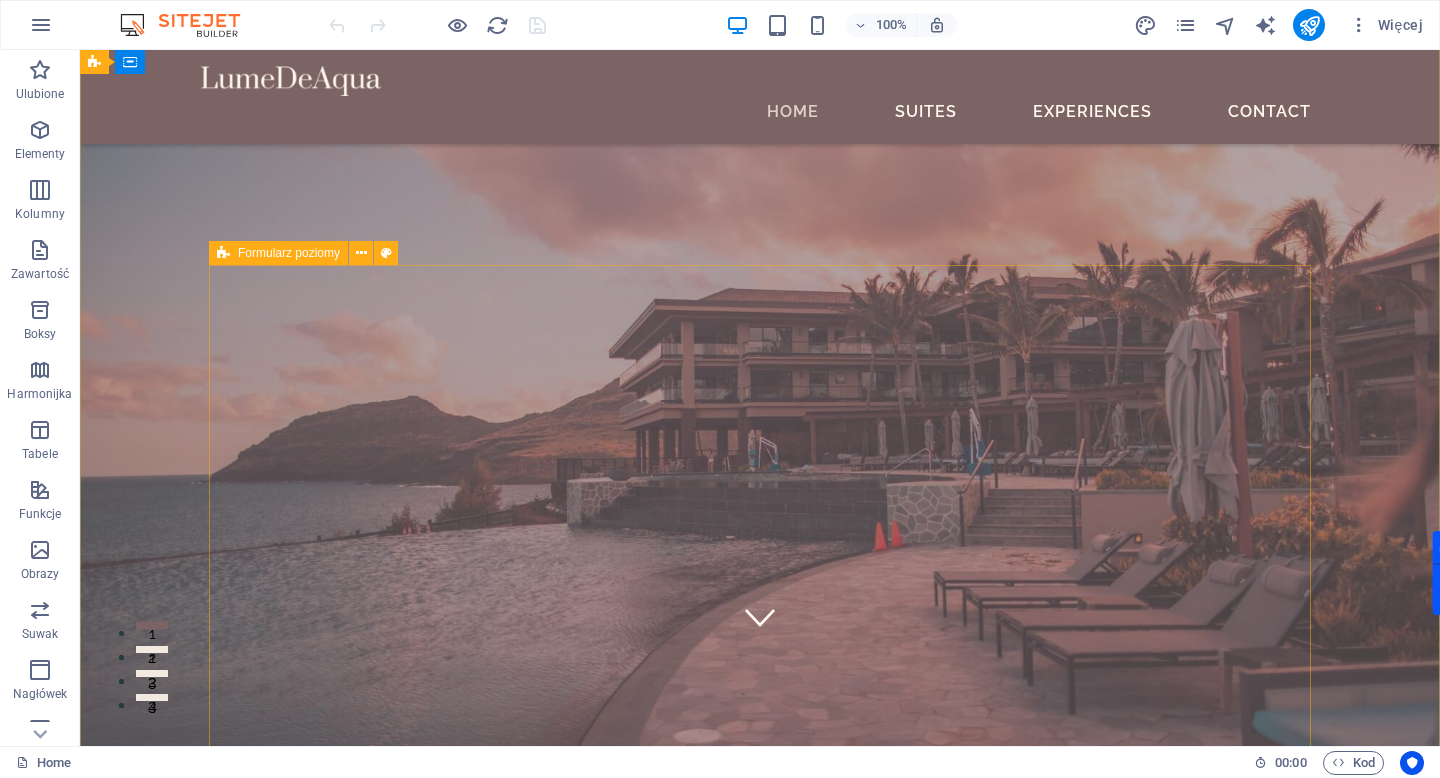 click on "CHECK IN CHECK OUT ADULTS BOOK A STAY   I have read and understand the privacy policy. Nieczytelny? Załaduj nowy" at bounding box center (760, 1402) 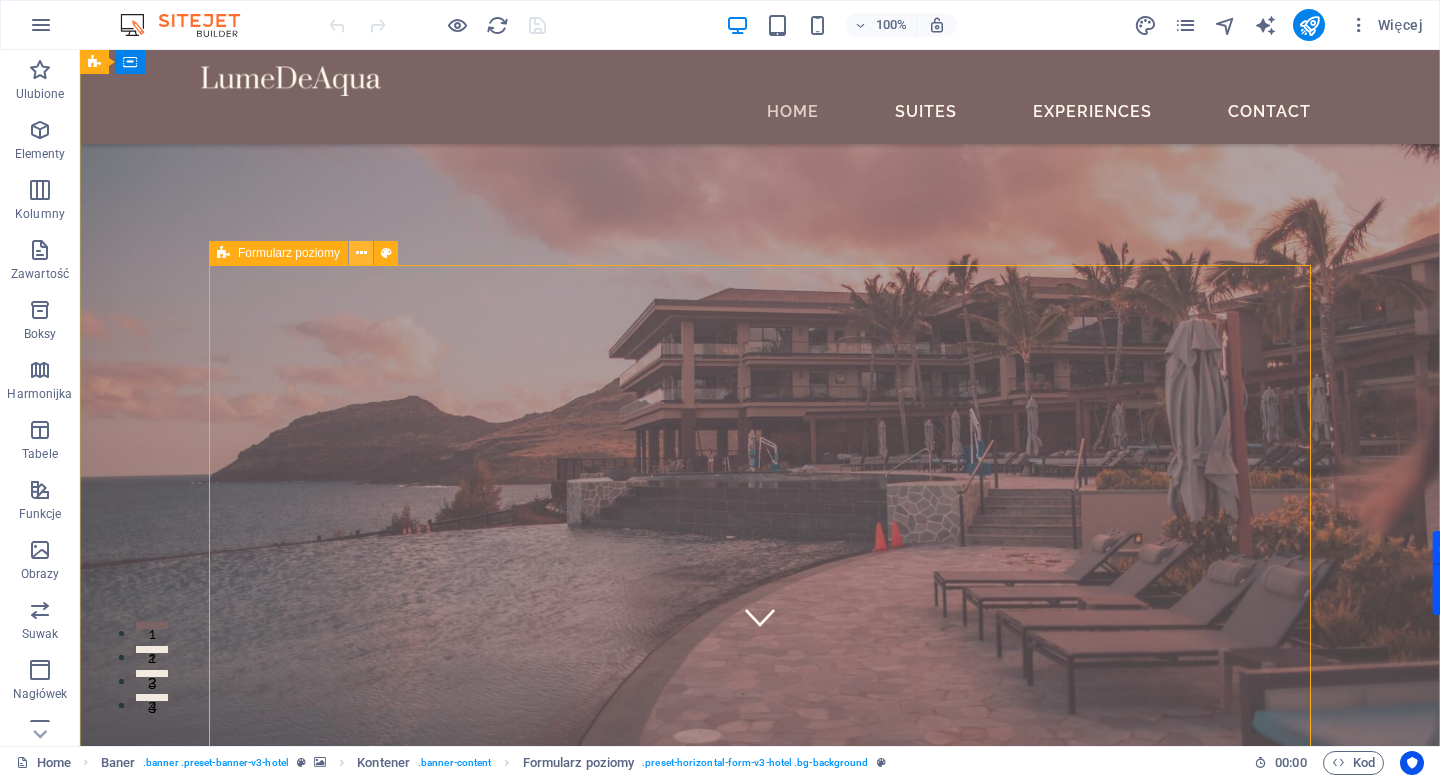 click at bounding box center (361, 253) 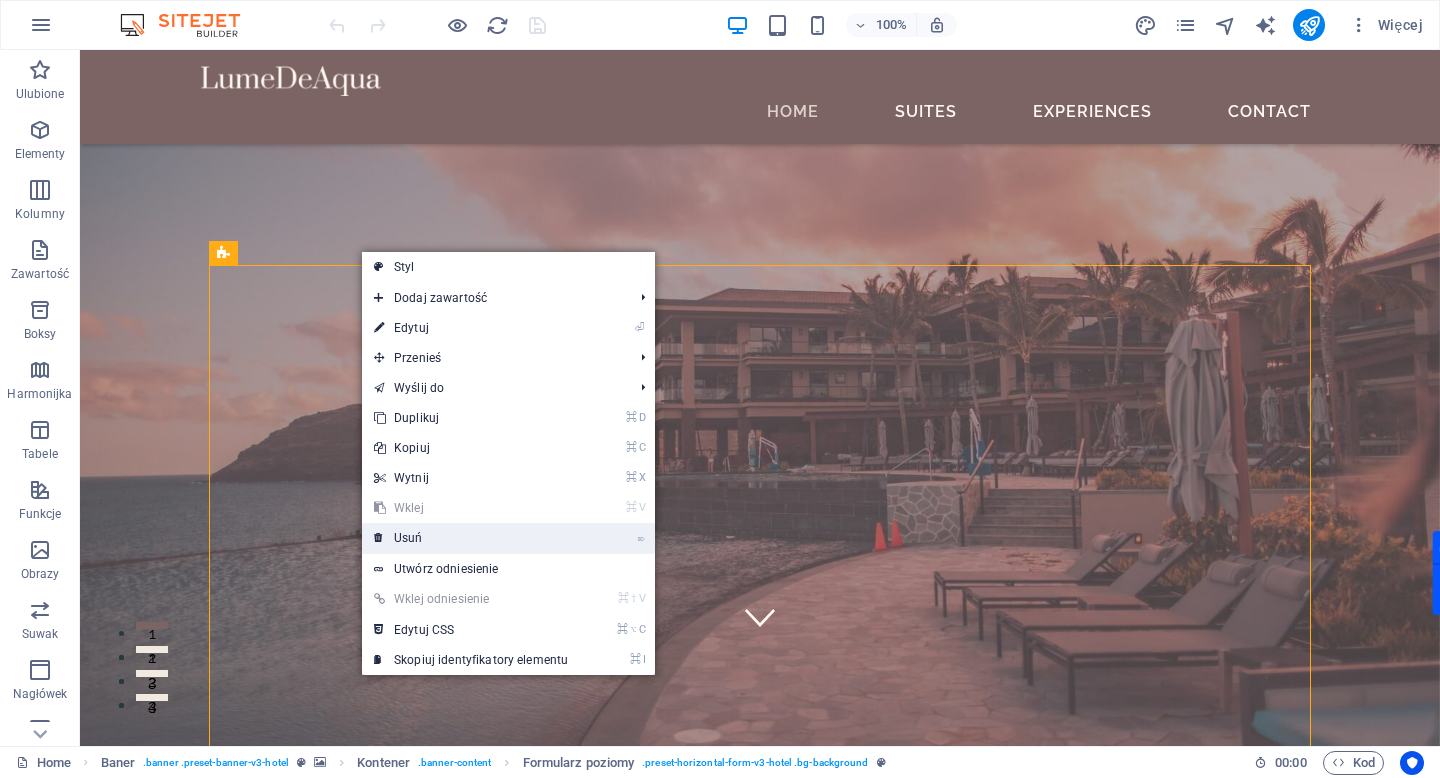 click on "⌦  Usuń" at bounding box center [471, 538] 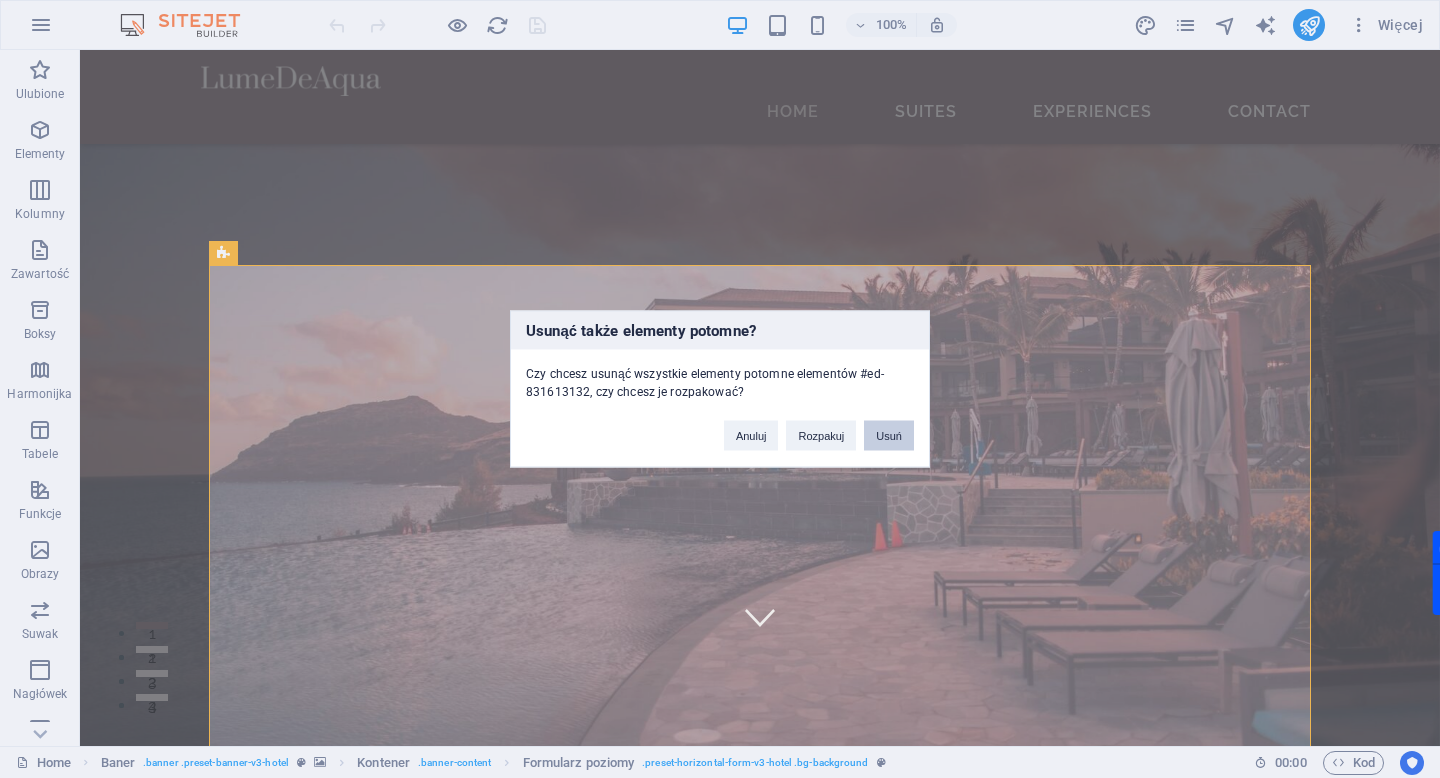 click on "Usuń" at bounding box center (889, 436) 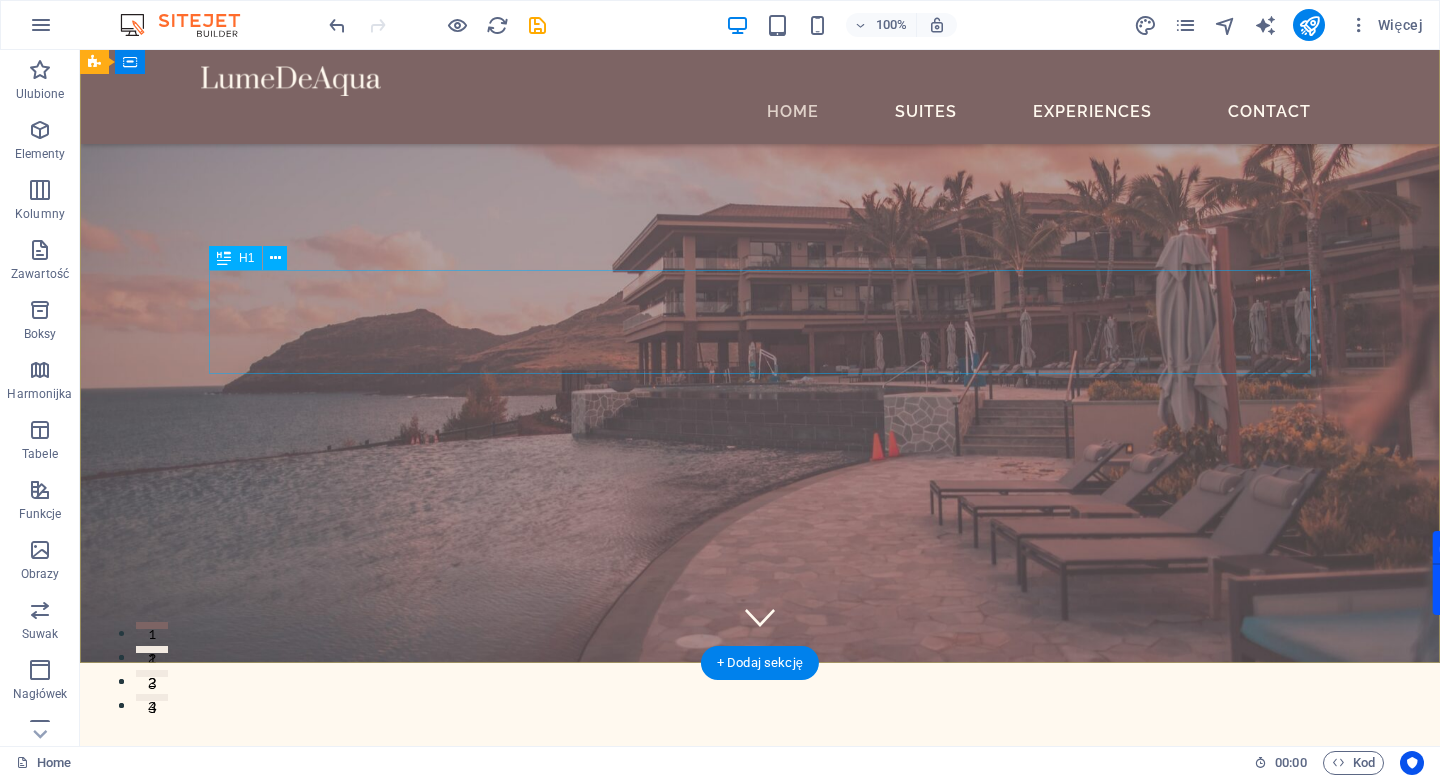 click on "Where Dreams Meet Real Life" at bounding box center (760, 859) 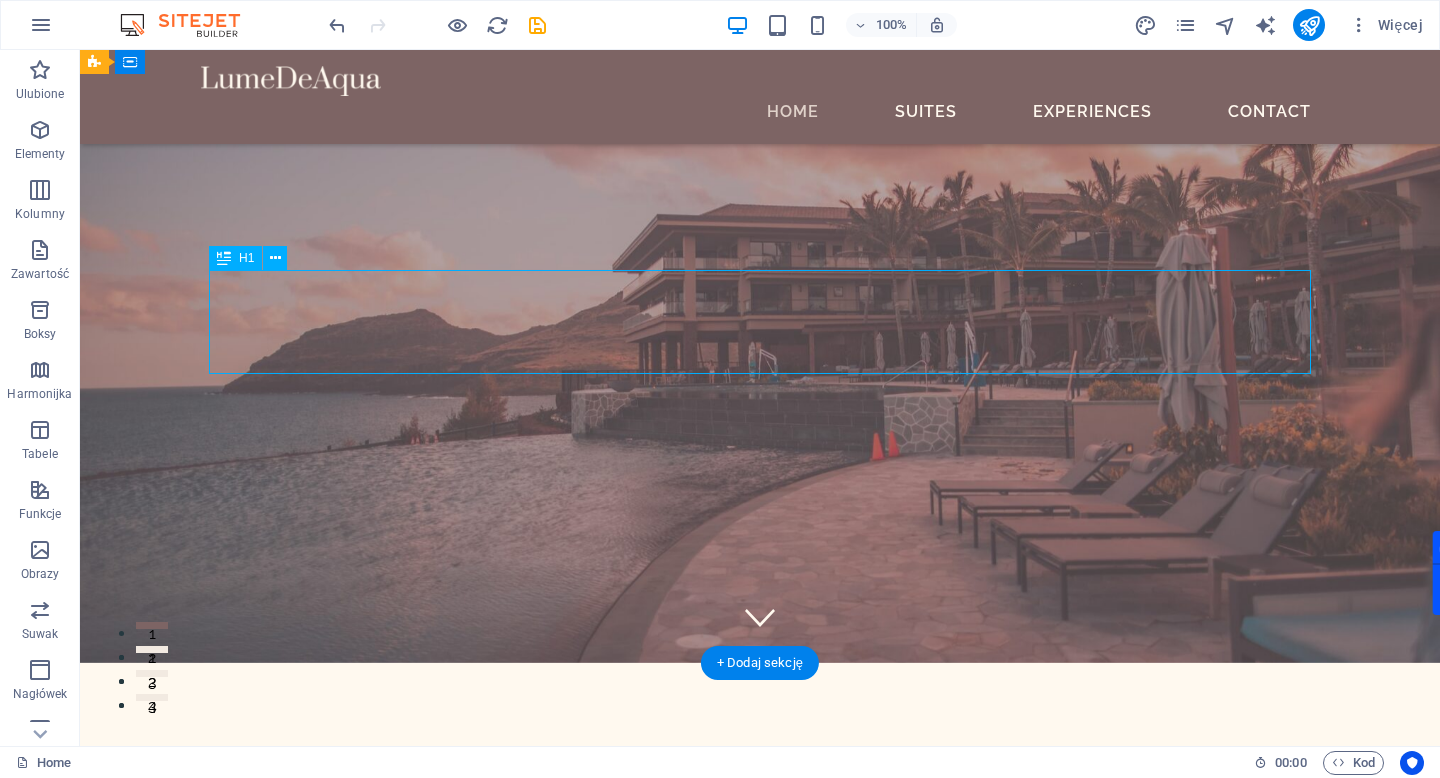 click on "Where Dreams Meet Real Life" at bounding box center (760, 859) 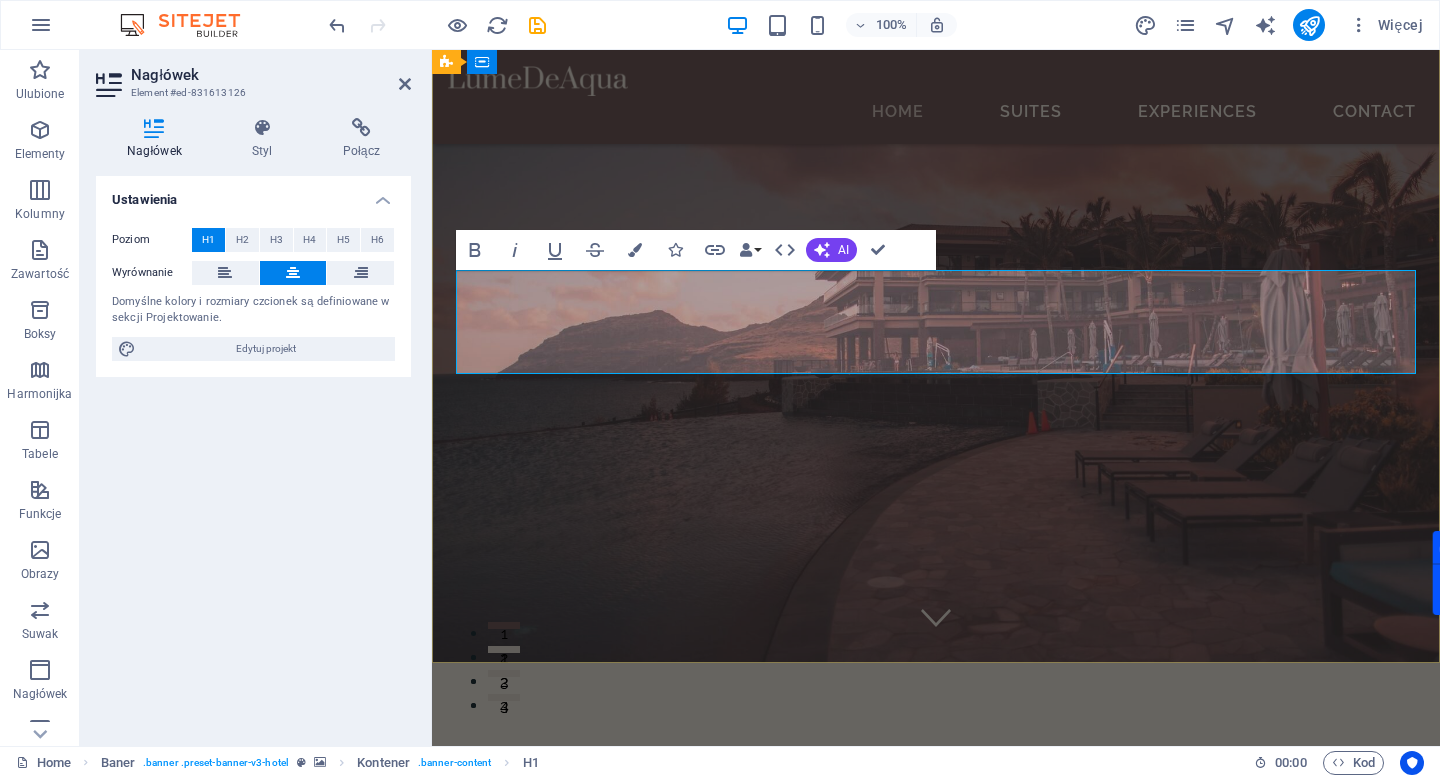 click on "Where Dreams Meet Real Life" at bounding box center [936, 858] 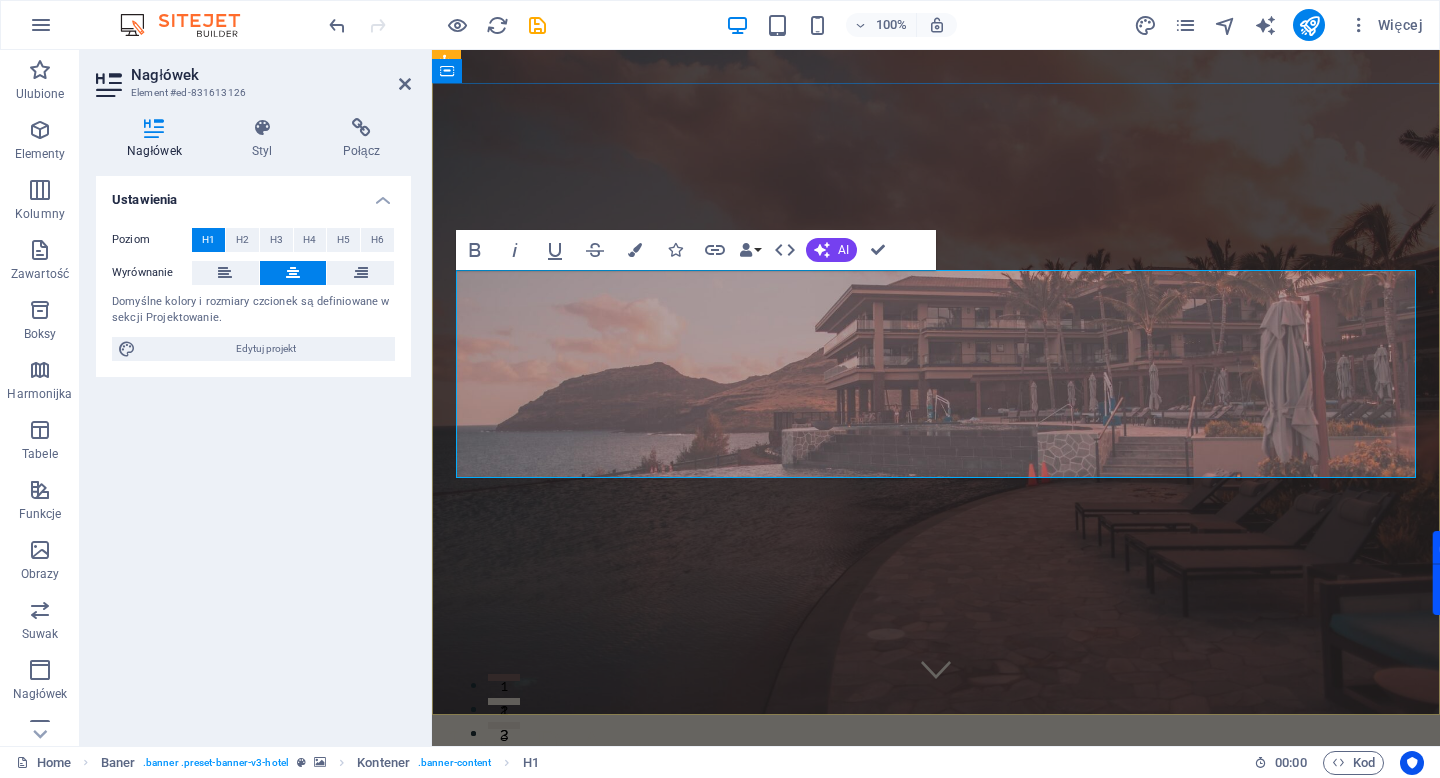 scroll, scrollTop: 32, scrollLeft: 0, axis: vertical 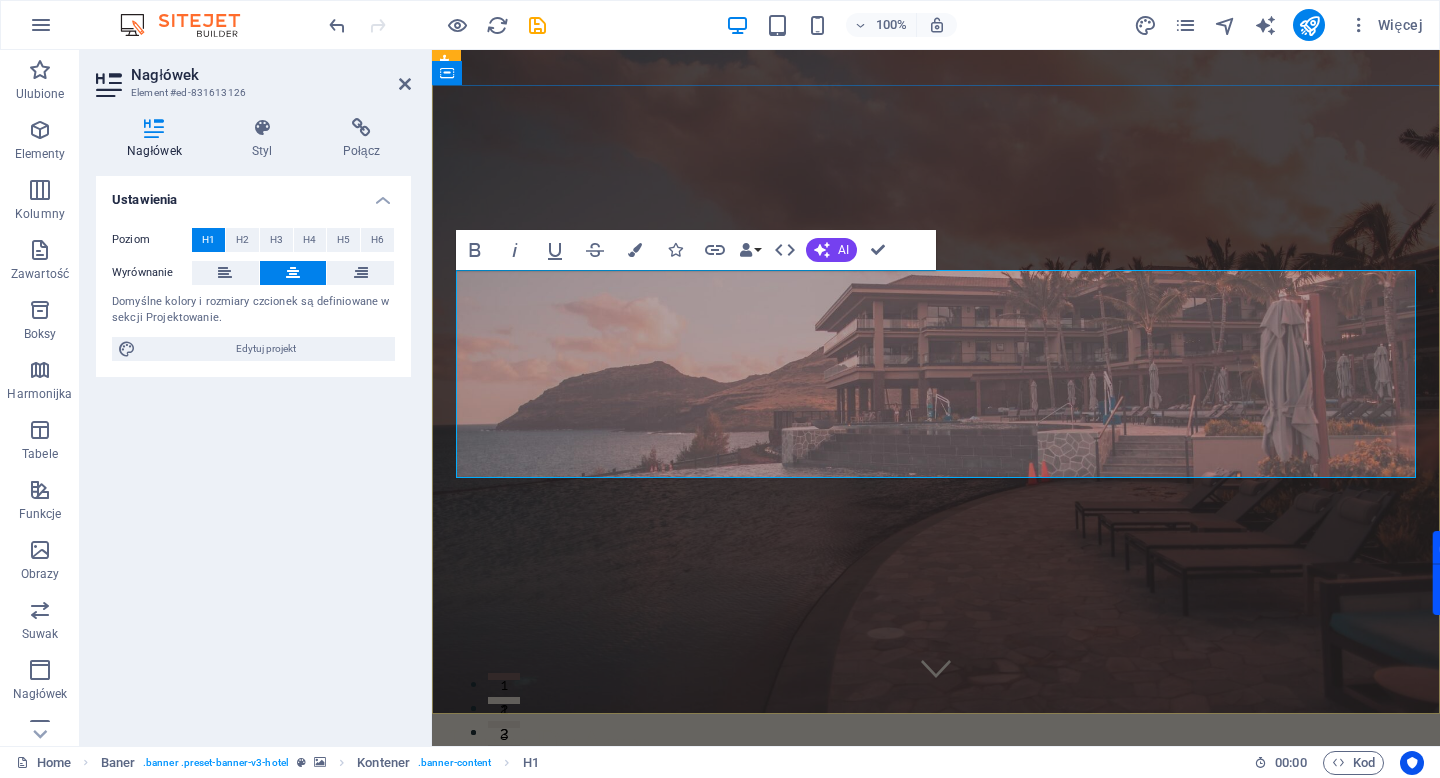 click on "Where Dreams Meet Real Life – One Scent at a Time" at bounding box center [936, 996] 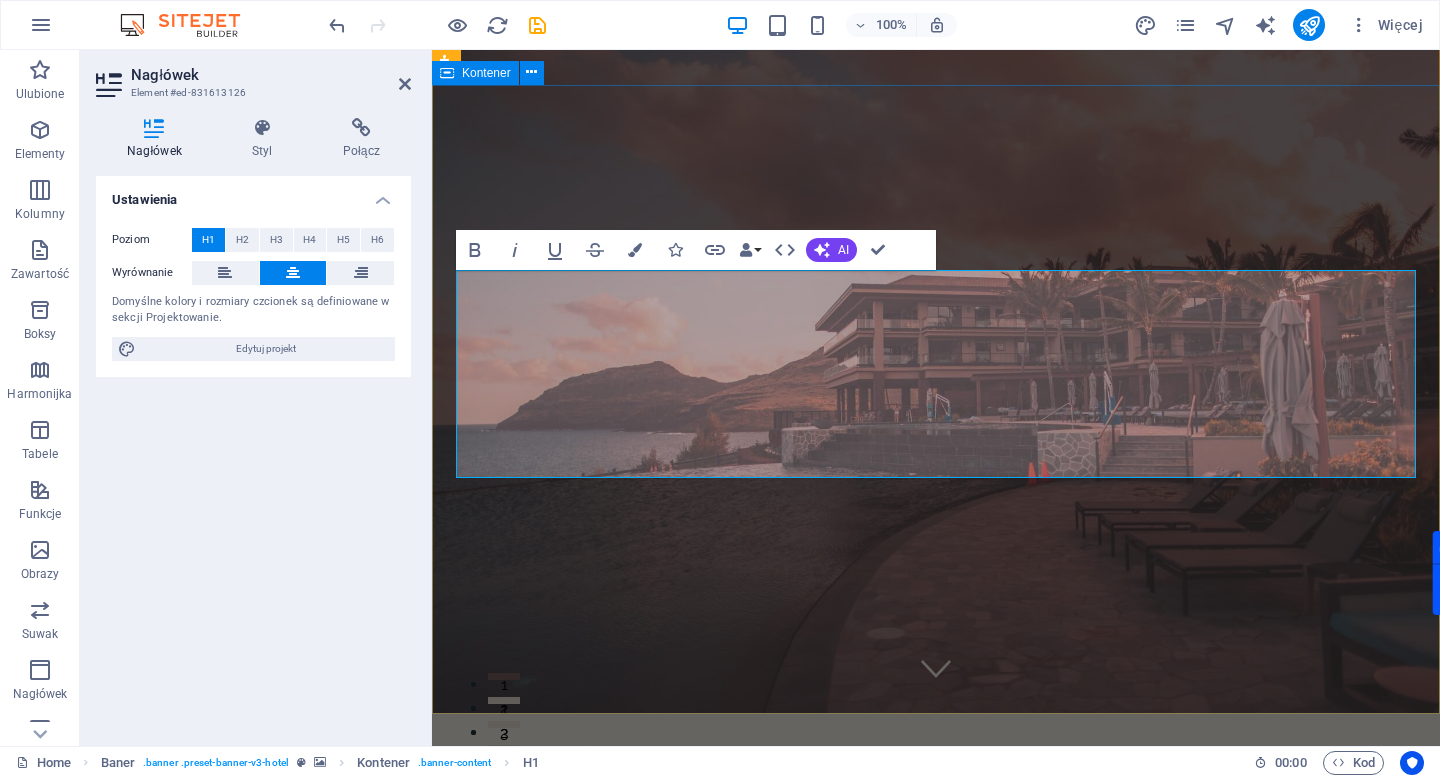 click on "Where Dreams Meet Real Life ‌One Scent at a Time" at bounding box center [936, 1022] 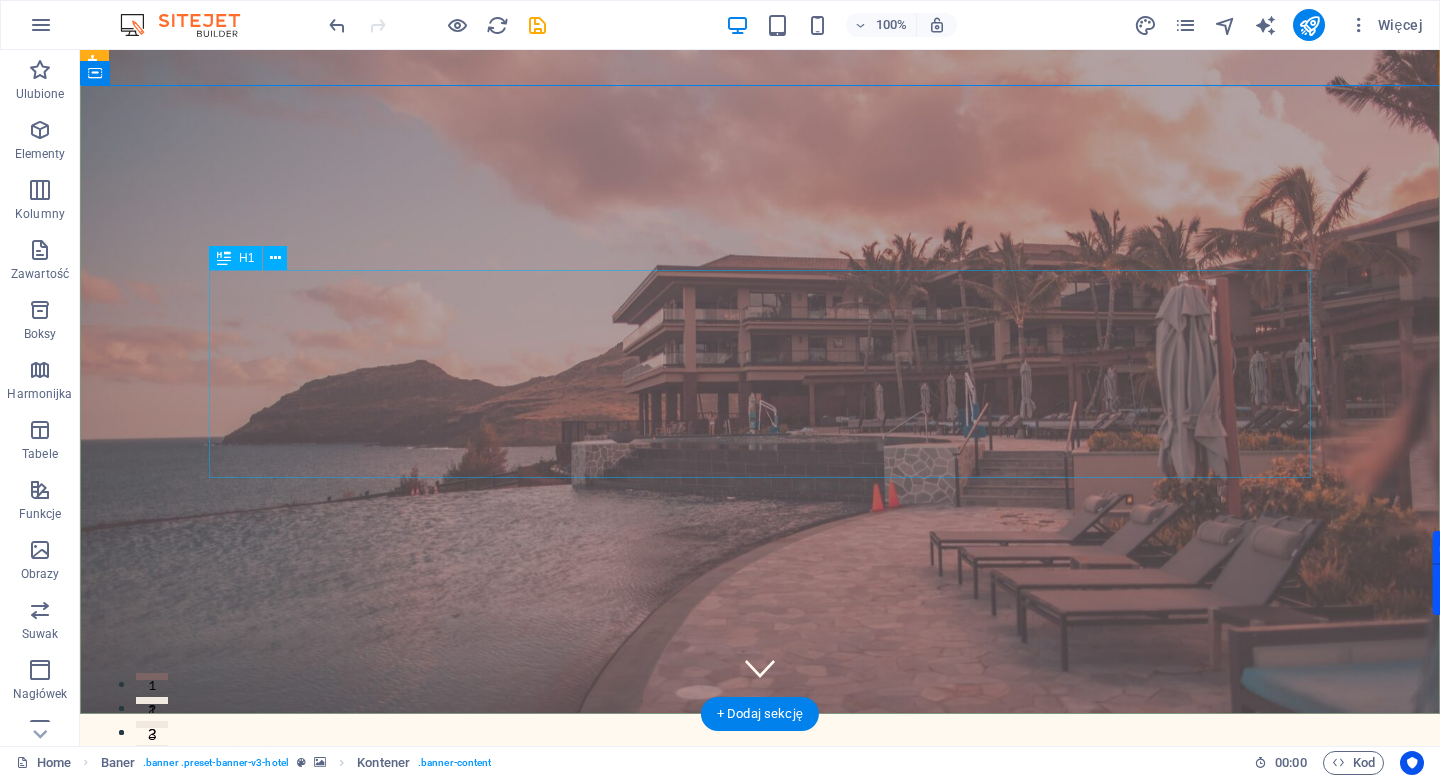 scroll, scrollTop: 0, scrollLeft: 0, axis: both 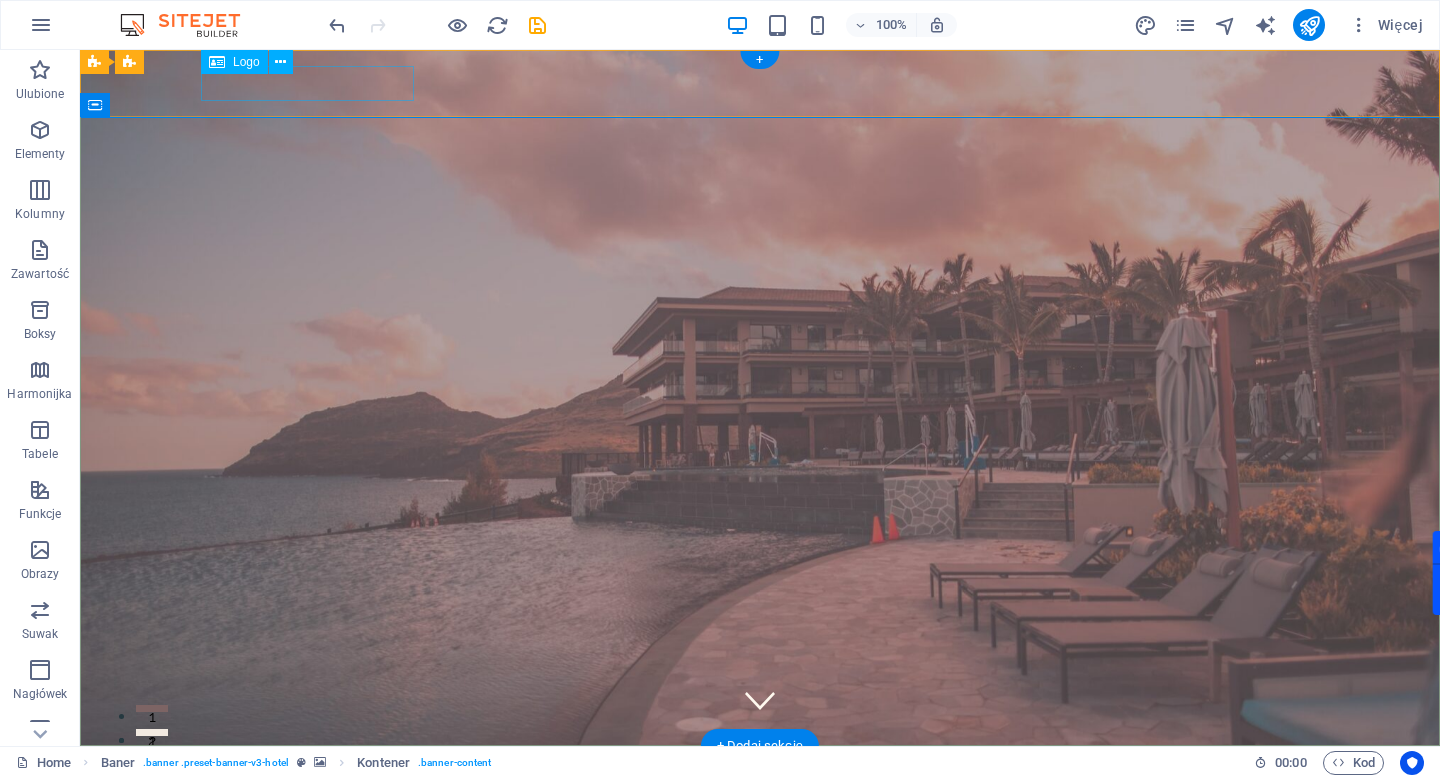 click at bounding box center (760, 779) 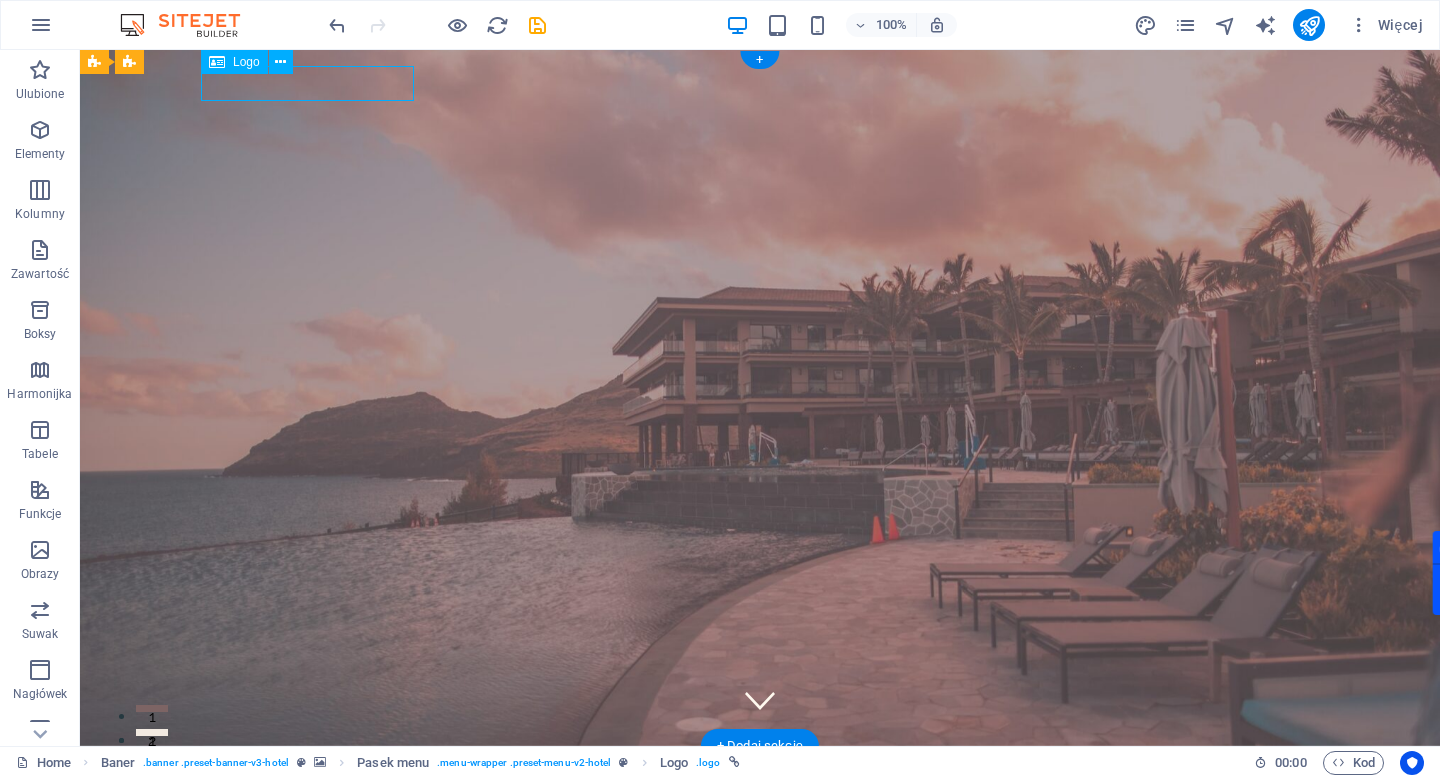 click at bounding box center [760, 779] 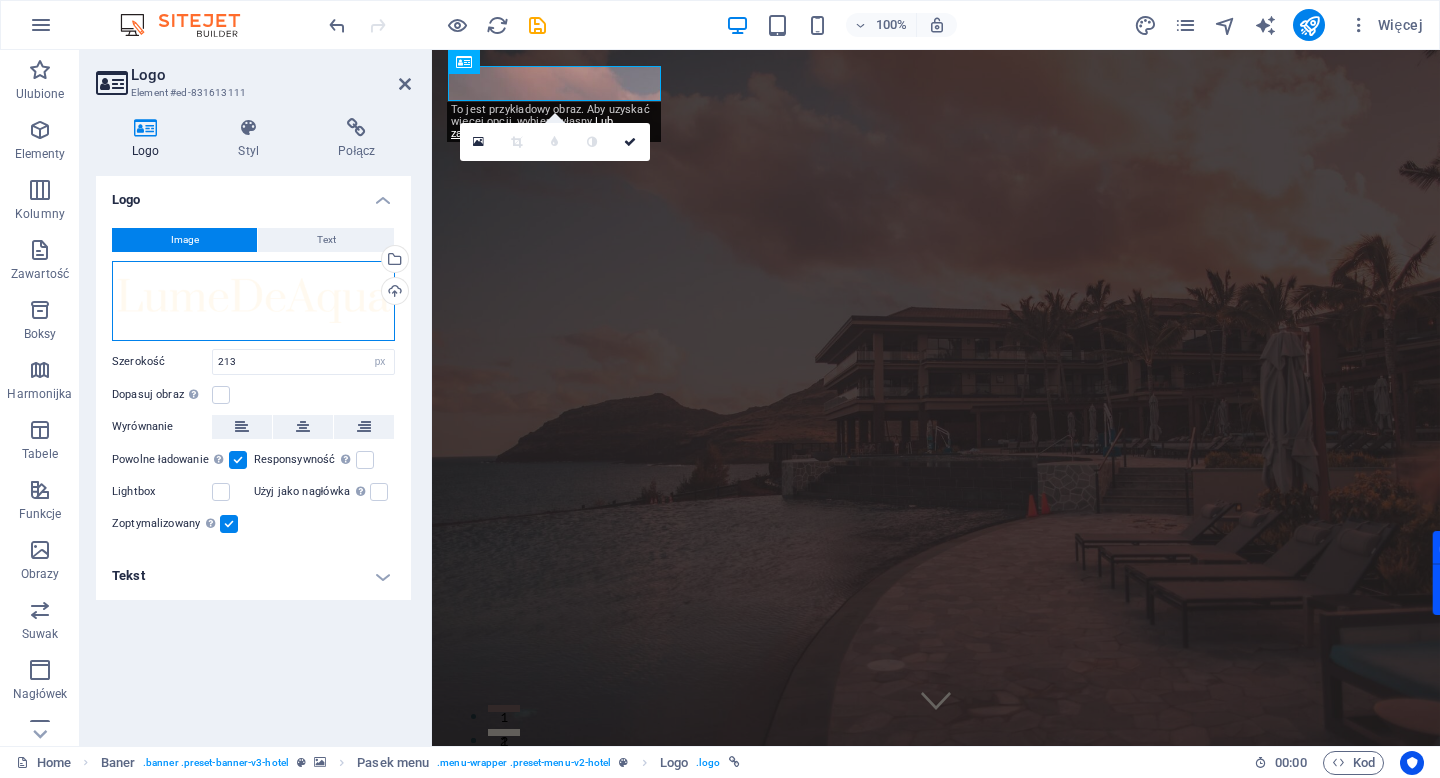 click on "Przeciągnij pliki tutaj, kliknij, aby wybrać pliki lub wybierz pliki z Plików lub naszych bezpłatnych zdjęć i filmów" at bounding box center (253, 301) 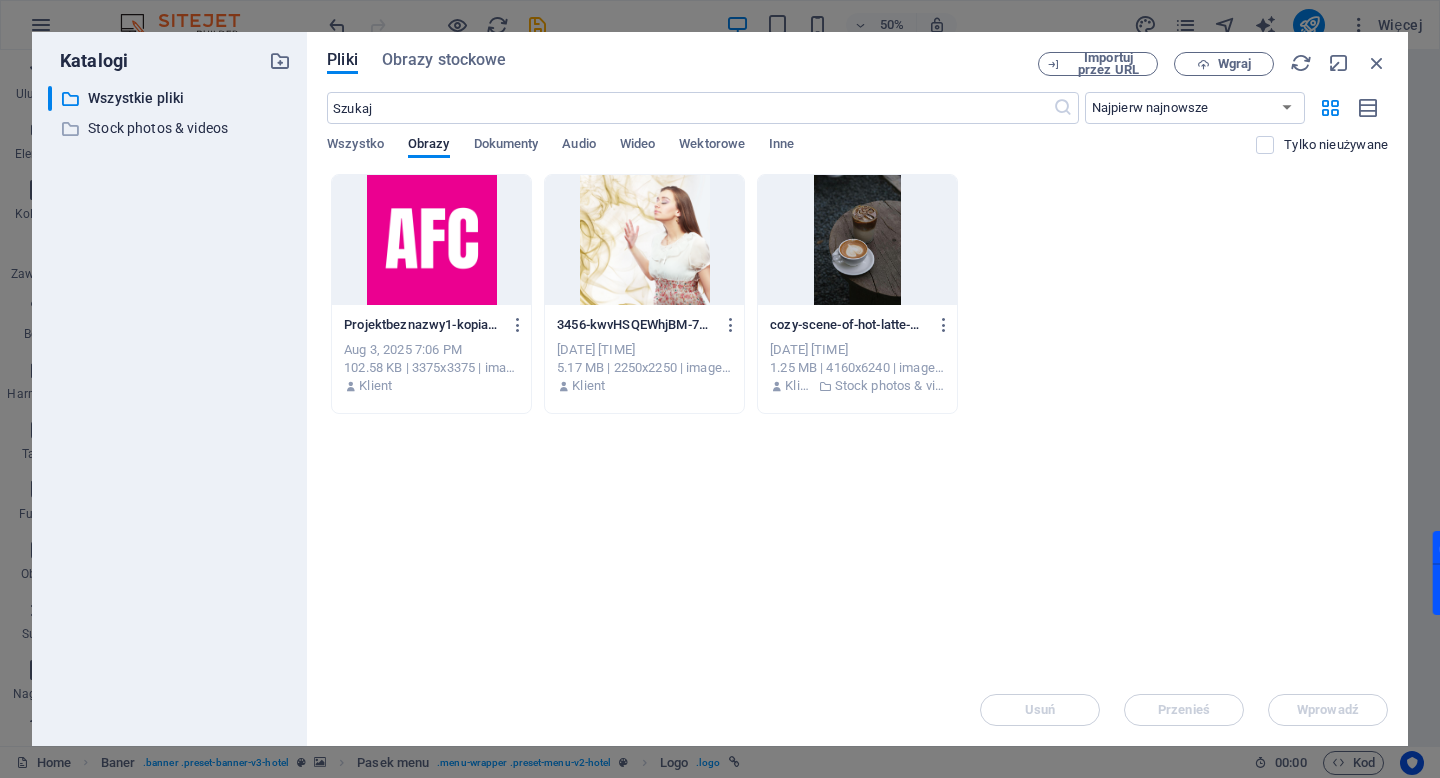 click at bounding box center [431, 240] 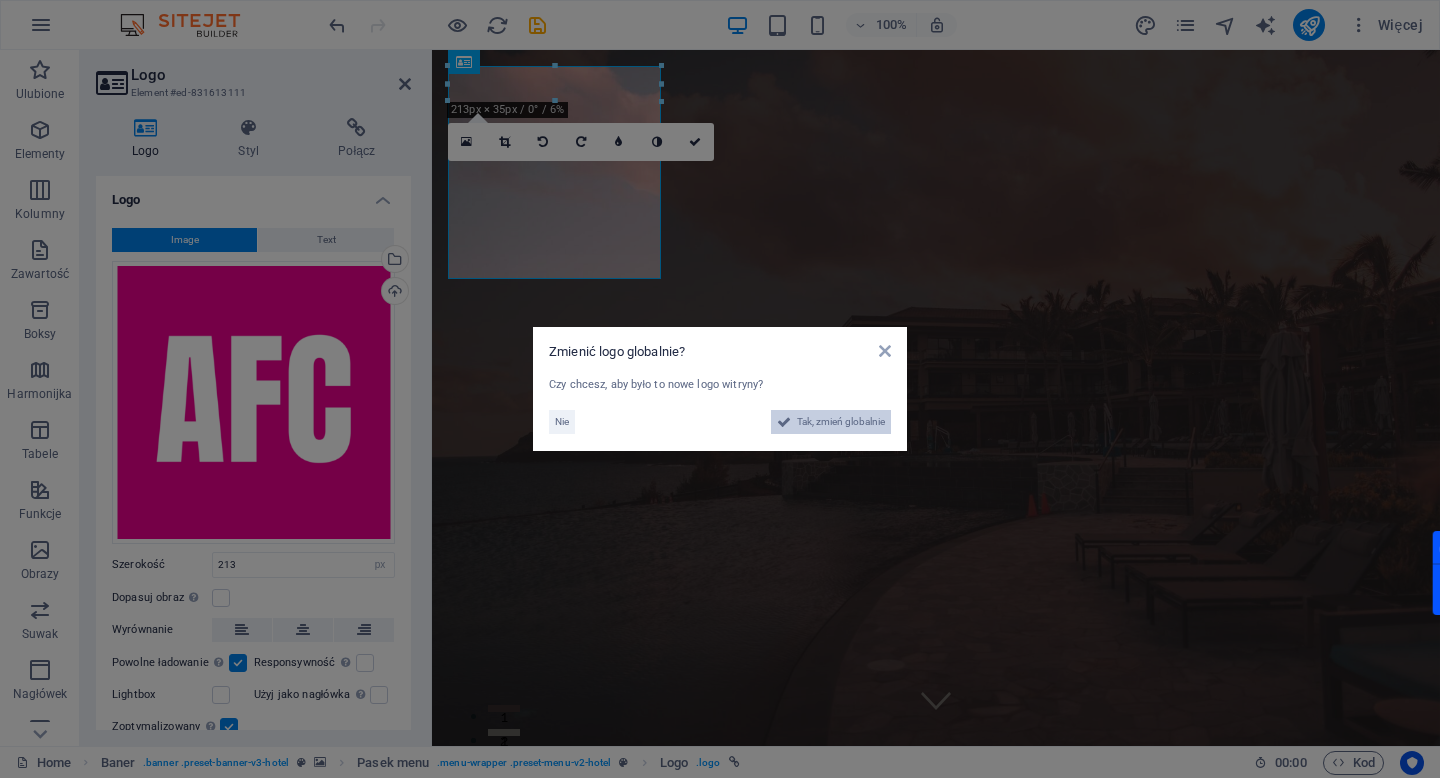 click on "Tak, zmień globalnie" at bounding box center (841, 422) 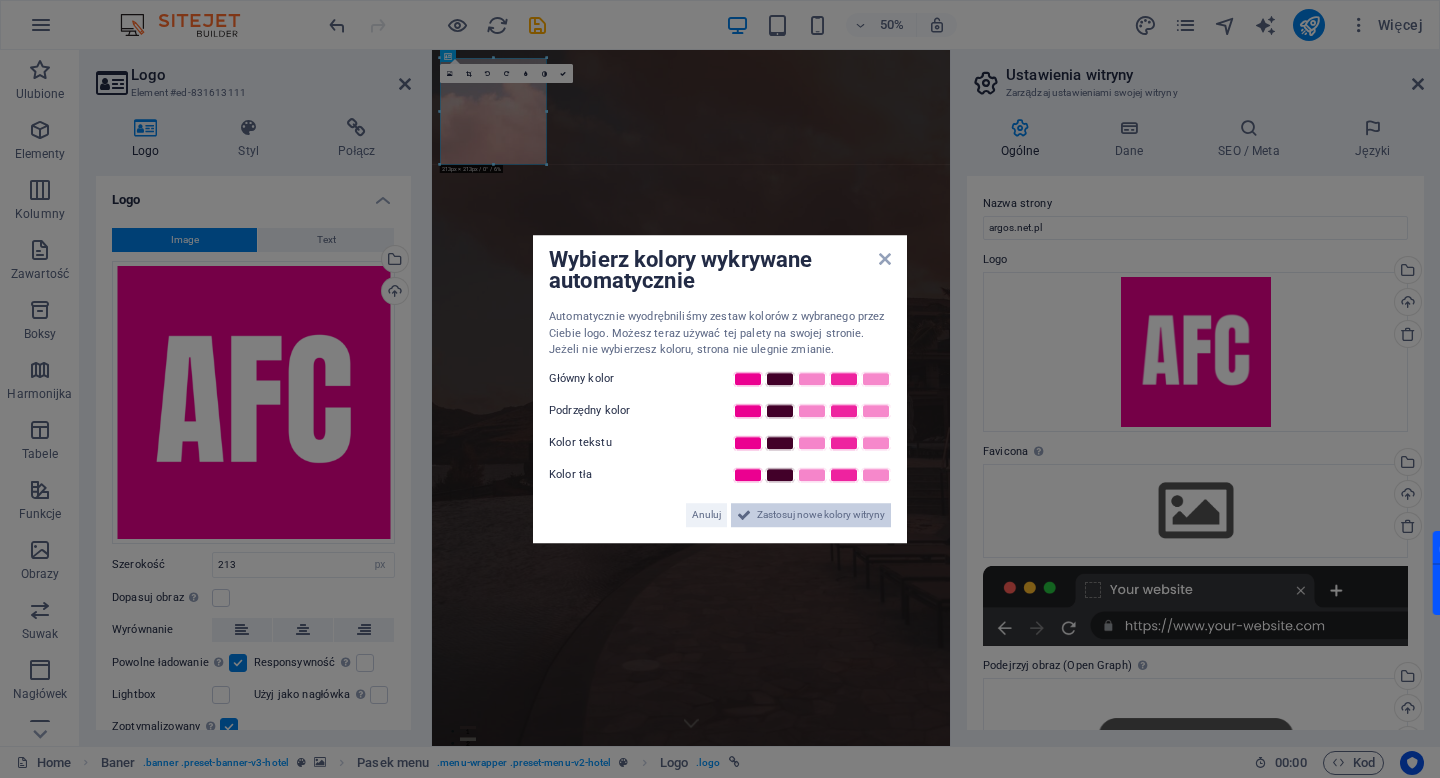 click on "Zastosuj nowe kolory witryny" at bounding box center (821, 515) 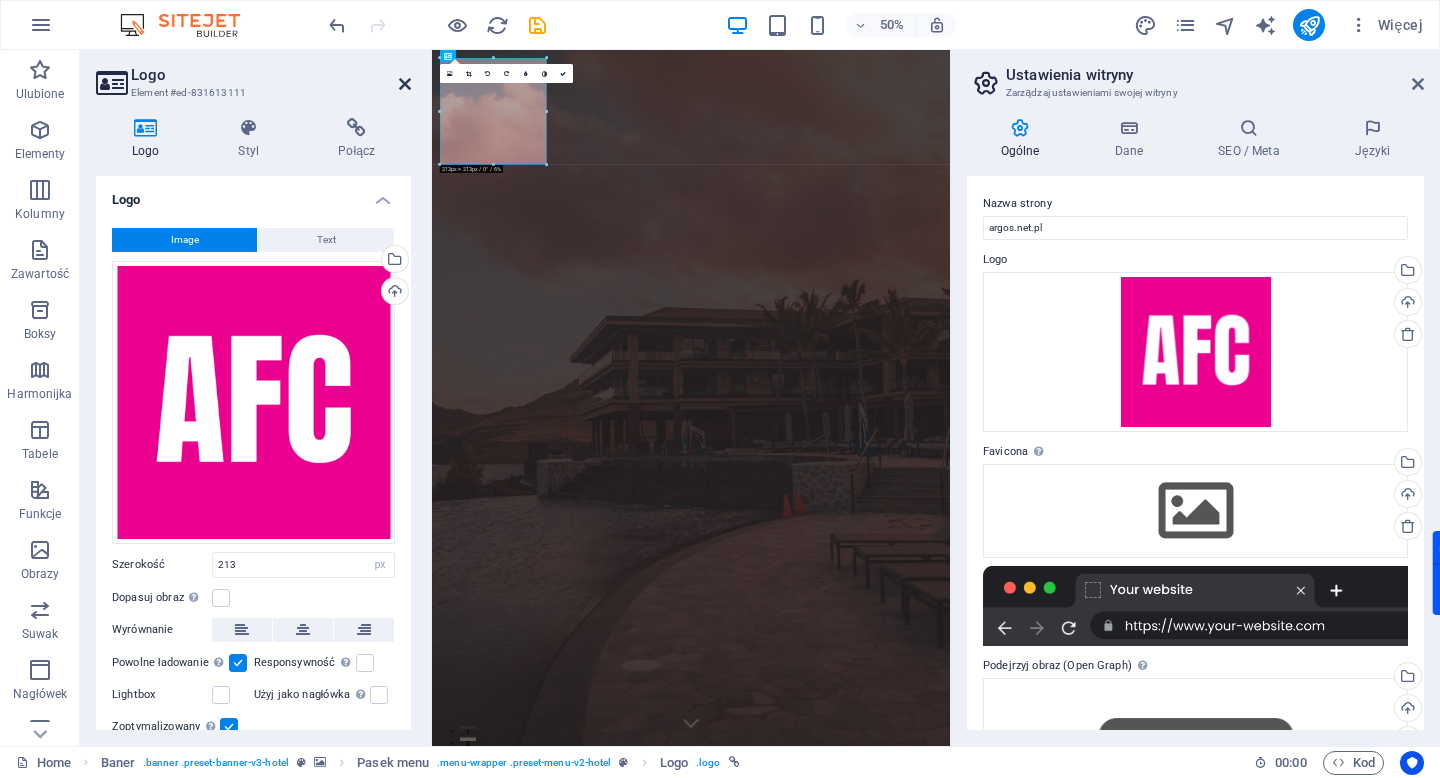 click at bounding box center [405, 84] 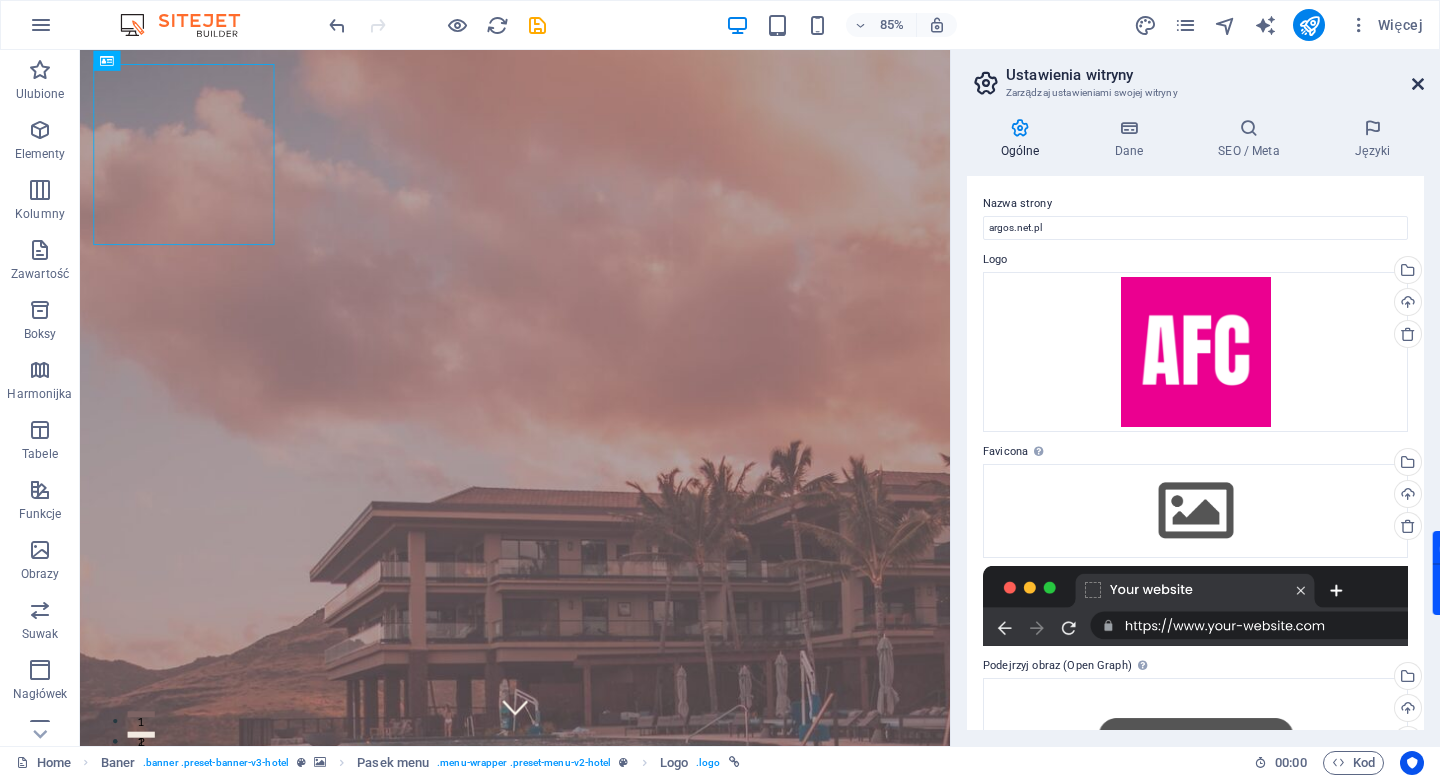 click at bounding box center [1418, 84] 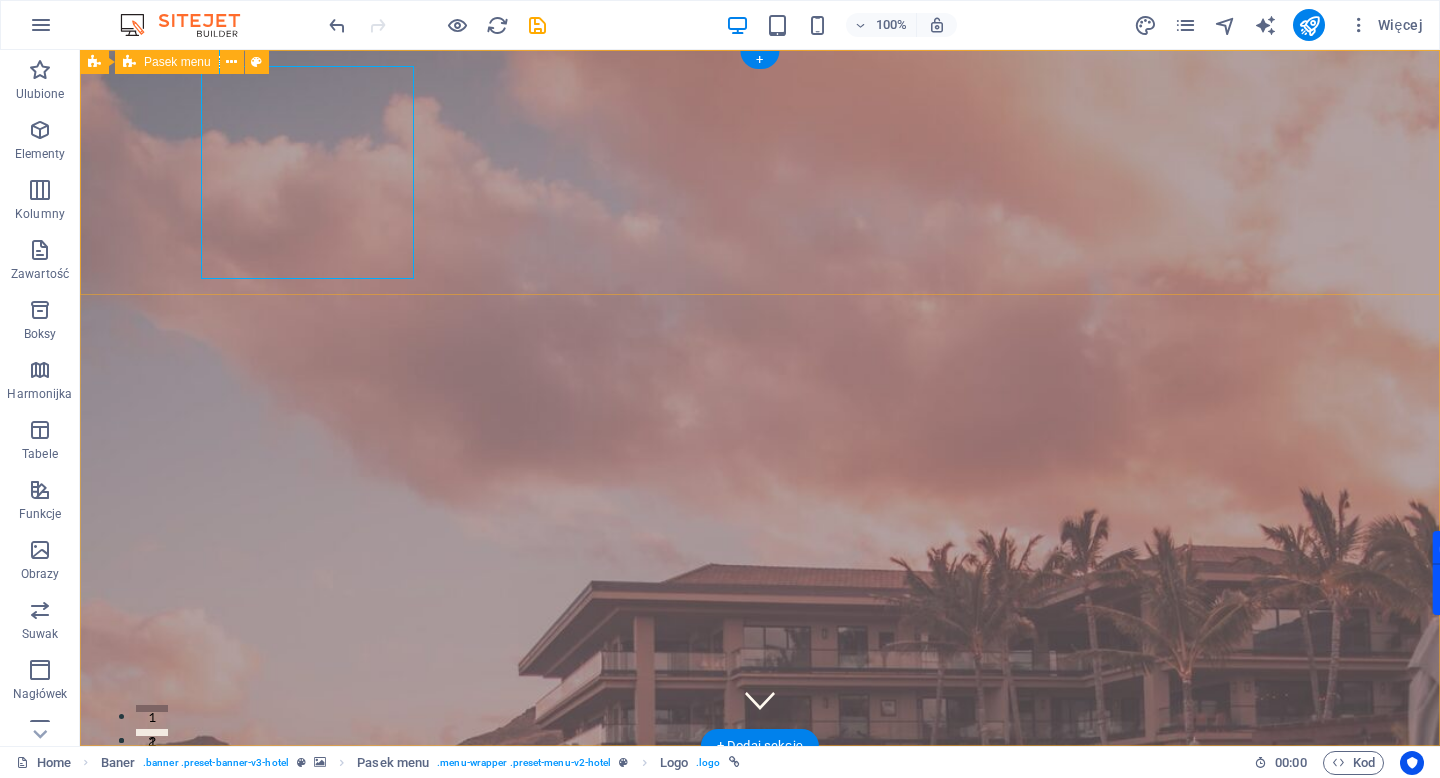 click on "Home Suites Experiences Contact" at bounding box center [760, 1580] 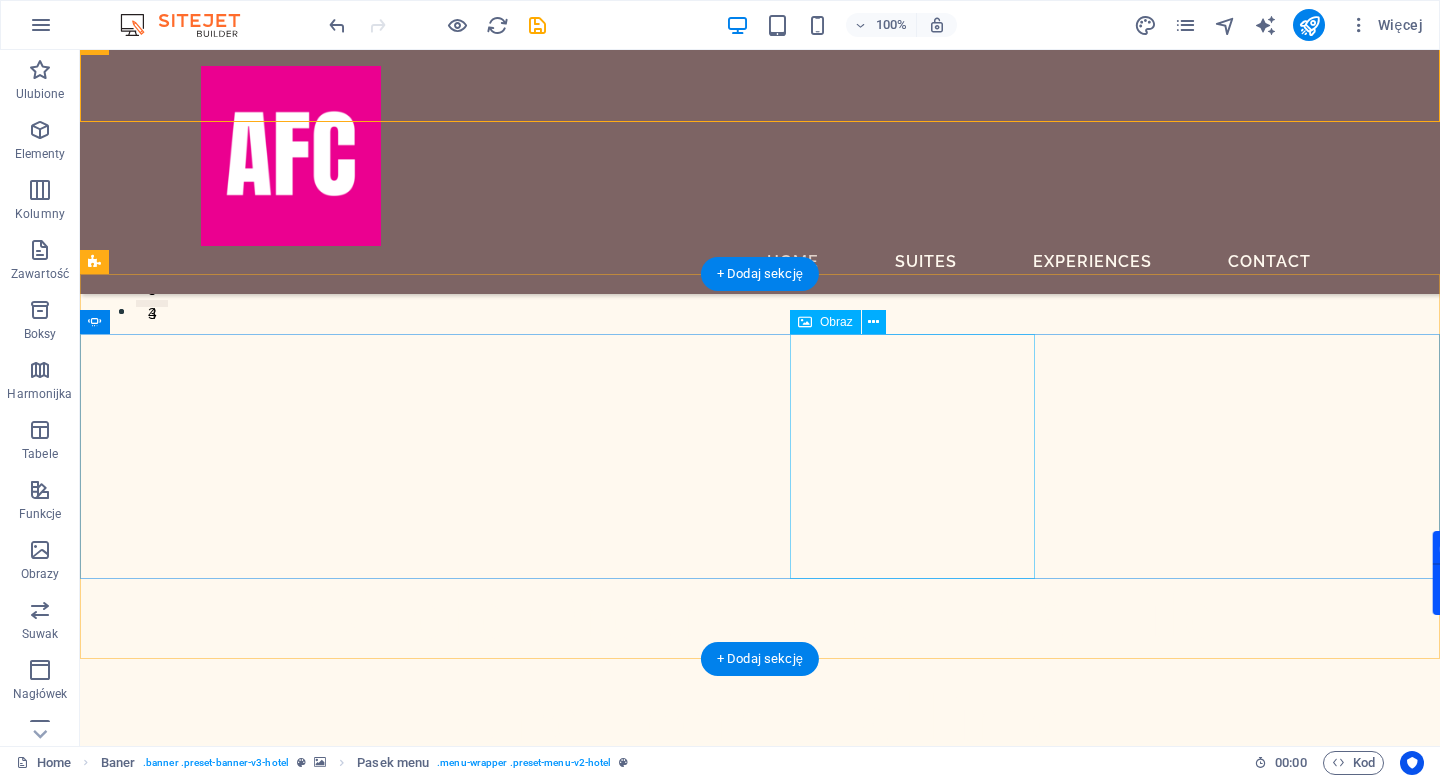 scroll, scrollTop: 472, scrollLeft: 0, axis: vertical 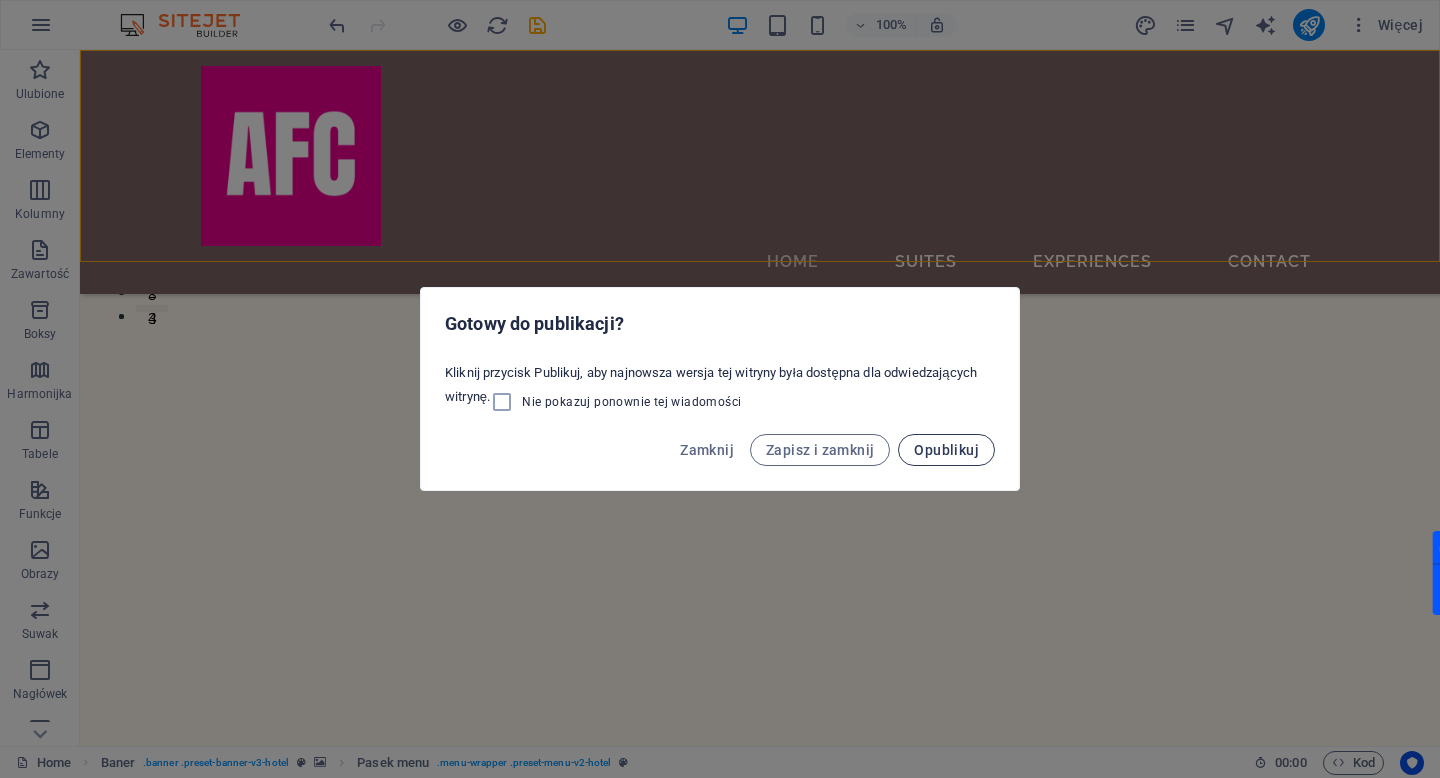 click on "Opublikuj" at bounding box center [946, 450] 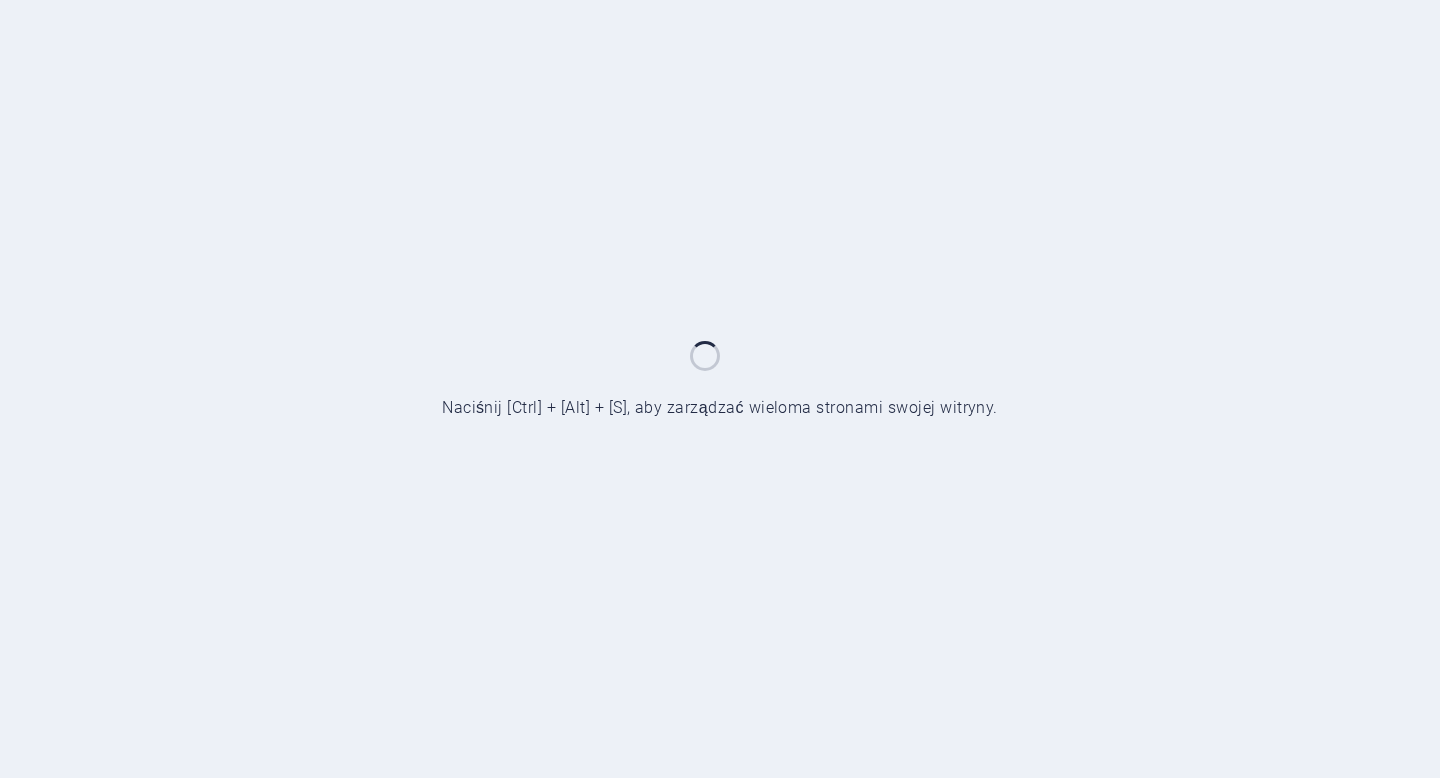 scroll, scrollTop: 0, scrollLeft: 0, axis: both 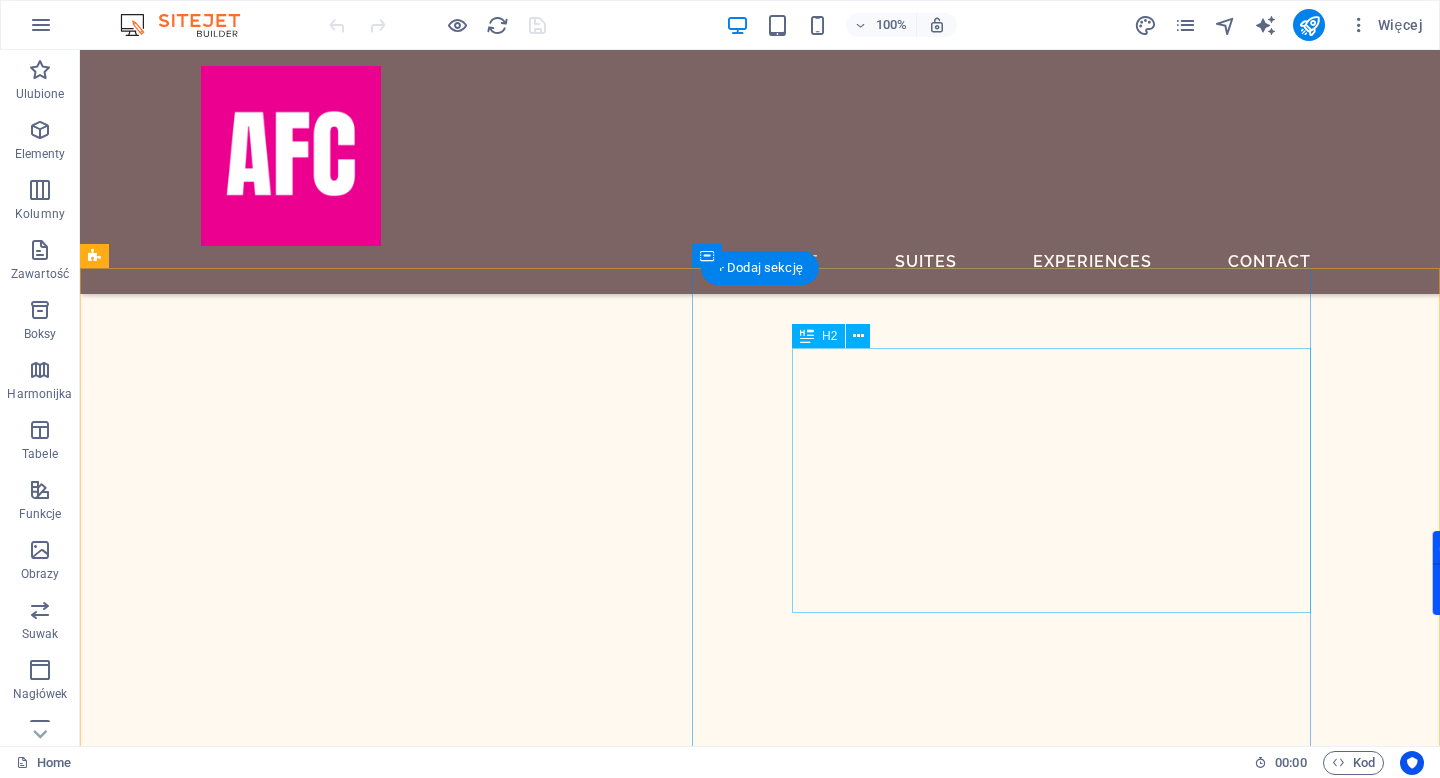 click on "Step Into The World of Pure Luxury" at bounding box center [746, 5179] 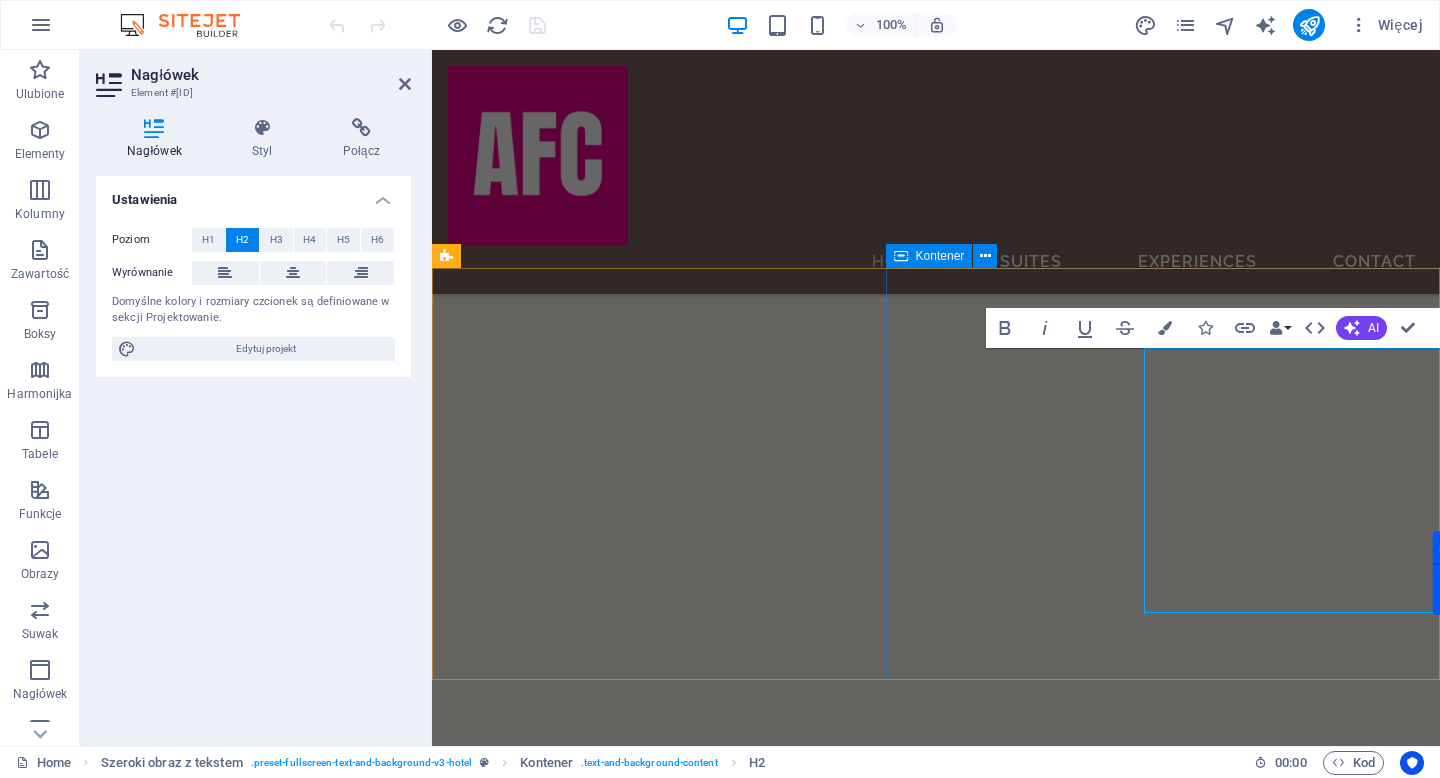 scroll, scrollTop: 775, scrollLeft: 0, axis: vertical 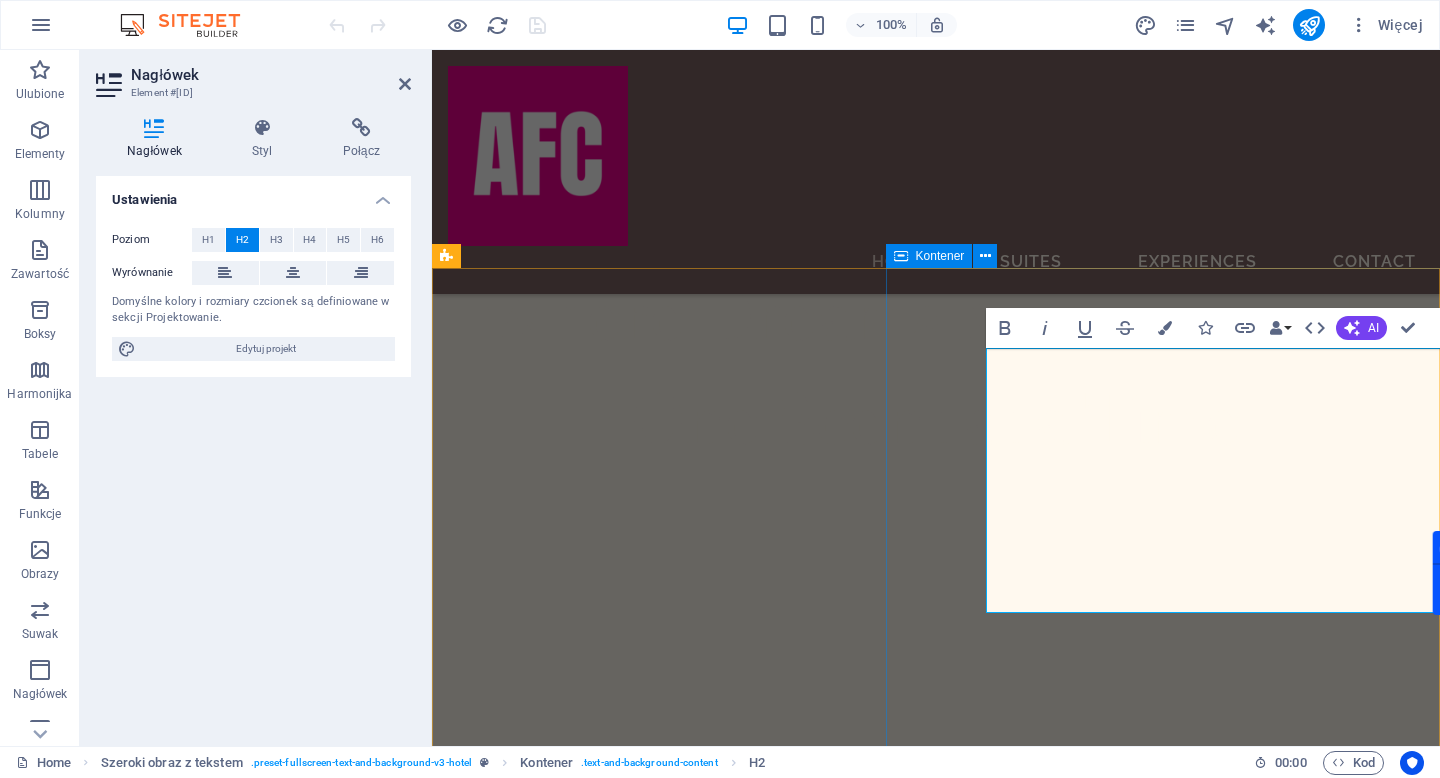 click on "Step Into The World of Pure Luxury Sed ut perspiciatis unde omnis iste natus error sit voluptatem accusantium doloremque laudantium, totam rem aperiam, eaque ipsa quae ab illo inventore veritatis et quasi architecto beatae vitae dicta sunt explicabo. Nemo enim ipsam voluptatem quia voluptas sit aspernatur aut odit aut fugit, sed quia consequuntur magni dolores eos qui ratione voluptatem sequi nesciunt. BOOK A STAY" at bounding box center (936, 4093) 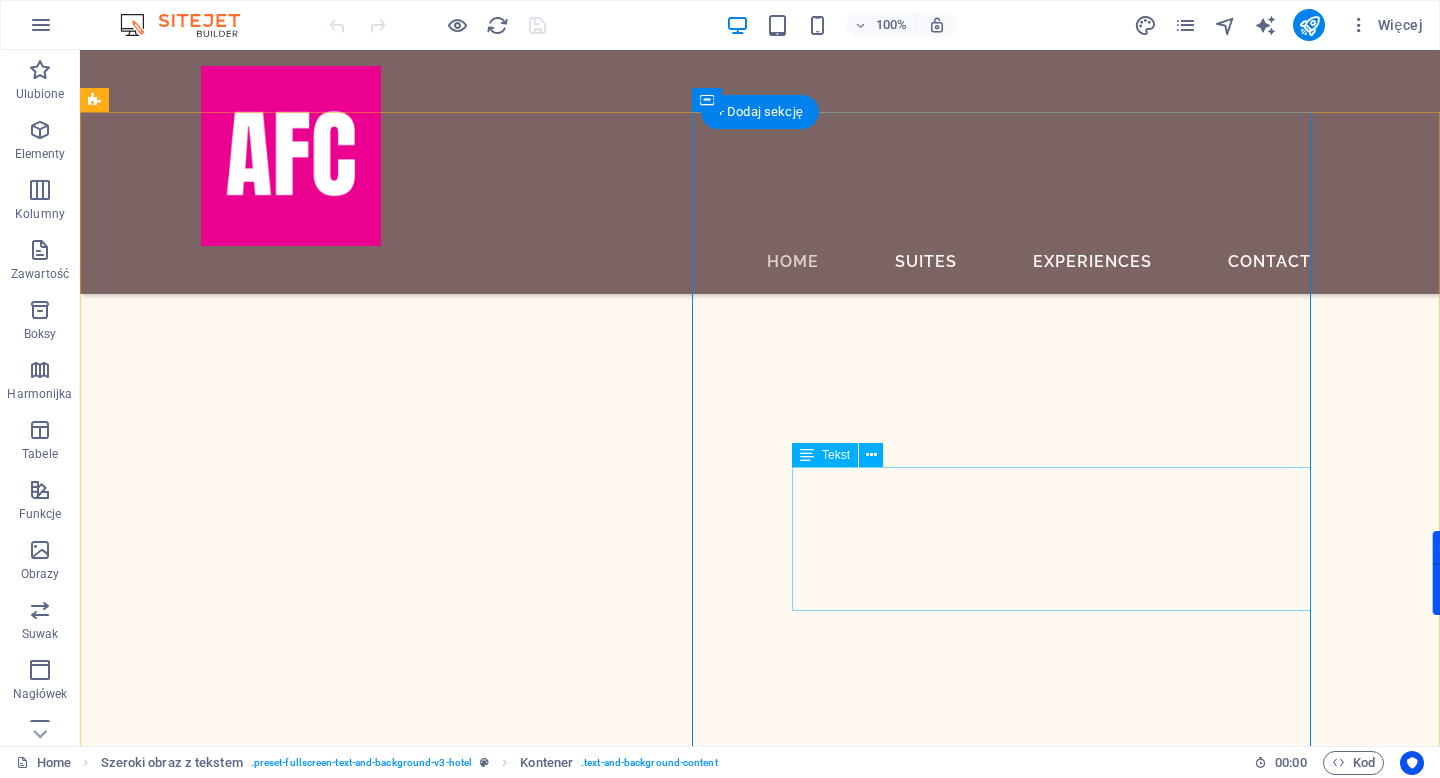 scroll, scrollTop: 1045, scrollLeft: 0, axis: vertical 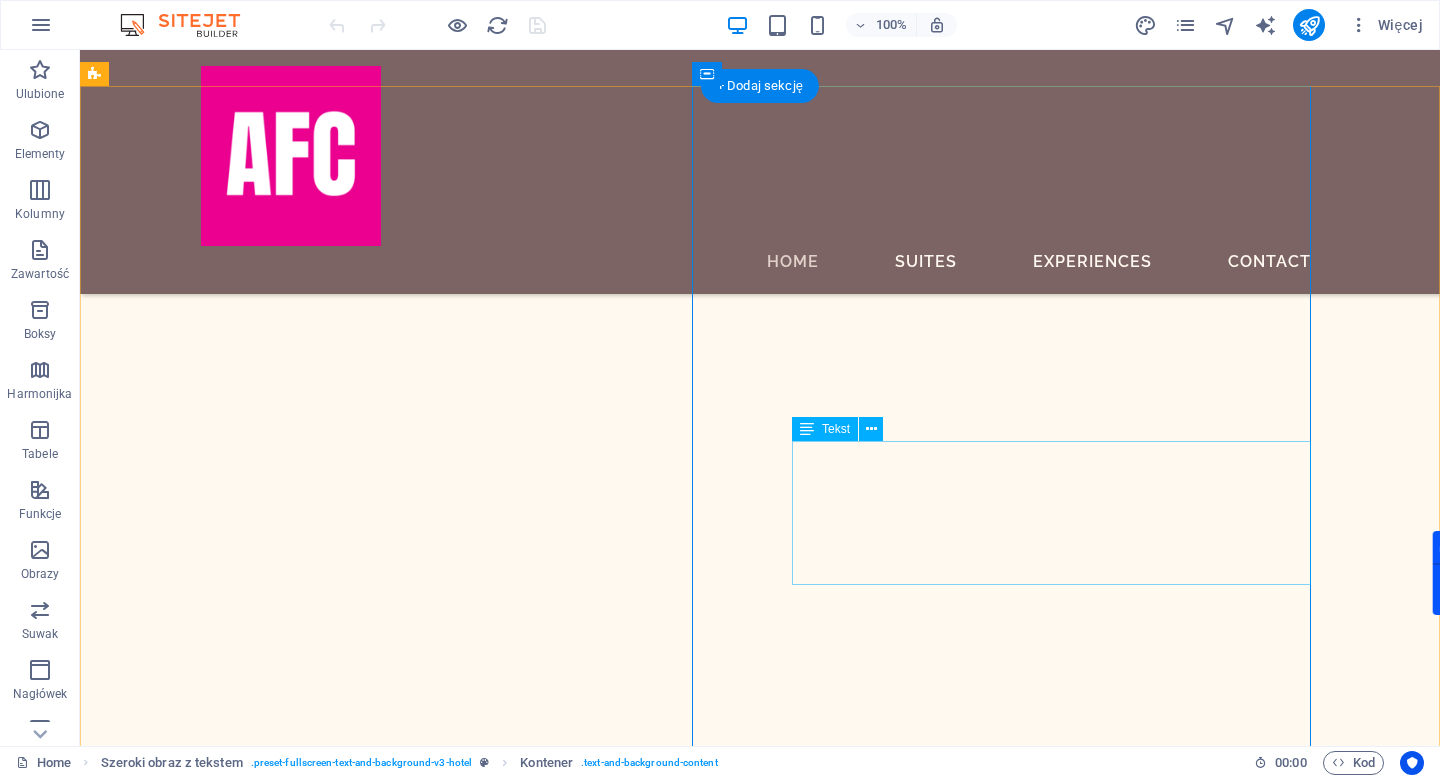 click on "Sed ut perspiciatis unde omnis iste natus error sit voluptatem accusantium doloremque laudantium, totam rem aperiam, eaque ipsa quae ab illo inventore veritatis et quasi architecto beatae vitae dicta sunt explicabo. Nemo enim ipsam voluptatem quia voluptas sit aspernatur aut odit aut fugit, sed quia consequuntur magni dolores eos qui ratione voluptatem sequi nesciunt." at bounding box center (746, 5087) 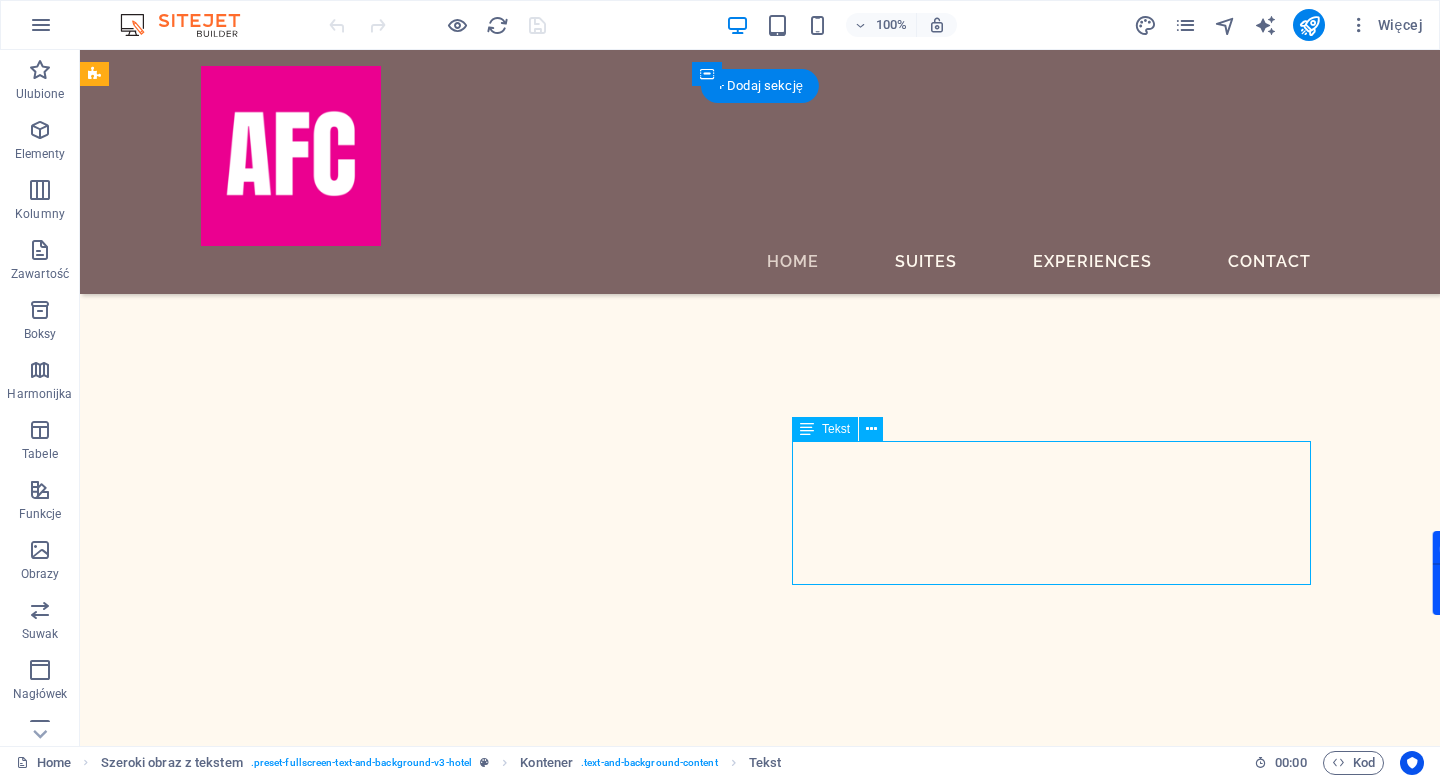 click on "Sed ut perspiciatis unde omnis iste natus error sit voluptatem accusantium doloremque laudantium, totam rem aperiam, eaque ipsa quae ab illo inventore veritatis et quasi architecto beatae vitae dicta sunt explicabo. Nemo enim ipsam voluptatem quia voluptas sit aspernatur aut odit aut fugit, sed quia consequuntur magni dolores eos qui ratione voluptatem sequi nesciunt." at bounding box center [746, 5087] 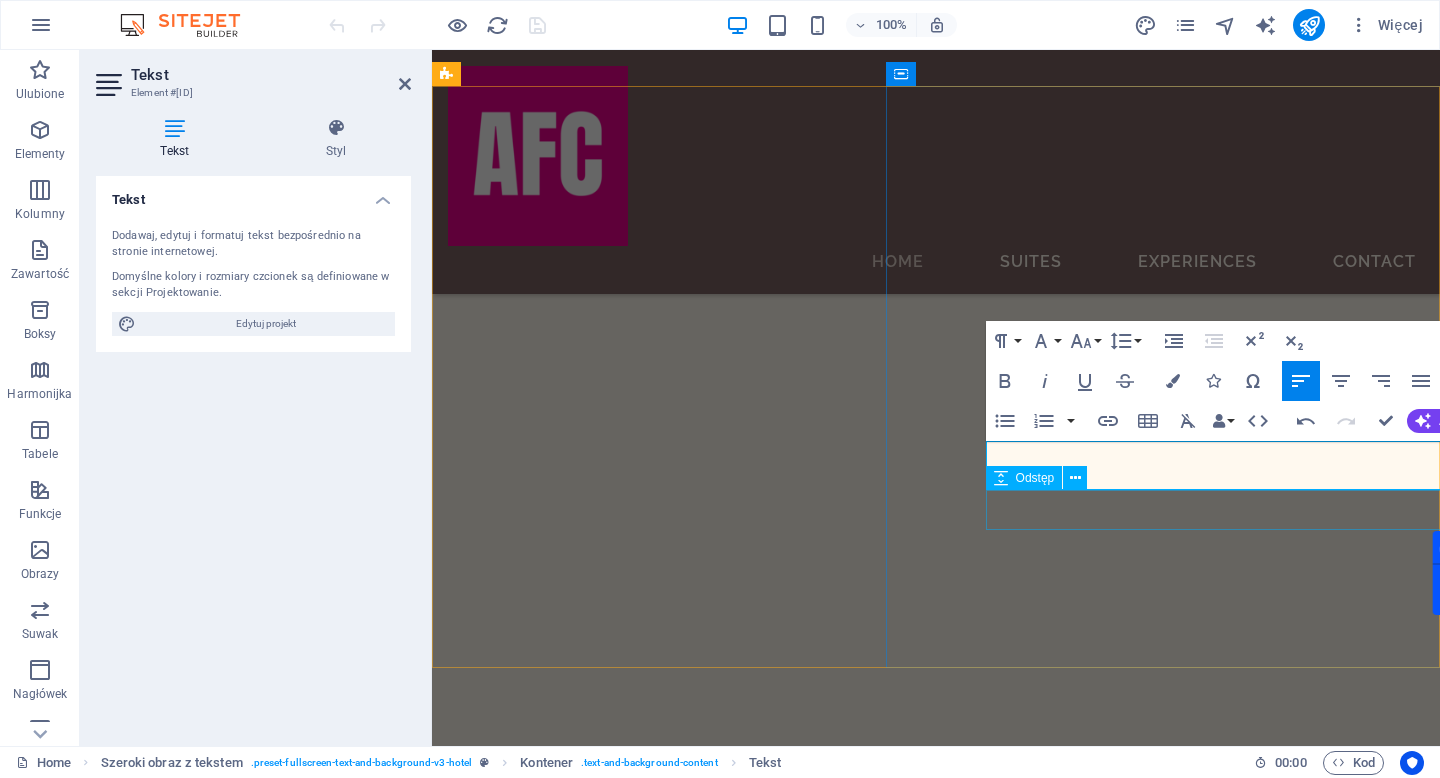 click at bounding box center (986, 3881) 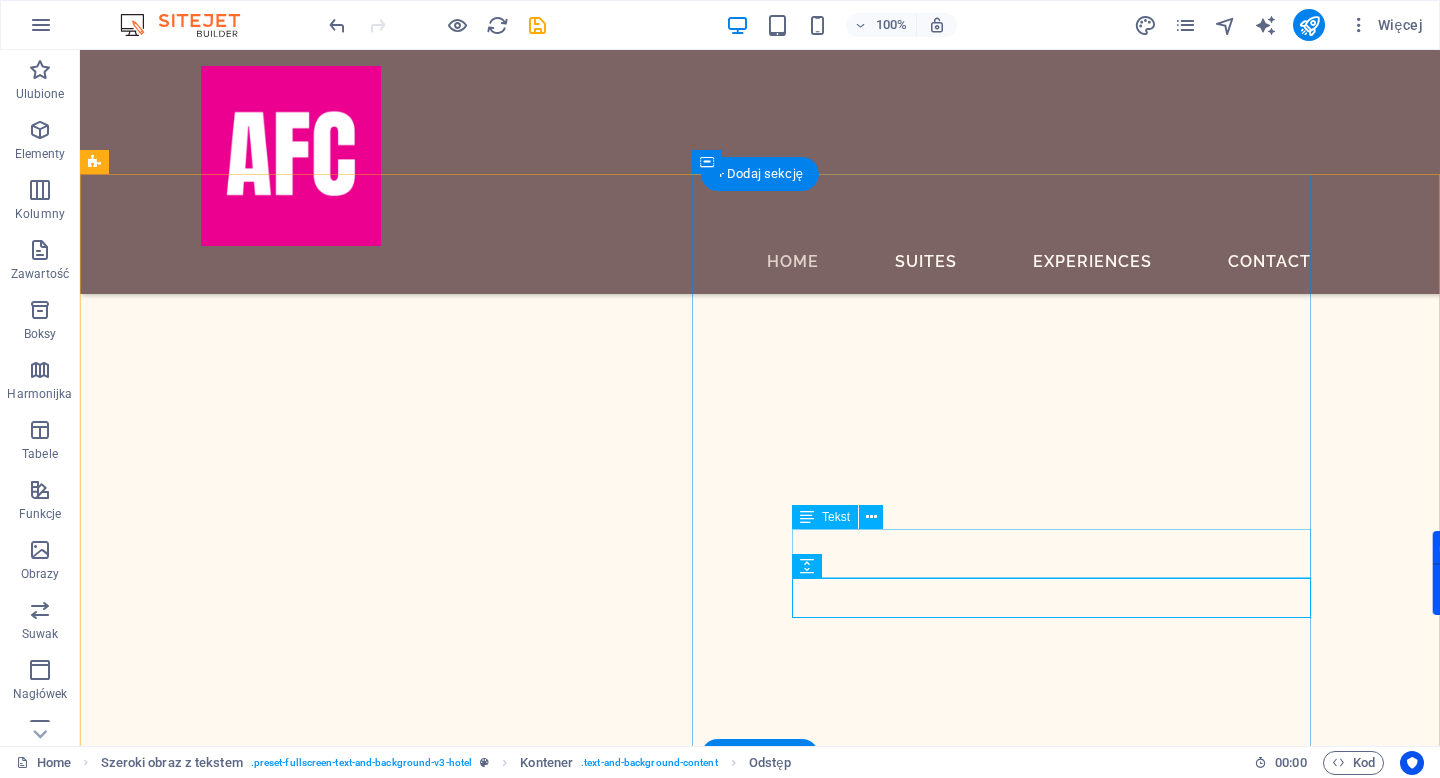 click on "Fragrance by subscription. Scenting solutions tailored to your brand’s identity – we create a pleasant atmosphere through carefully selected aromas." at bounding box center (746, 5056) 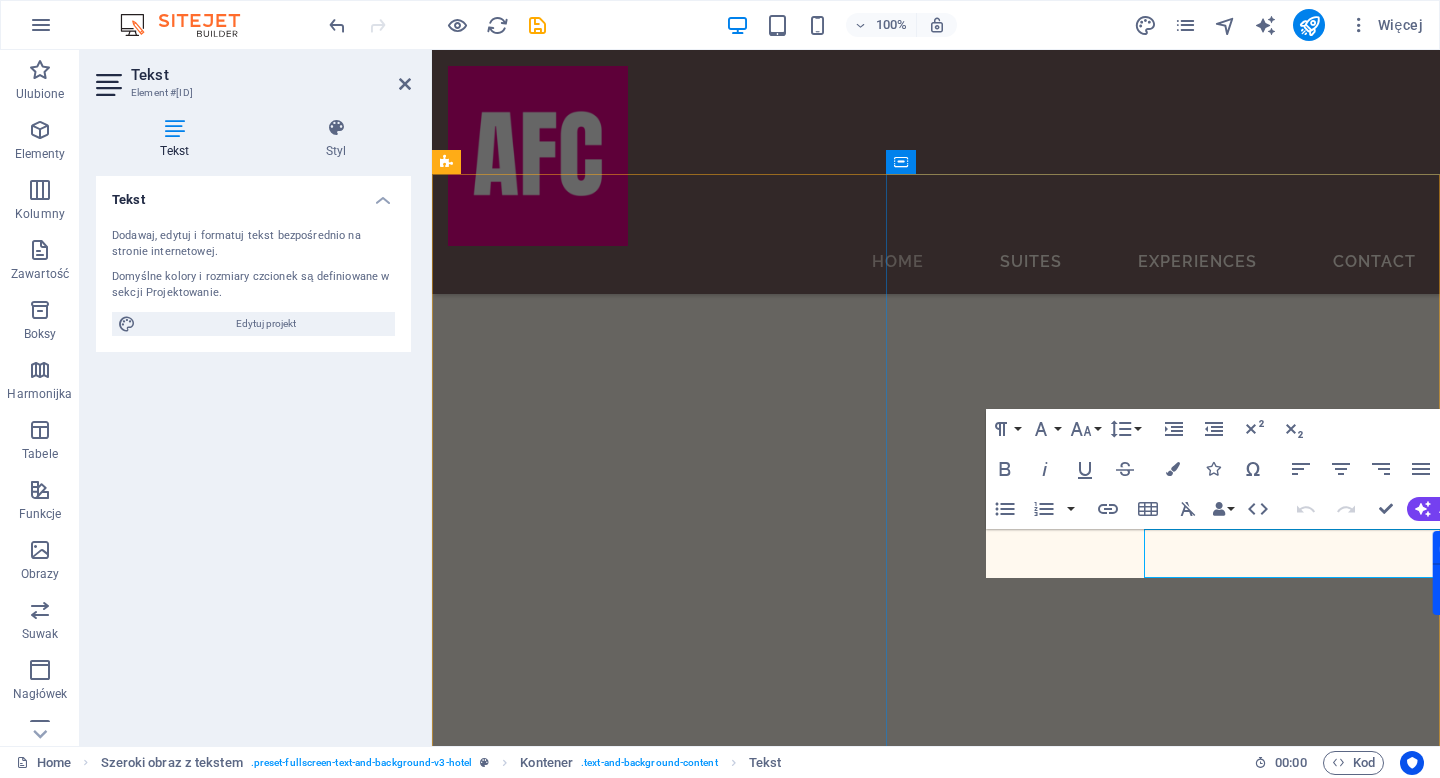 scroll, scrollTop: 869, scrollLeft: 0, axis: vertical 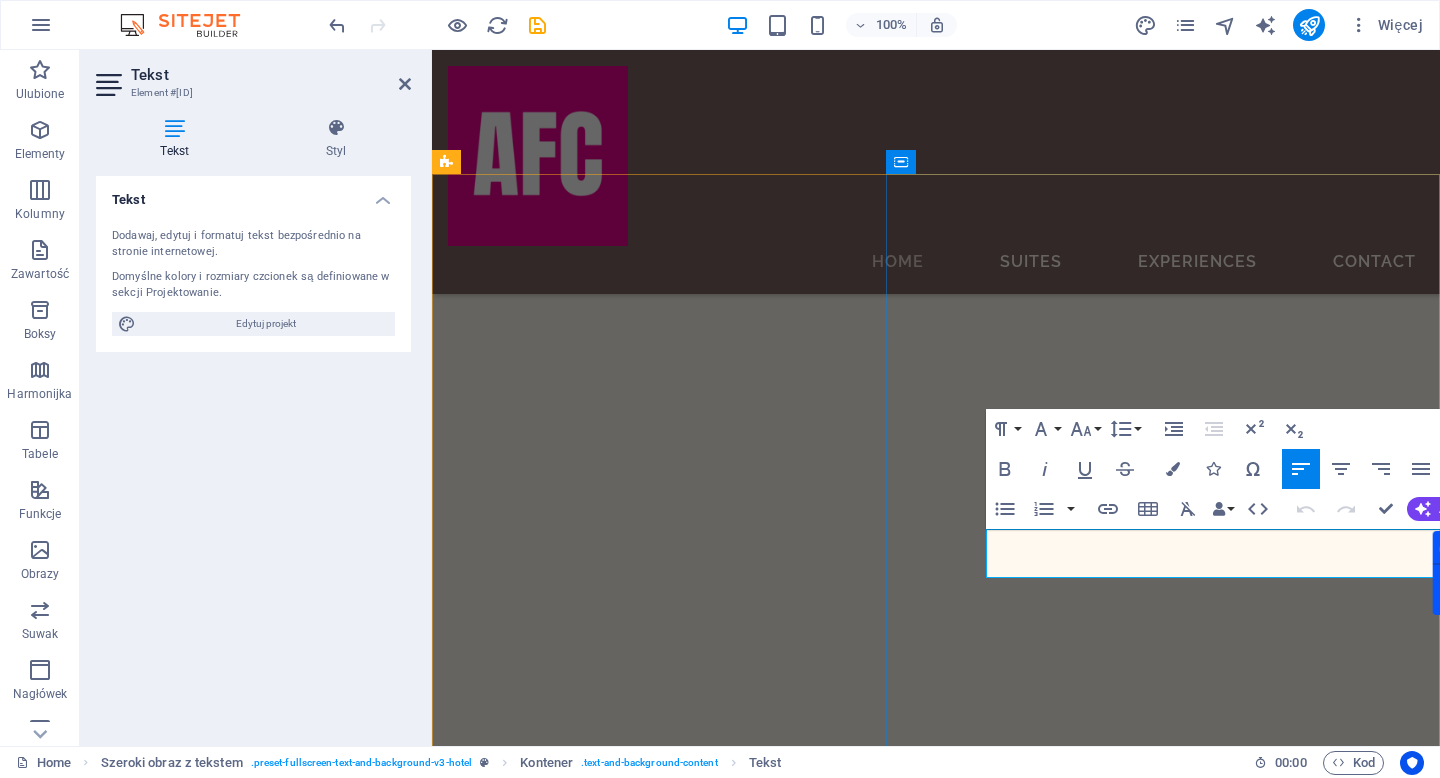 click on "Fragrance by subscription. Scenting solutions tailored to your brand’s identity – we create a pleasant atmosphere through carefully selected aromas." at bounding box center (977, 3924) 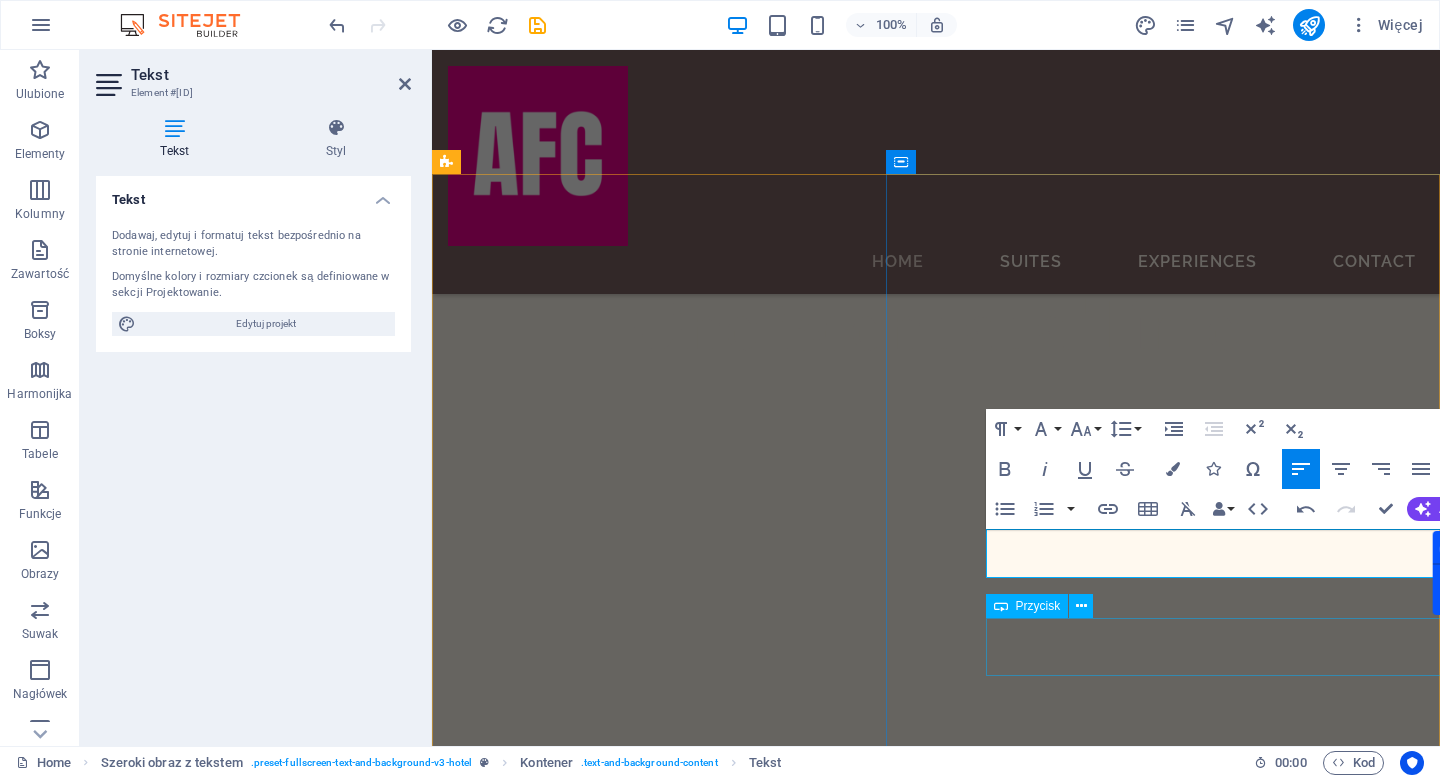 type 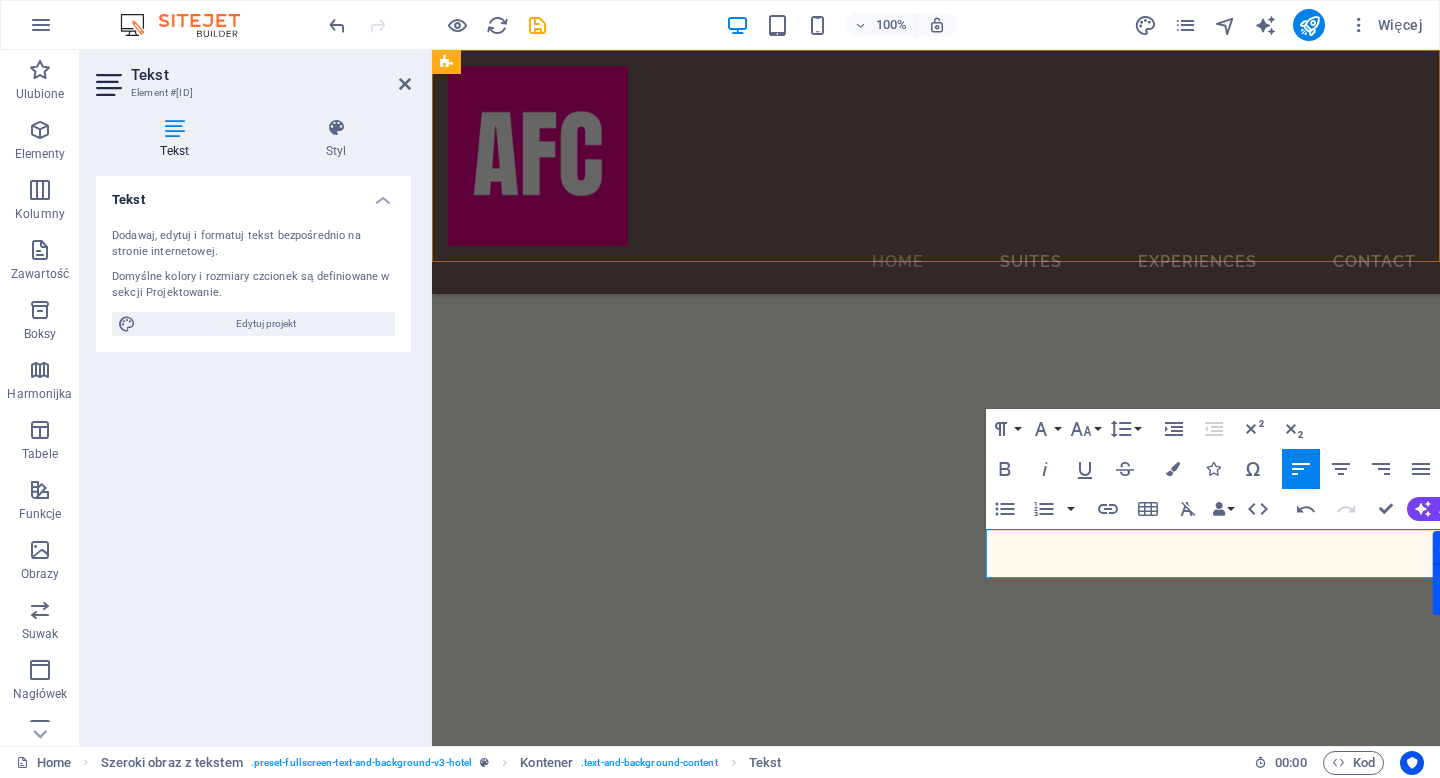 click on "Home Suites Experiences Contact" at bounding box center [936, 172] 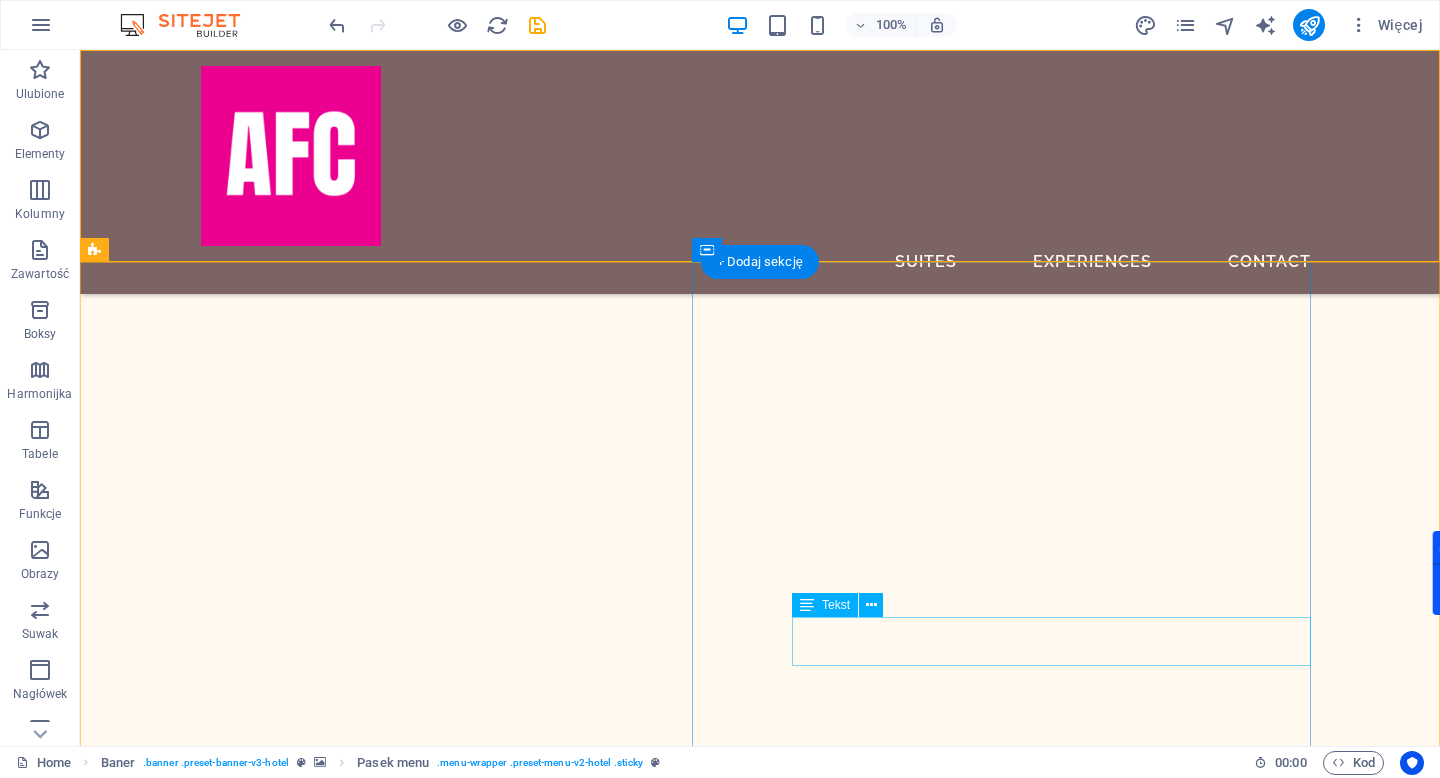click on "Fragrance by subscription. Scenting solutions tailored to your brand’s identity we create a pleasant atmosphere through carefully selected aromas." at bounding box center [746, 5144] 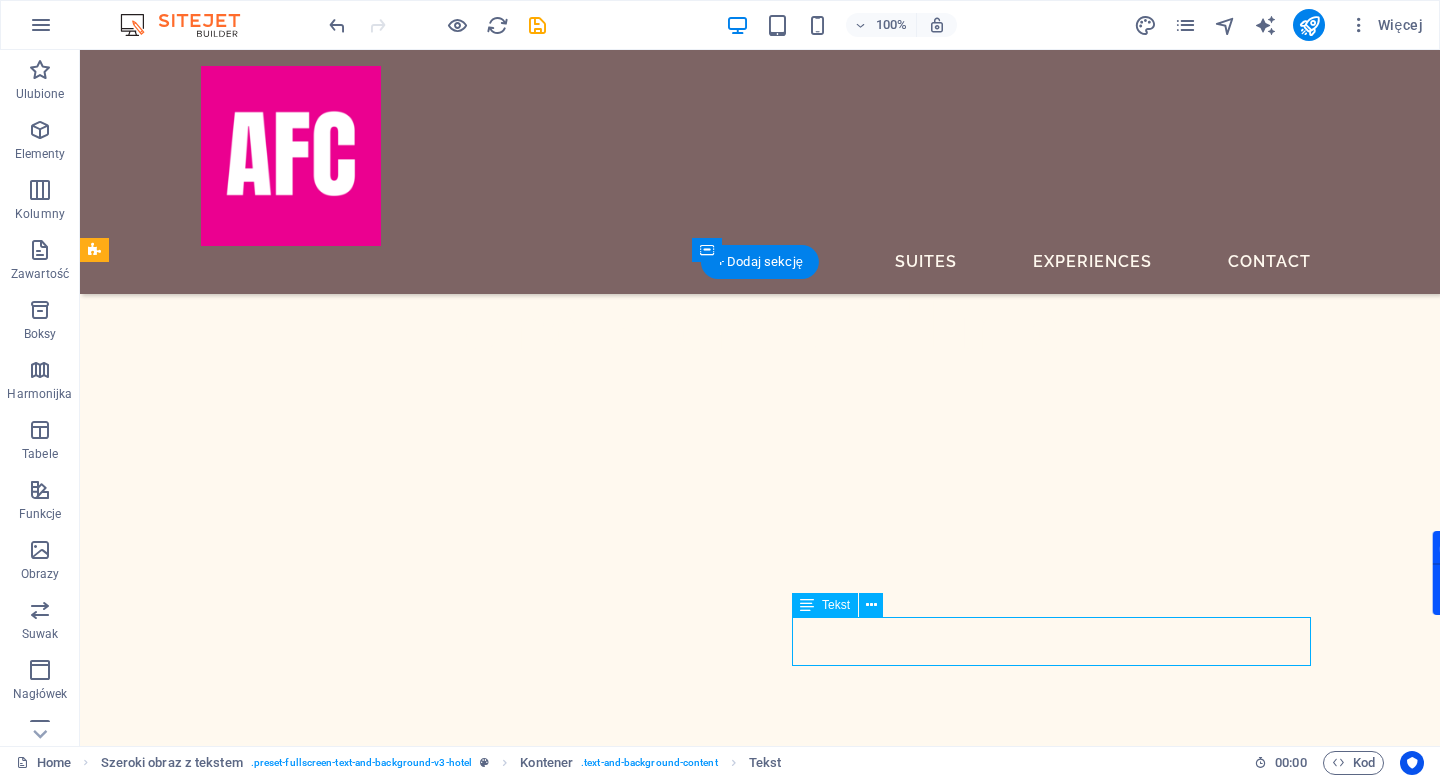 click on "Fragrance by subscription. Scenting solutions tailored to your brand’s identity we create a pleasant atmosphere through carefully selected aromas." at bounding box center [746, 5144] 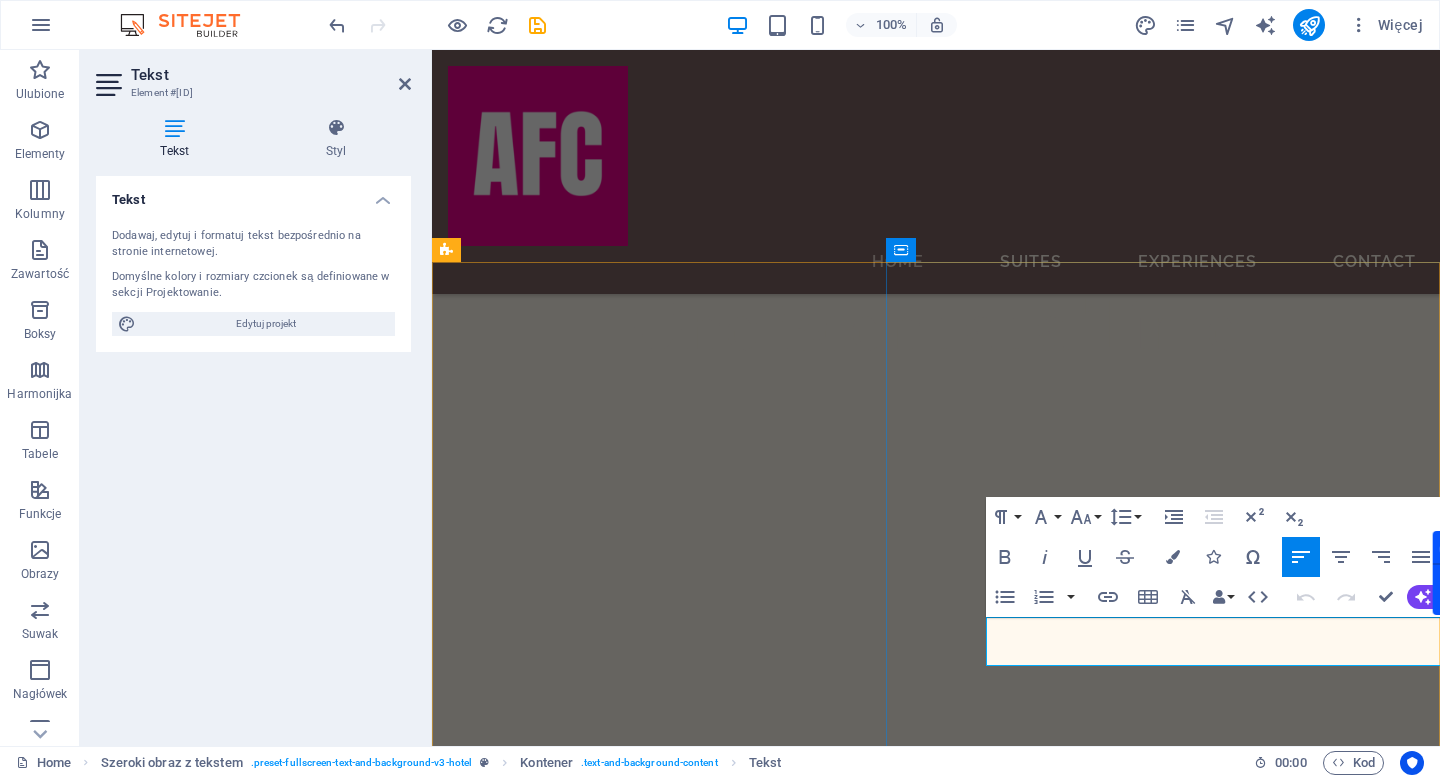 scroll, scrollTop: 781, scrollLeft: 0, axis: vertical 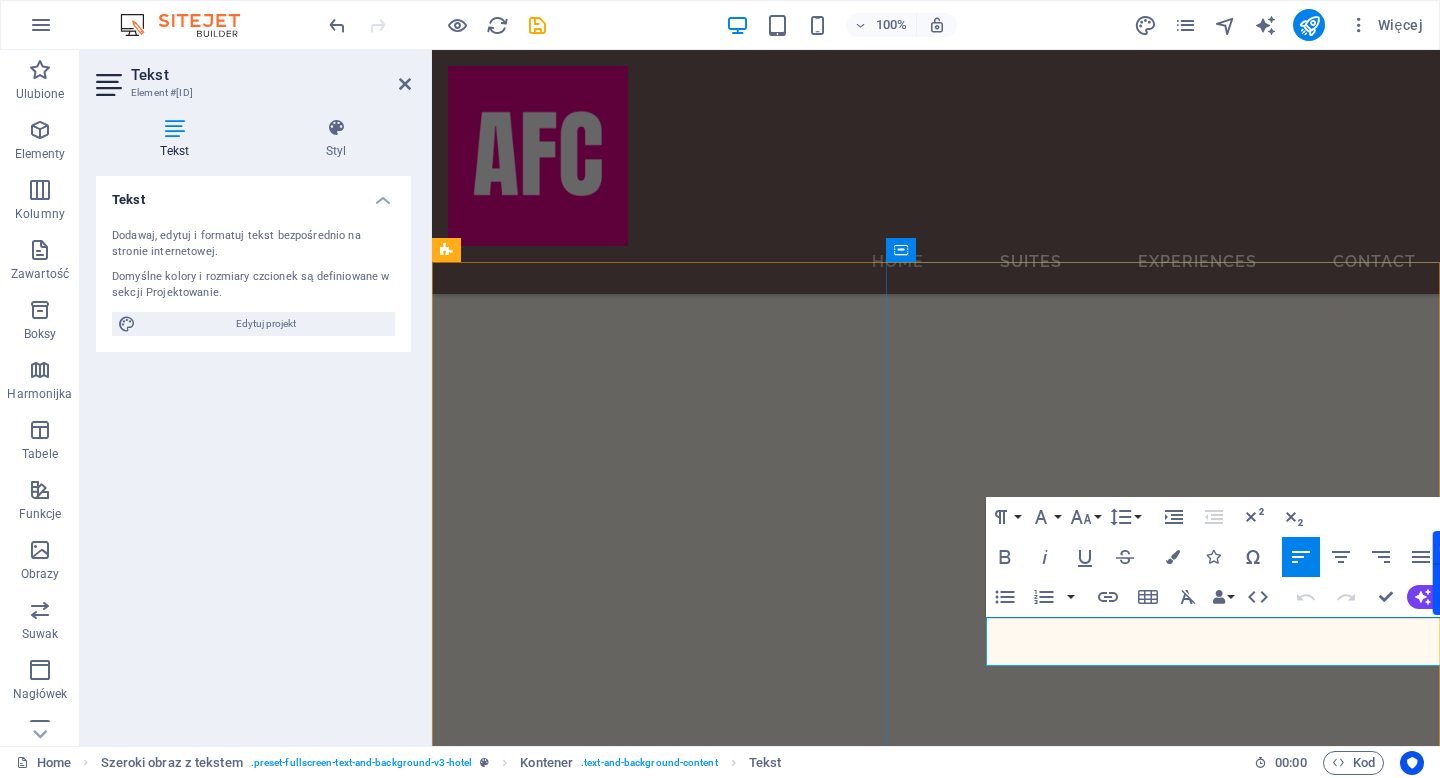 click on "Fragrance by subscription. Scenting solutions tailored to your brand’s identity we create a pleasant atmosphere through carefully selected aromas." at bounding box center (971, 4012) 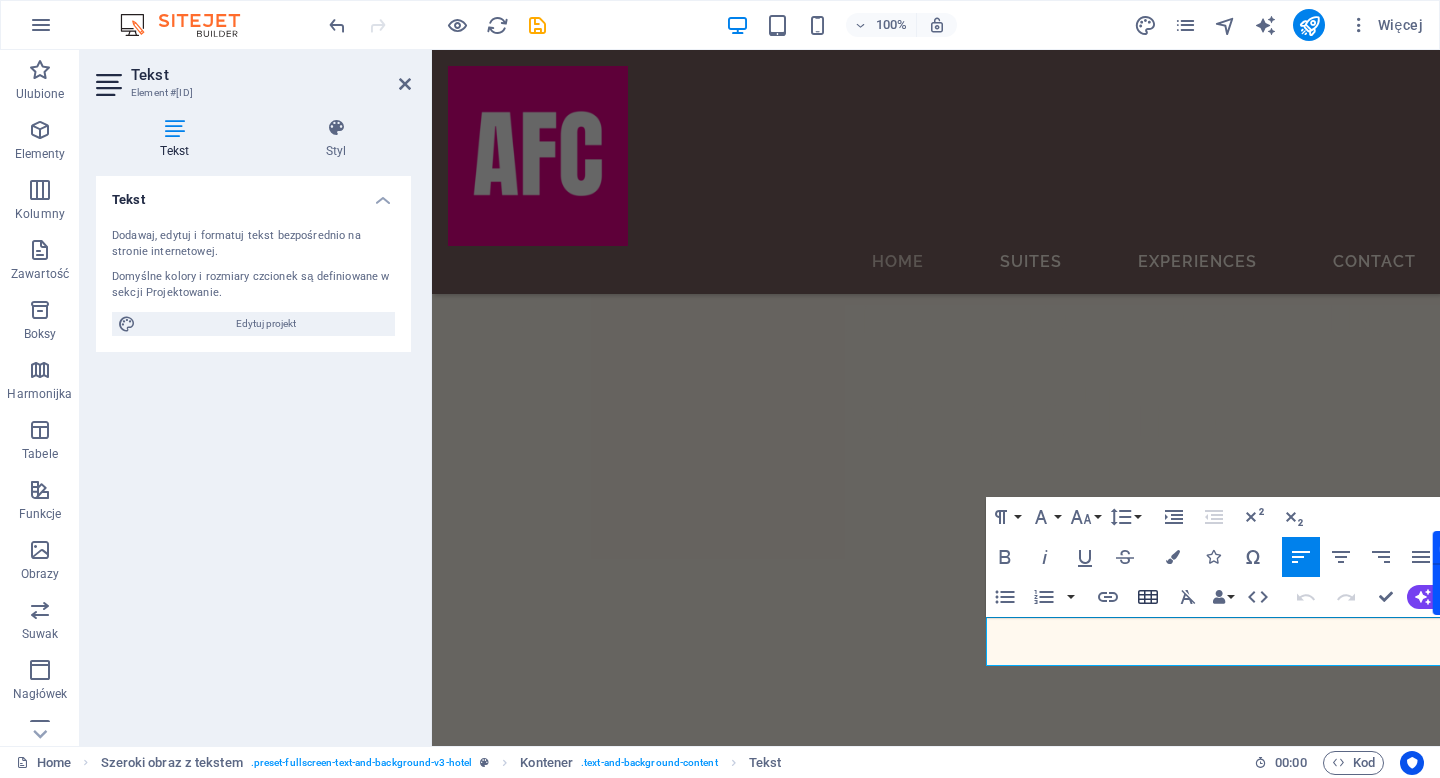 scroll, scrollTop: 0, scrollLeft: 47, axis: horizontal 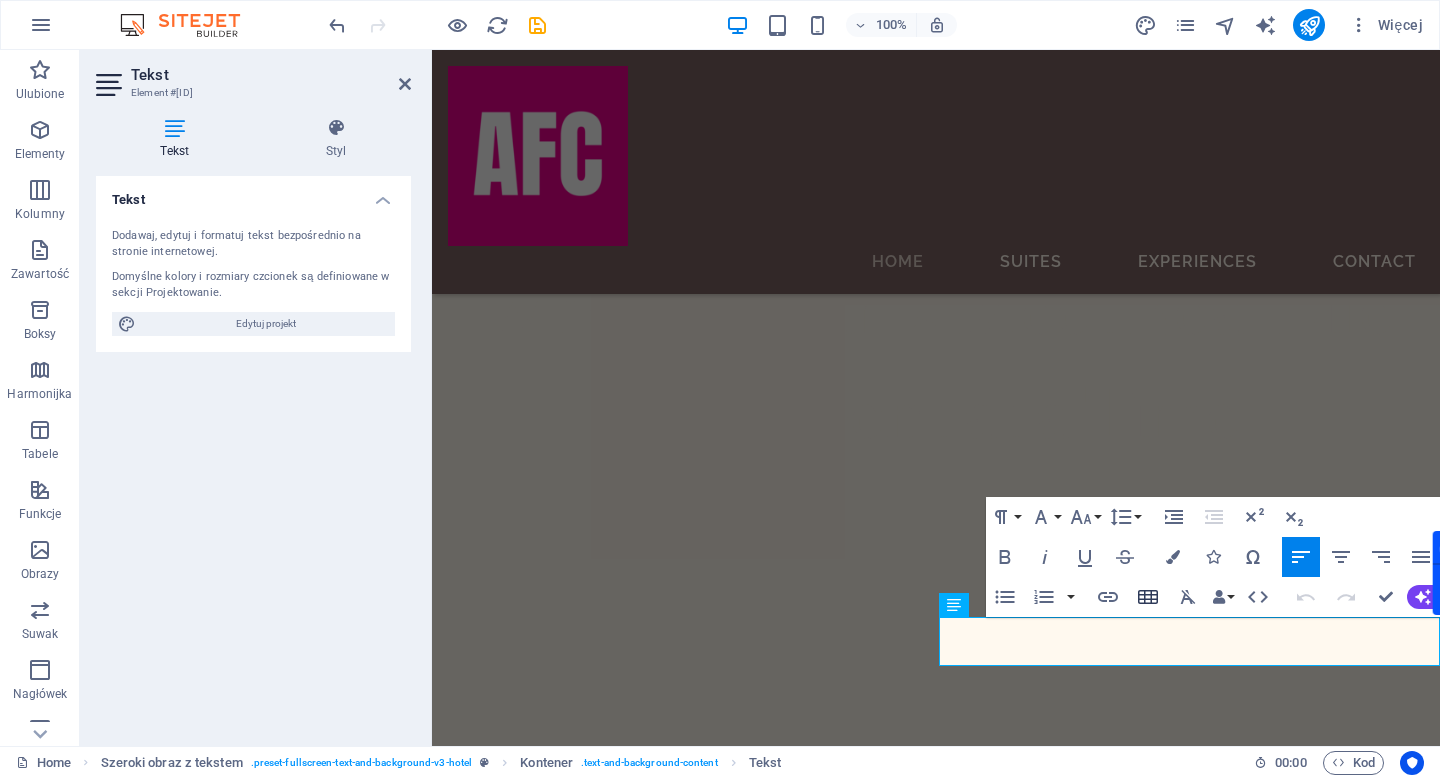 type 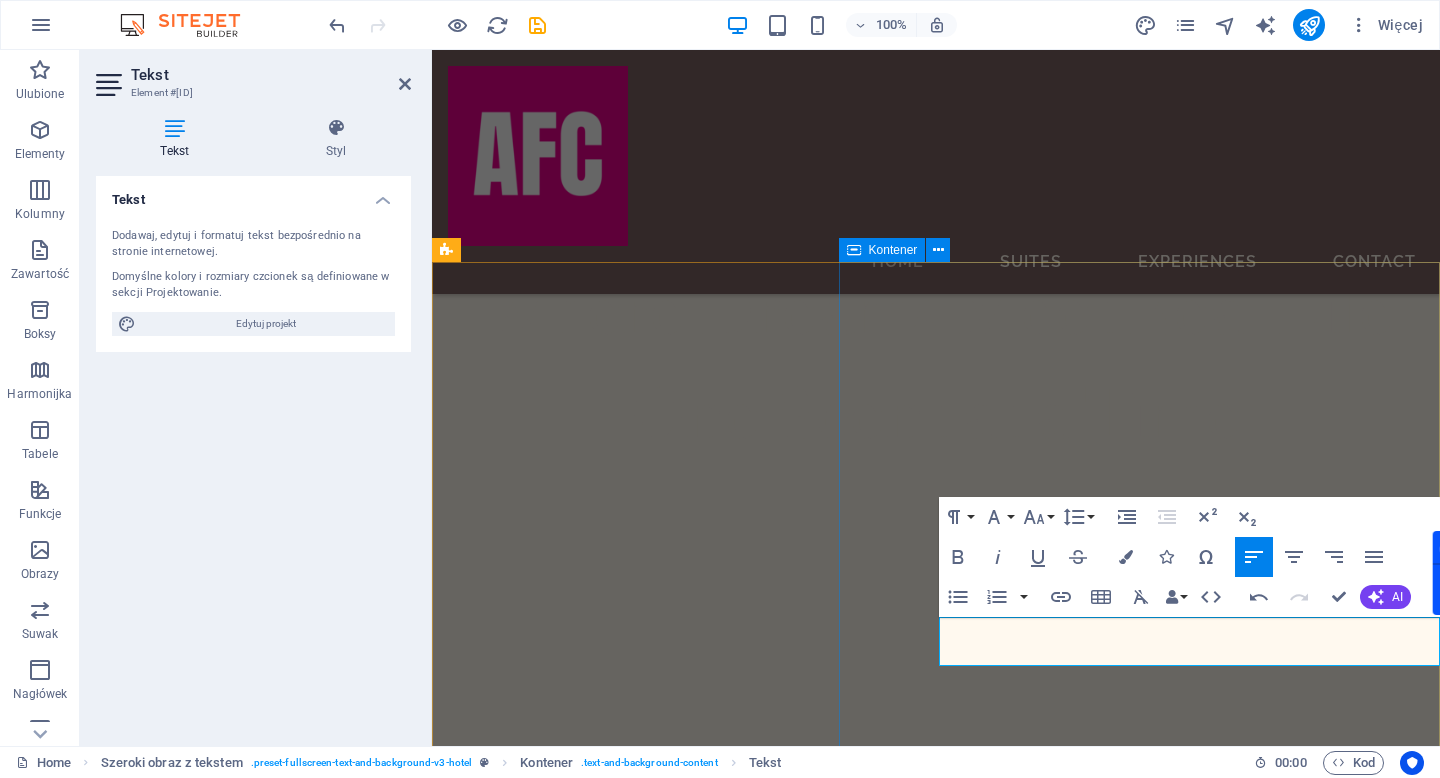 click on "Step Into The World of Pure Luxury Fragrance by subscription. Scenting solutions tailored to your brand’s identity, we create a pleasant atmosphere through carefully selected aromas. BOOK A STAY" at bounding box center (936, 3968) 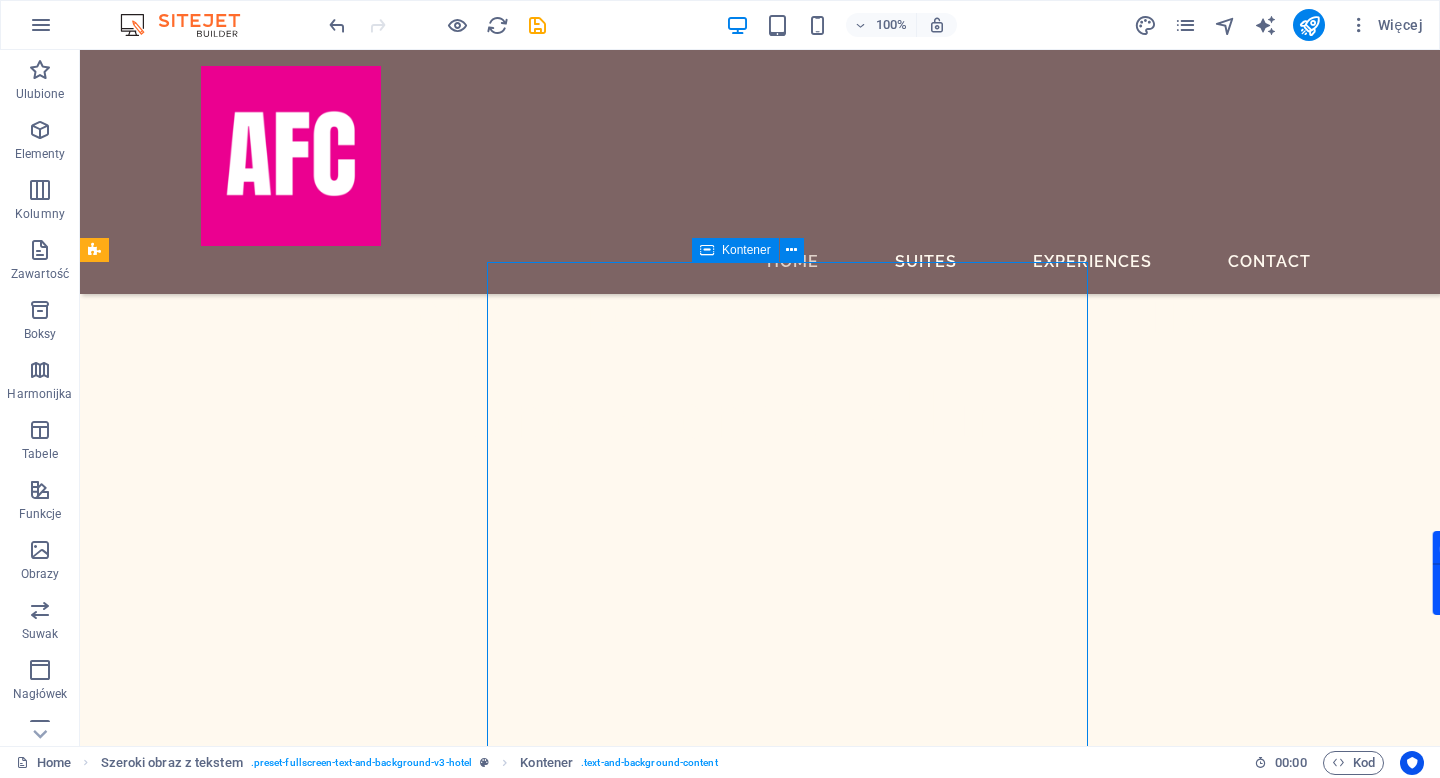 scroll, scrollTop: 0, scrollLeft: 0, axis: both 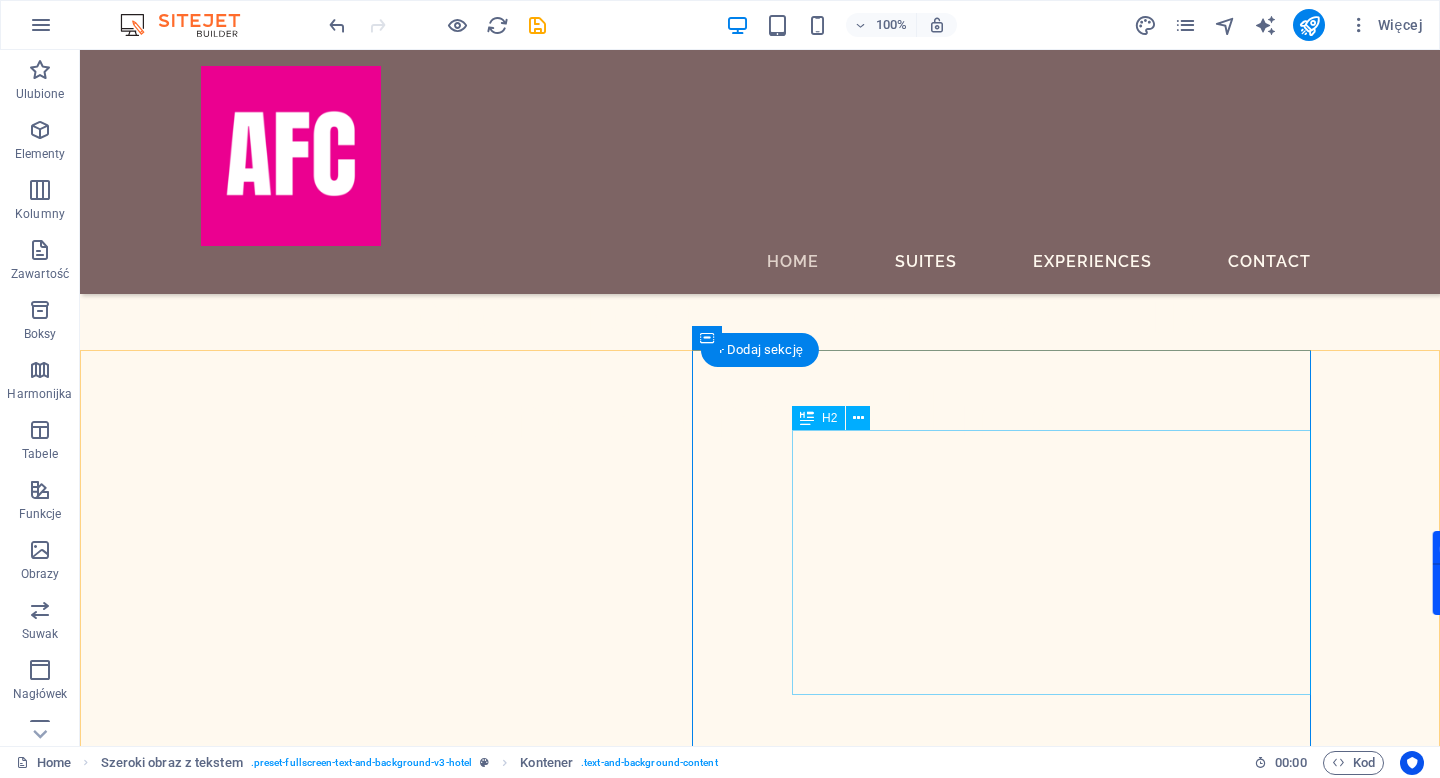 click on "Step Into The World of Pure Luxury" at bounding box center (746, 5166) 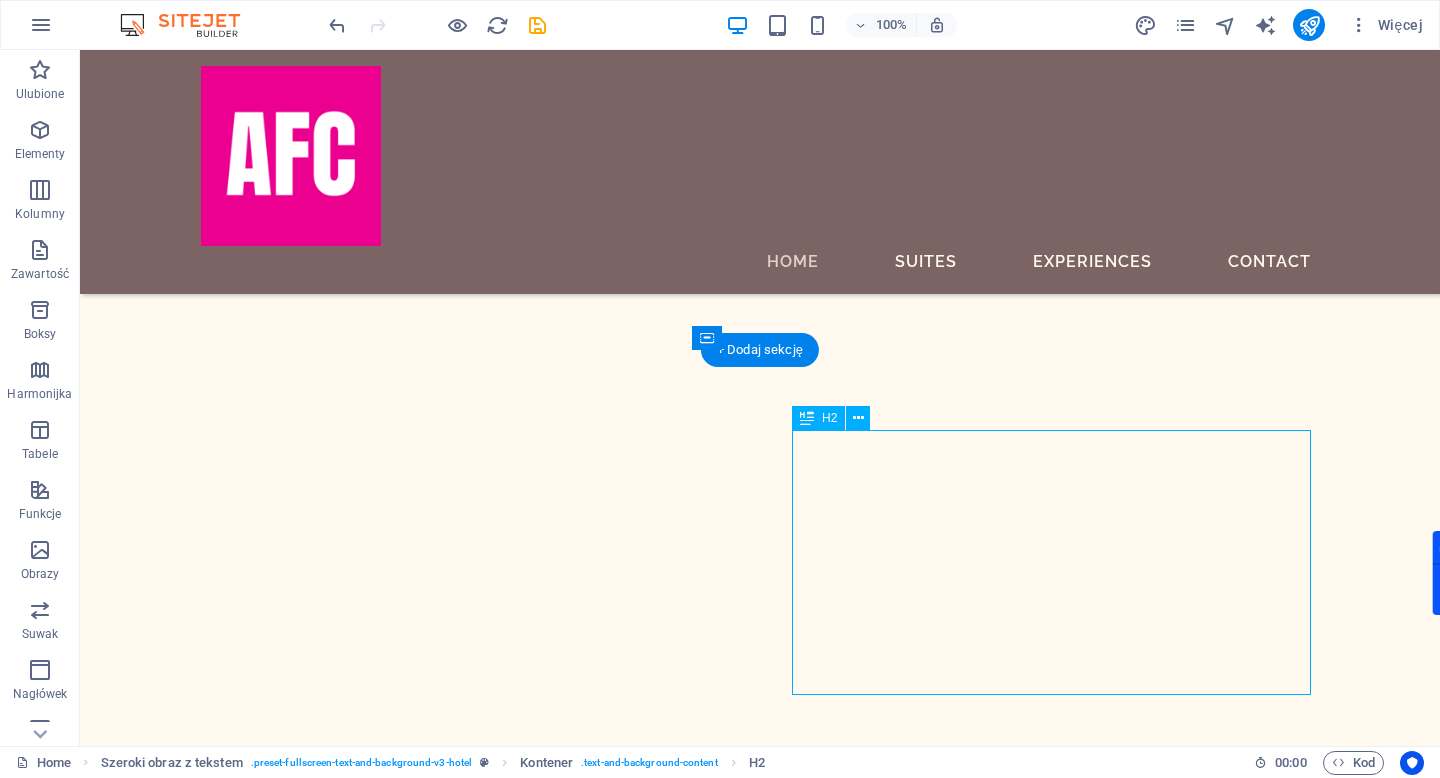 click on "Step Into The World of Pure Luxury" at bounding box center (746, 5166) 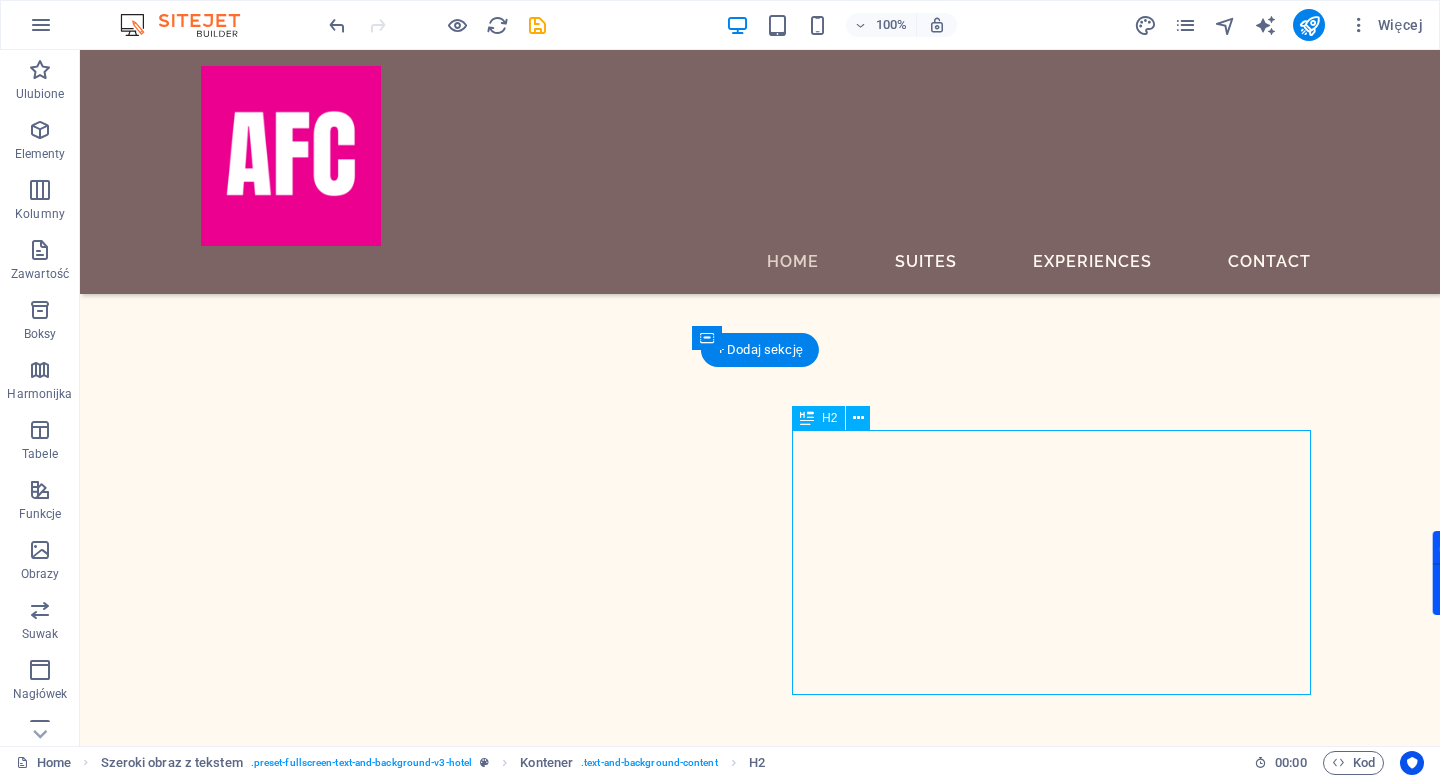 click on "Step Into The World of Pure Luxury Fragrance by subscription. Scenting solutions tailored to your brand’s identity, we create a pleasant atmosphere through carefully selected aromas. BOOK A STAY" at bounding box center (695, 4000) 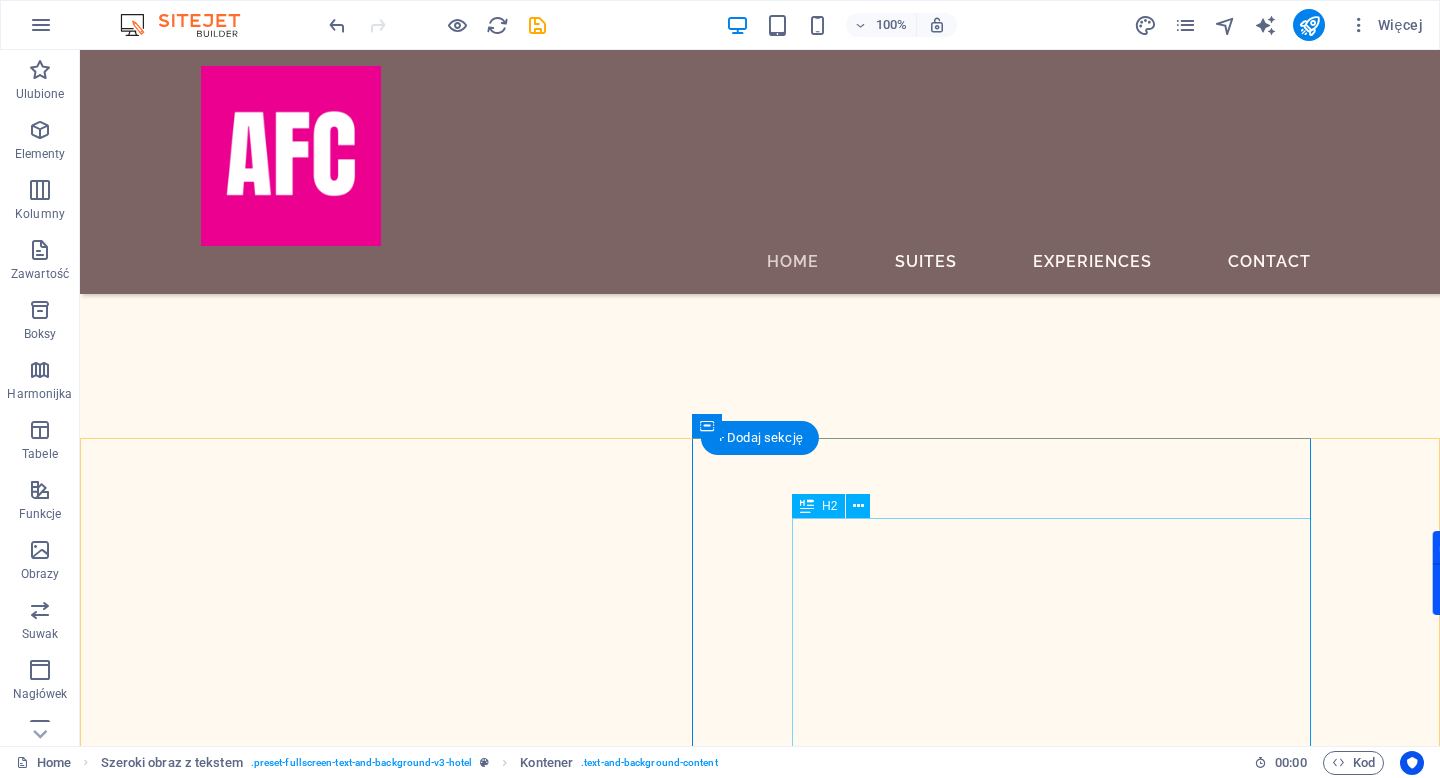 click on "Step Into The World of Pure Luxury" at bounding box center [746, 5254] 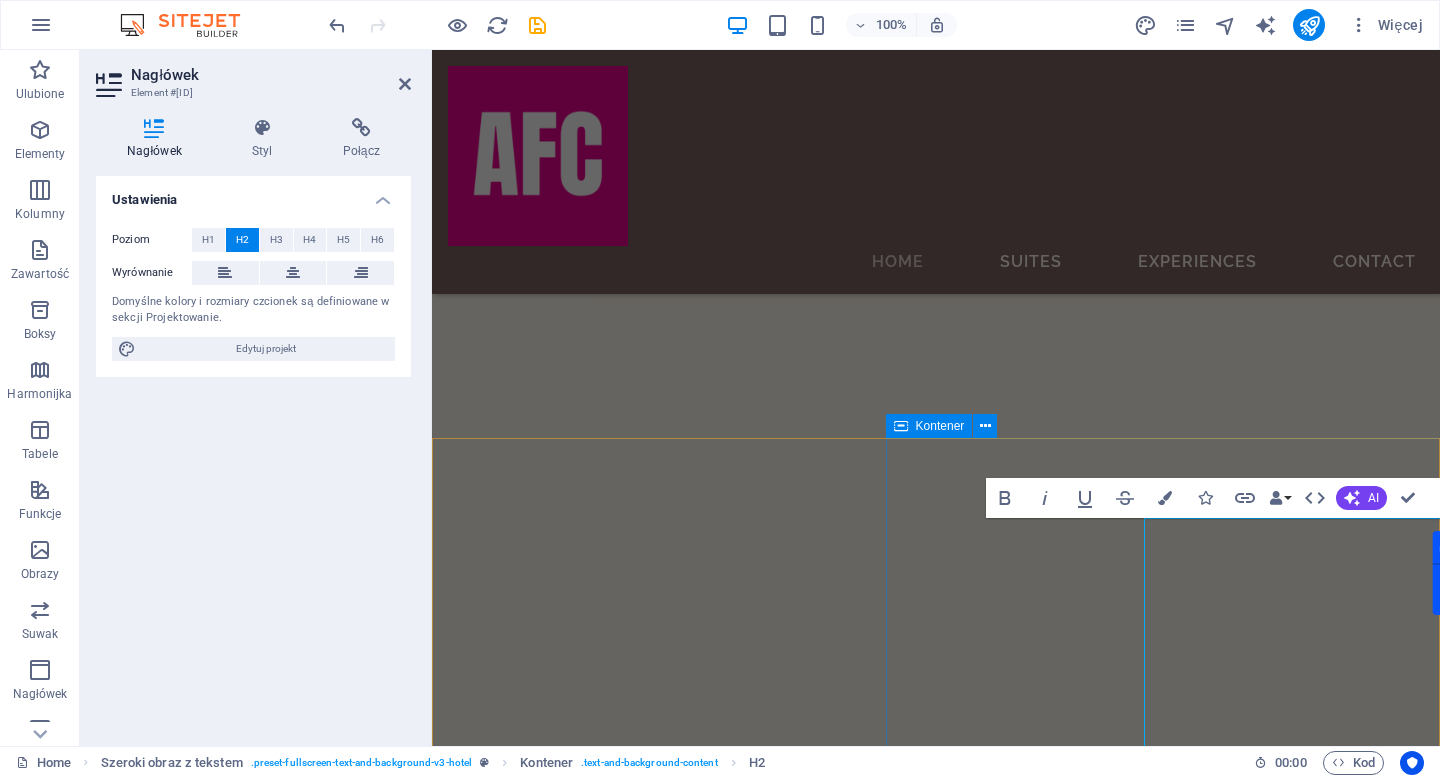 scroll, scrollTop: 605, scrollLeft: 0, axis: vertical 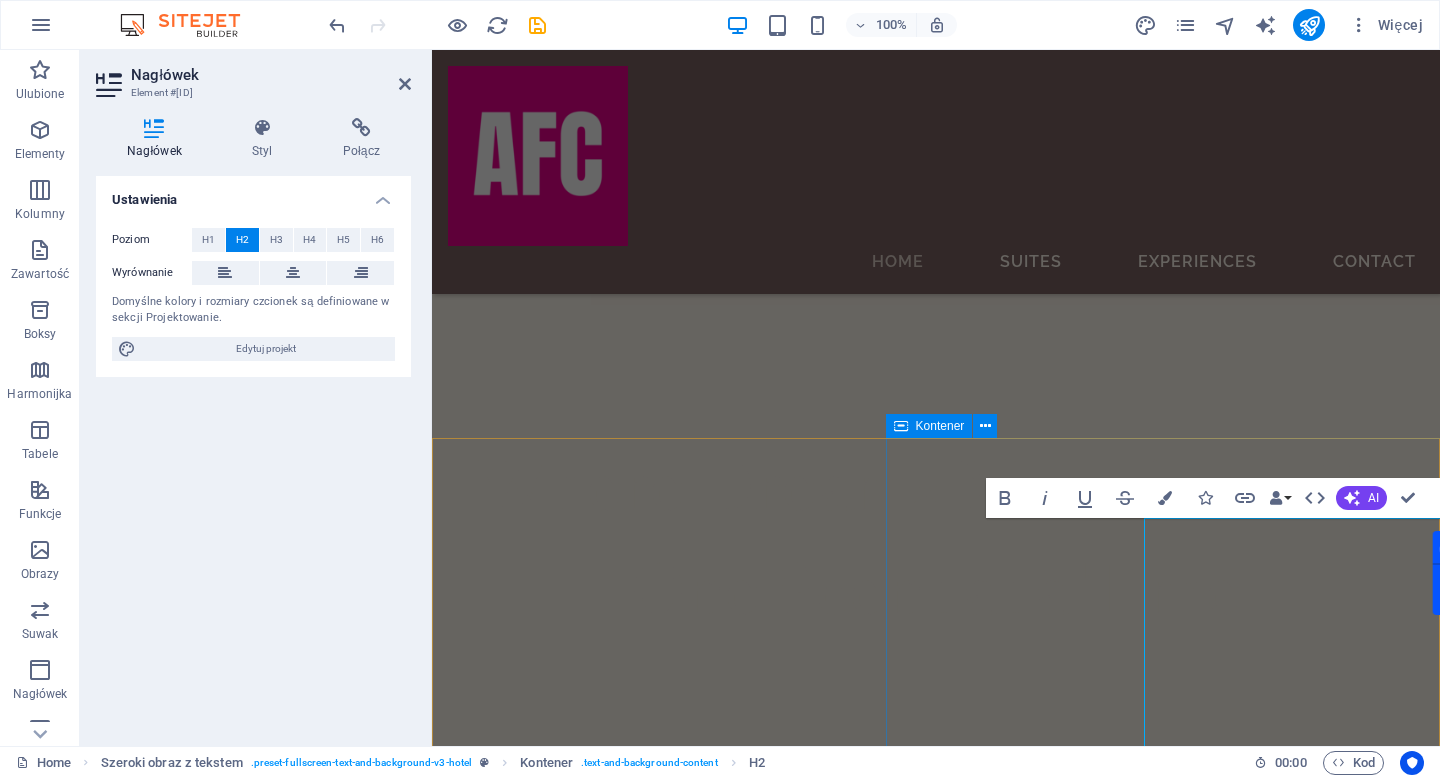 click on "Step Into The World of Pure Luxury Fragrance by subscription. Scenting solutions tailored to your brand’s identity, we create a pleasant atmosphere through carefully selected aromas. BOOK A STAY" at bounding box center (936, 5464) 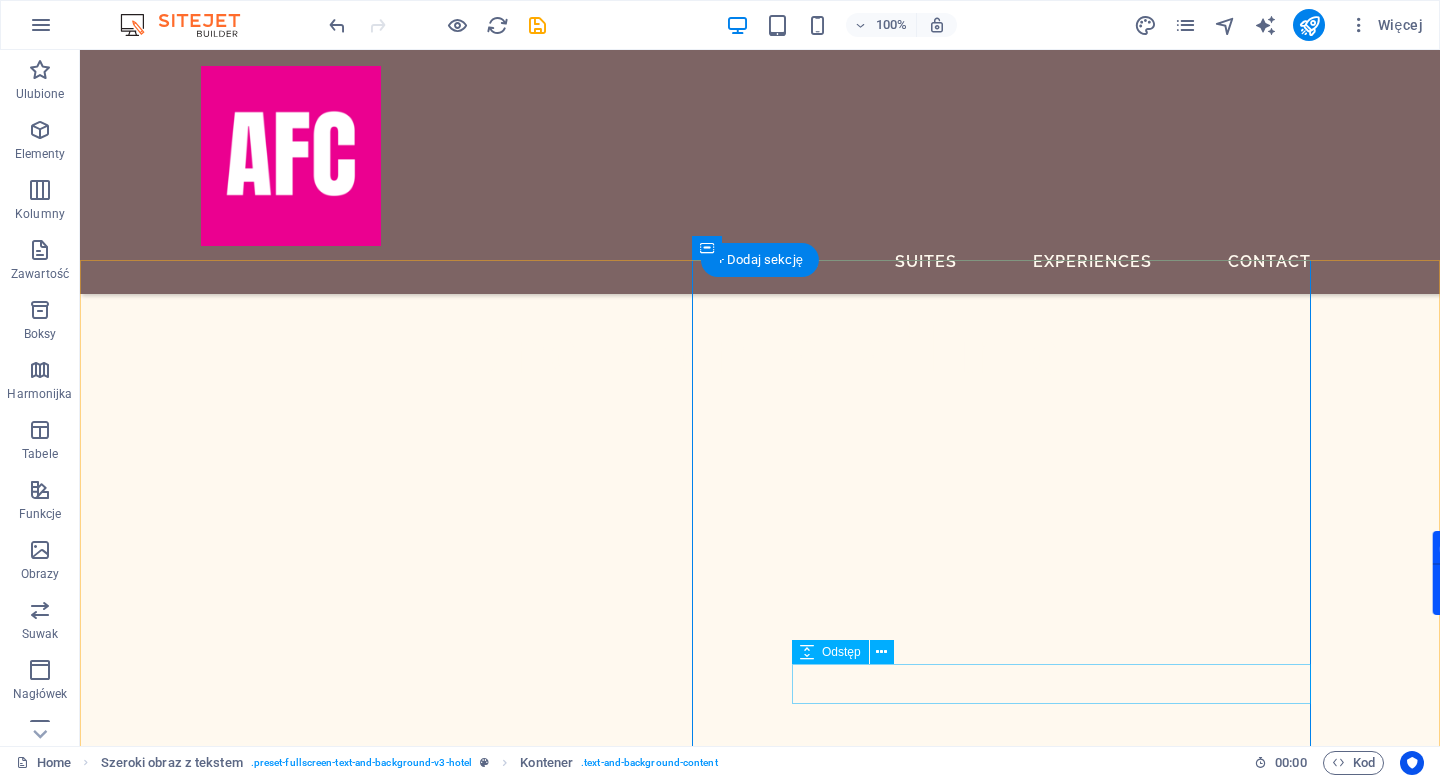 scroll, scrollTop: 837, scrollLeft: 0, axis: vertical 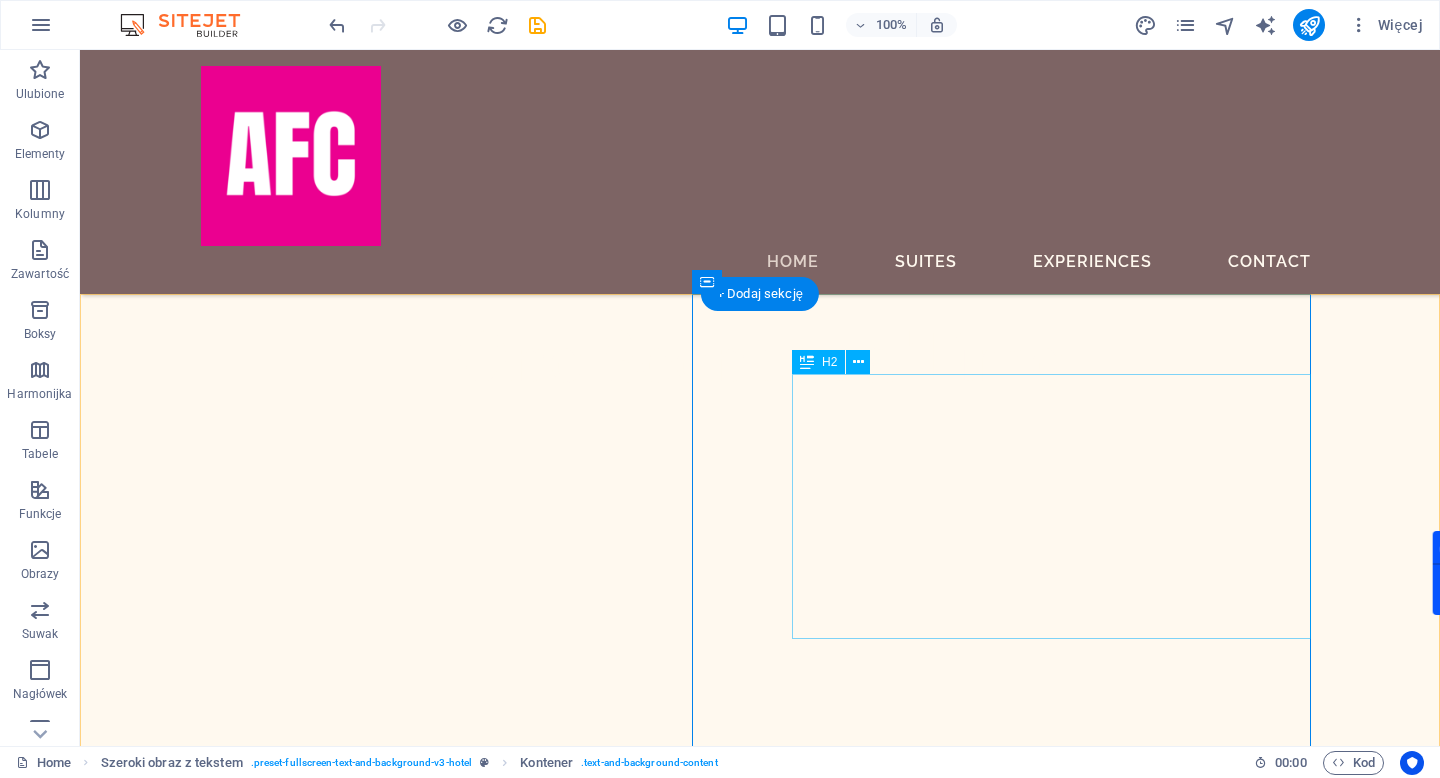 click on "Step Into The World of Pure Luxury" at bounding box center (746, 5110) 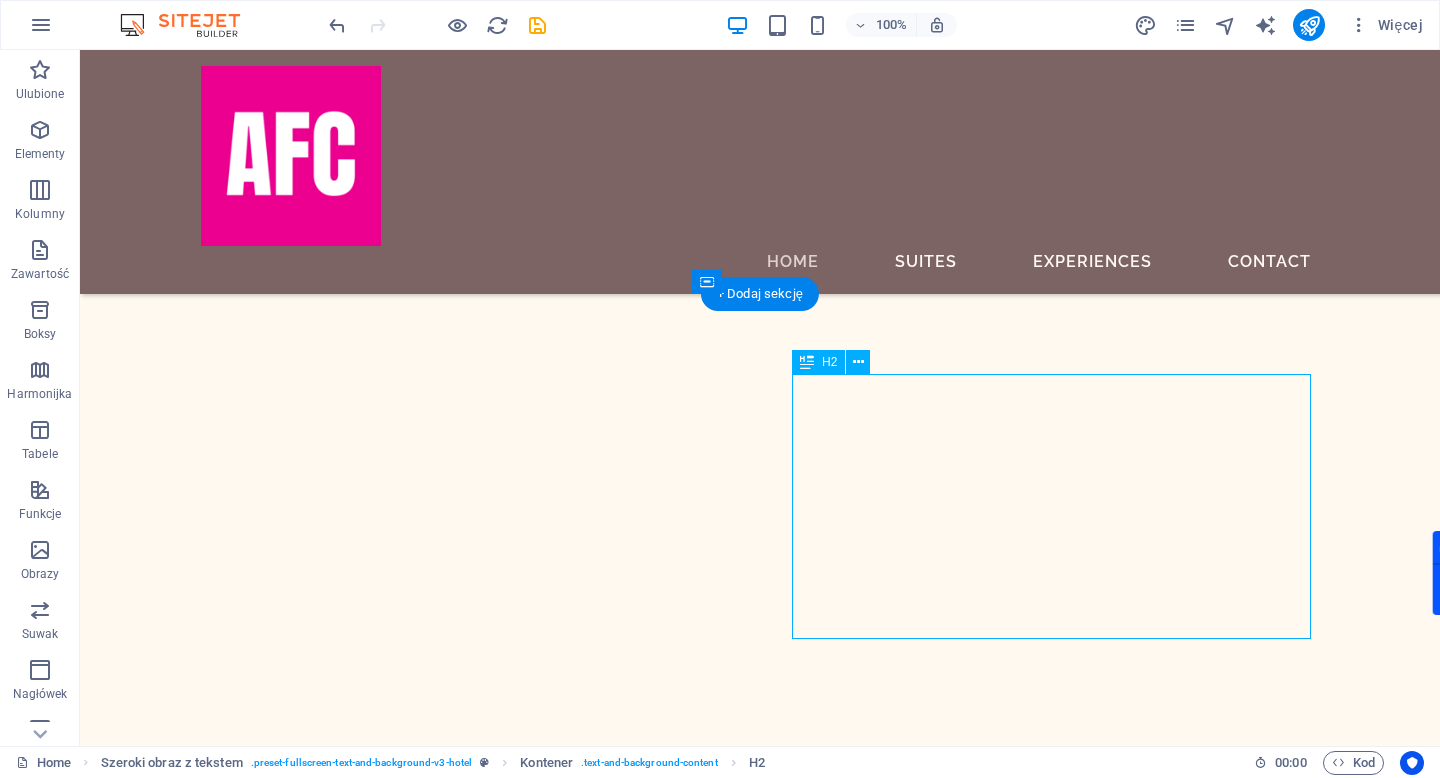 click on "Step Into The World of Pure Luxury" at bounding box center [746, 5110] 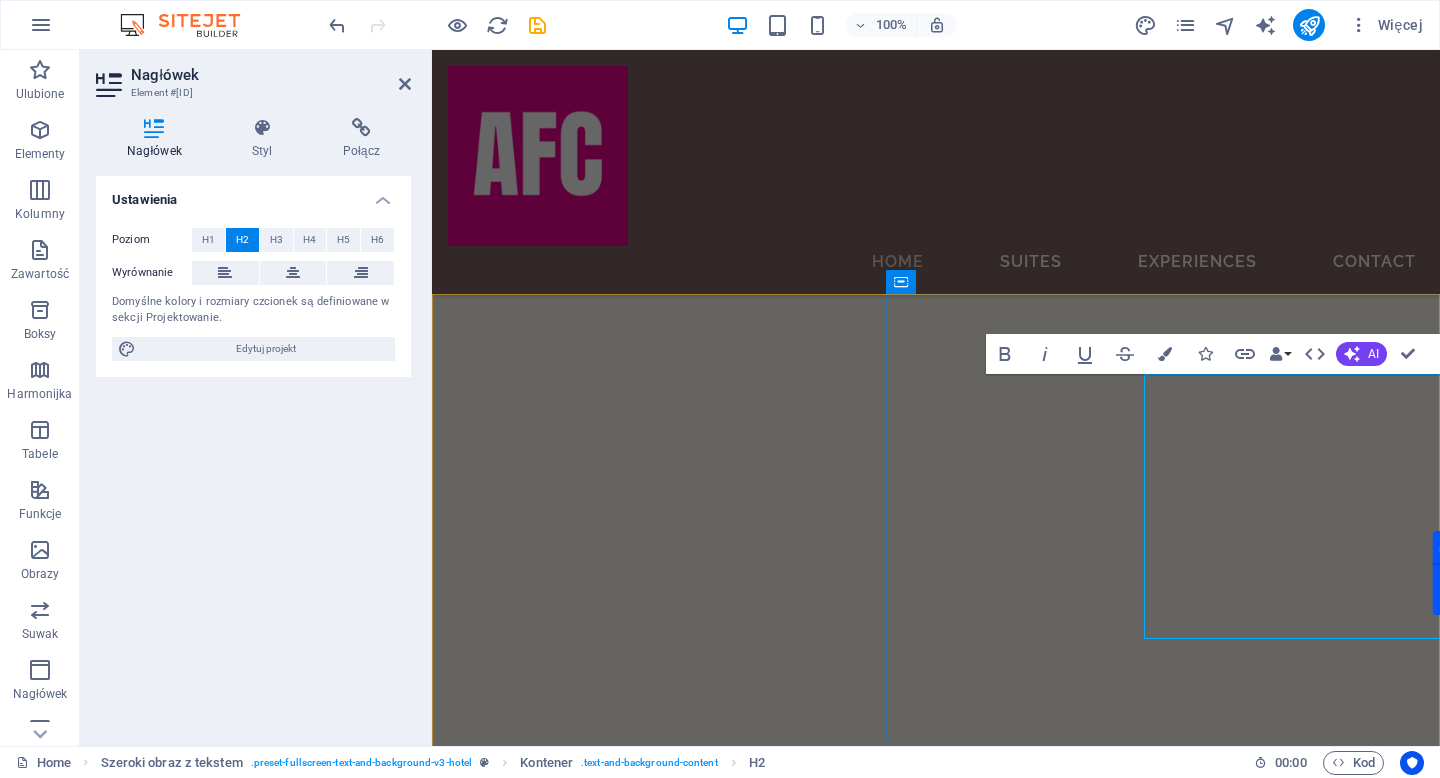 scroll, scrollTop: 749, scrollLeft: 0, axis: vertical 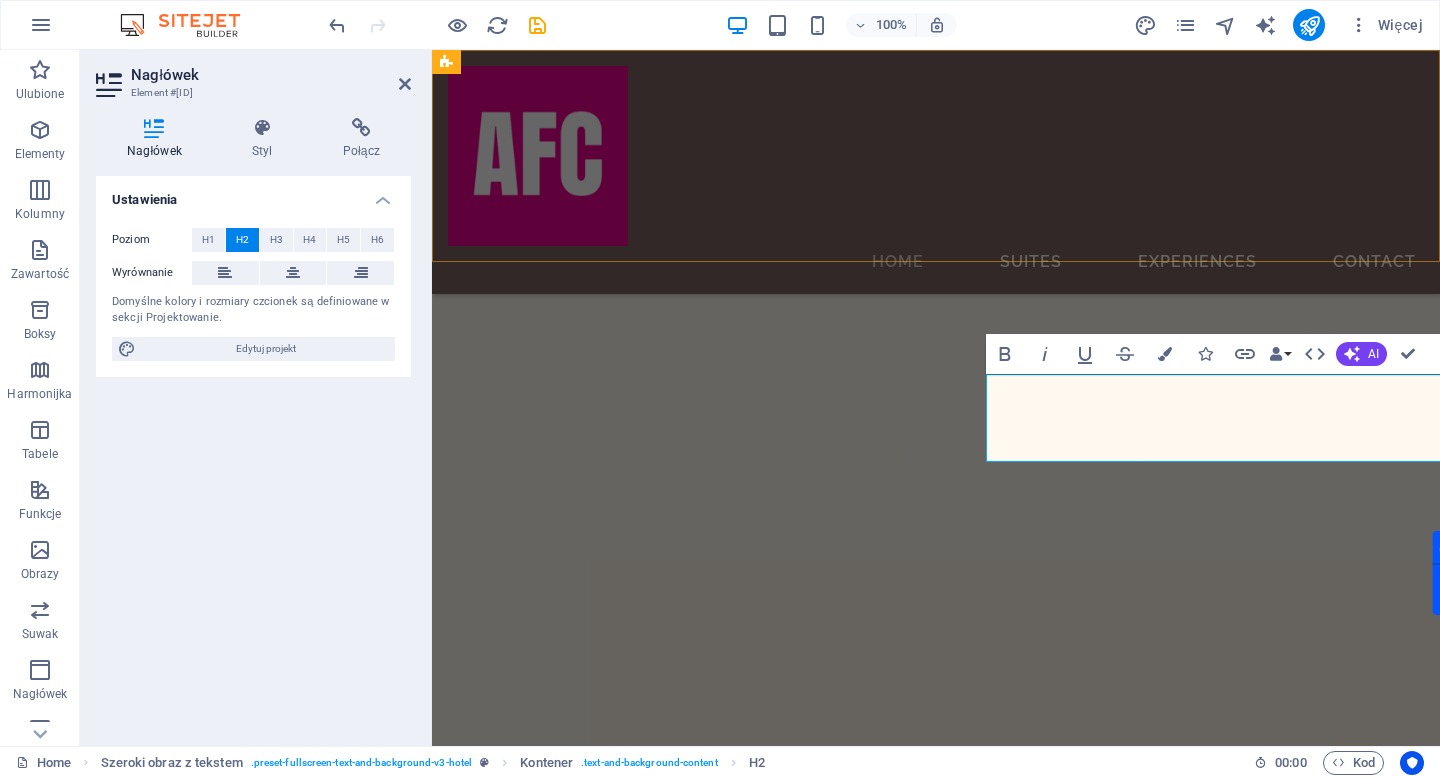 click on "Home Suites Experiences Contact" at bounding box center (936, 172) 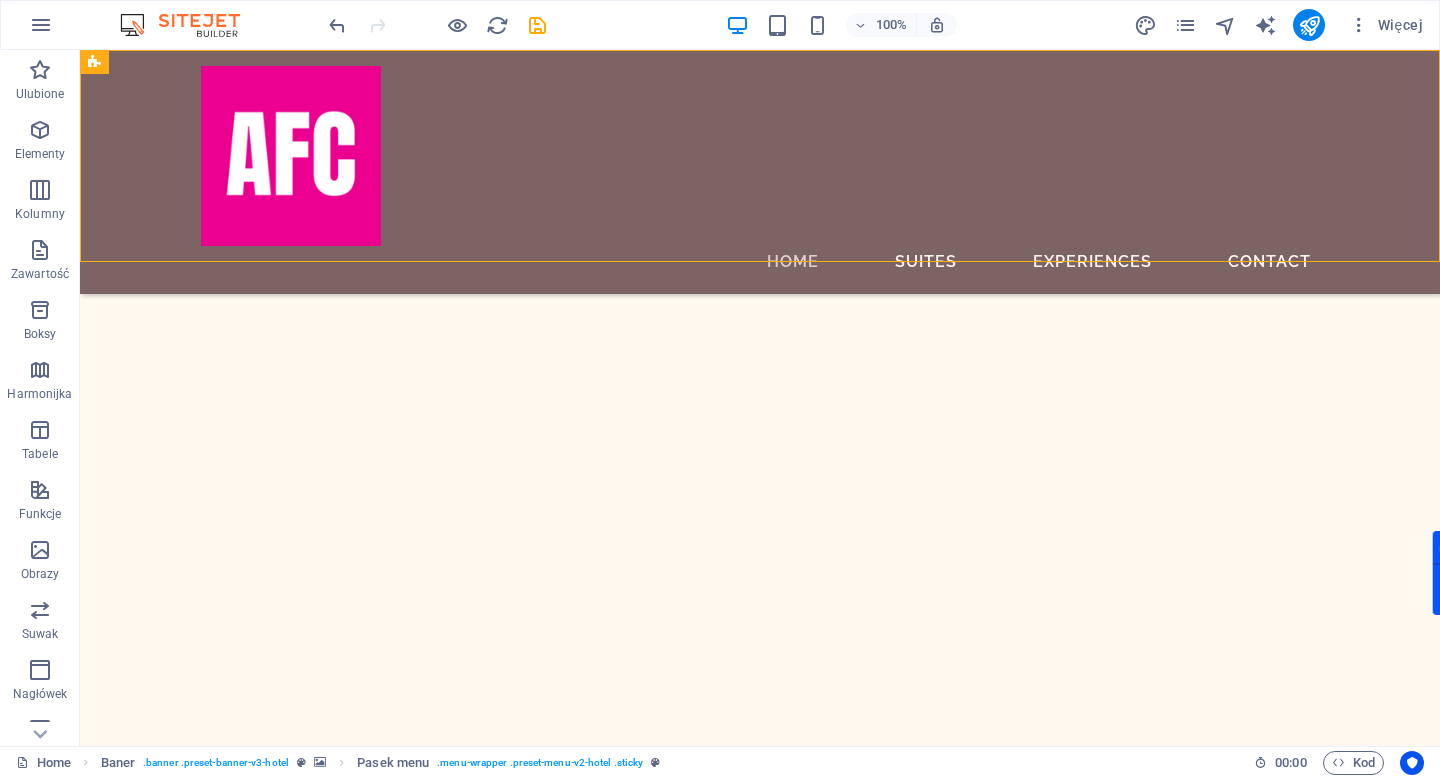 click on "Home Suites Experiences Contact" at bounding box center (760, 172) 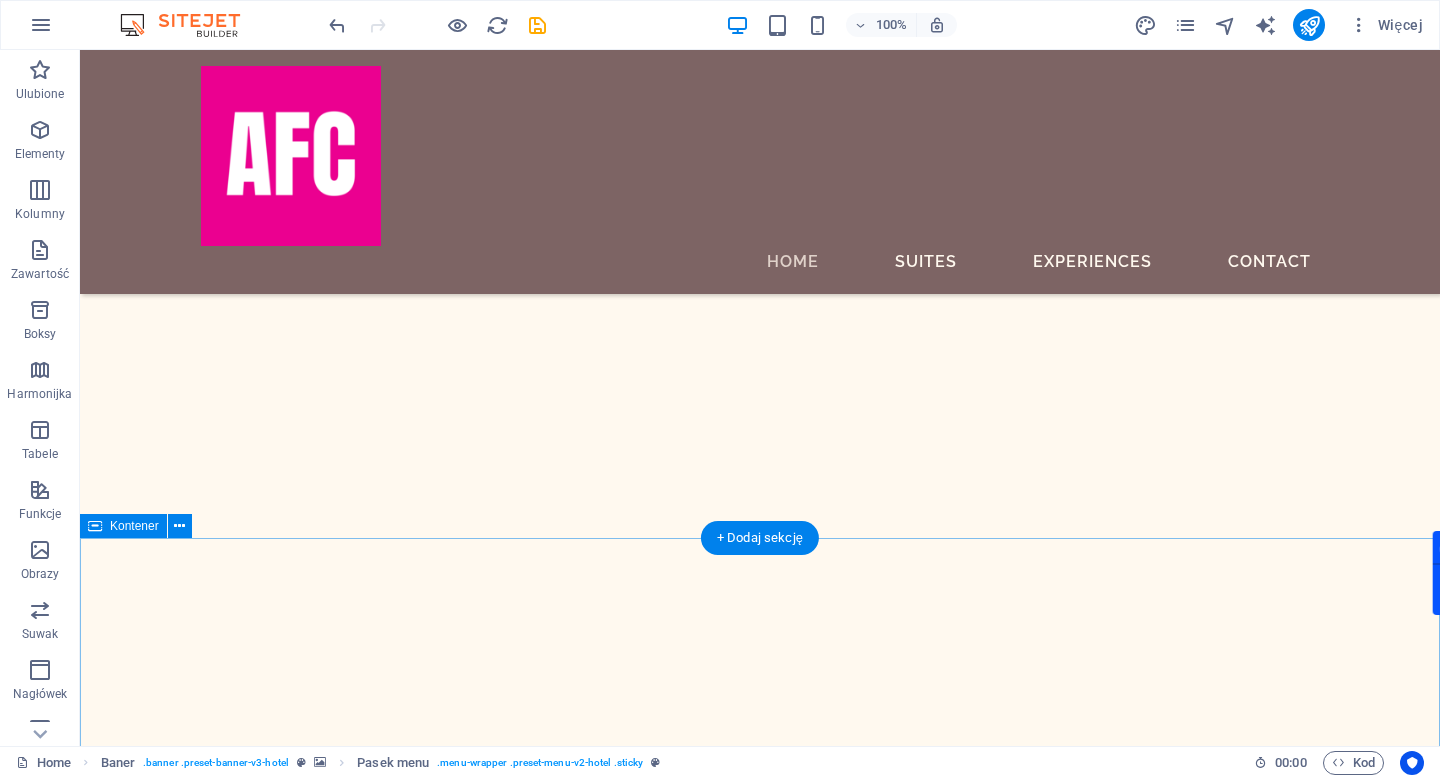 scroll, scrollTop: 994, scrollLeft: 0, axis: vertical 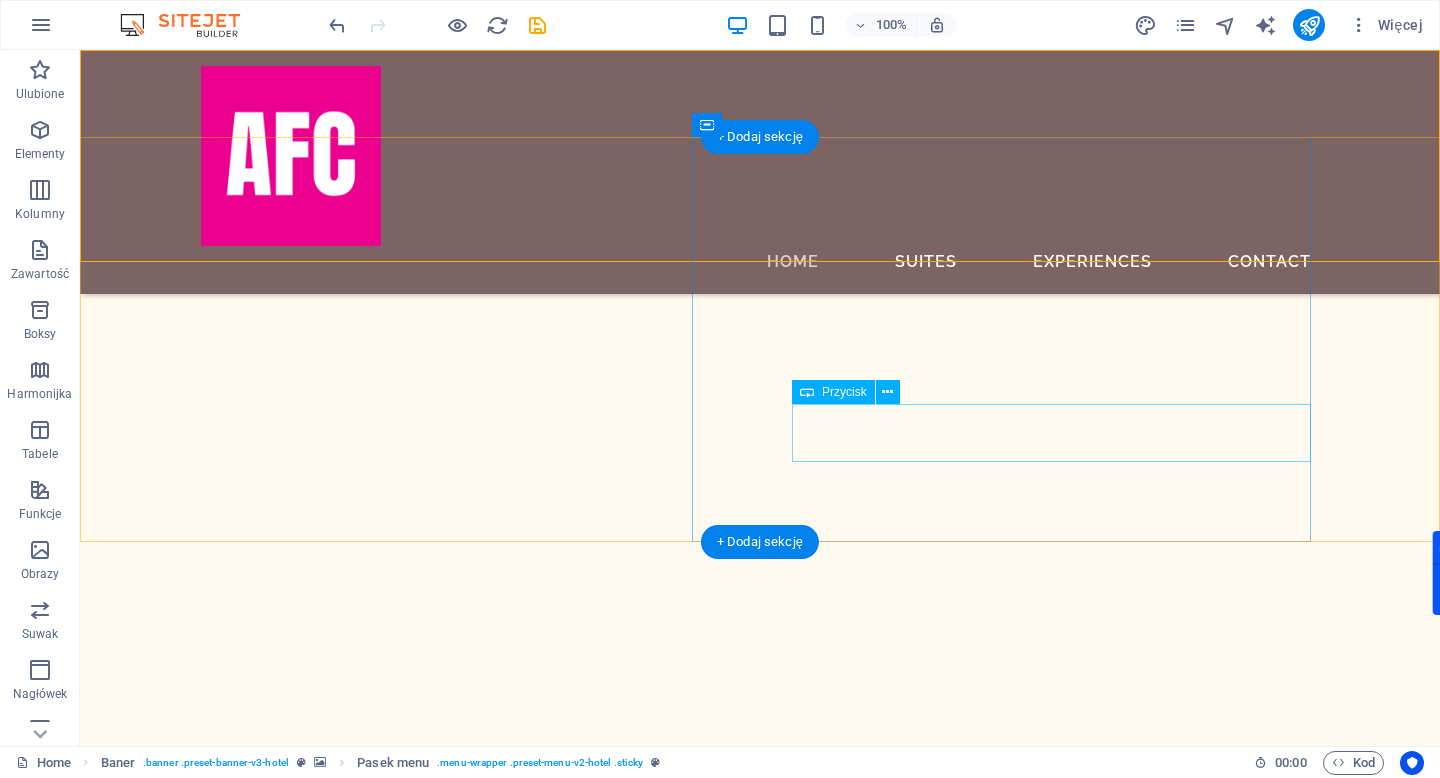 click on "BOOK A STAY" at bounding box center [746, 4923] 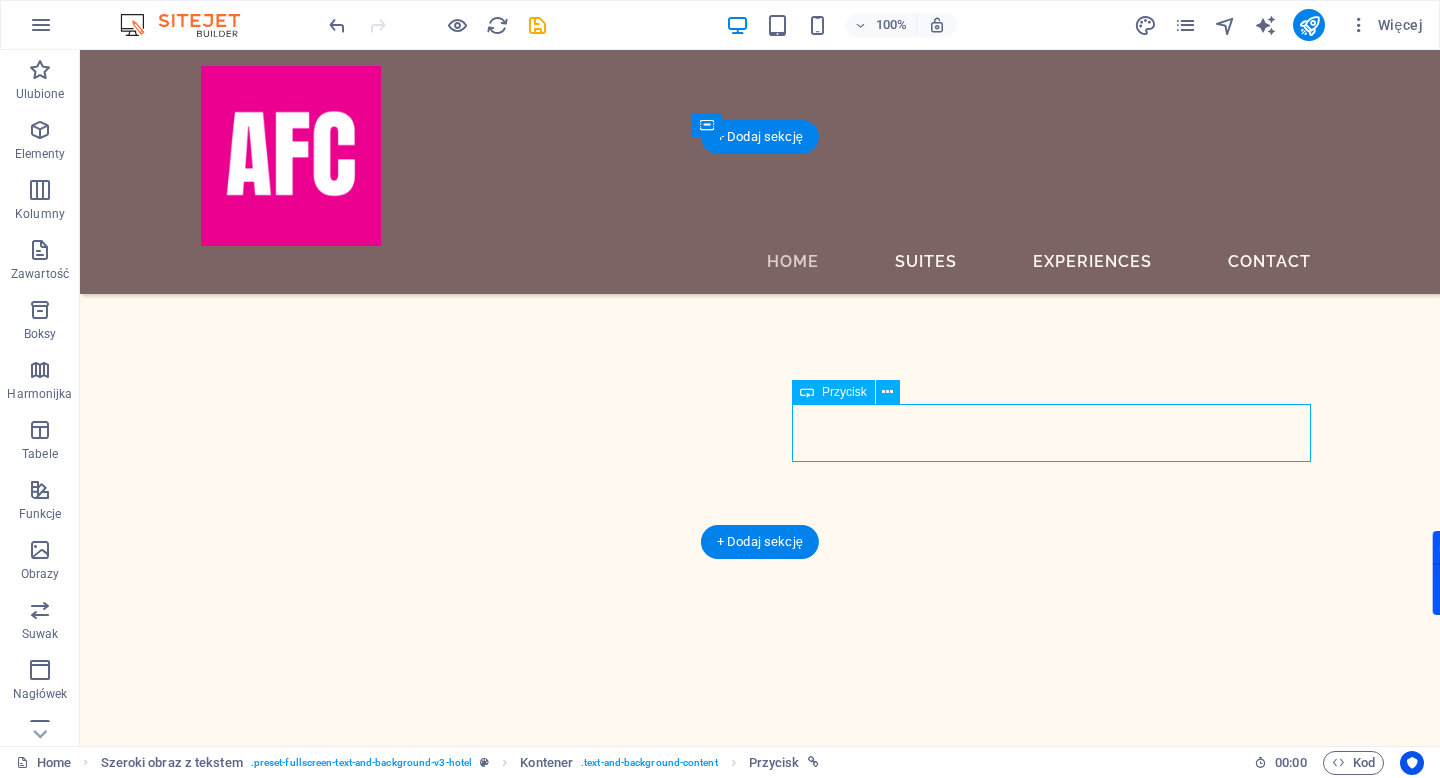 click on "BOOK A STAY" at bounding box center (746, 4923) 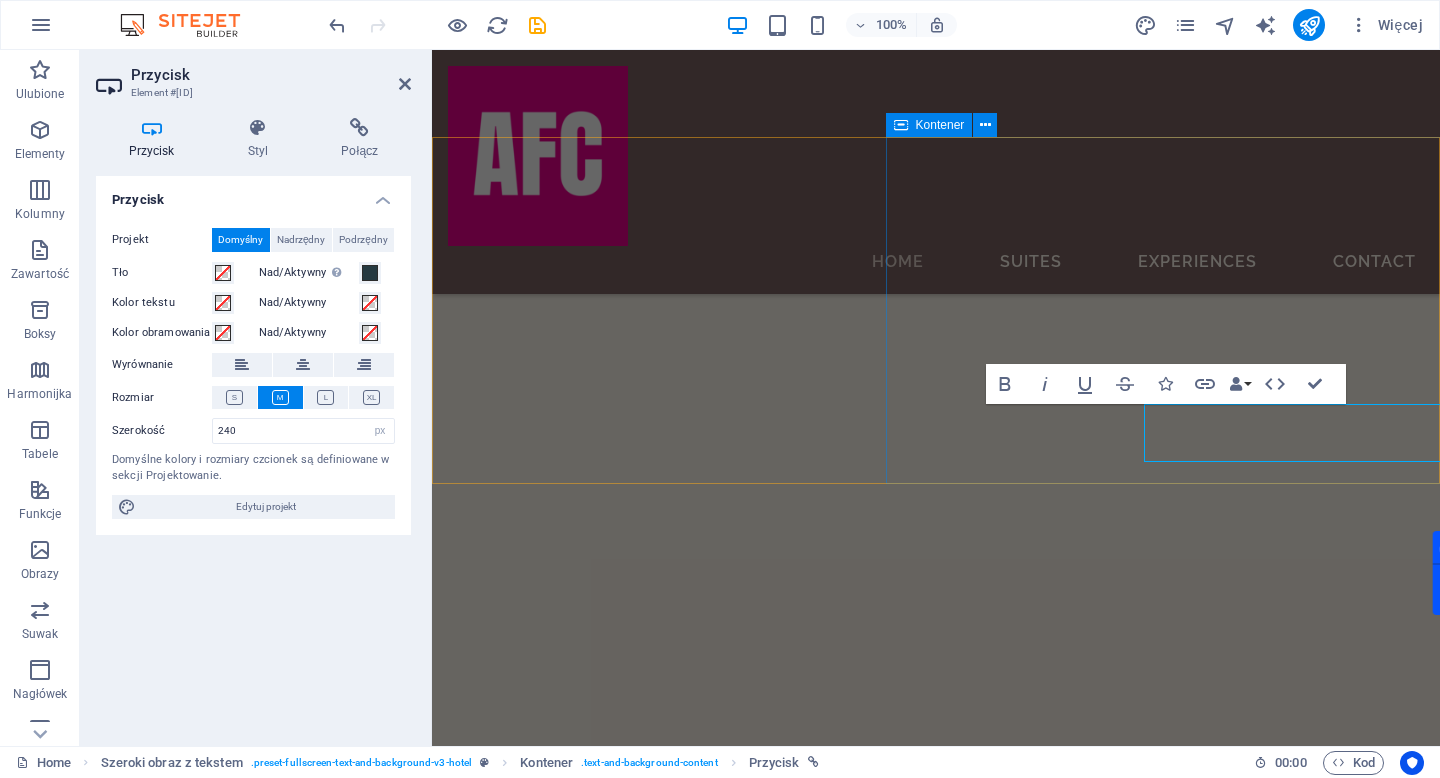 scroll, scrollTop: 906, scrollLeft: 0, axis: vertical 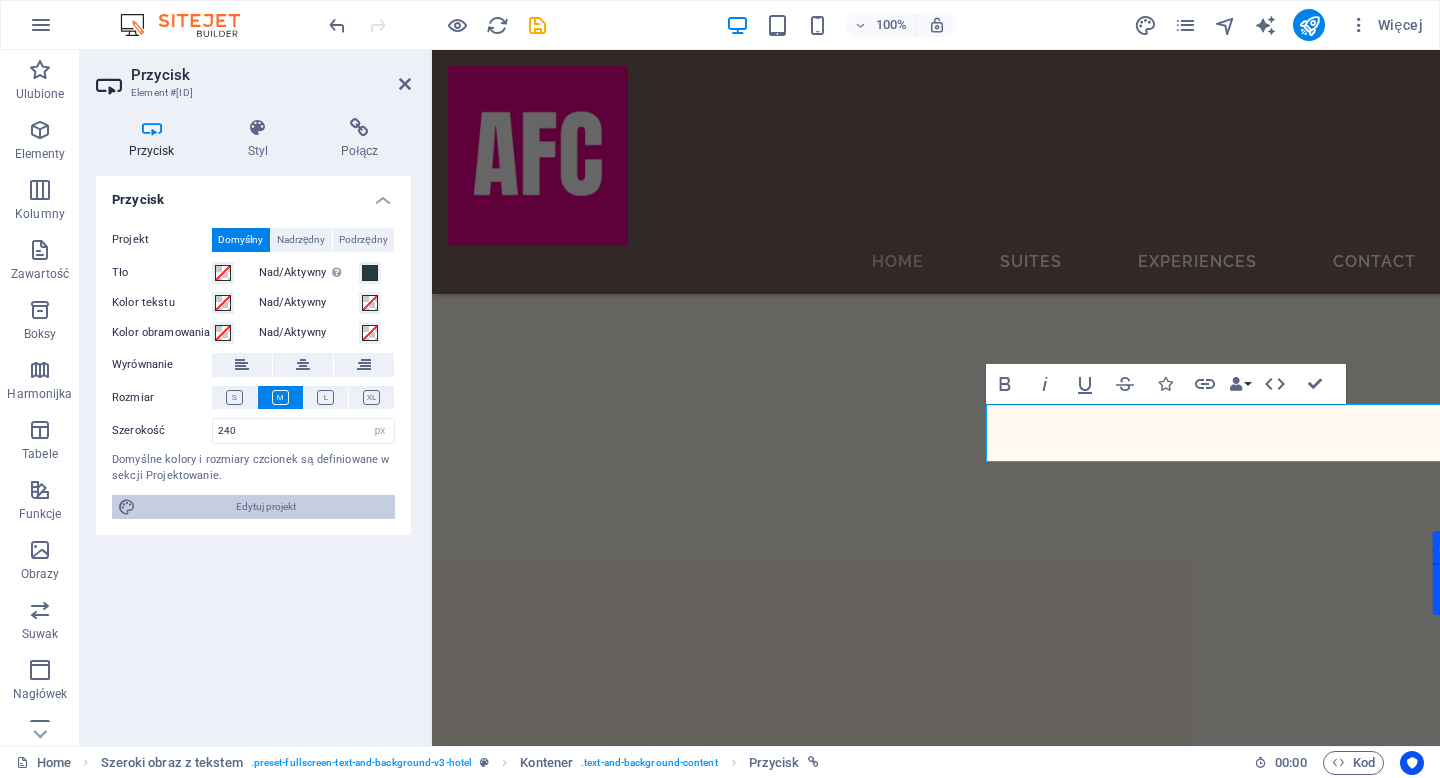 click on "Edytuj projekt" at bounding box center [265, 507] 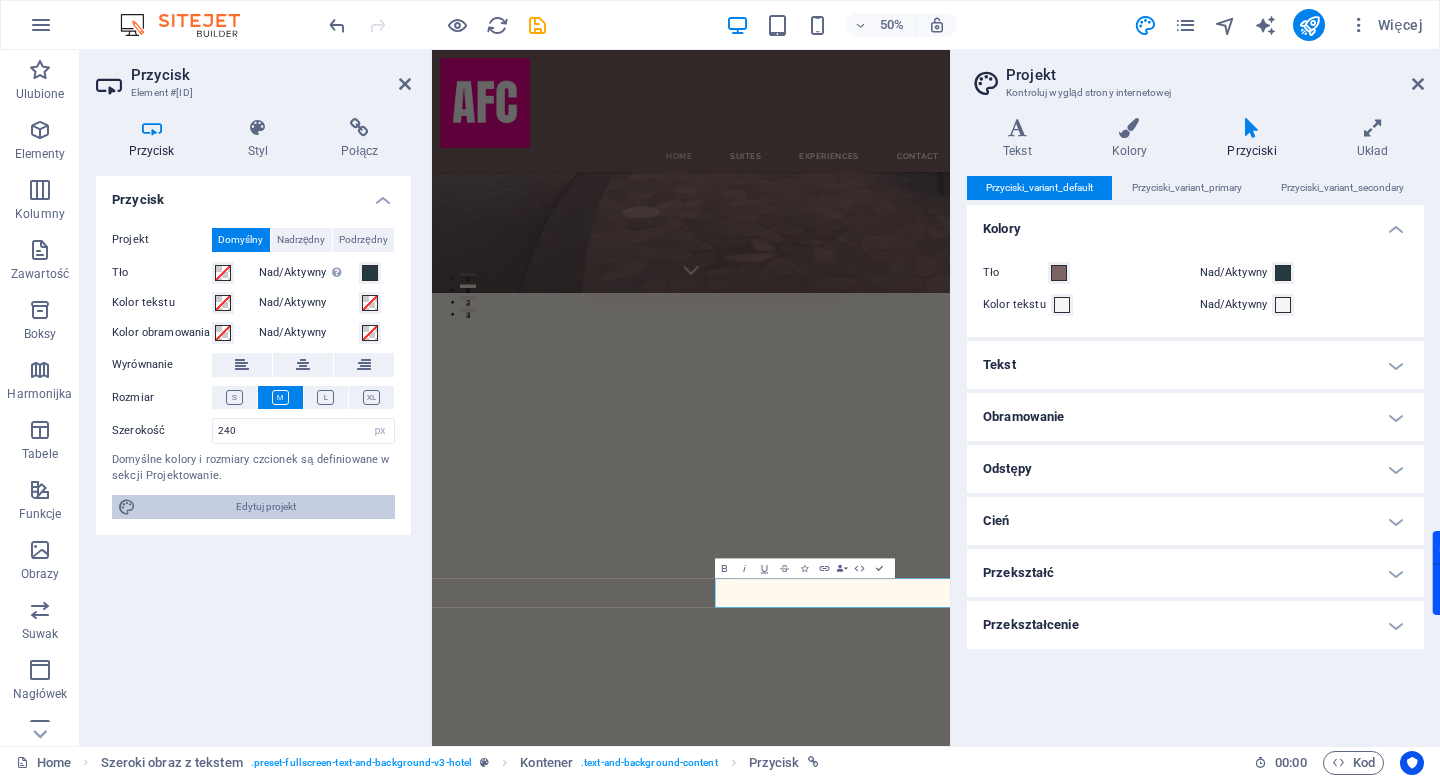 click on "Edytuj projekt" at bounding box center (265, 507) 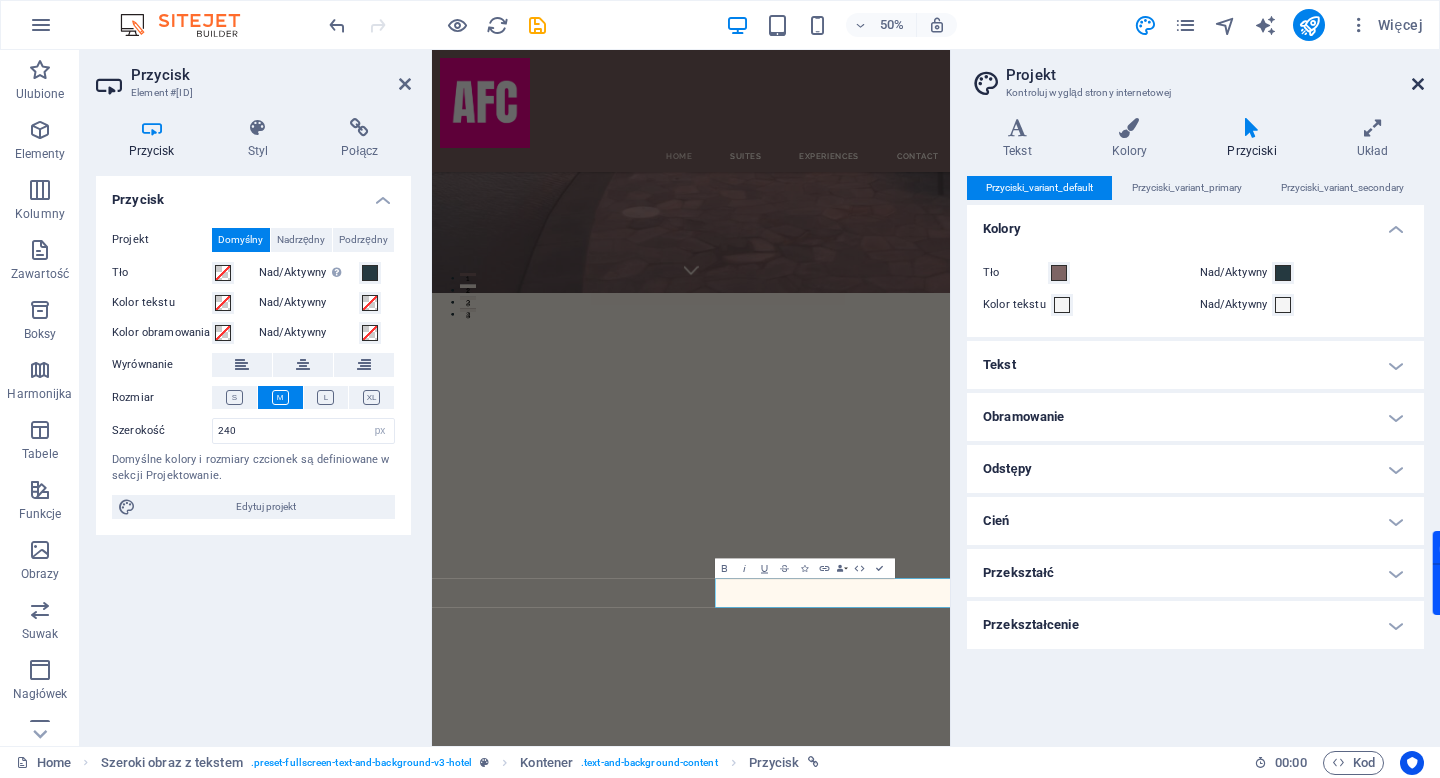 click at bounding box center (1418, 84) 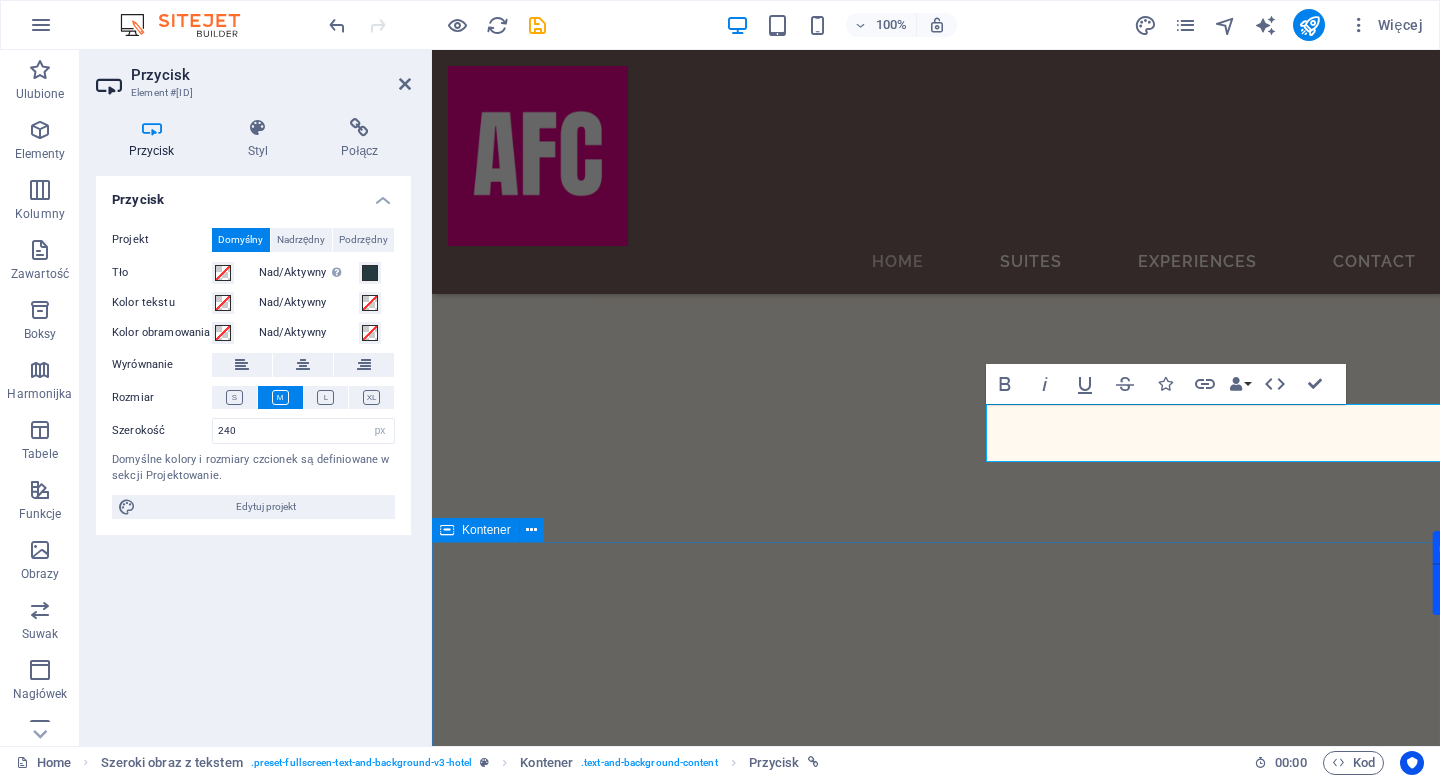 click on "Our Signature Services Sed ut perspiciatis unde omnis iste natus error sit voluptatem accusantium doloremque laudantium, totam rem aperiam, eaque ipsa quae ab illo inventore veritatis et quasi architecto beatae vitae dicta sunt explicabo." at bounding box center (936, 3997) 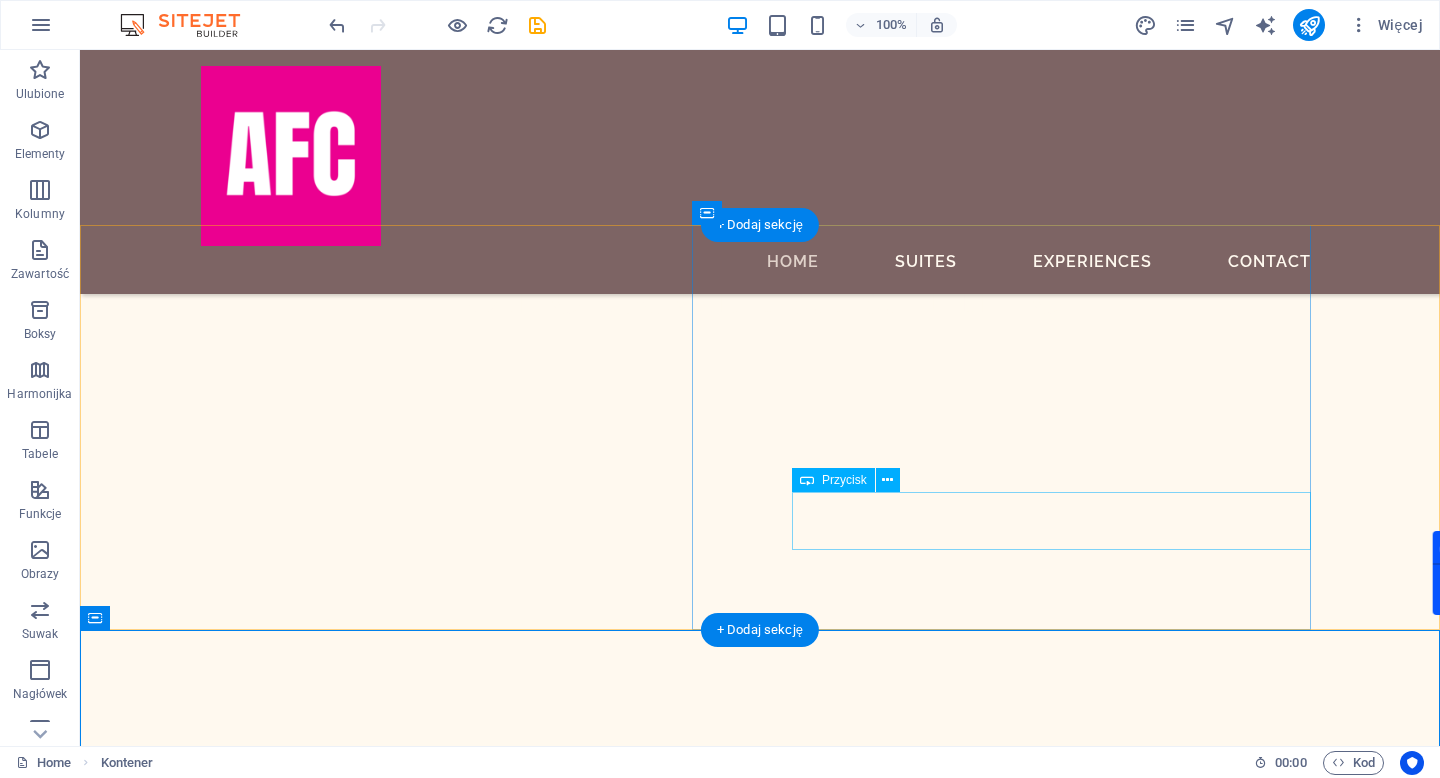 click on "BOOK A STAY" at bounding box center (746, 5011) 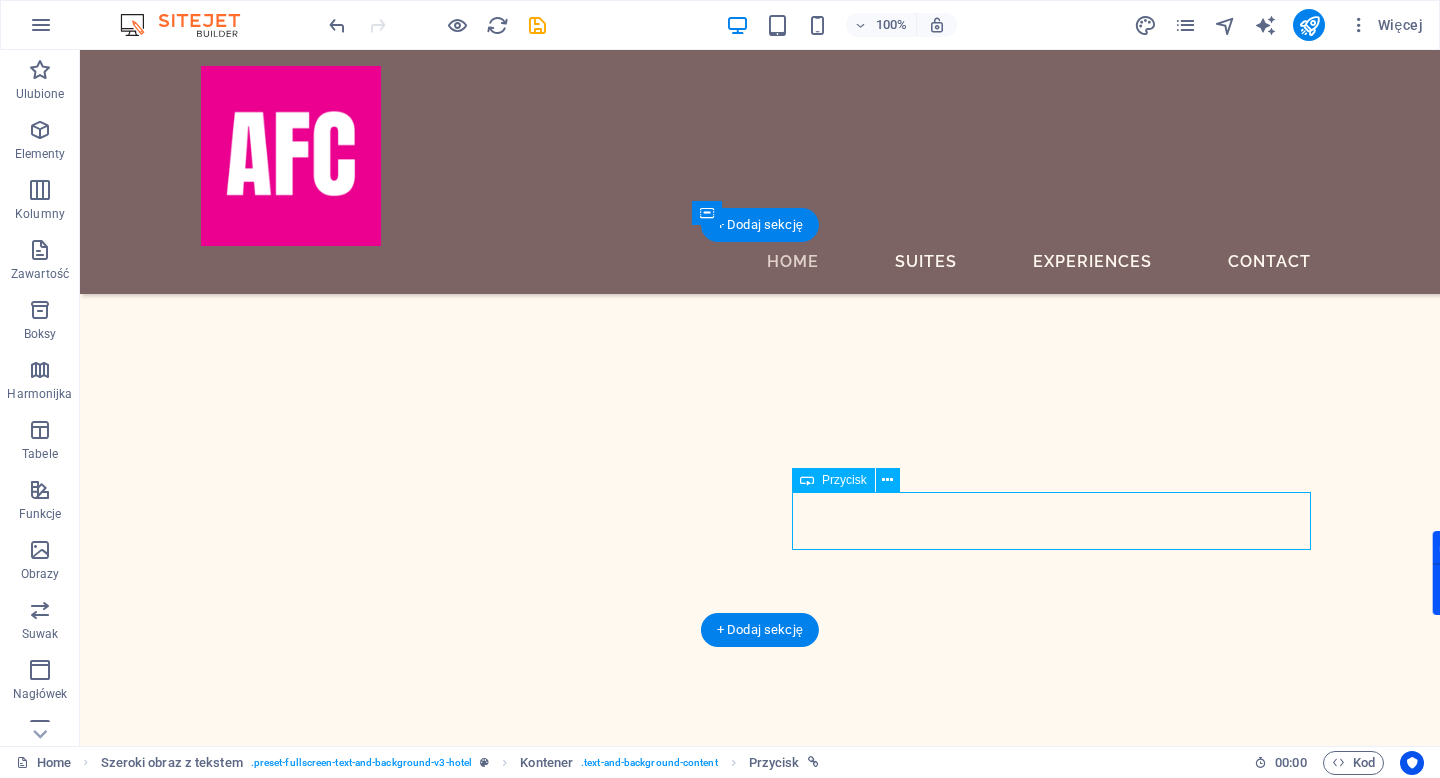 click on "BOOK A STAY" at bounding box center [746, 5011] 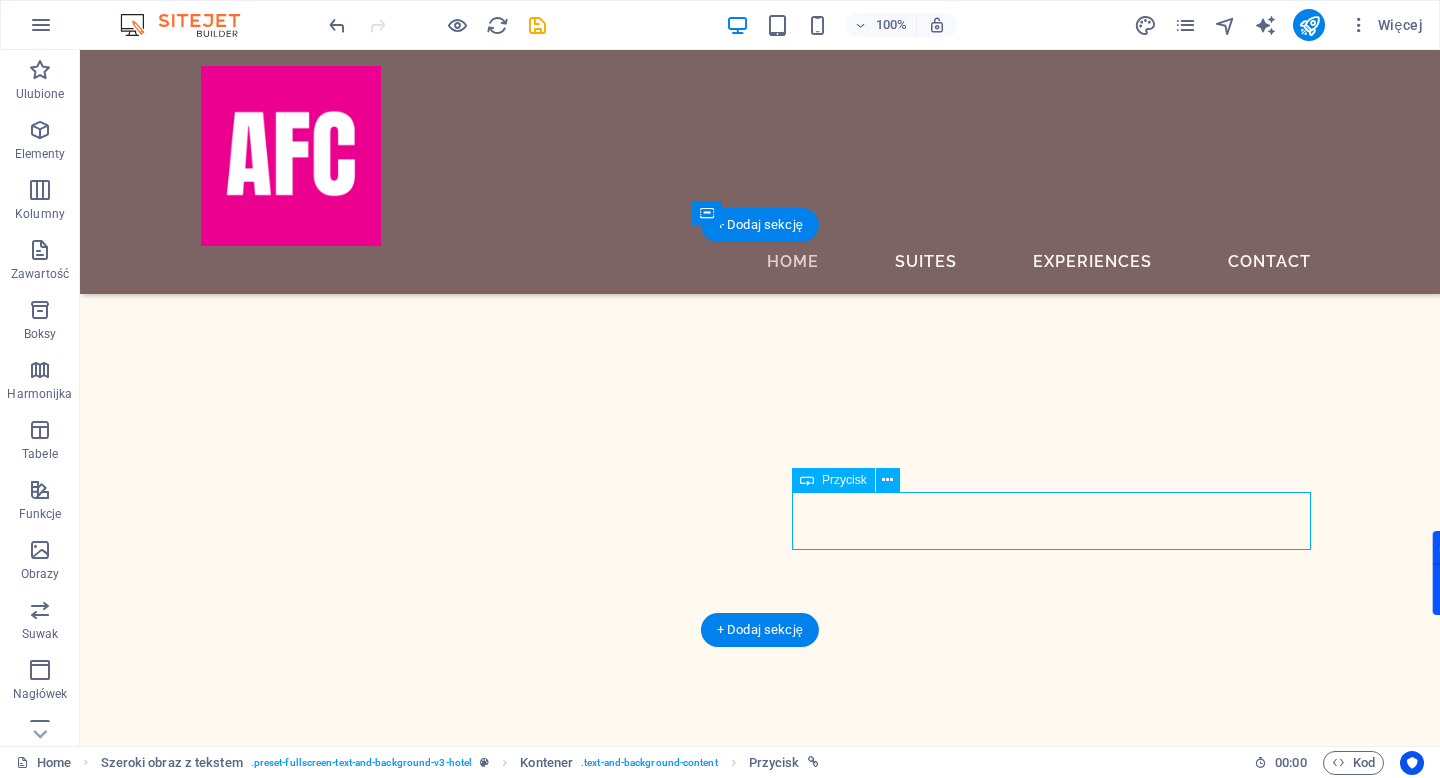 select on "px" 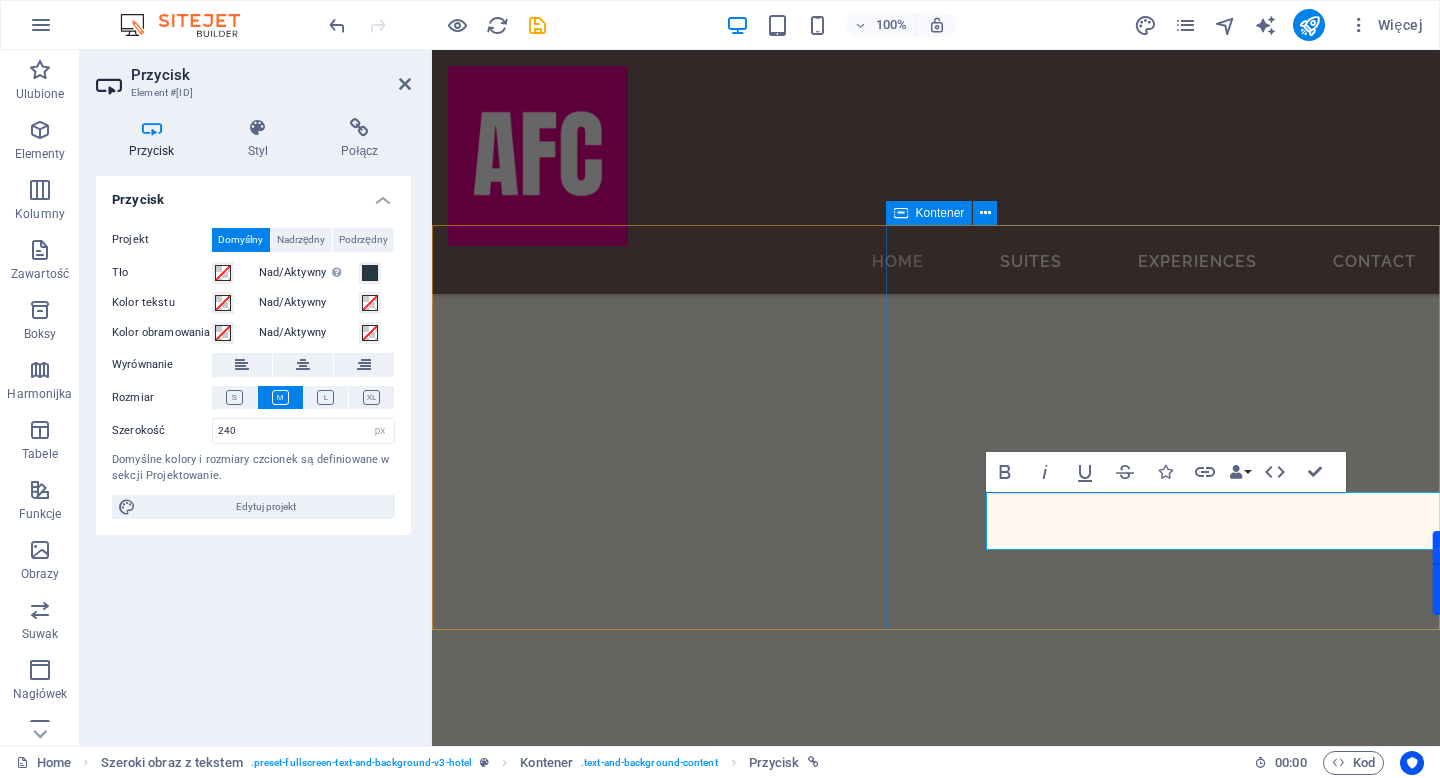 scroll, scrollTop: 0, scrollLeft: 6, axis: horizontal 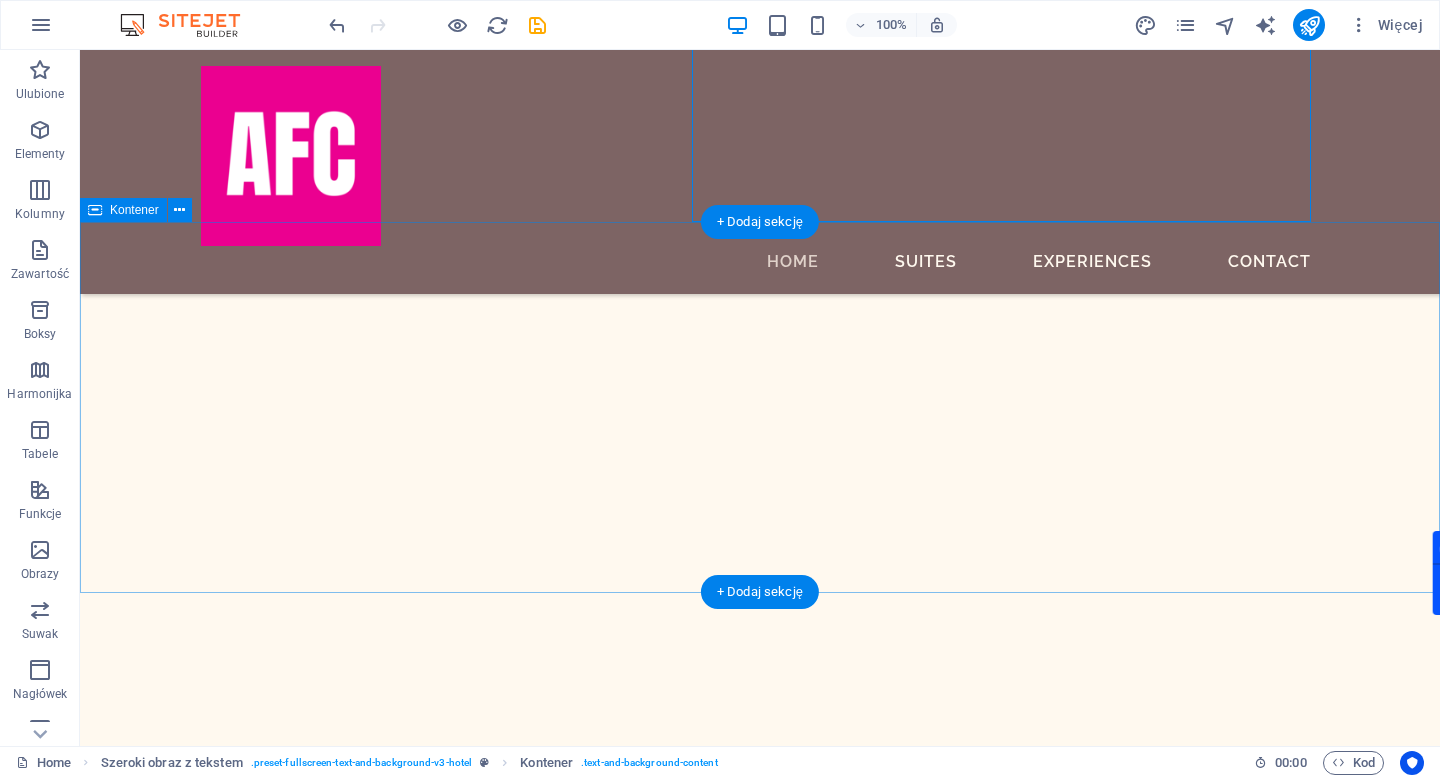 click on "Our Signature Services" at bounding box center (760, 4916) 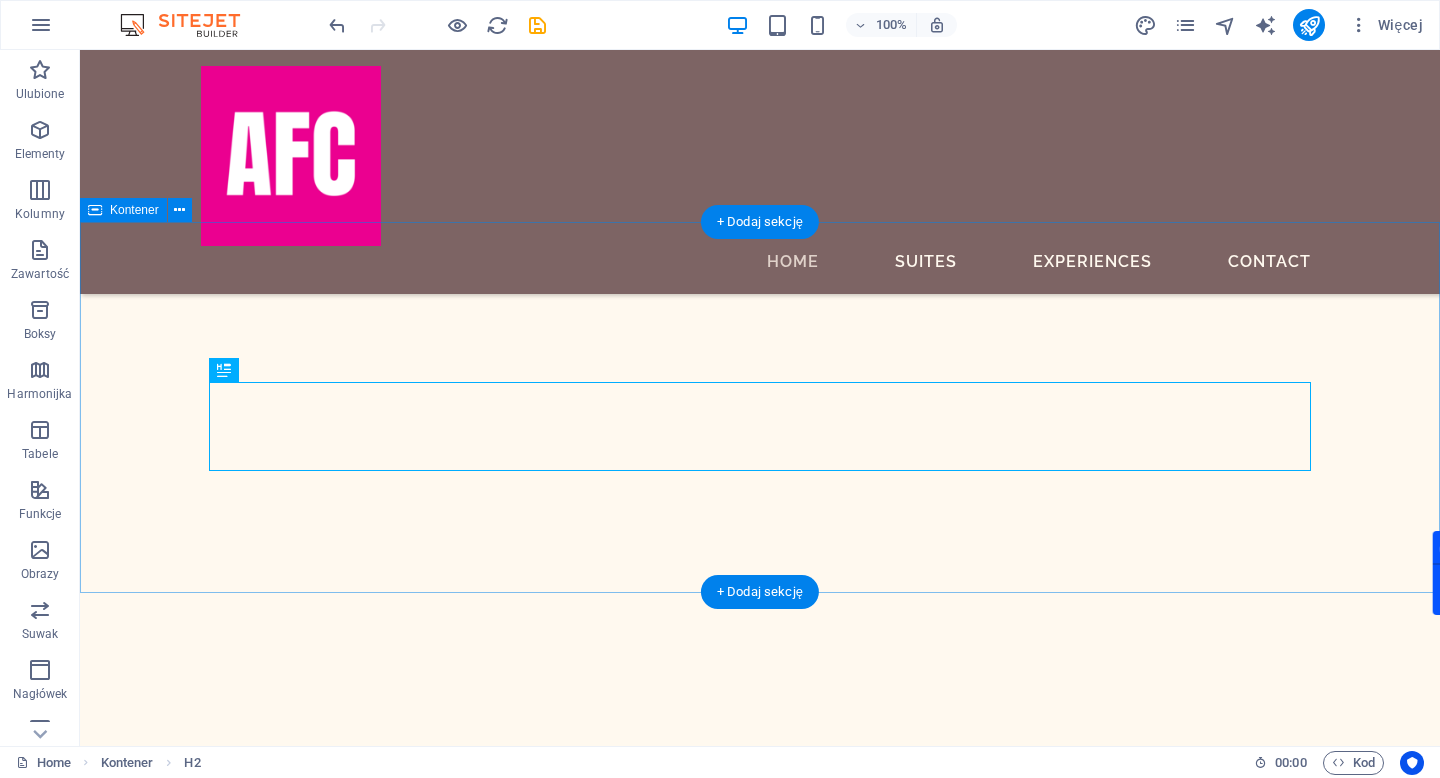 click on "Our Signature Services Sed ut perspiciatis unde omnis iste natus error sit voluptatem accusantium doloremque laudantium, totam rem aperiam, eaque ipsa quae ab illo inventore veritatis et quasi architecto beatae vitae dicta sunt explicabo." at bounding box center (760, 4885) 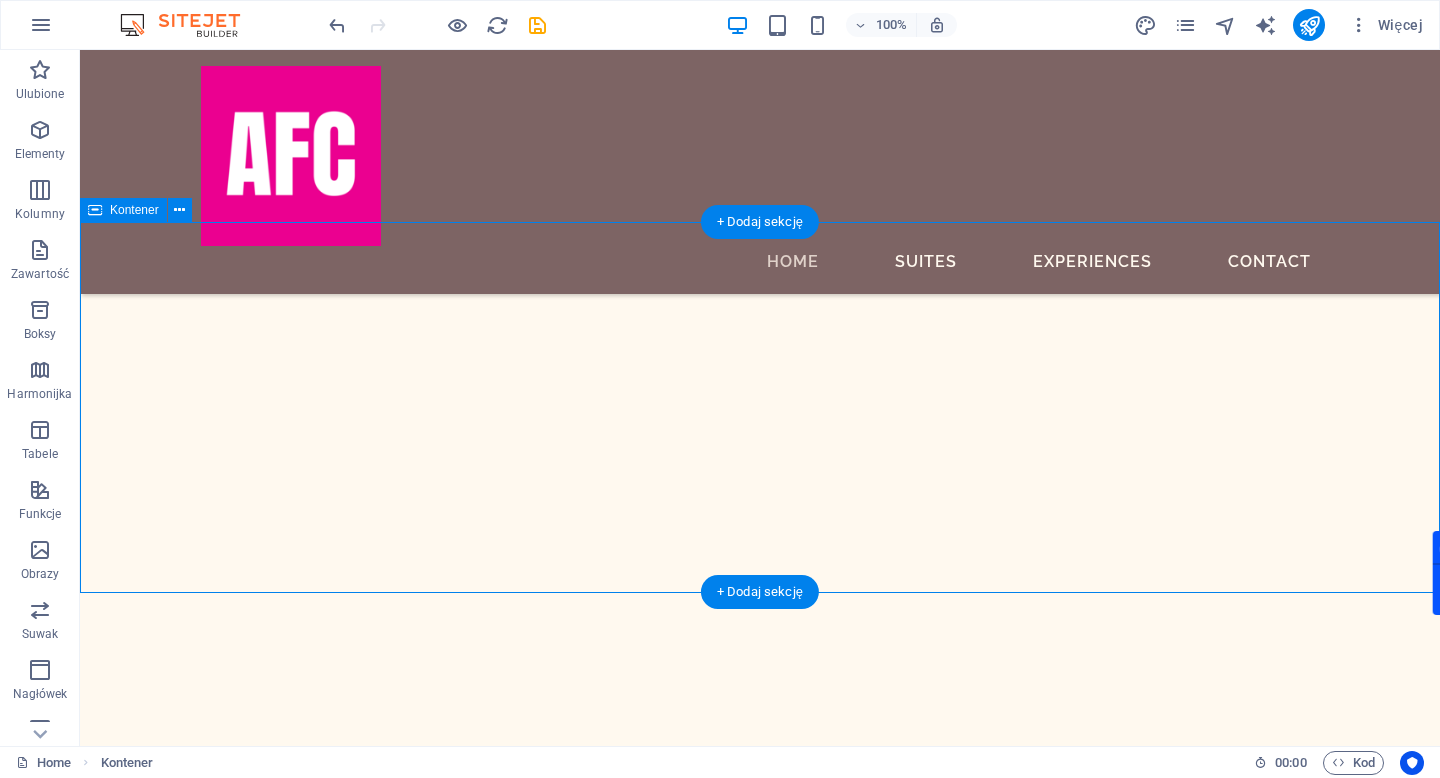 click on "Our Signature Services Sed ut perspiciatis unde omnis iste natus error sit voluptatem accusantium doloremque laudantium, totam rem aperiam, eaque ipsa quae ab illo inventore veritatis et quasi architecto beatae vitae dicta sunt explicabo." at bounding box center [760, 4885] 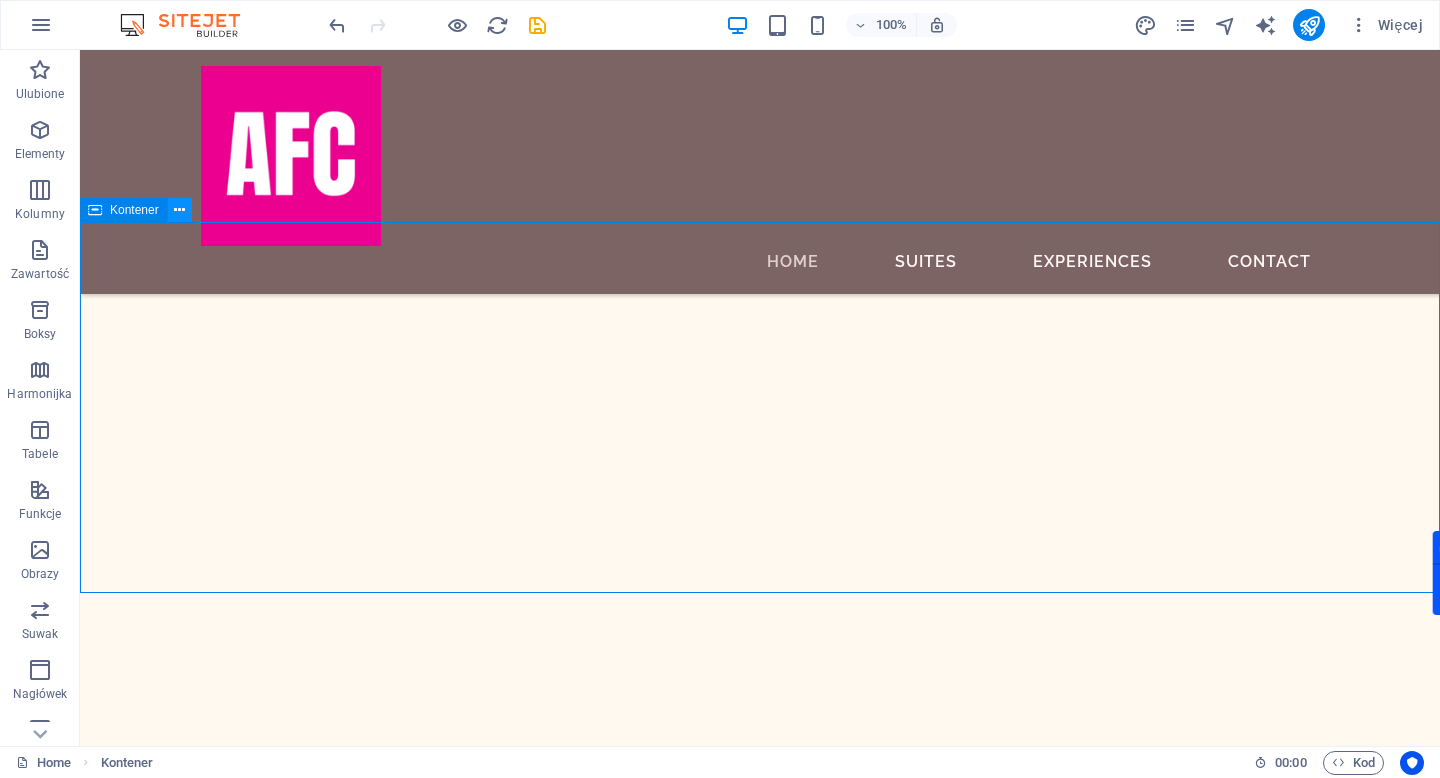 click at bounding box center (179, 210) 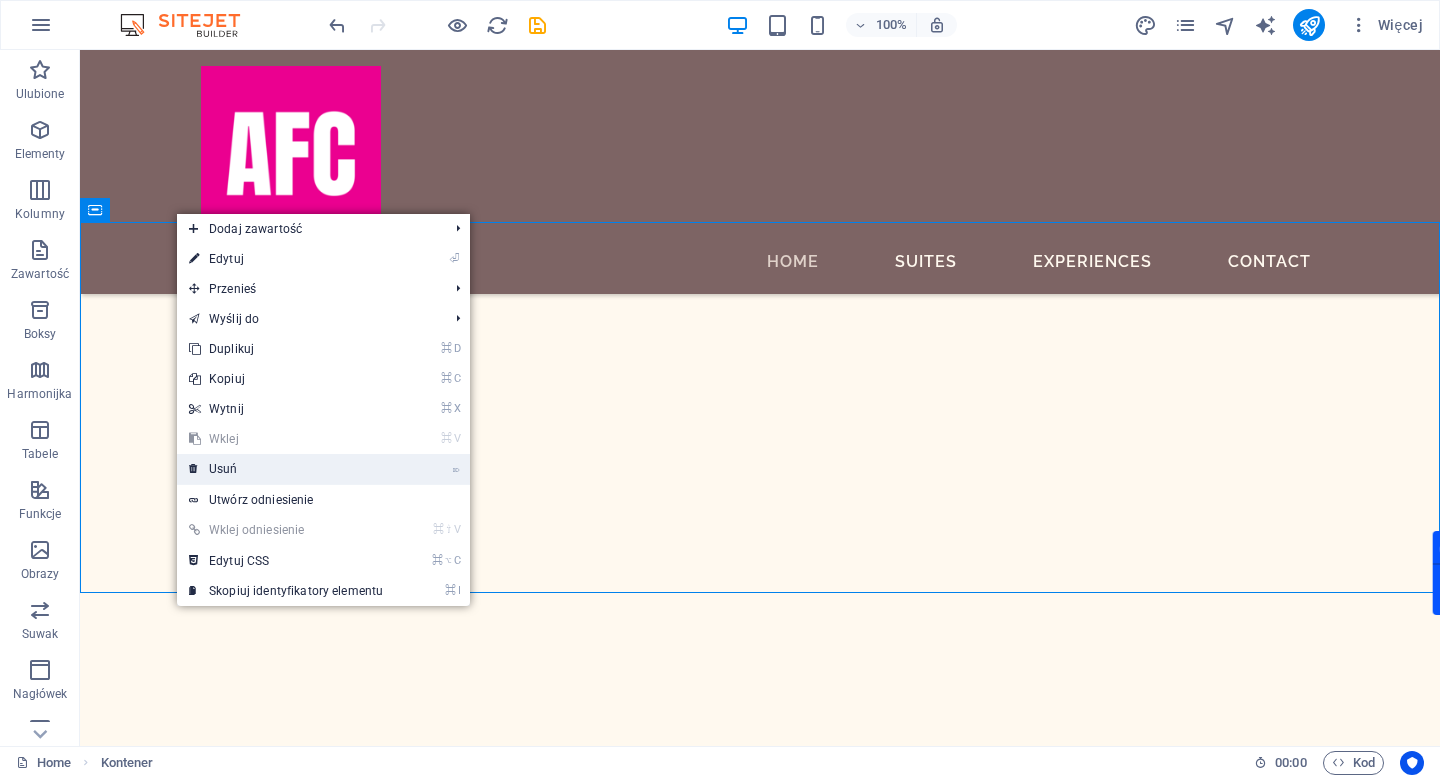 click on "⌦  Usuń" at bounding box center (286, 469) 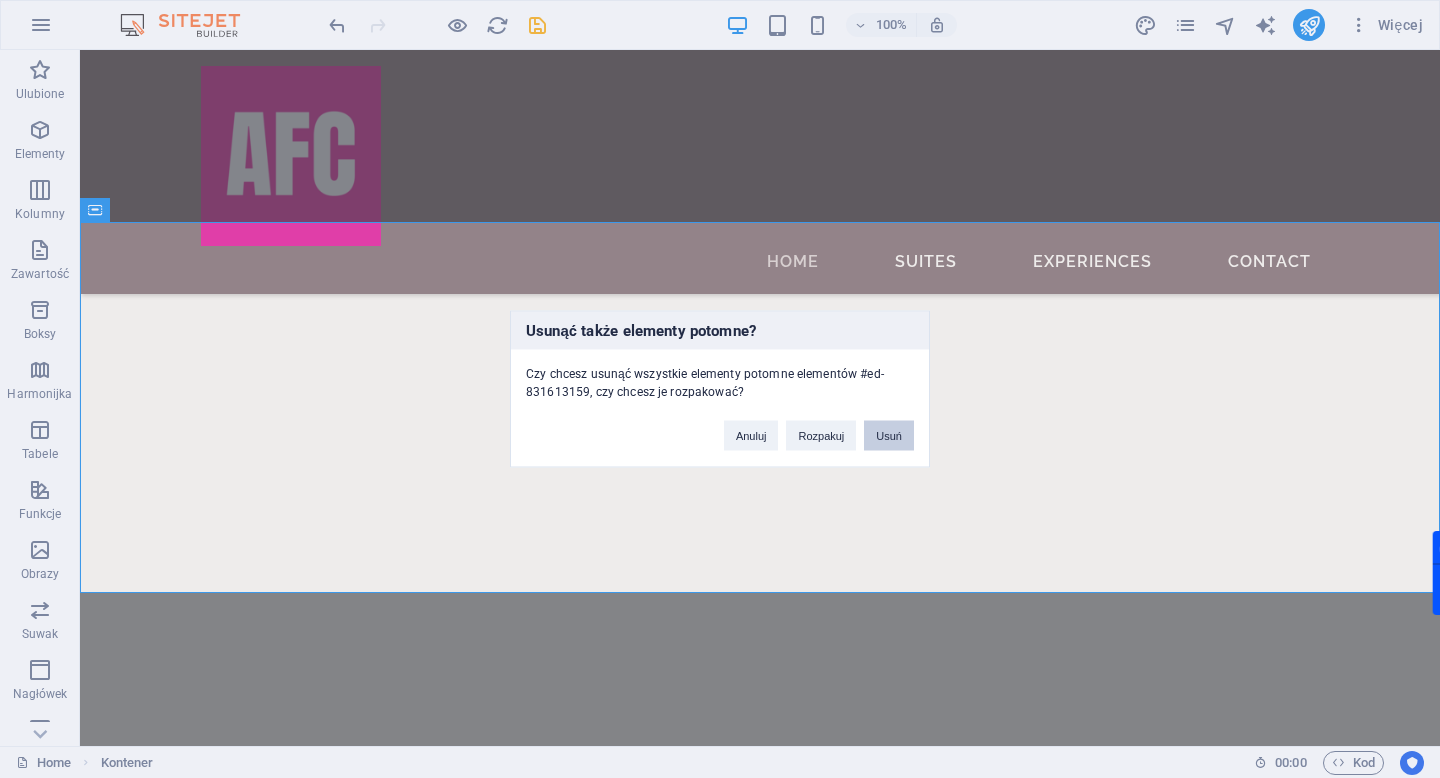 drag, startPoint x: 895, startPoint y: 440, endPoint x: 815, endPoint y: 390, distance: 94.33981 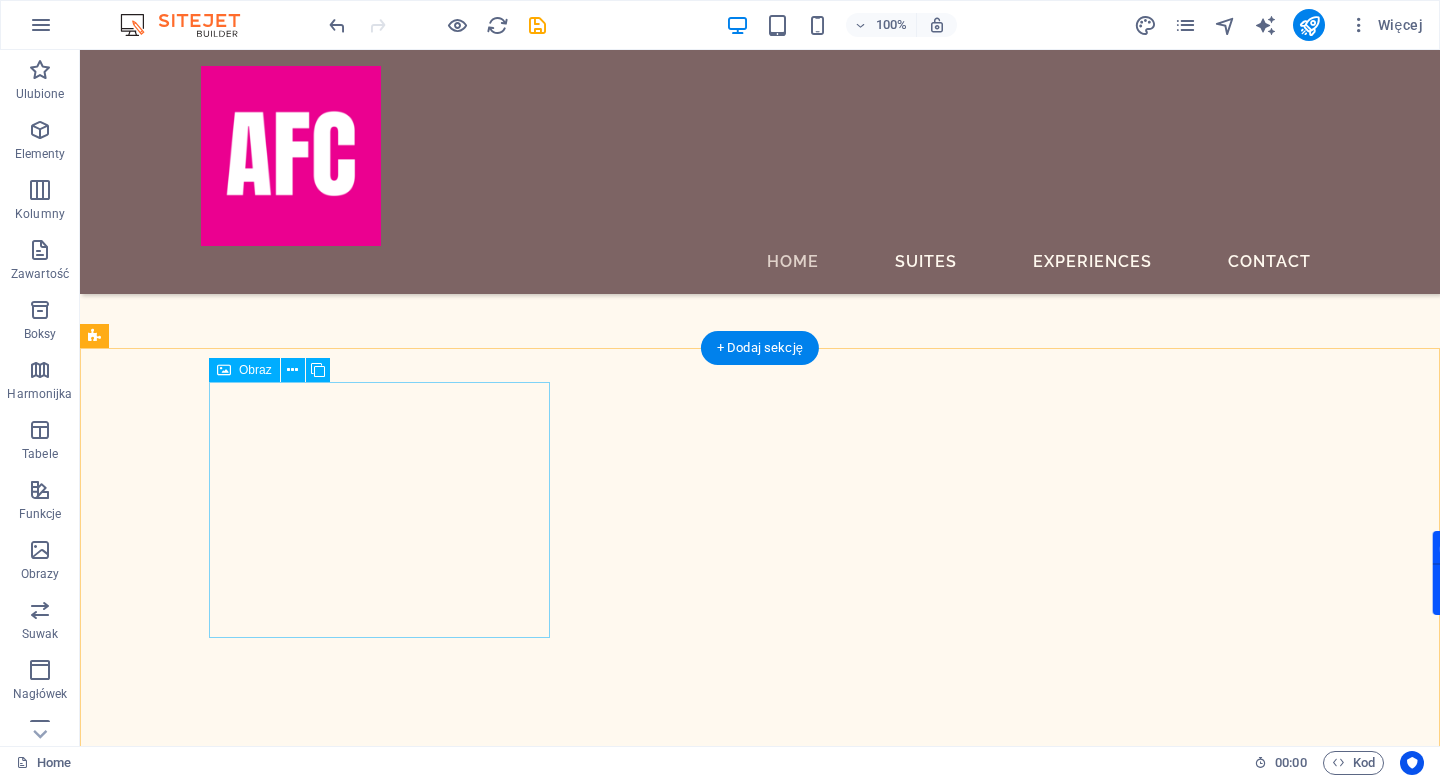 scroll, scrollTop: 1161, scrollLeft: 0, axis: vertical 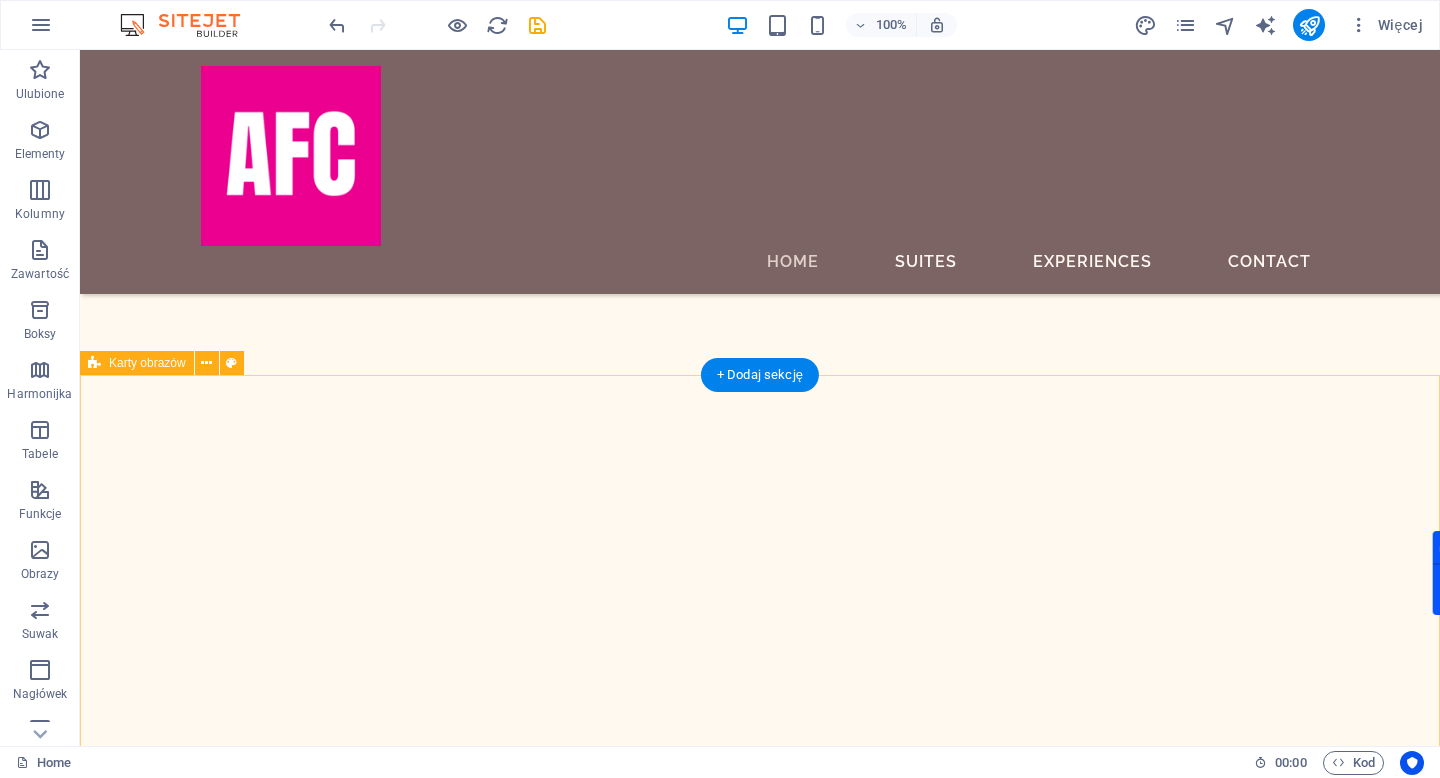 click on "Cuisine Lorem ipsum dolor sit amet, consectetur adipisicing elit. Natus, dolores, at, nisi eligendi repellat voluptatem minima officia veritatis quasi animi porro laudantium dicta dolor voluptate non maiores ipsum reprehenderit odio fugiat reiciendis consectetur fuga pariatur libero accusantium quod minus odit debitis cumque quo adipisci vel vitae aliquid corrupti perferendis voluptates. Health & Wellness Lorem ipsum dolor sit amet, consectetur adipisicing elit. Natus, dolores, at, nisi eligendi repellat voluptatem minima officia veritatis quasi animi porro laudantium dicta dolor voluptate non maiores ipsum reprehenderit odio fugiat reiciendis consectetur fuga pariatur libero accusantium quod minus odit debitis cumque quo adipisci vel vitae aliquid corrupti perferendis voluptates. Events" at bounding box center (760, 5555) 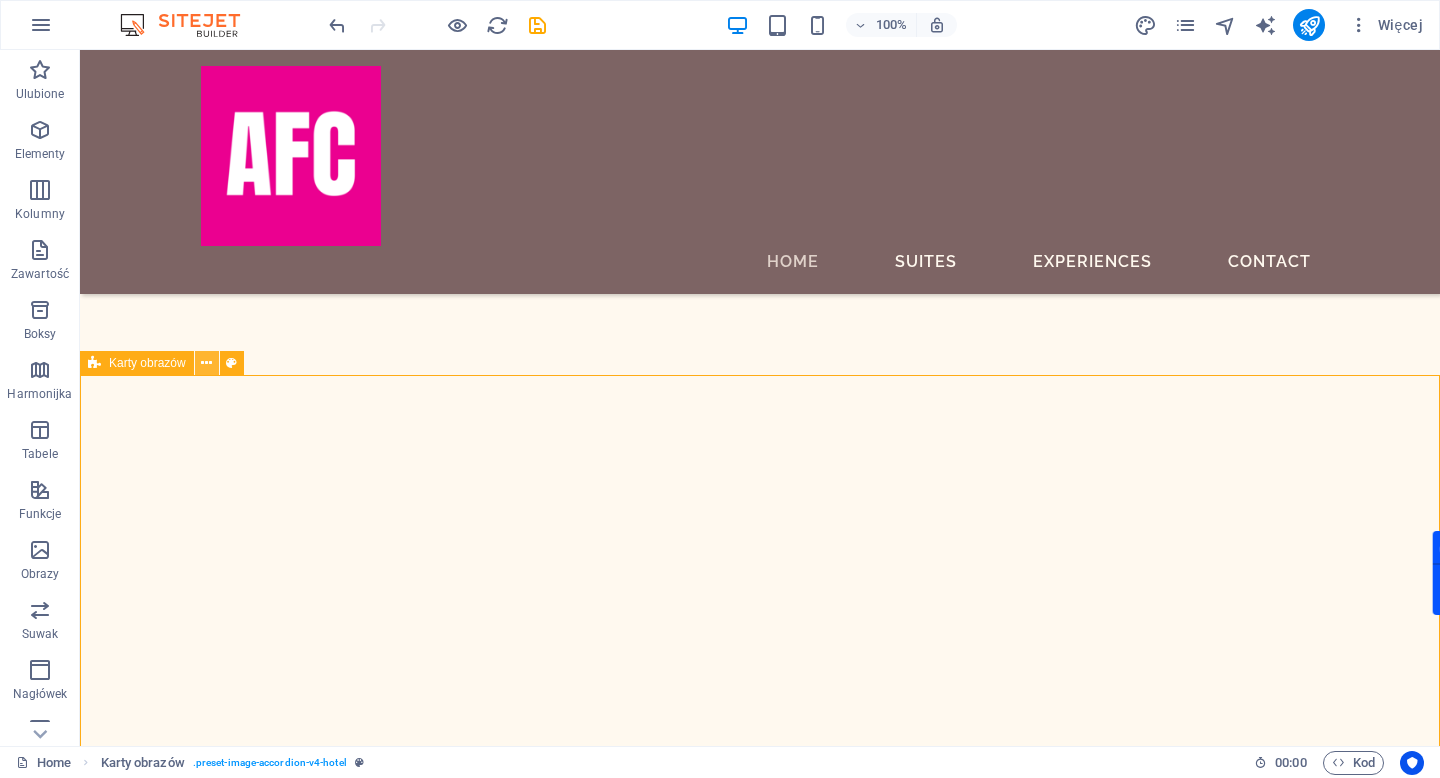 click at bounding box center [206, 363] 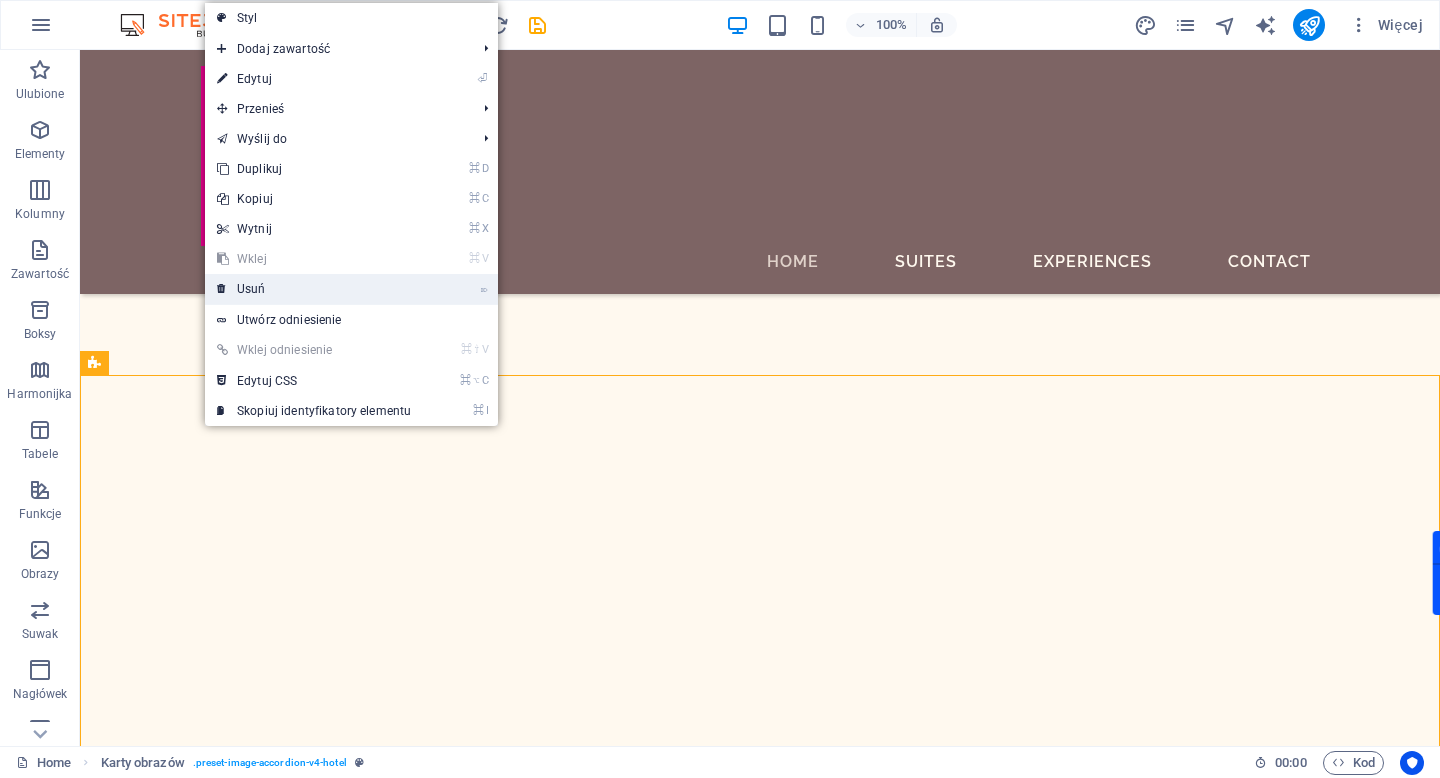 click on "⌦  Usuń" at bounding box center [314, 289] 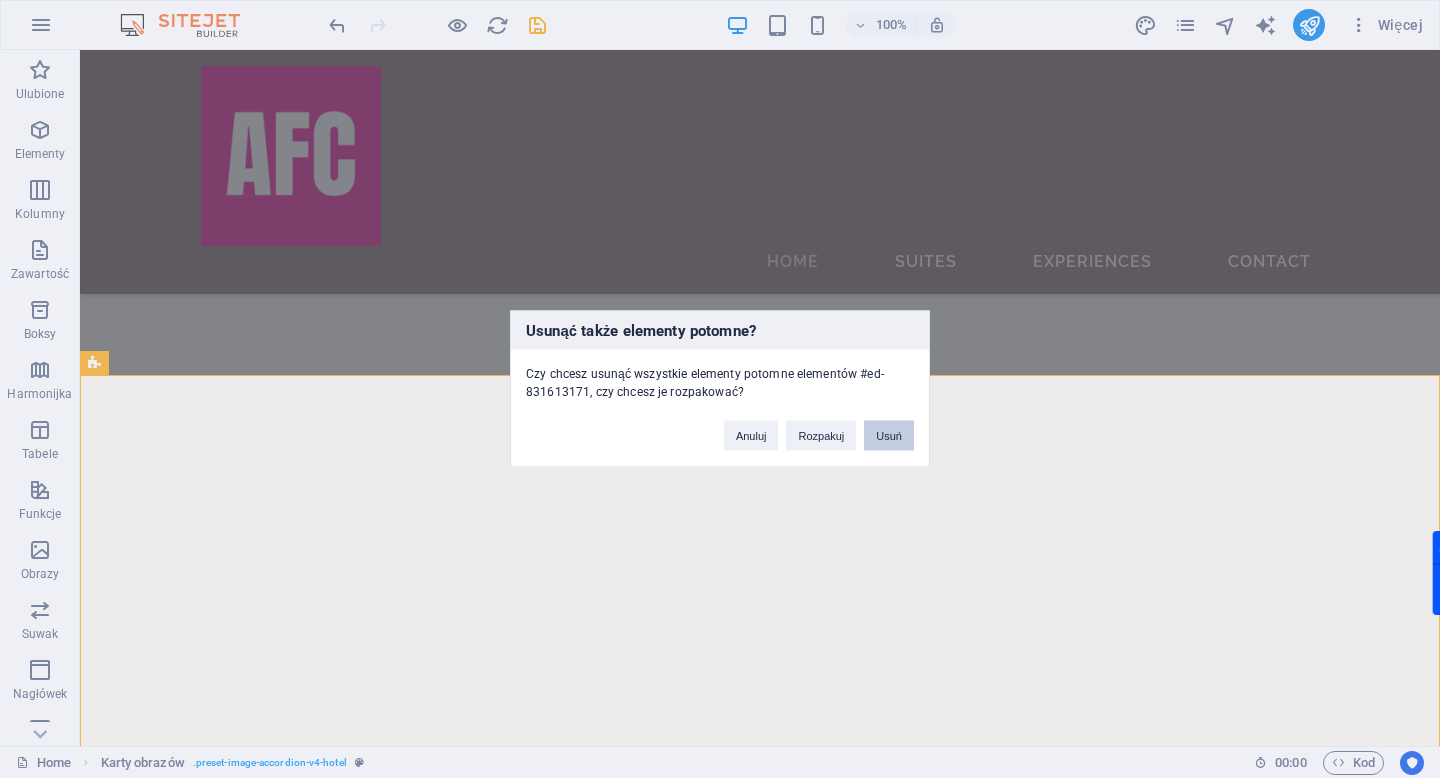 click on "Usuń" at bounding box center [889, 436] 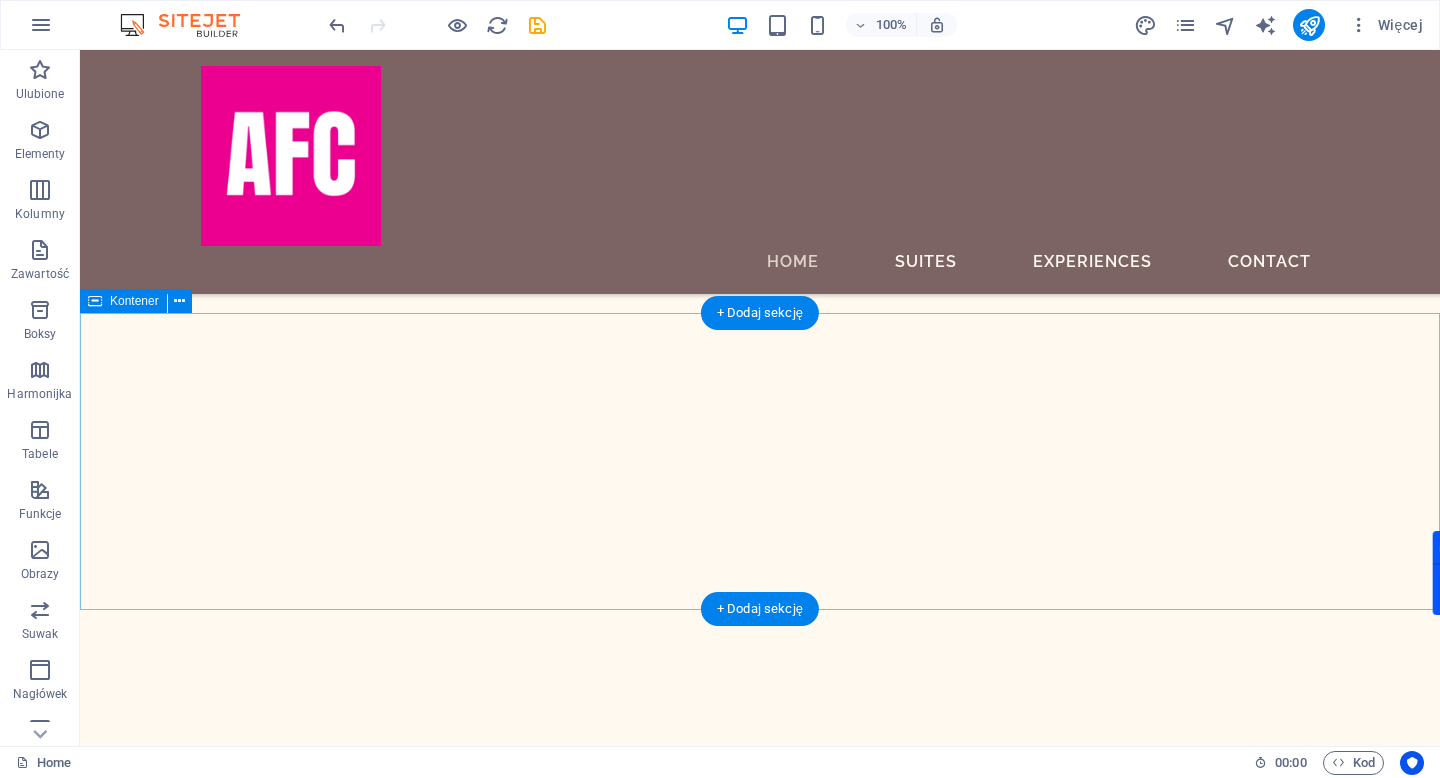 scroll, scrollTop: 1229, scrollLeft: 0, axis: vertical 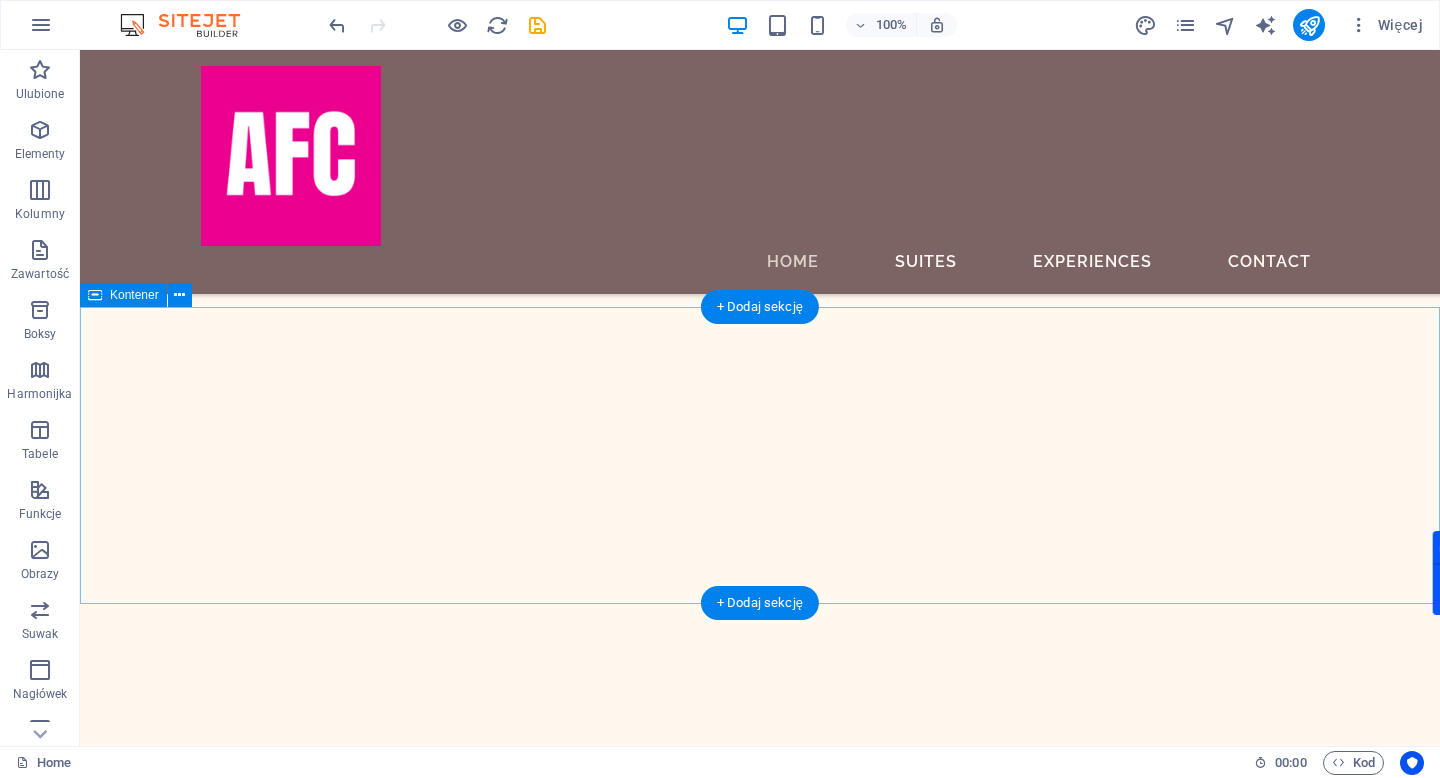 click on "Our Suites Sed ut perspiciatis unde omnis iste natus error sit voluptatem accusantium doloremque laudantium, totam rem aperiam, eaque ipsa quae ab illo inventore veritatis et quasi architecto beatae vitae dicta sunt explicabo." at bounding box center (760, 4933) 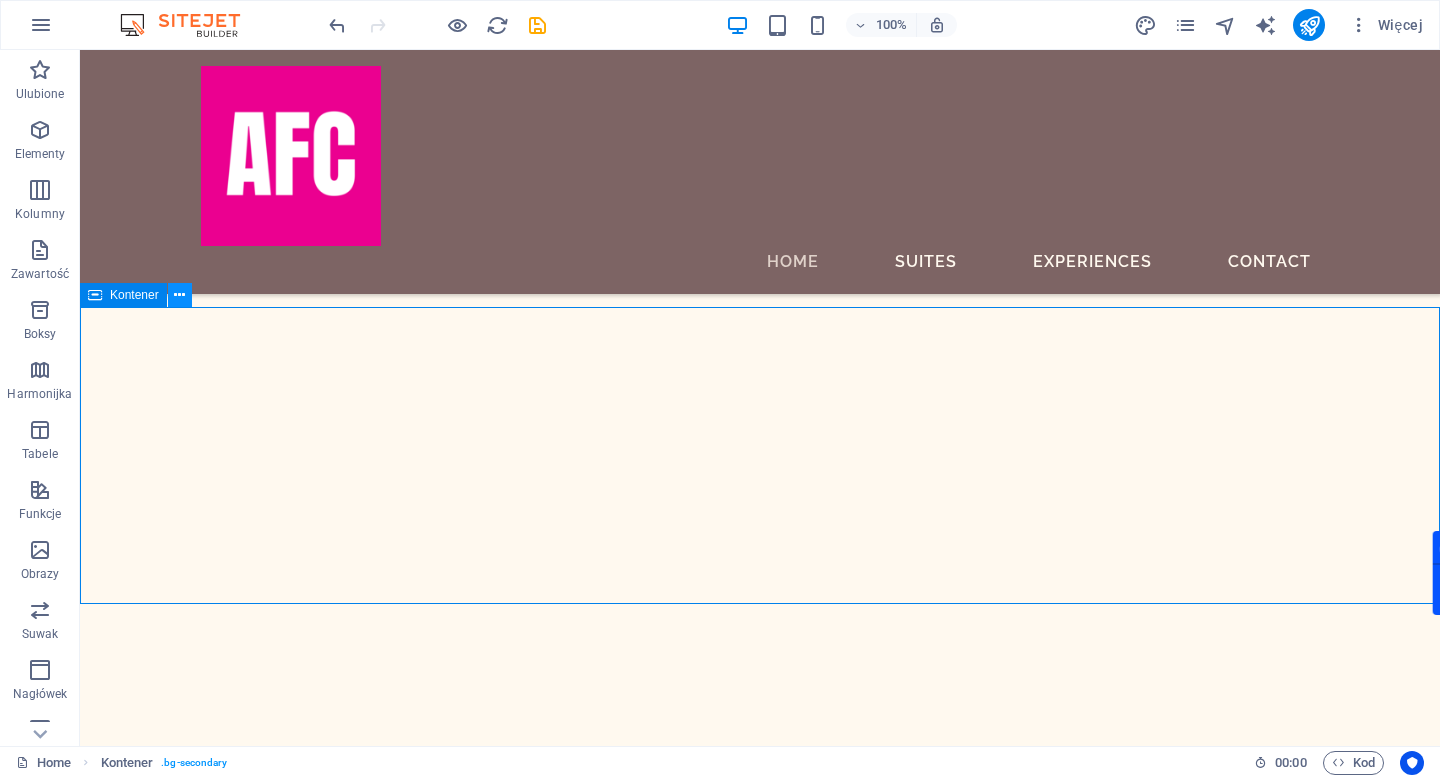 click at bounding box center (179, 295) 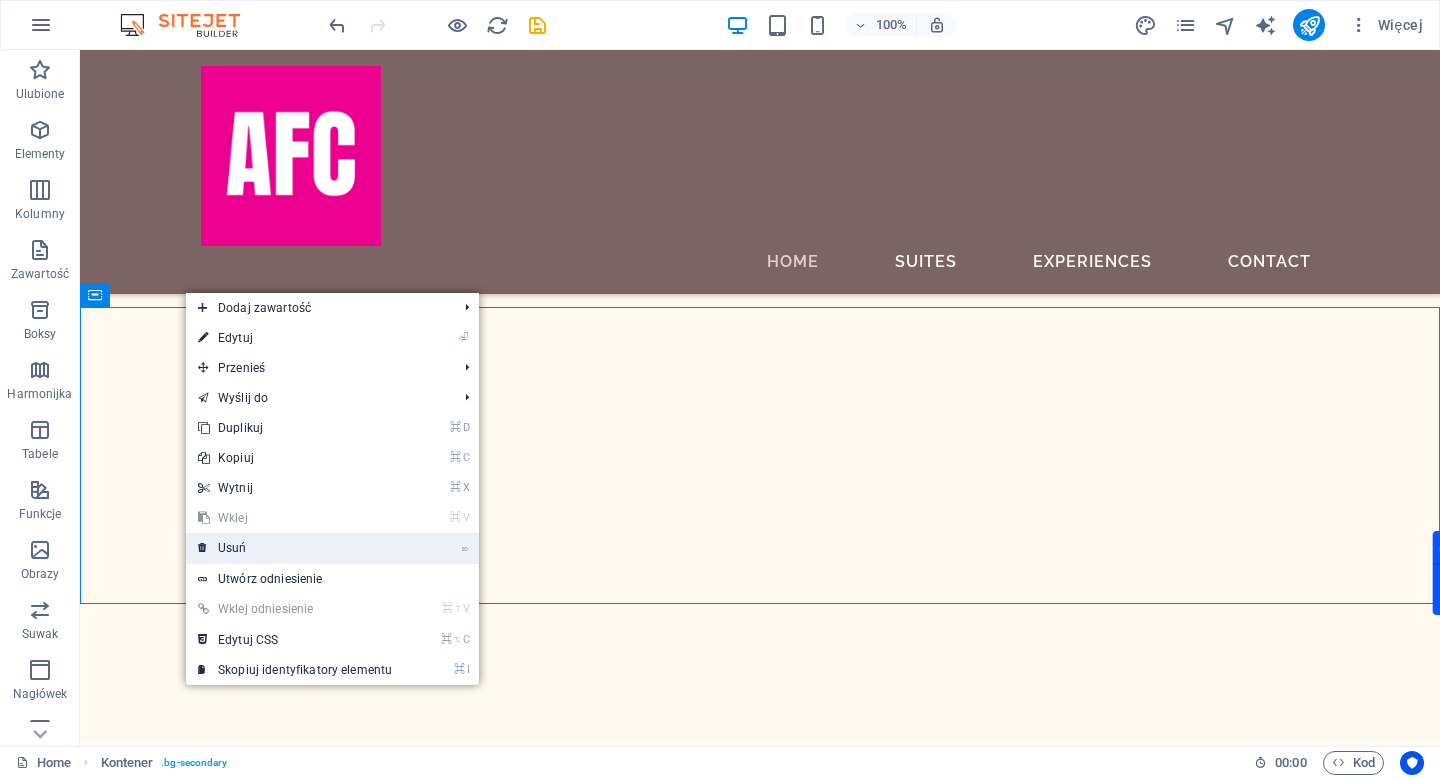 click on "⌦  Usuń" at bounding box center (295, 548) 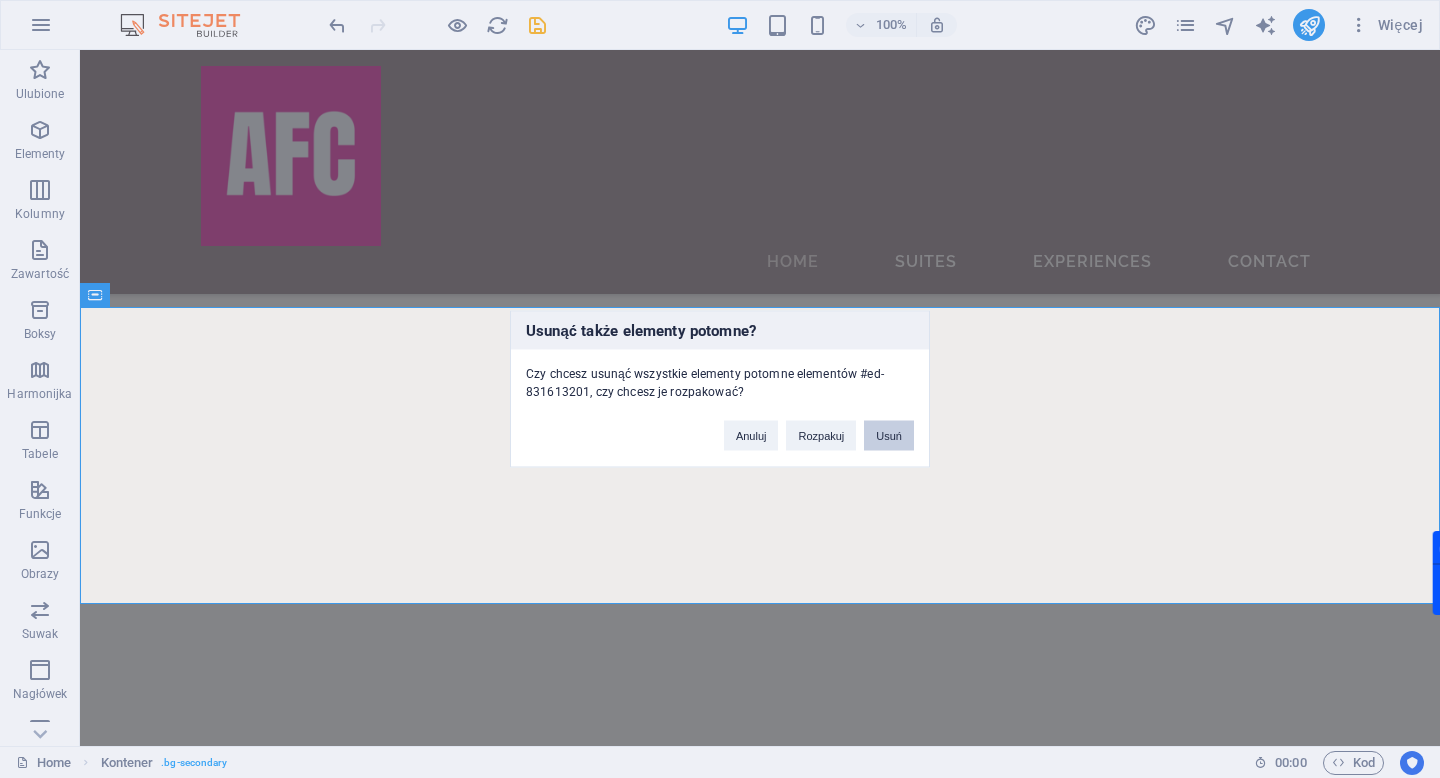 click on "Usuń" at bounding box center (889, 436) 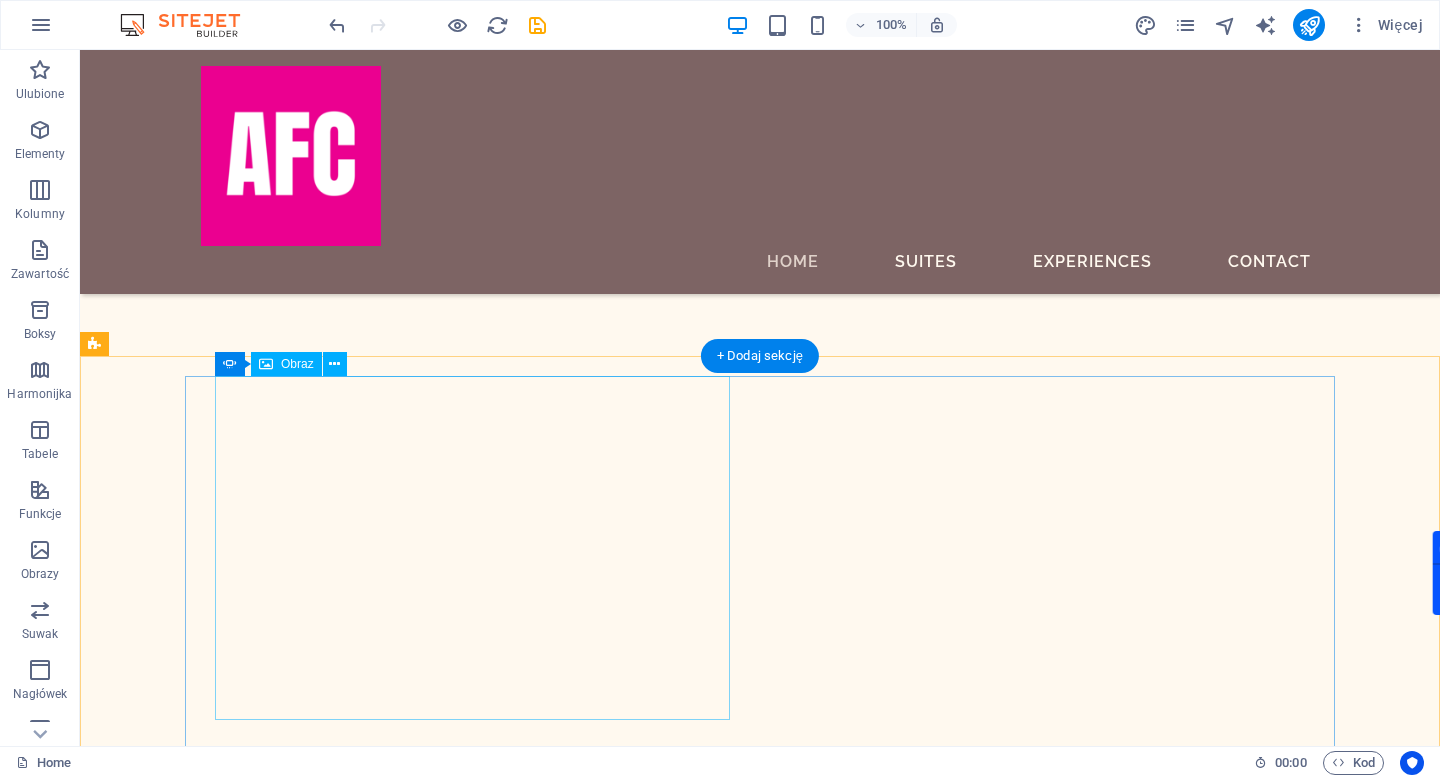 scroll, scrollTop: 1180, scrollLeft: 0, axis: vertical 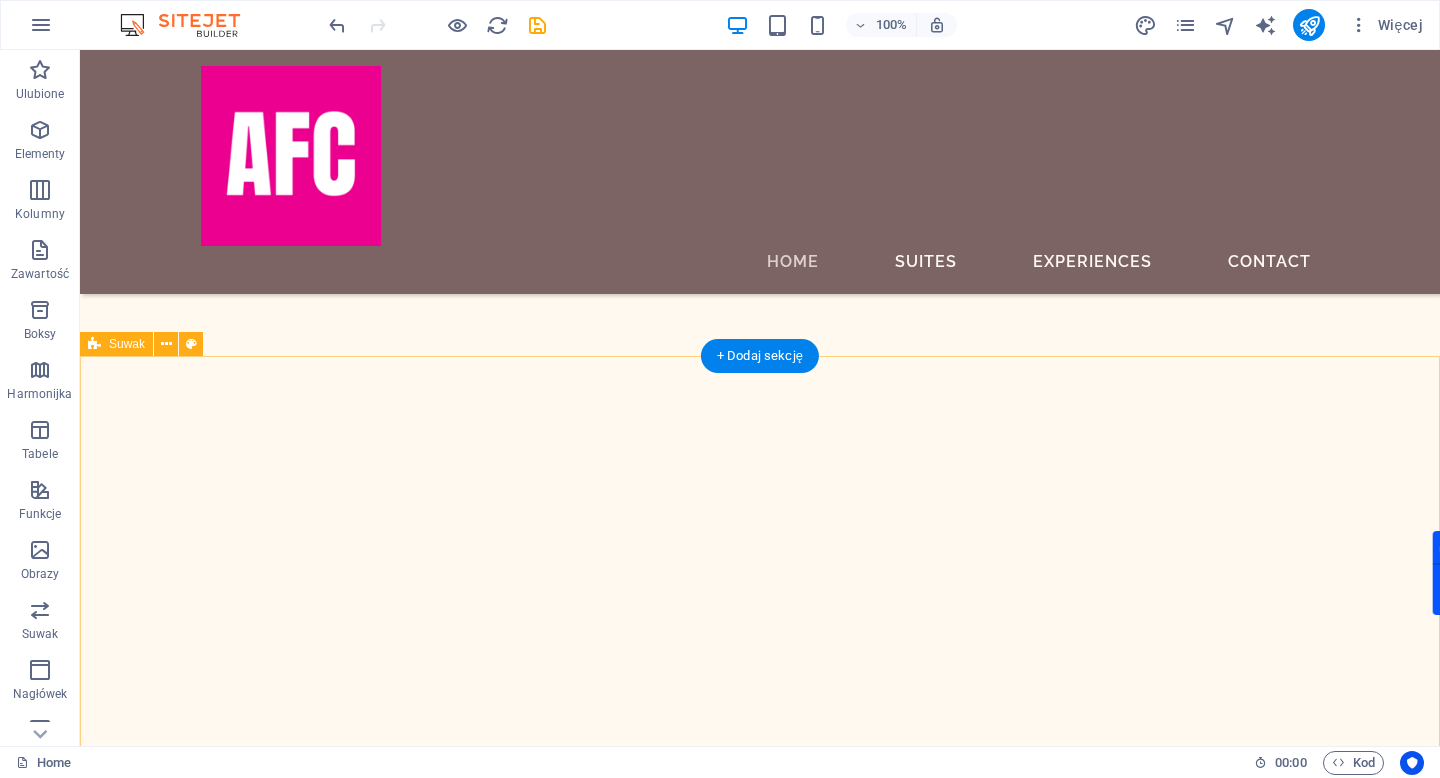 click on "Queen Deluxe 300 sqft 12 4 Superior 308sqft 8 3 Master Suite 256 sqft 8 3 Queen Deluxe 300 sqft 12 4 Superior 308sqft 8 3 Master Suite 256 sqft 8 3 Queen Deluxe 300 sqft 12 4 1 2 3" at bounding box center (760, 6944) 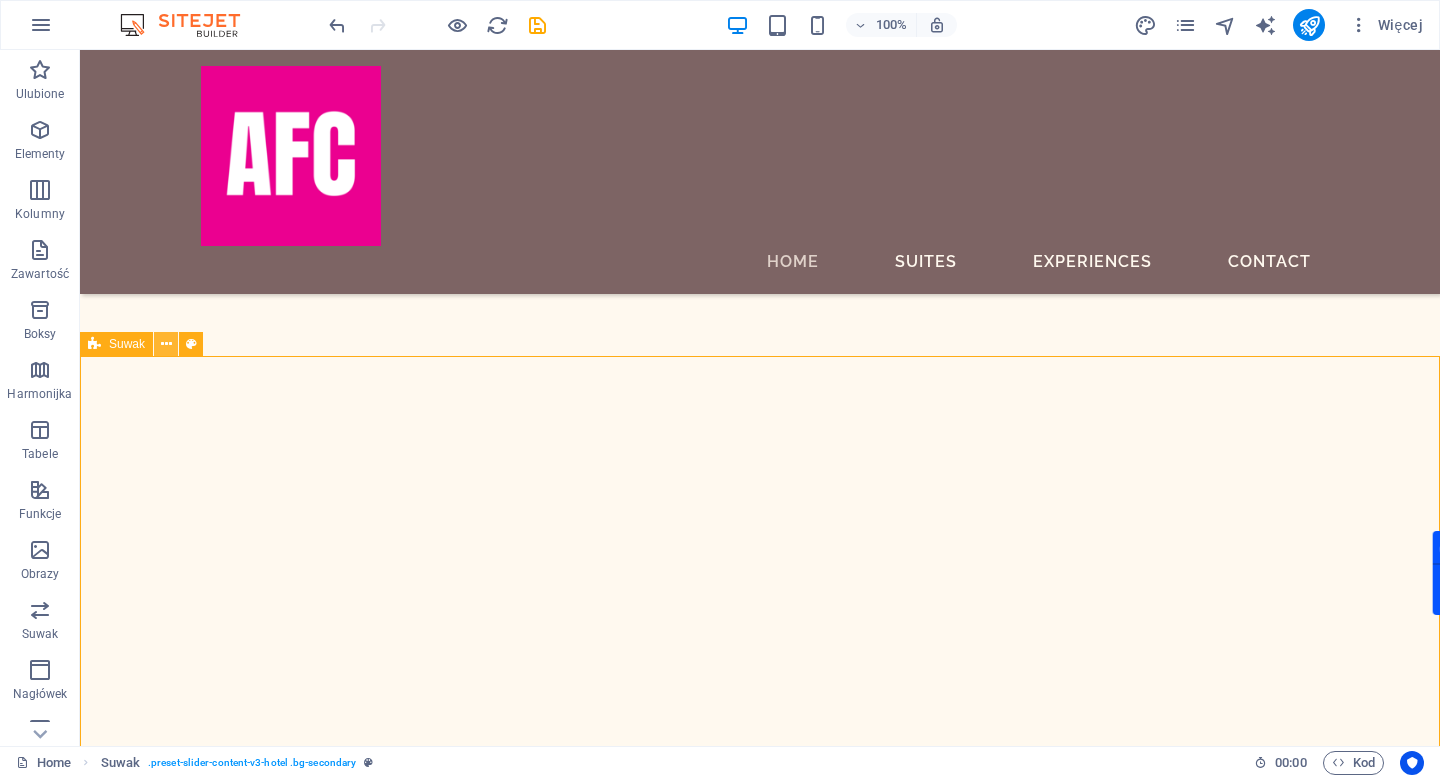 click at bounding box center [166, 344] 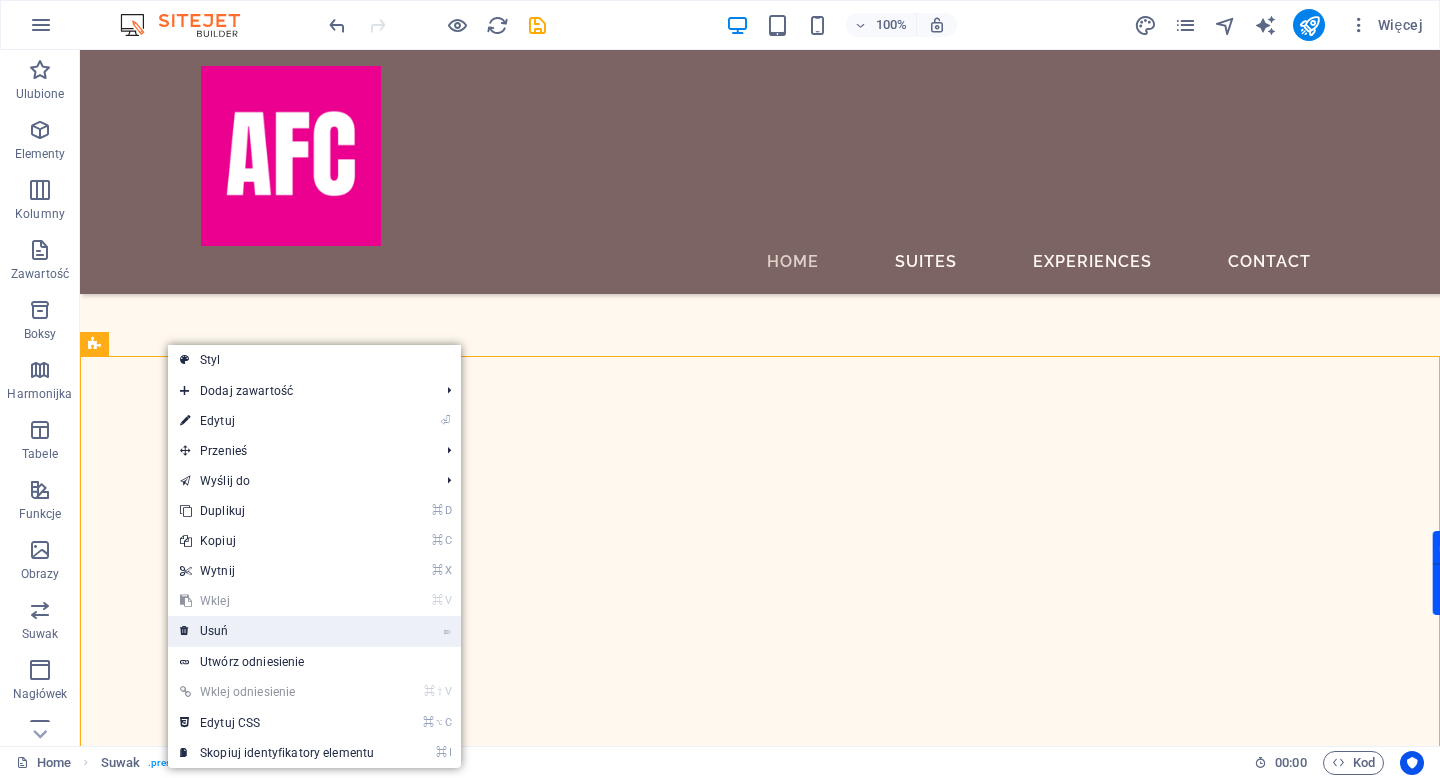 click on "⌦  Usuń" at bounding box center [277, 631] 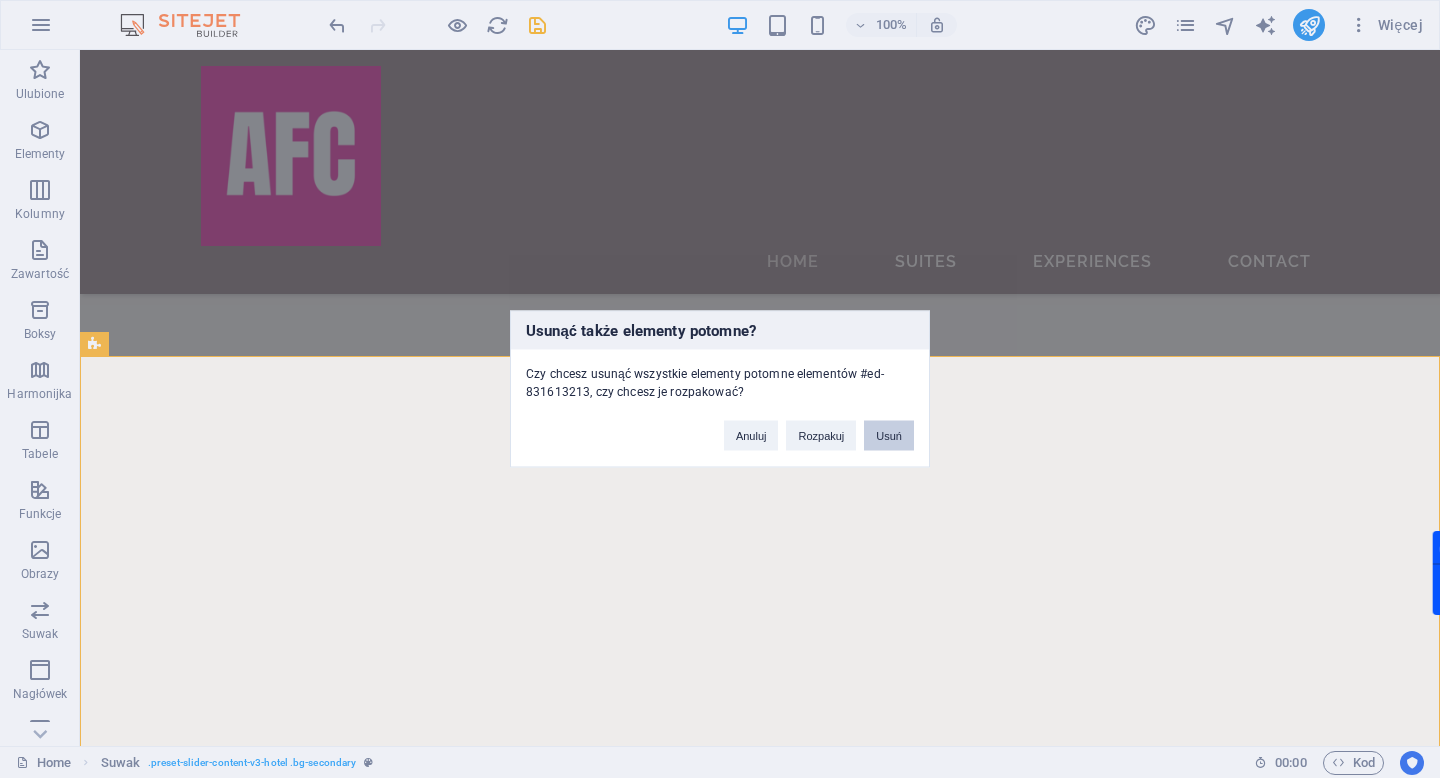 click on "Usuń" at bounding box center (889, 436) 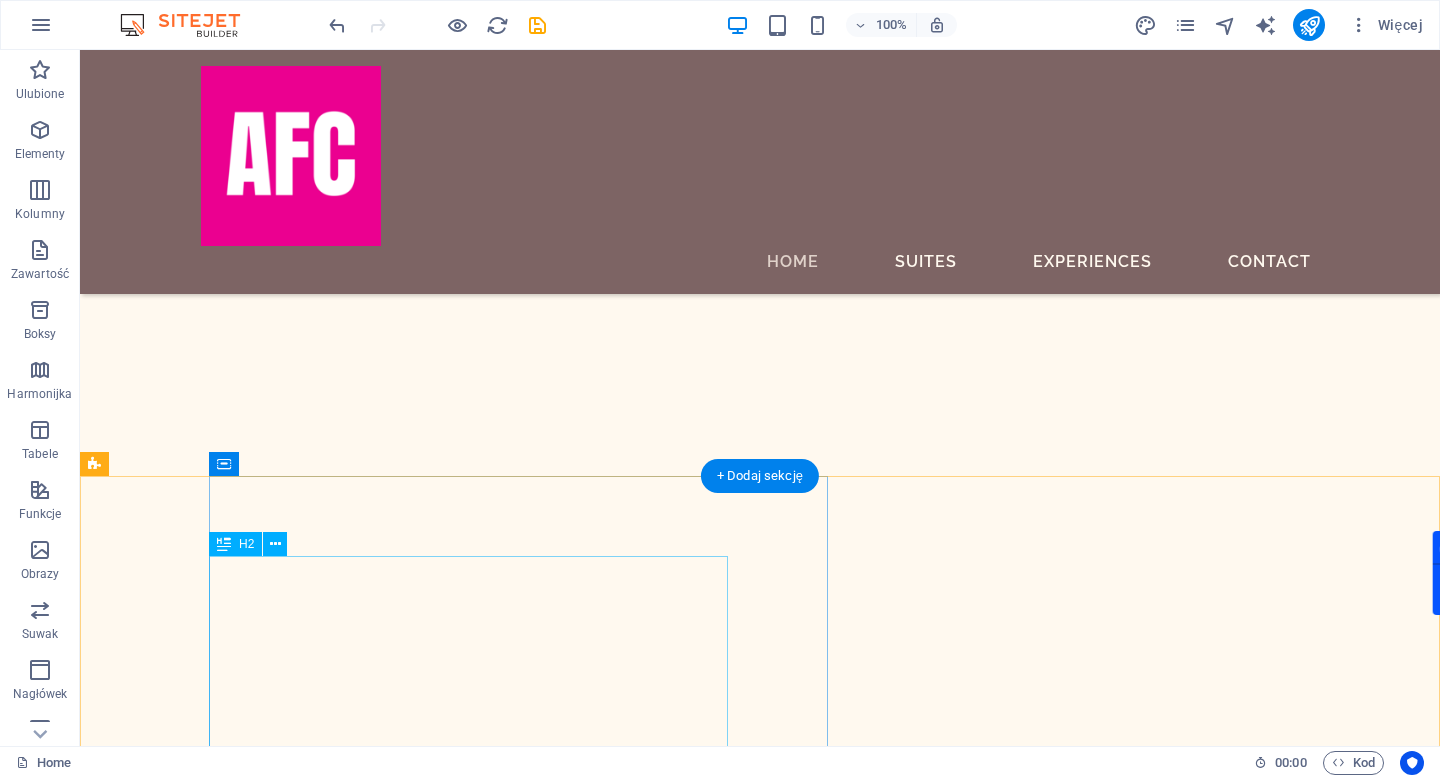 scroll, scrollTop: 1212, scrollLeft: 0, axis: vertical 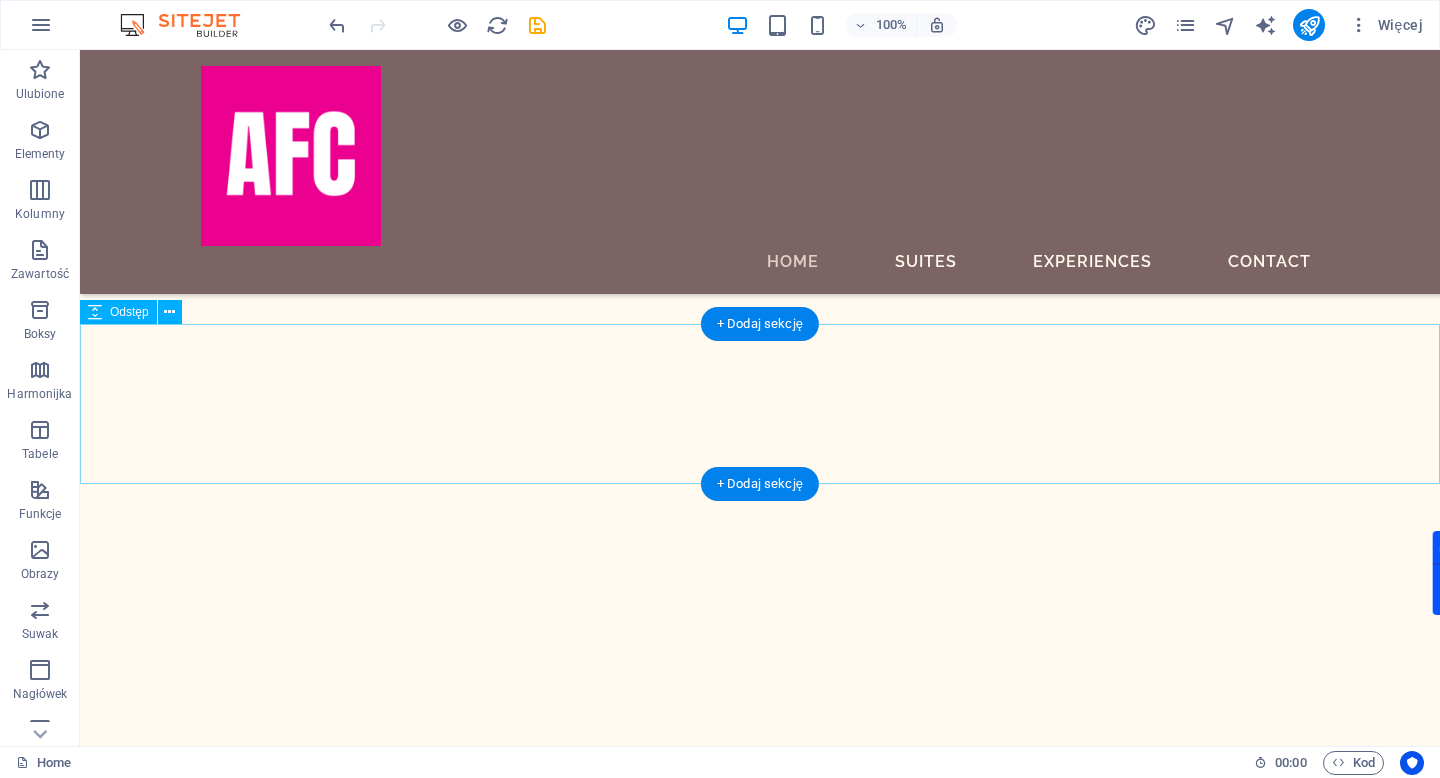 click at bounding box center [760, 4894] 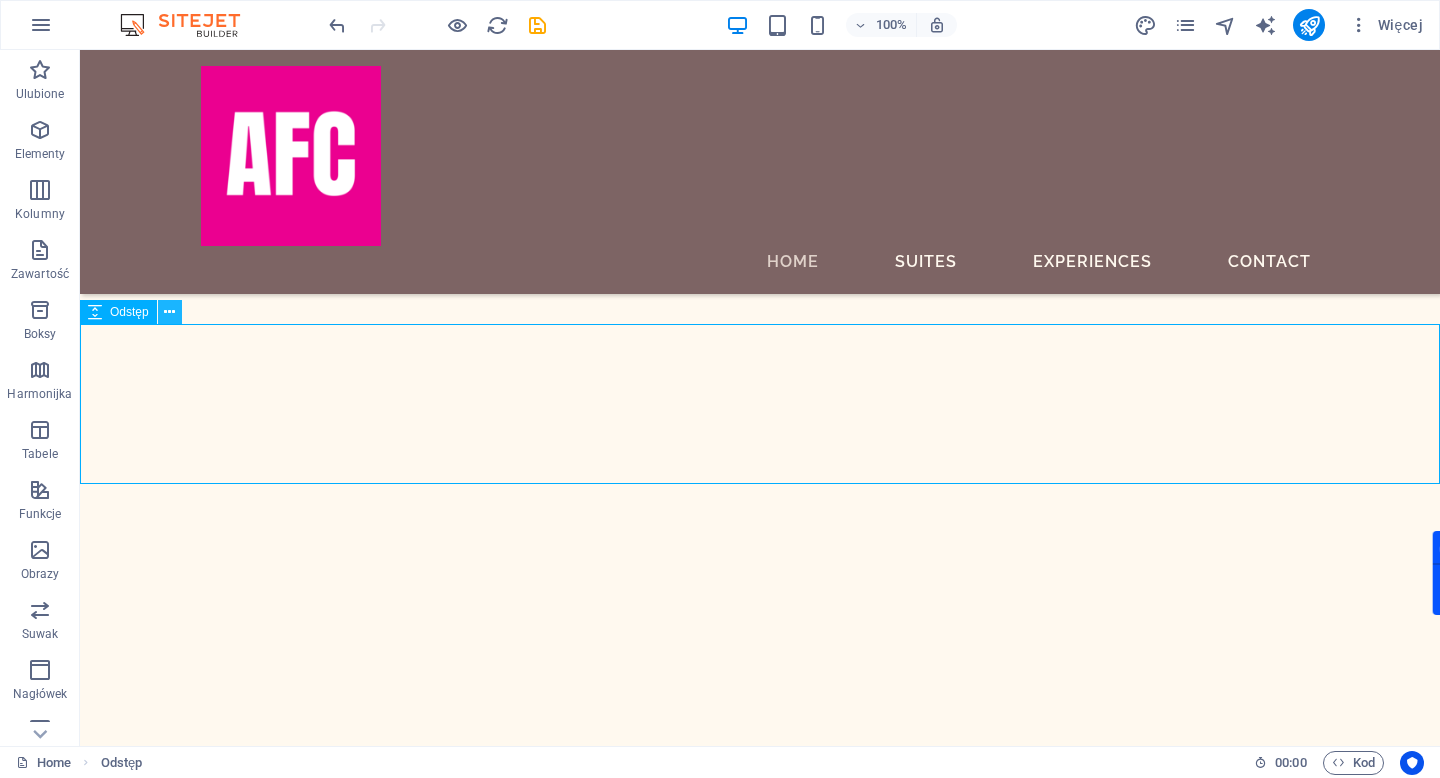 click at bounding box center (169, 312) 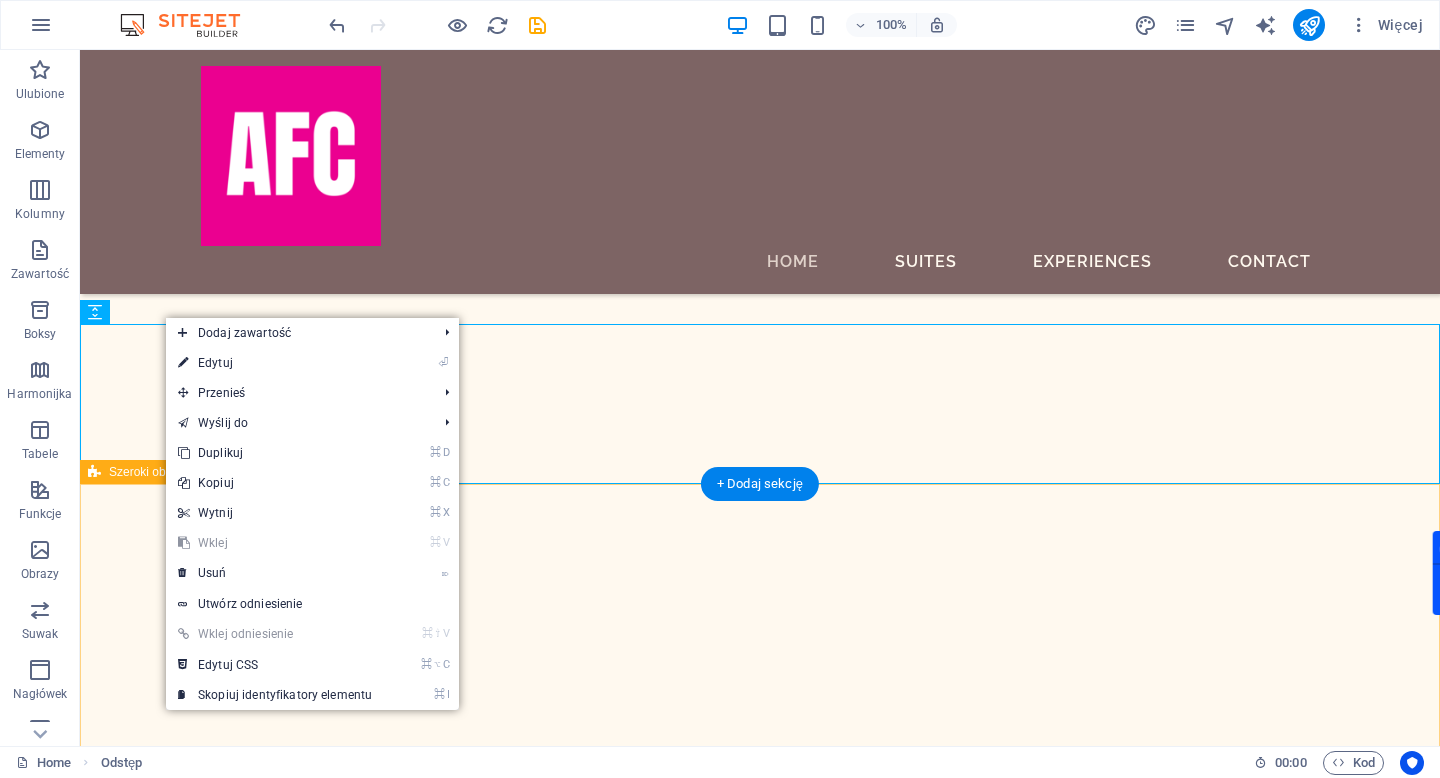 click on "Explore Our History And Surroundings Sed ut perspiciatis unde omnis iste natus error sit voluptatem accusantium doloremque laudantium, totam rem aperiam, eaque ipsa quae ab illo inventore veritatis et quasi architecto beatae vitae dicta sunt explicabo. Nemo enim ipsam voluptatem quia voluptas sit aspernatur aut odit aut fugit, sed quia consequuntur magni dolores eos qui ratione voluptatem sequi nesciunt.  learn more" at bounding box center (760, 5551) 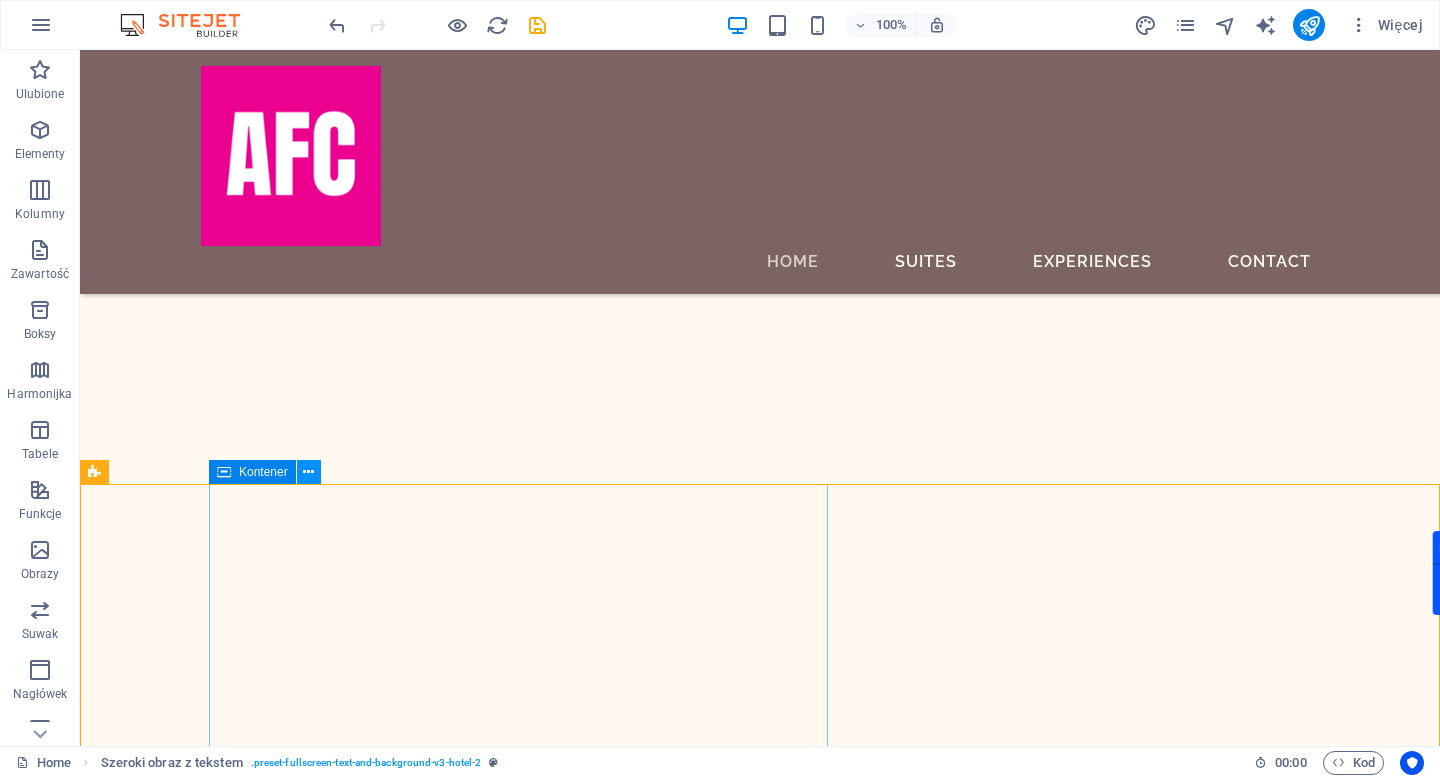 click at bounding box center [309, 472] 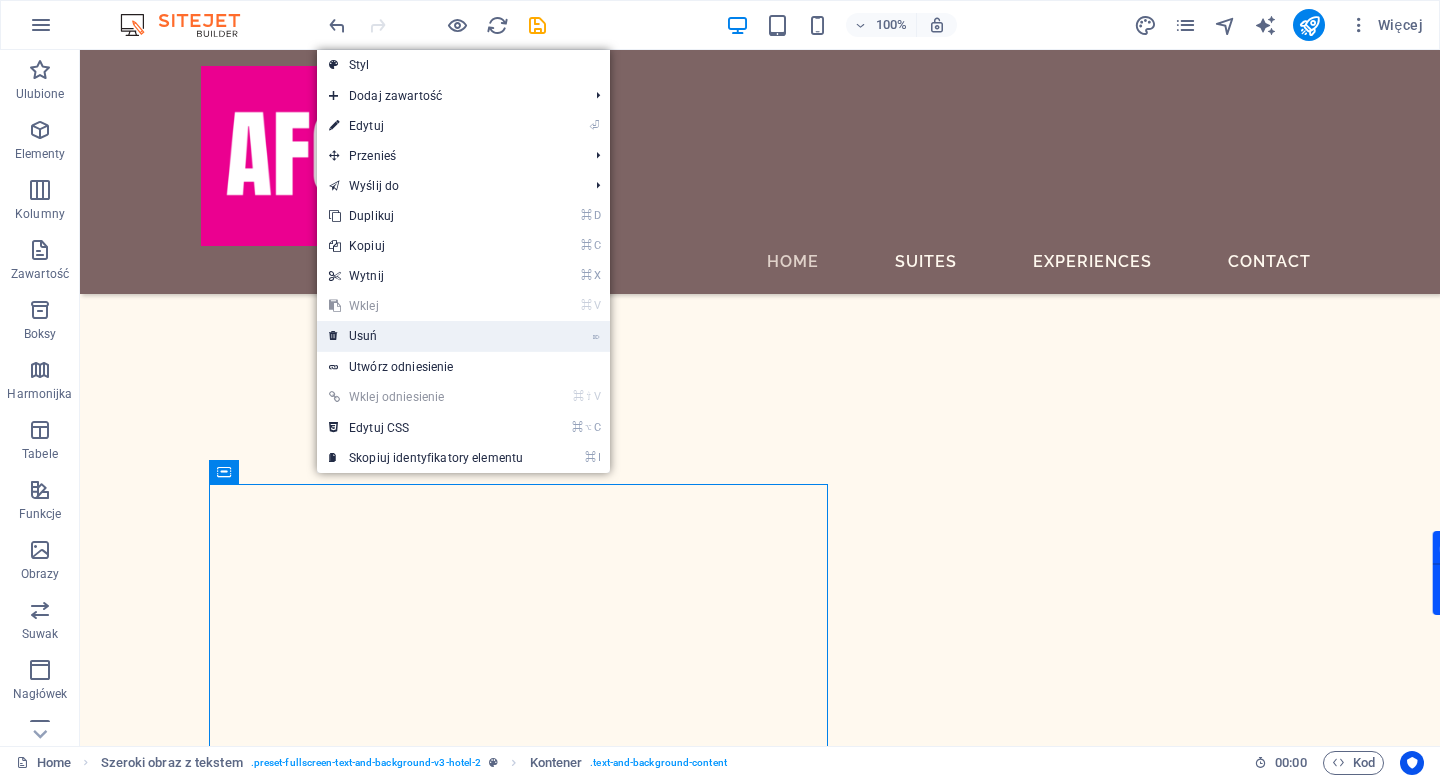 click on "⌦  Usuń" at bounding box center [426, 336] 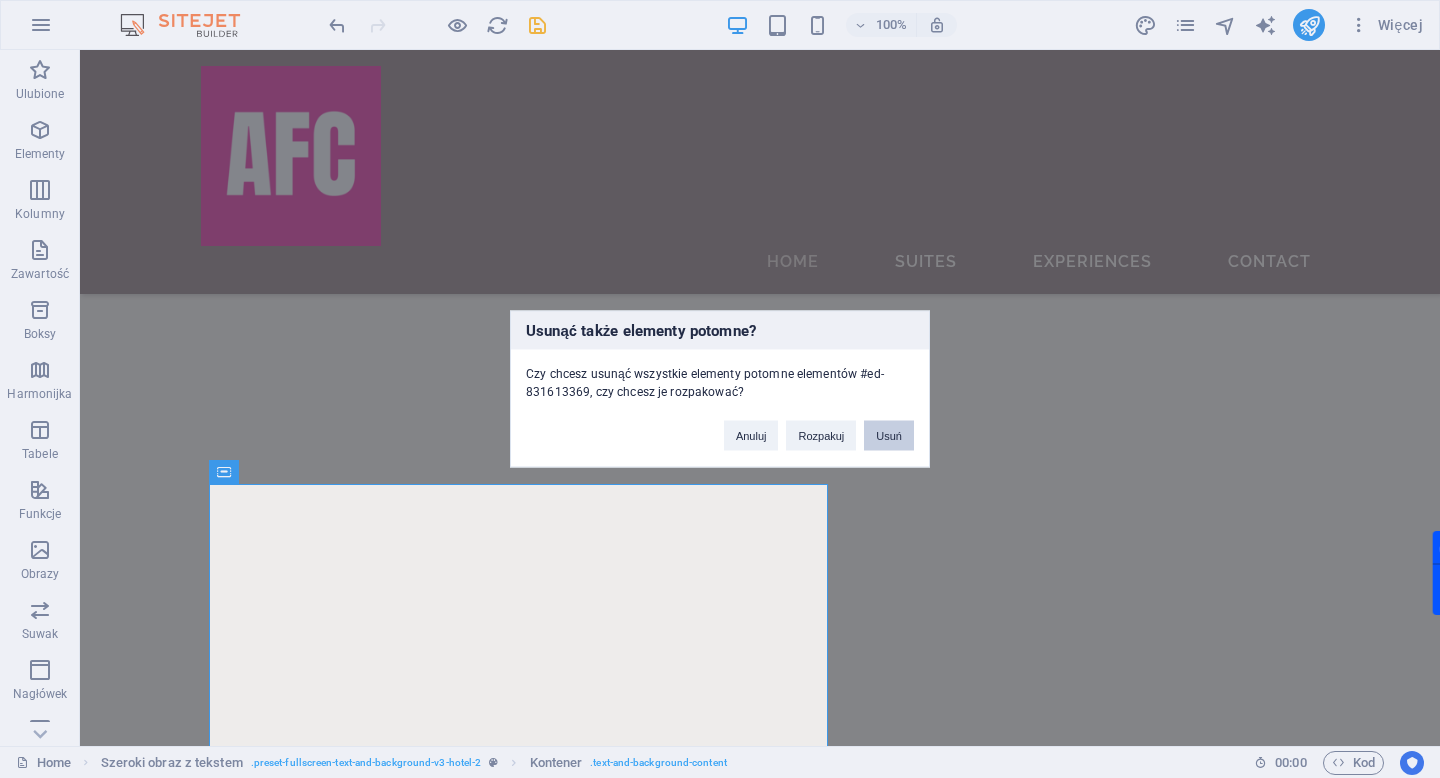 click on "Usuń" at bounding box center (889, 436) 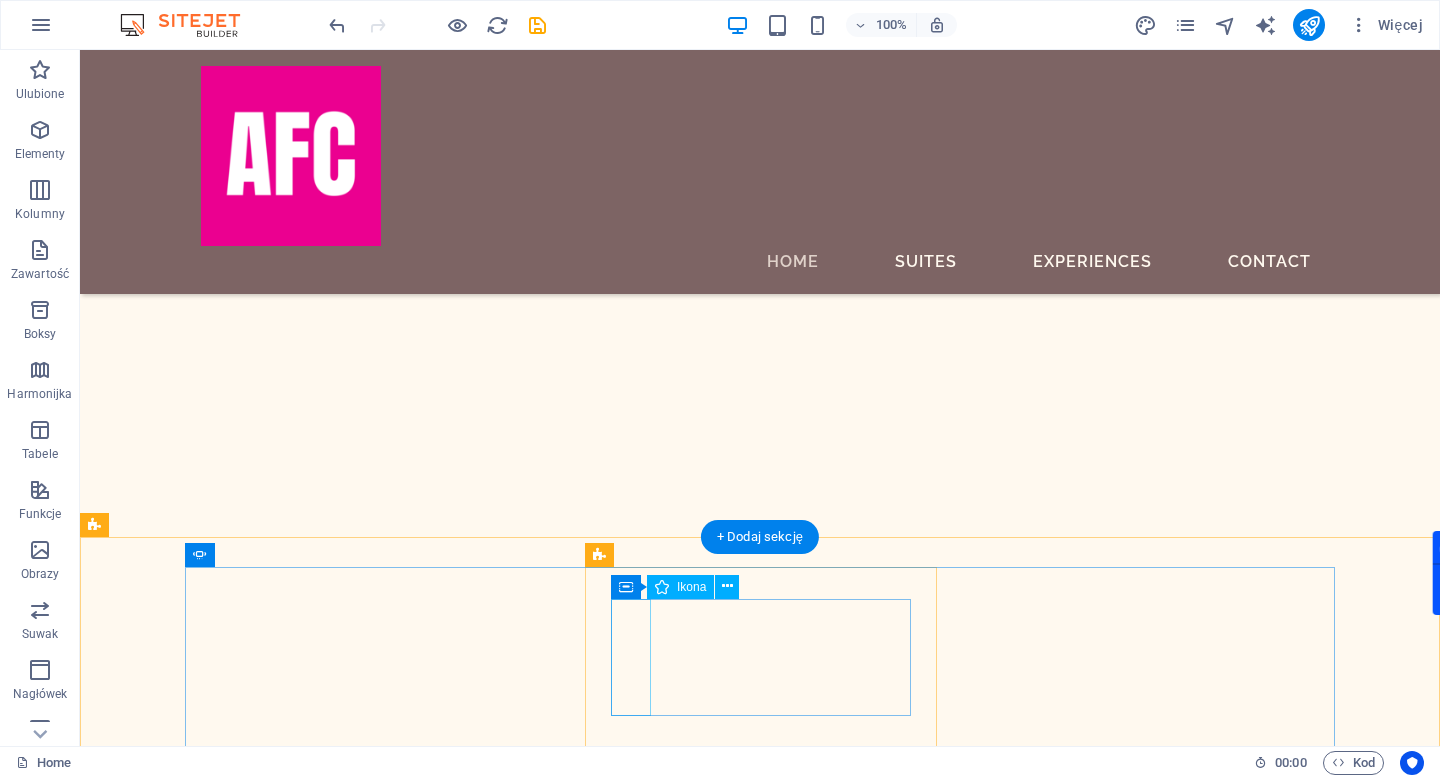 scroll, scrollTop: 1811, scrollLeft: 0, axis: vertical 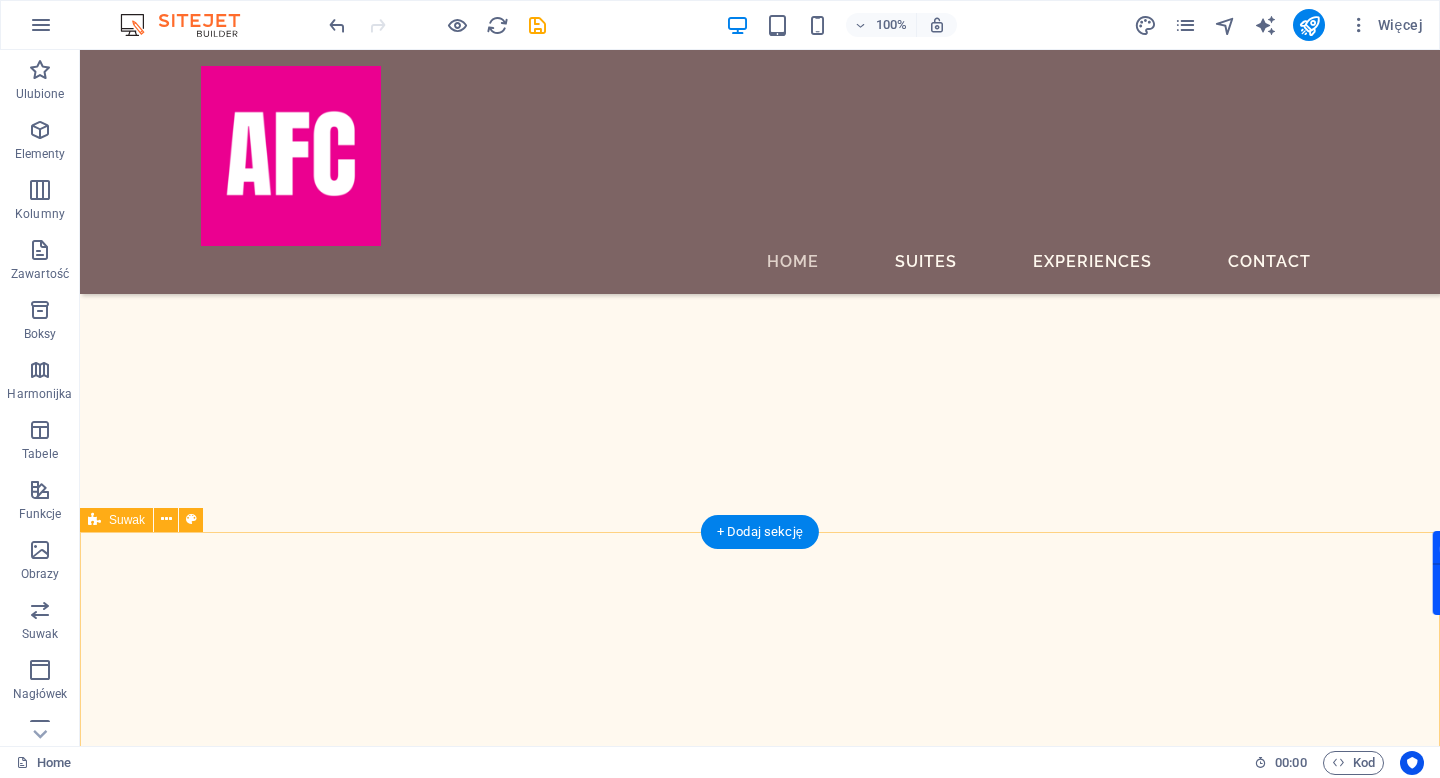 click on "LumeDeAqua, Best Hotel Breakfast Voted By Falstaff Travel Members LumeDeAqua, Best Hotel Breakfast Voted By Falstaff Travel Members LumeDeAqua, Best Hotel Breakfast Voted By Falstaff Travel Members LumeDeAqua, Best Hotel Breakfast Voted By Falstaff Travel Members LumeDeAqua, Best Hotel Breakfast Voted By Falstaff Travel Members LumeDeAqua, Best Hotel Breakfast Voted By Falstaff Travel Members LumeDeAqua, Best Hotel Breakfast Voted By Falstaff Travel Members LumeDeAqua, Best Hotel Breakfast Voted By Falstaff Travel Members LumeDeAqua, Best Hotel Breakfast Voted By Falstaff Travel Members LumeDeAqua, Best Hotel Breakfast Voted By Falstaff Travel Members 1 2 3 4" at bounding box center (760, 6303) 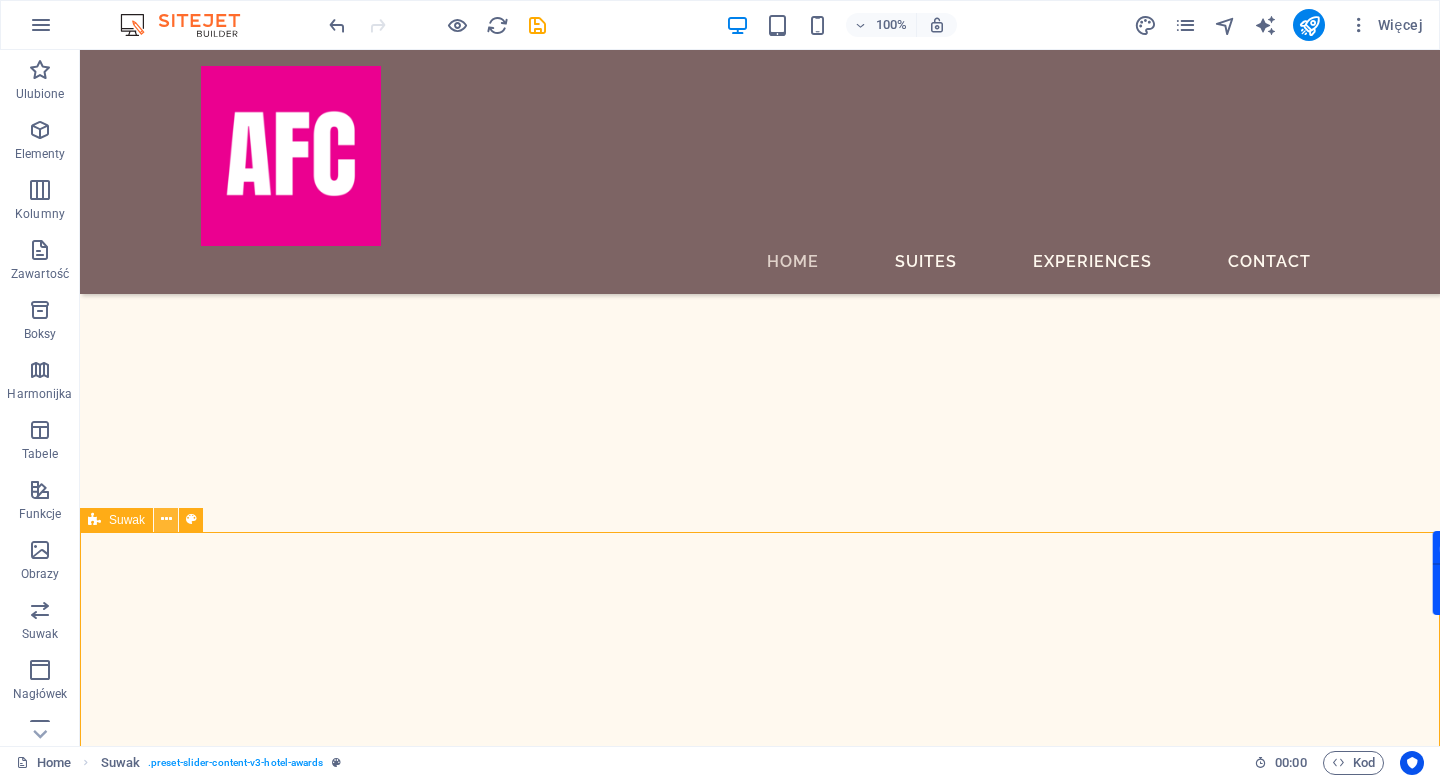 click at bounding box center [166, 519] 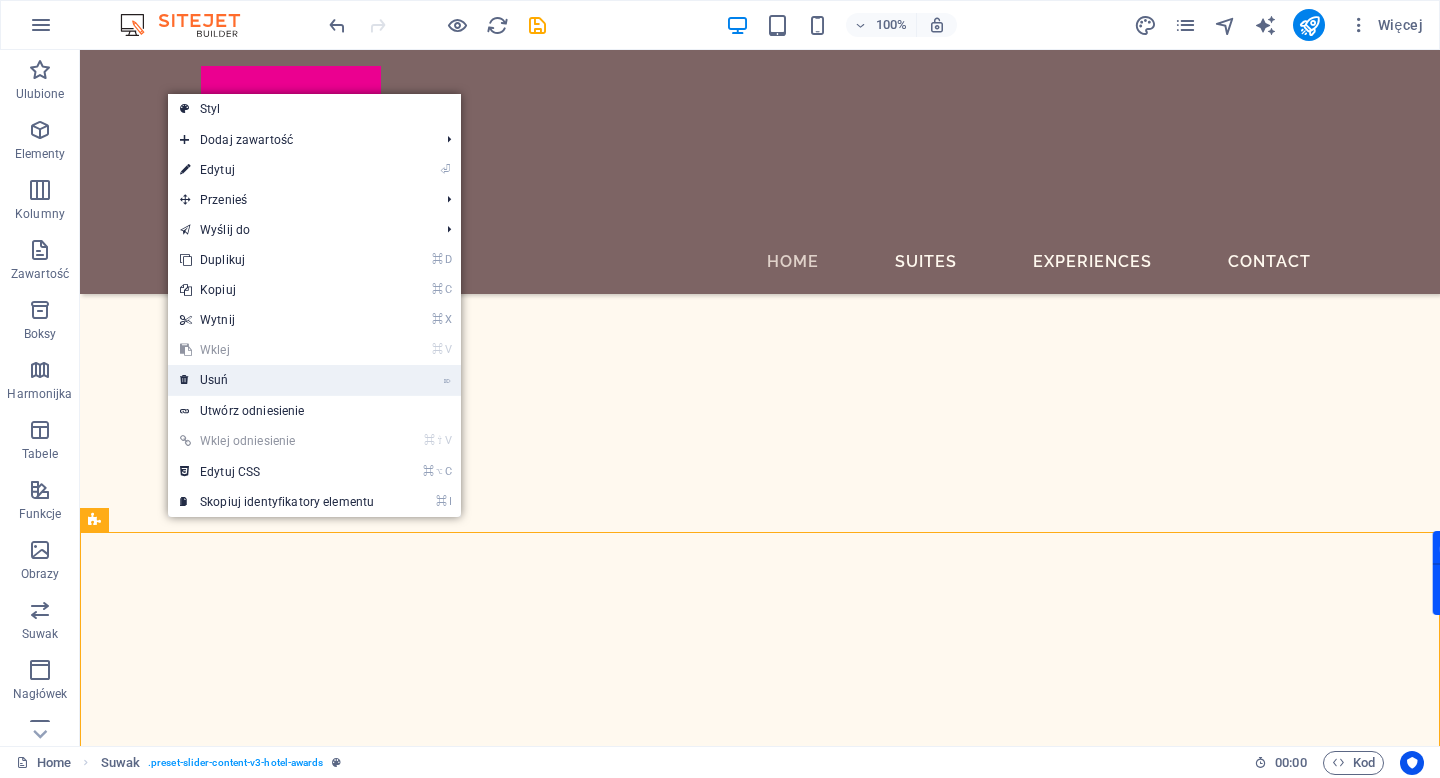 click on "⌦  Usuń" at bounding box center (277, 380) 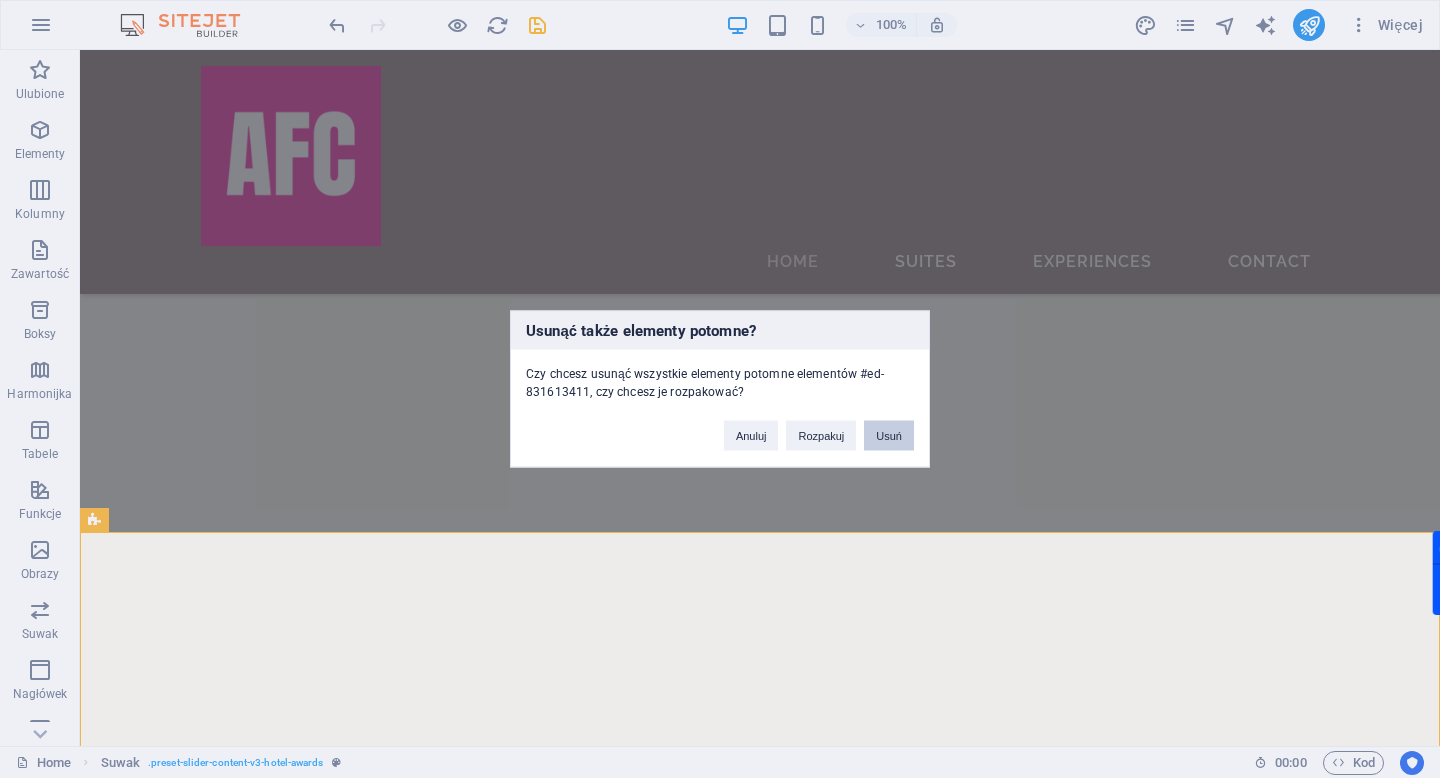 click on "Usuń" at bounding box center [889, 436] 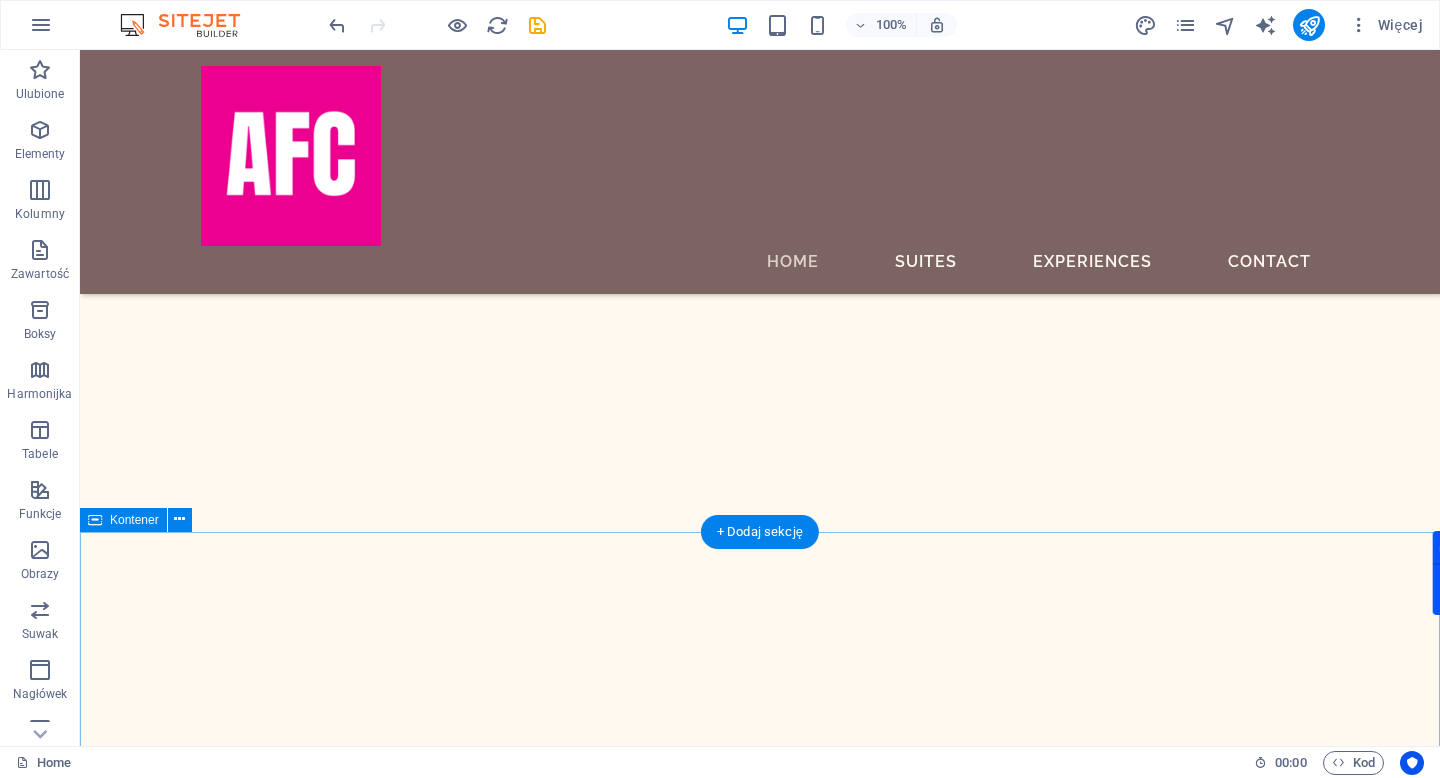 click on "Book Your Stay Sed ut perspiciatis unde omnis iste natus error sit voluptatem accusantium doloremque laudantium, totam rem aperiam, CHECK IN CHECK OUT ADULTS BOOK A STAY   I have read and understand the privacy policy. Nieczytelny? Załaduj nowy" at bounding box center [760, 5553] 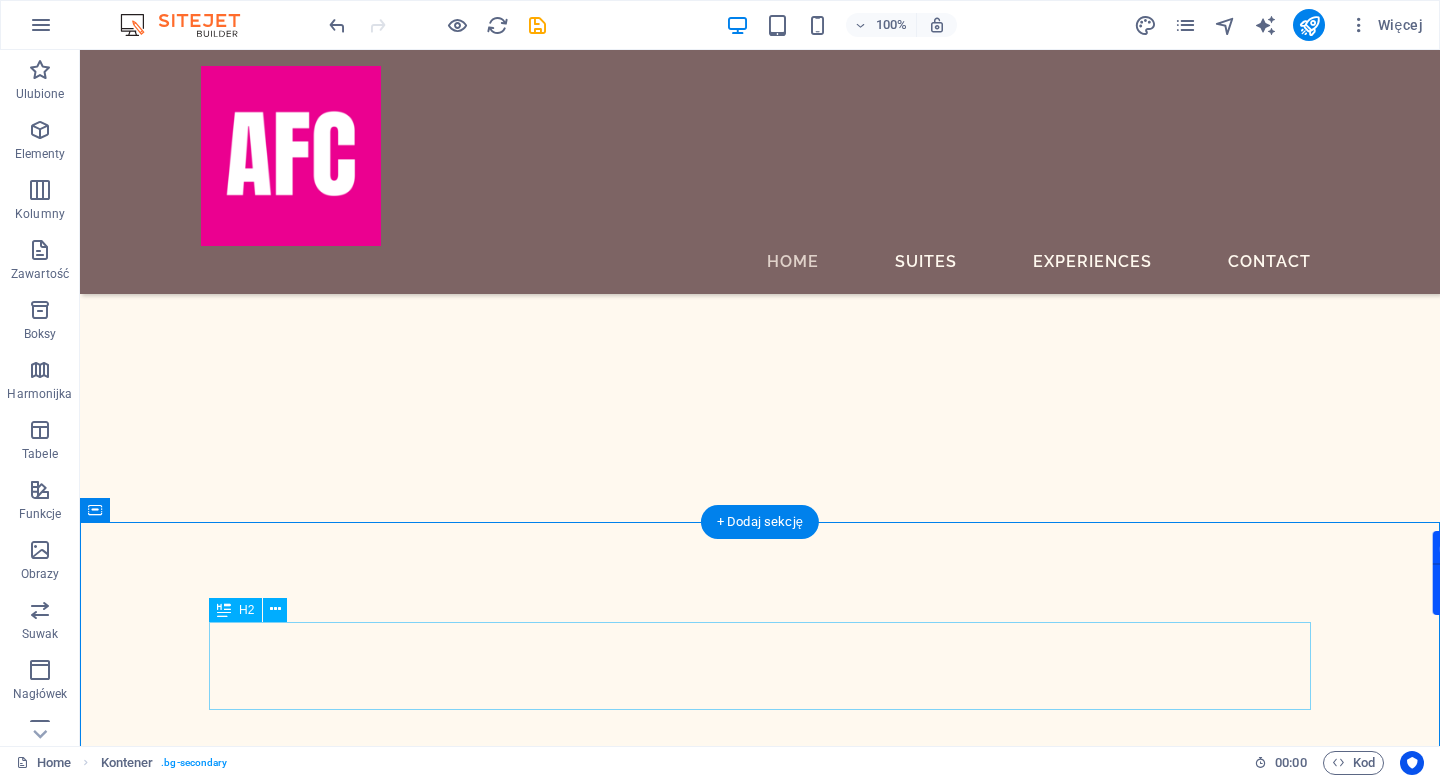 scroll, scrollTop: 1817, scrollLeft: 0, axis: vertical 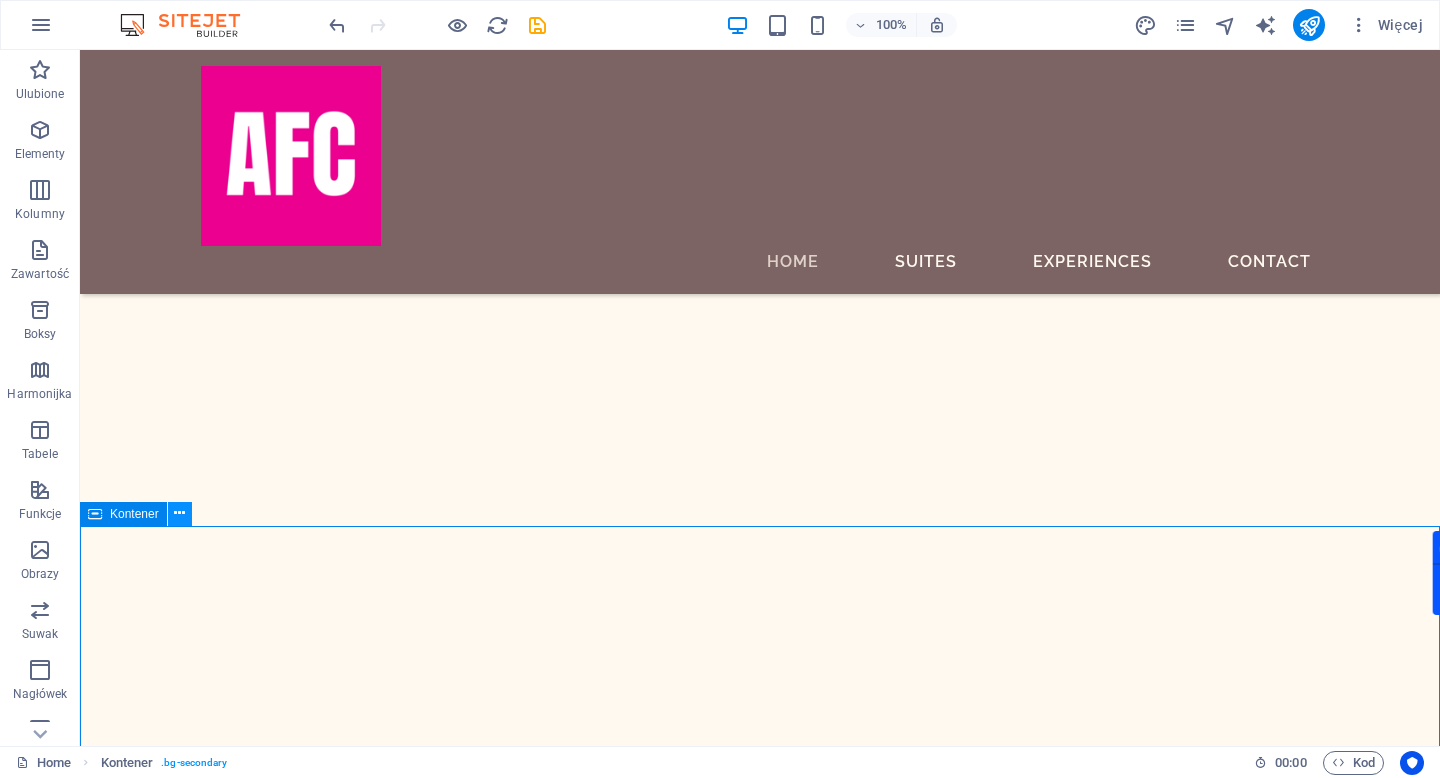 click at bounding box center (180, 514) 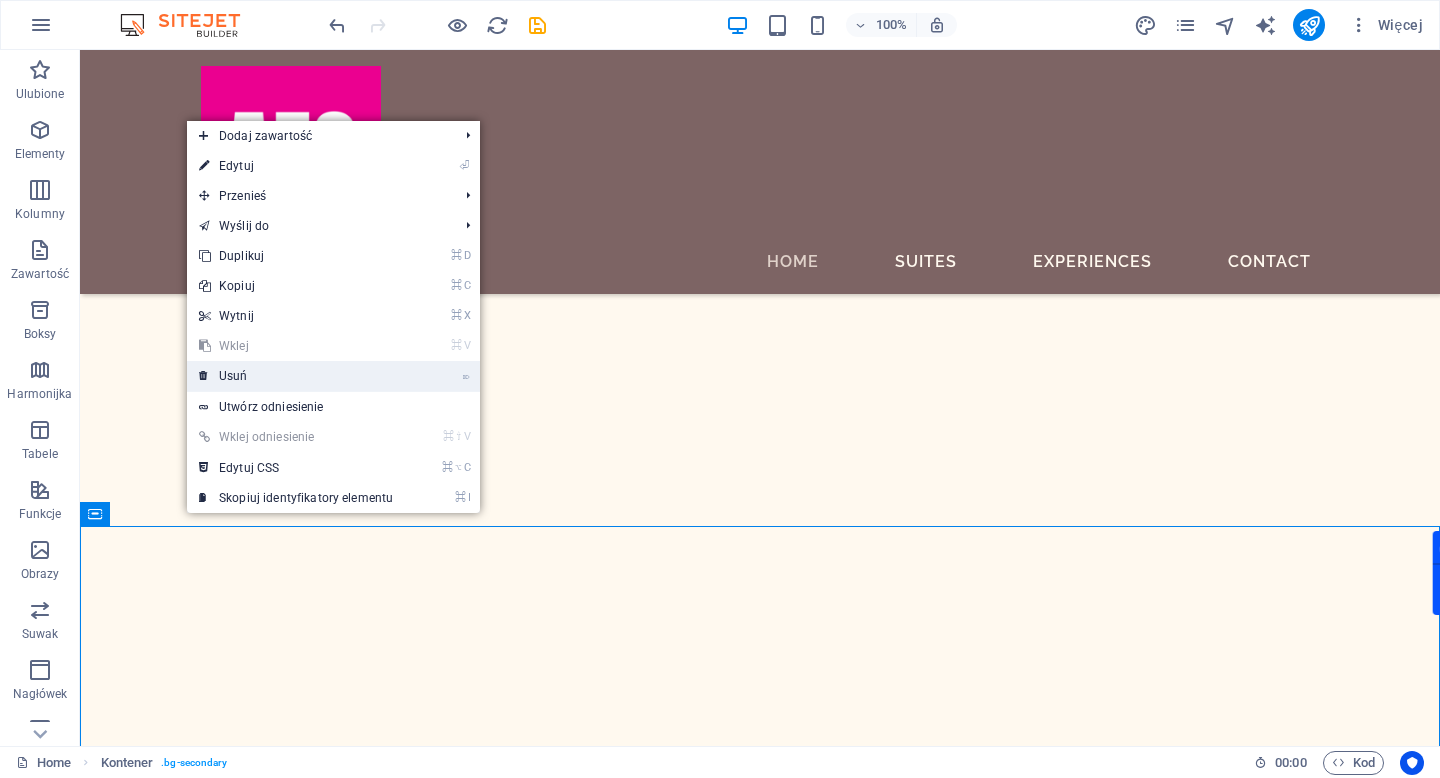 click on "⌦  Usuń" at bounding box center (296, 376) 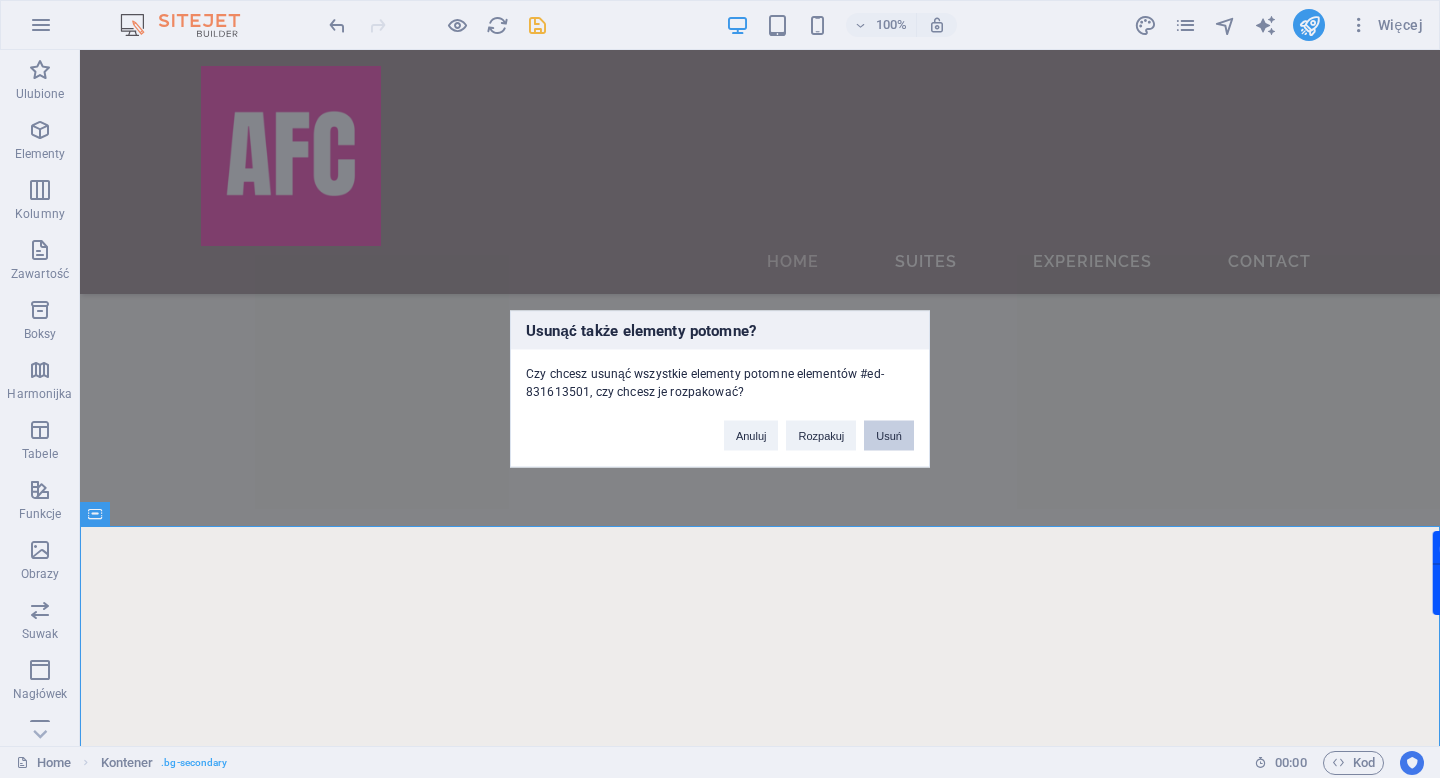 click on "Usuń" at bounding box center [889, 436] 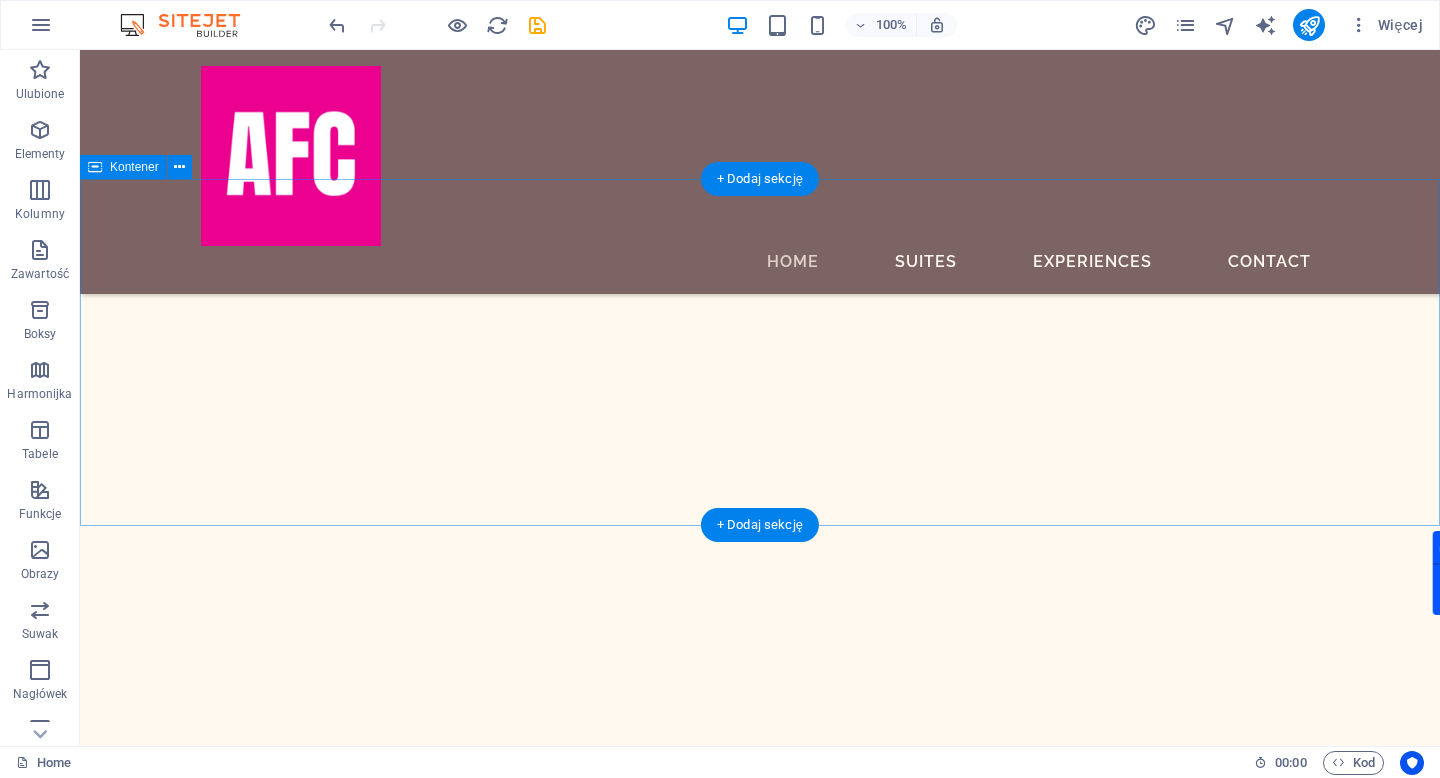 click on "Our Awards Sed ut perspiciatis unde omnis iste natus error sit voluptatem accusantium doloremque laudantium, totam rem aperiam, eaque ipsa quae ab illo inventore veritatis et quasi architecto beatae vitae dicta sunt explicabo." at bounding box center [760, 4892] 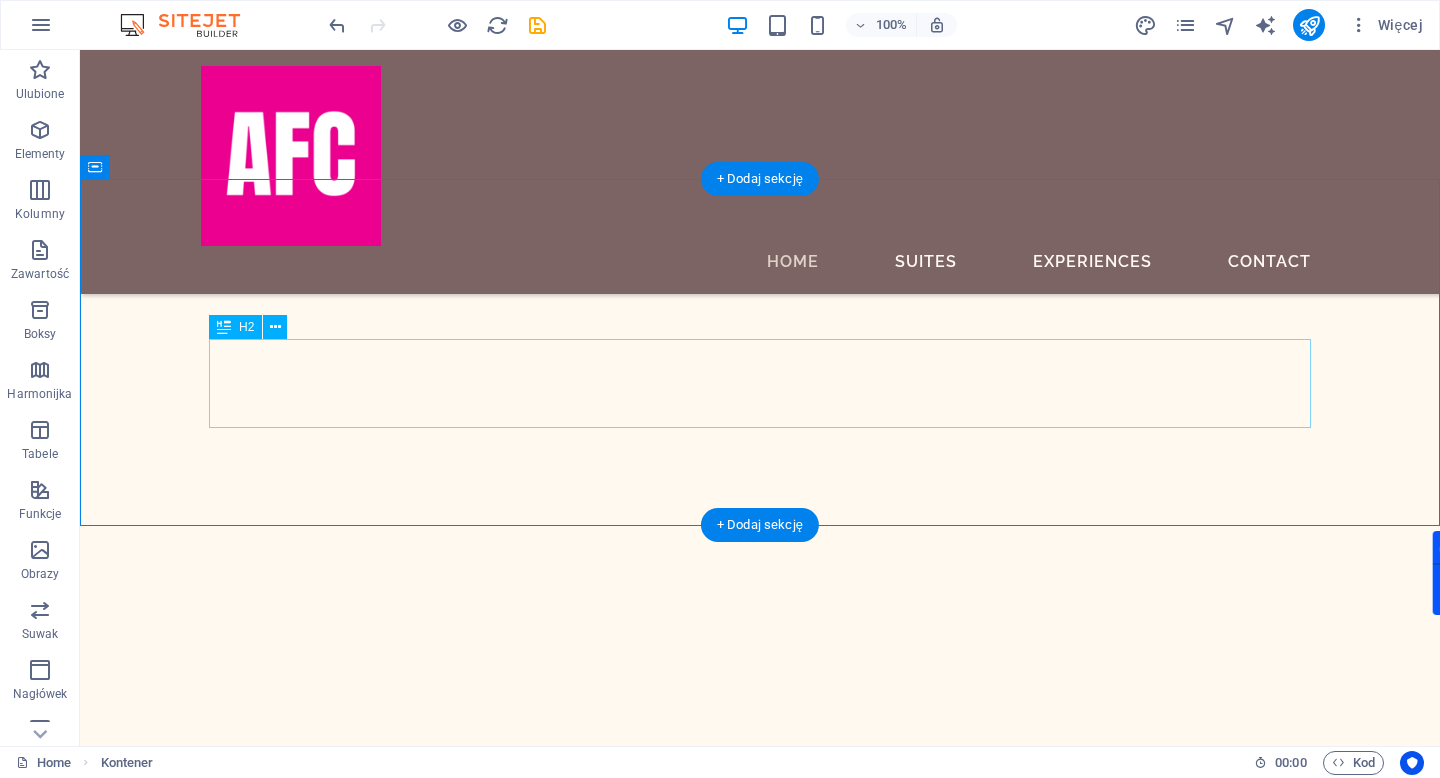 click on "Our Awards" at bounding box center [760, 4923] 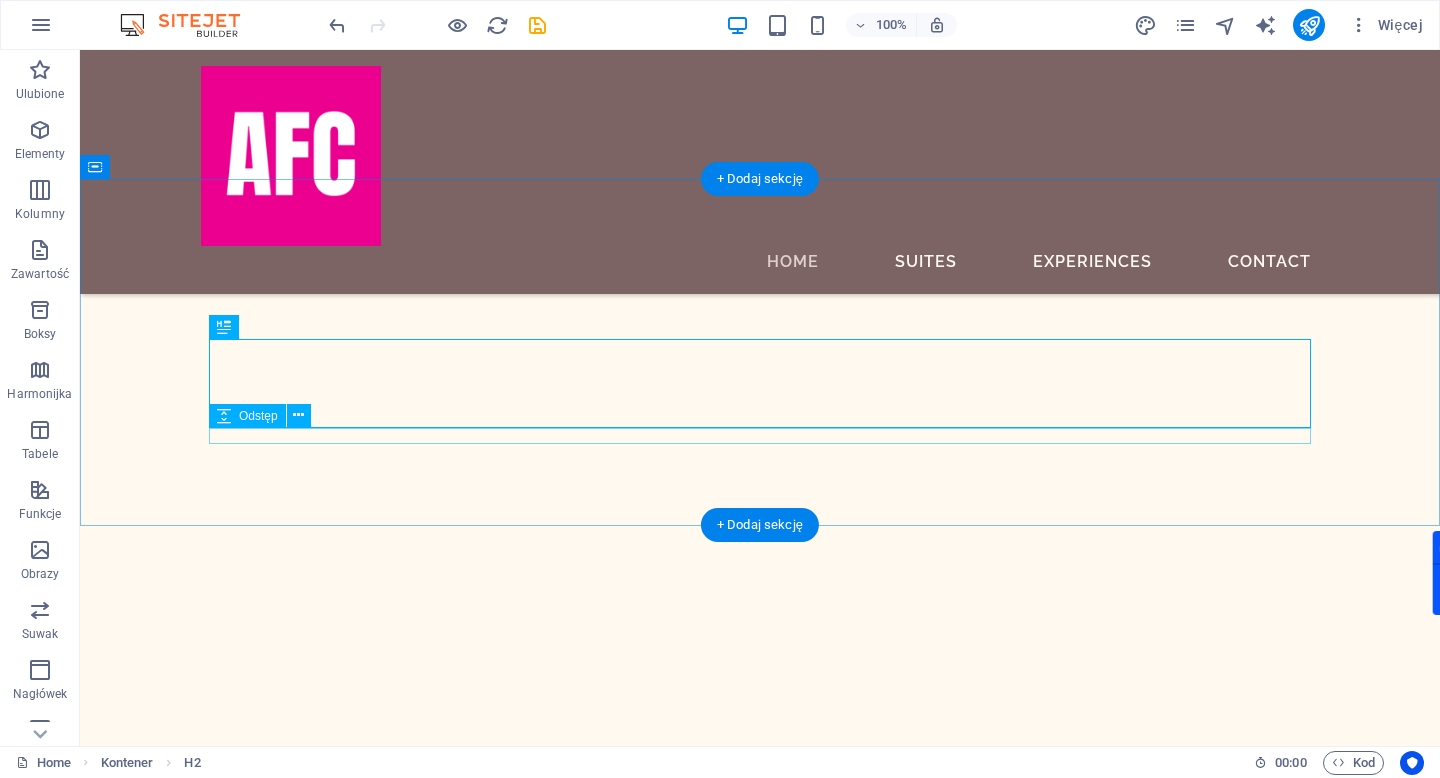 click at bounding box center [760, 4976] 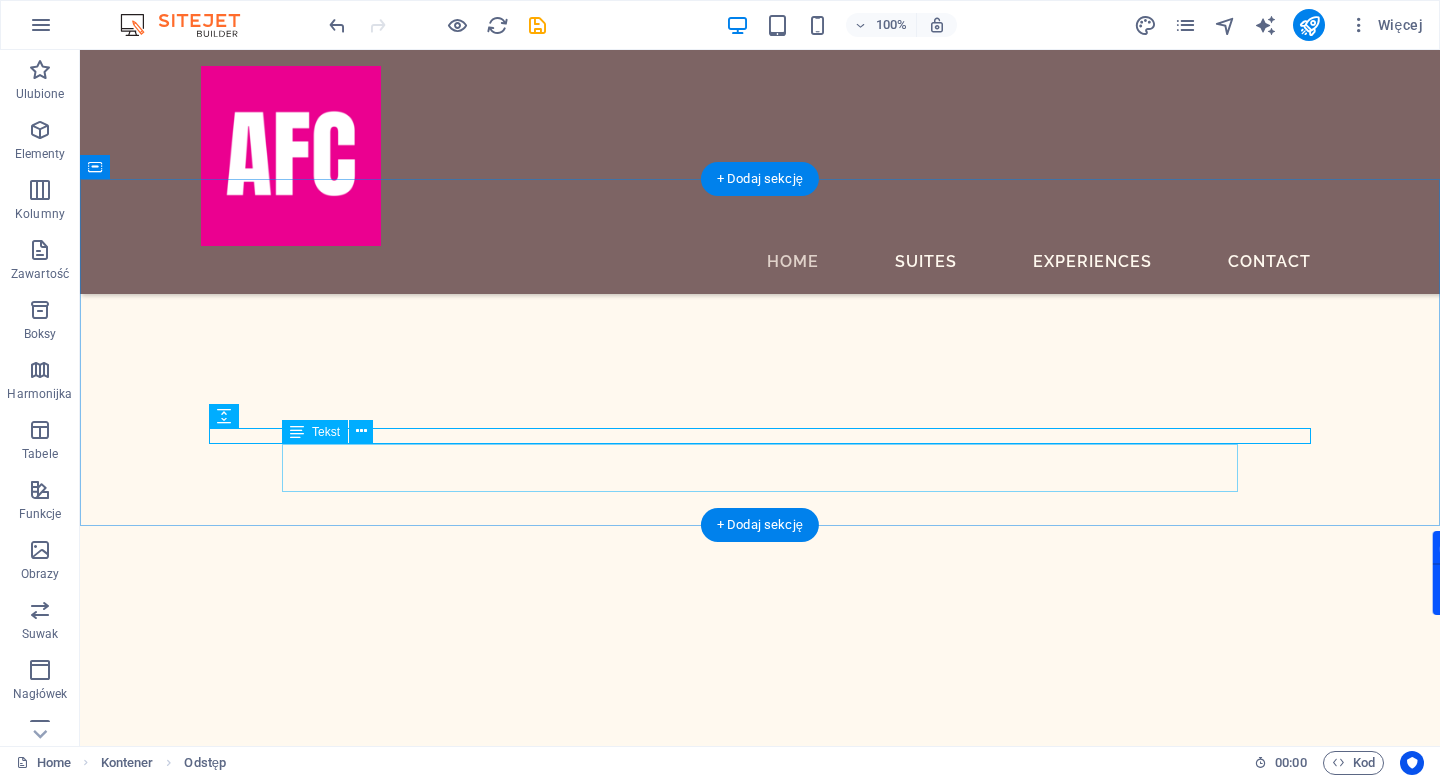 click on "Sed ut perspiciatis unde omnis iste natus error sit voluptatem accusantium doloremque laudantium, totam rem aperiam, eaque ipsa quae ab illo inventore veritatis et quasi architecto beatae vitae dicta sunt explicabo." at bounding box center (760, 5008) 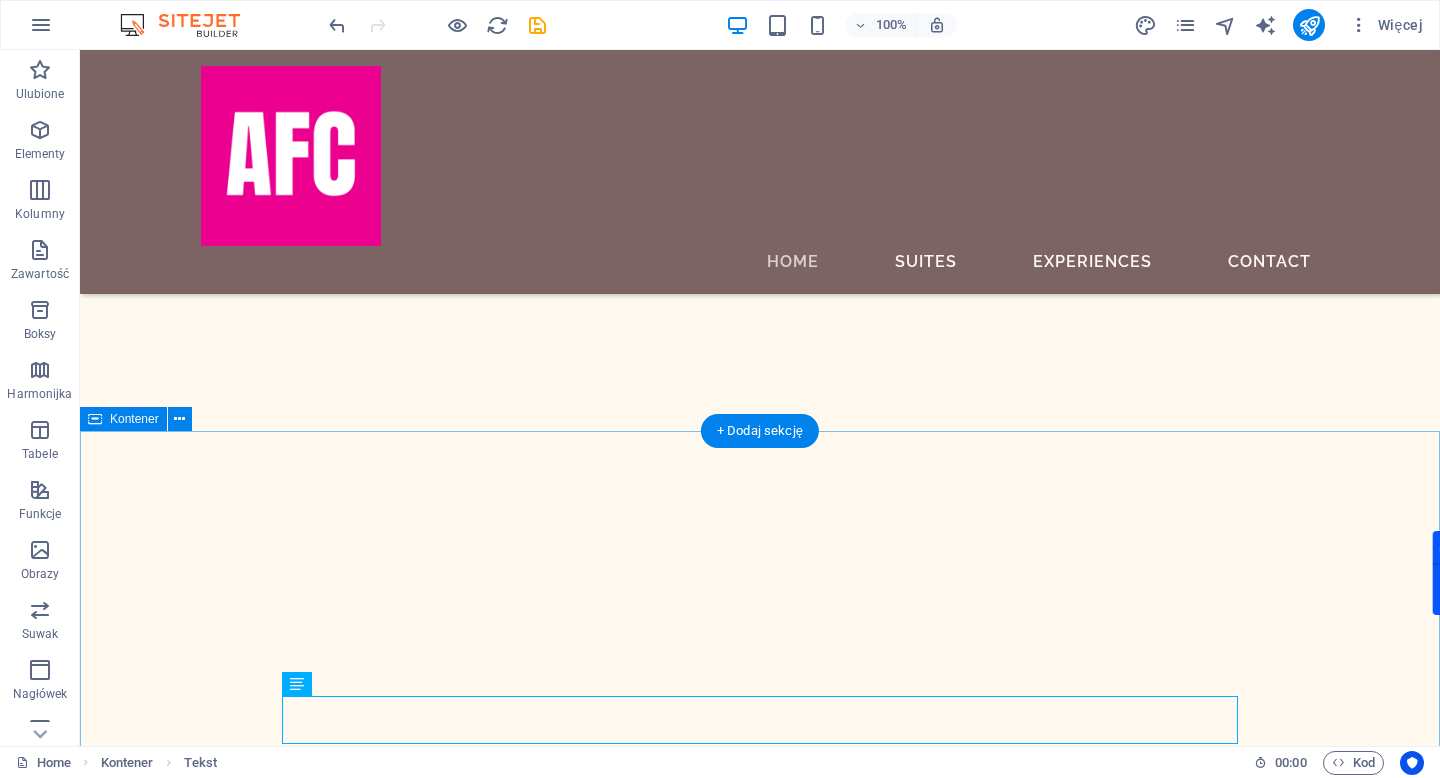 scroll, scrollTop: 1694, scrollLeft: 0, axis: vertical 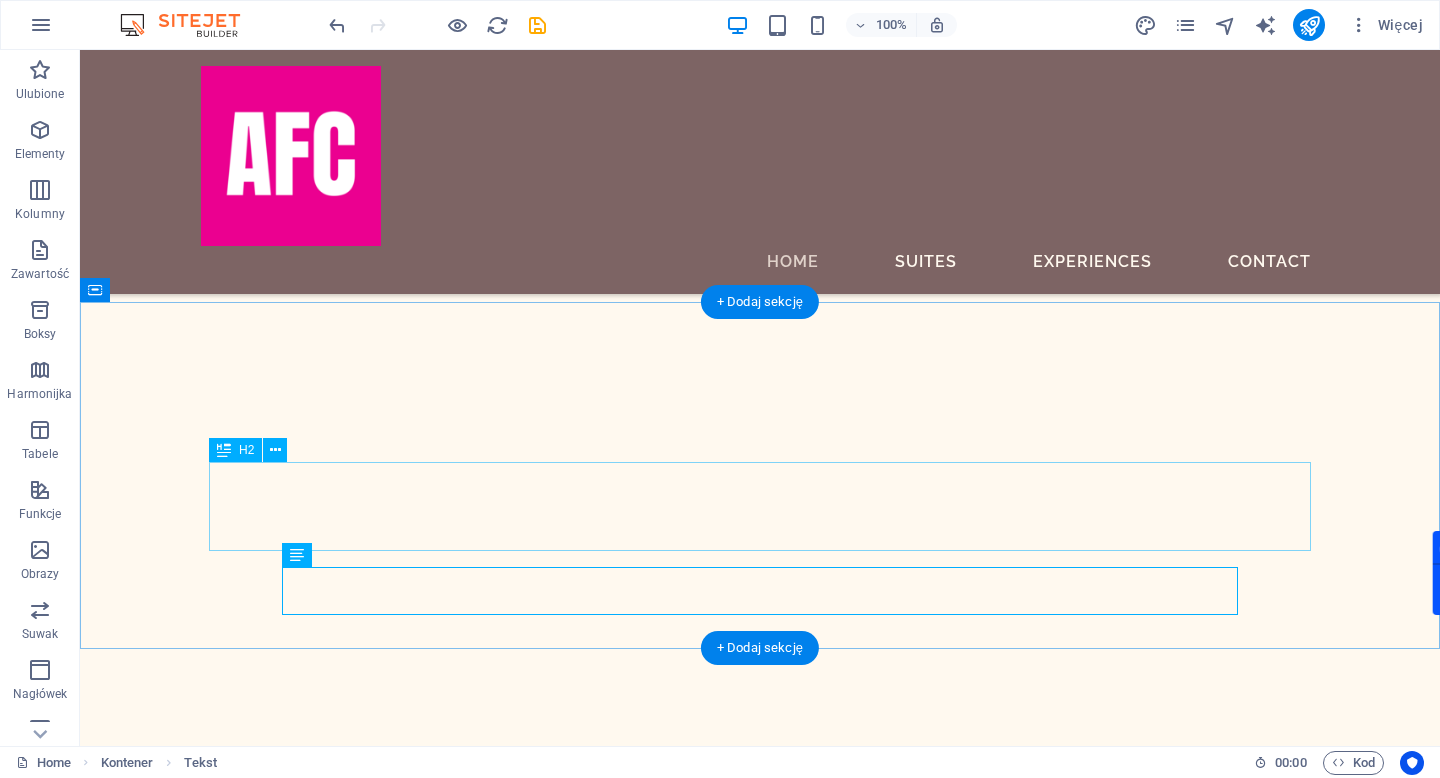 click on "Our Awards" at bounding box center (760, 5046) 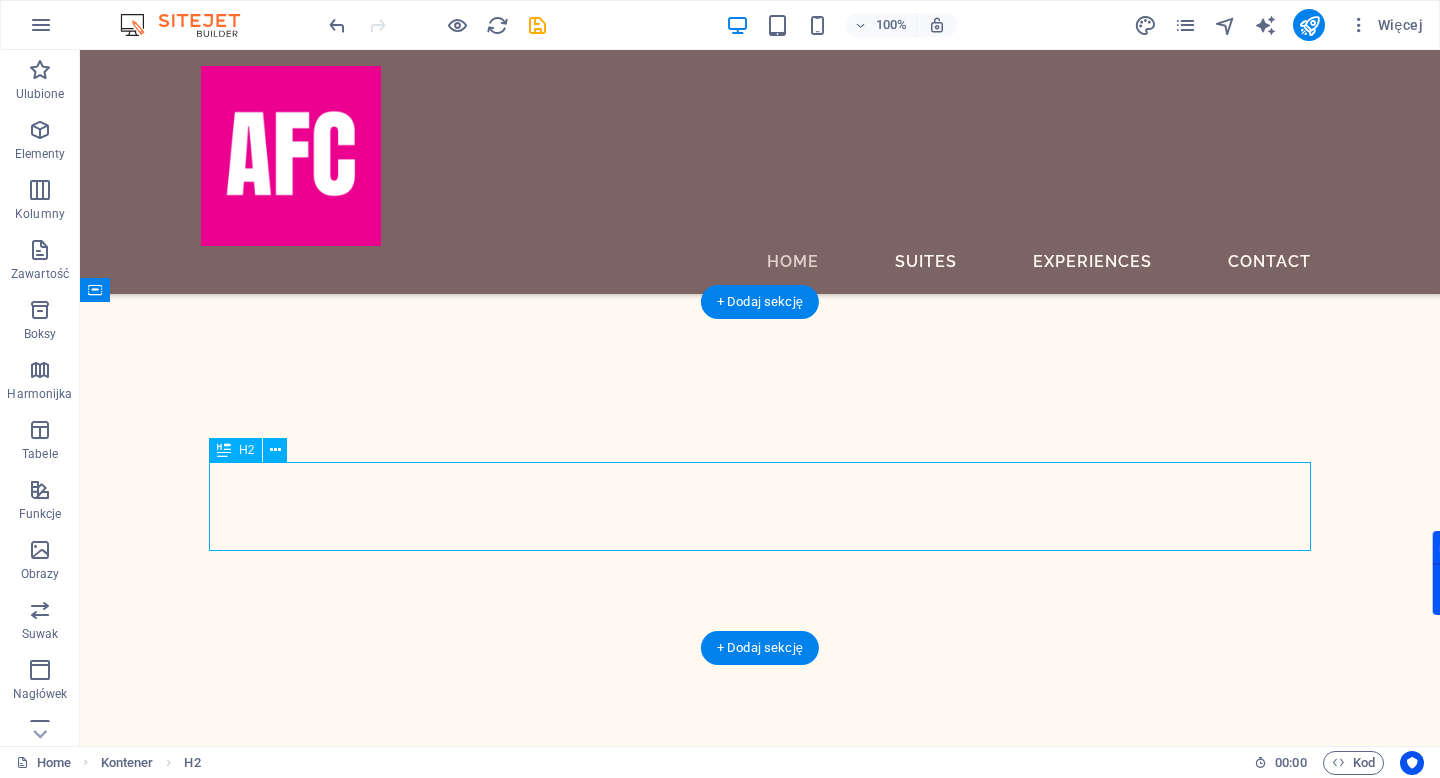 click on "Our Awards" at bounding box center [760, 5046] 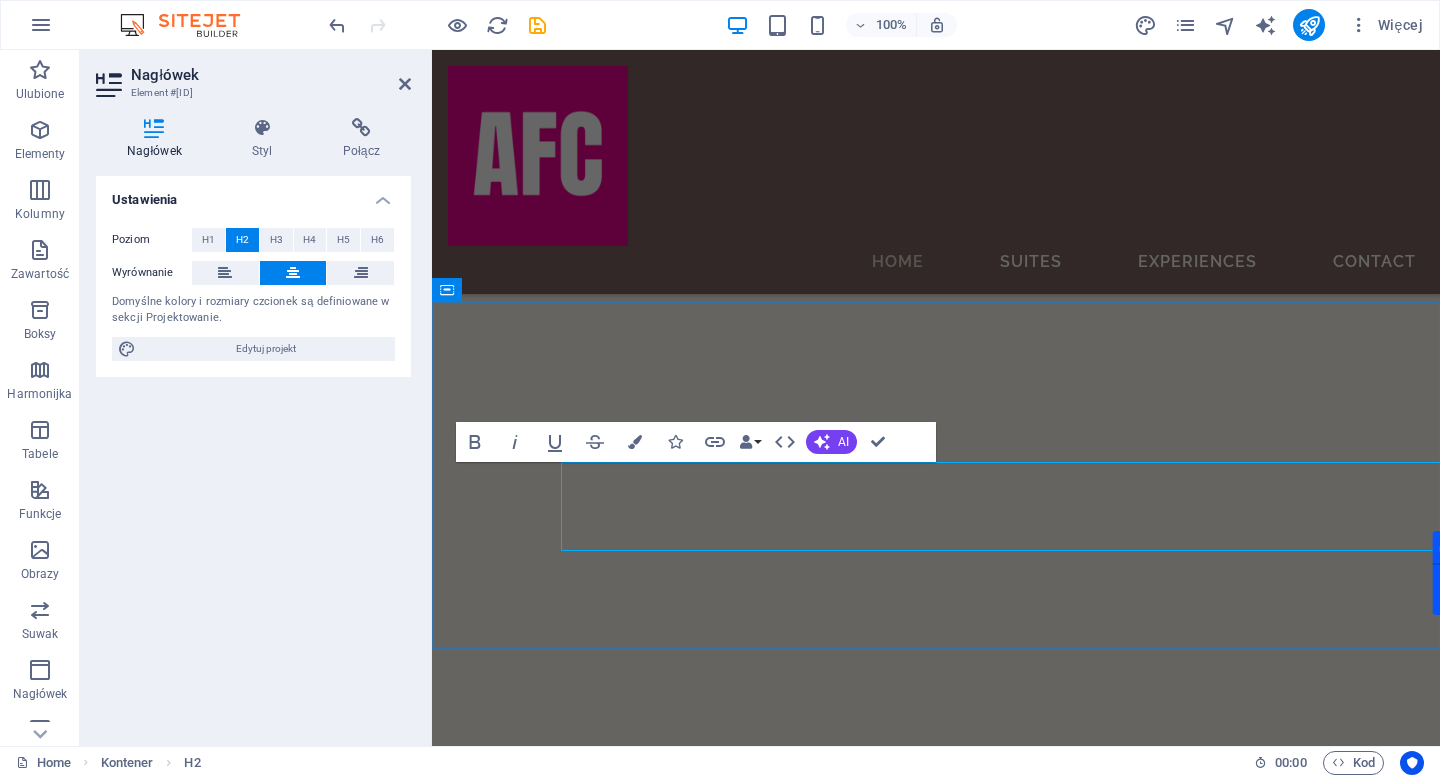 scroll, scrollTop: 1606, scrollLeft: 0, axis: vertical 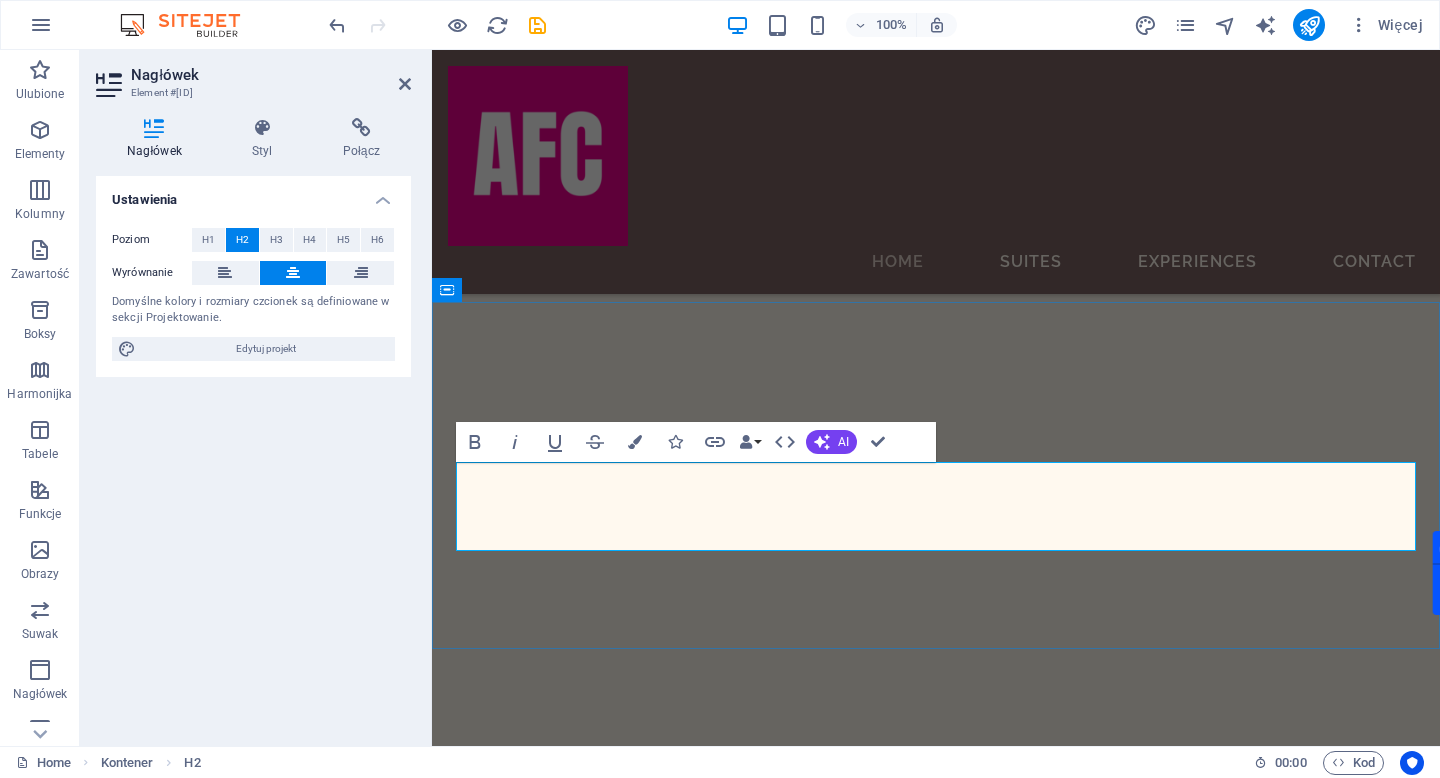 click on "Our Awards" at bounding box center (936, 3838) 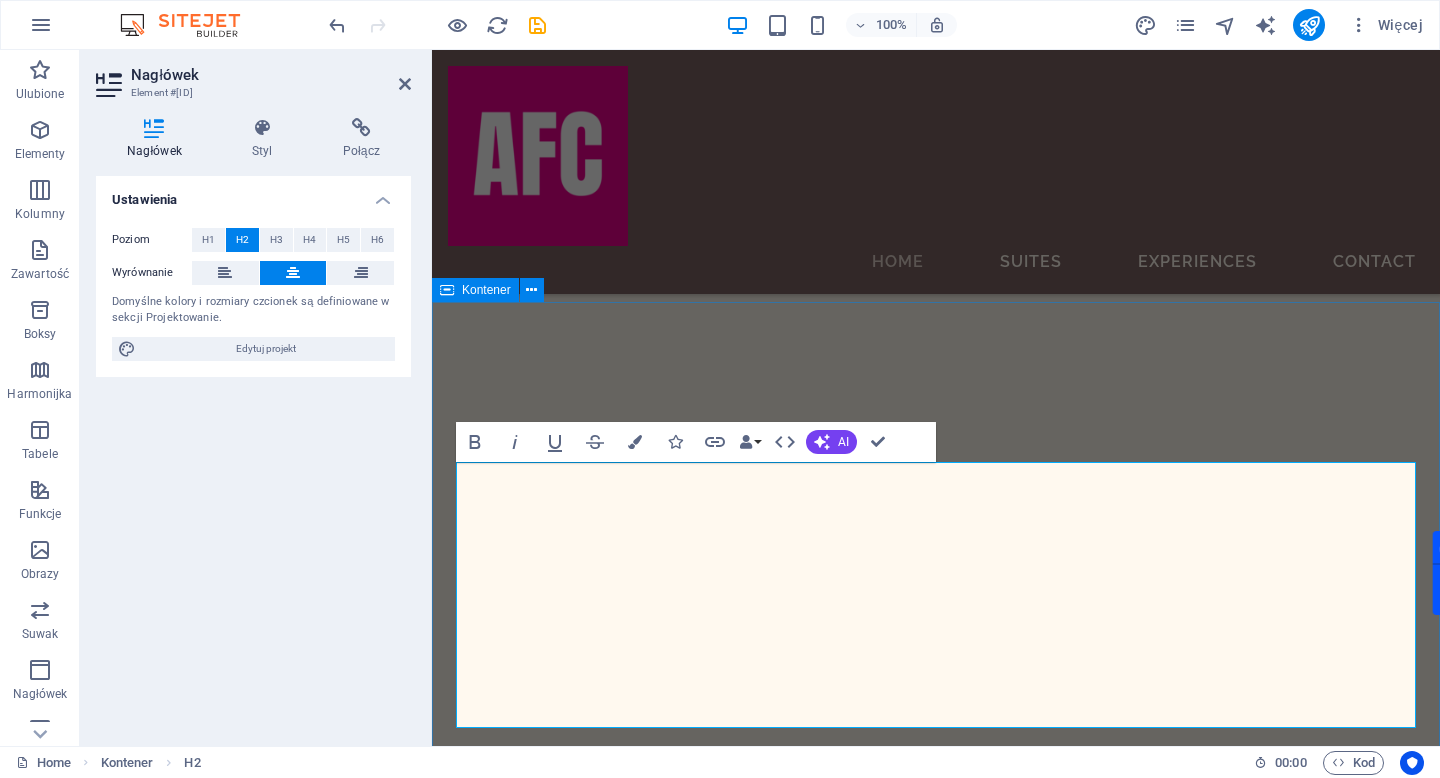 scroll, scrollTop: 892, scrollLeft: 6, axis: both 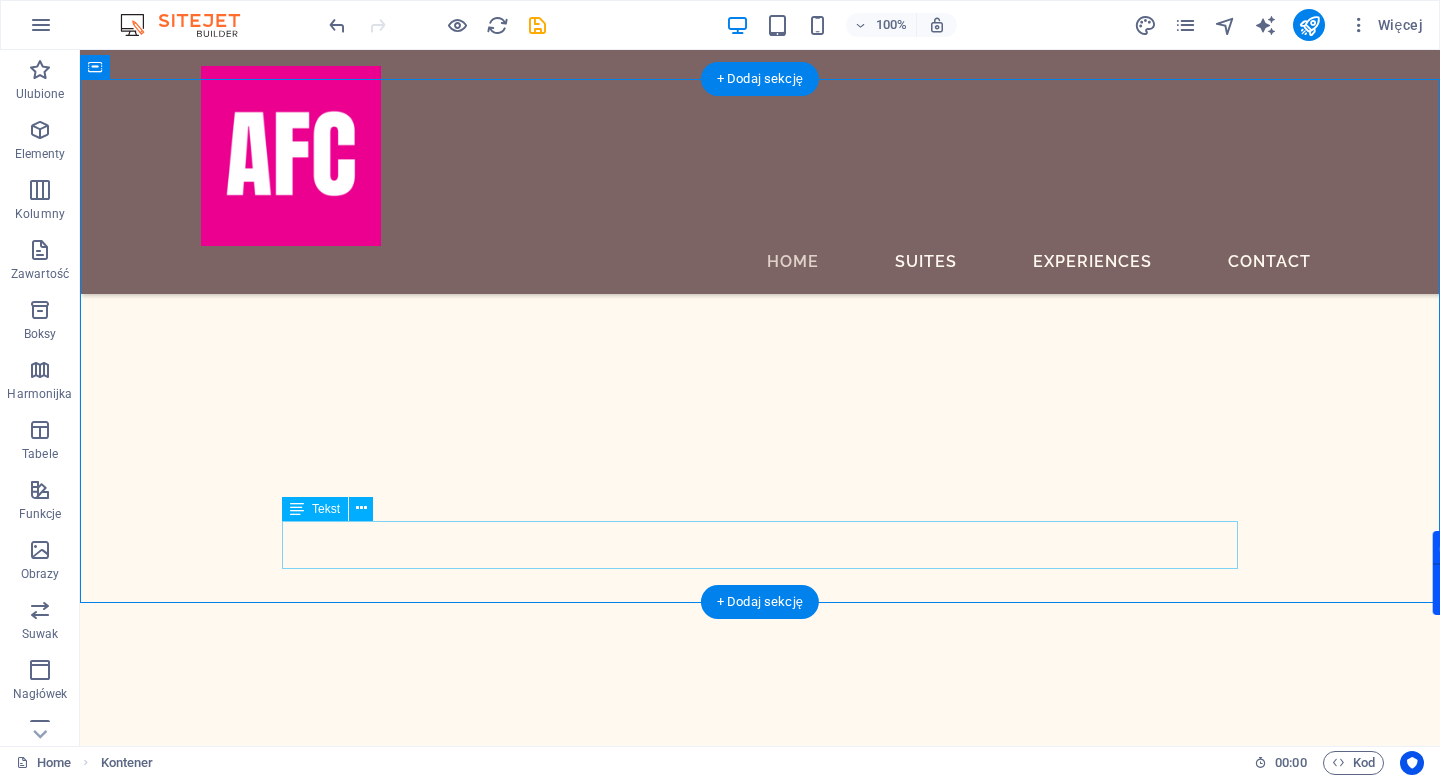 click on "Sed ut perspiciatis unde omnis iste natus error sit voluptatem accusantium doloremque laudantium, totam rem aperiam, eaque ipsa quae ab illo inventore veritatis et quasi architecto beatae vitae dicta sunt explicabo." at bounding box center [760, 5085] 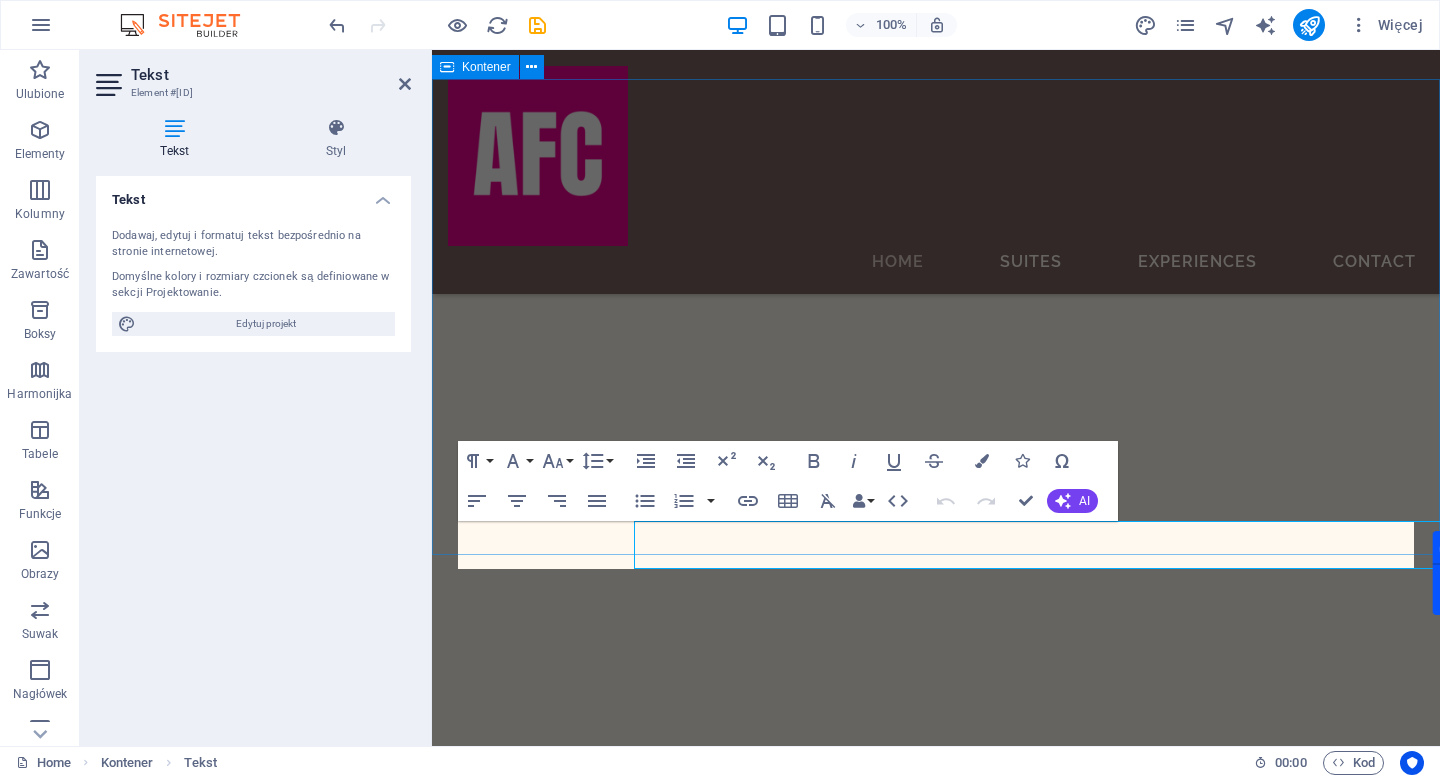 scroll, scrollTop: 1829, scrollLeft: 0, axis: vertical 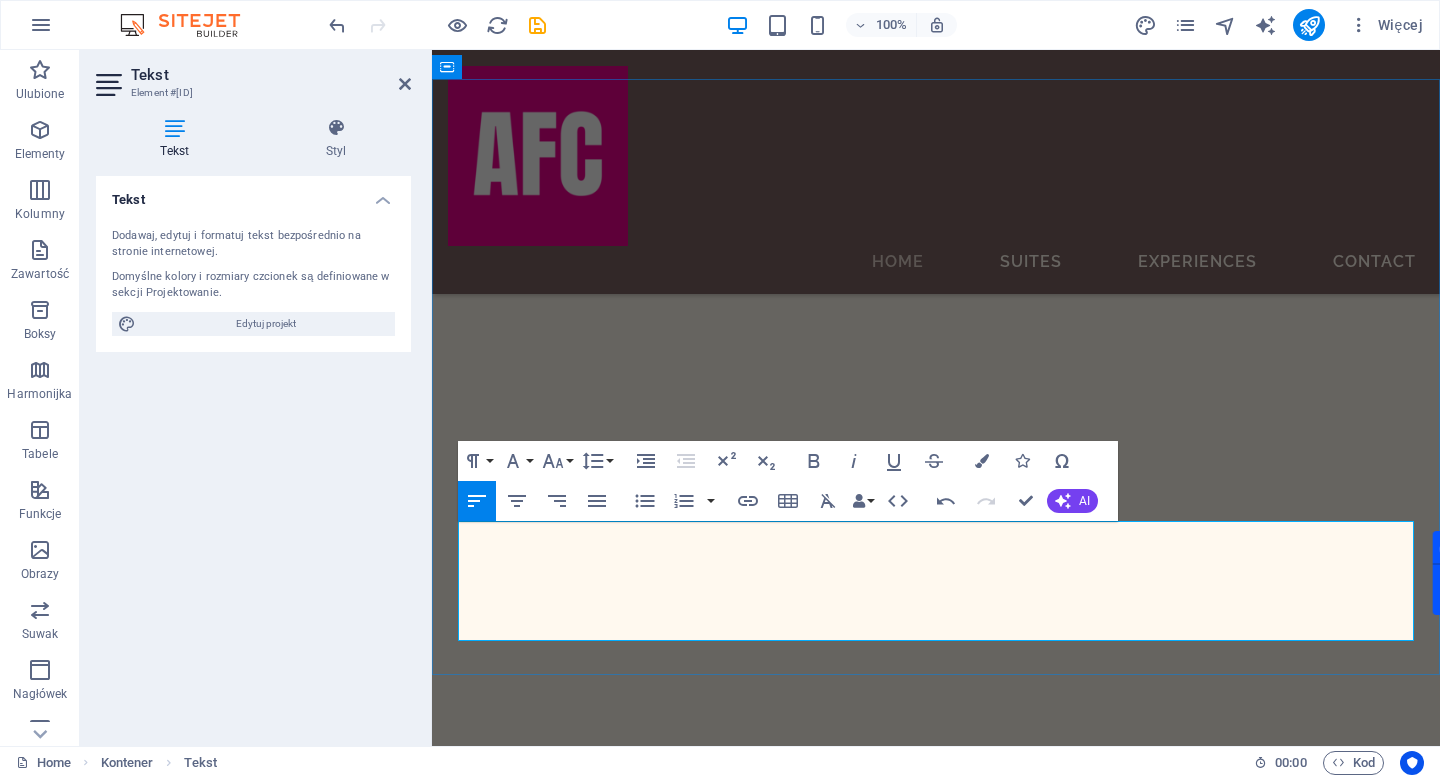 click on "See for yourself – scent is more than just a pleasant extra. It’s a powerful tool that influences customer behaviour and business outcomes." at bounding box center [936, 3949] 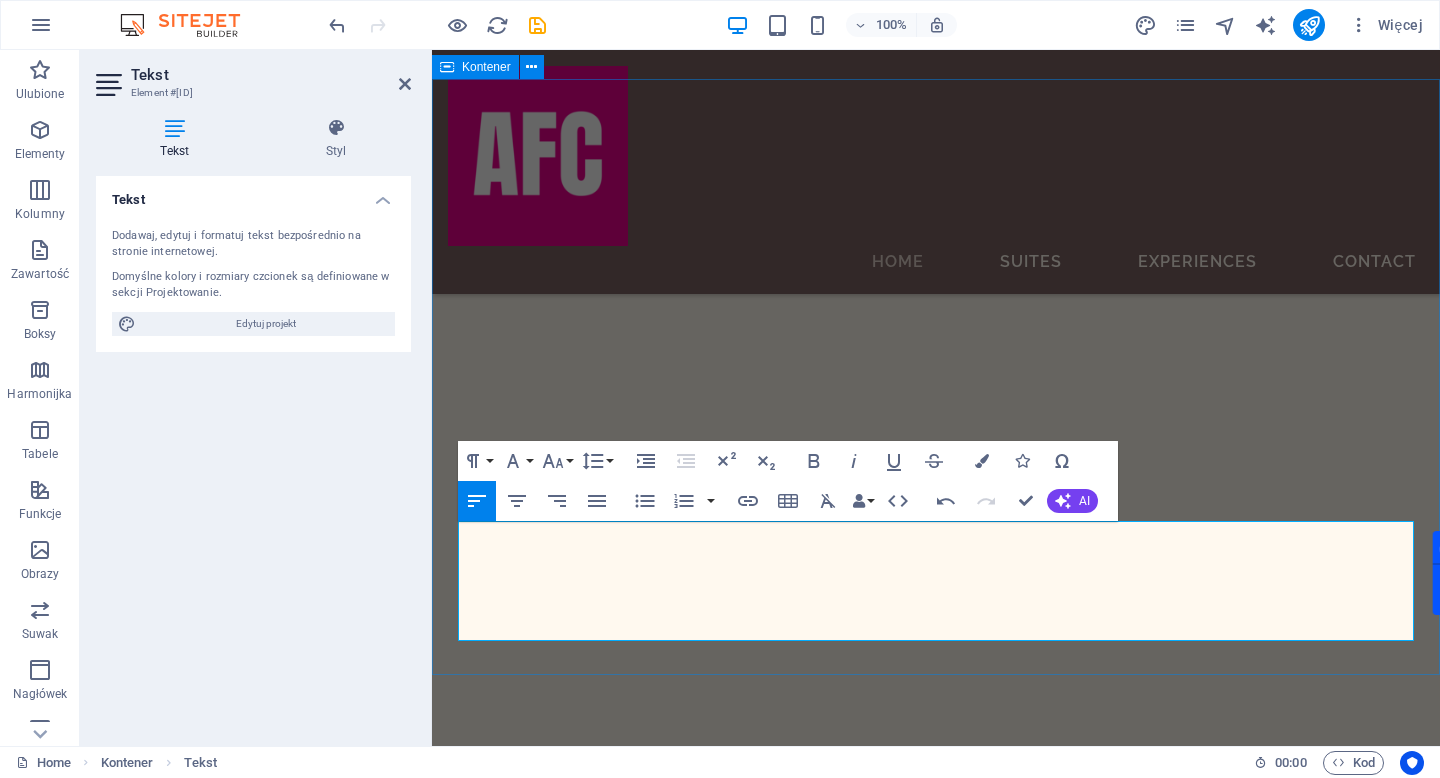 type 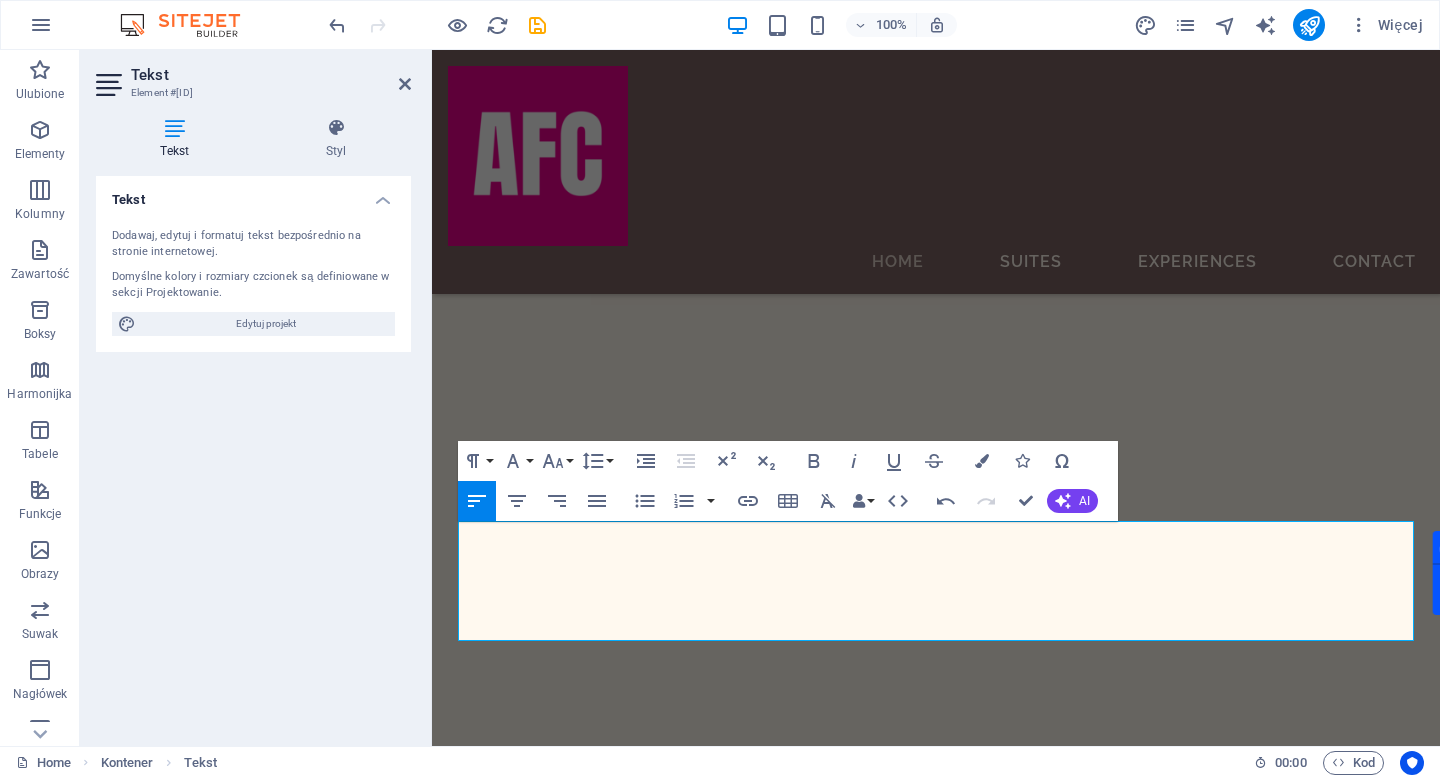 click on "Tekst Dodawaj, edytuj i formatuj tekst bezpośrednio na stronie internetowej. Domyślne kolory i rozmiary czcionek są definiowane w sekcji Projektowanie. Edytuj projekt Wyrównanie Wyrównane do lewej Wyśrodkowany Wyrównane do prawej" at bounding box center (253, 453) 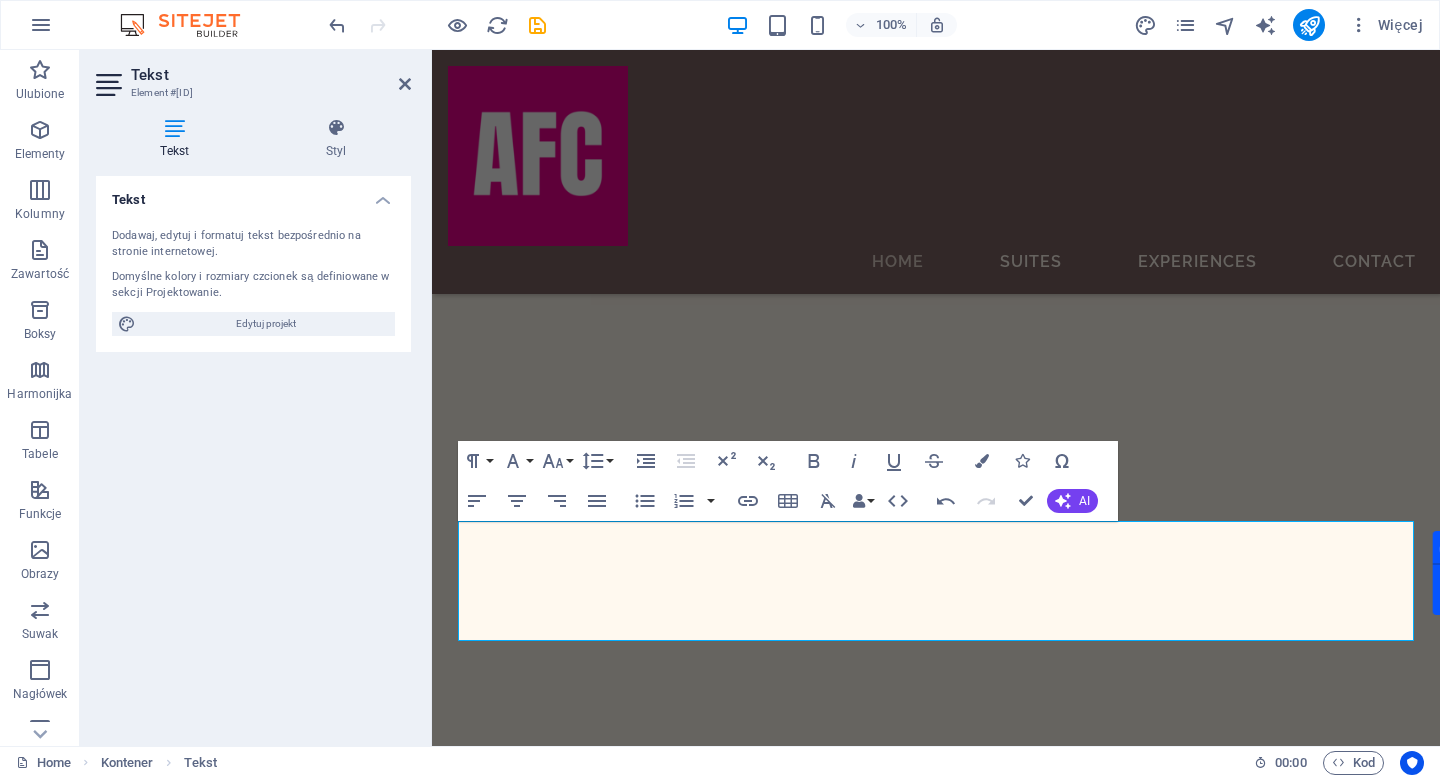 click on "Tekst Dodawaj, edytuj i formatuj tekst bezpośrednio na stronie internetowej. Domyślne kolory i rozmiary czcionek są definiowane w sekcji Projektowanie. Edytuj projekt Wyrównanie Wyrównane do lewej Wyśrodkowany Wyrównane do prawej" at bounding box center [253, 453] 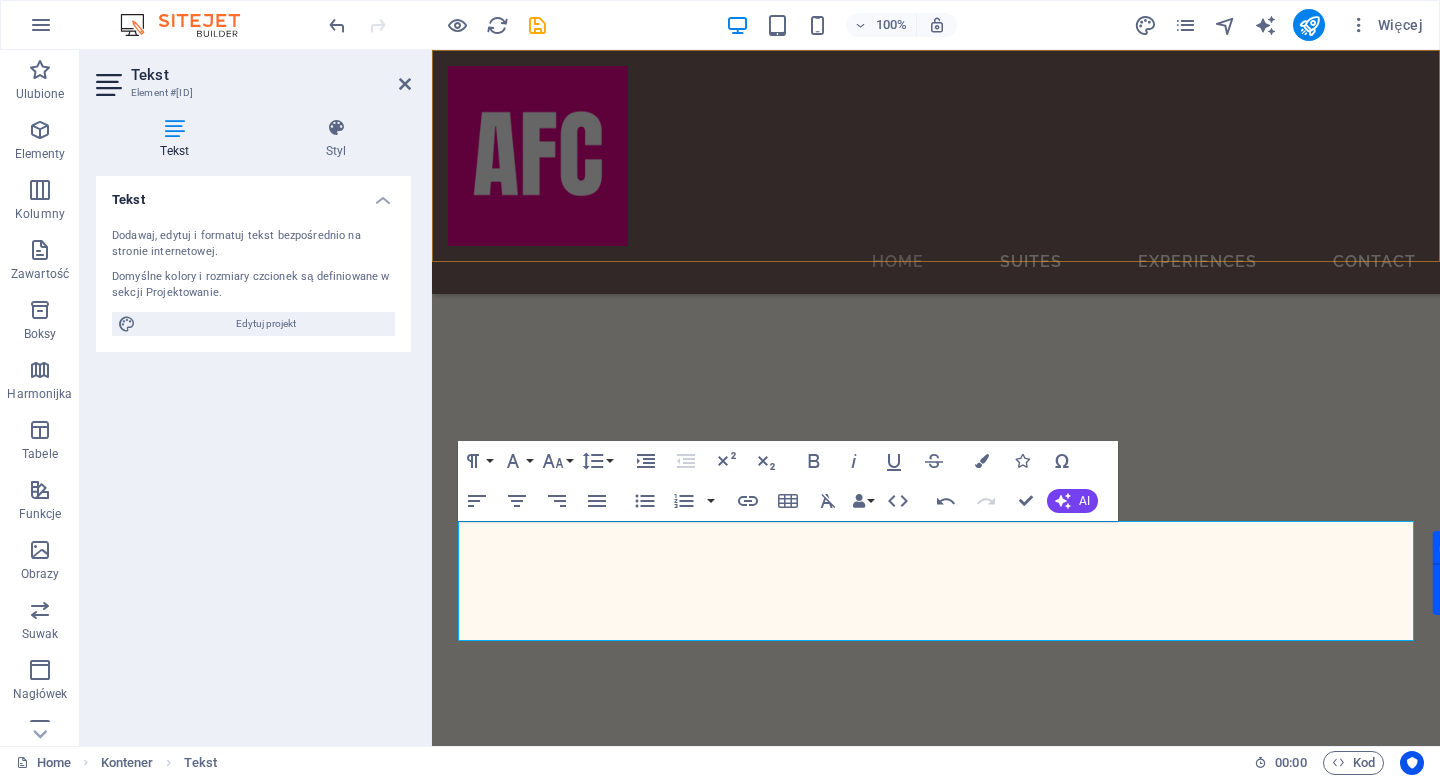 click on "Home Suites Experiences Contact" at bounding box center (936, 172) 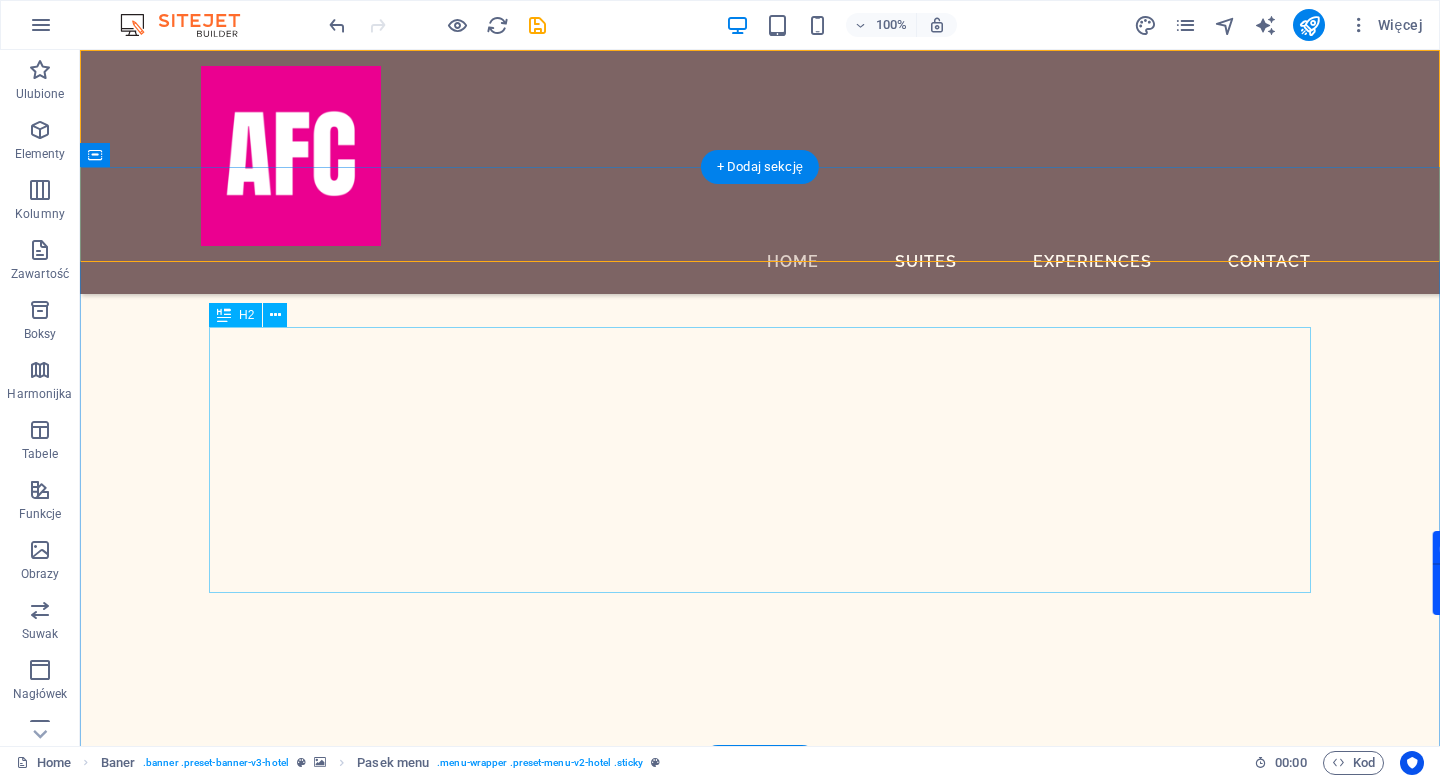 click on "Did you know that scents have a real impact on your customers’ purchasing decisions?" at bounding box center (760, 4999) 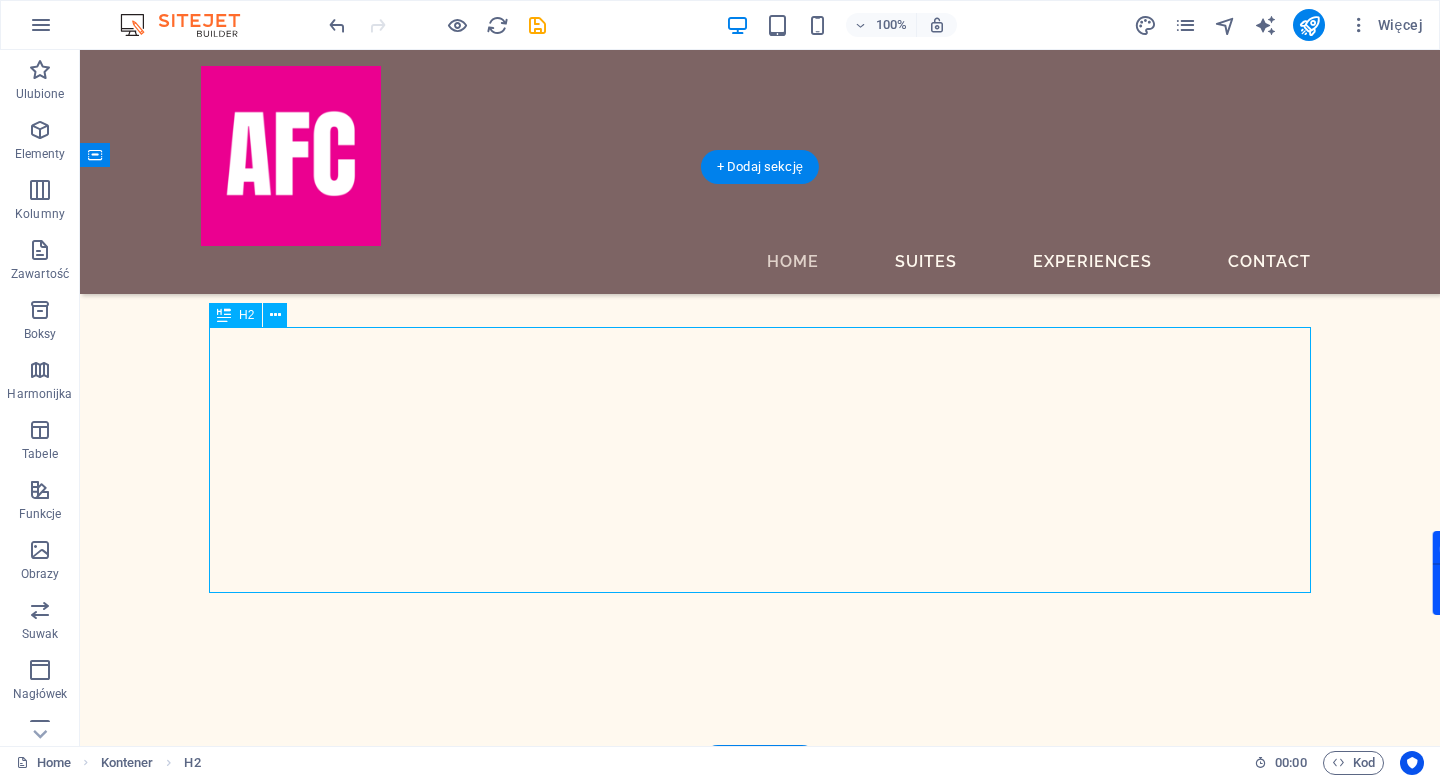 click on "Did you know that scents have a real impact on your customers’ purchasing decisions?" at bounding box center (760, 4999) 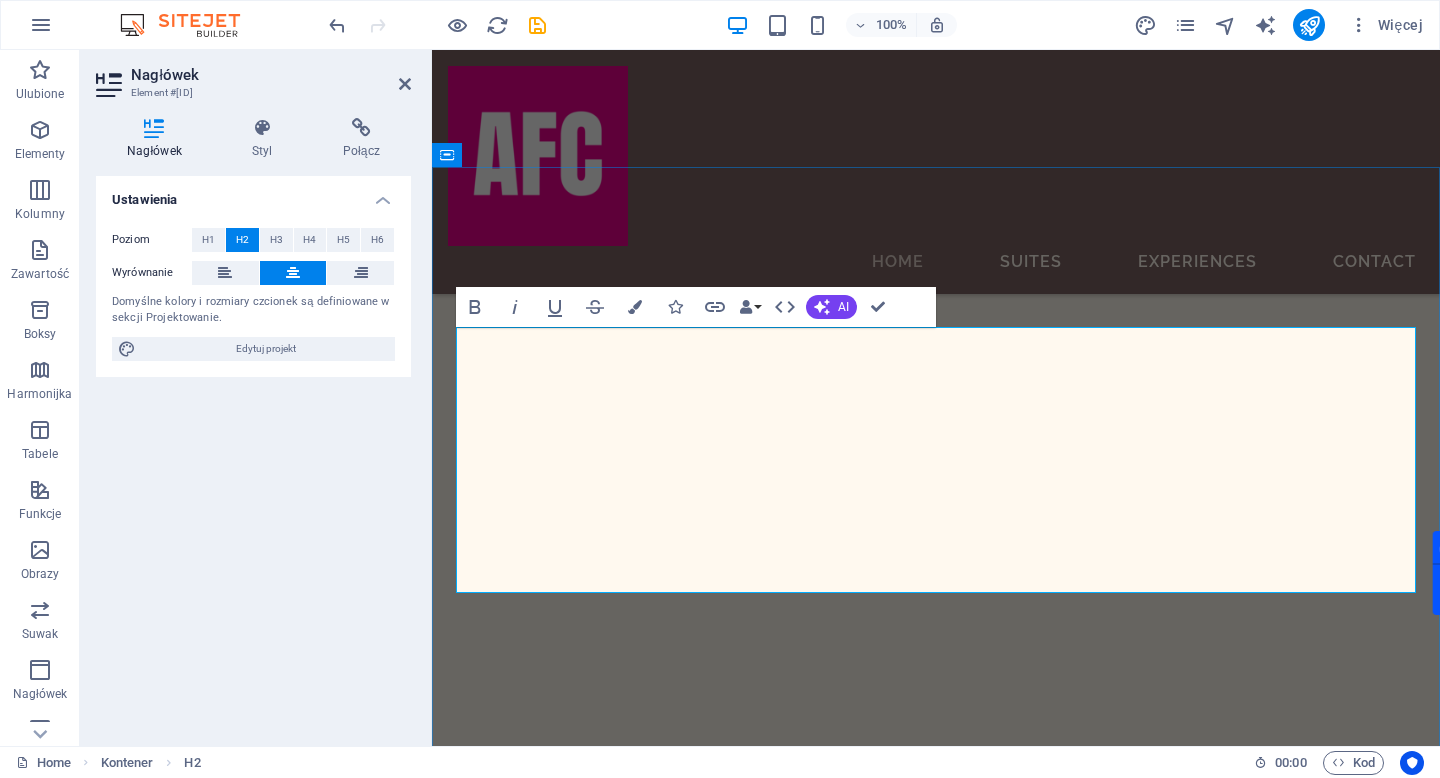 click on "Did you know that scents have a real impact on your customers’ purchasing decisions?" at bounding box center [936, 3791] 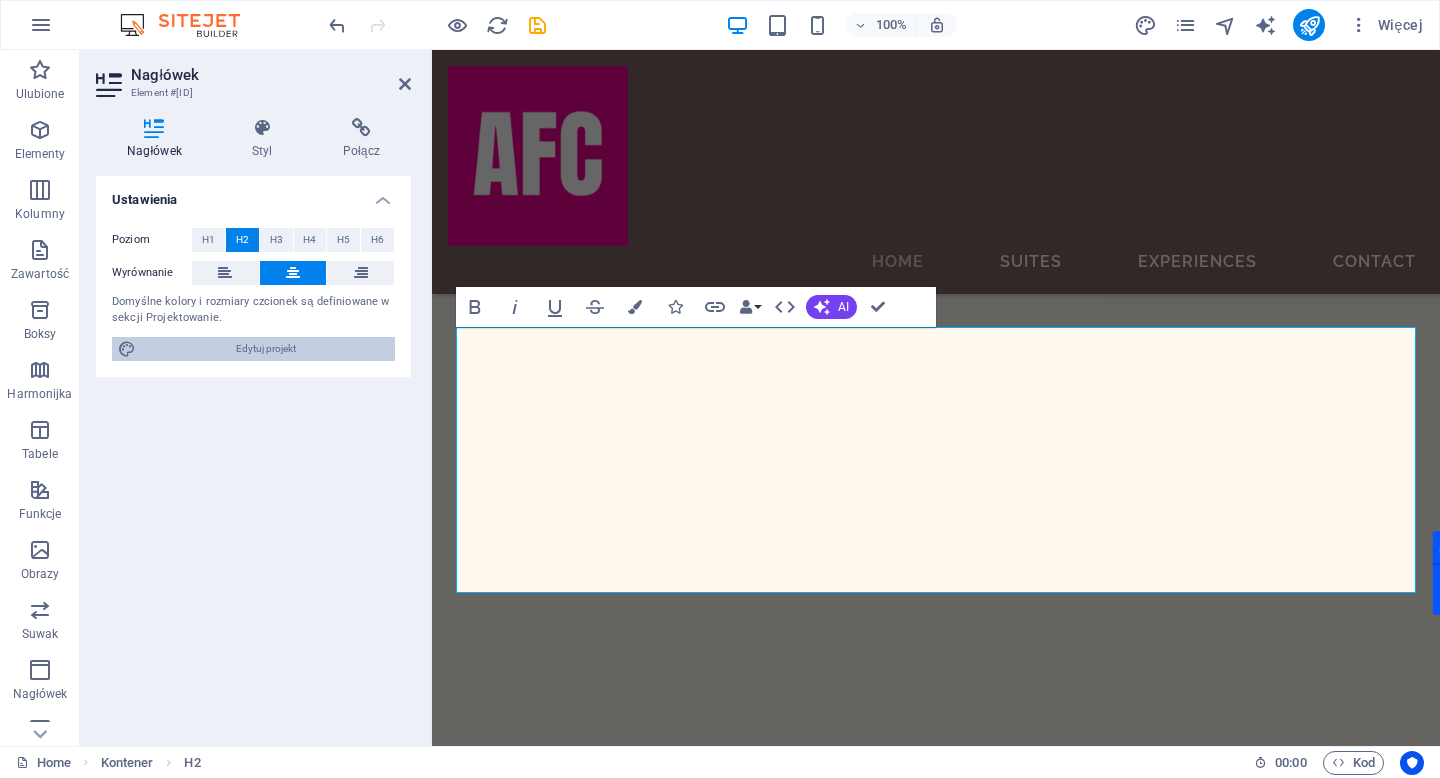 click on "Edytuj projekt" at bounding box center [265, 349] 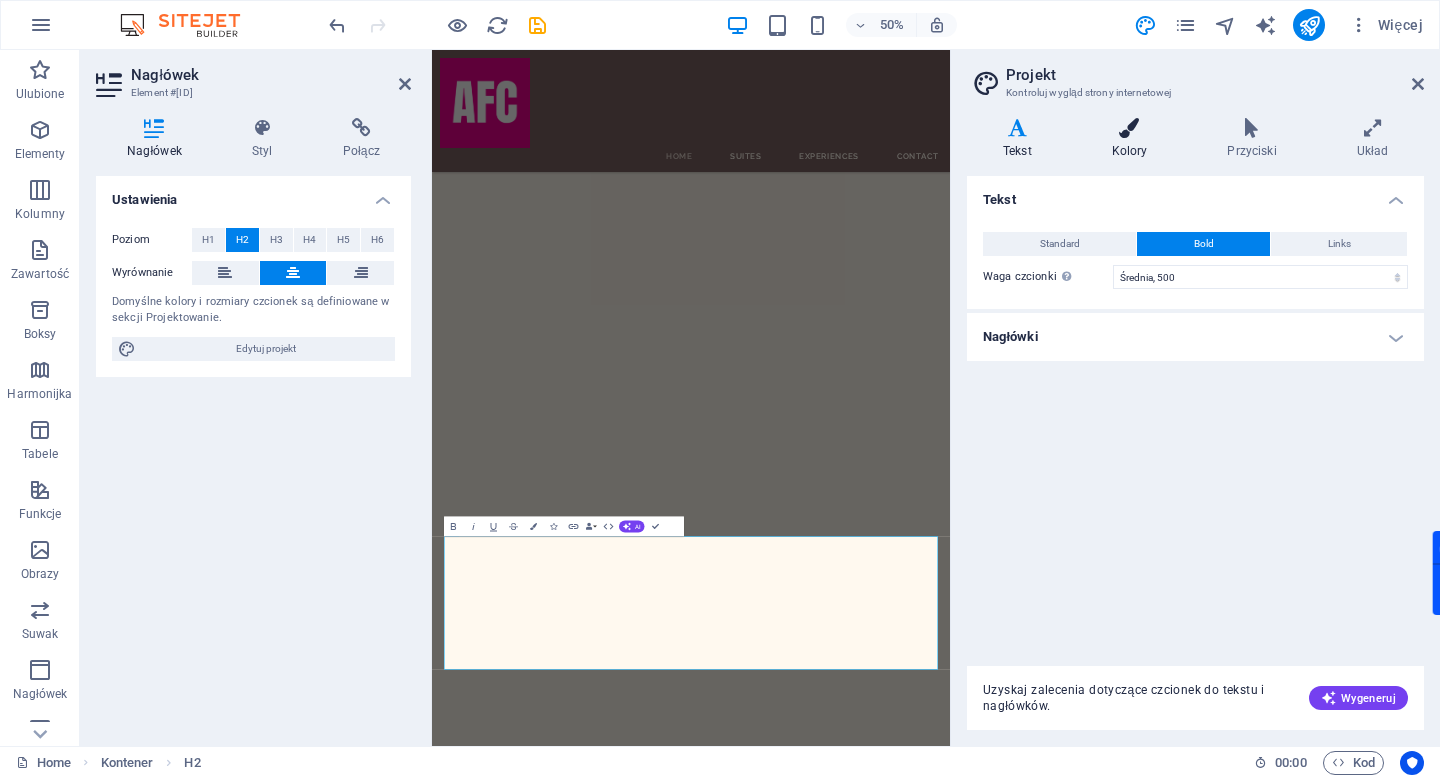 click on "Kolory" at bounding box center [1134, 139] 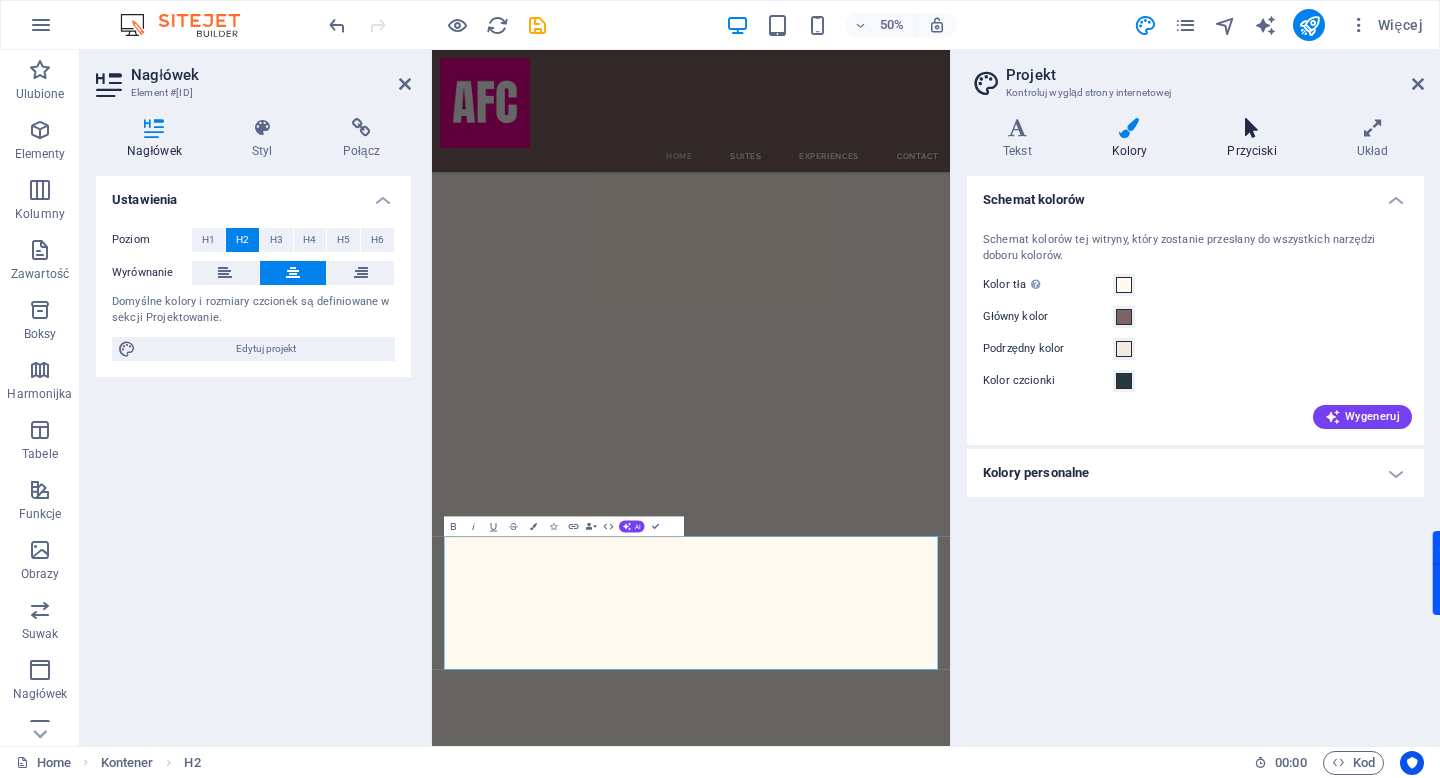 click on "Przyciski" at bounding box center (1255, 139) 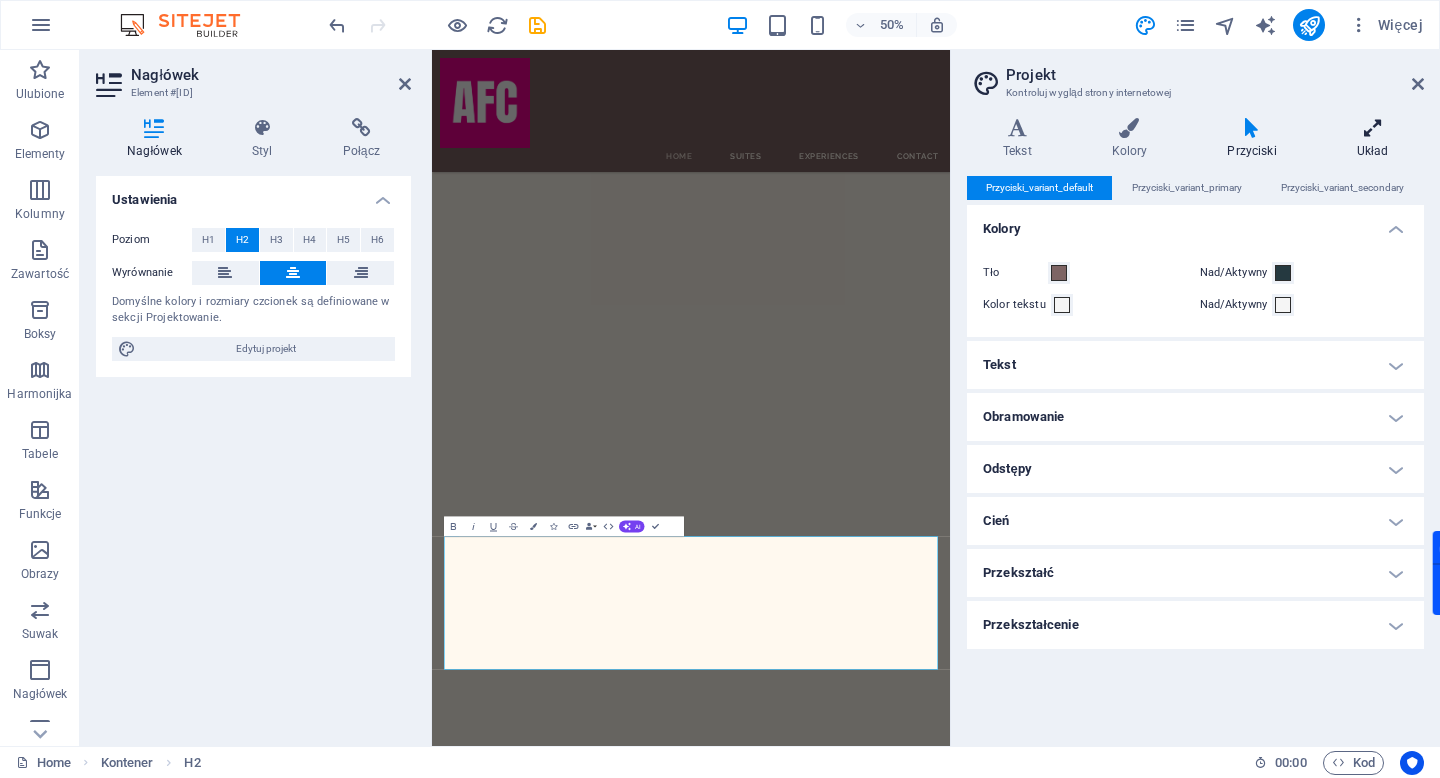 click at bounding box center [1372, 128] 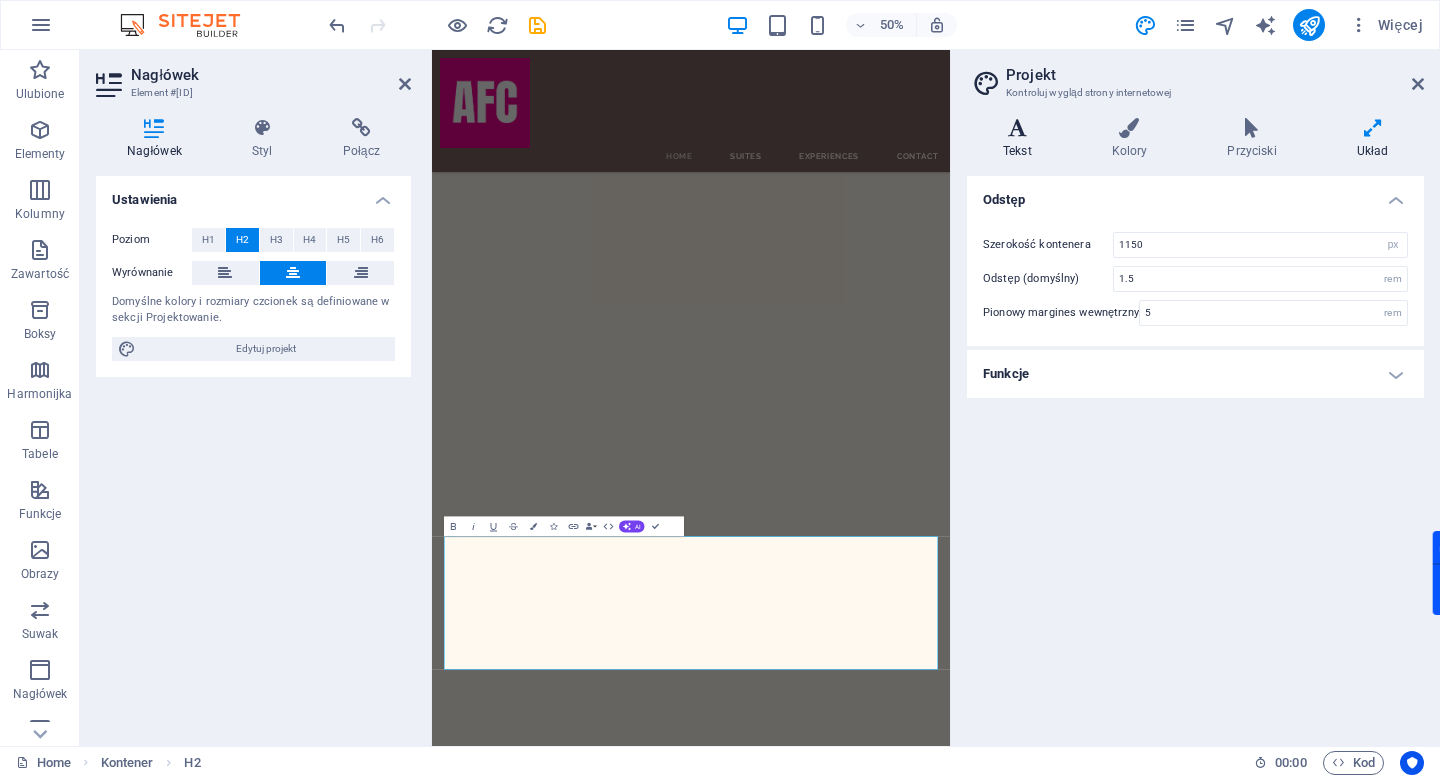 click on "Tekst" at bounding box center (1021, 139) 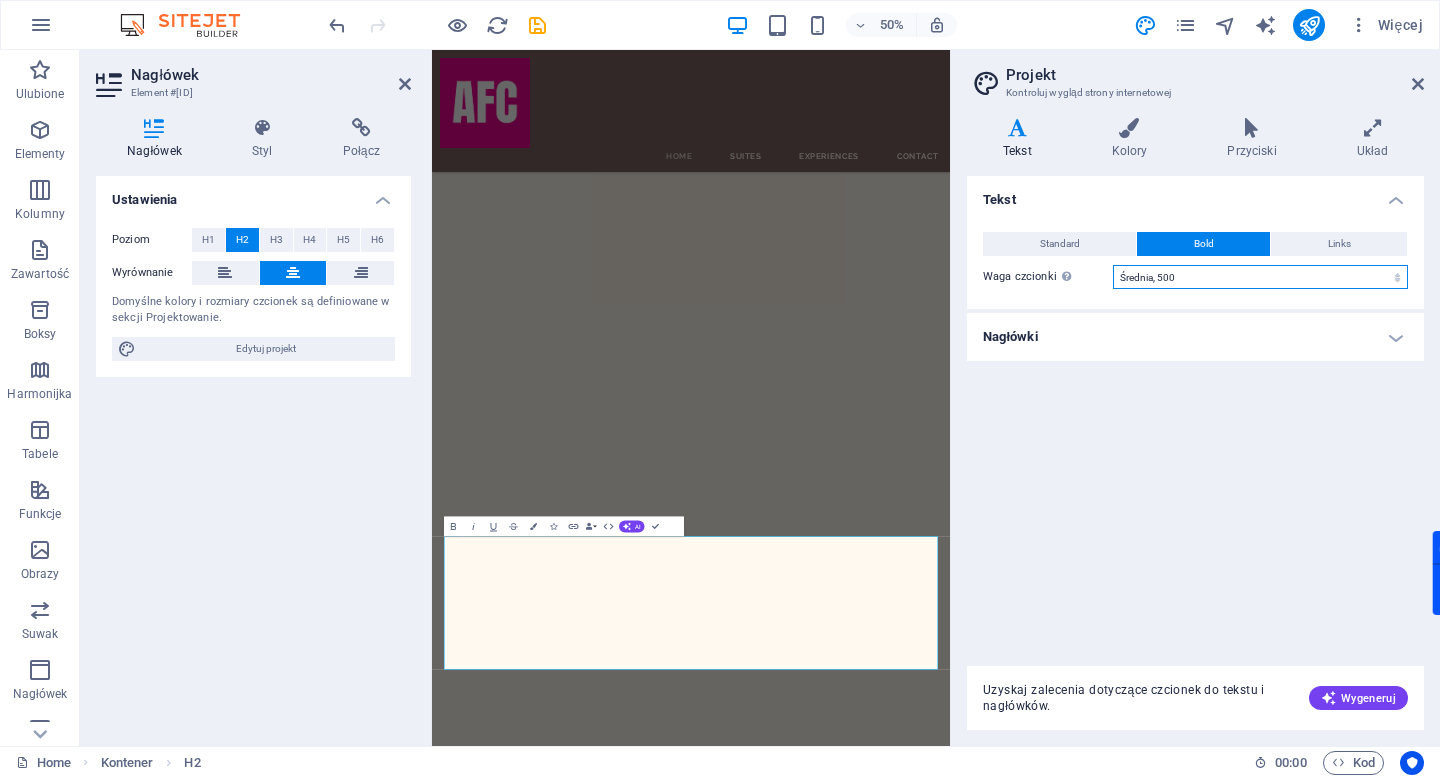 click on "Cienka, 100 Bardzo lekka, 200 Lekka, 300 Standardowa, 400 Średnia, 500 Lekko pogrubiona, 600 Pogrubiona, 700 Bardzo pogrubiona, 800 Czarna, 900" at bounding box center (1260, 277) 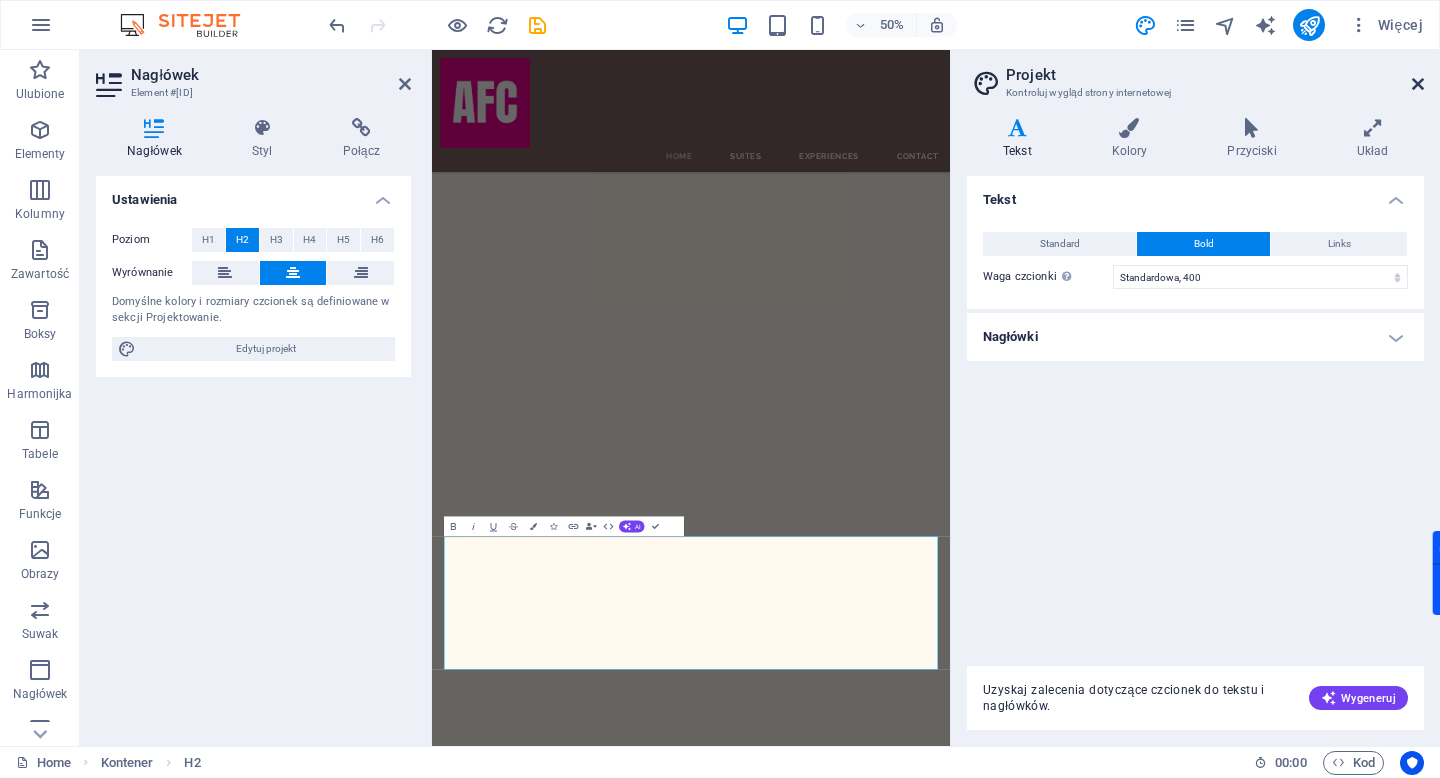 click at bounding box center (1418, 84) 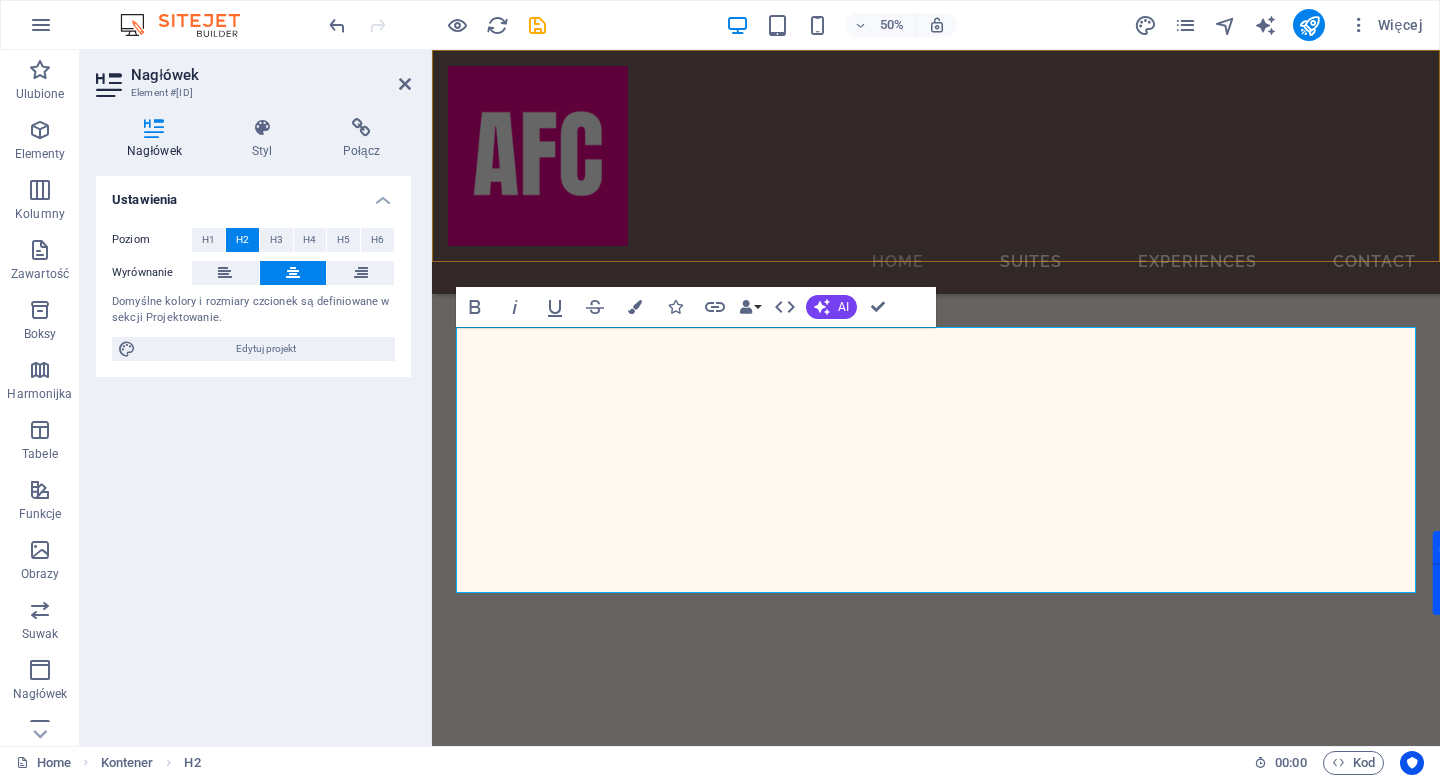 scroll, scrollTop: 1741, scrollLeft: 0, axis: vertical 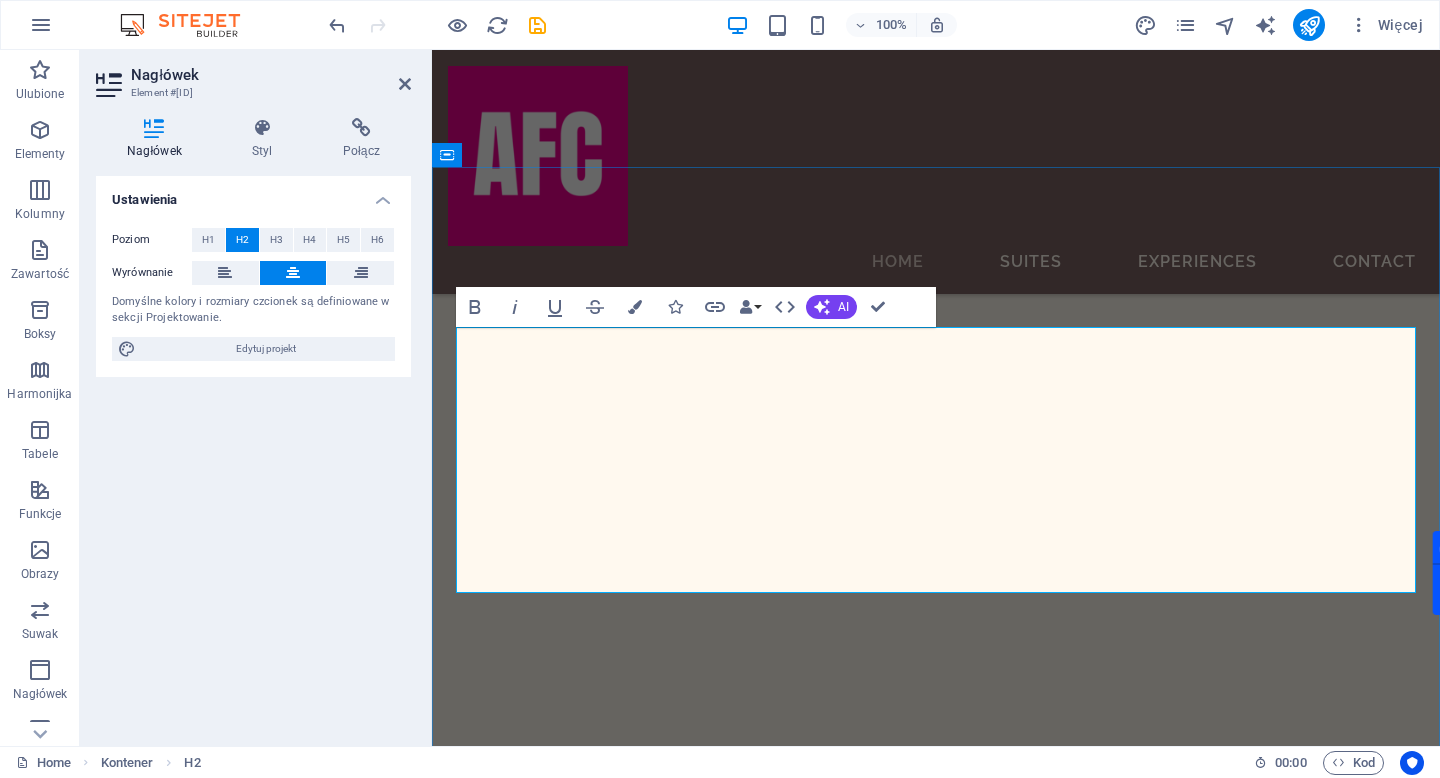 click on "Did you know that scents have a real impact on your customers’ purchasing decisions?" at bounding box center (936, 3791) 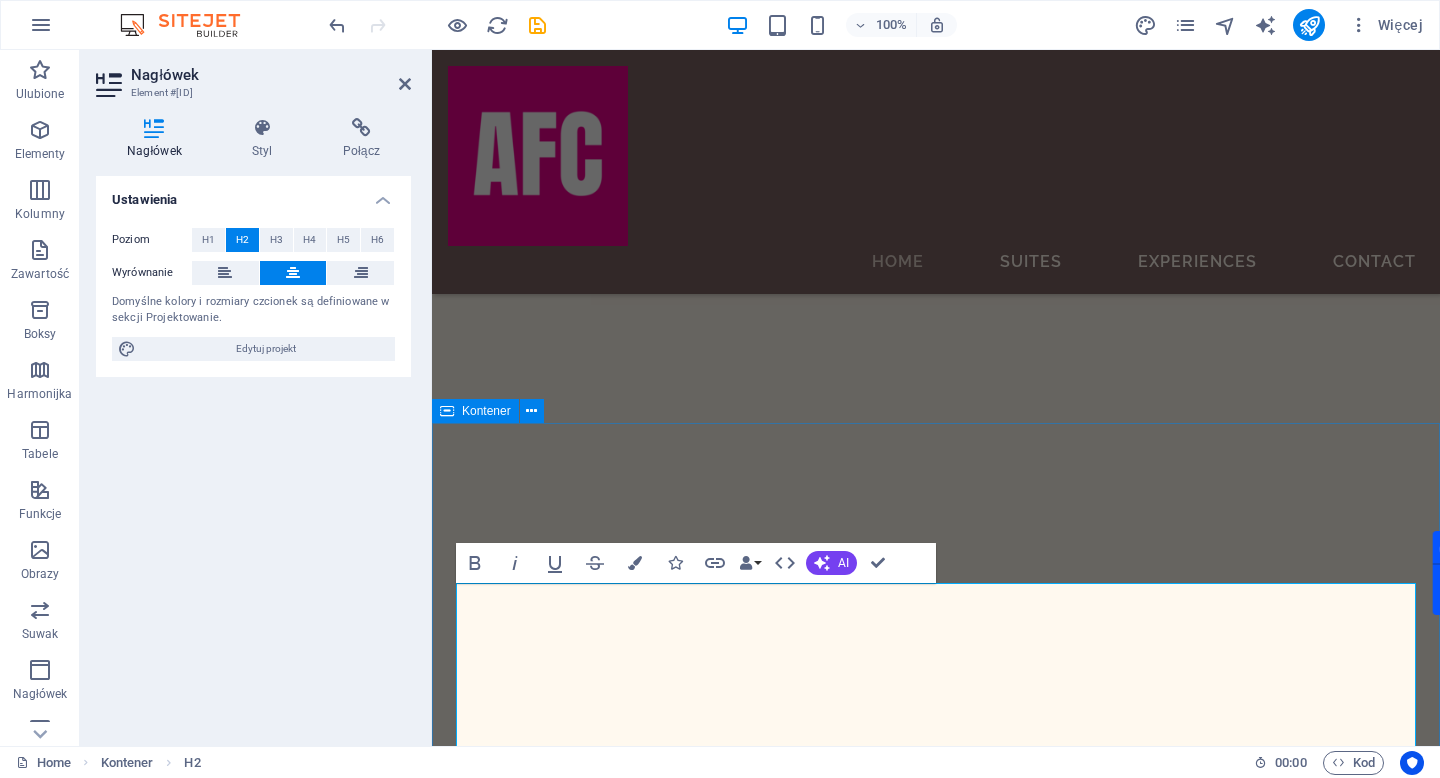 scroll, scrollTop: 1456, scrollLeft: 0, axis: vertical 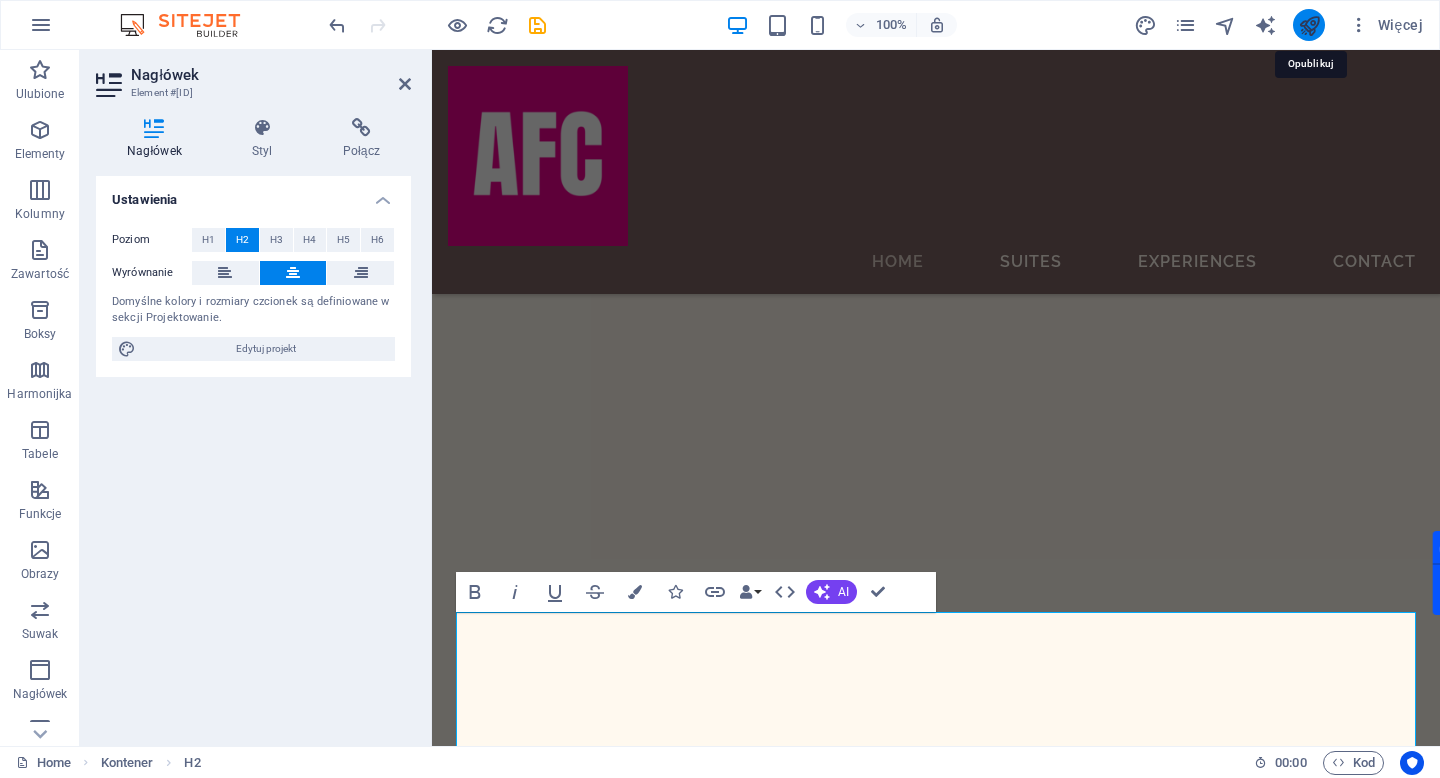 click at bounding box center (1309, 25) 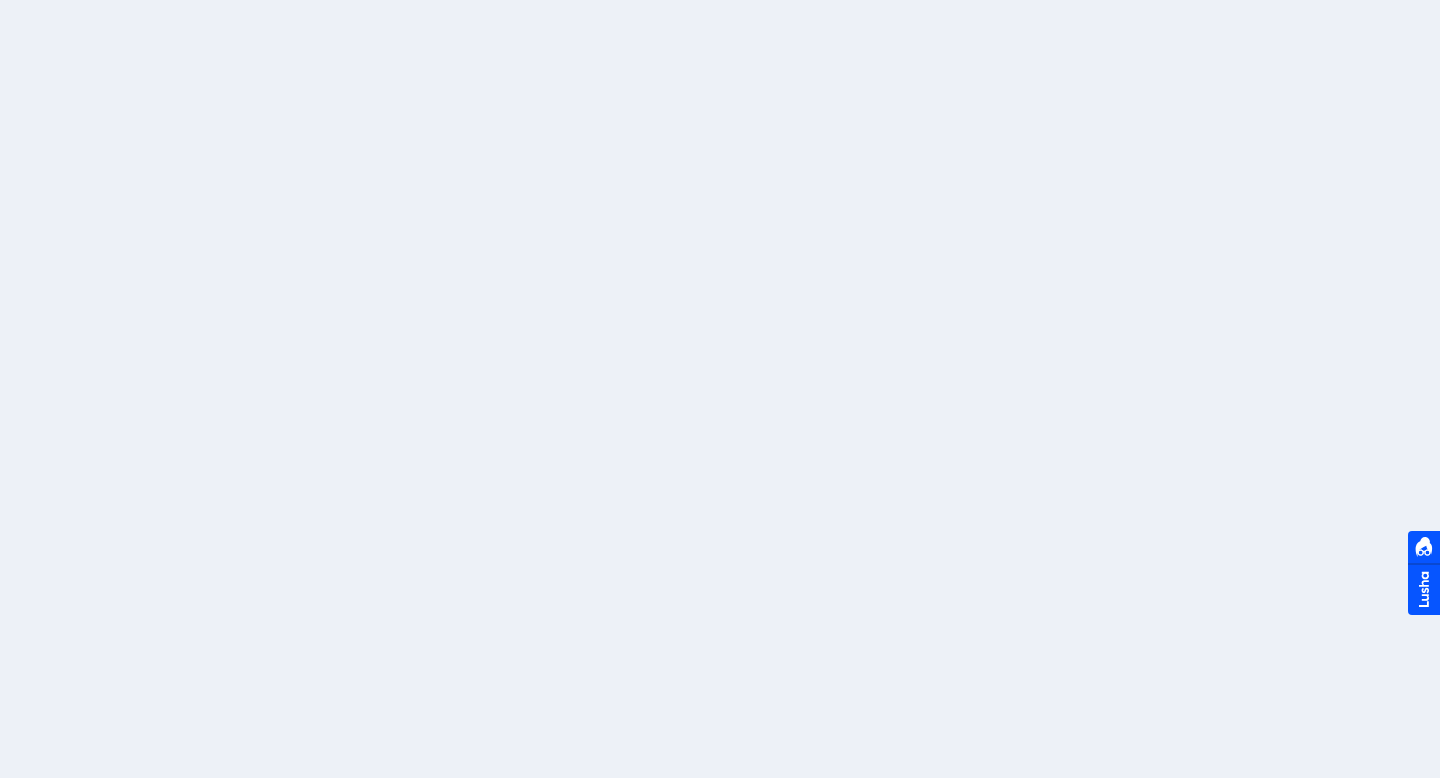 scroll, scrollTop: 0, scrollLeft: 0, axis: both 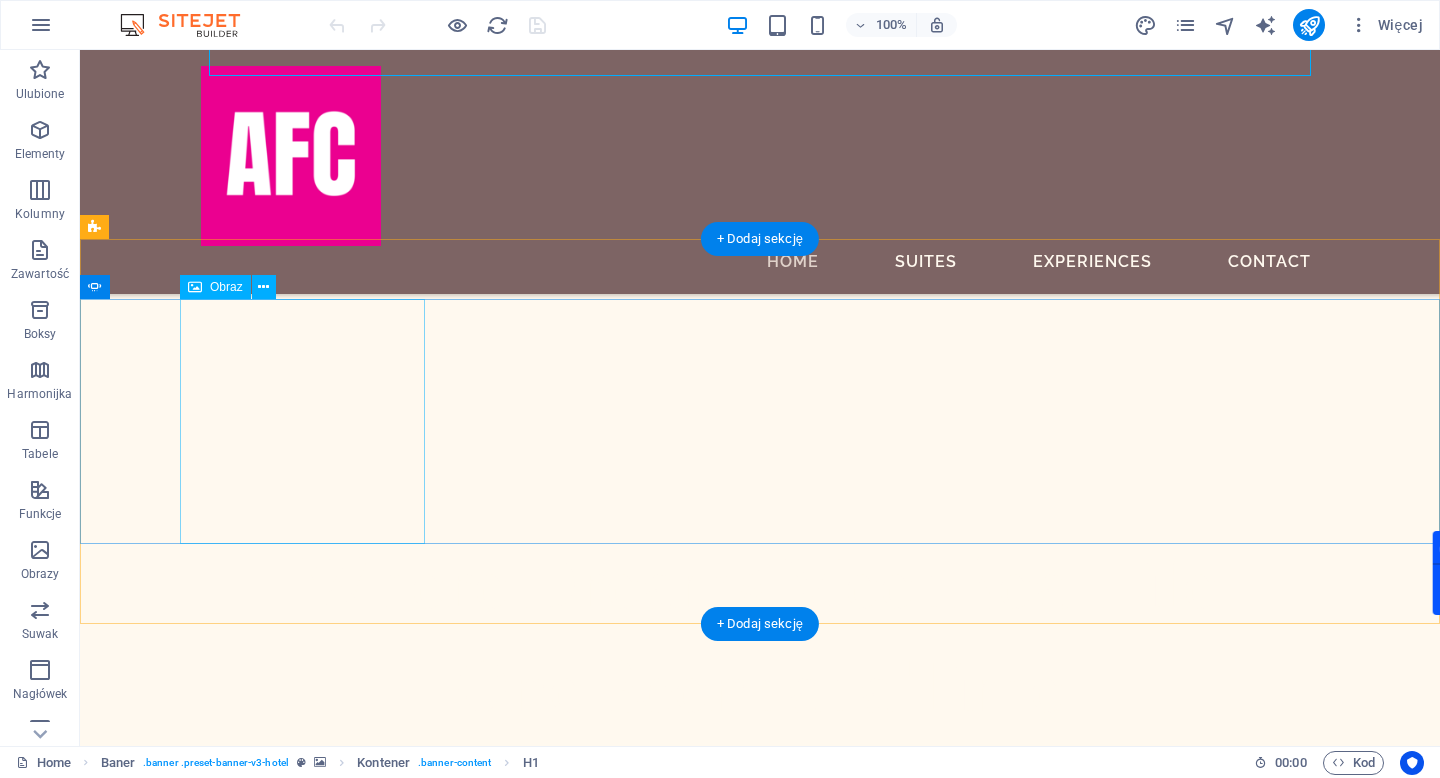 click at bounding box center [-1223, 2276] 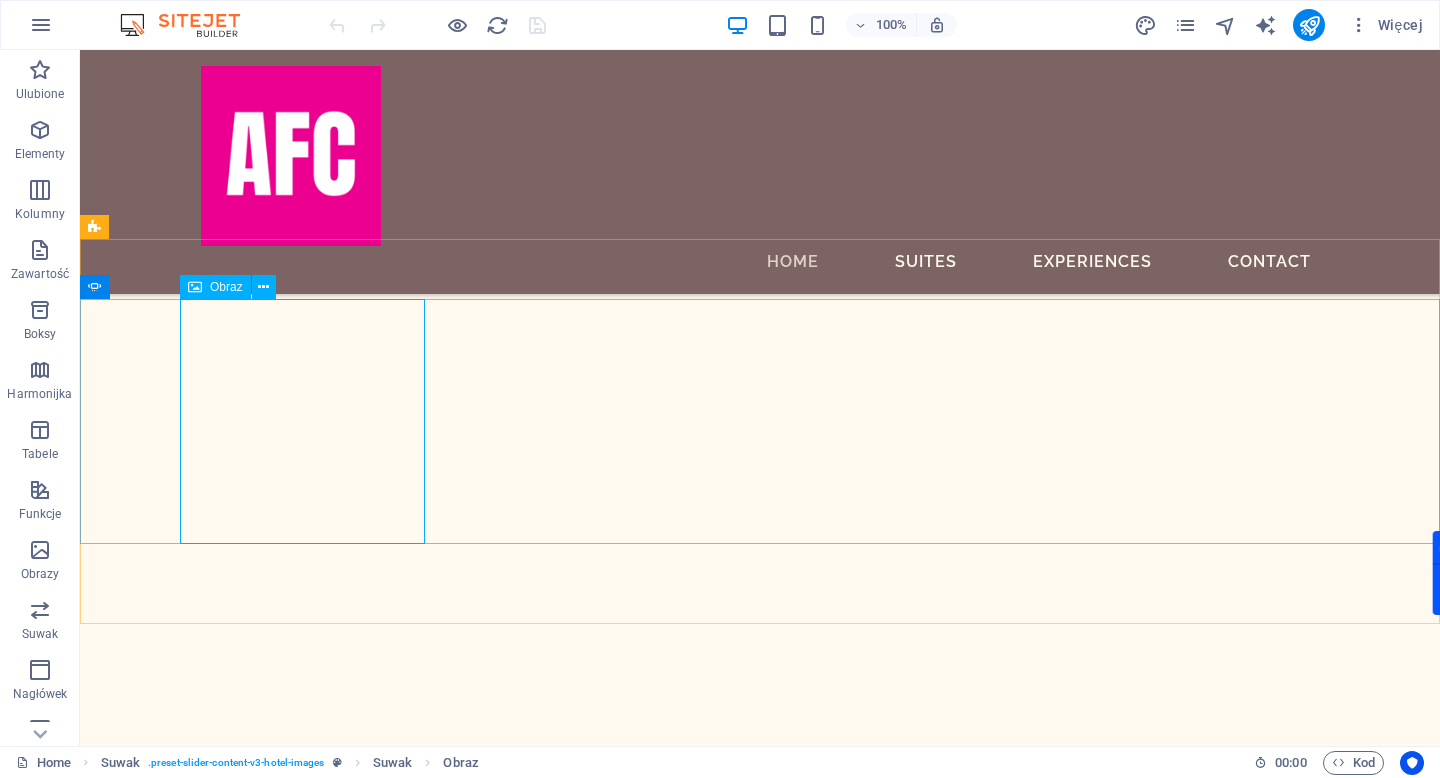 click on "Obraz" at bounding box center [226, 287] 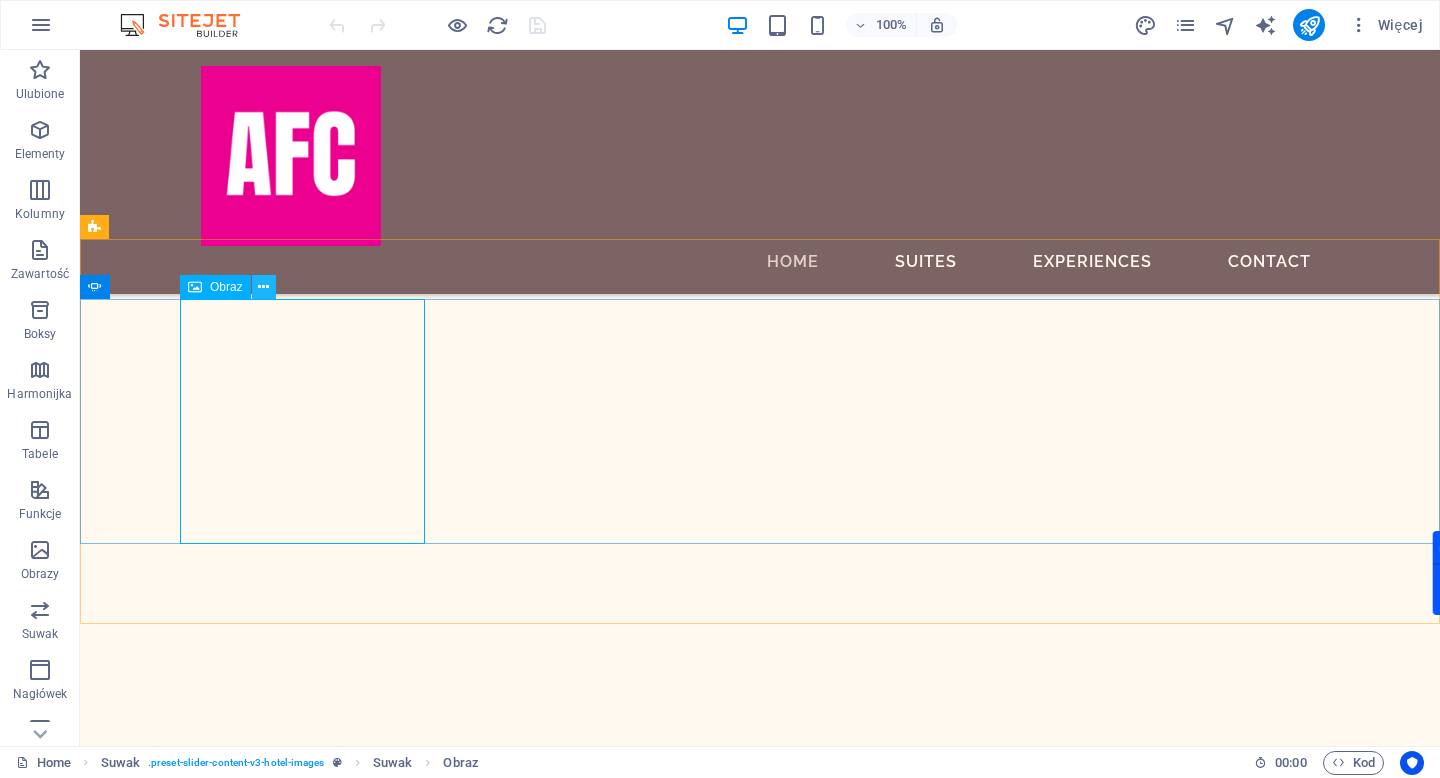 click at bounding box center (263, 287) 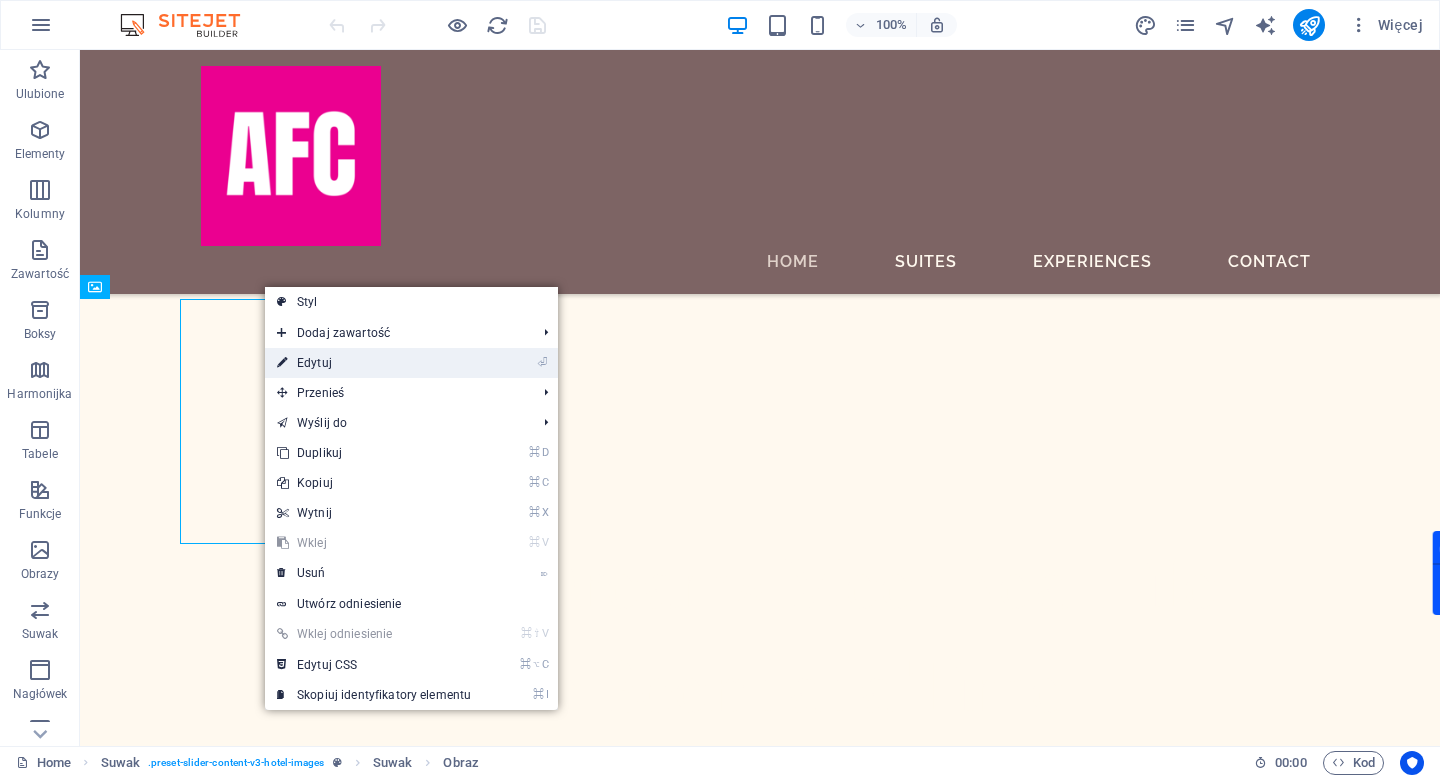 click on "⏎  Edytuj" at bounding box center [374, 363] 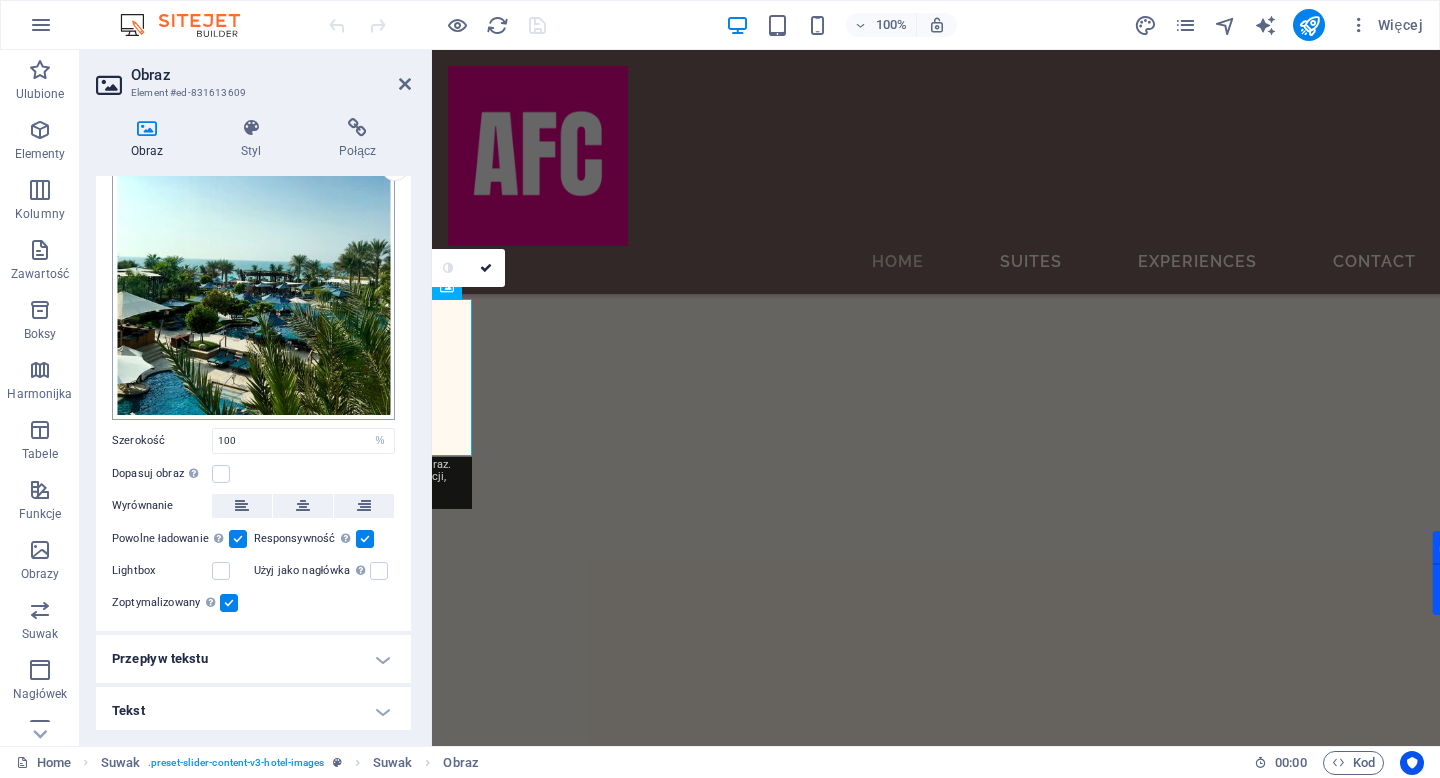 scroll, scrollTop: 0, scrollLeft: 0, axis: both 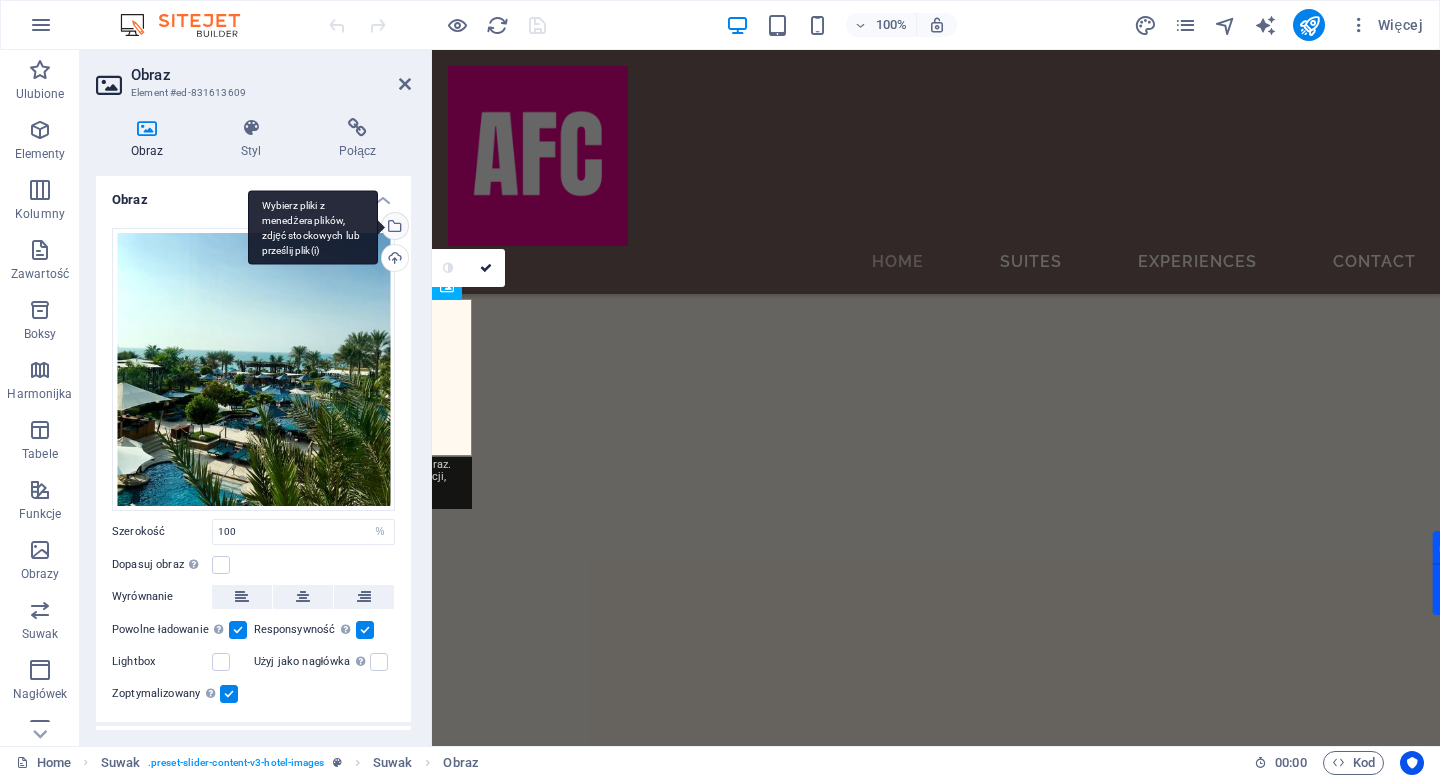 click on "Wybierz pliki z menedżera plików, zdjęć stockowych lub prześlij plik(i)" at bounding box center (313, 227) 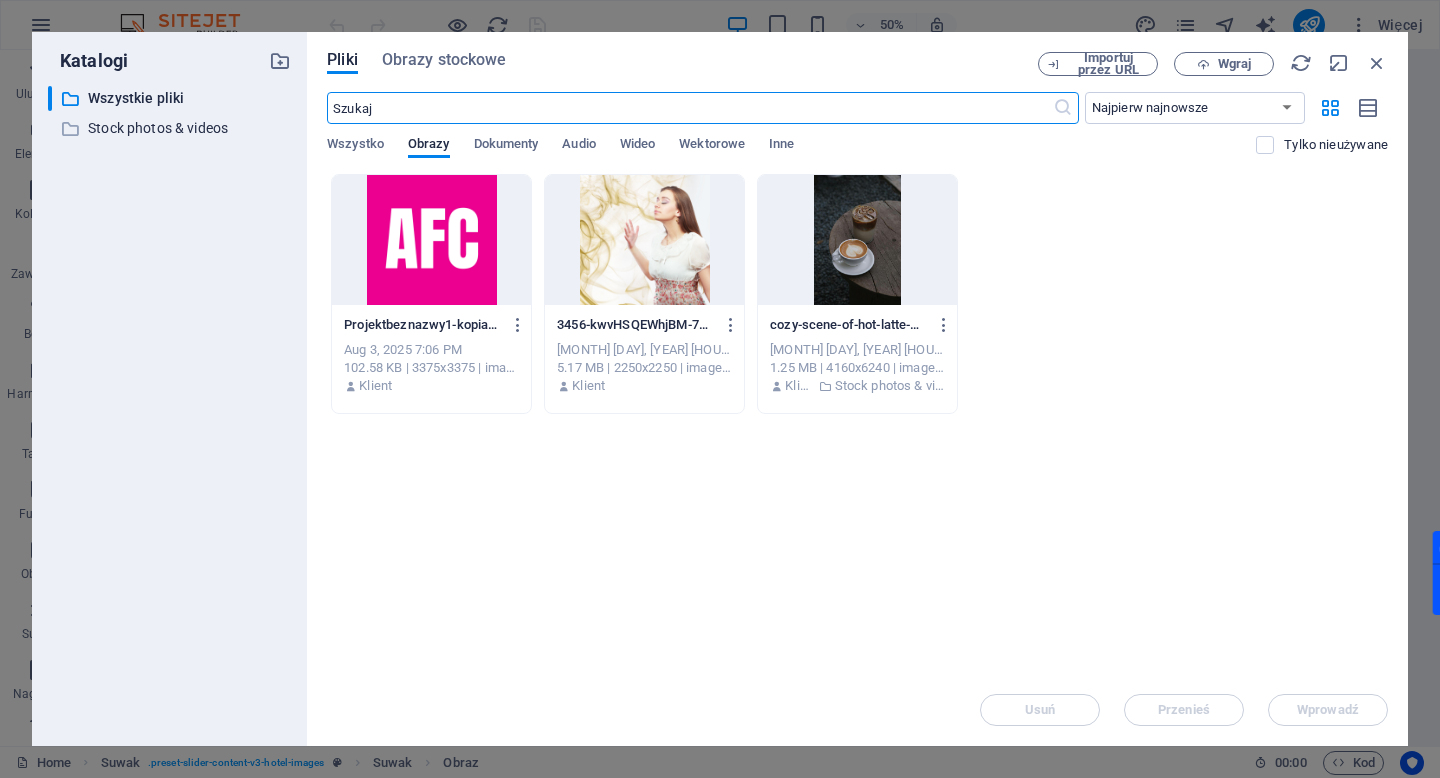 click at bounding box center [644, 240] 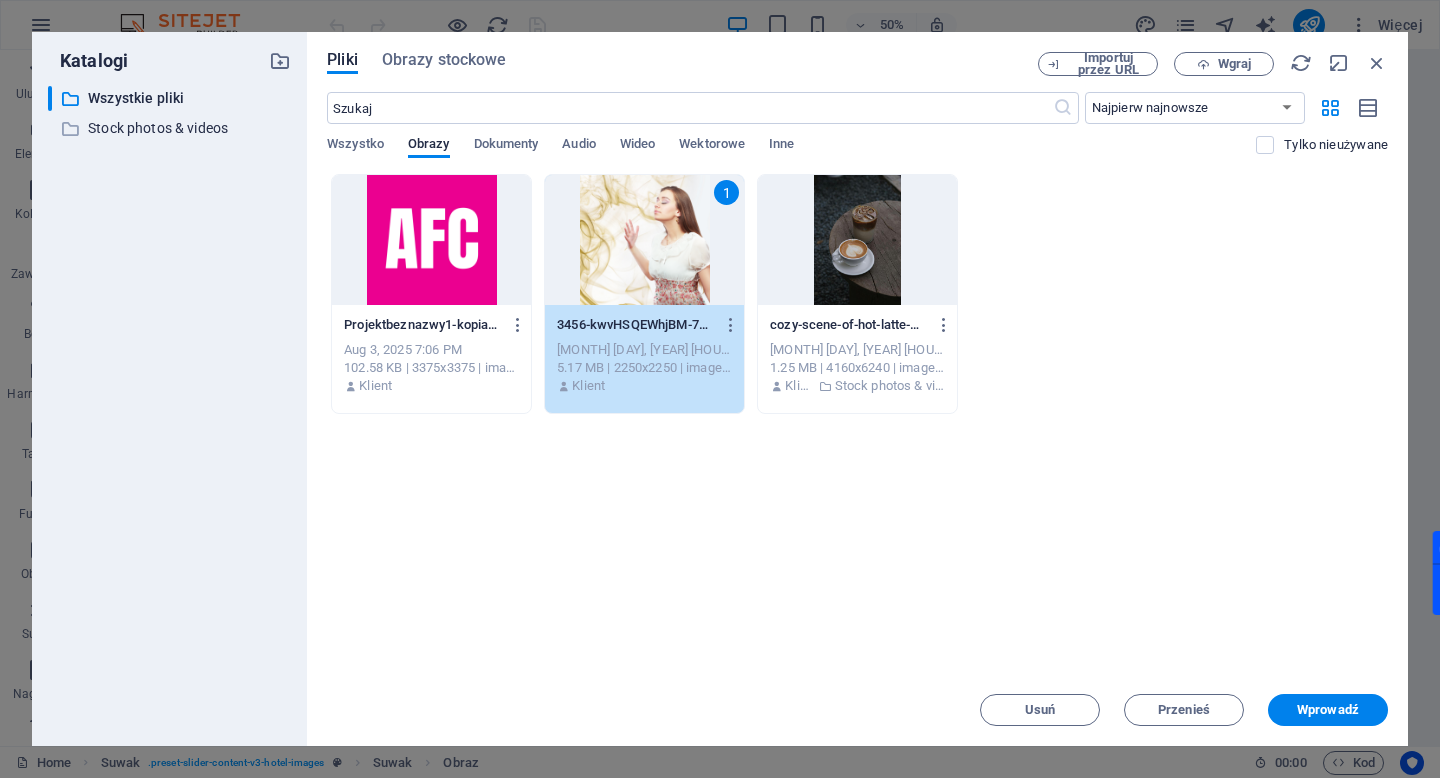 click on "1" at bounding box center [644, 240] 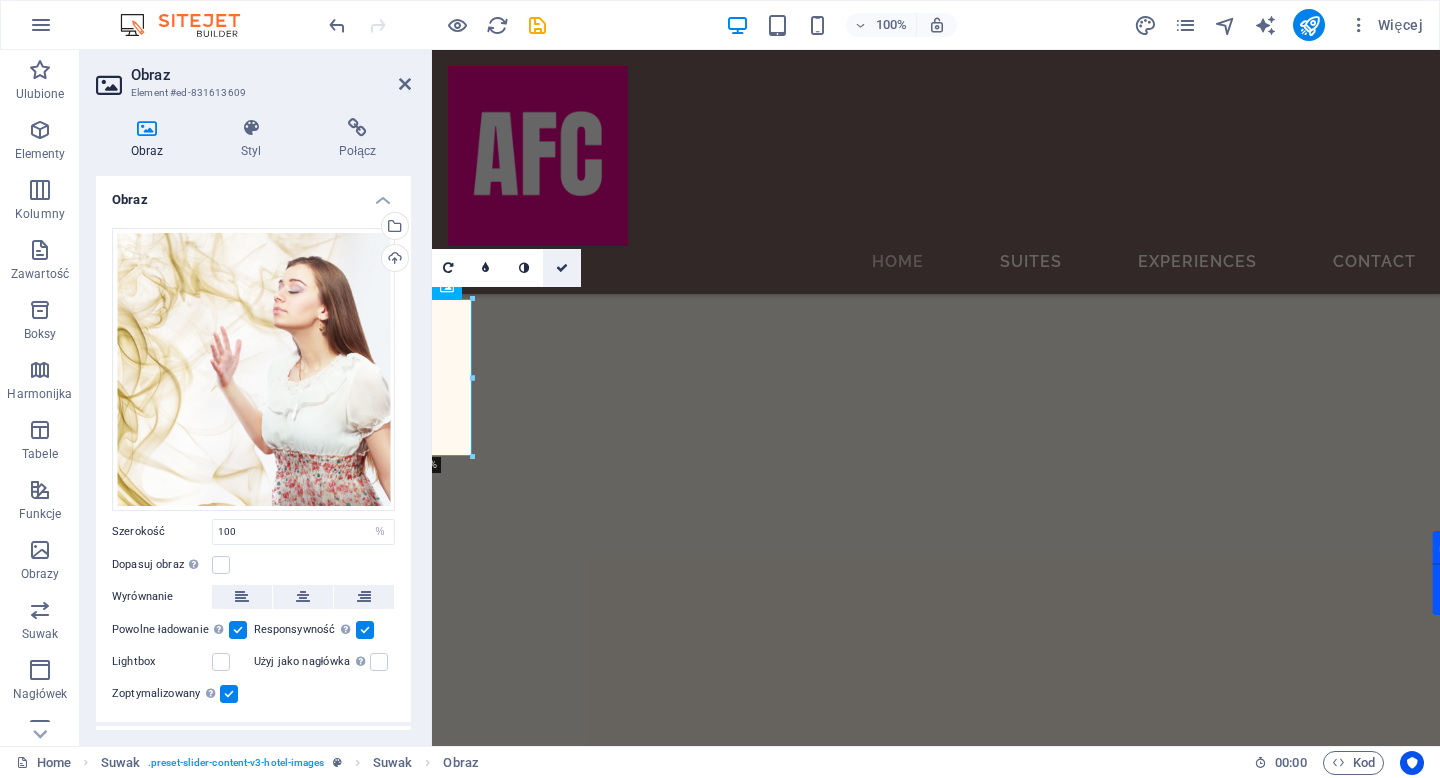 click at bounding box center (562, 268) 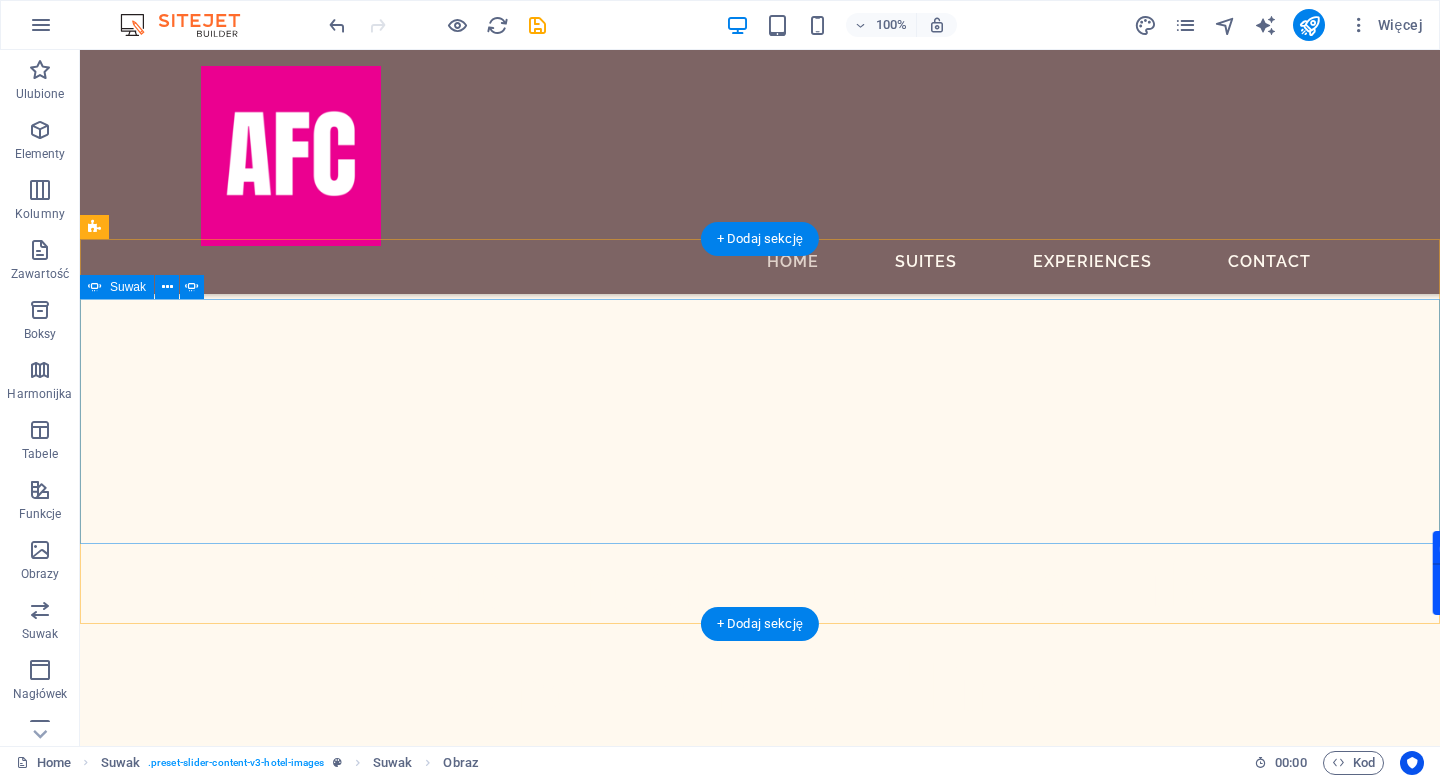 click at bounding box center (-1833, 3501) 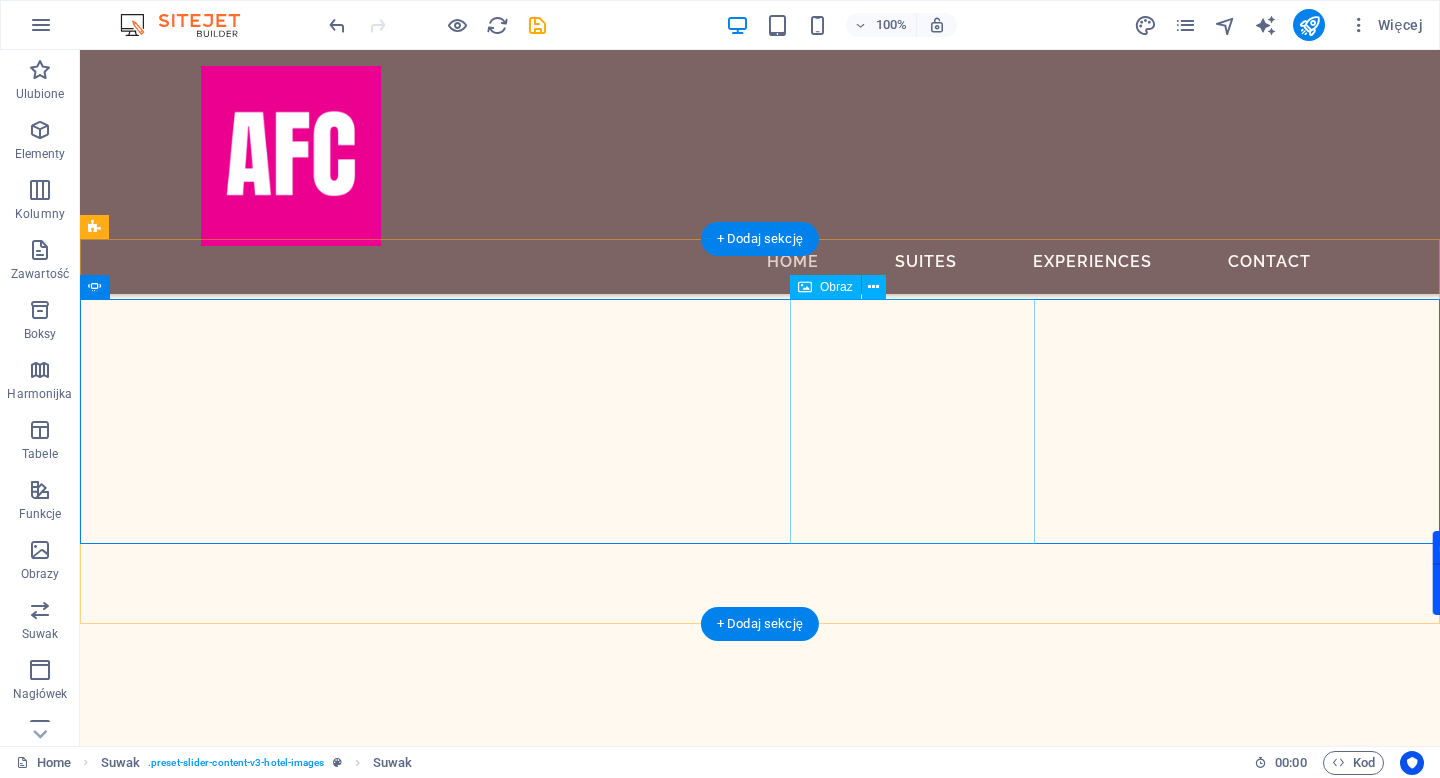 click at bounding box center [-1223, 2766] 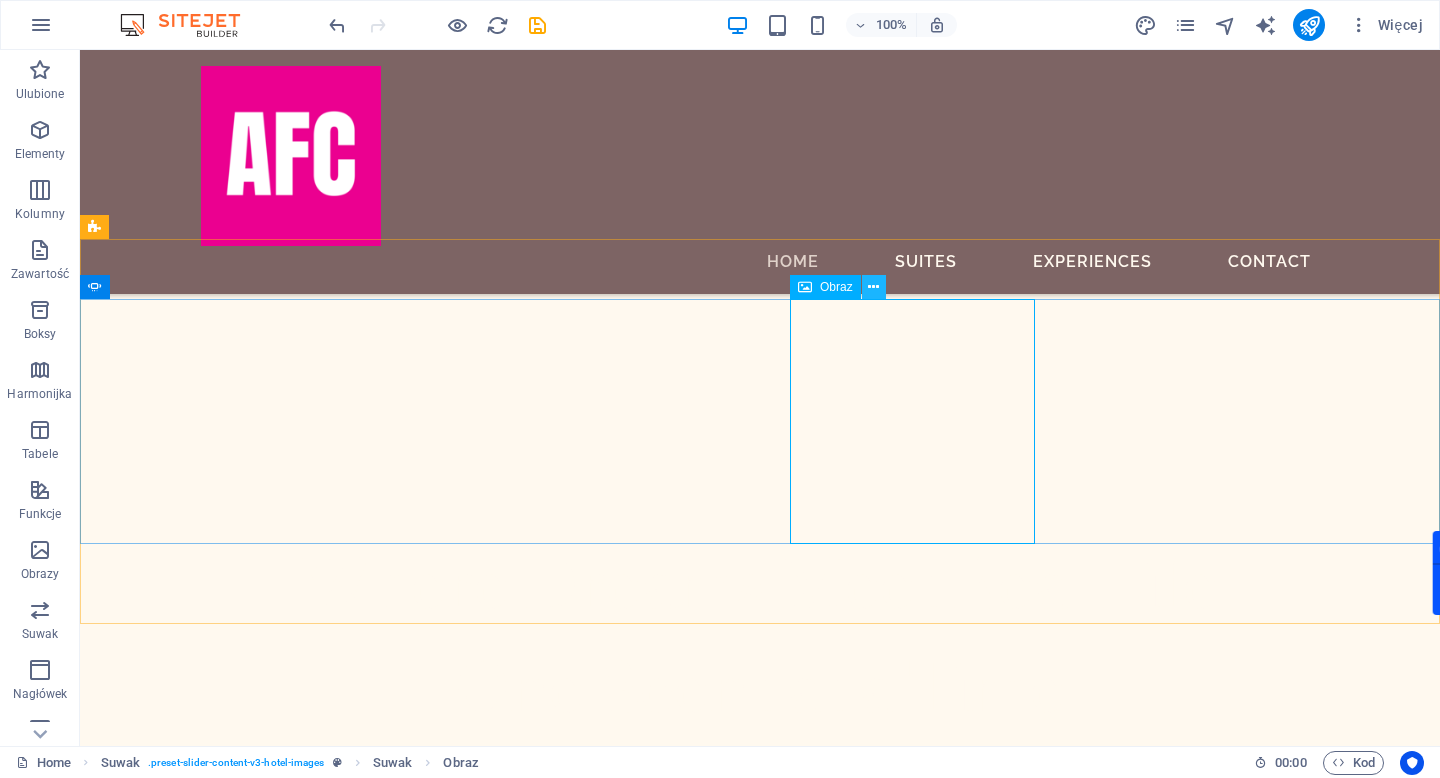 click at bounding box center (873, 287) 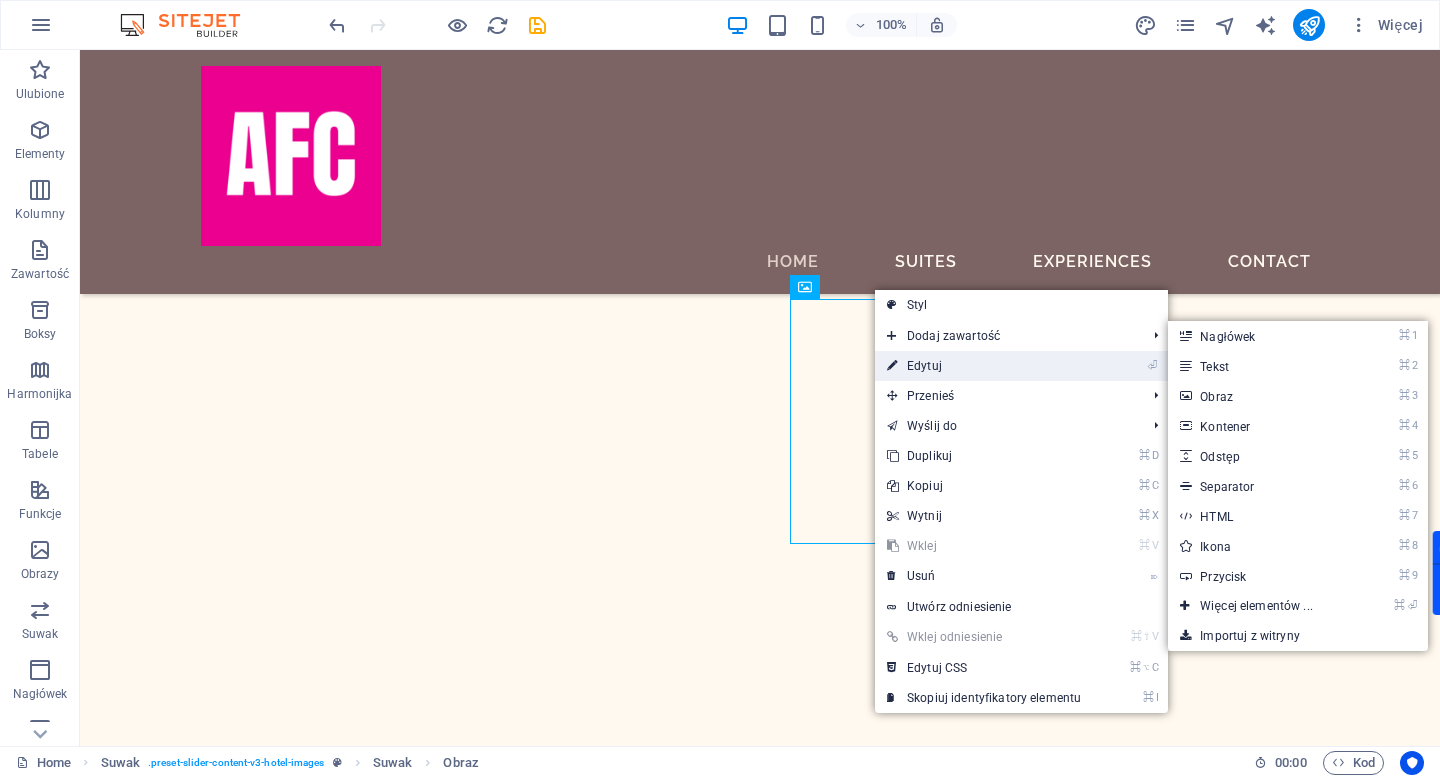 click on "⏎  Edytuj" at bounding box center (984, 366) 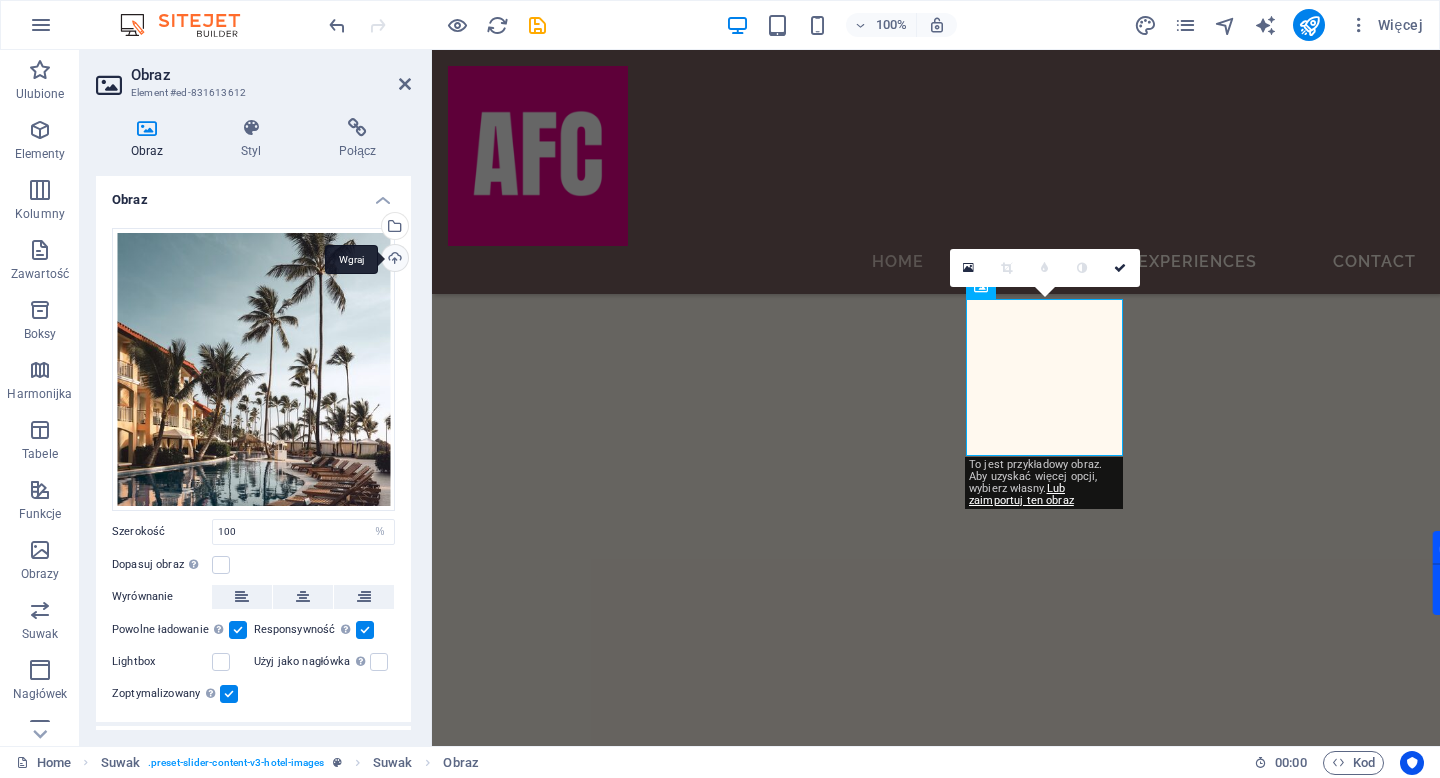 click on "Wgraj" at bounding box center [393, 260] 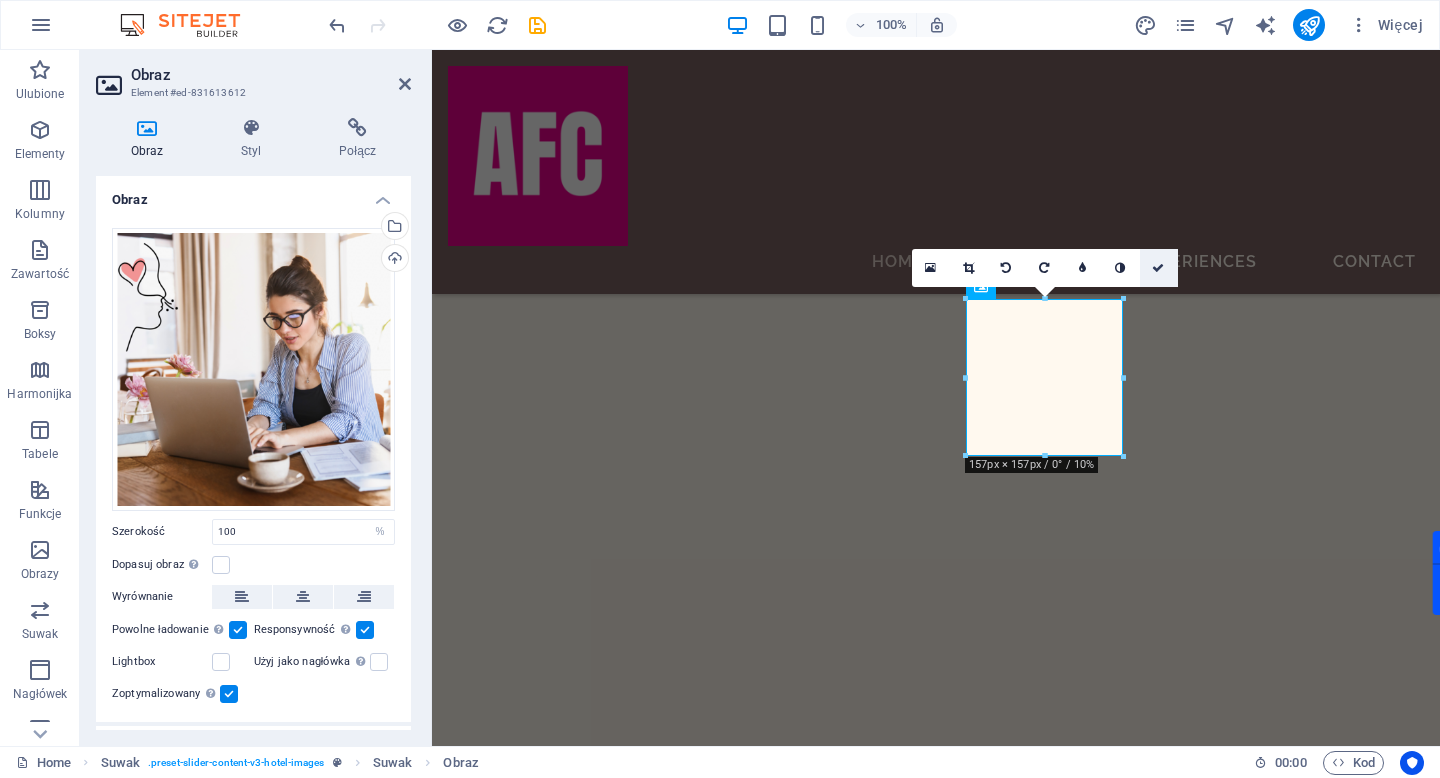 click at bounding box center [1159, 268] 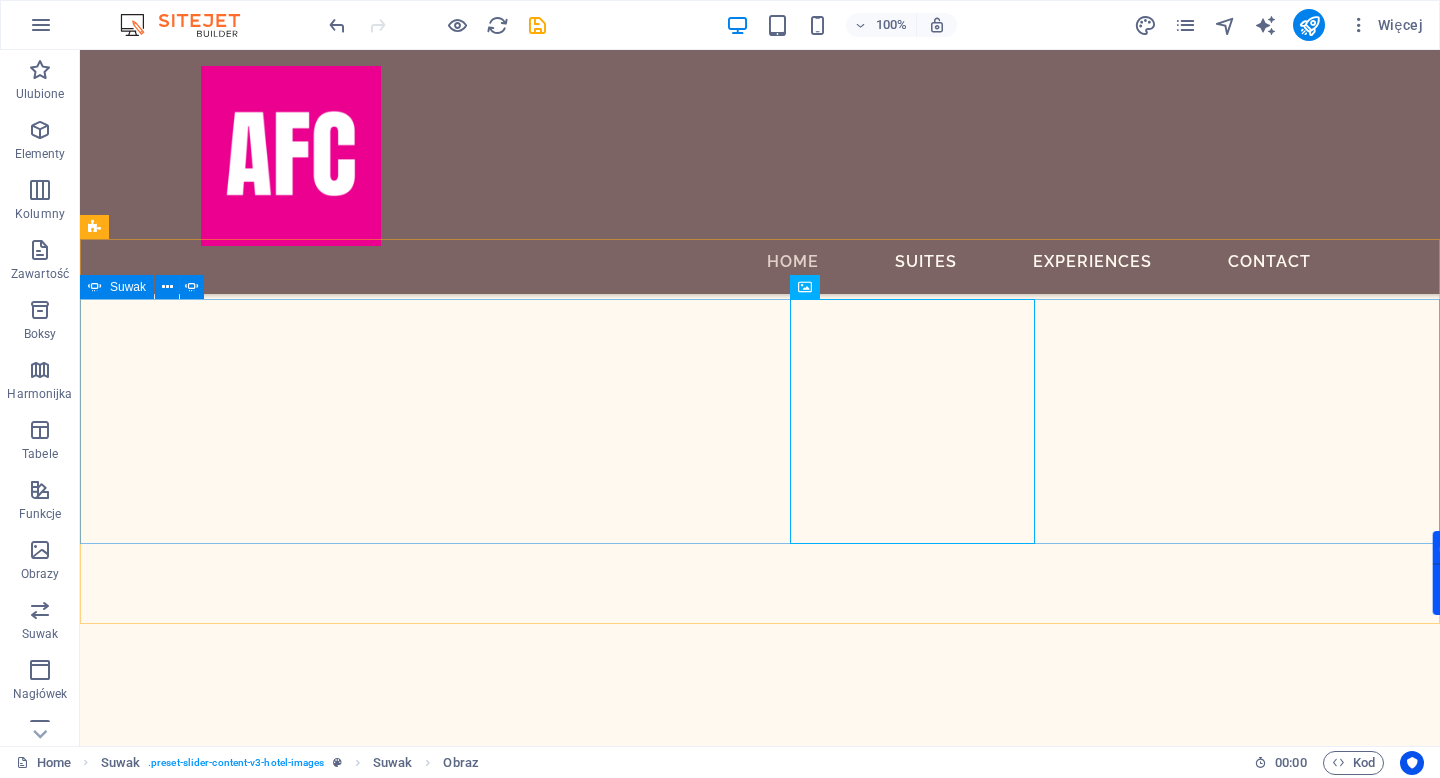 click on "Suwak" at bounding box center (128, 287) 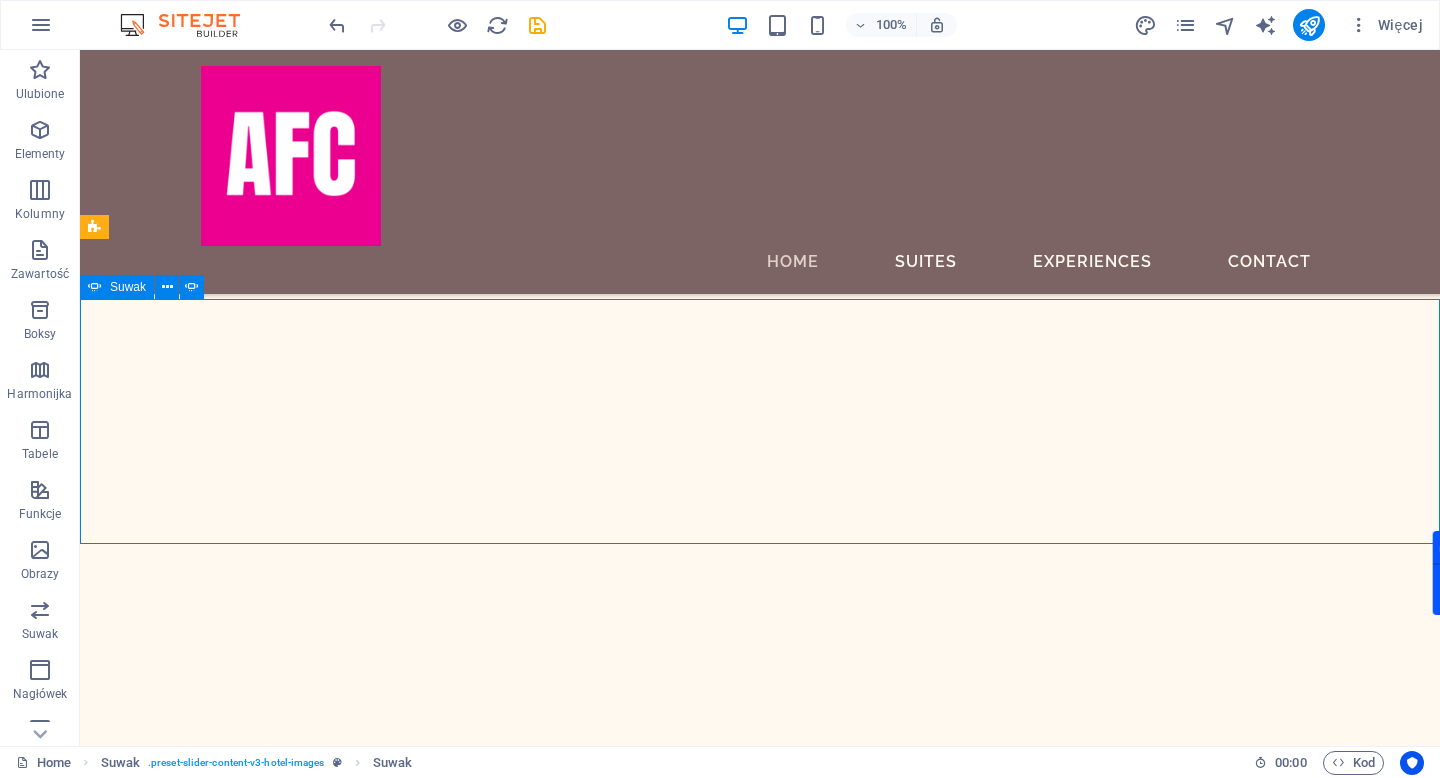 click on "Suwak" at bounding box center (128, 287) 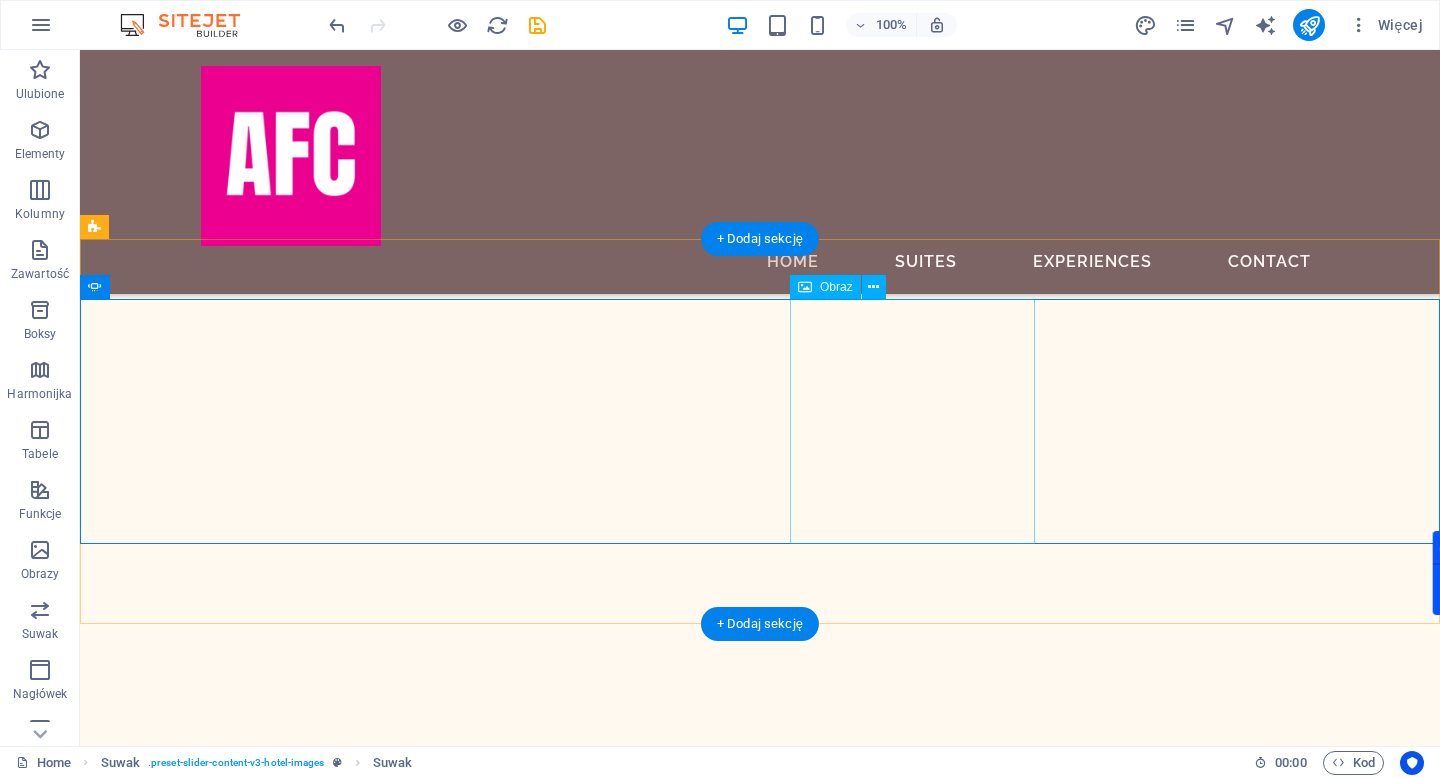 click at bounding box center (-1528, 3011) 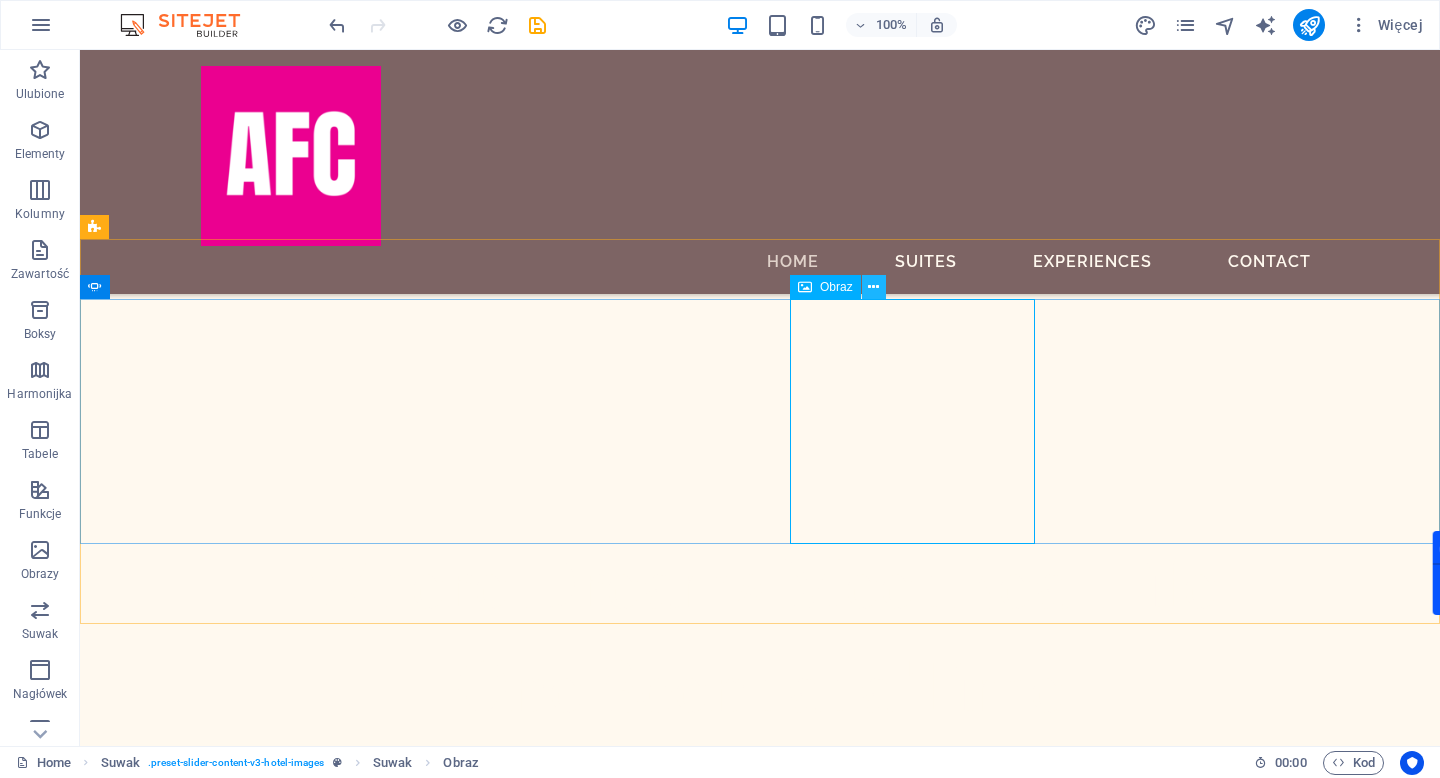 click at bounding box center (873, 287) 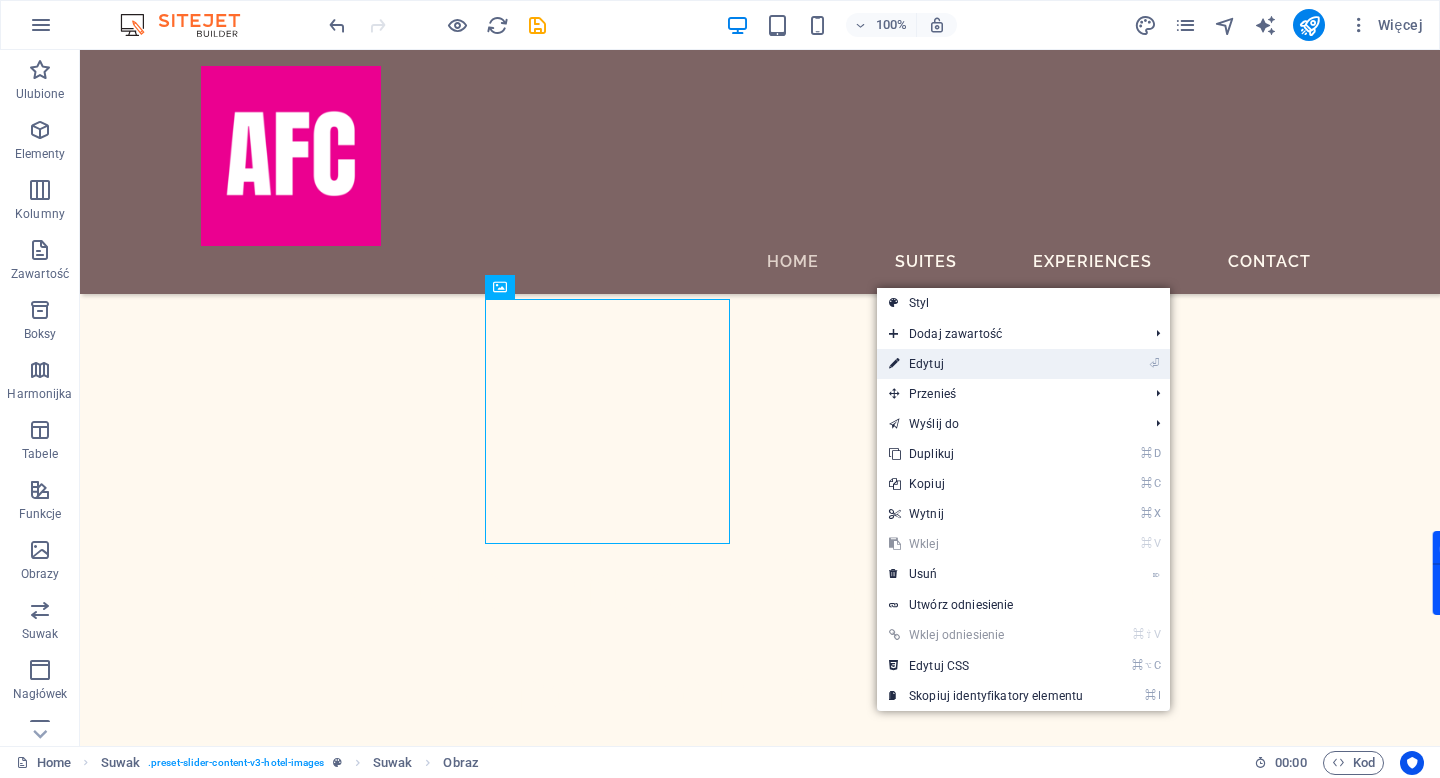 click on "⏎  Edytuj" at bounding box center (986, 364) 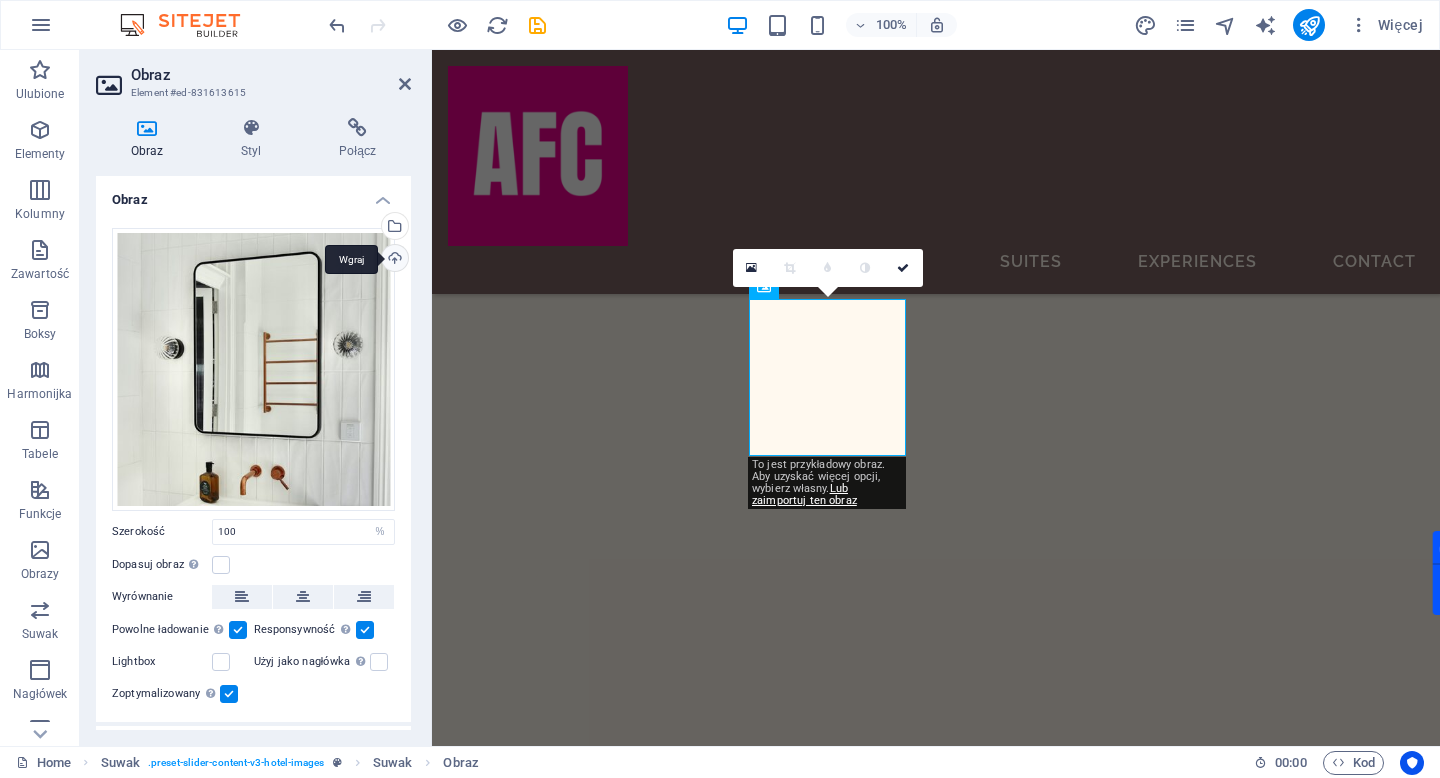click on "Wgraj" at bounding box center (393, 260) 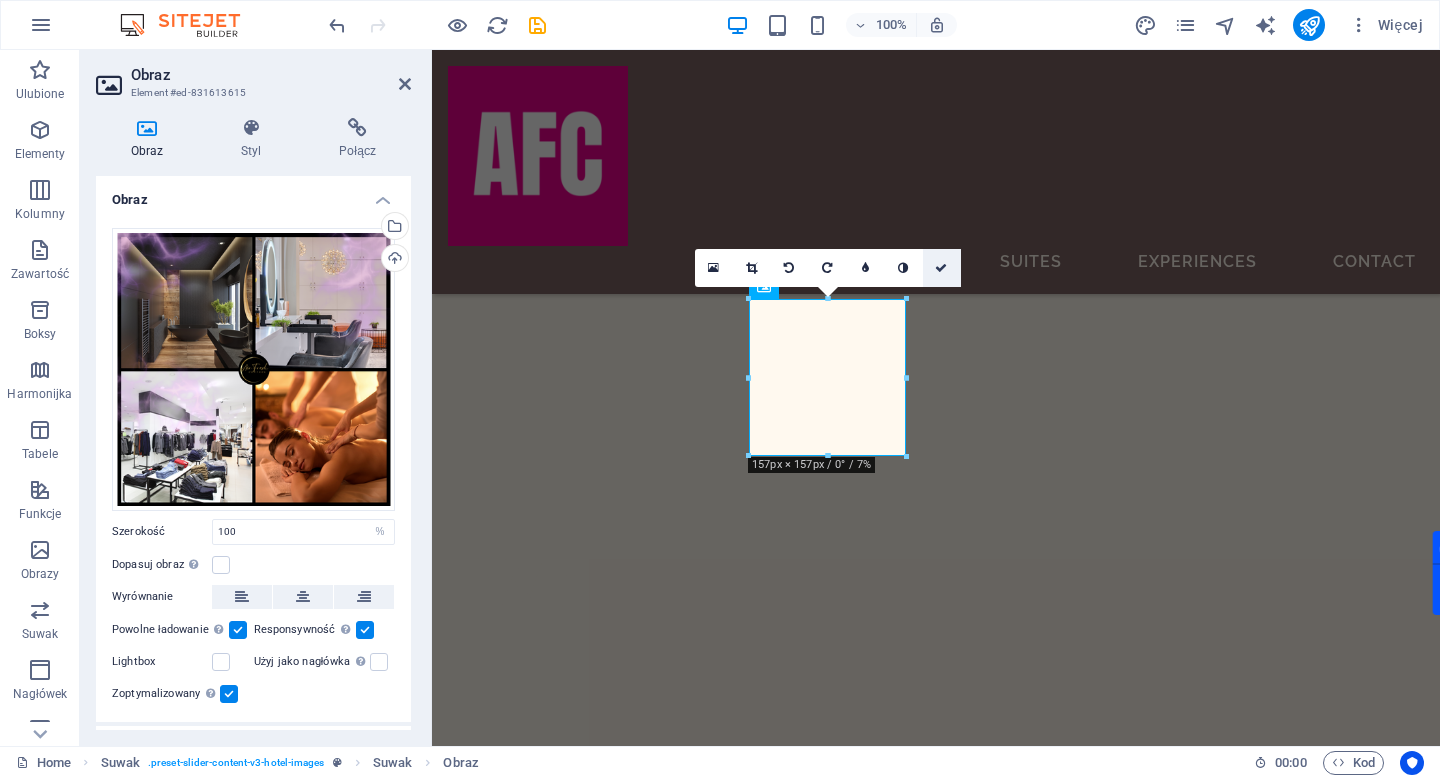 click at bounding box center (941, 268) 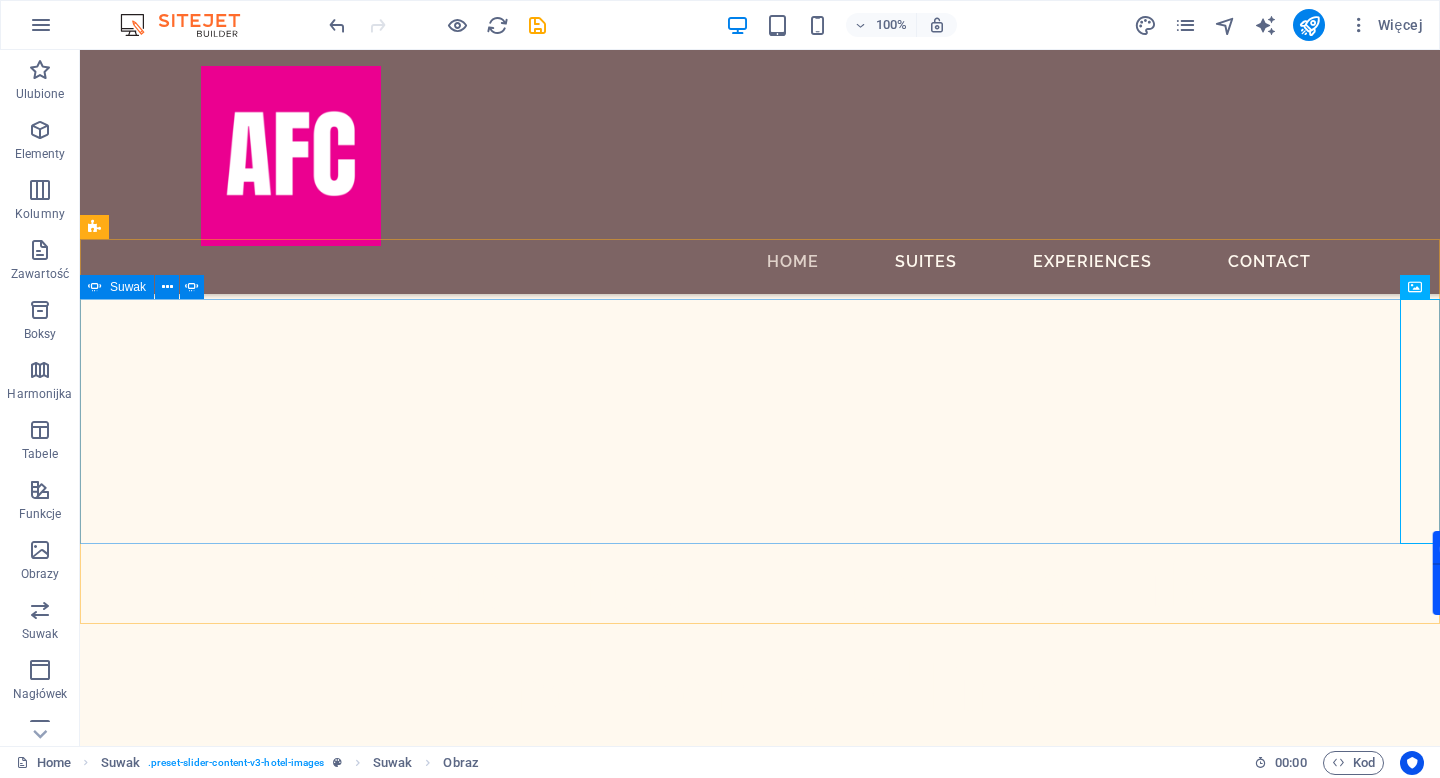 click at bounding box center [95, 287] 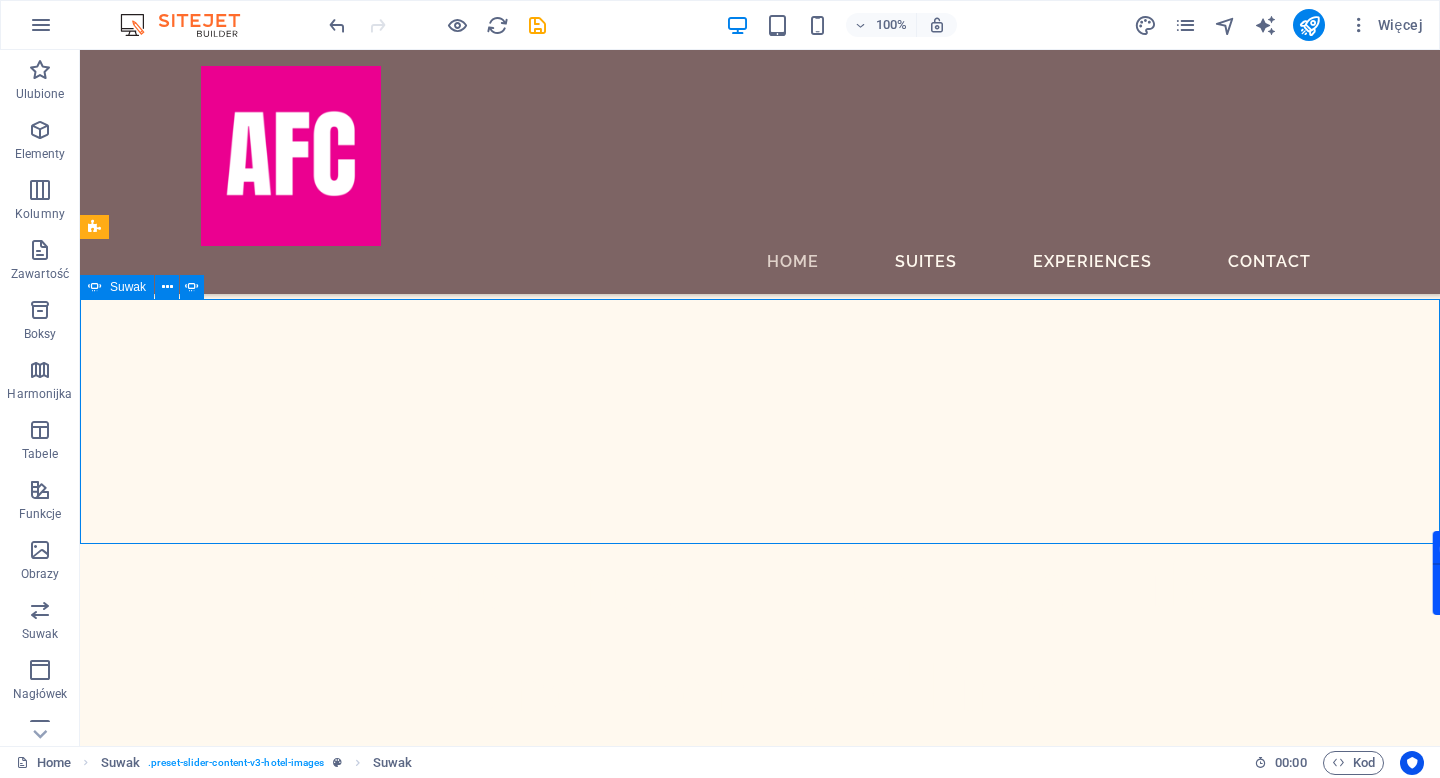 click at bounding box center (95, 287) 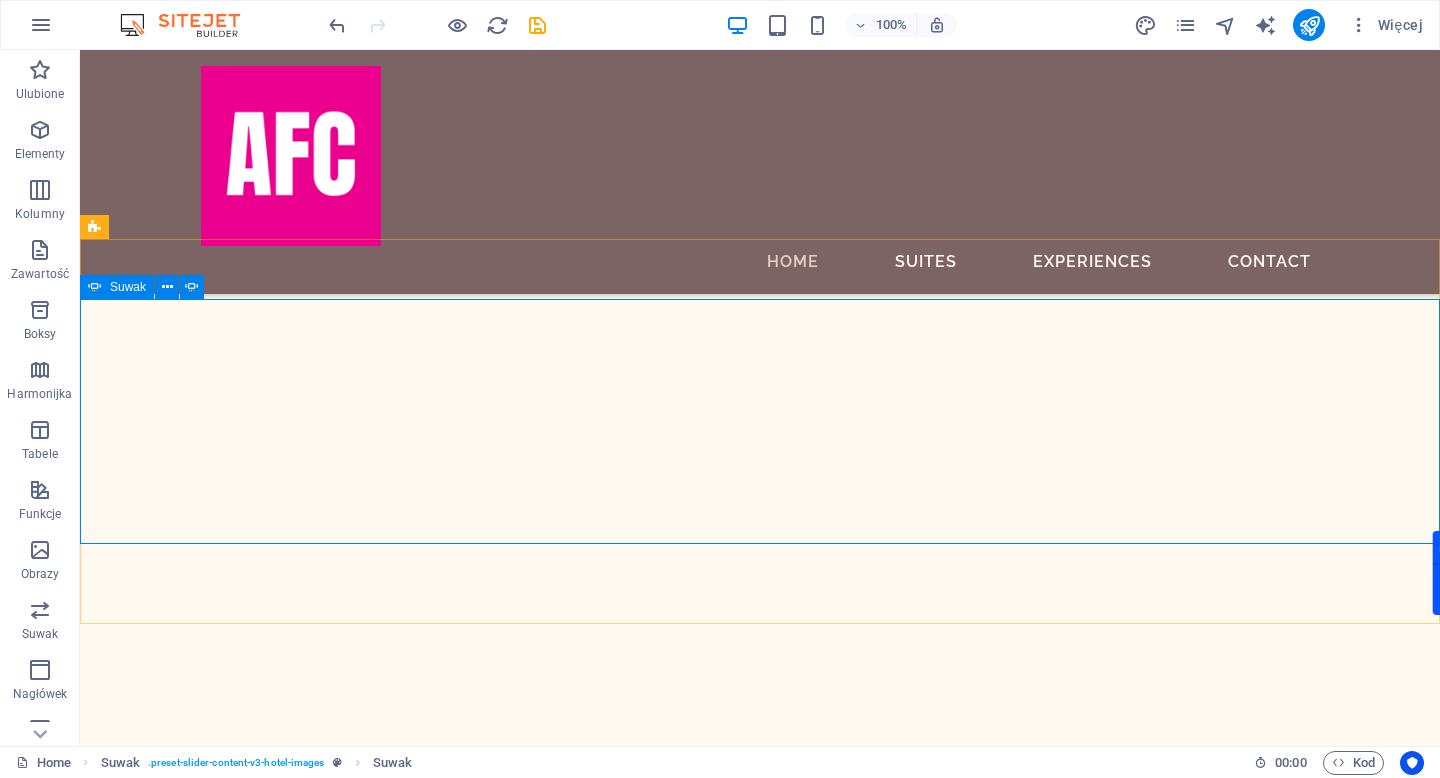 click at bounding box center (95, 287) 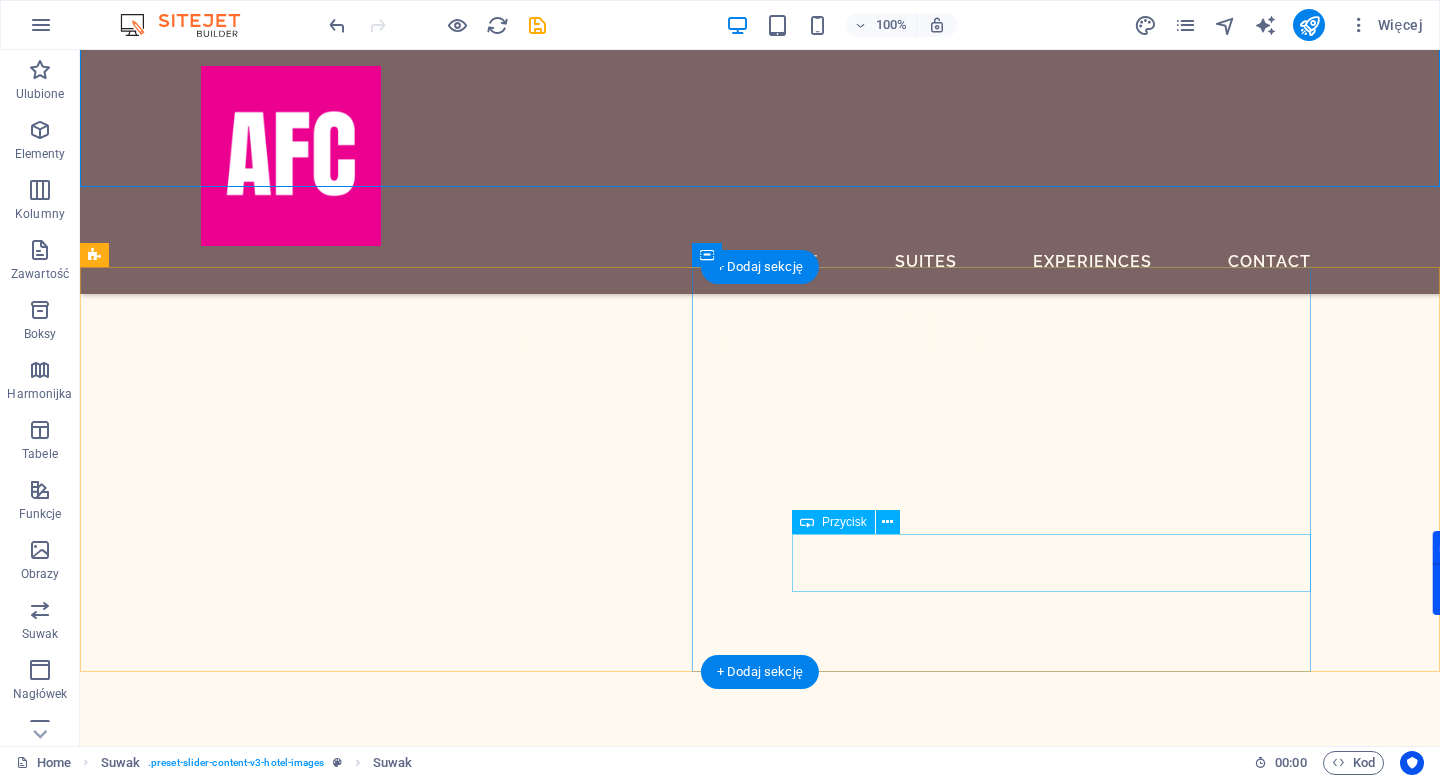 scroll, scrollTop: 864, scrollLeft: 0, axis: vertical 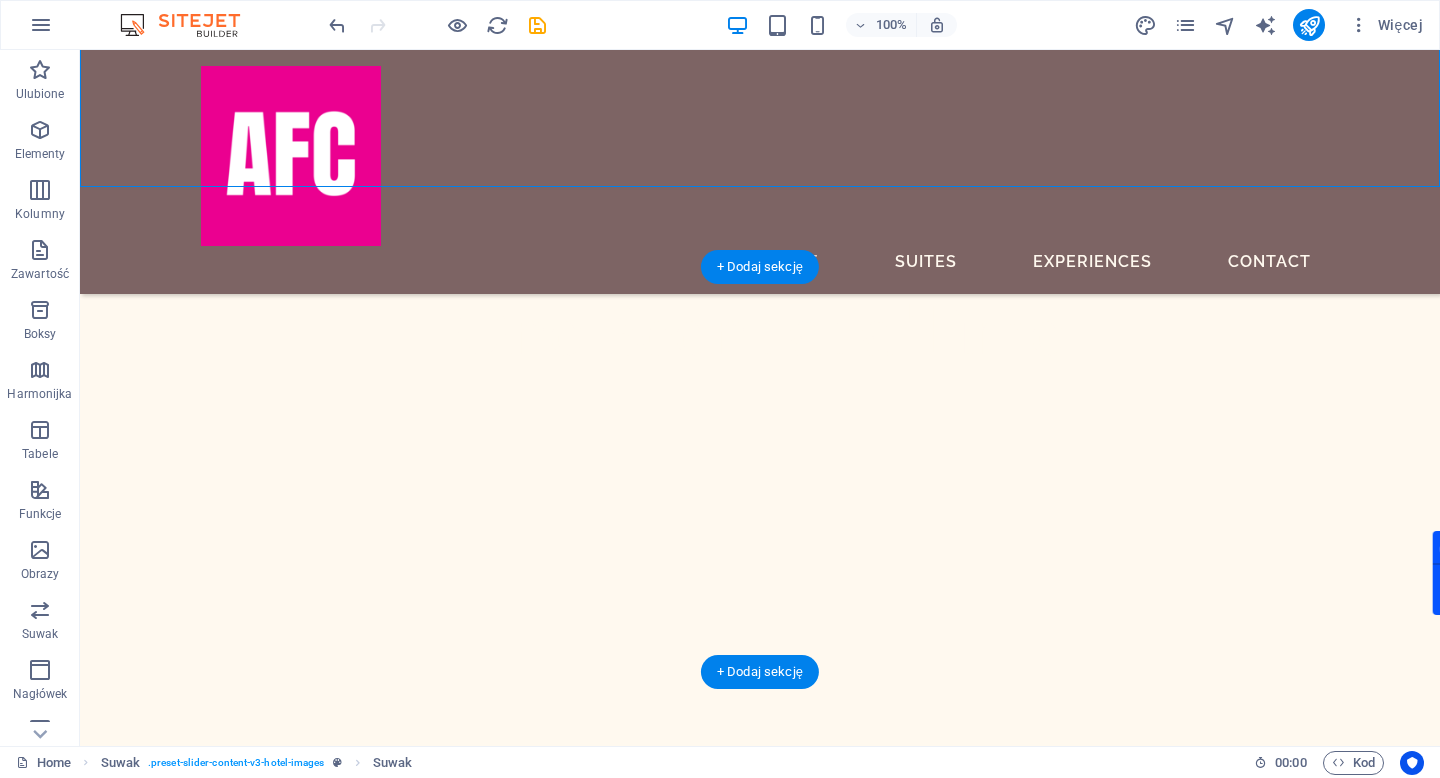 click at bounding box center (760, 4529) 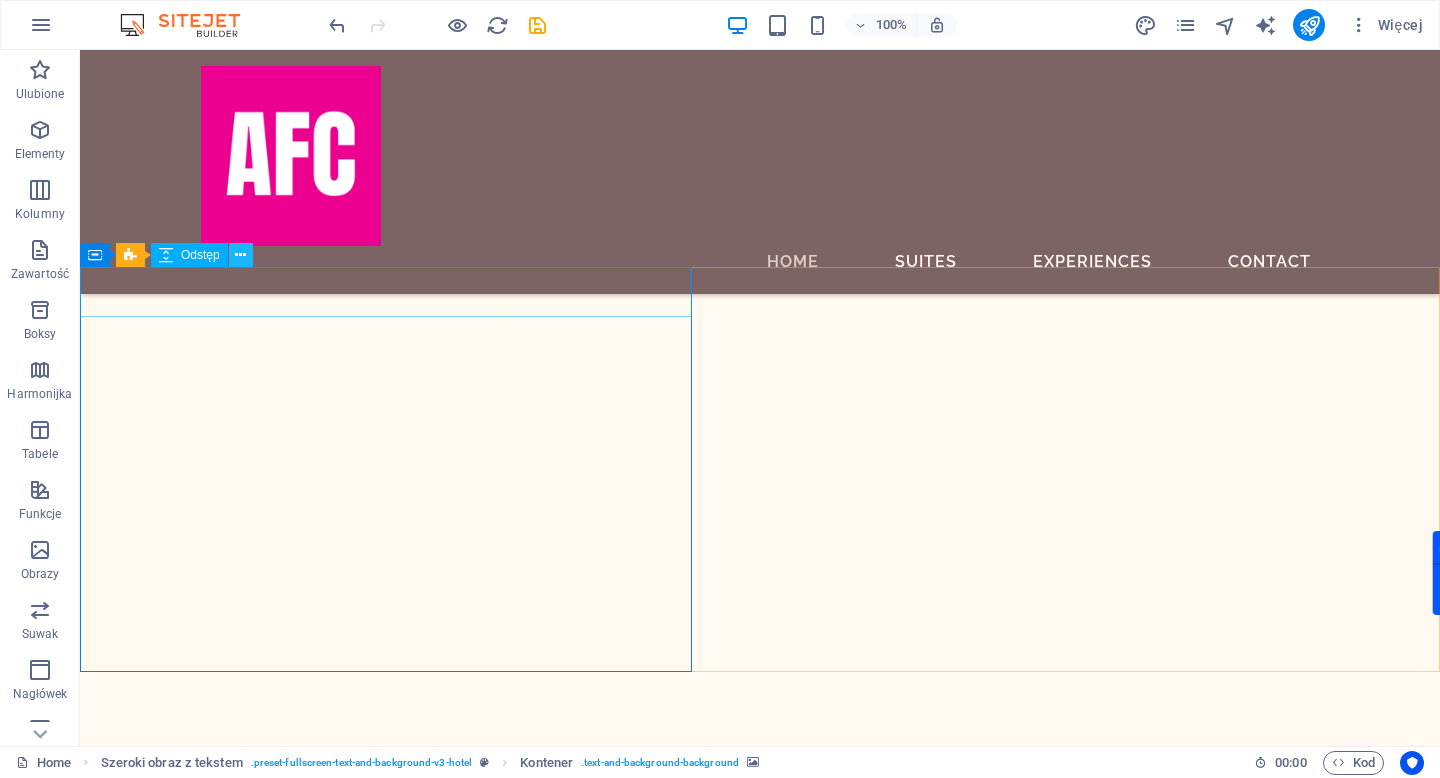 click at bounding box center [240, 255] 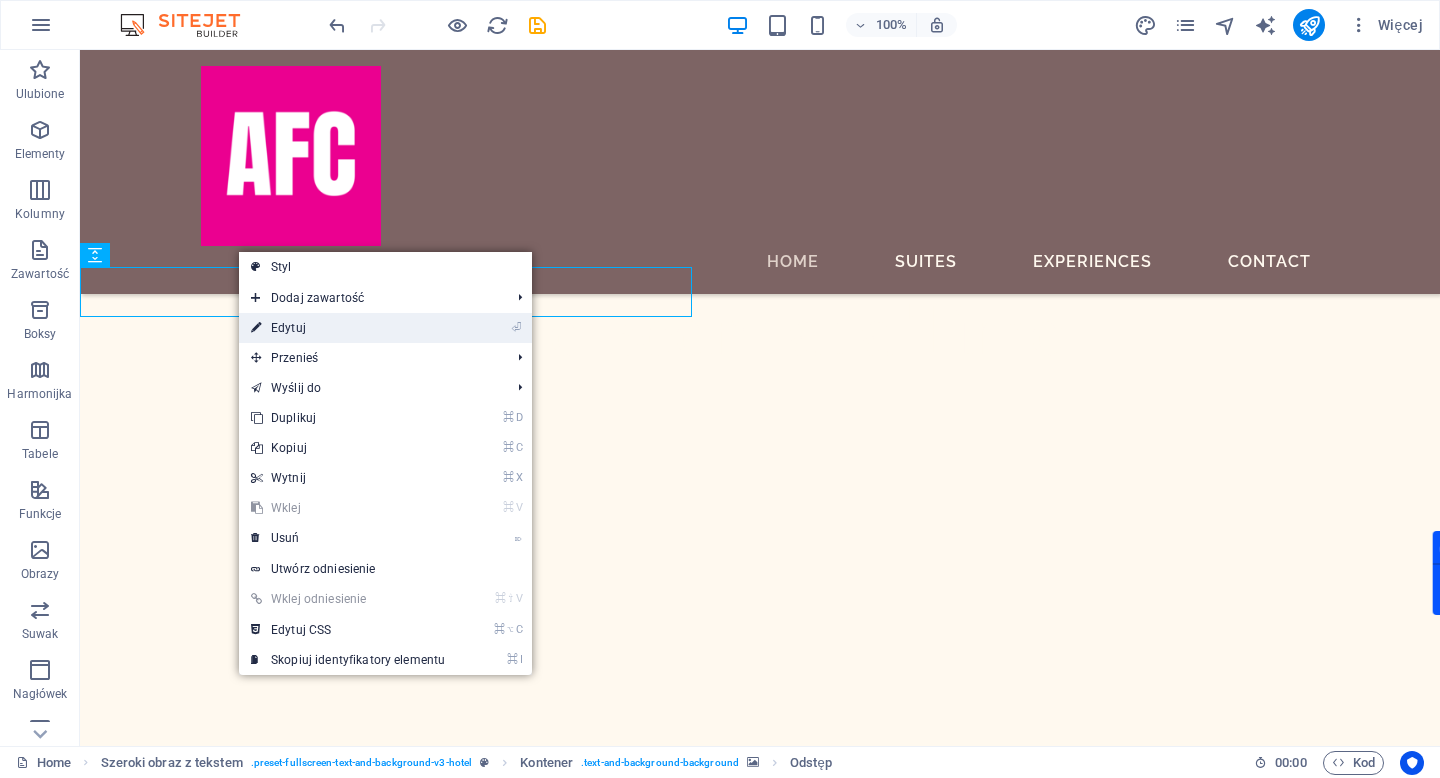 click on "⏎  Edytuj" at bounding box center (348, 328) 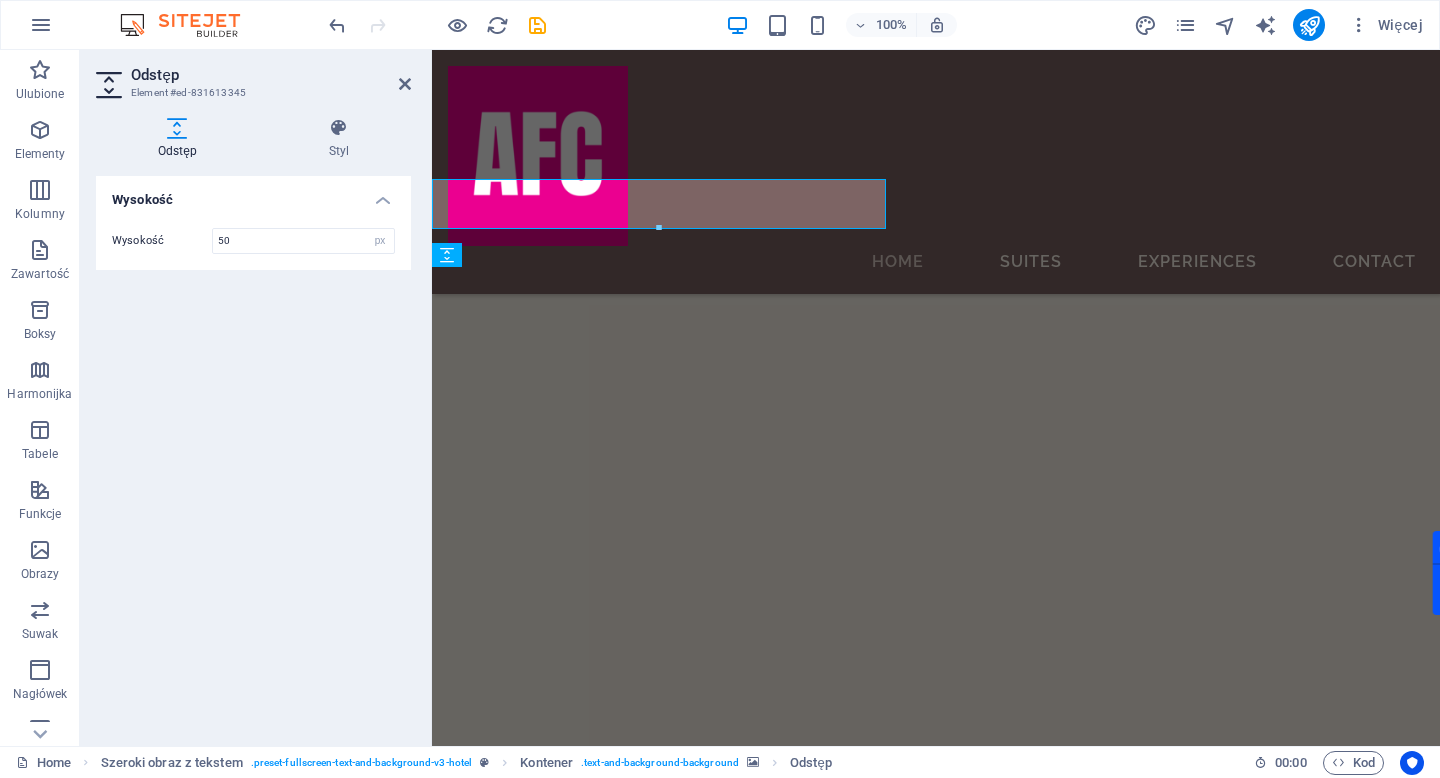 click at bounding box center [936, 3209] 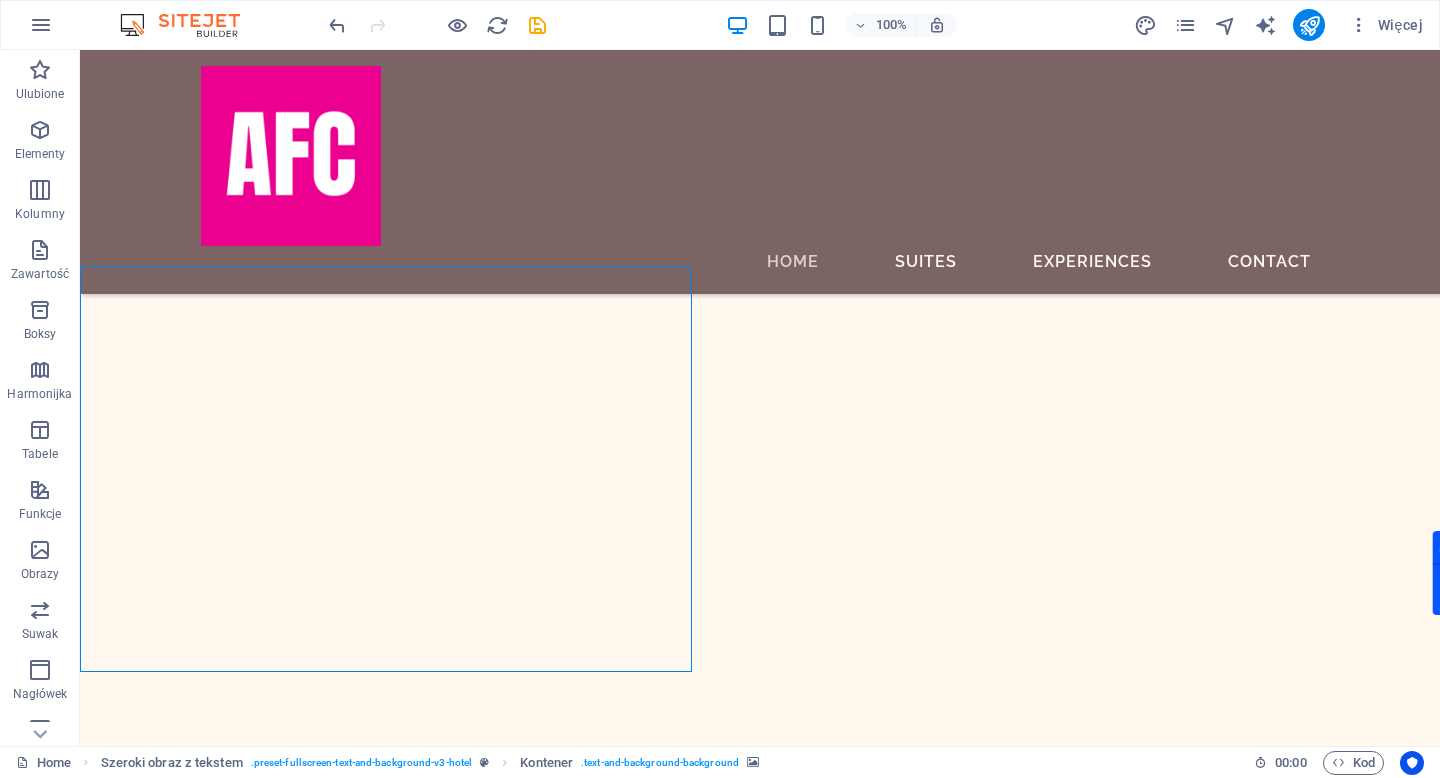 click at bounding box center [760, 4529] 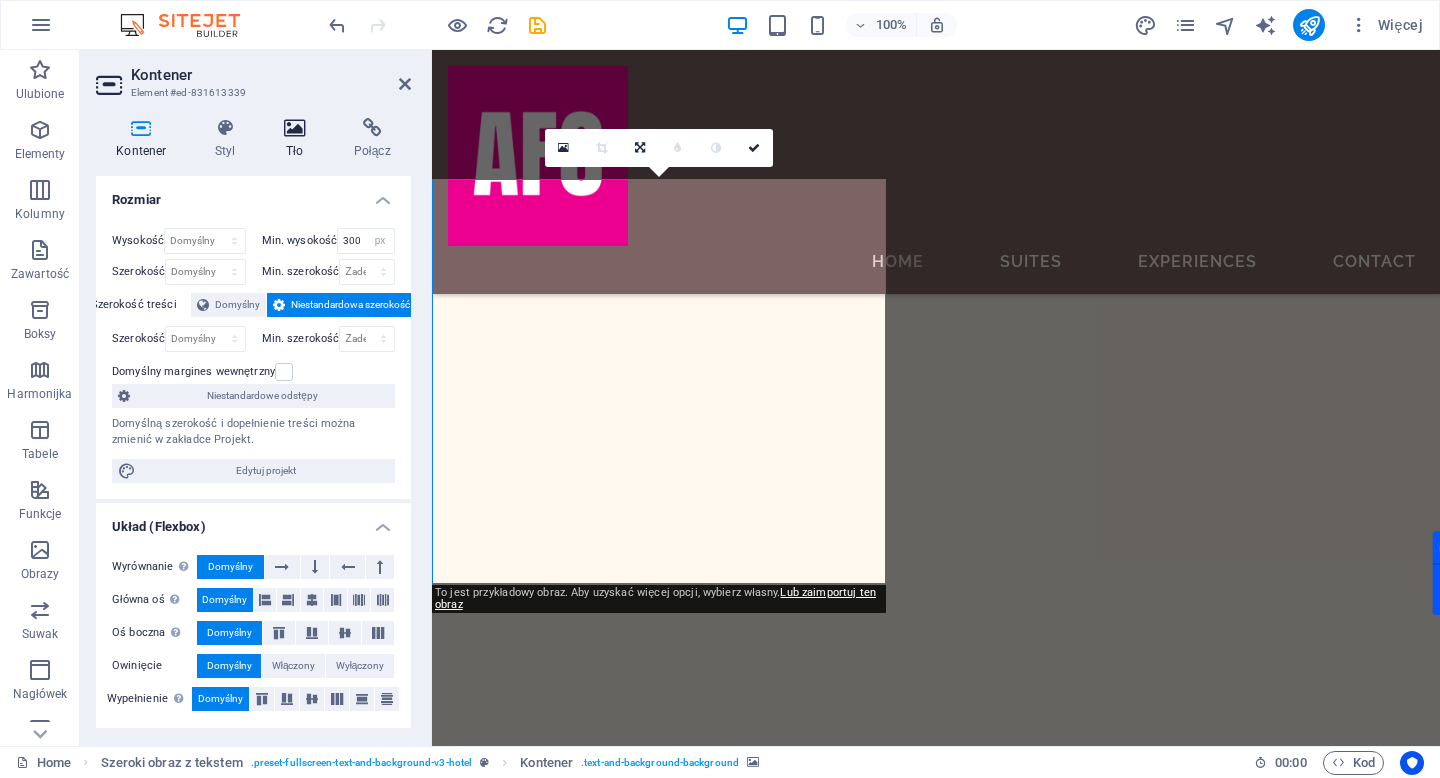 click at bounding box center (295, 128) 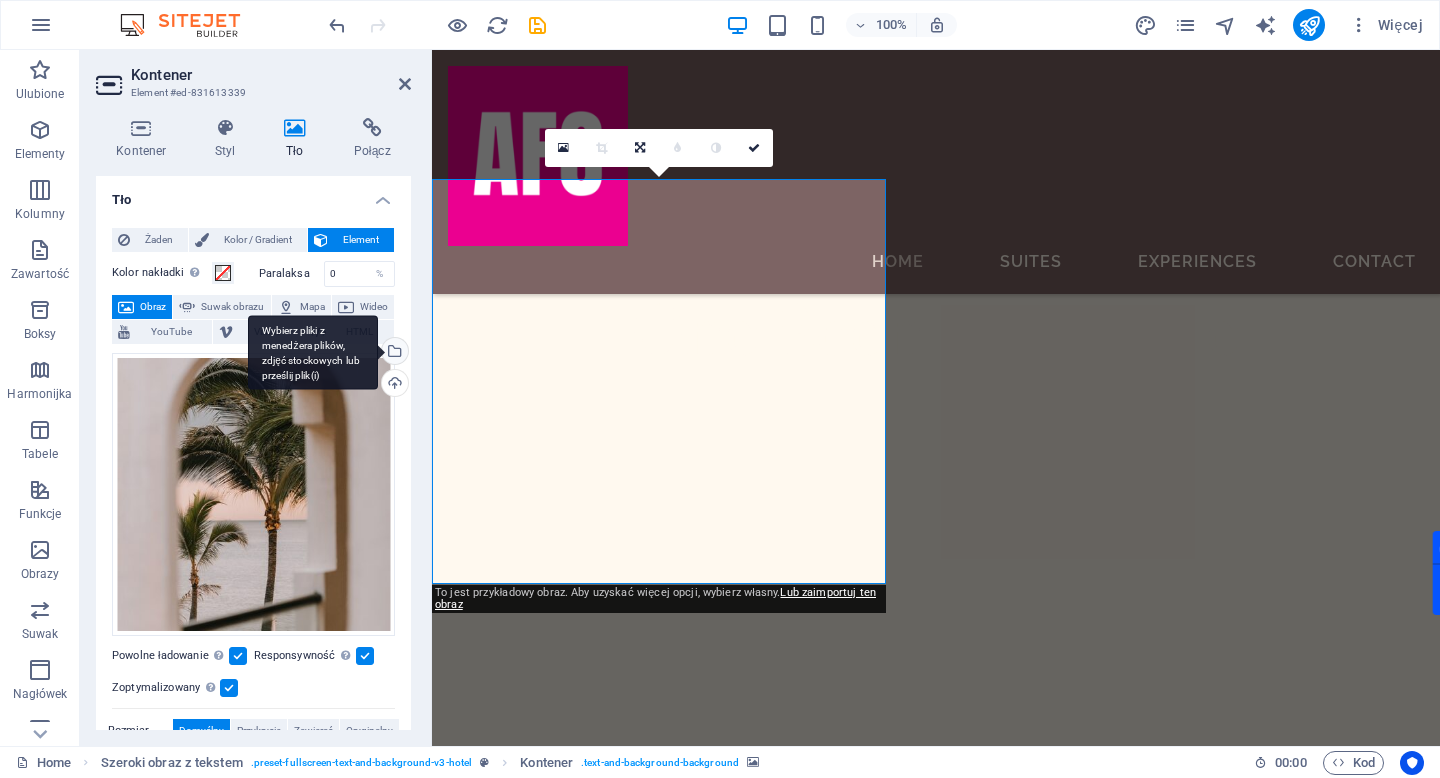 click on "Wybierz pliki z menedżera plików, zdjęć stockowych lub prześlij plik(i)" at bounding box center (393, 353) 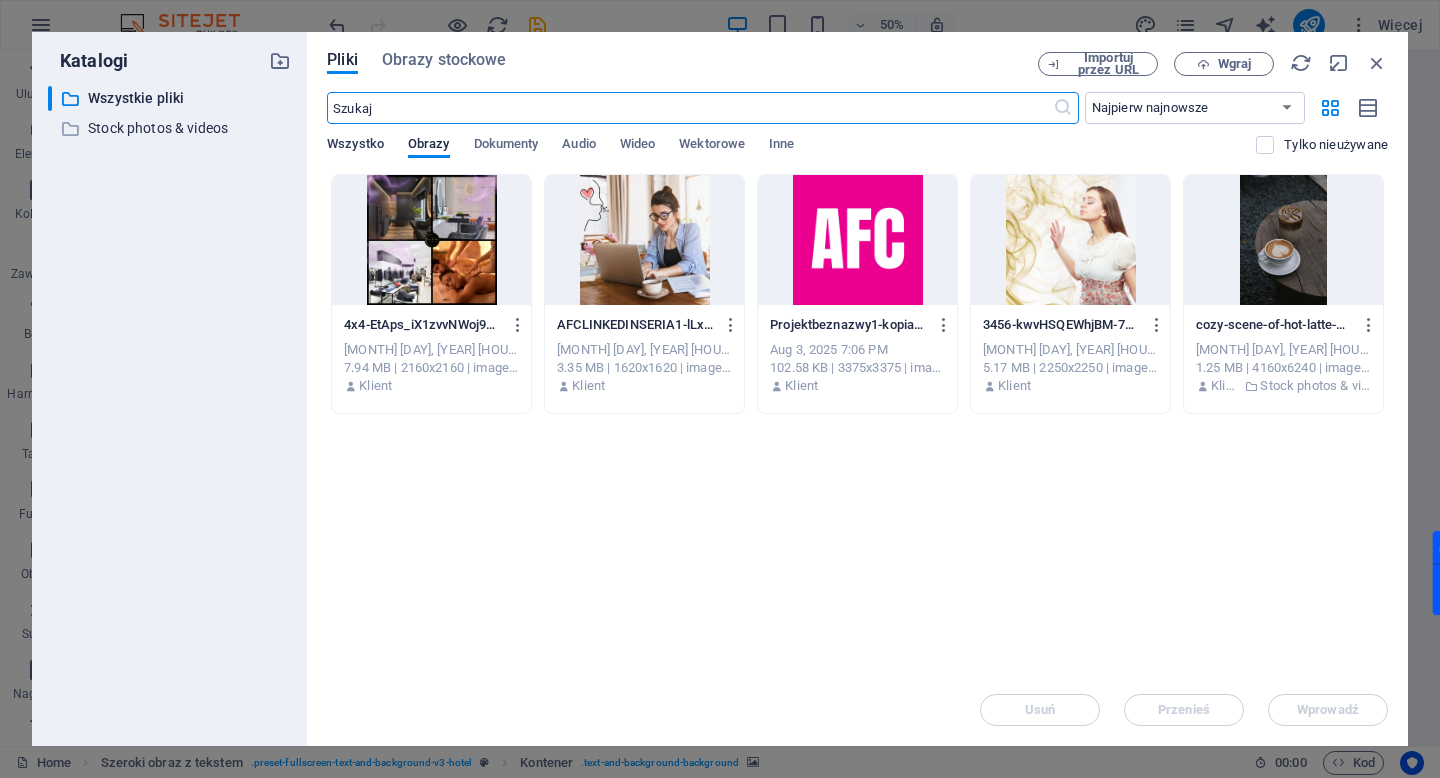 click on "Wszystko" at bounding box center [355, 146] 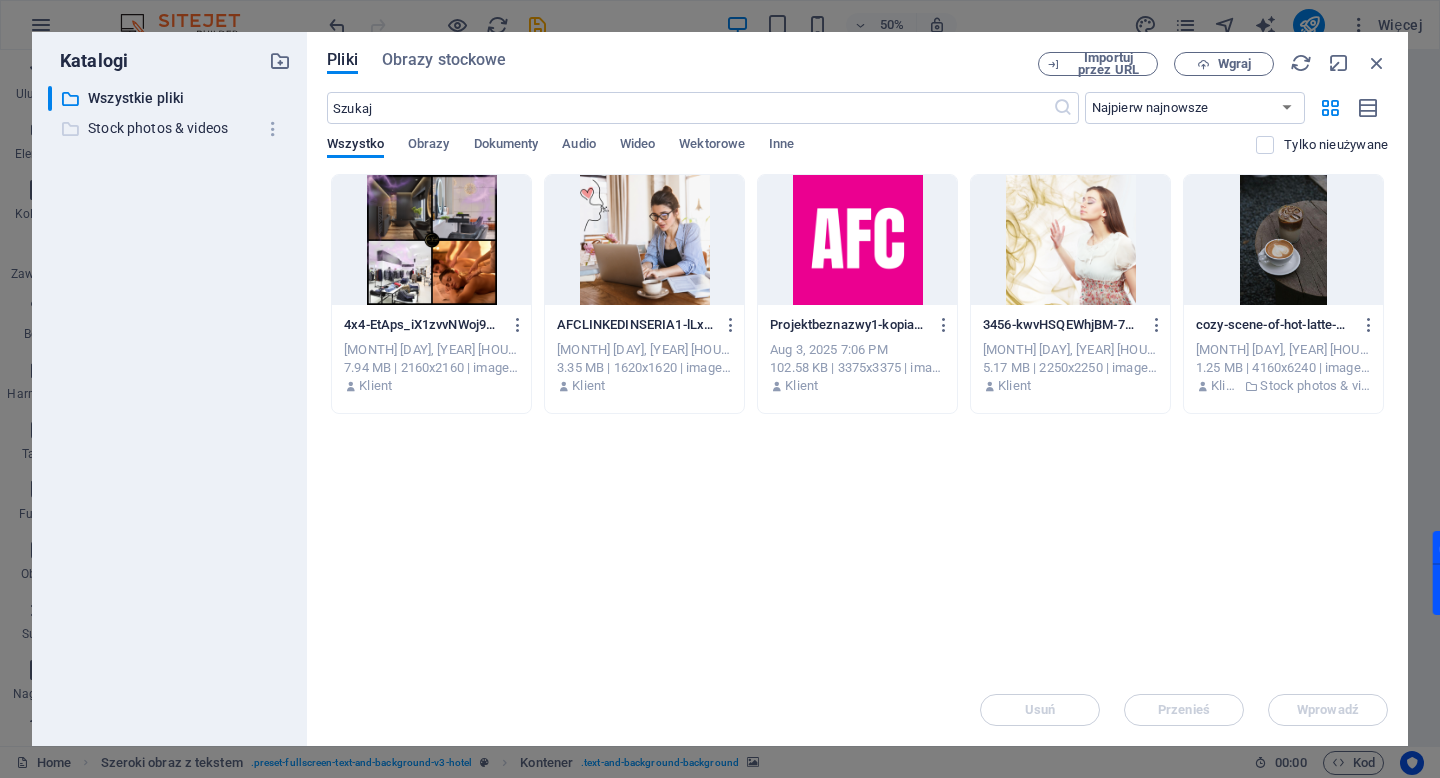 click on "Stock photos & videos" at bounding box center (171, 128) 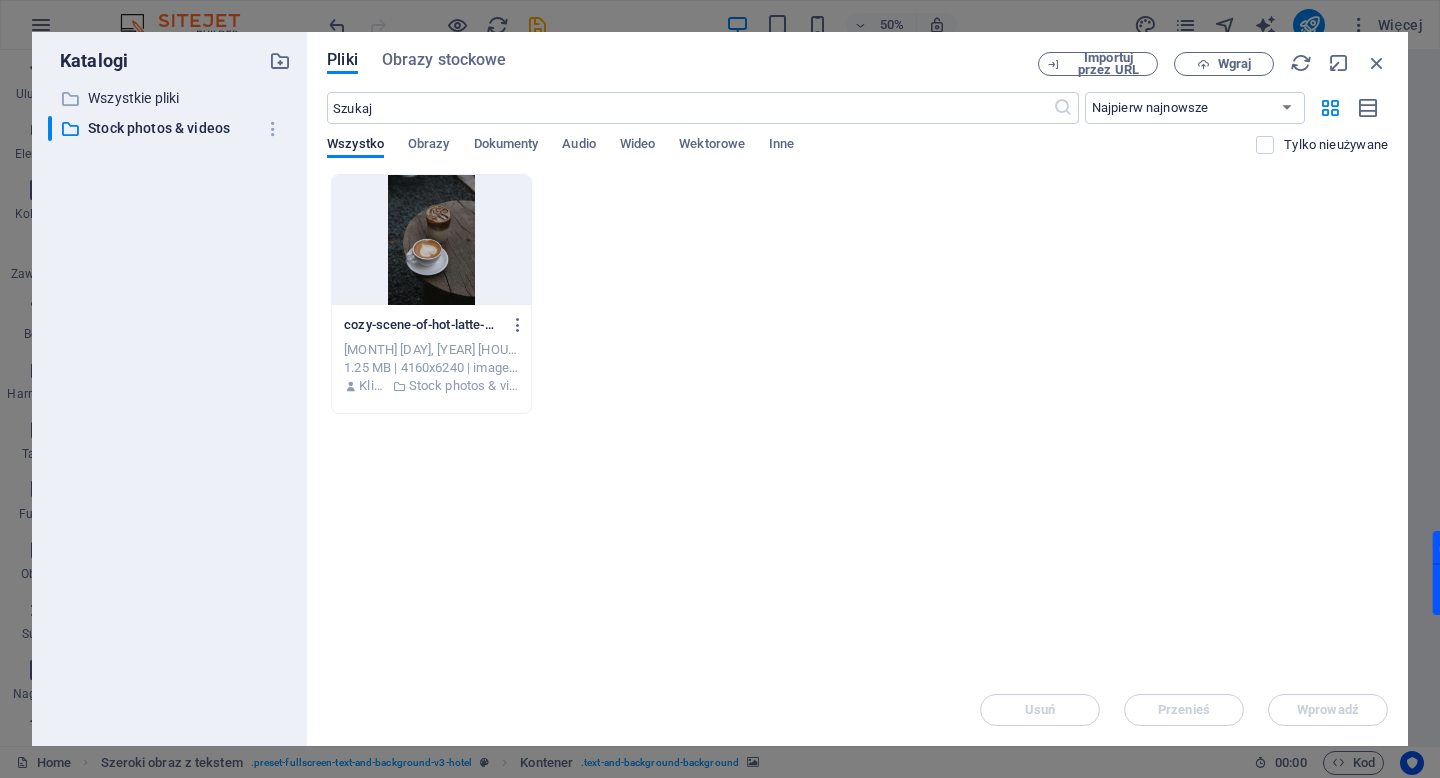 click at bounding box center (431, 240) 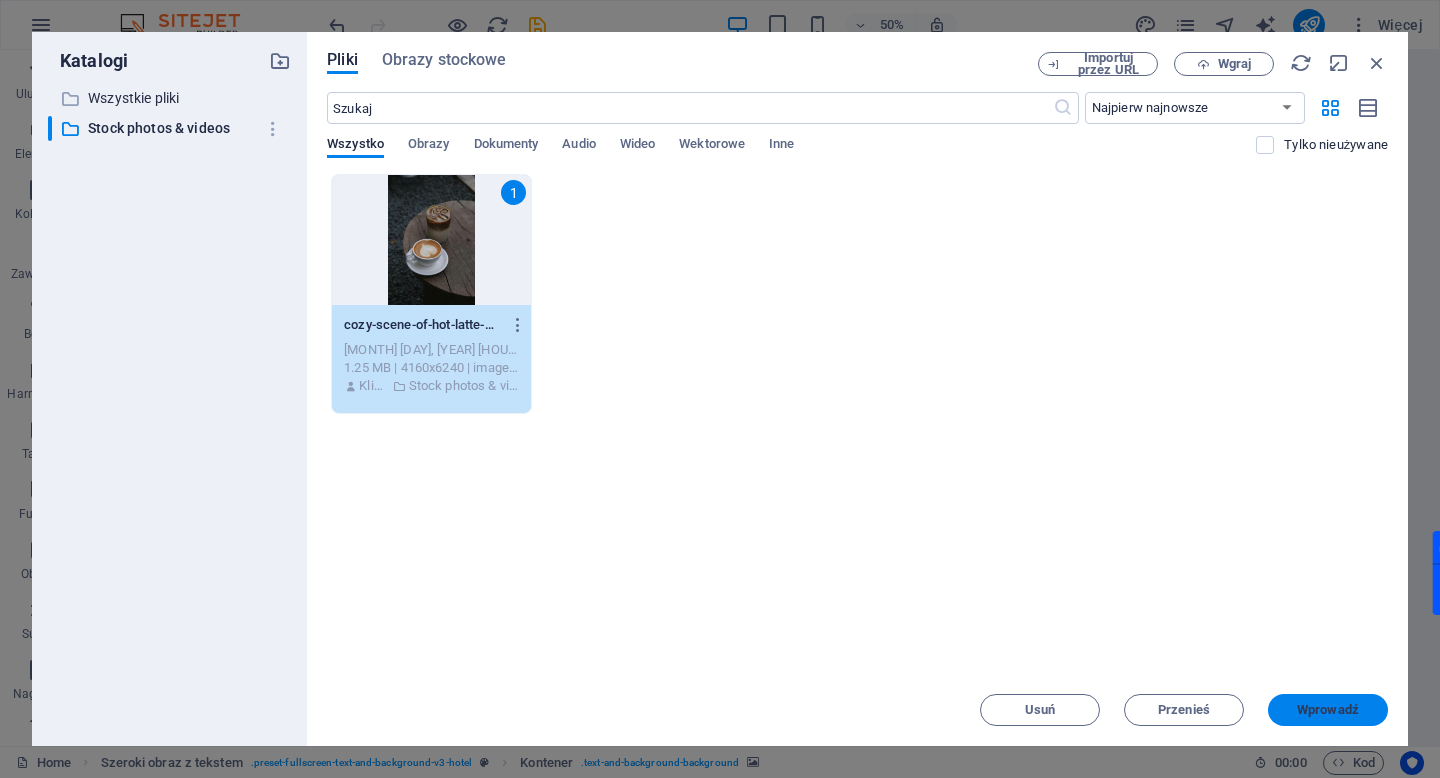 click on "Wprowadź" at bounding box center [1328, 710] 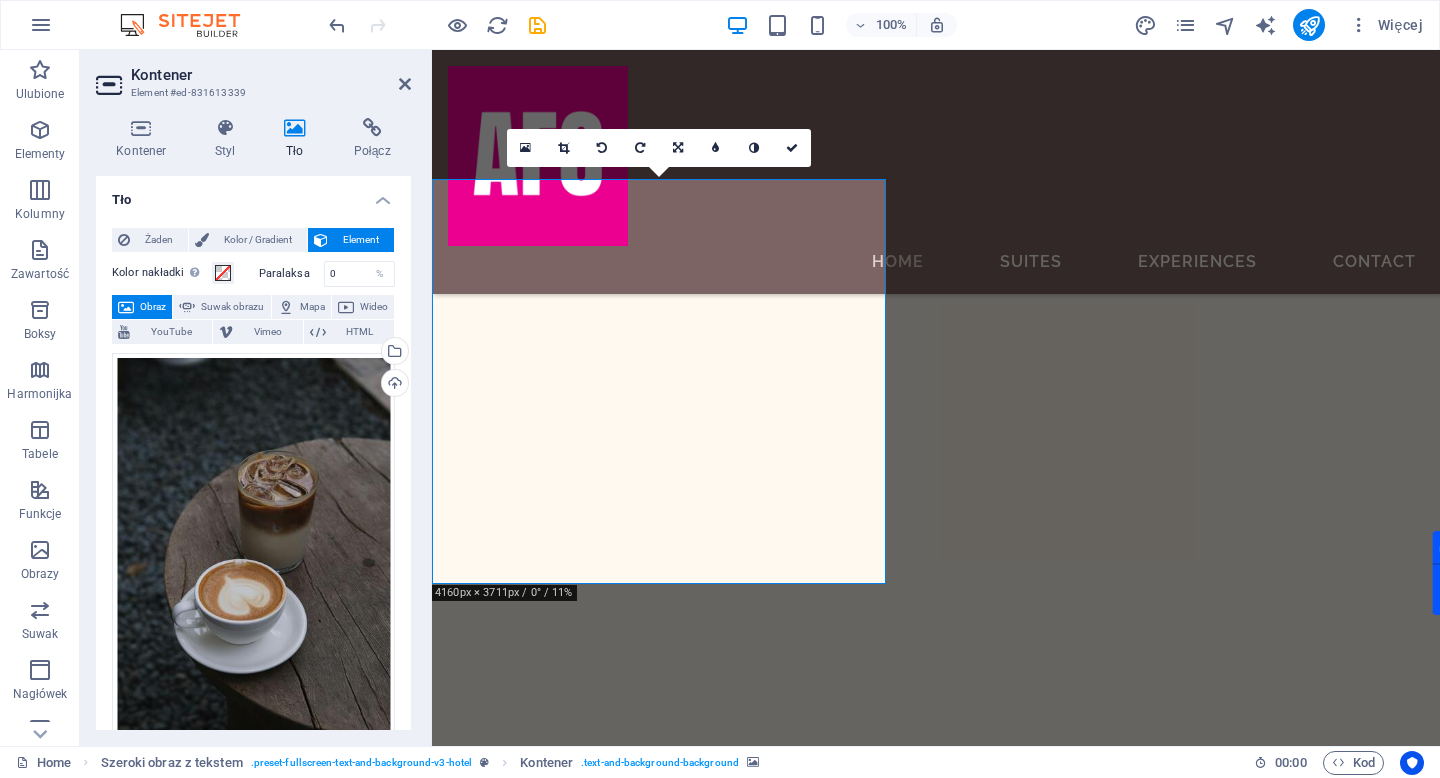 click at bounding box center [936, 3209] 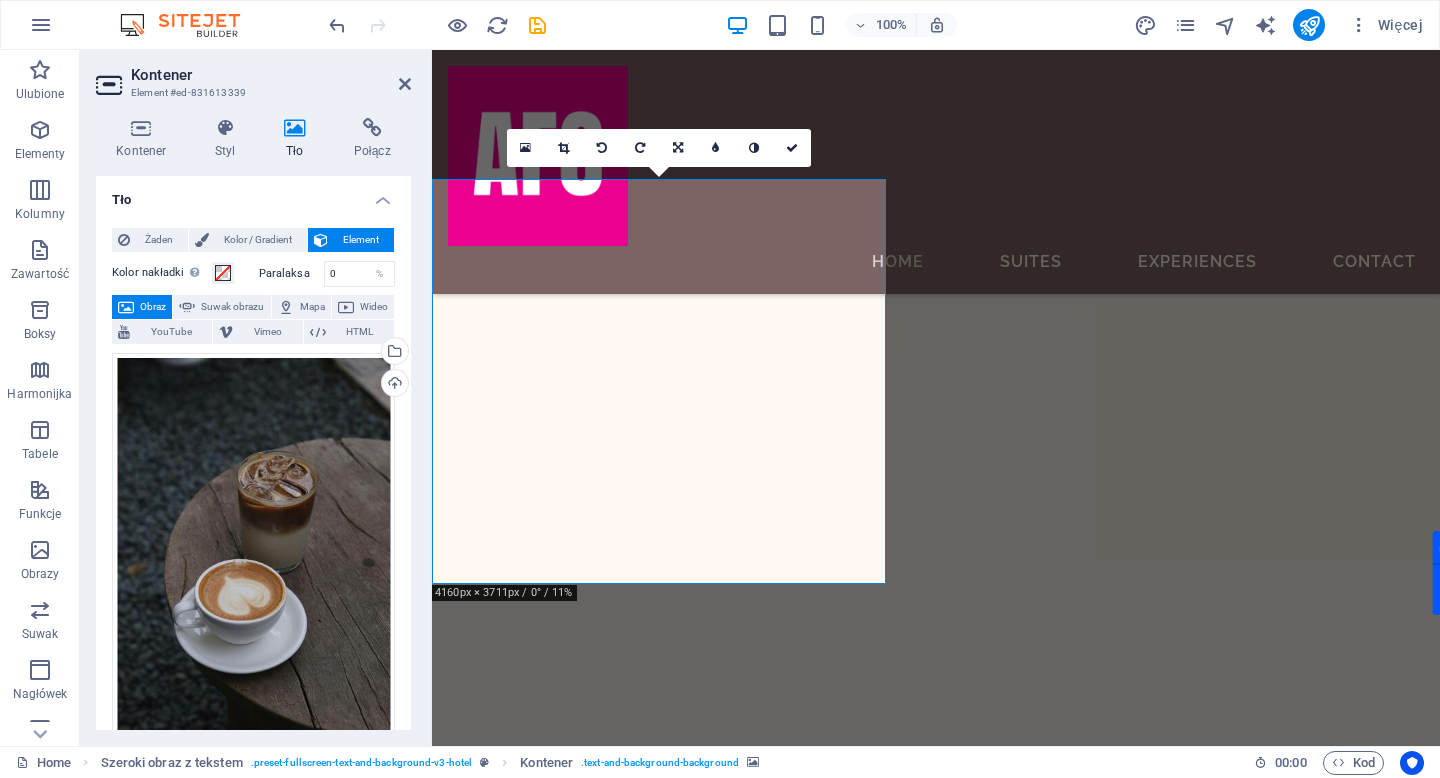 click at bounding box center [936, 3209] 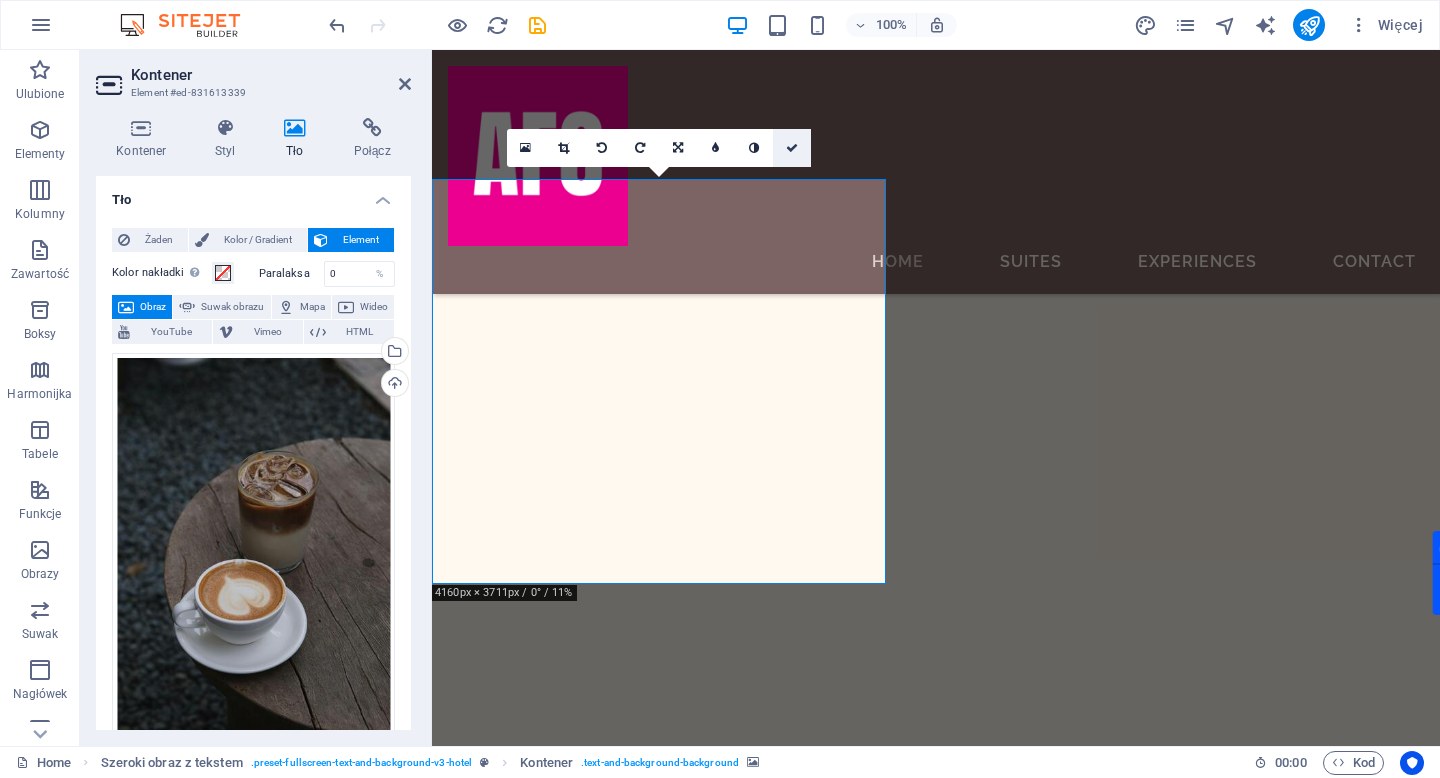 click at bounding box center [792, 148] 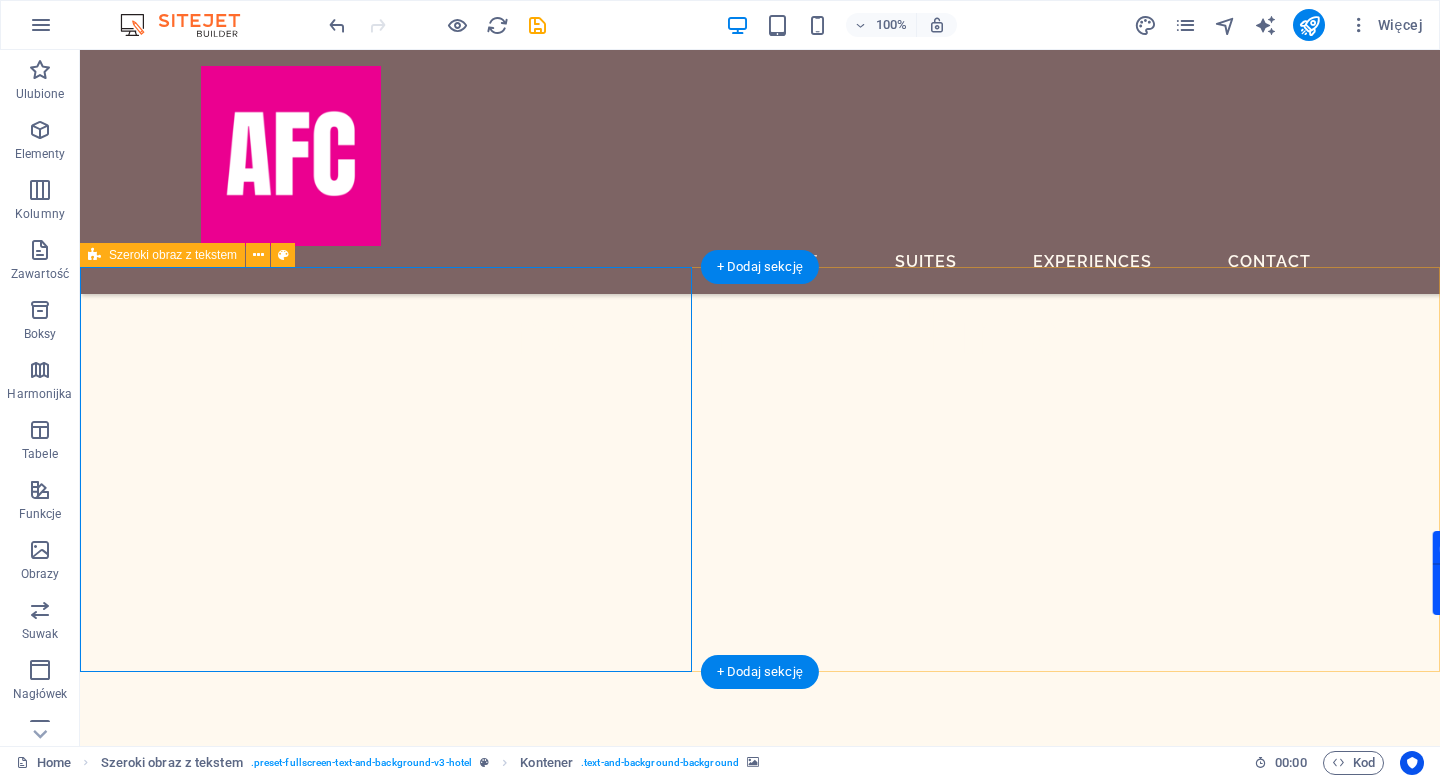 click on "Scent marketing Fragrance by subscription. Scenting solutions tailored to your brand’s identity, we create a pleasant atmosphere through carefully selected aromas. Explore our scents" at bounding box center [760, 4744] 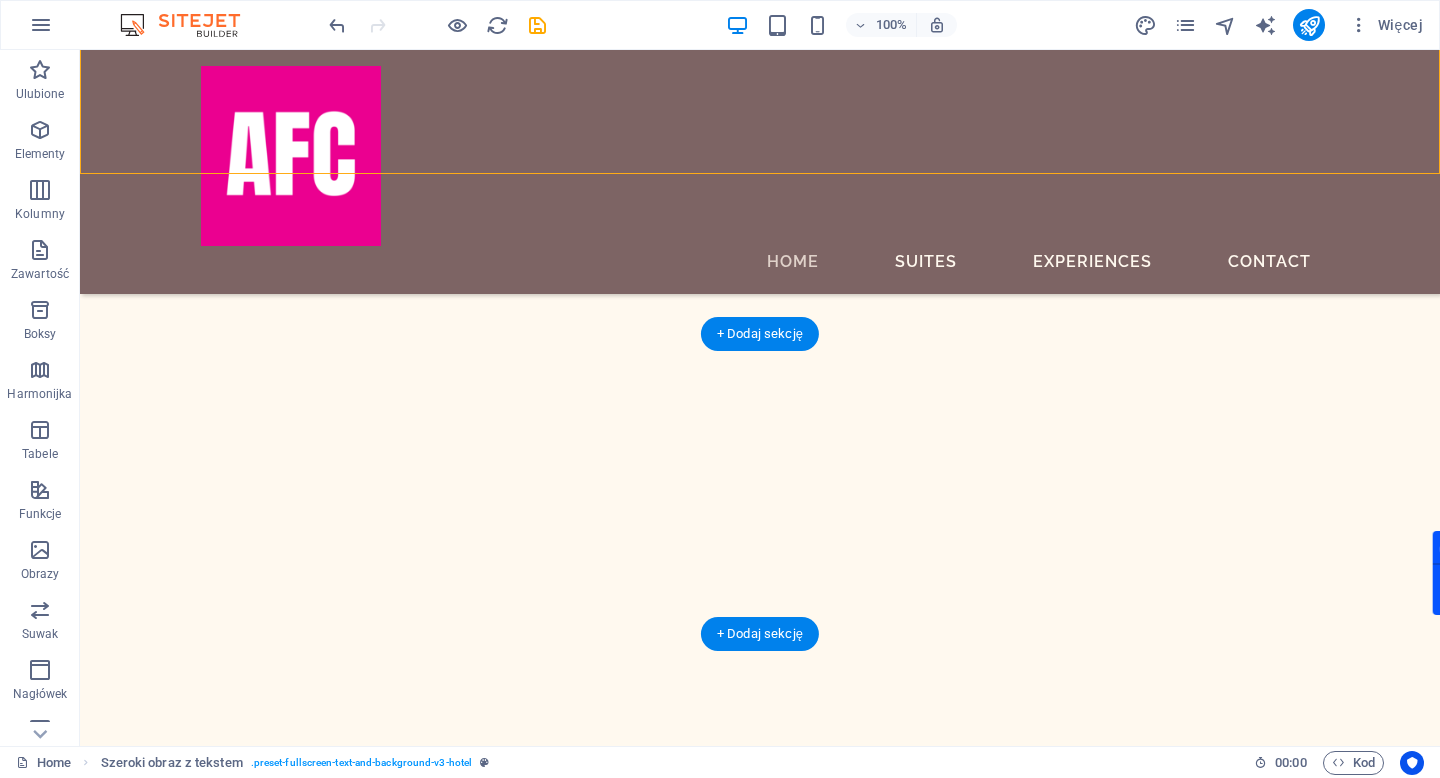 scroll, scrollTop: 1352, scrollLeft: 0, axis: vertical 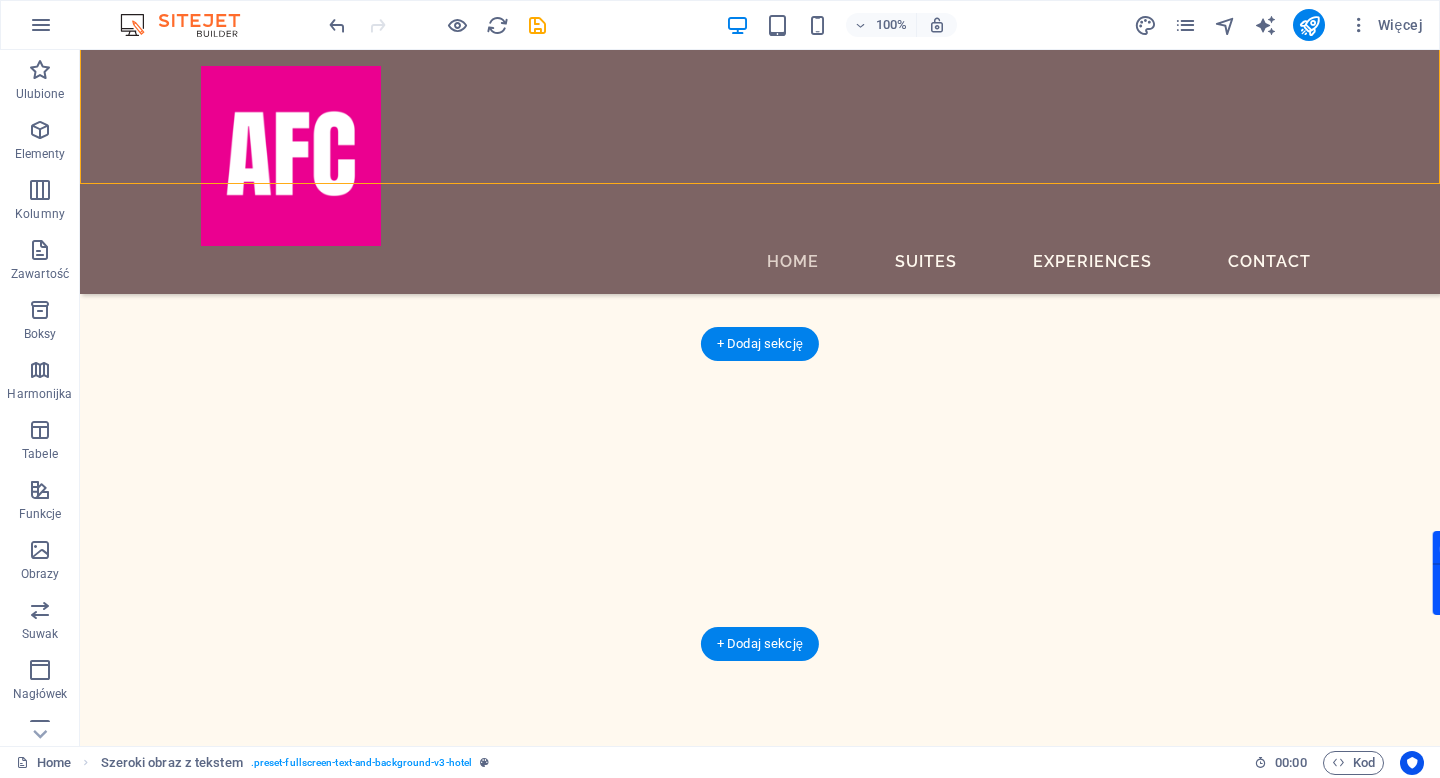 click at bounding box center [760, 4984] 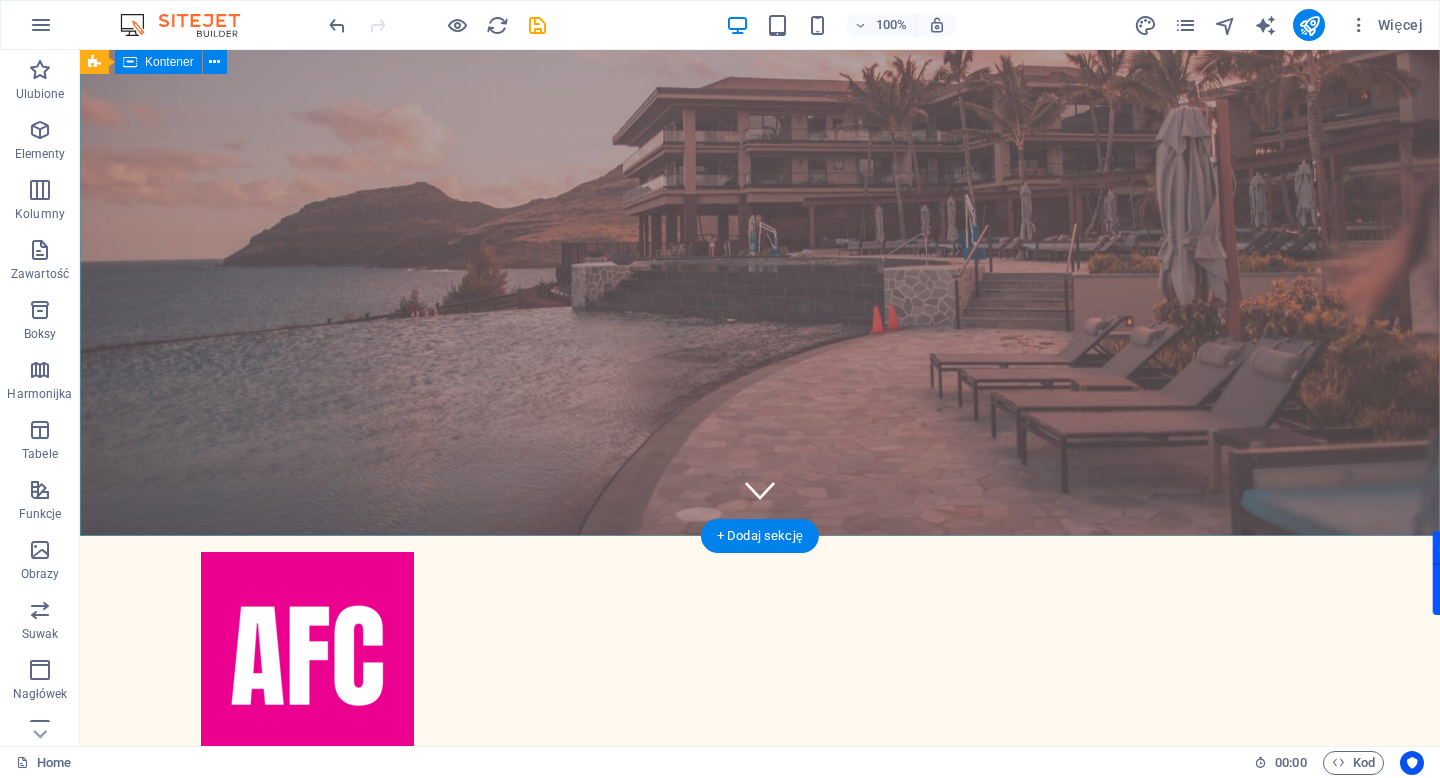 scroll, scrollTop: 0, scrollLeft: 0, axis: both 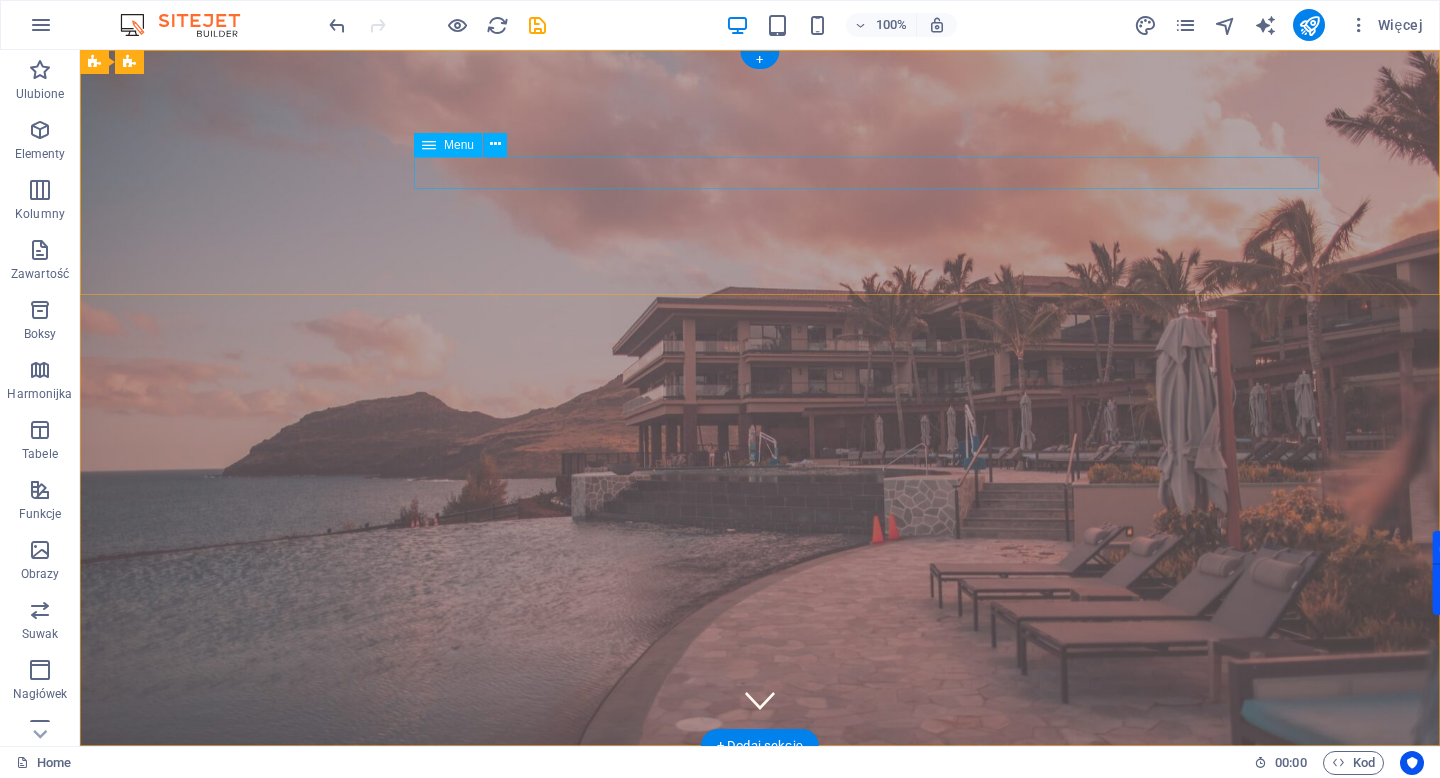 click on "Home Suites Experiences Contact" at bounding box center [760, 991] 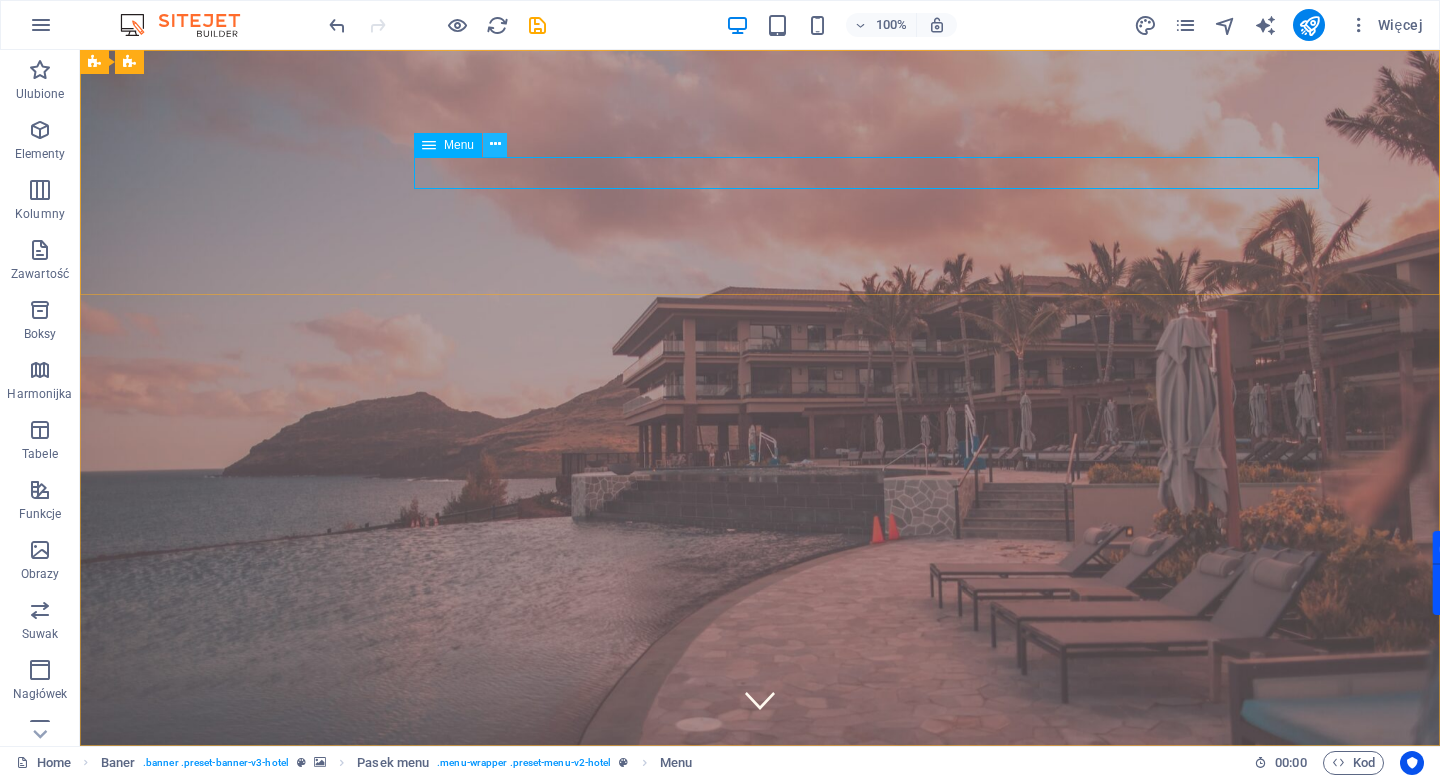 click at bounding box center [495, 144] 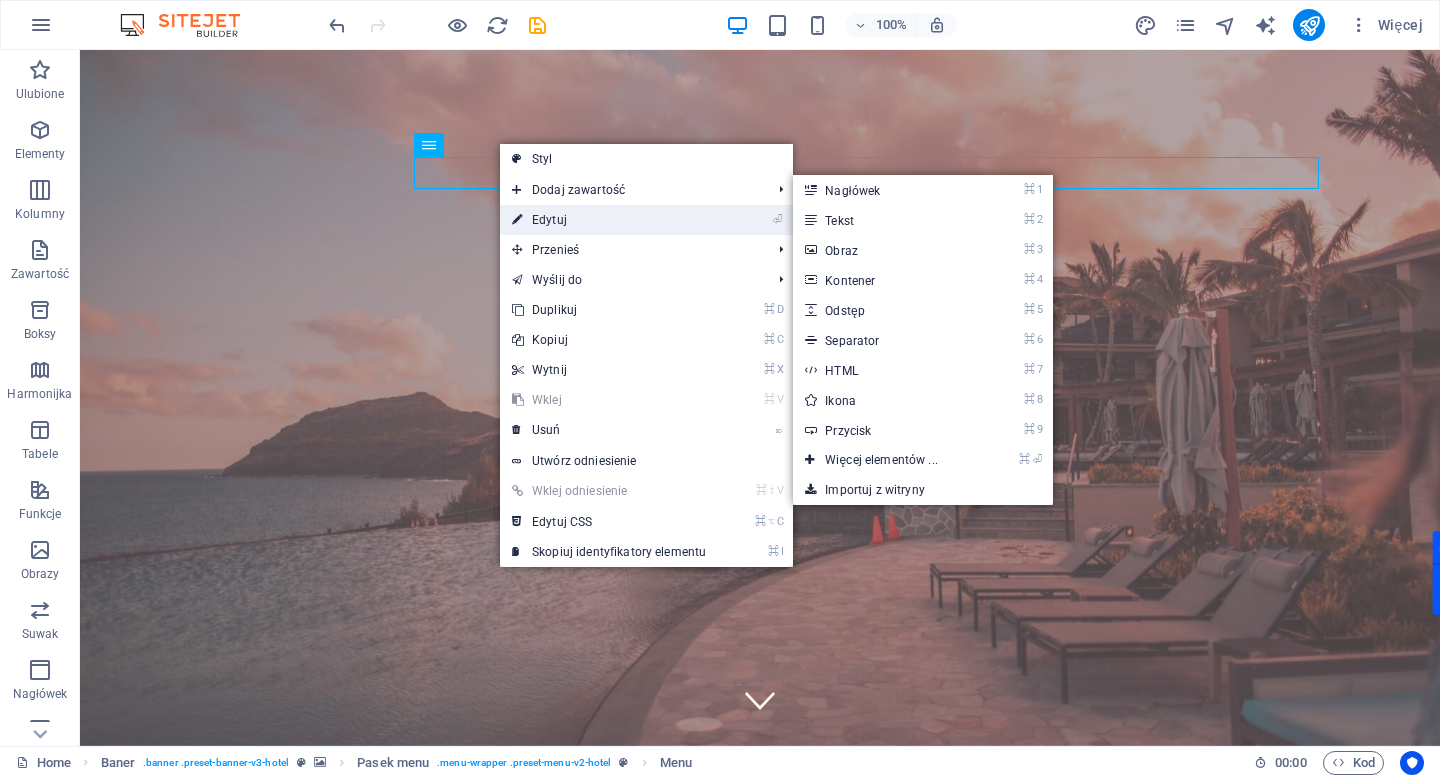 click on "⏎  Edytuj" at bounding box center [609, 220] 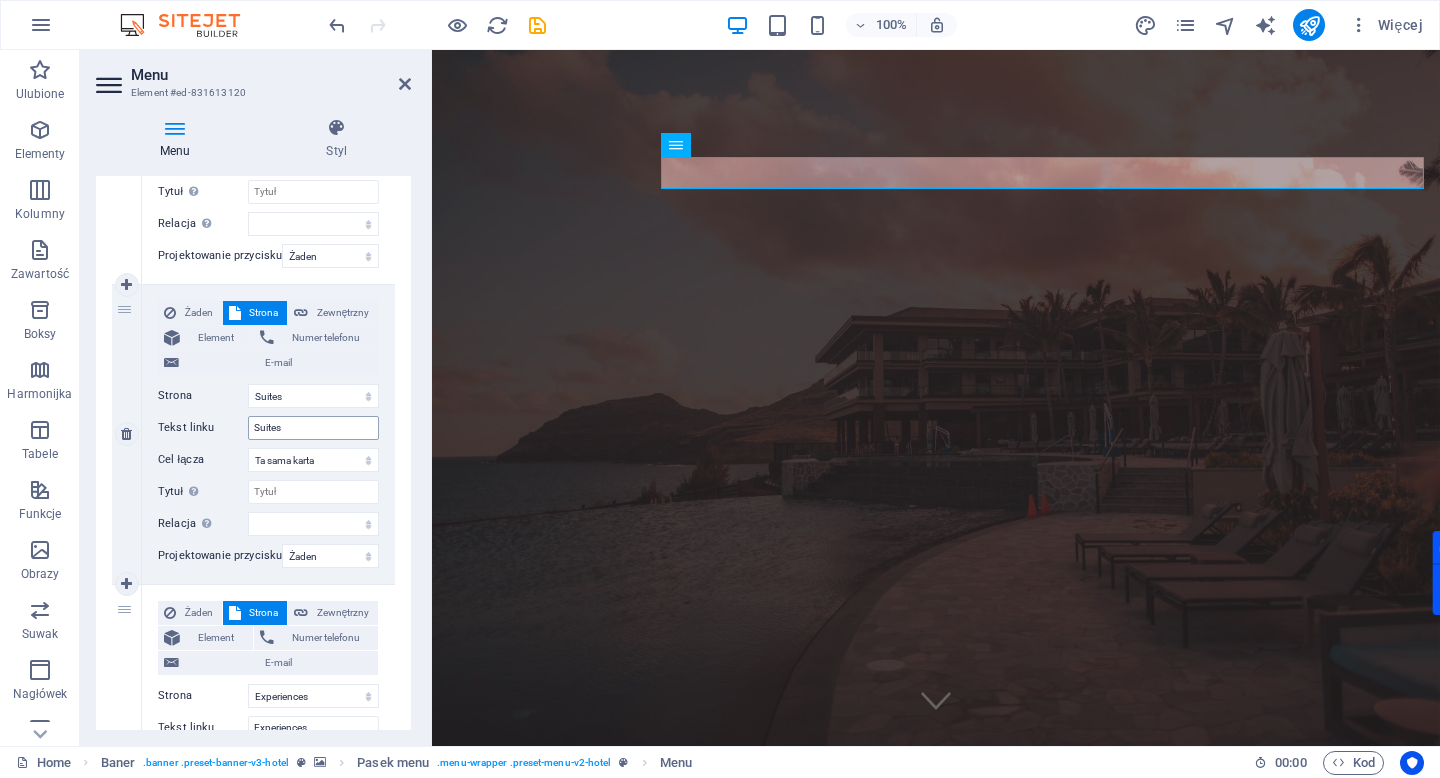 scroll, scrollTop: 377, scrollLeft: 0, axis: vertical 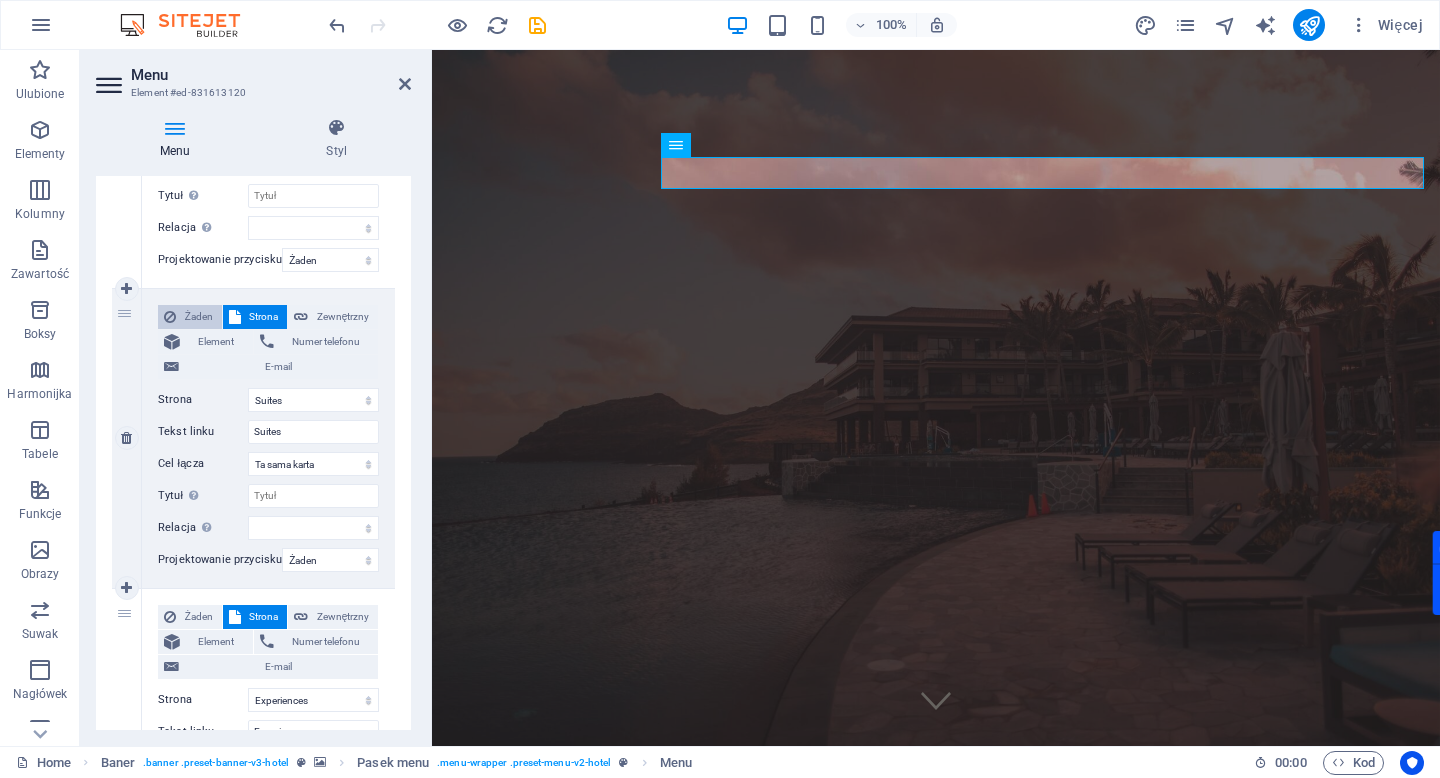 click on "Żaden" at bounding box center (199, 317) 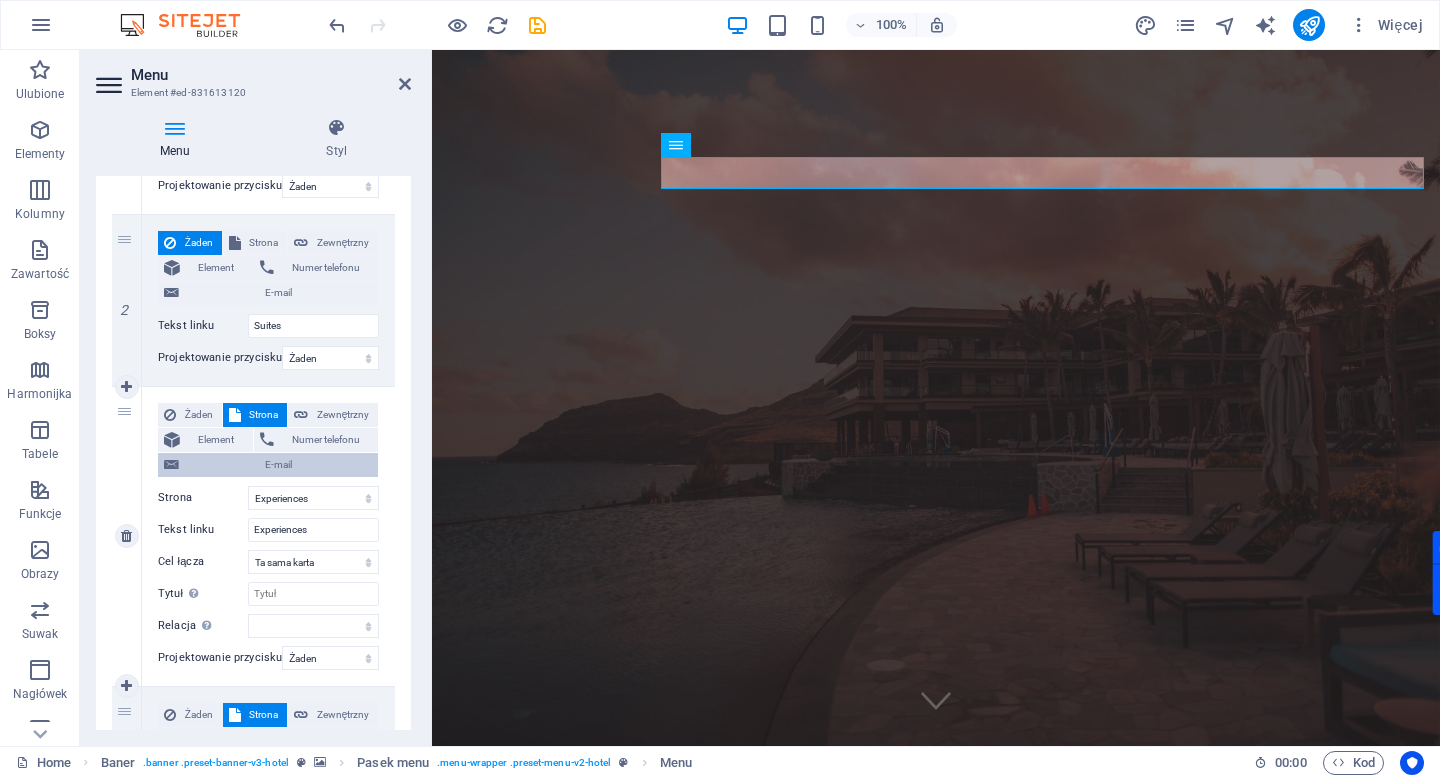 scroll, scrollTop: 489, scrollLeft: 0, axis: vertical 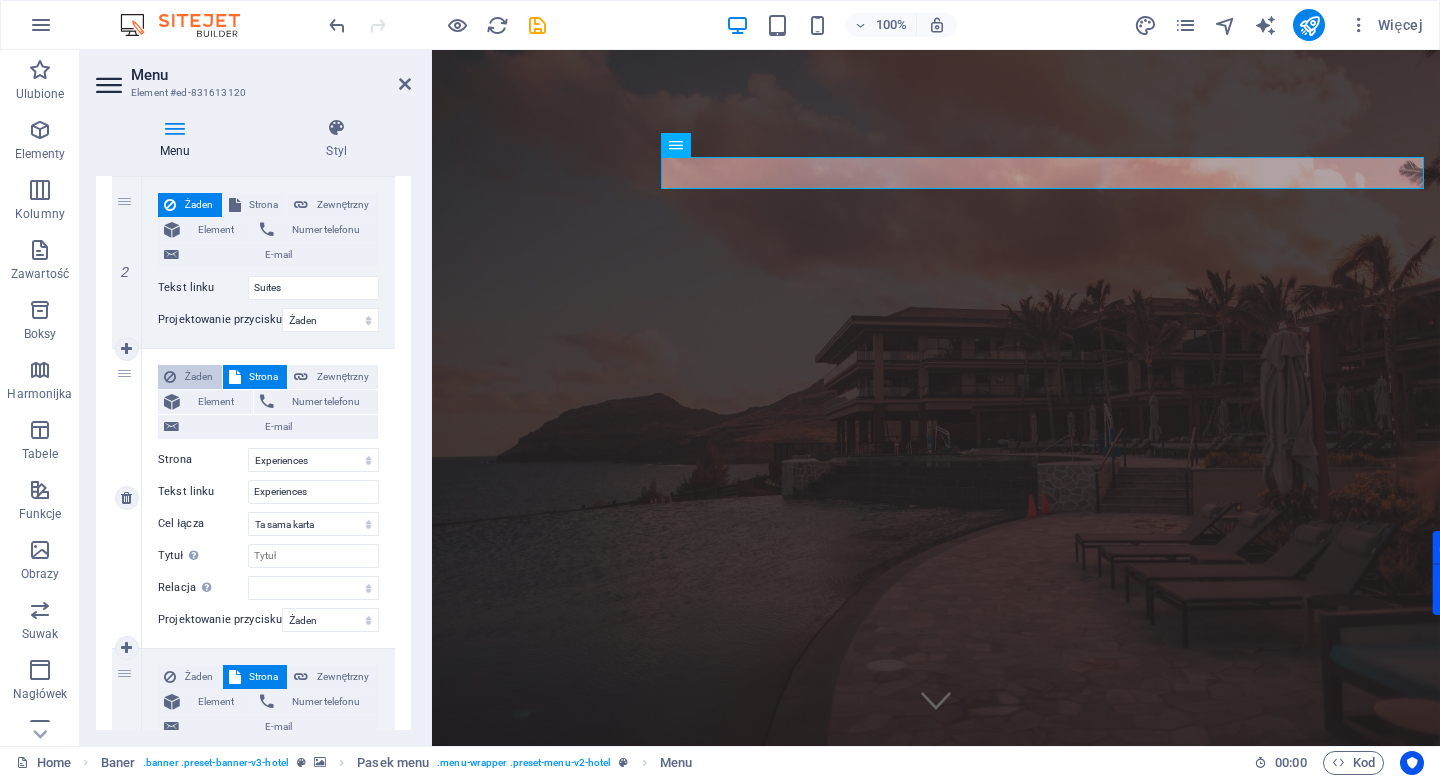click on "Żaden" at bounding box center [199, 377] 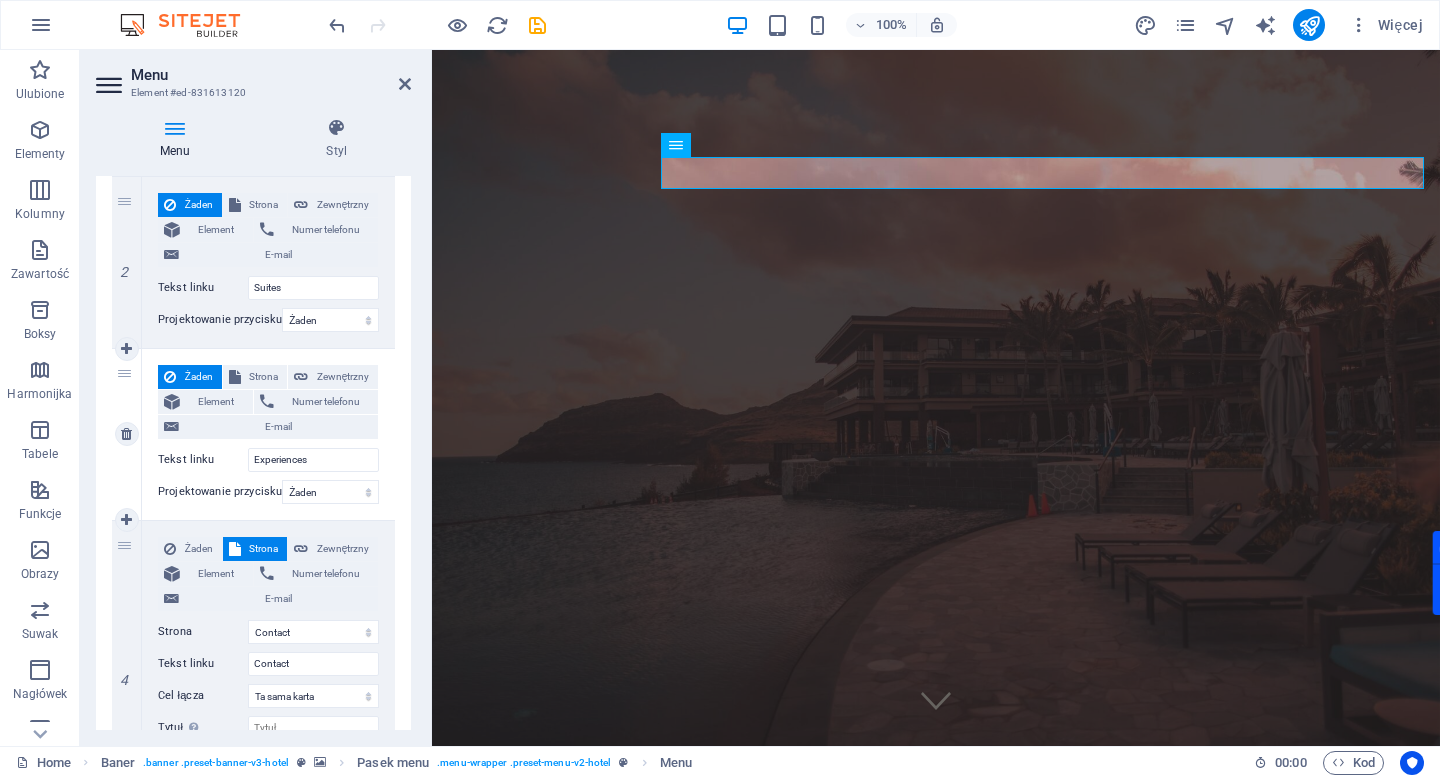 scroll, scrollTop: 638, scrollLeft: 0, axis: vertical 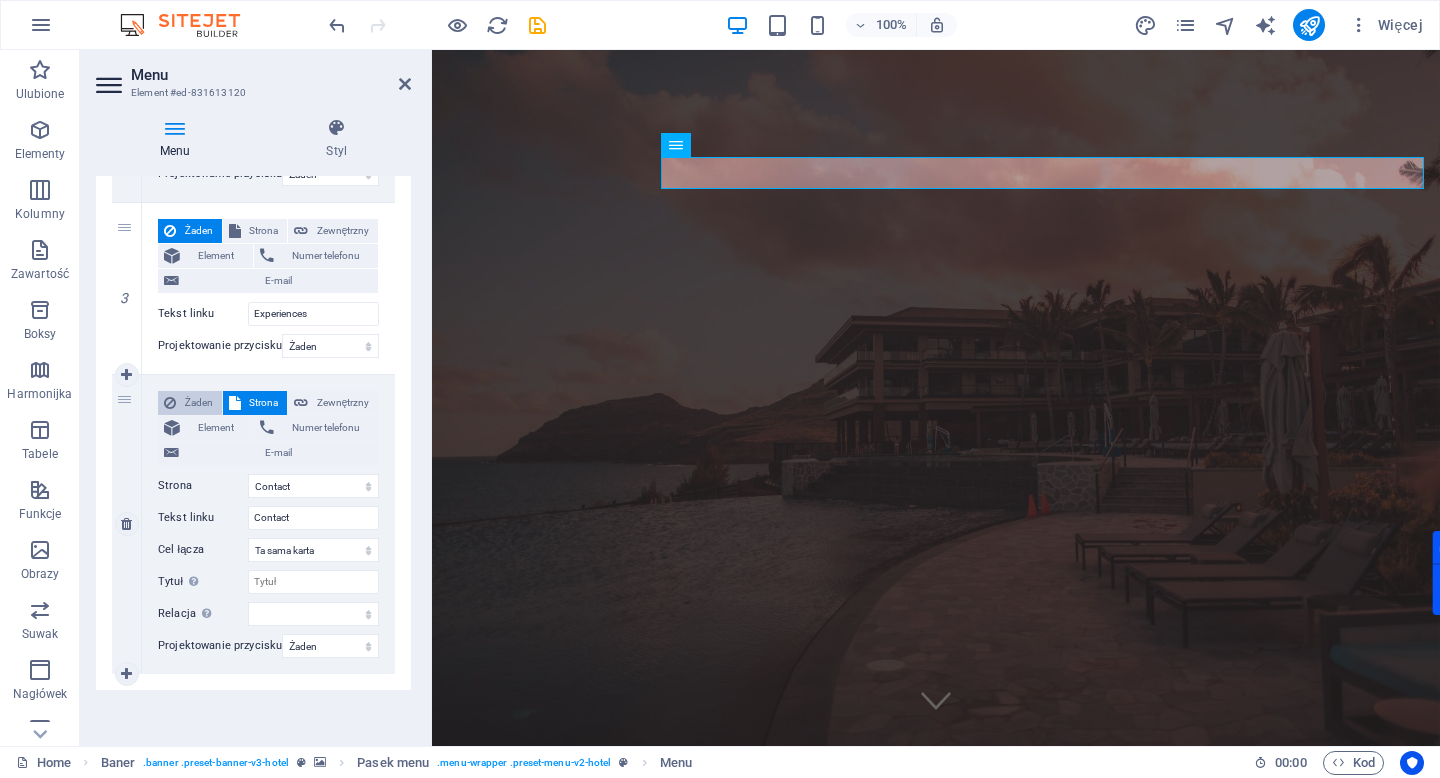 click on "Żaden" at bounding box center [199, 403] 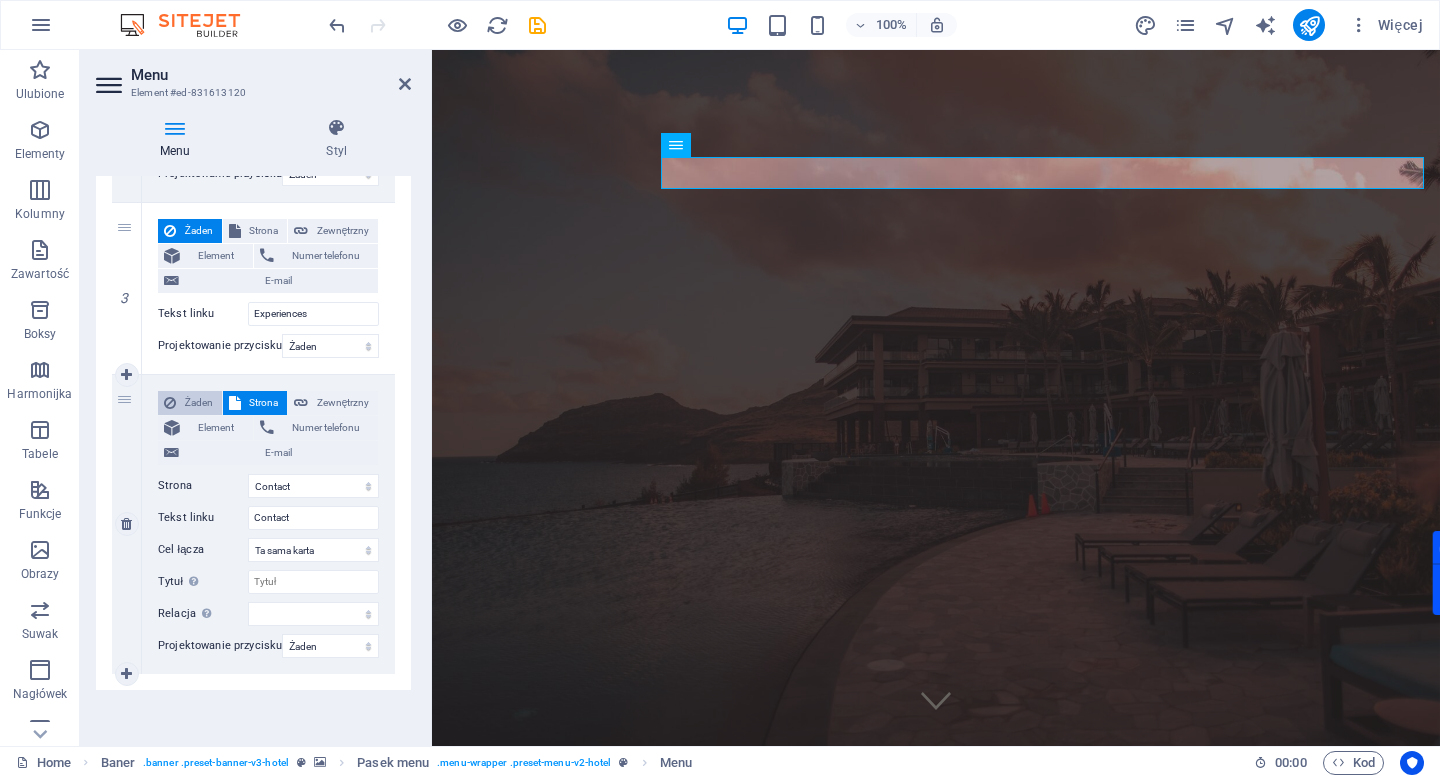scroll, scrollTop: 470, scrollLeft: 0, axis: vertical 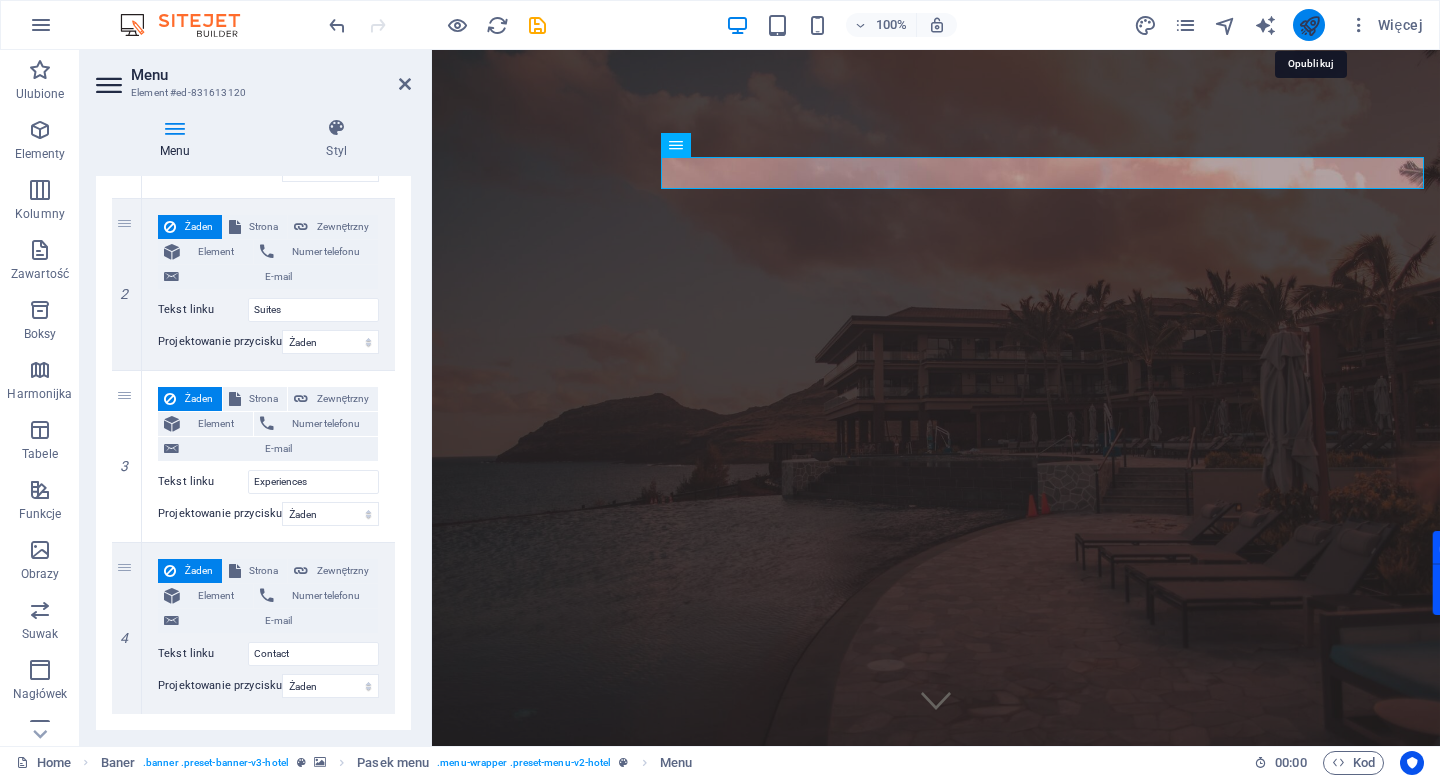 click at bounding box center [1309, 25] 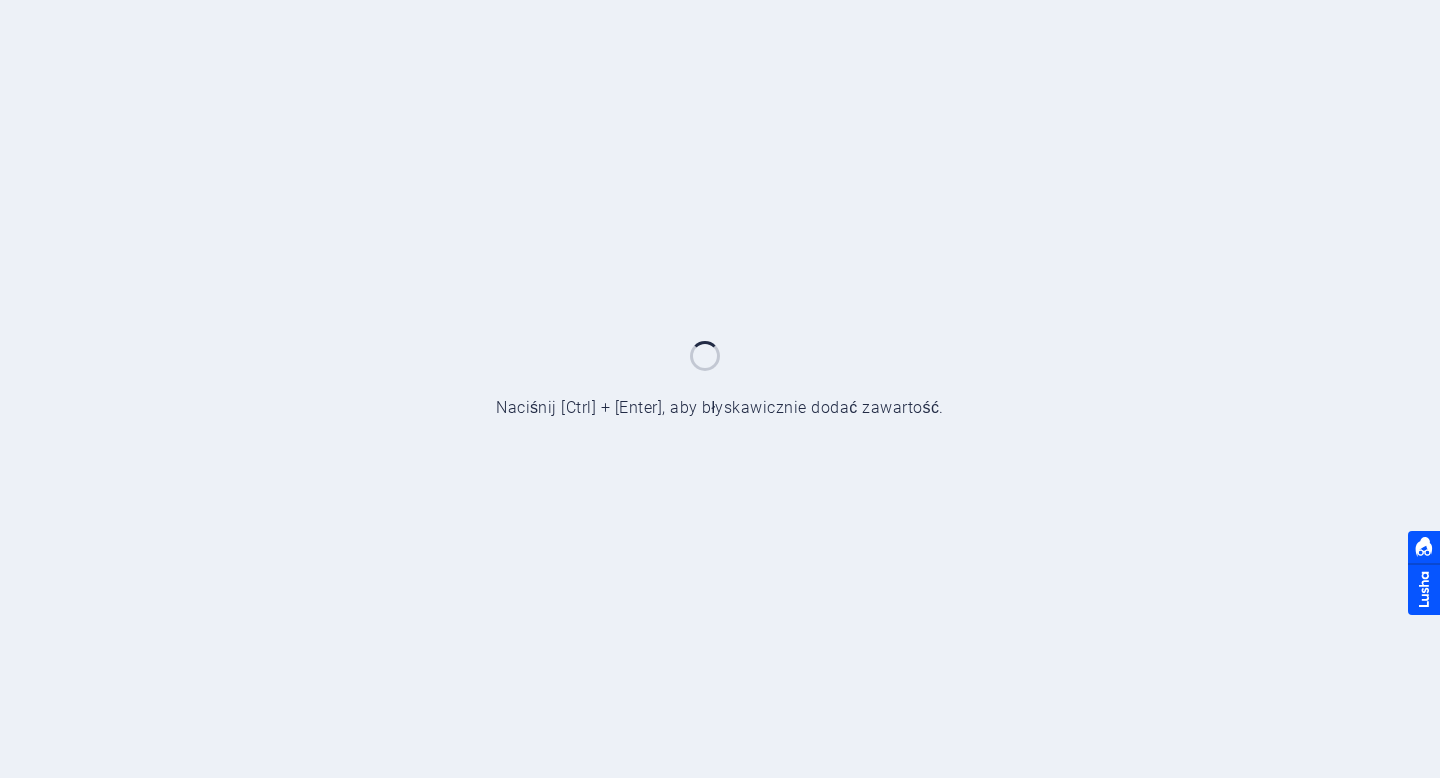 scroll, scrollTop: 0, scrollLeft: 0, axis: both 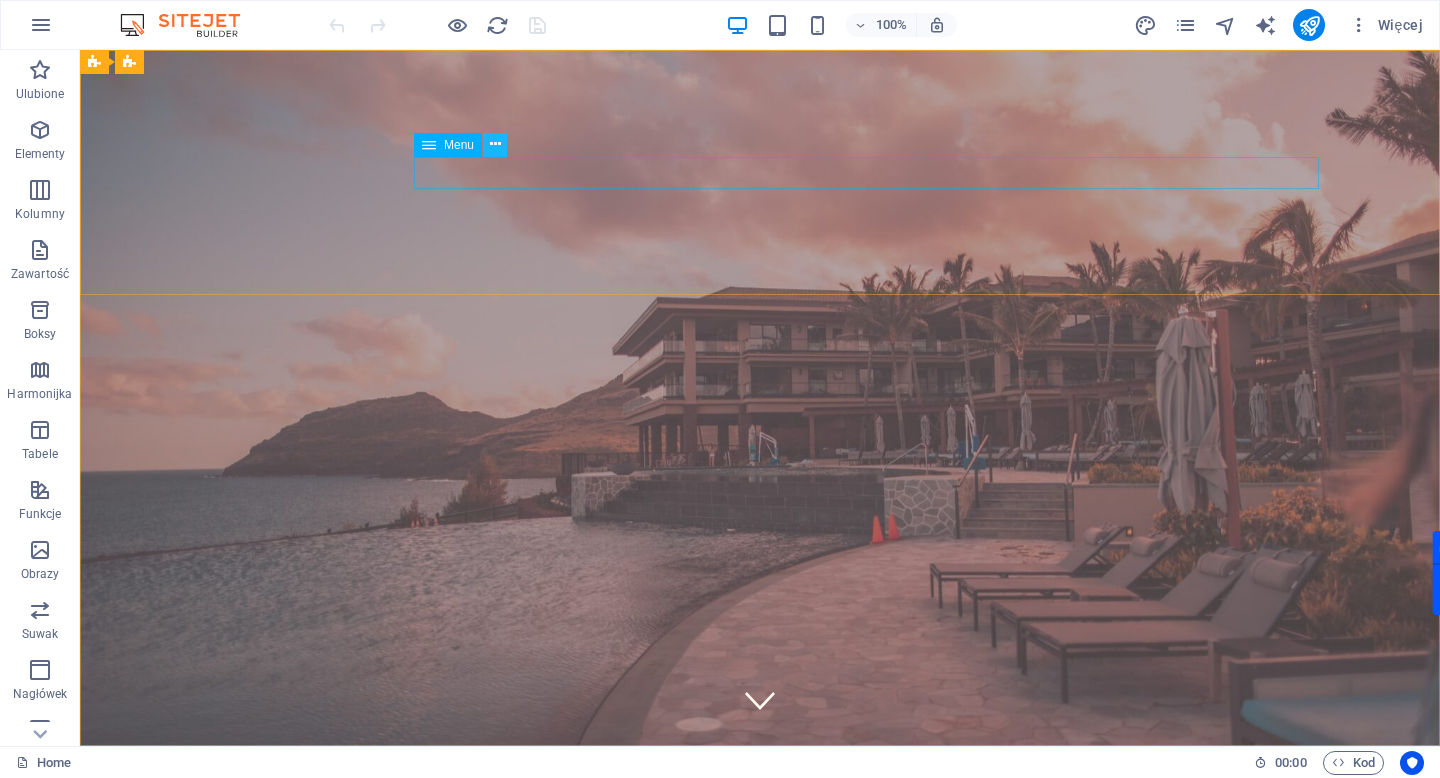 click at bounding box center [495, 144] 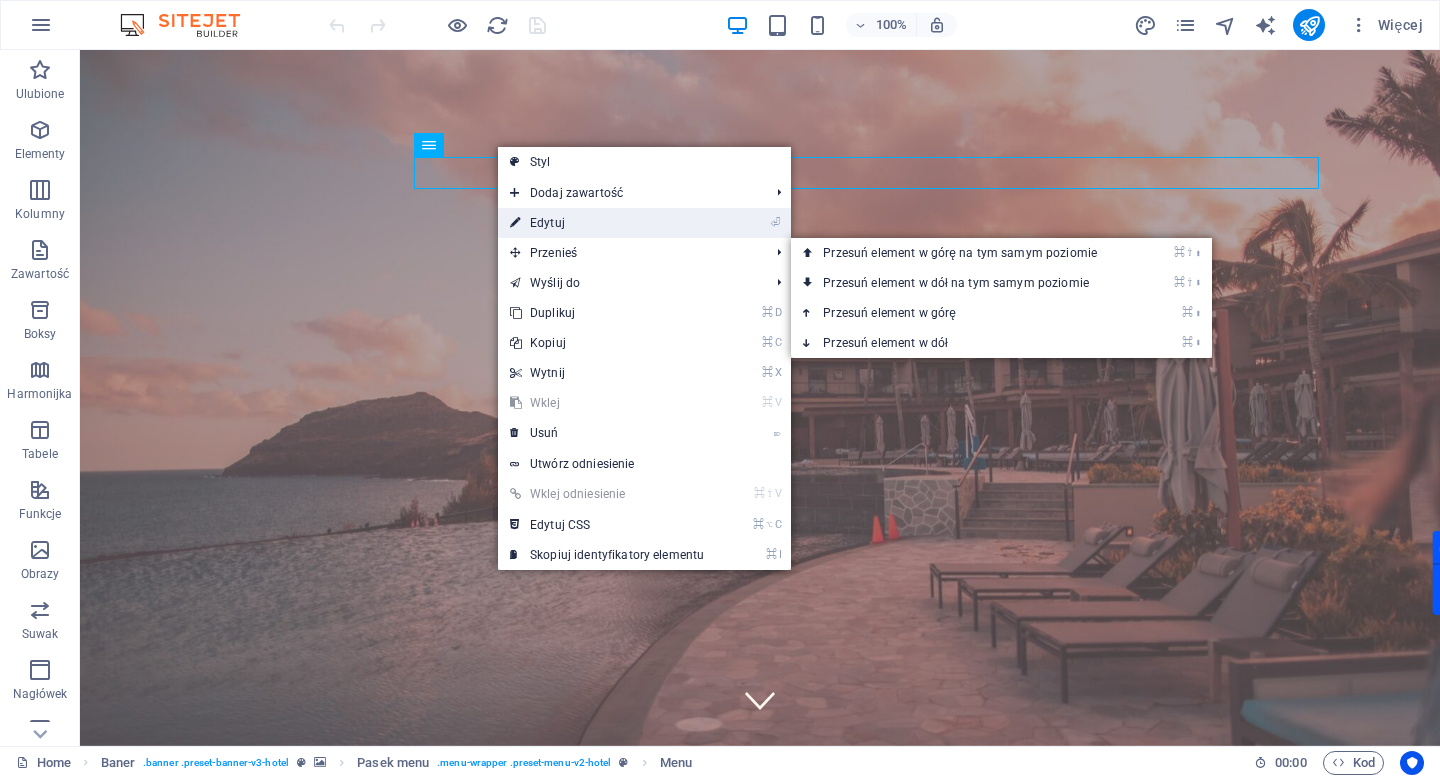 click on "⏎  Edytuj" at bounding box center (607, 223) 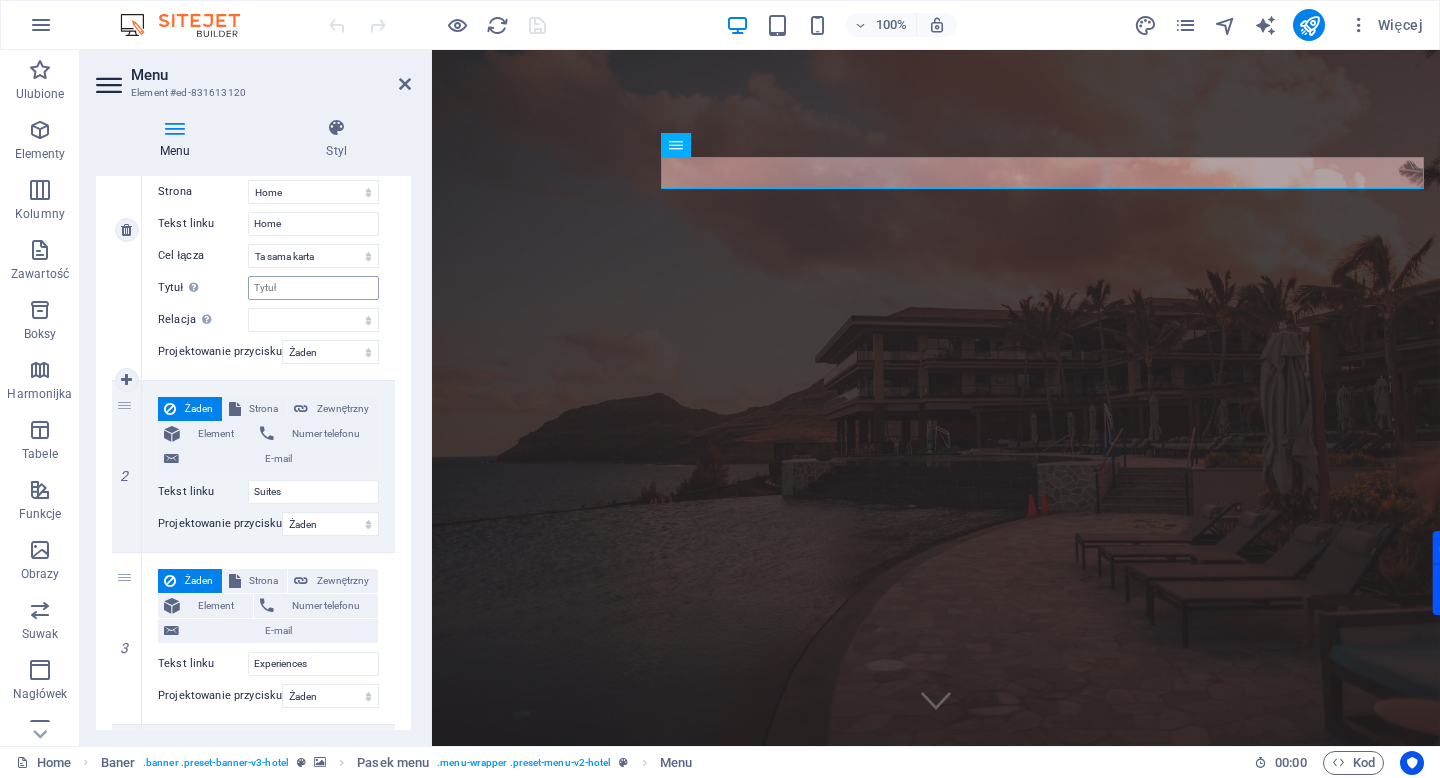scroll, scrollTop: 297, scrollLeft: 0, axis: vertical 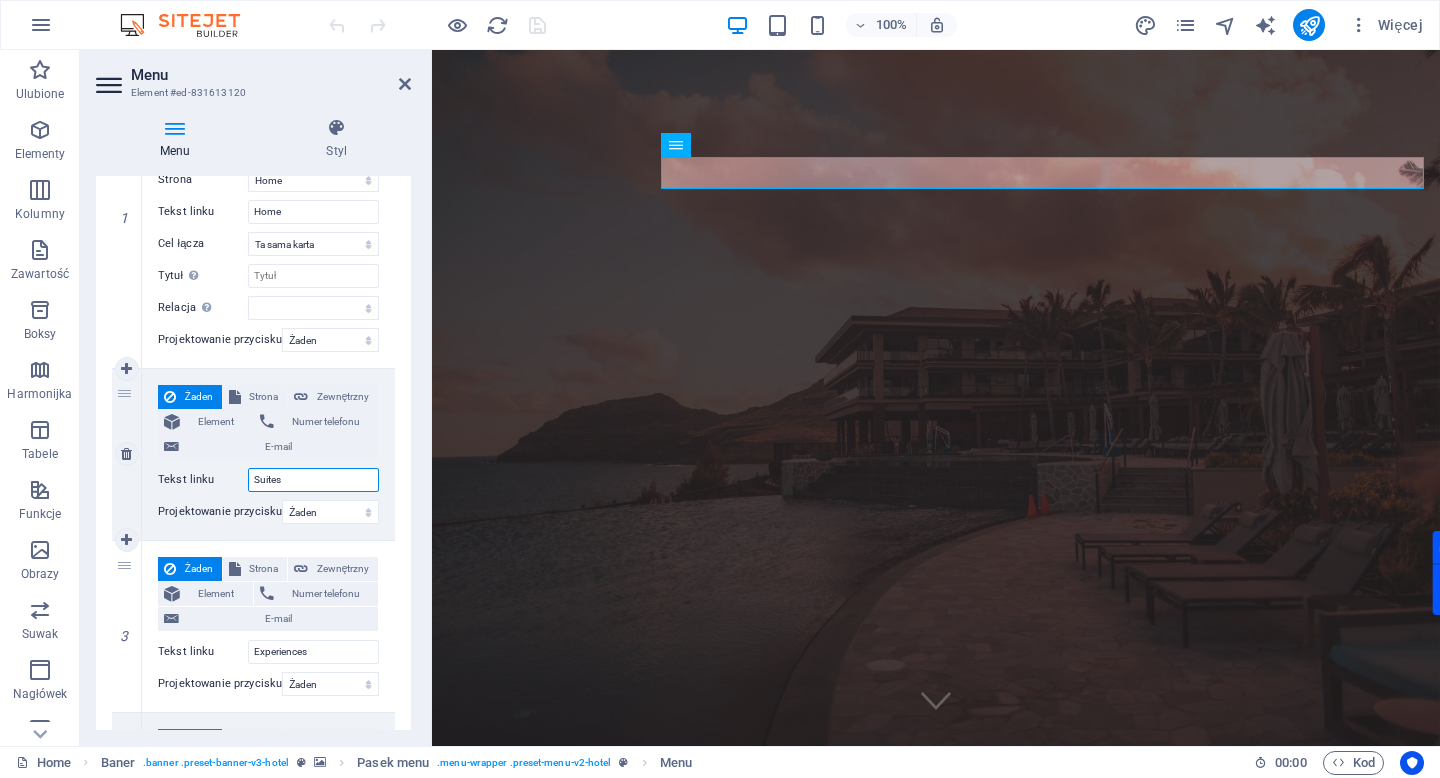 drag, startPoint x: 315, startPoint y: 481, endPoint x: 246, endPoint y: 479, distance: 69.02898 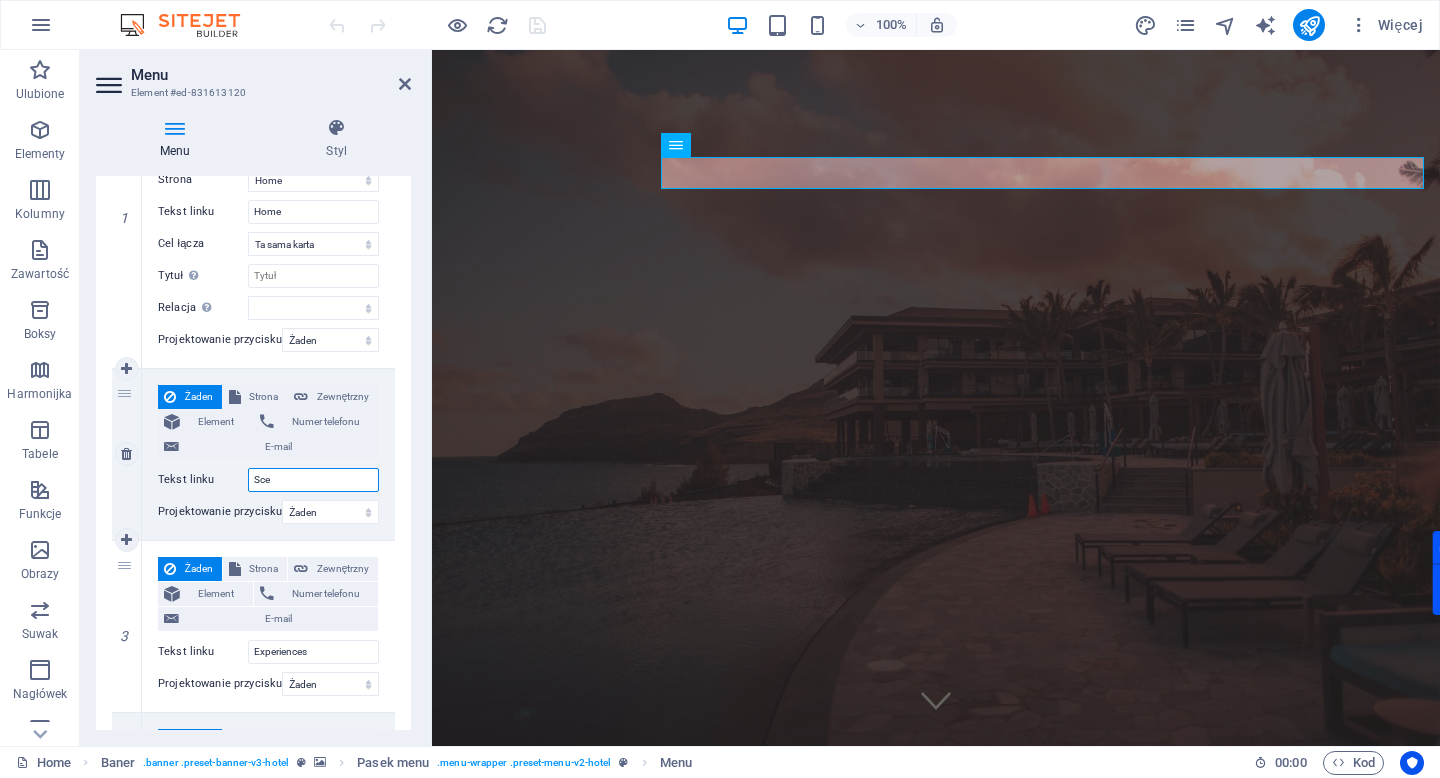 type on "Scen" 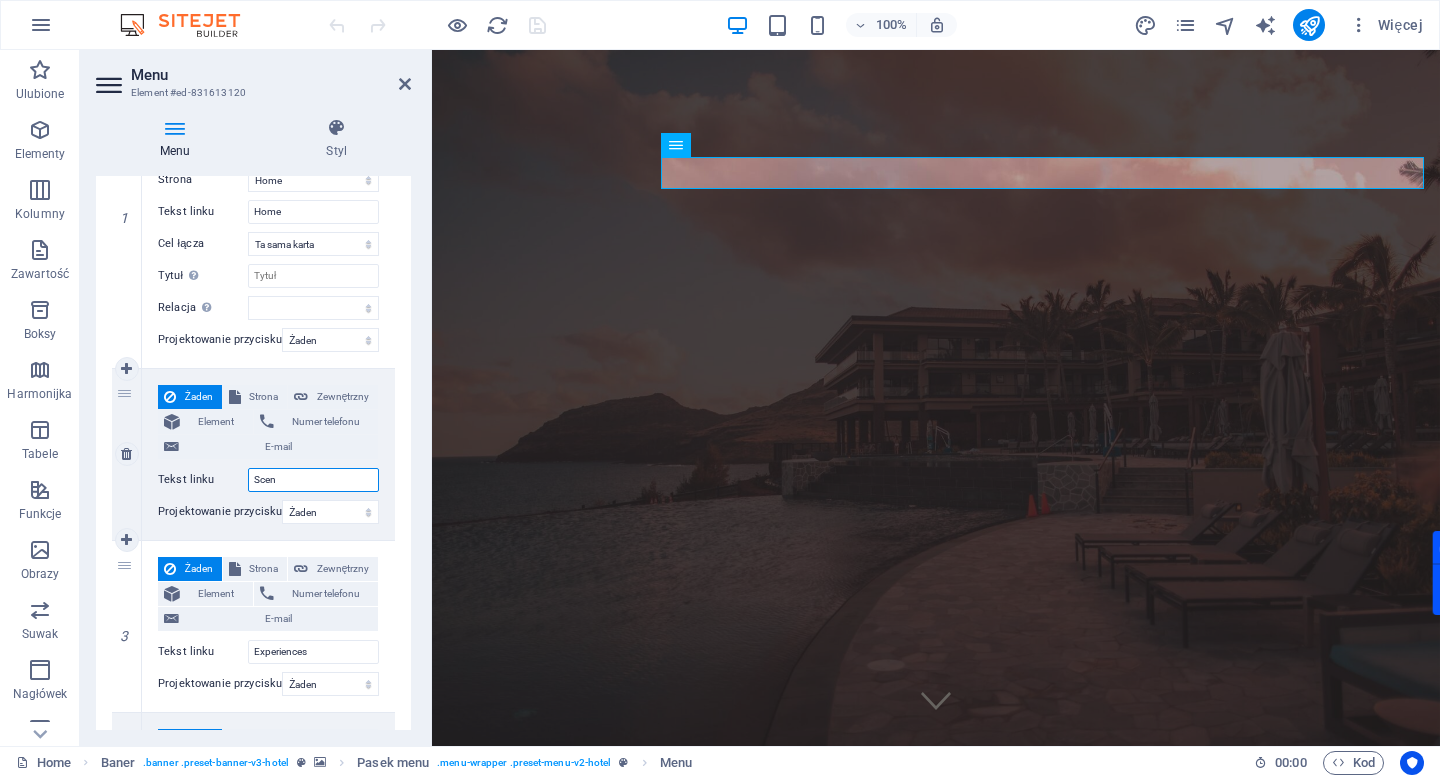 select 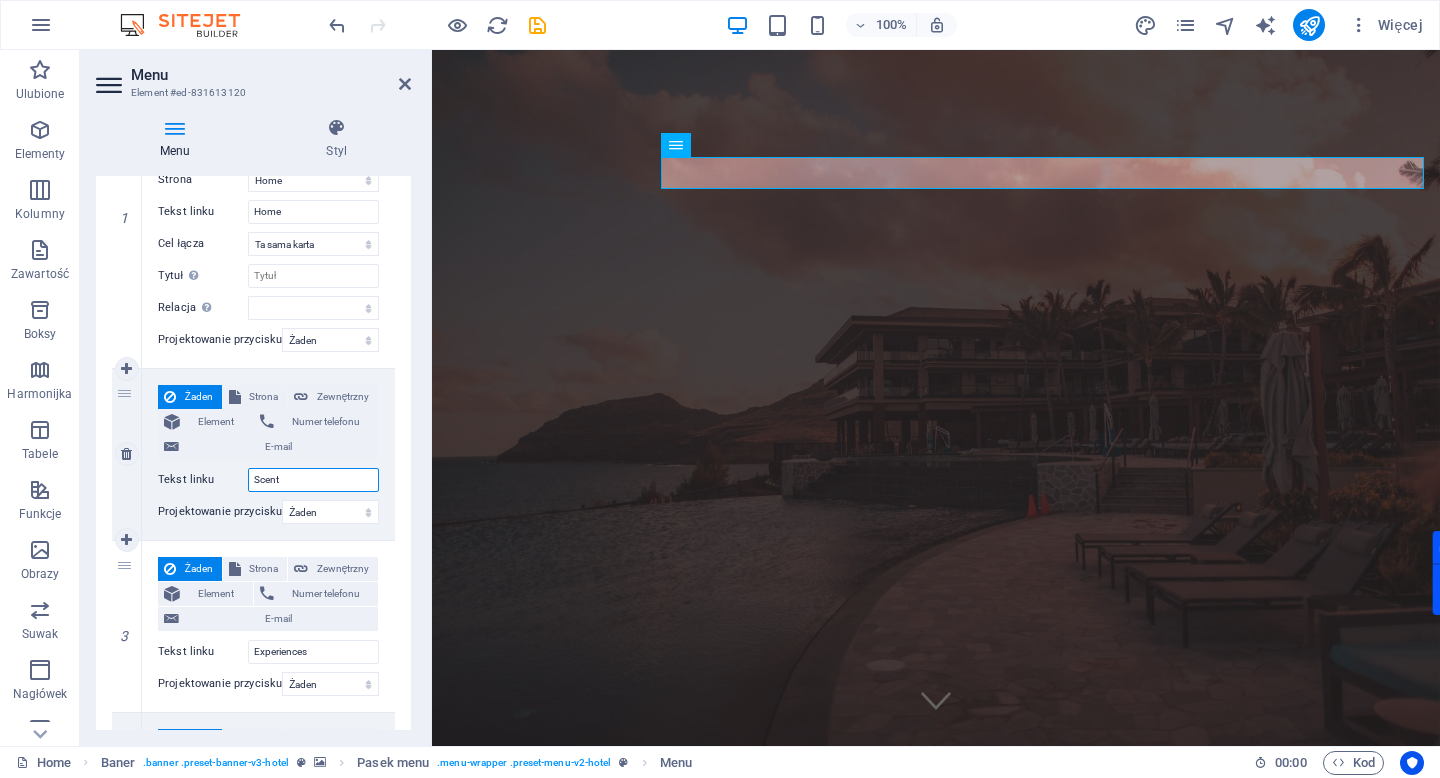 type on "Scents" 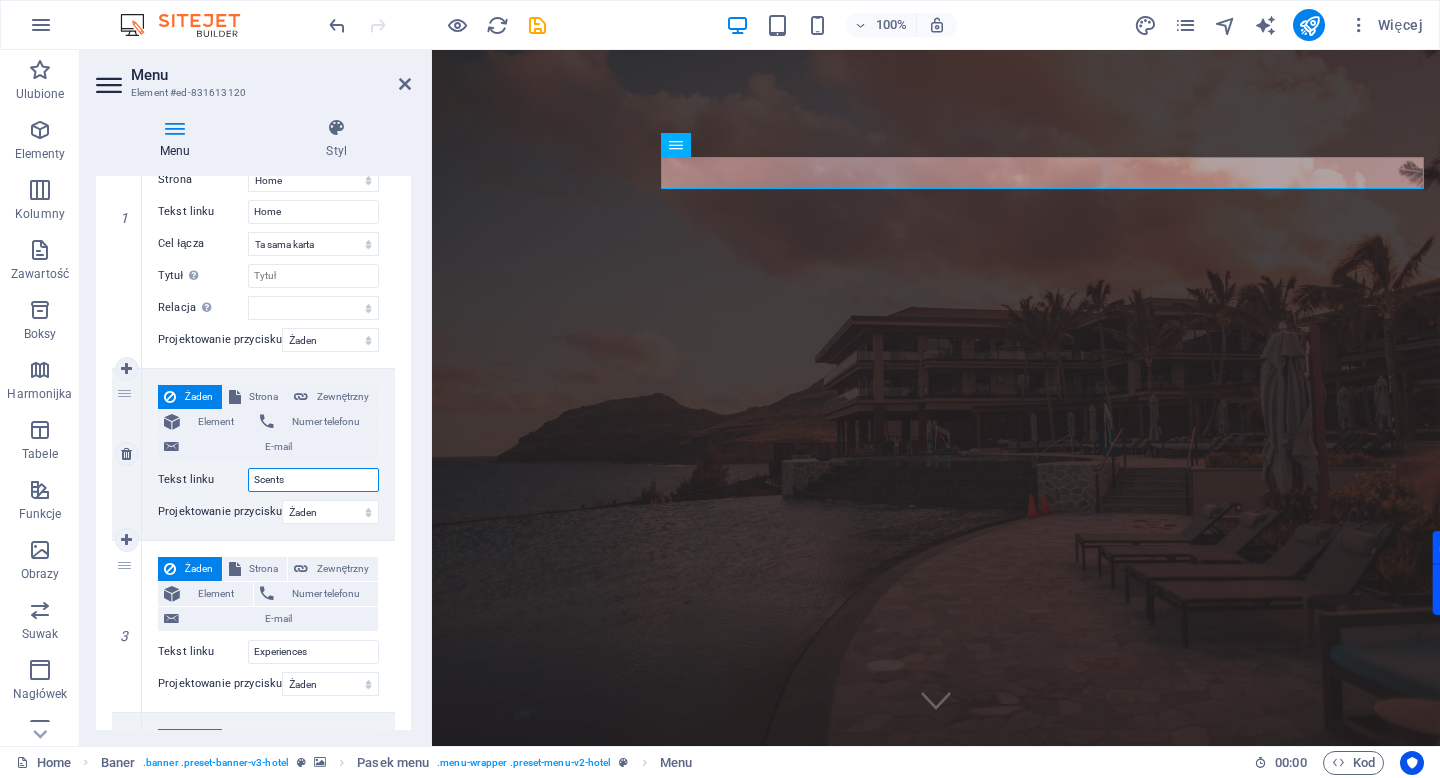 select 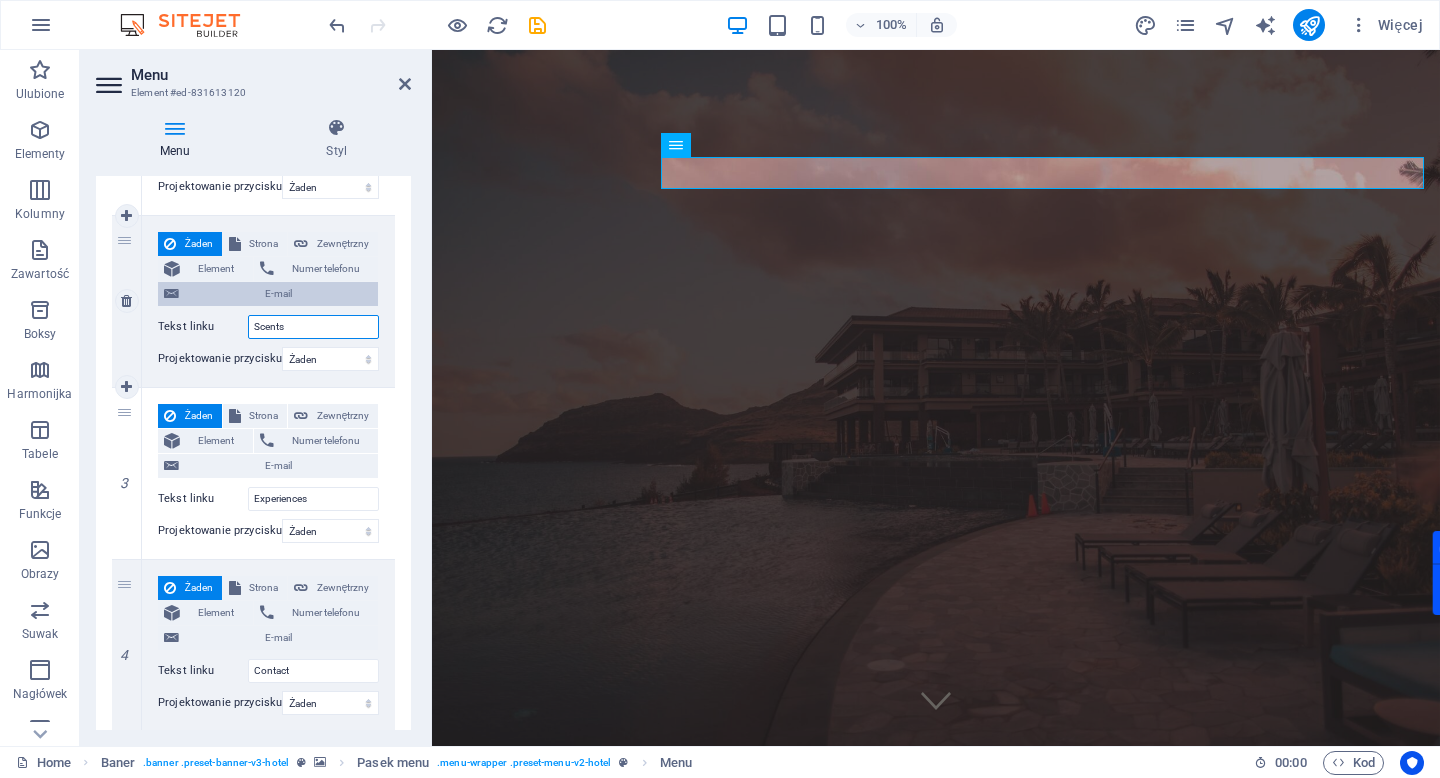 scroll, scrollTop: 470, scrollLeft: 0, axis: vertical 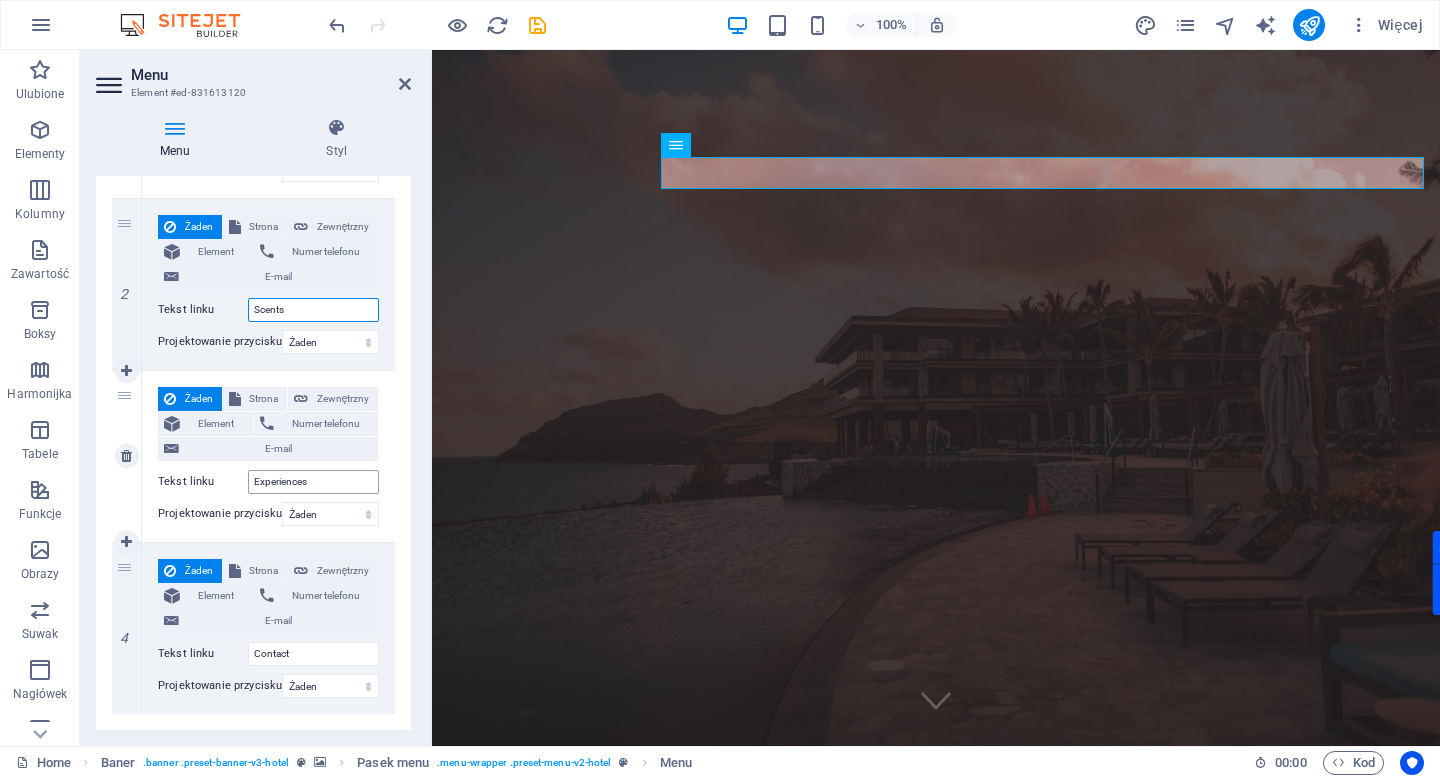 type on "Scents" 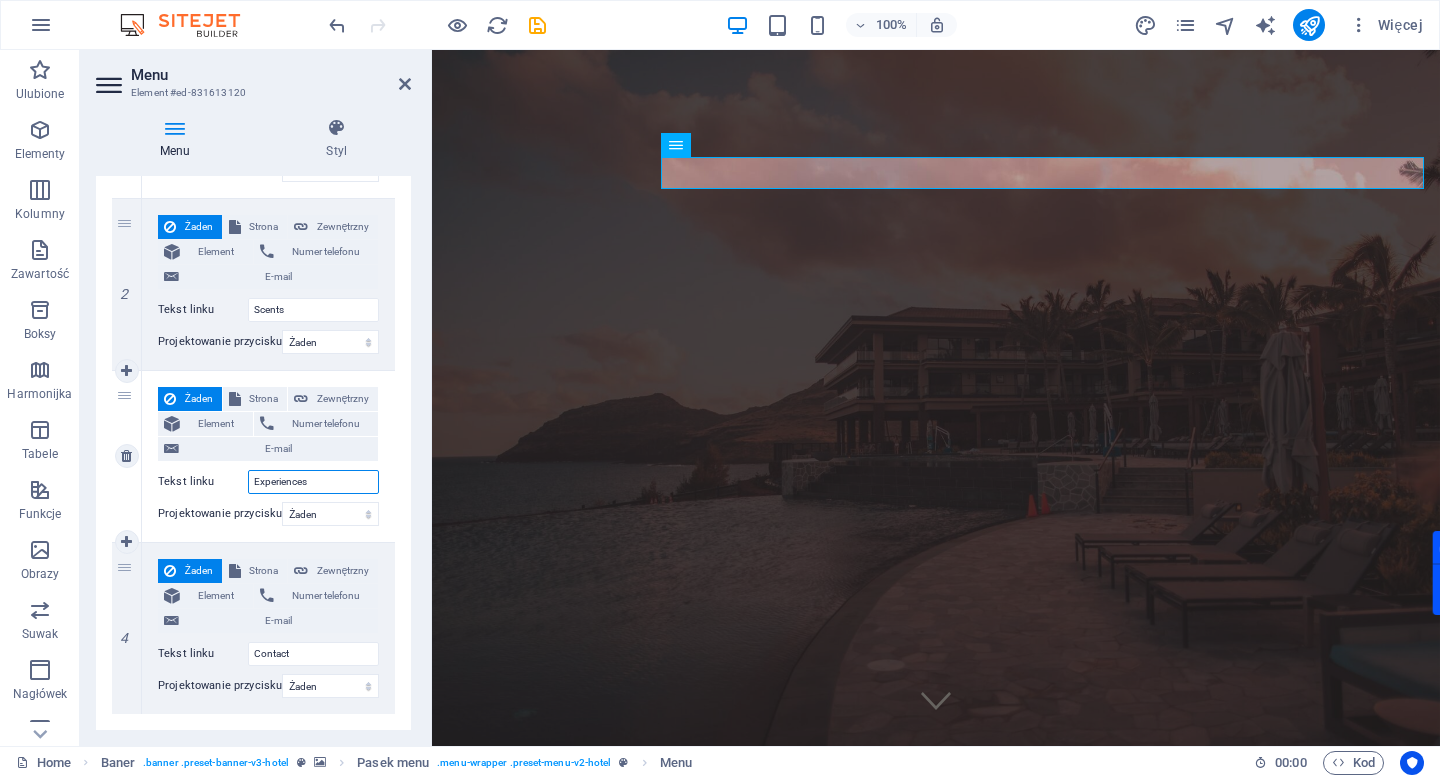 click on "Experiences" at bounding box center [313, 482] 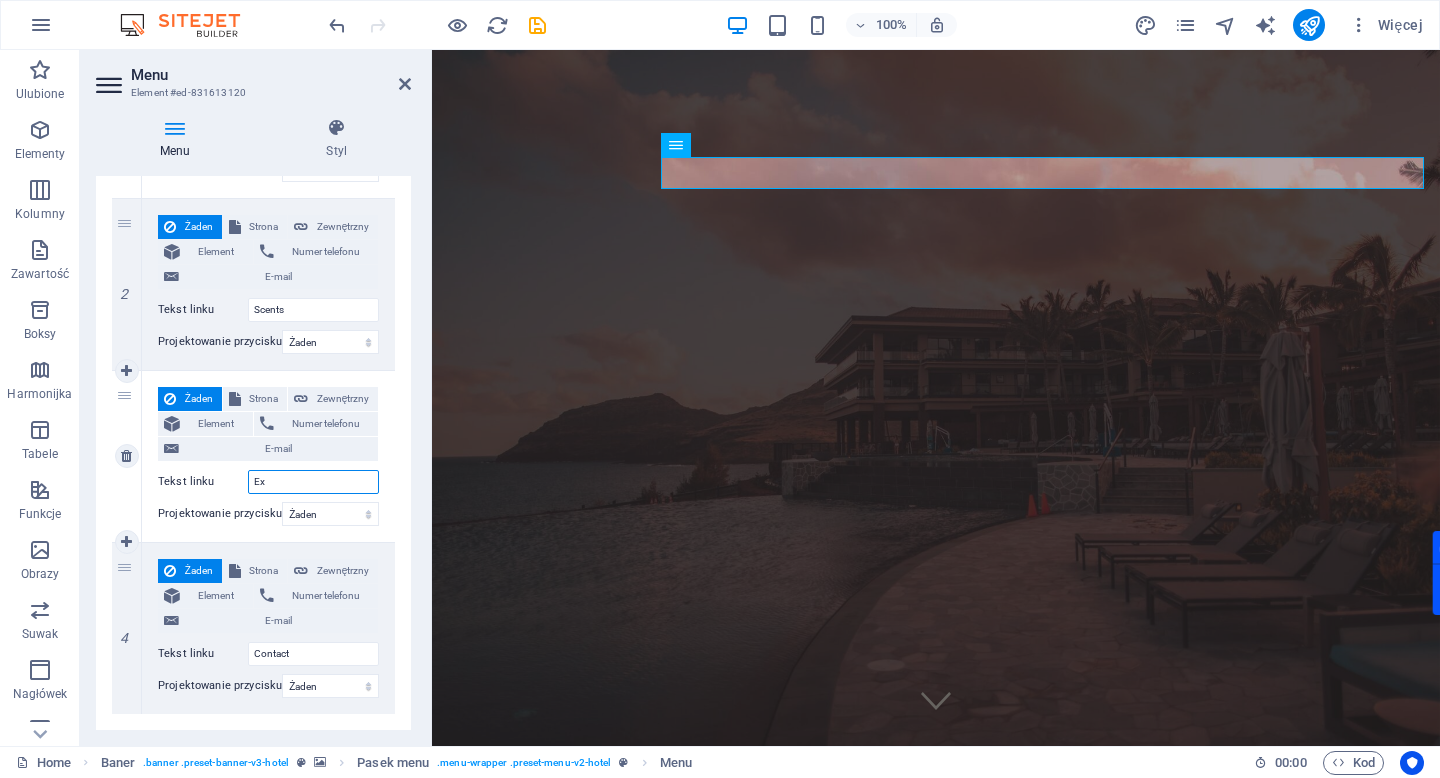 type on "E" 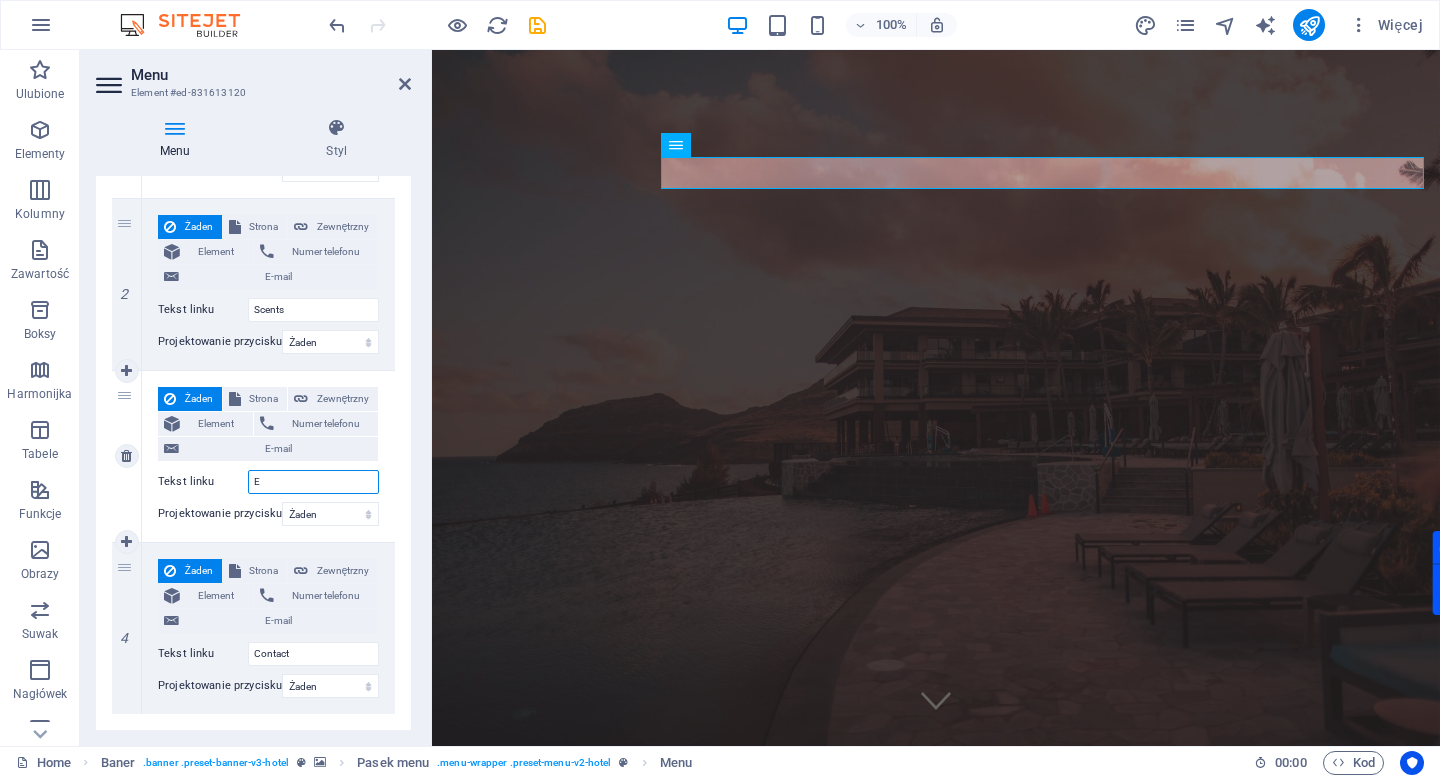 type 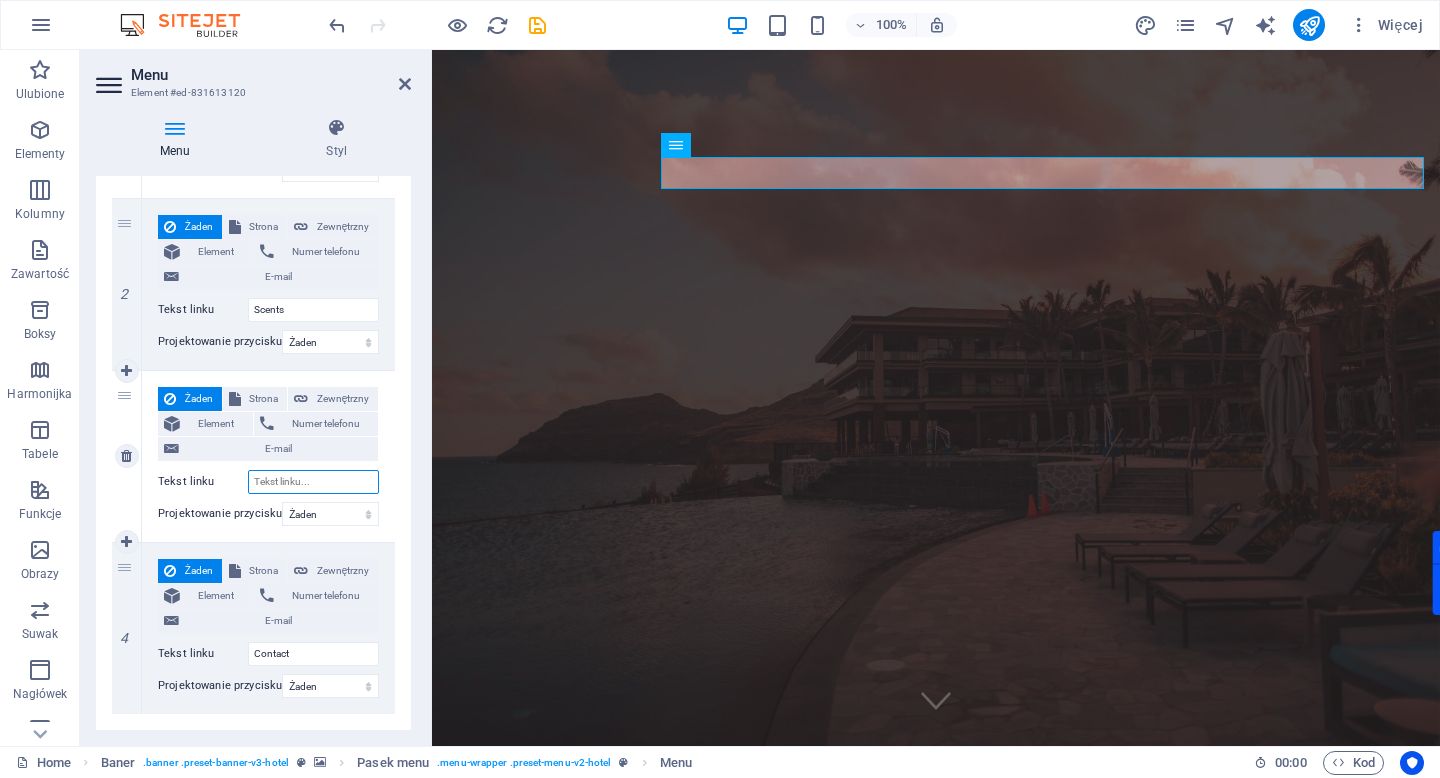 select 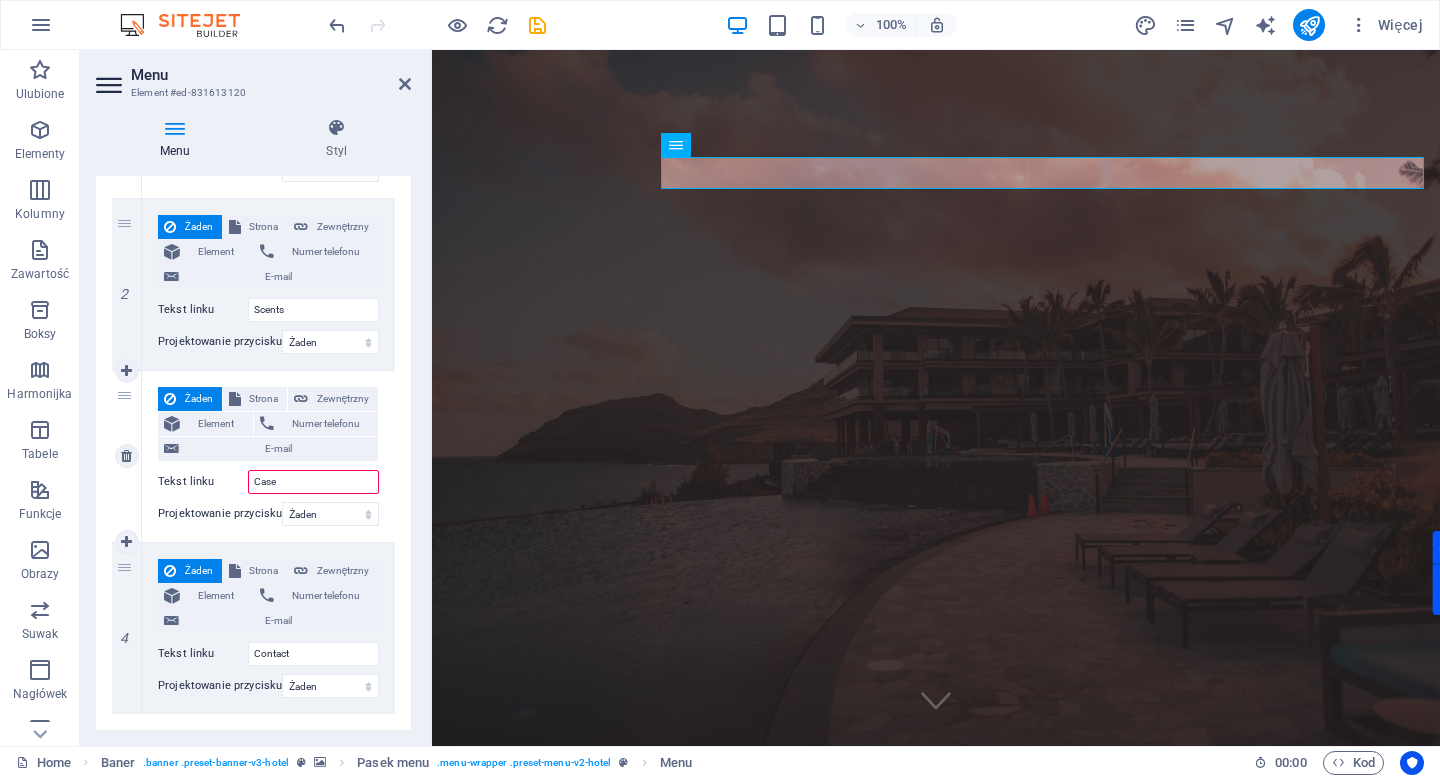 type on "Case" 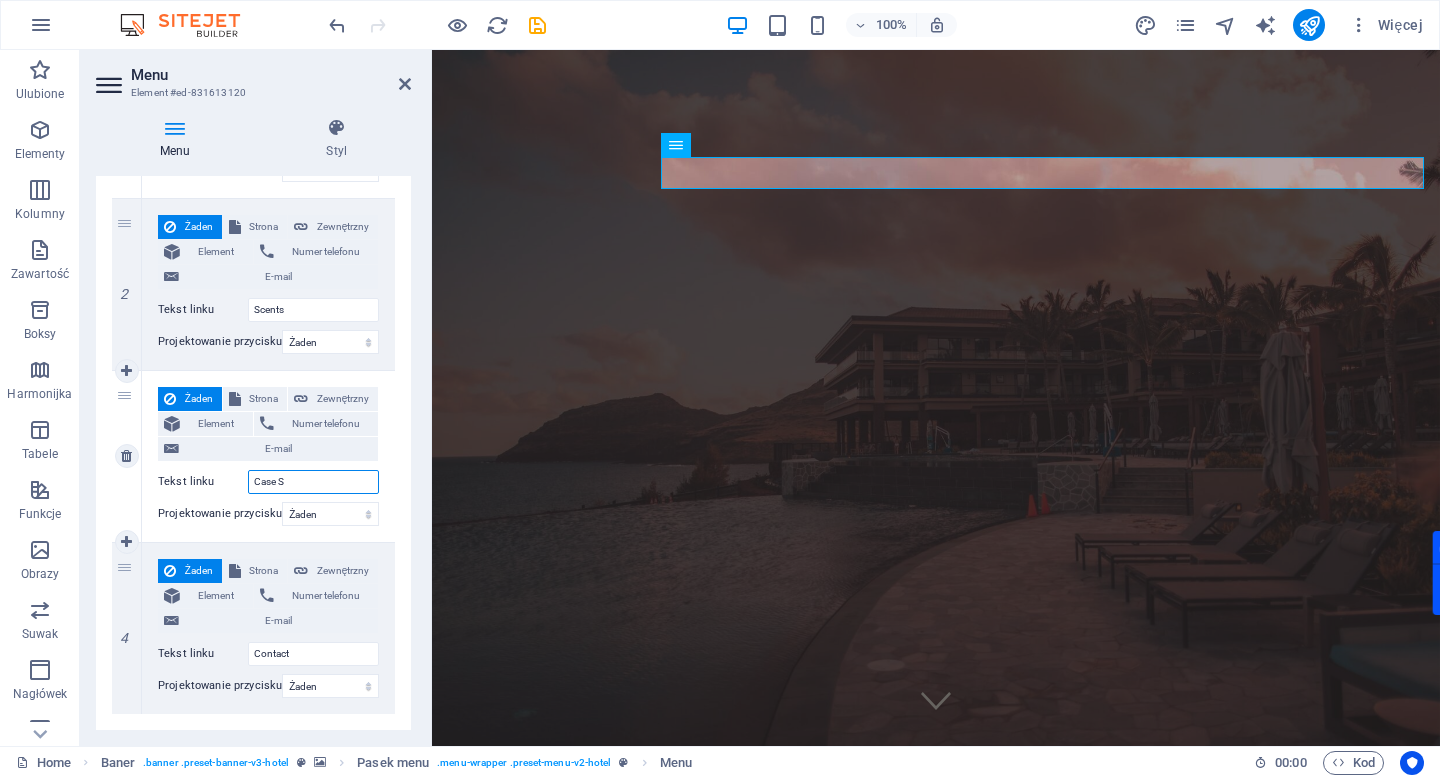 type on "Case St" 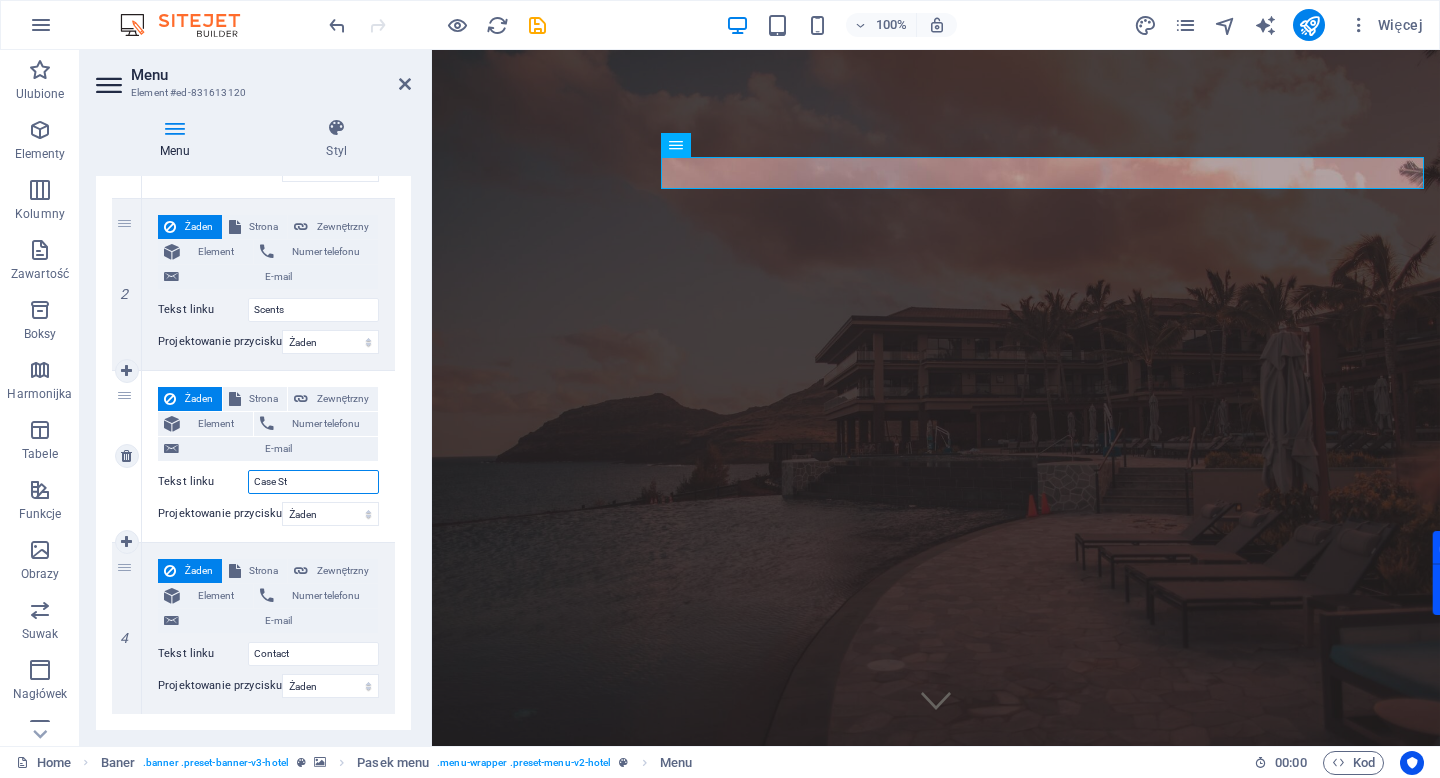 select 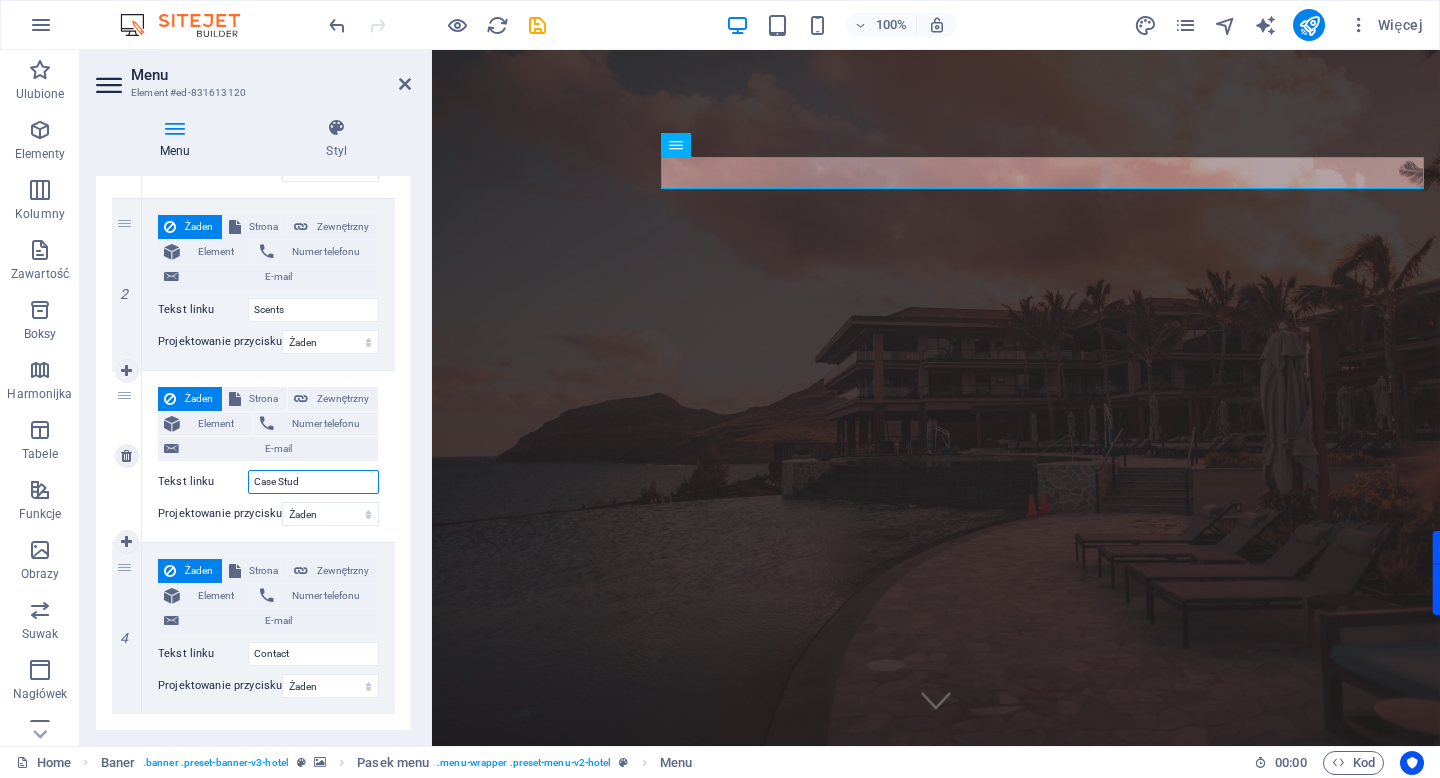 type on "Case Study" 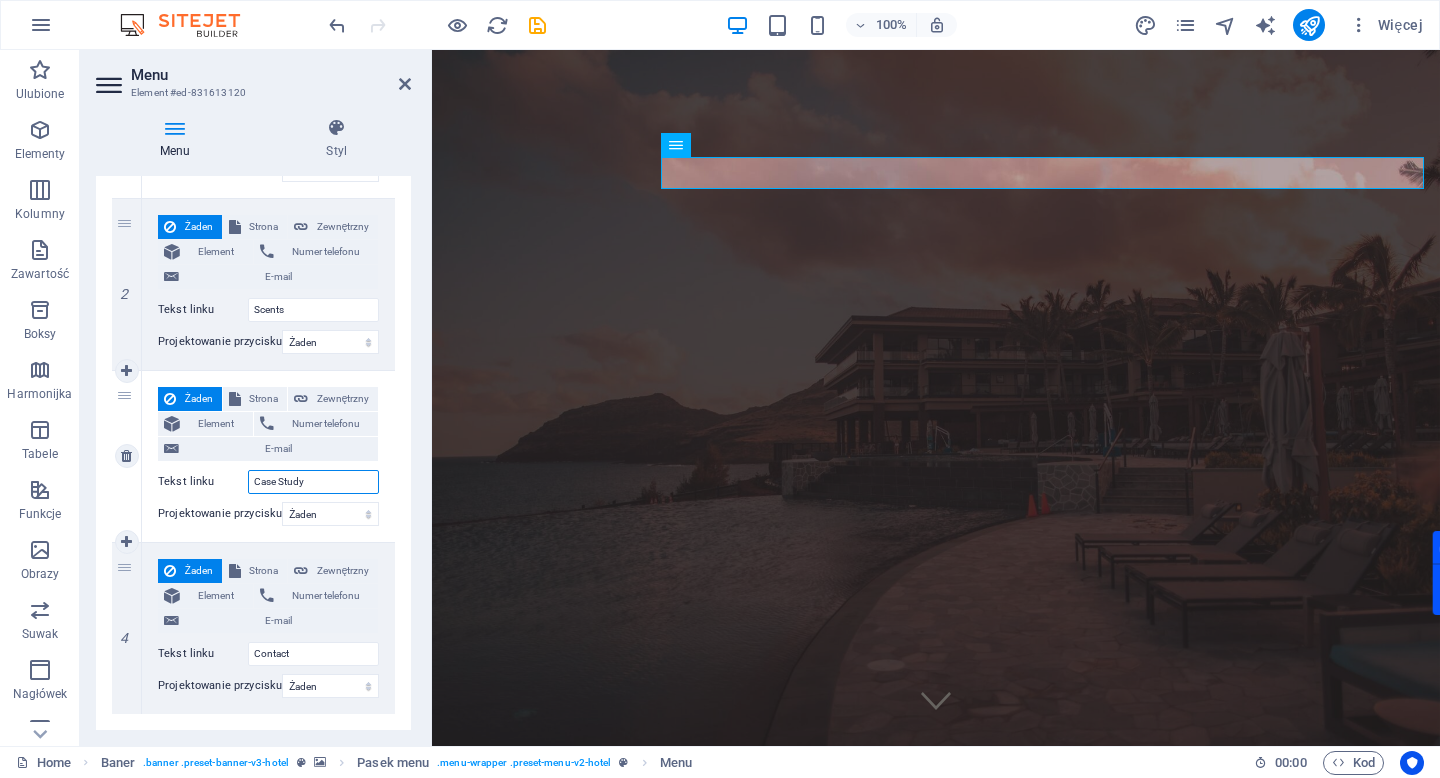 select 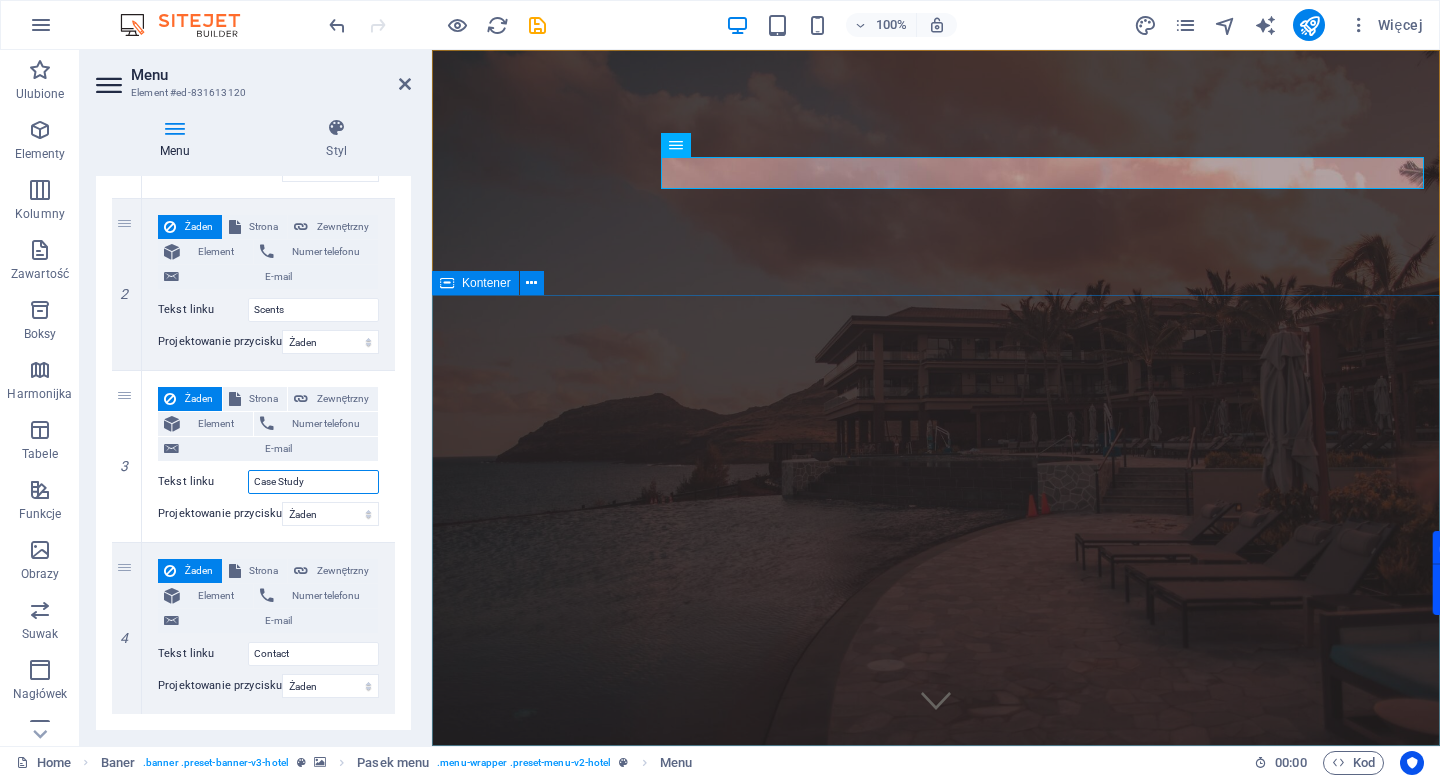 type on "Case Study" 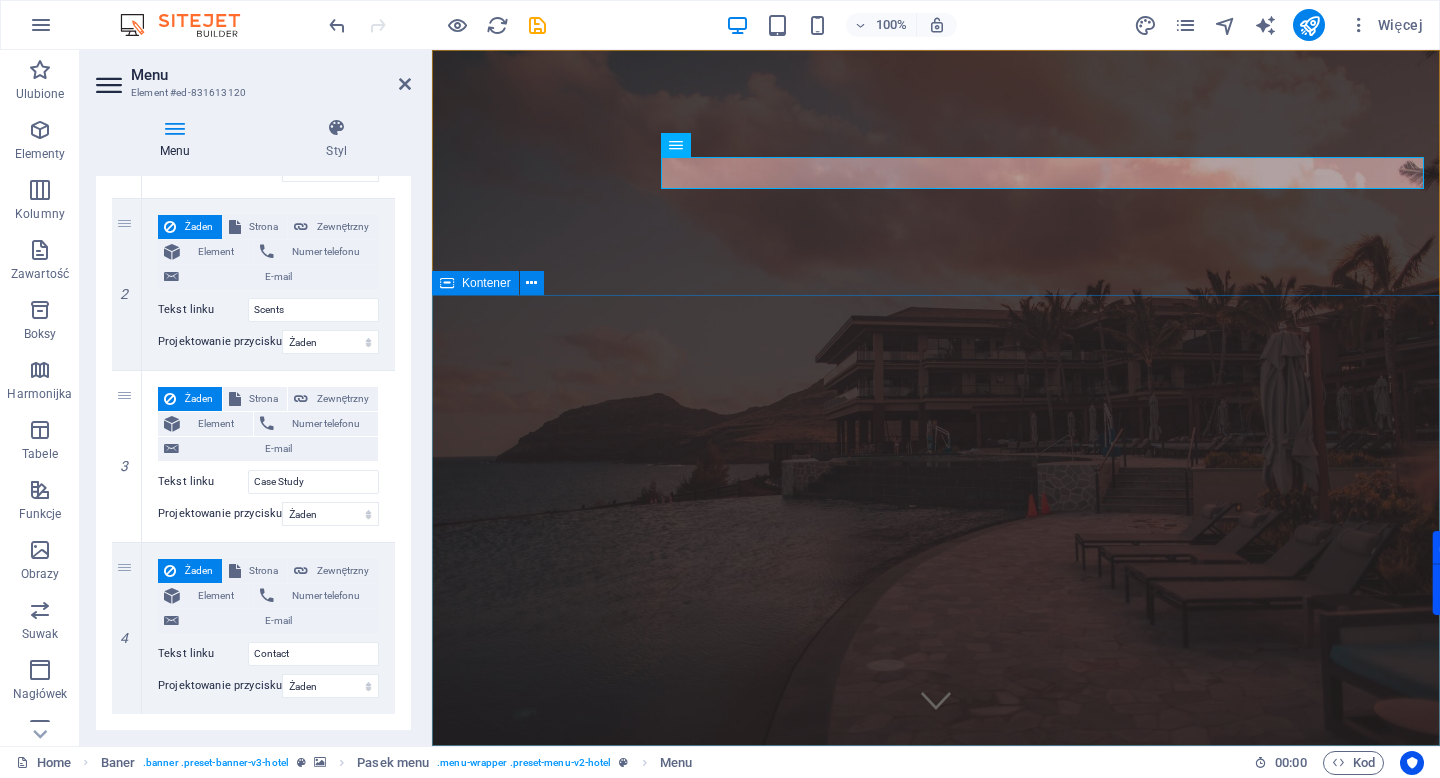 click on "Where Dreams Meet Real Life One Scent at a Time" at bounding box center (936, 1232) 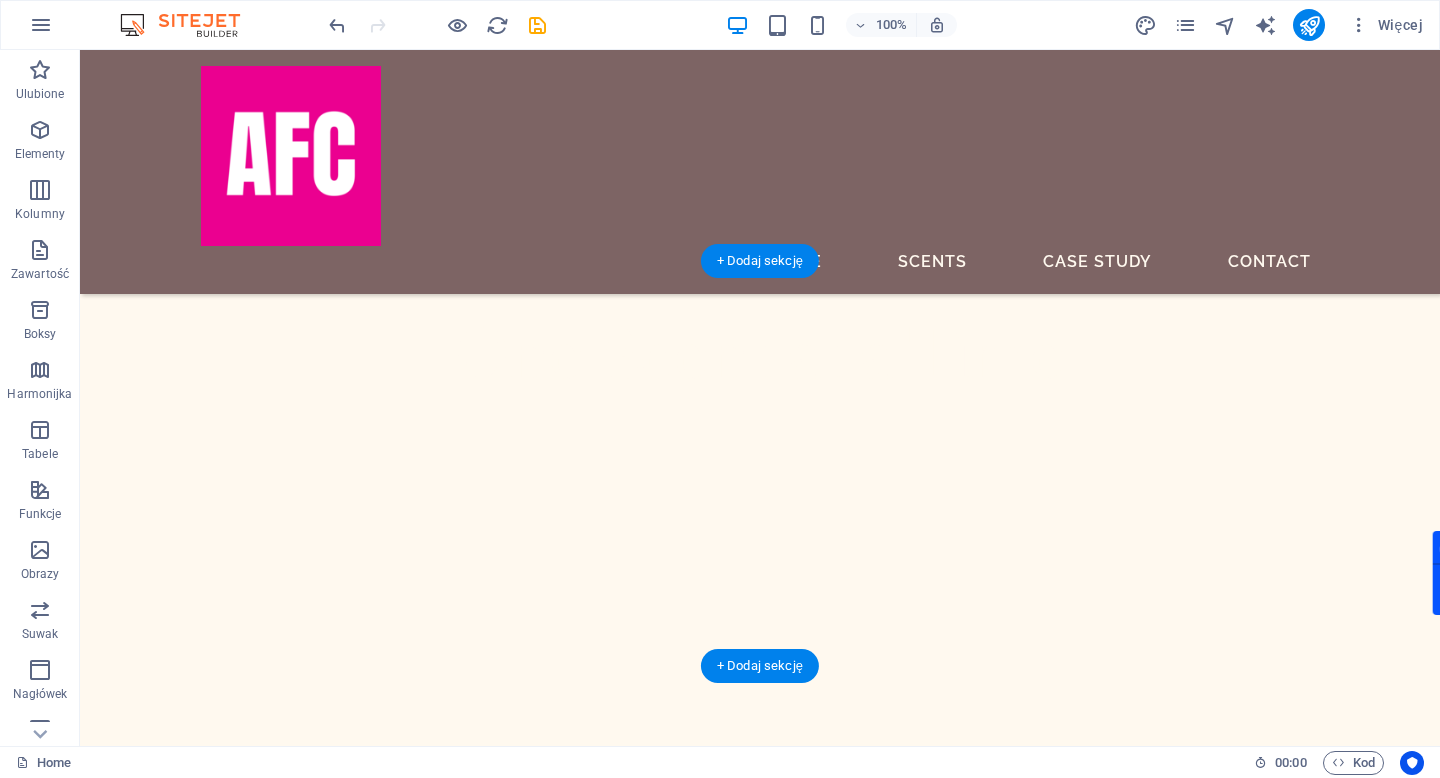 scroll, scrollTop: 875, scrollLeft: 0, axis: vertical 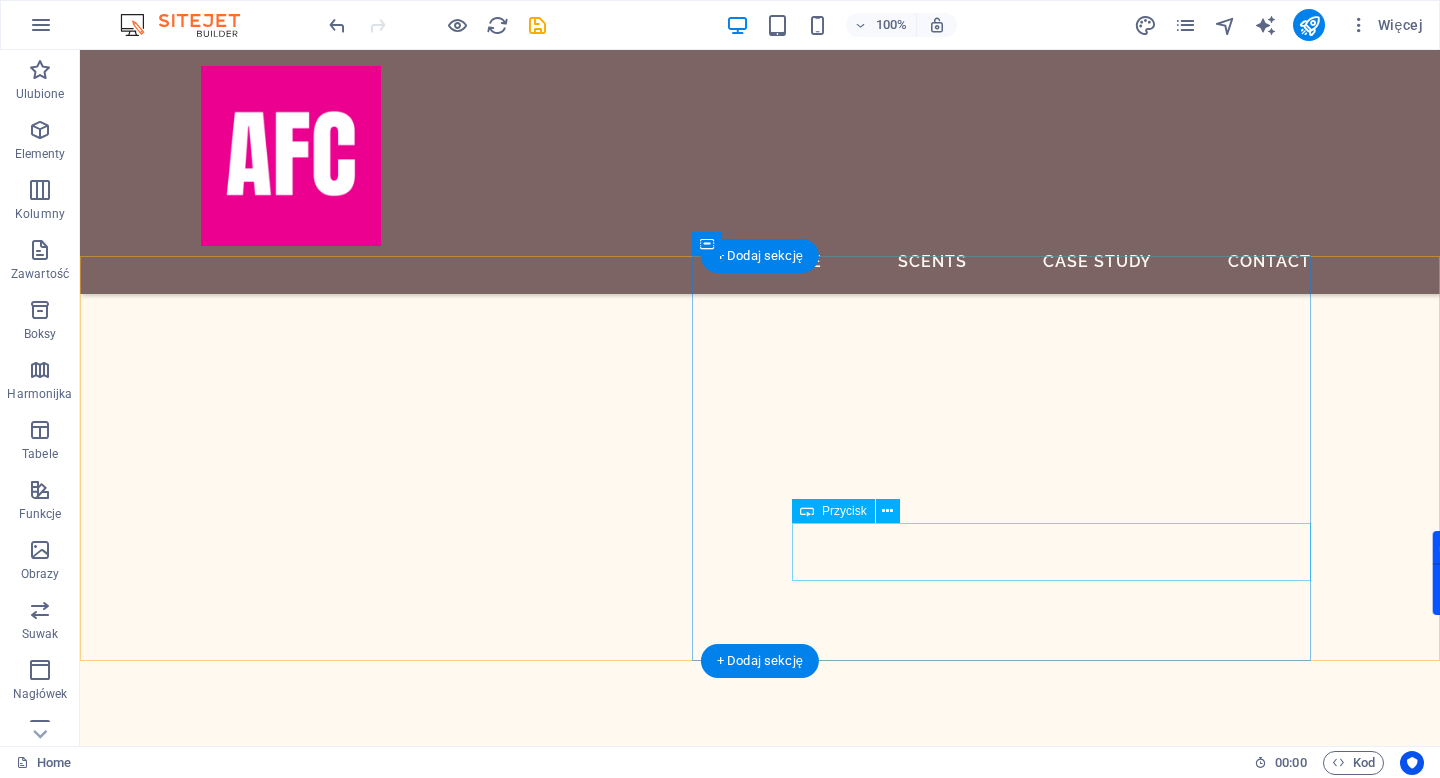 click on "Explore our scents" at bounding box center [746, 5042] 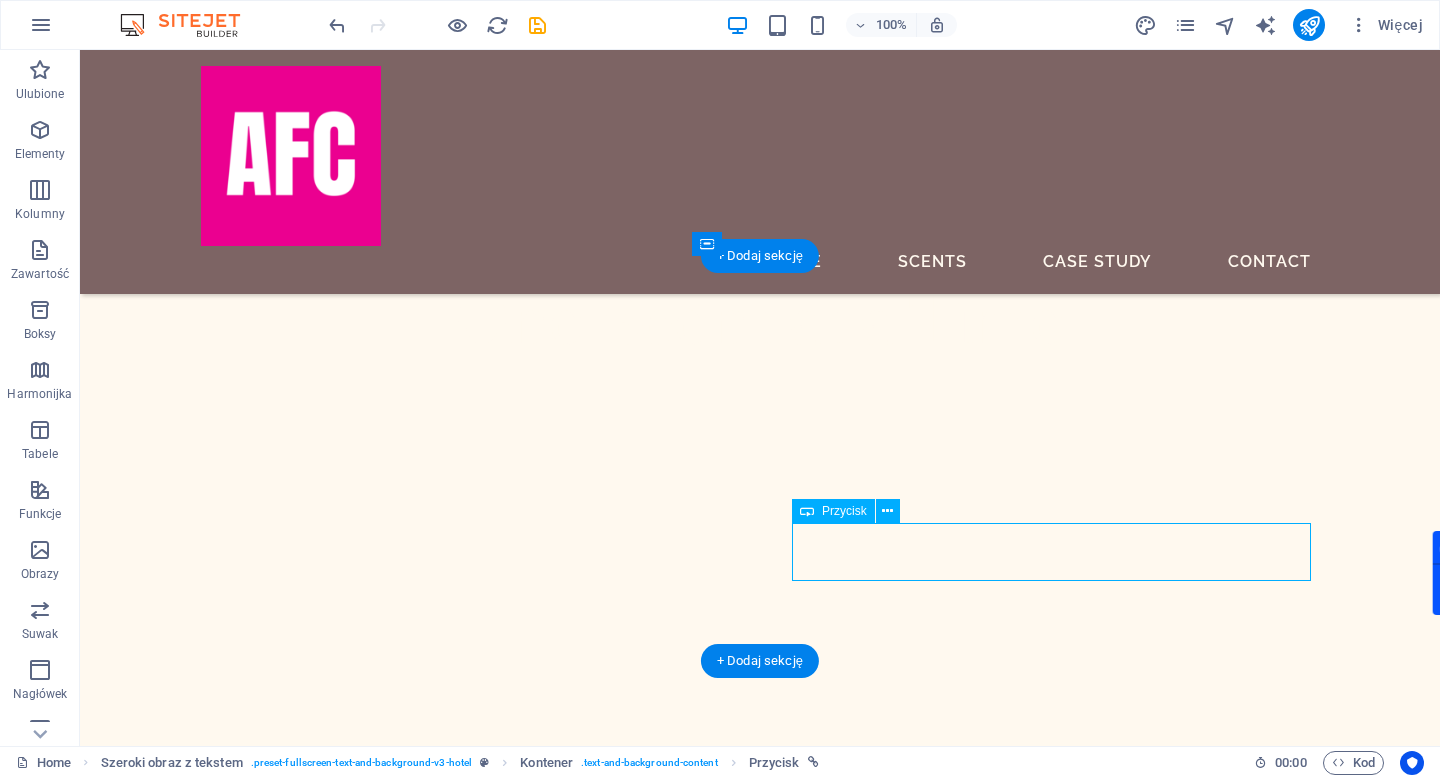 click on "Explore our scents" at bounding box center (746, 5042) 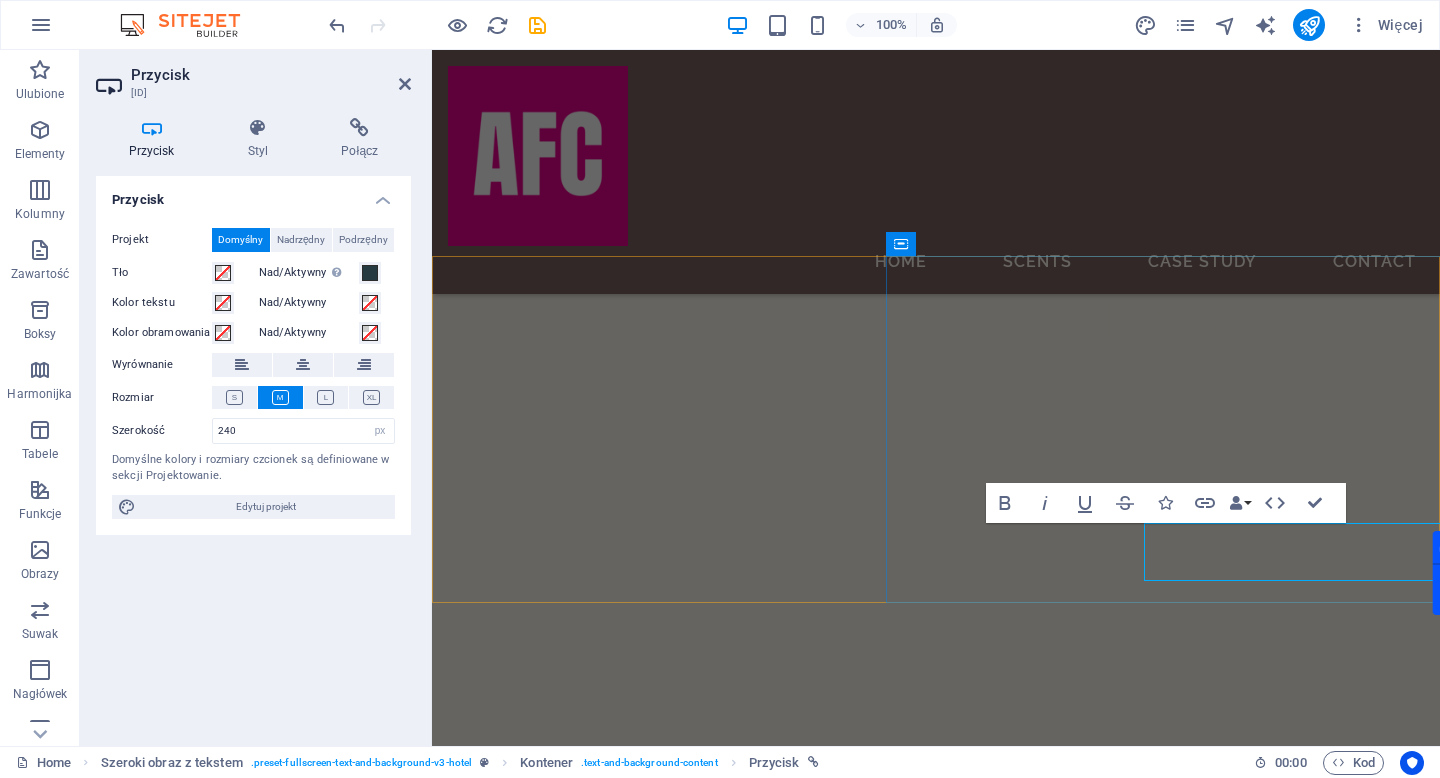 scroll, scrollTop: 787, scrollLeft: 0, axis: vertical 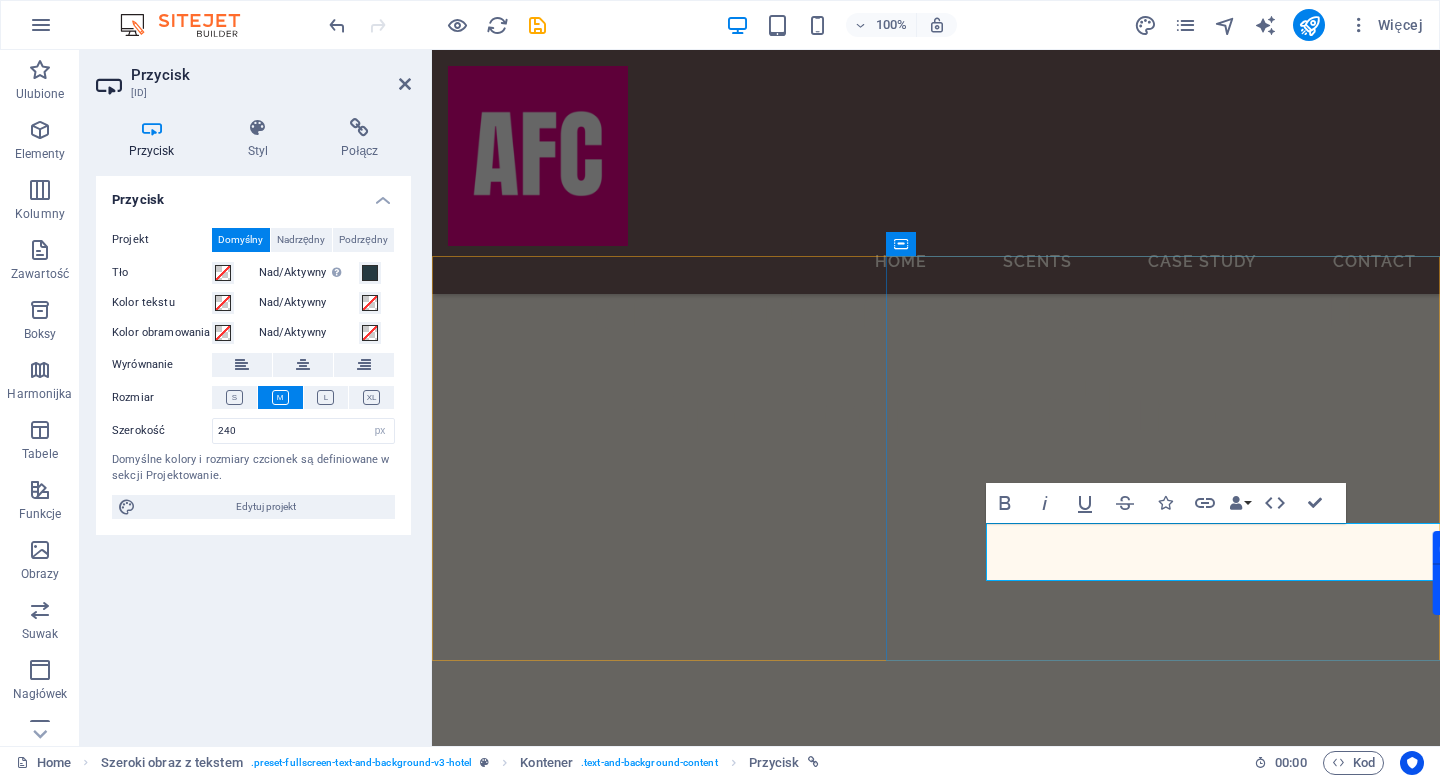 type 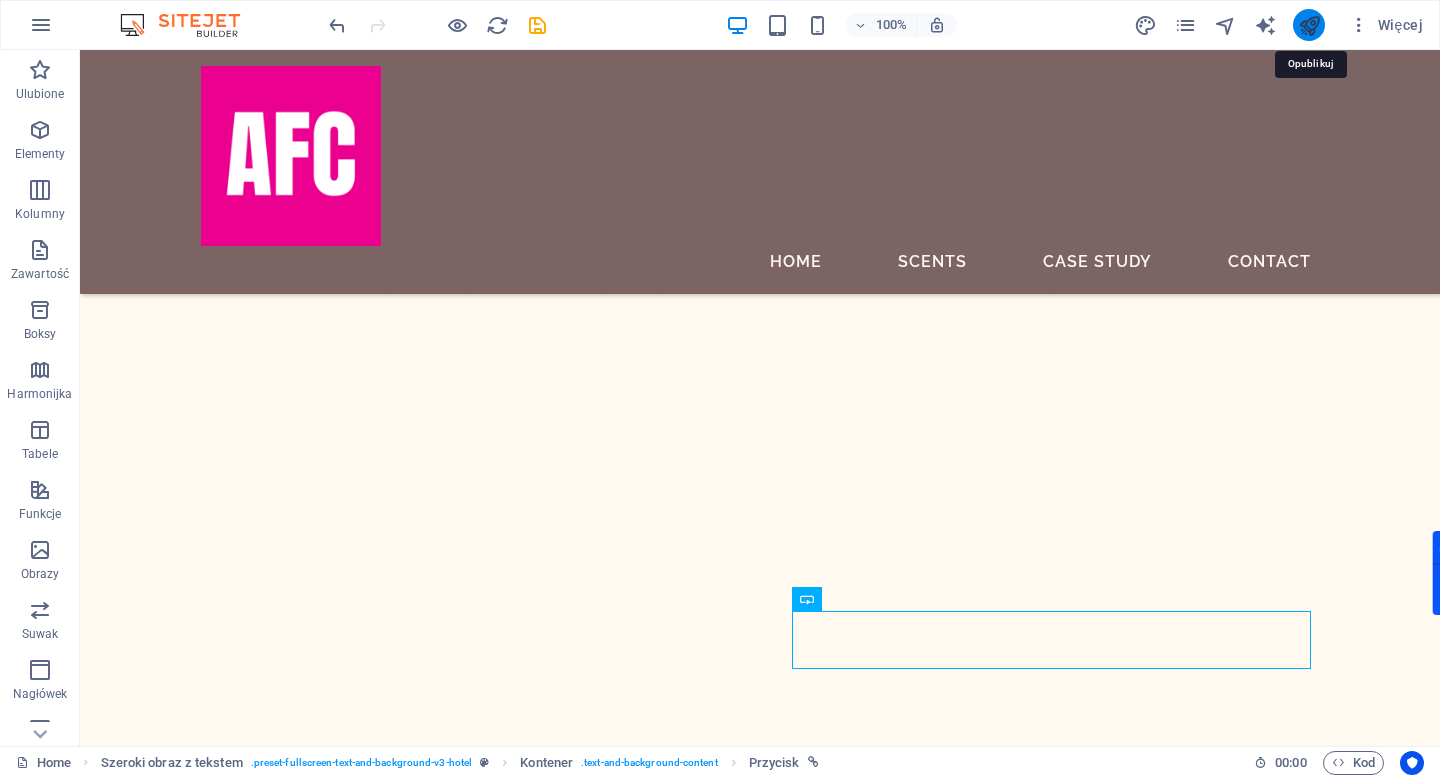 click at bounding box center (1309, 25) 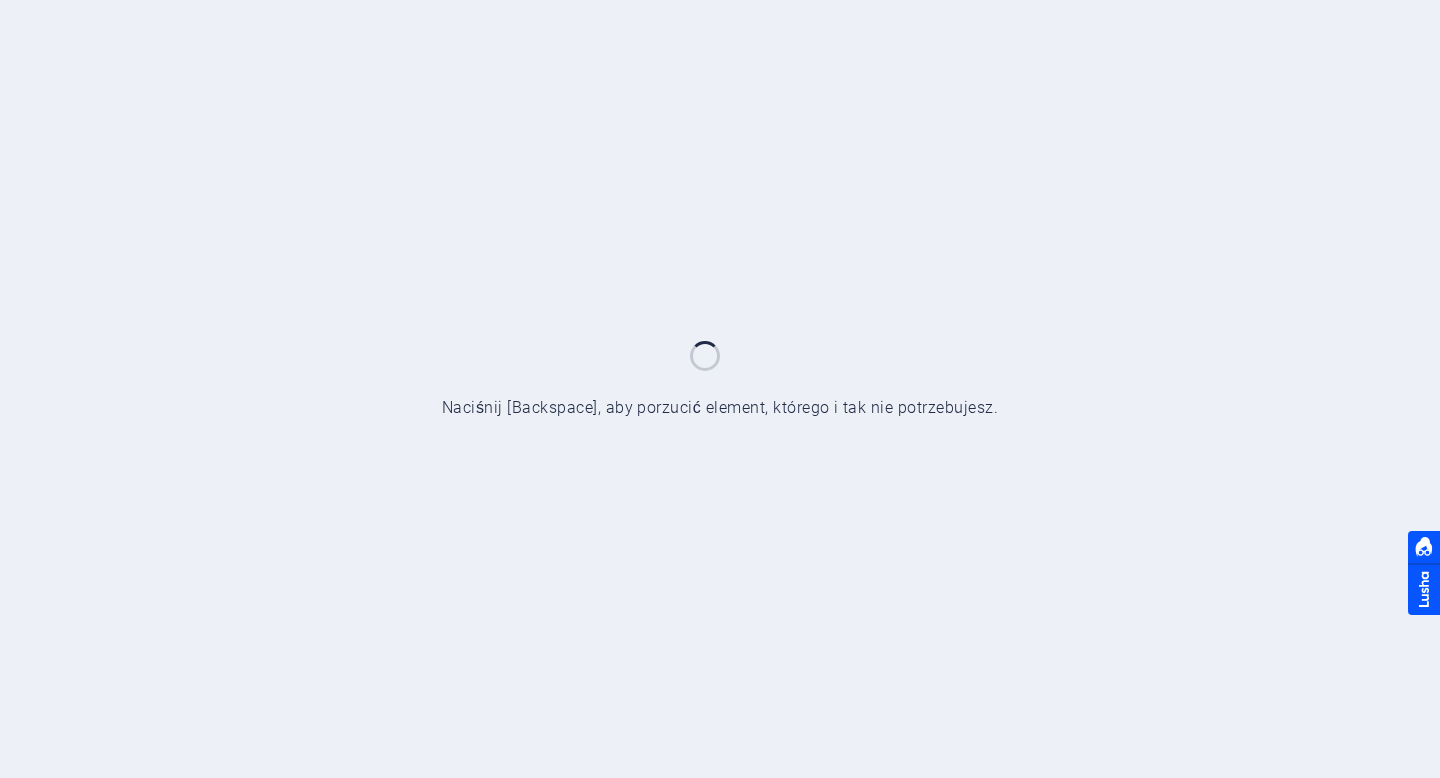 scroll, scrollTop: 0, scrollLeft: 0, axis: both 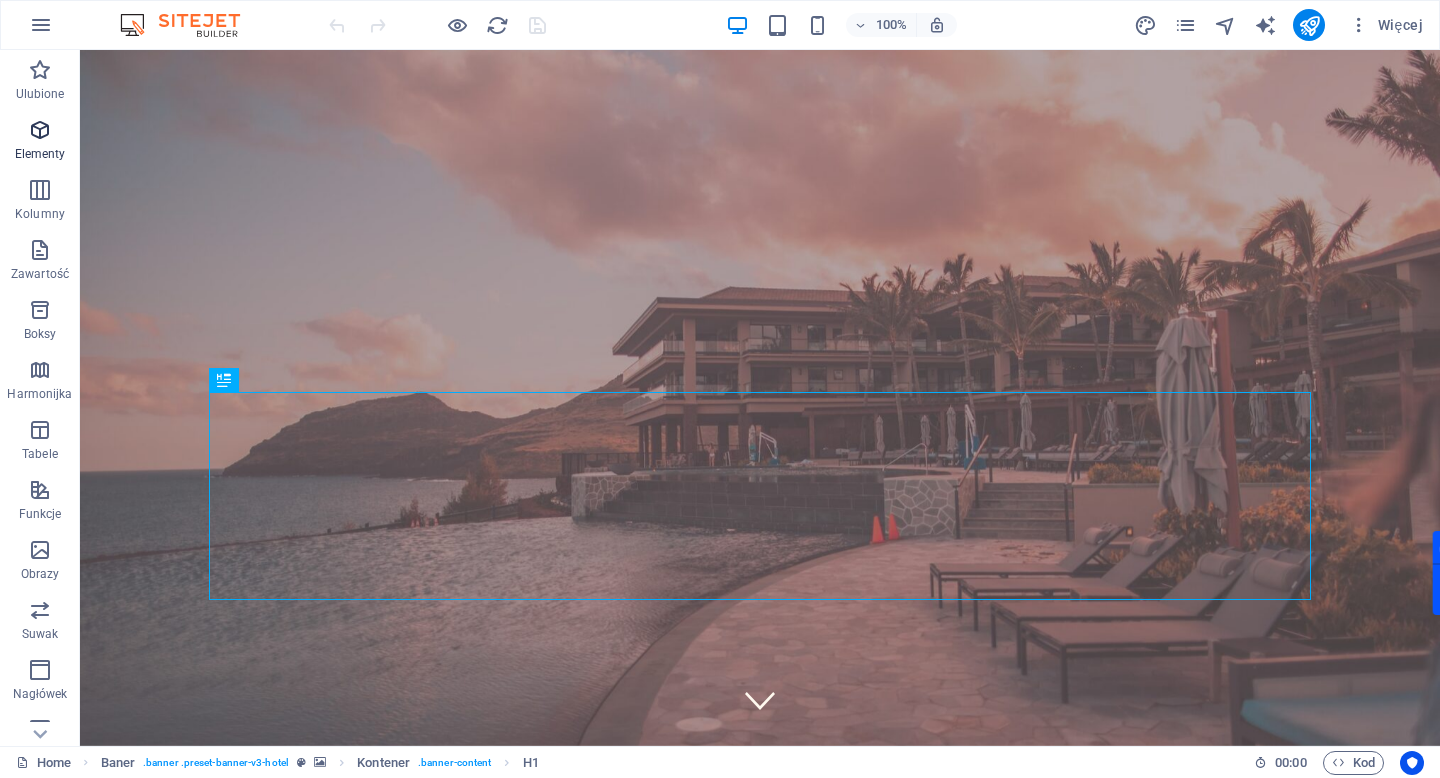 click at bounding box center [40, 130] 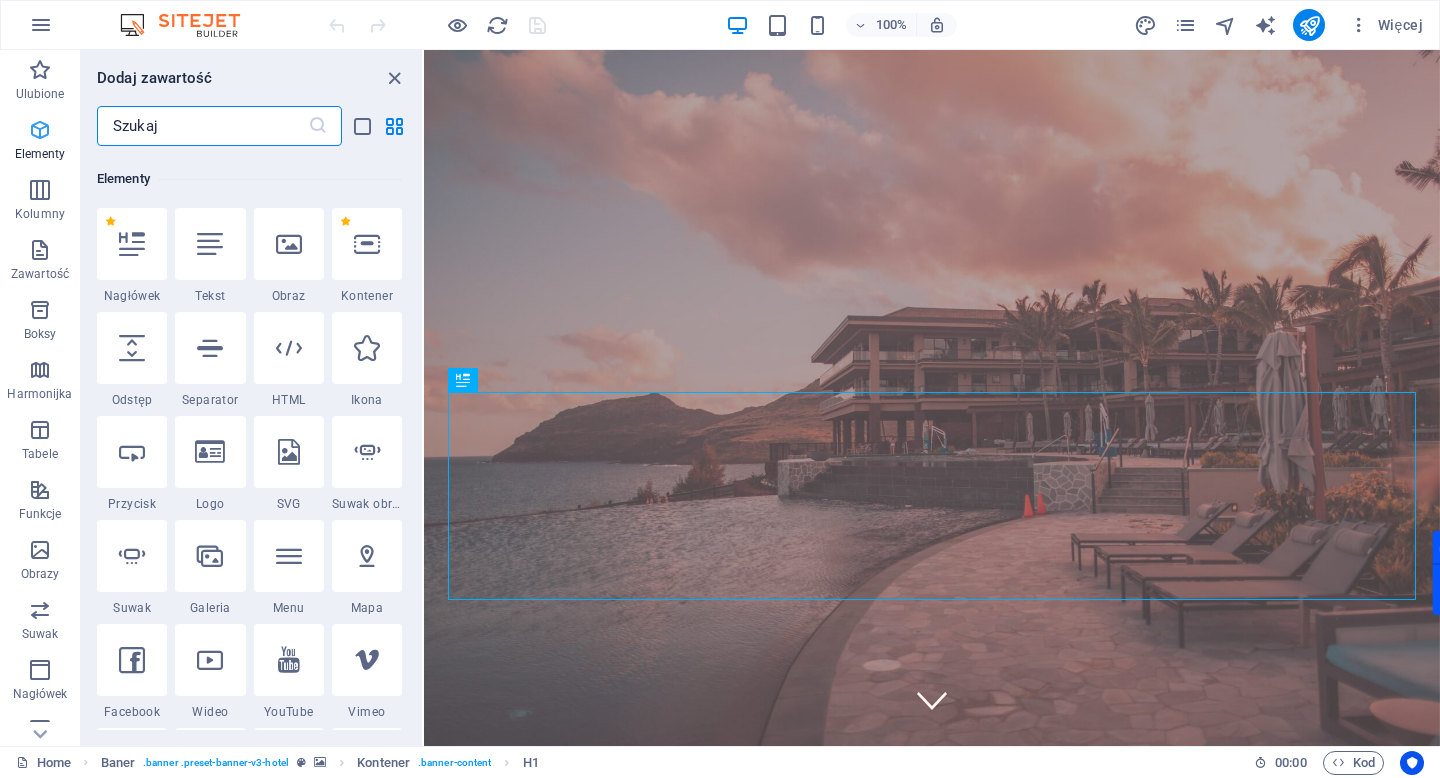 scroll, scrollTop: 213, scrollLeft: 0, axis: vertical 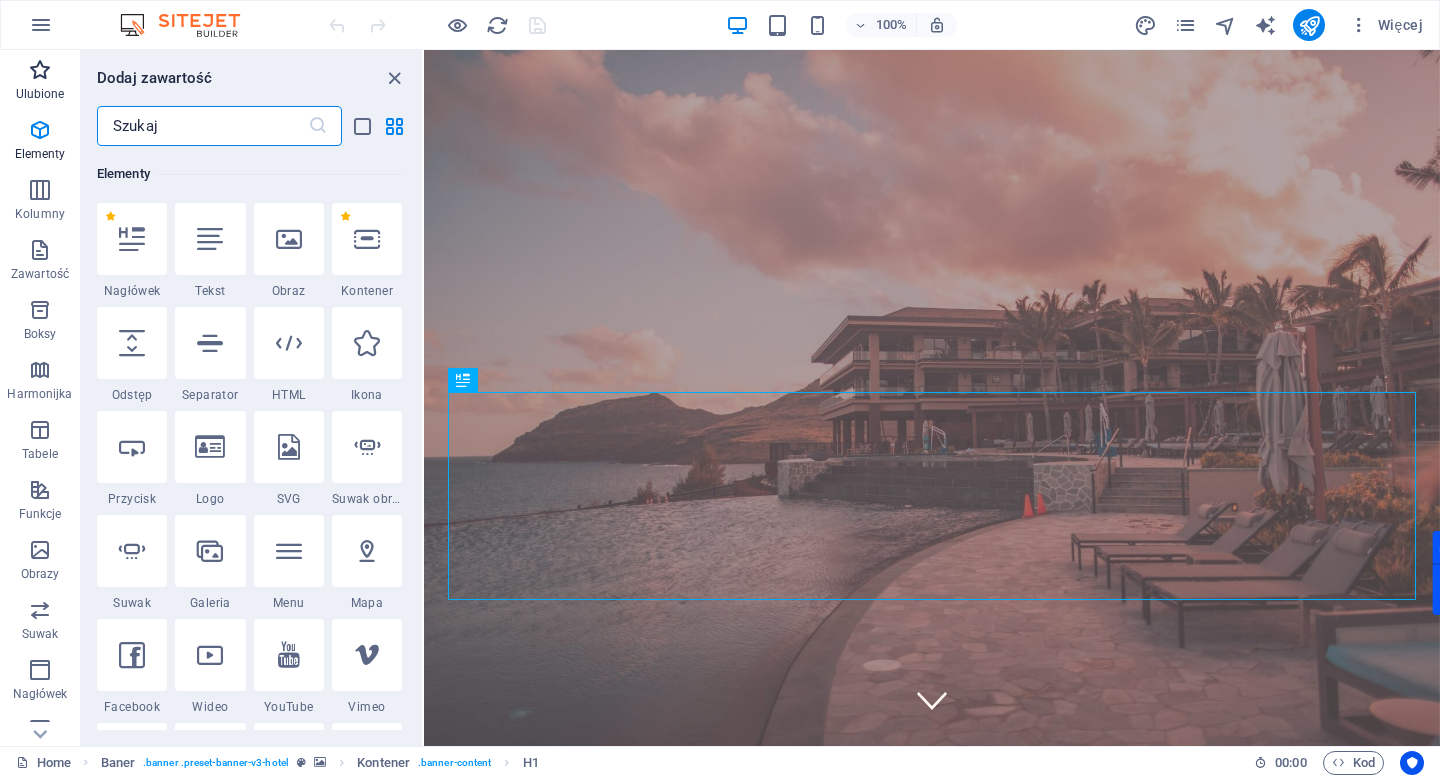 click on "Ulubione" at bounding box center [40, 94] 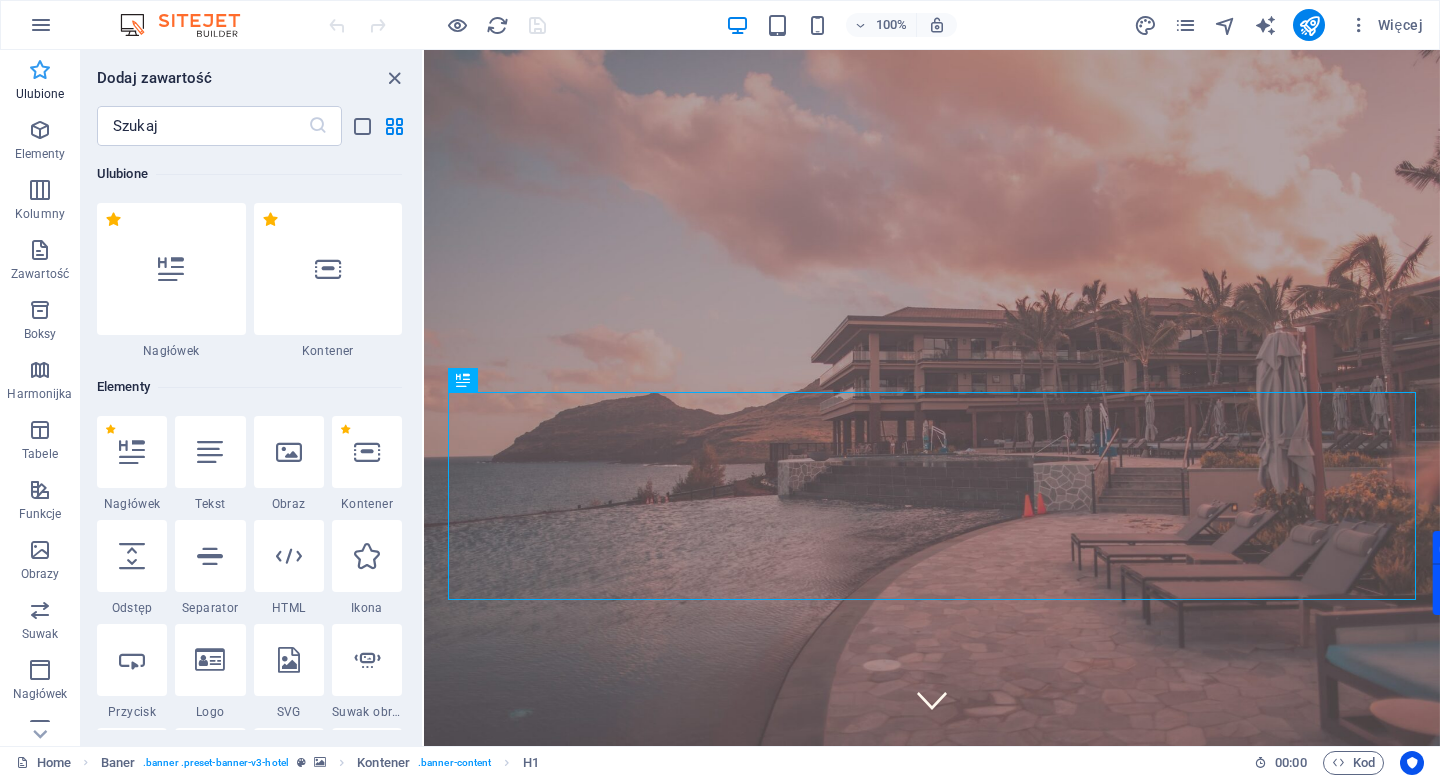 scroll, scrollTop: 0, scrollLeft: 0, axis: both 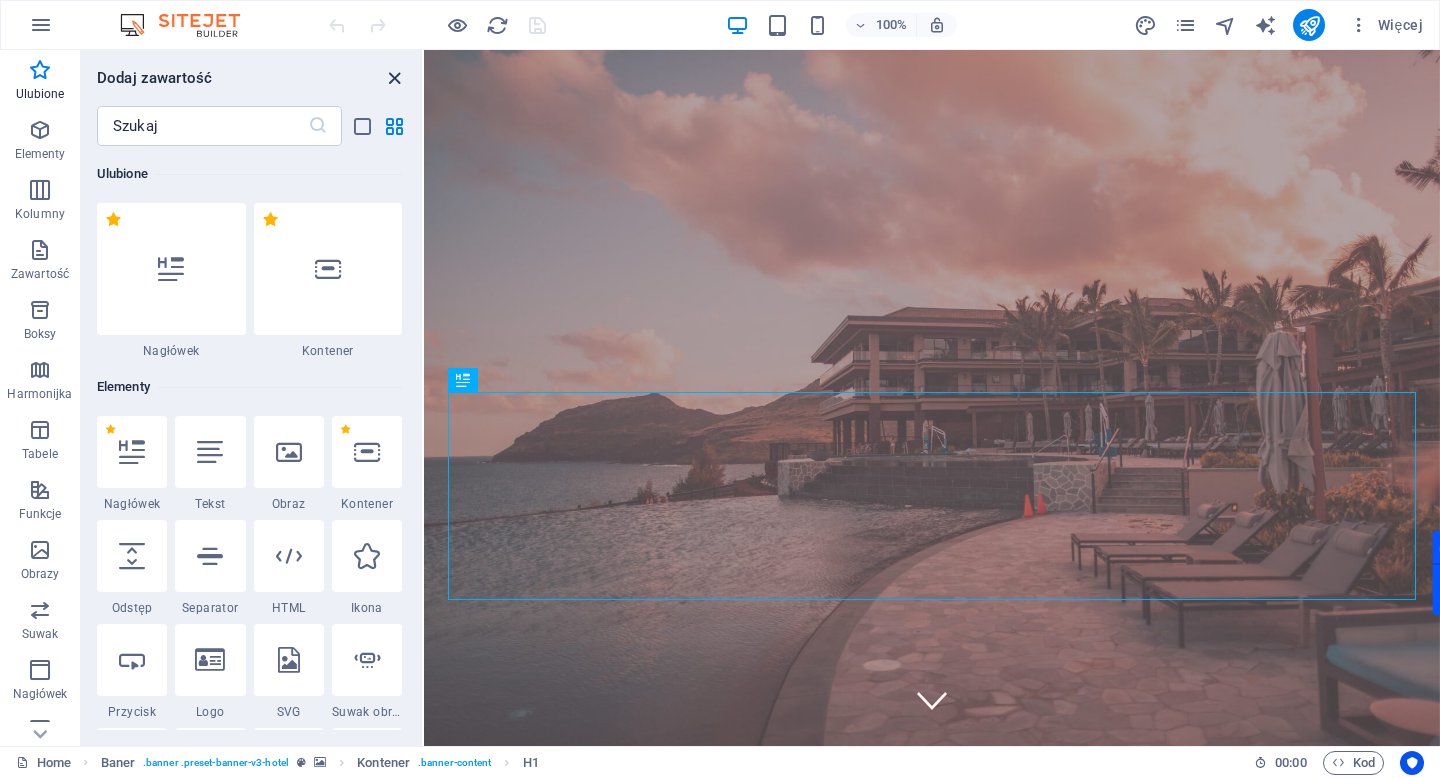 click at bounding box center [394, 78] 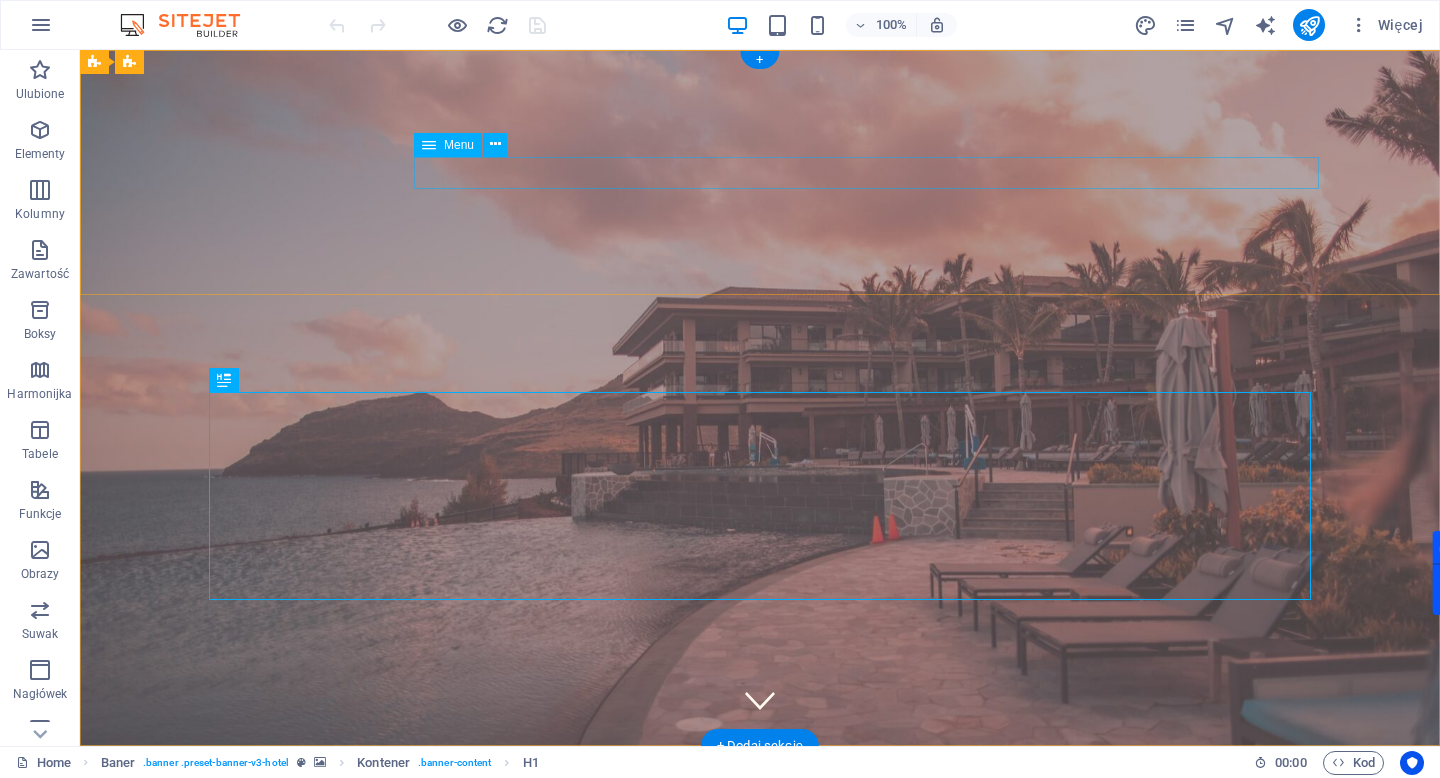 click on "Home Scents Case Study Contact" at bounding box center (760, 991) 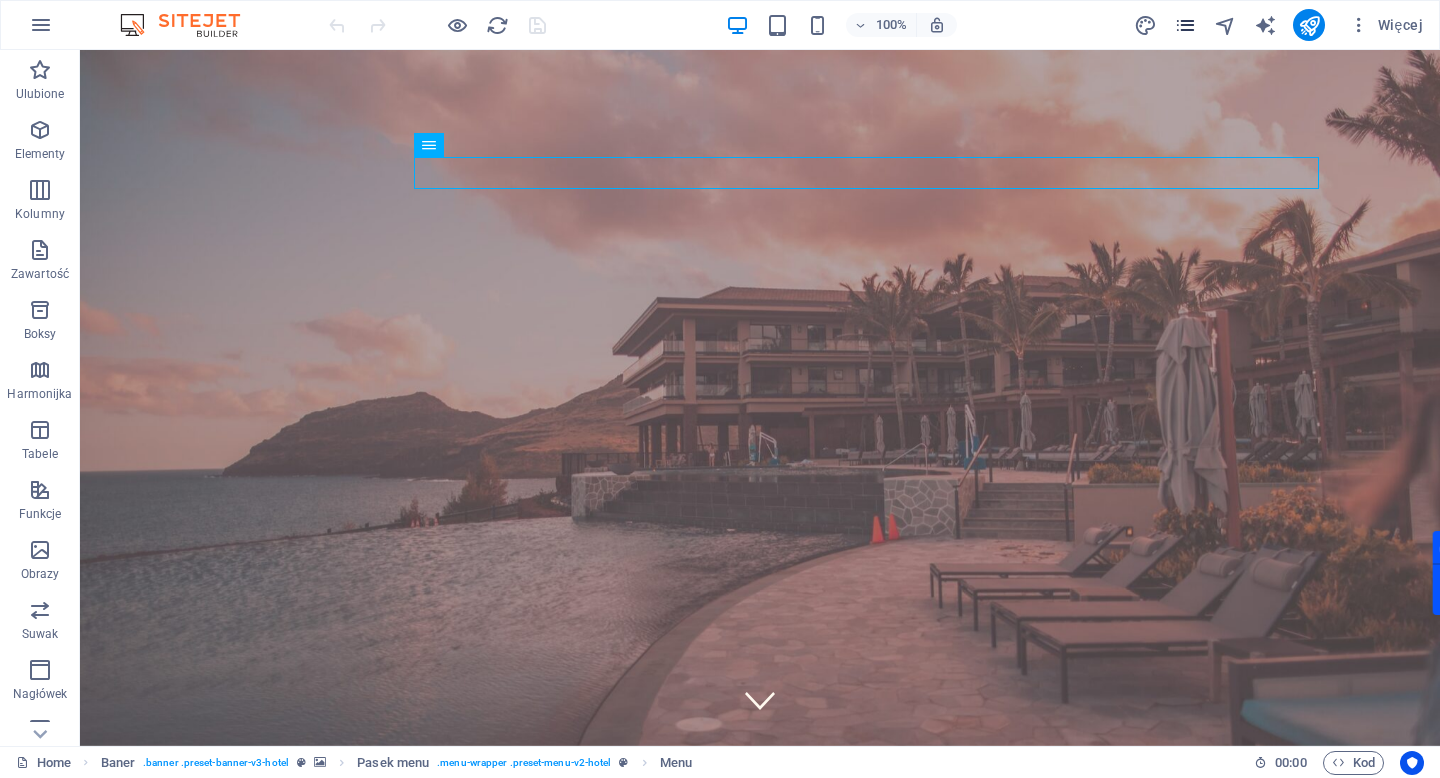 click at bounding box center [1185, 25] 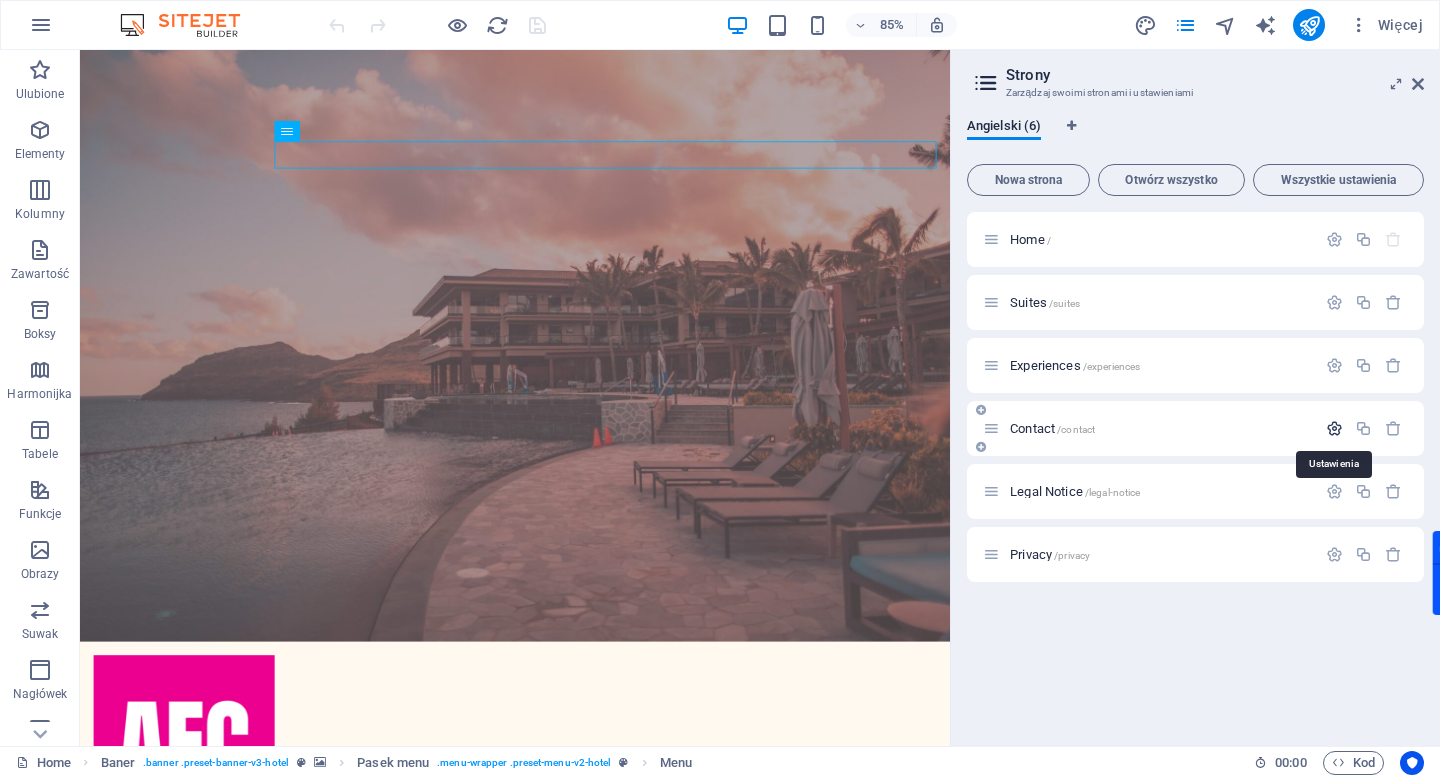 click at bounding box center [1334, 428] 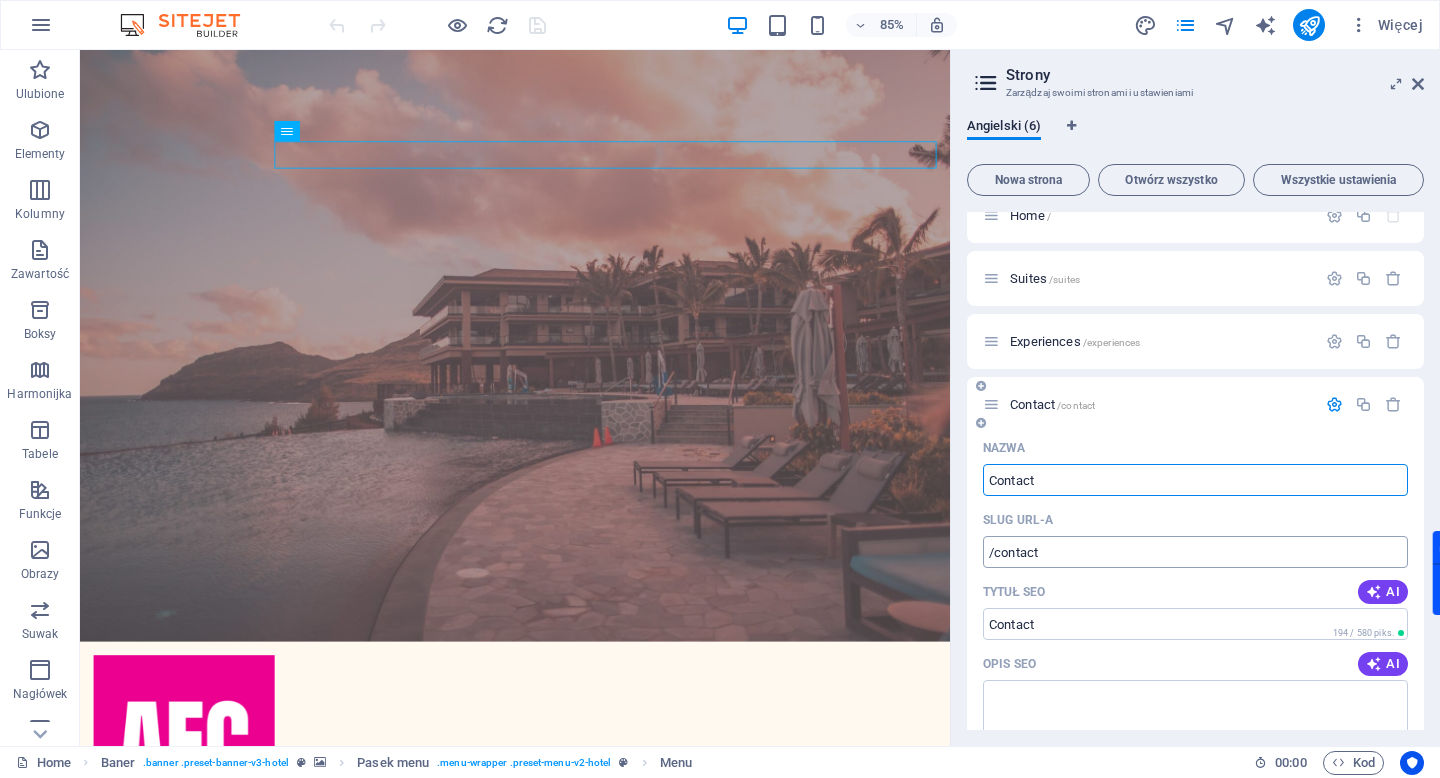 scroll, scrollTop: 13, scrollLeft: 0, axis: vertical 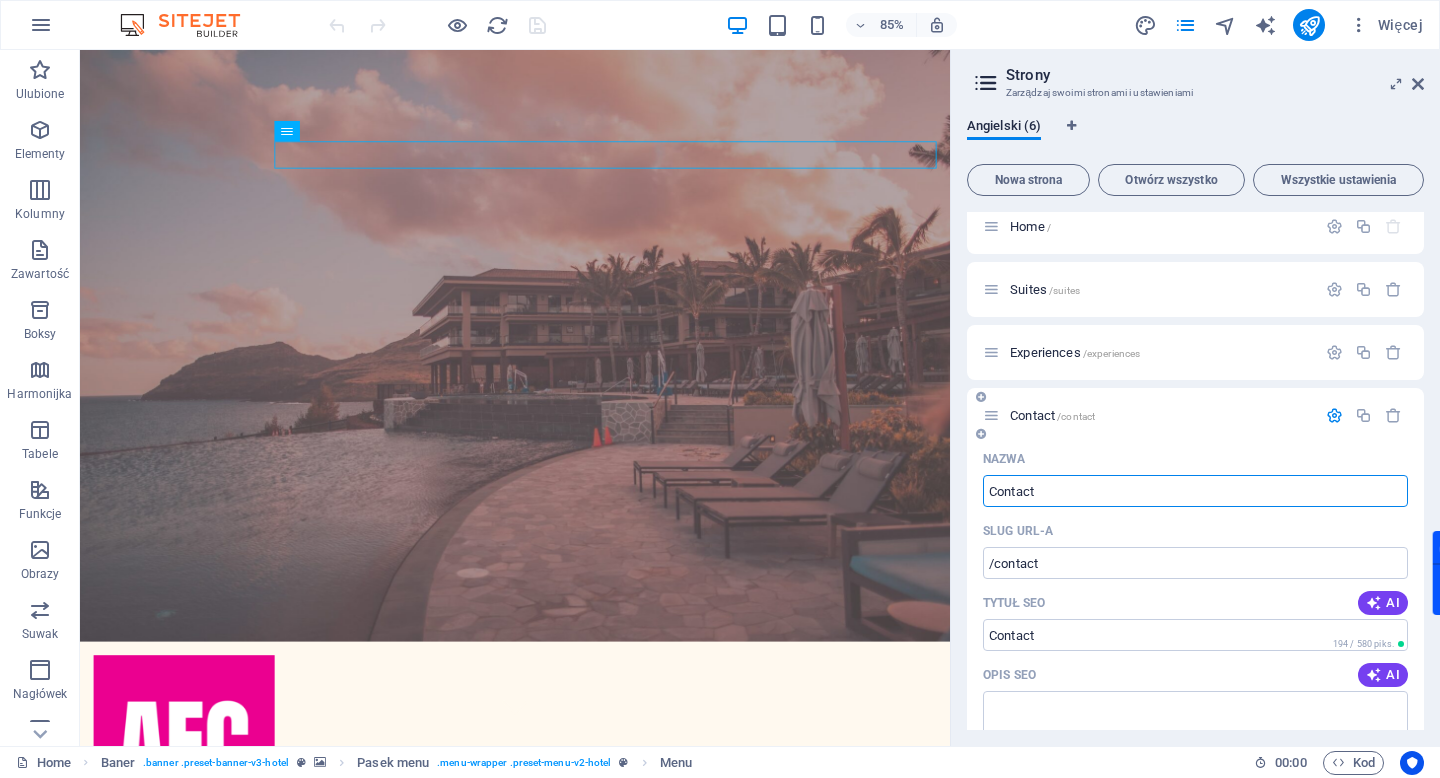 click at bounding box center [1334, 415] 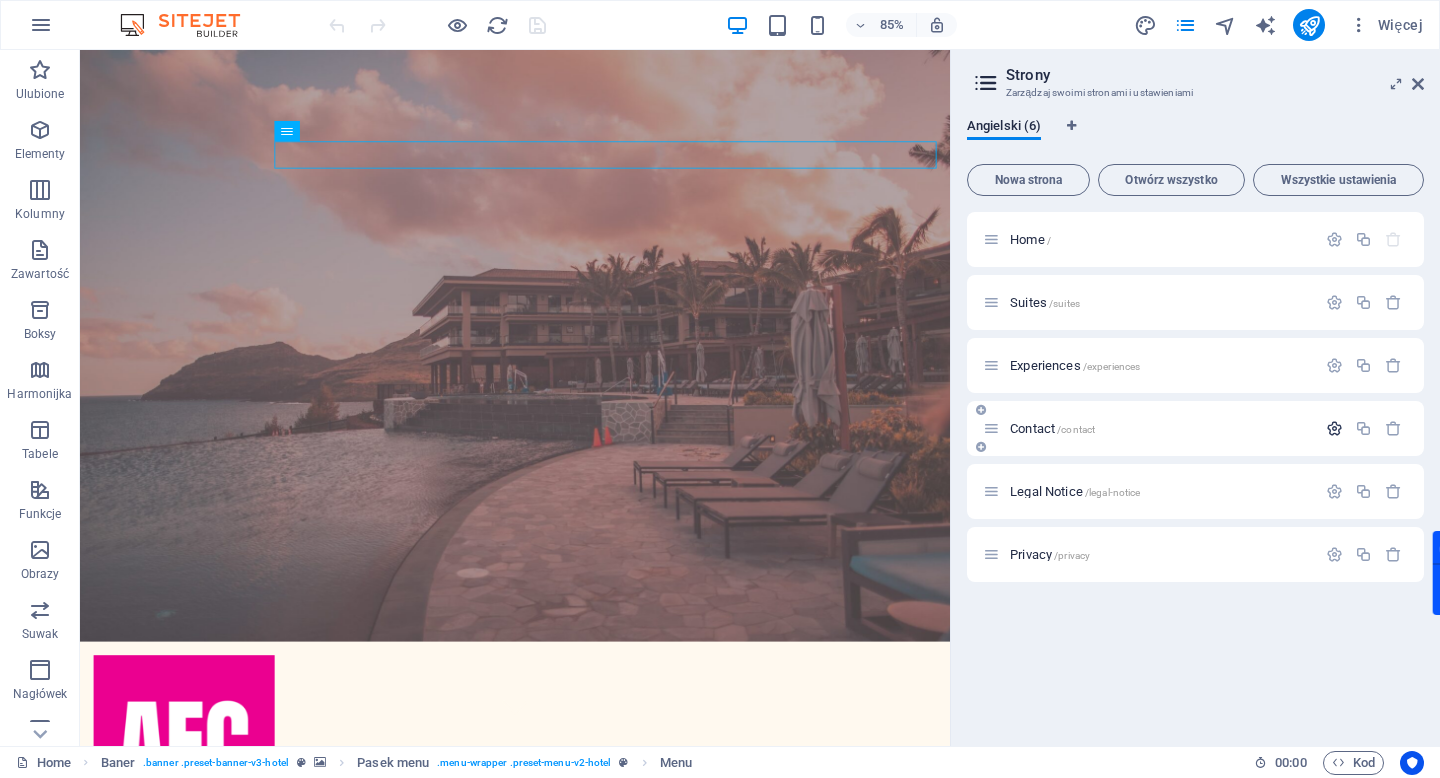 scroll, scrollTop: 0, scrollLeft: 0, axis: both 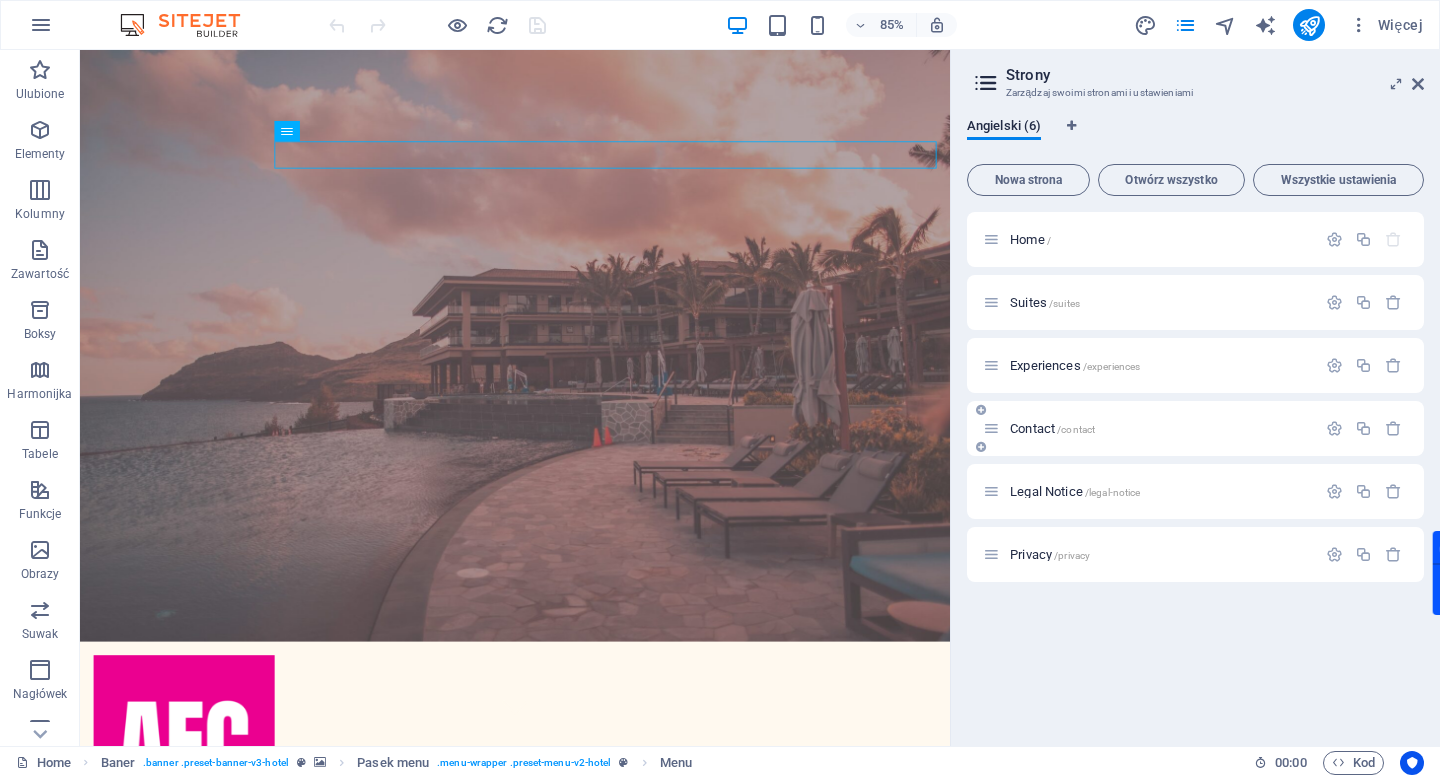click at bounding box center [991, 428] 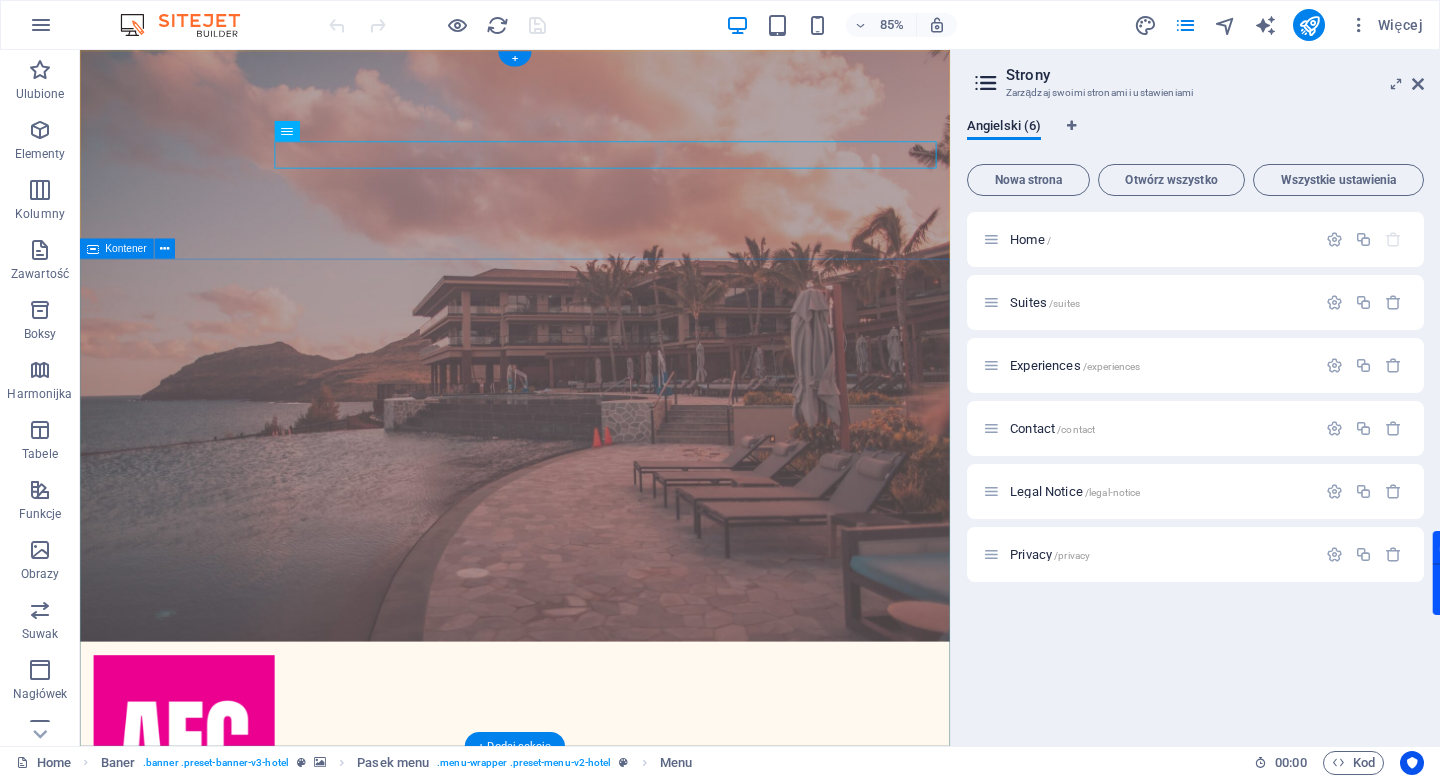 click on "Where Dreams Meet Real Life One Scent at a Time" at bounding box center (592, 1232) 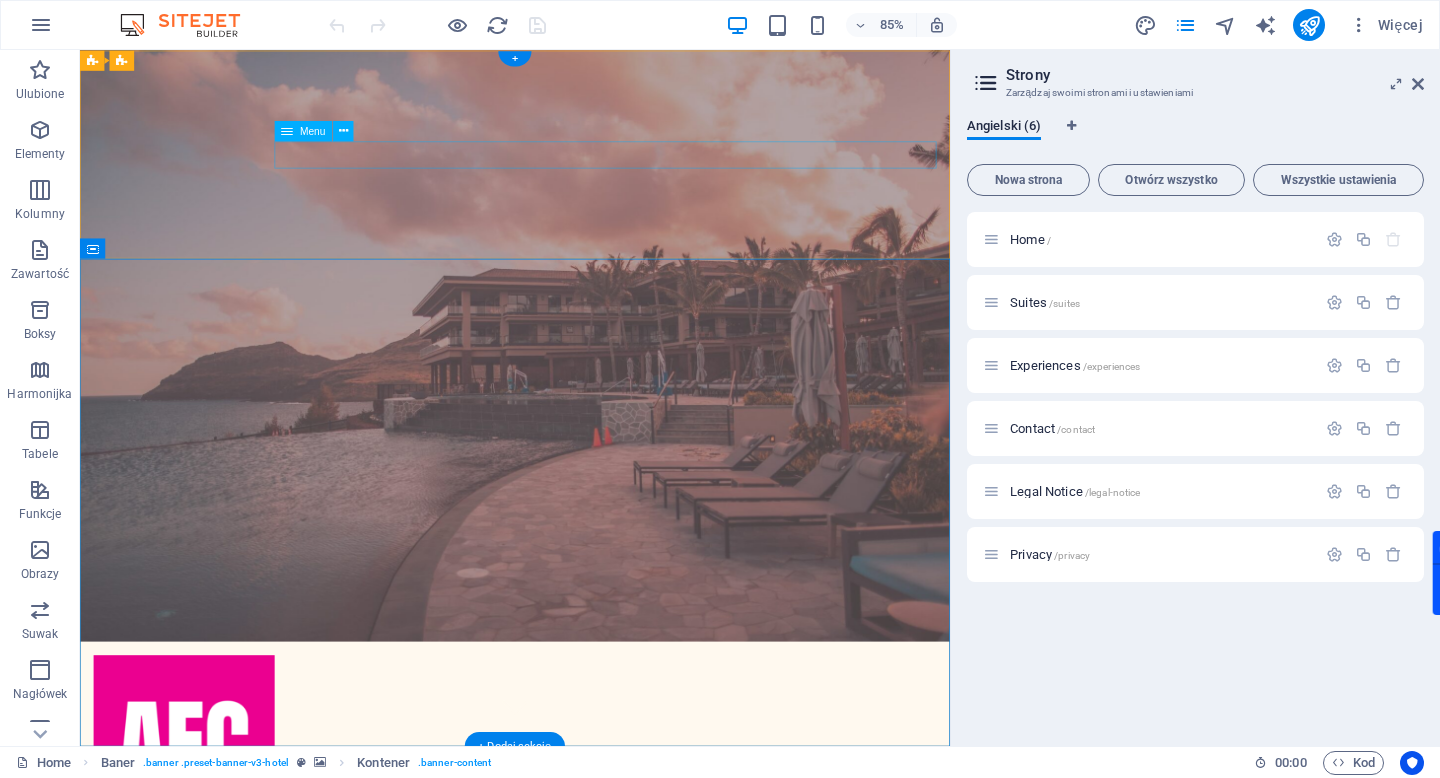 click on "Home Scents Case Study Contact" at bounding box center (592, 991) 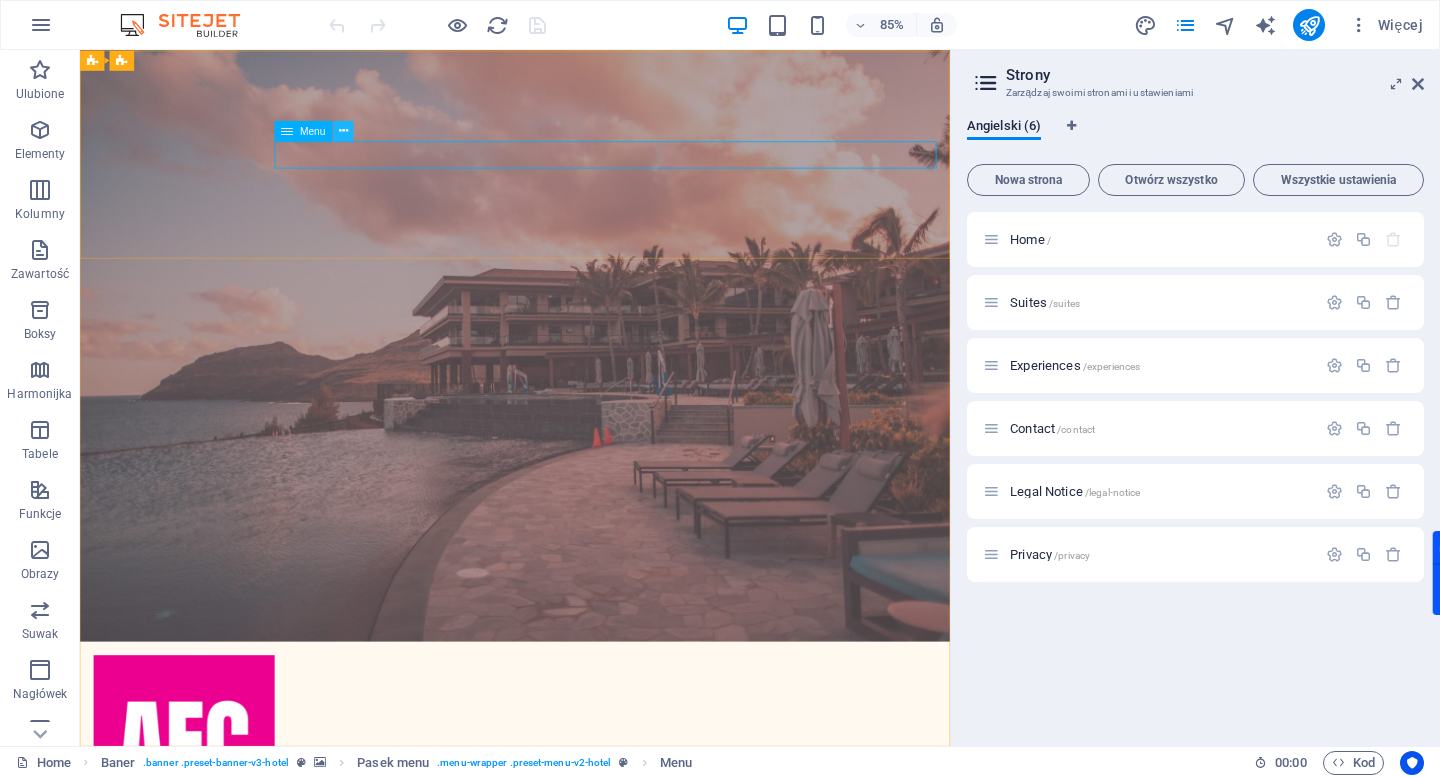 click at bounding box center [343, 130] 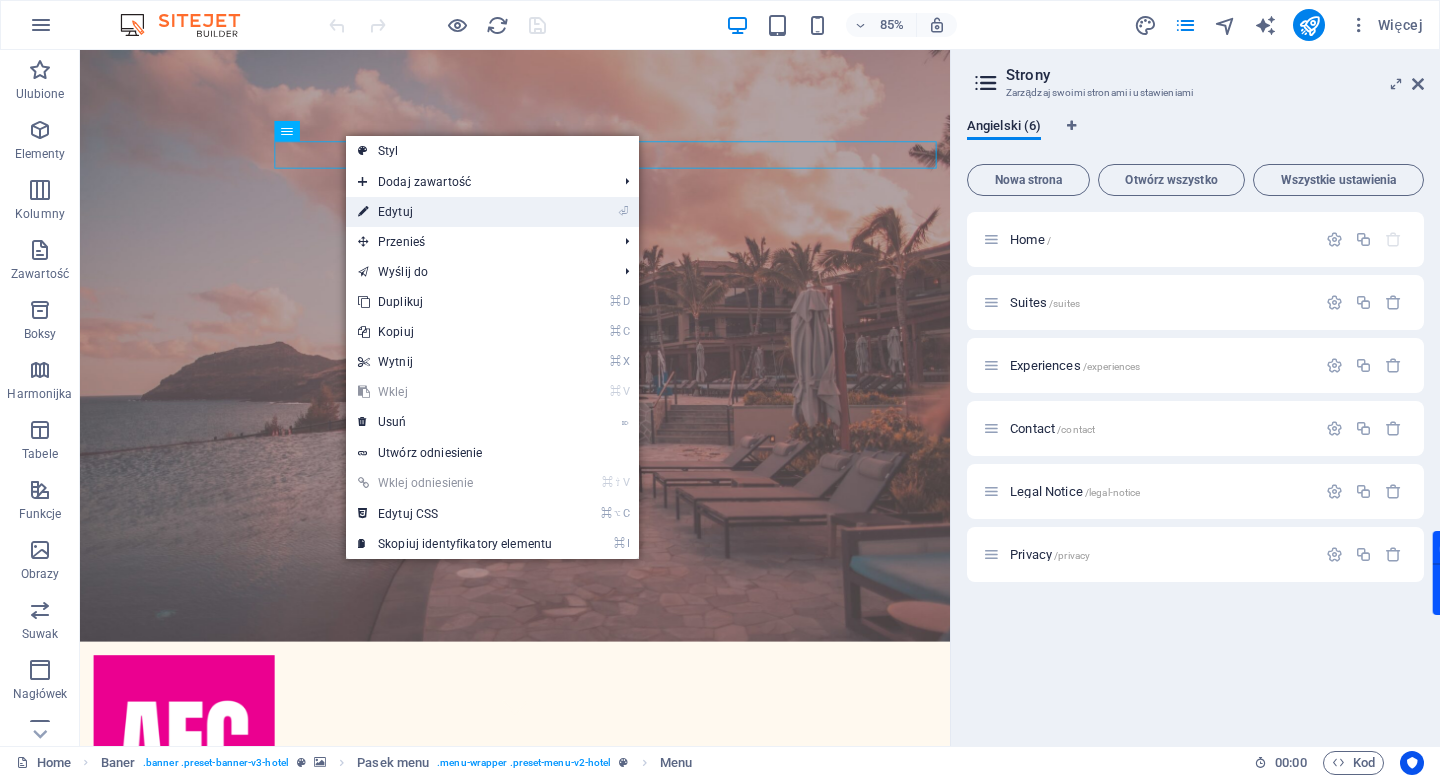 click on "⏎  Edytuj" at bounding box center [455, 212] 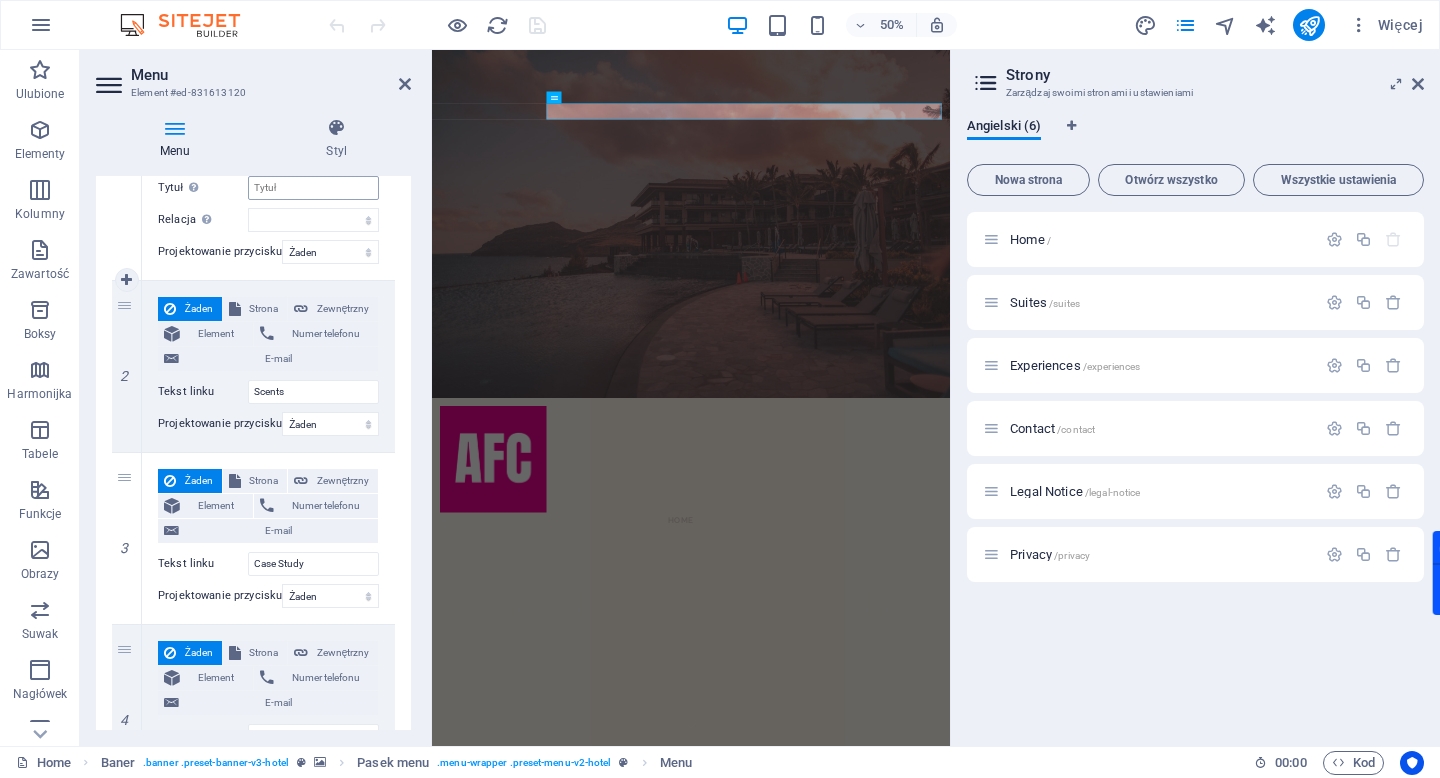 scroll, scrollTop: 470, scrollLeft: 0, axis: vertical 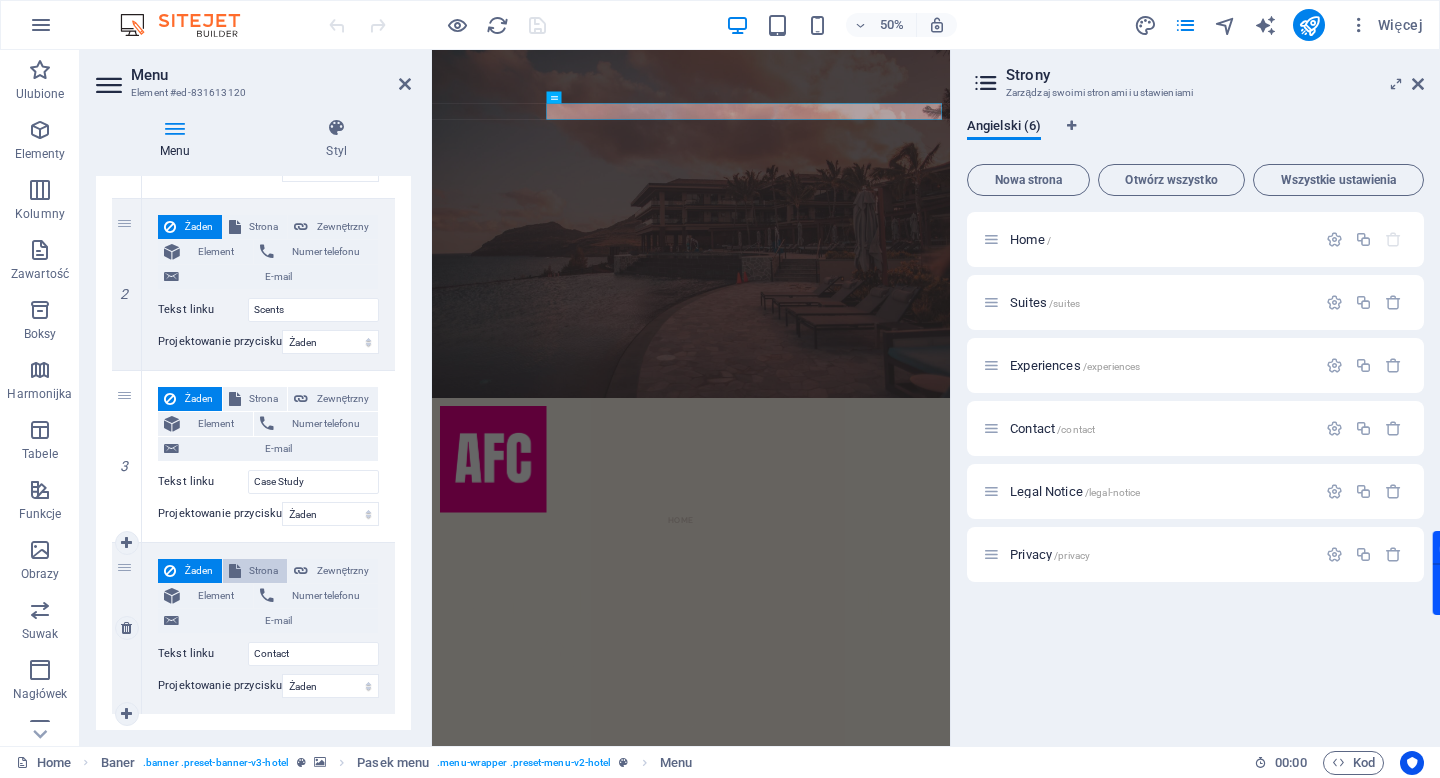 click on "Strona" at bounding box center [264, 571] 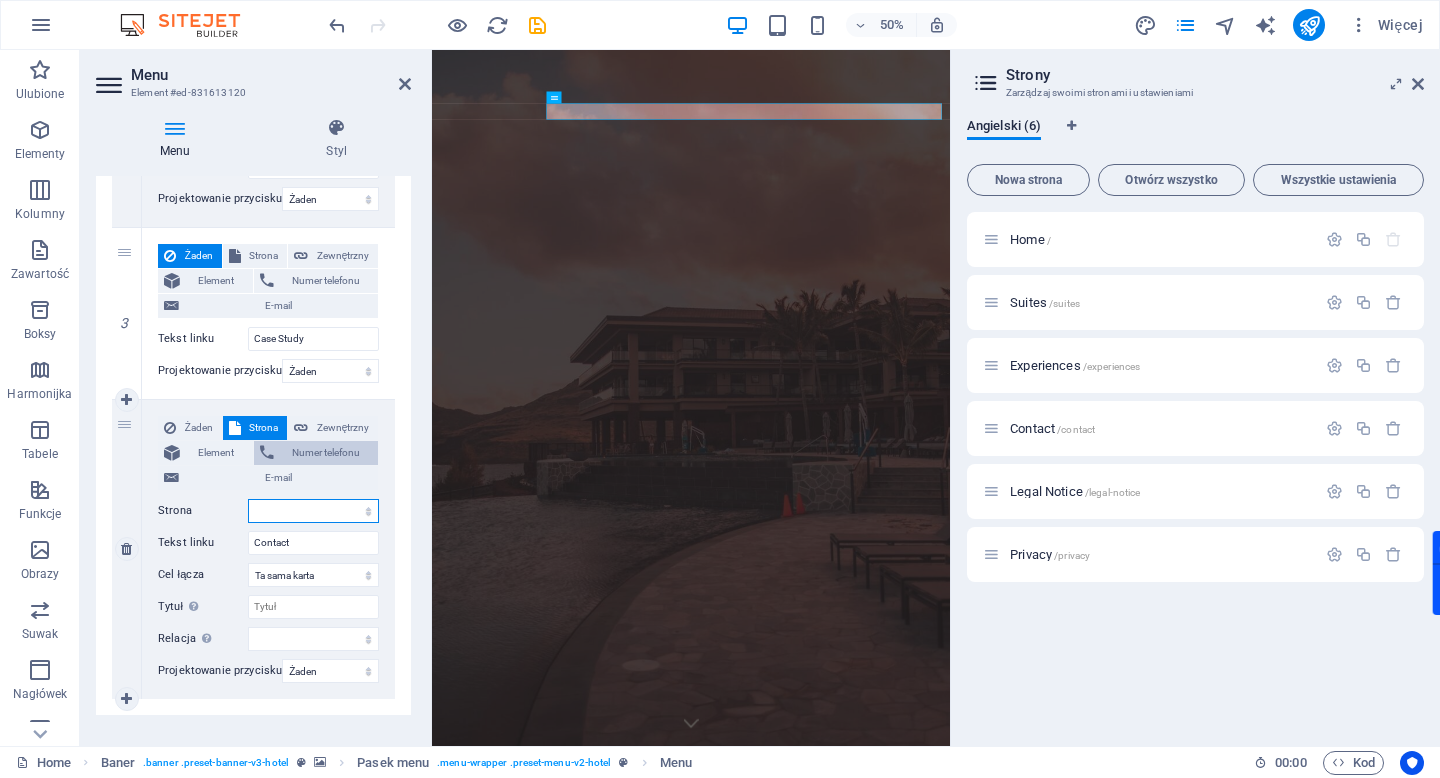 scroll, scrollTop: 638, scrollLeft: 0, axis: vertical 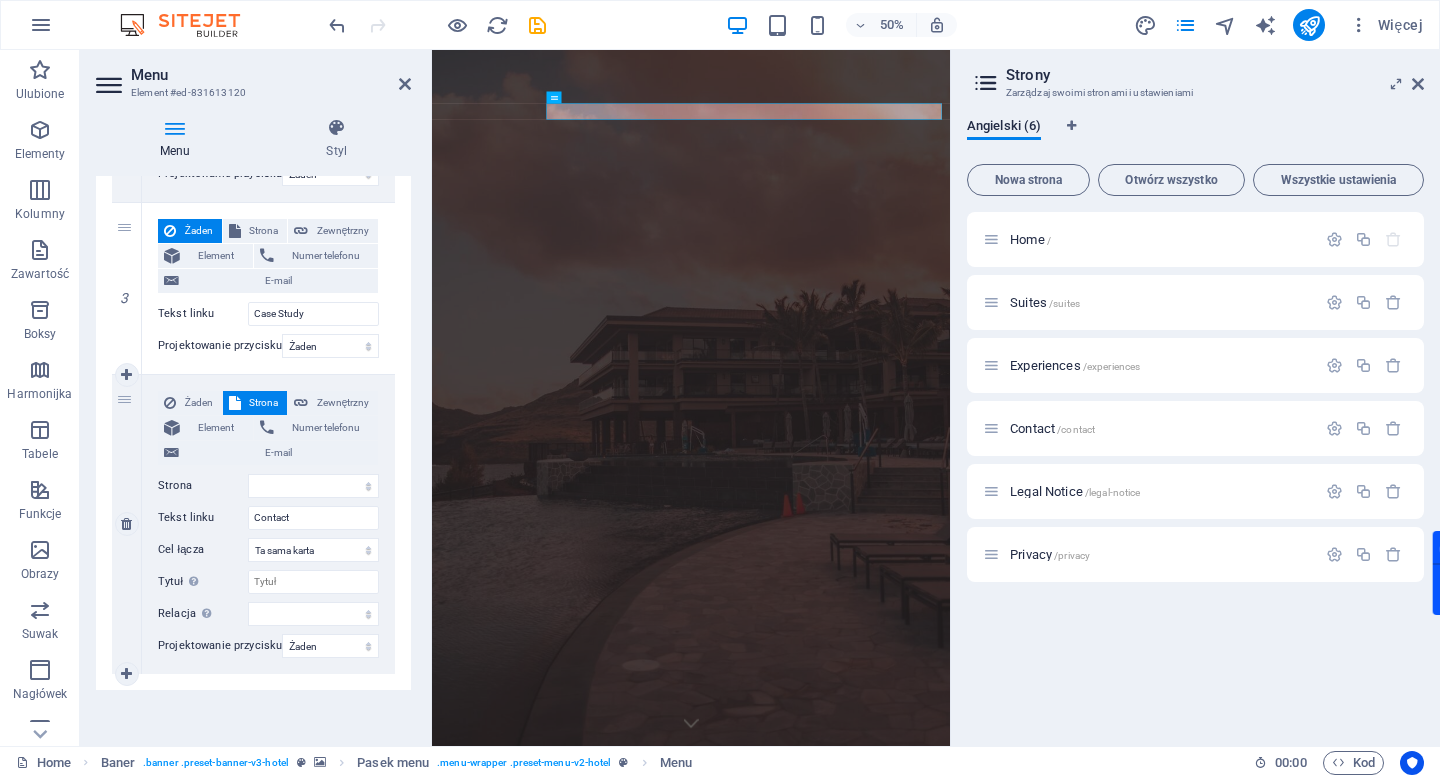 click on "4" at bounding box center (127, 524) 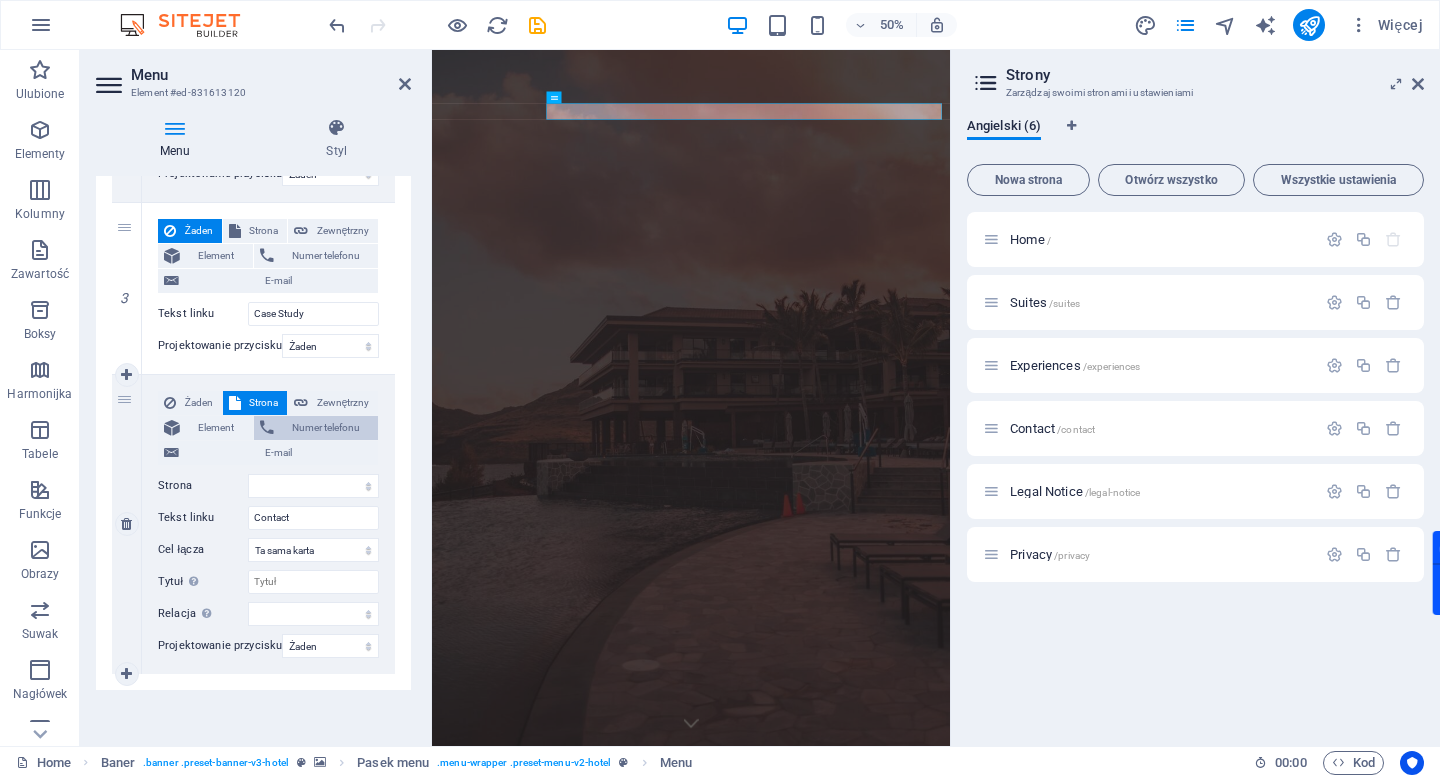 click on "Numer telefonu" at bounding box center (326, 428) 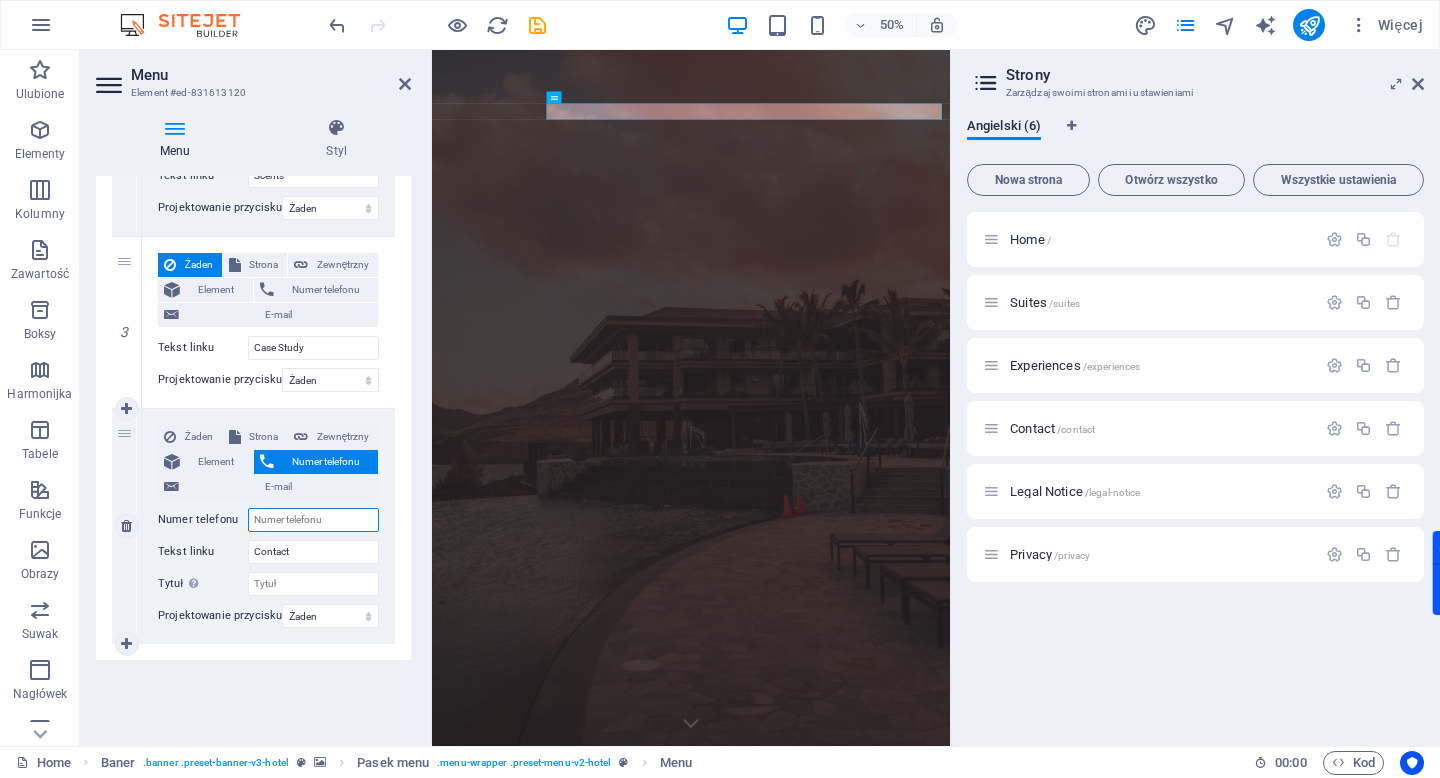 scroll, scrollTop: 604, scrollLeft: 0, axis: vertical 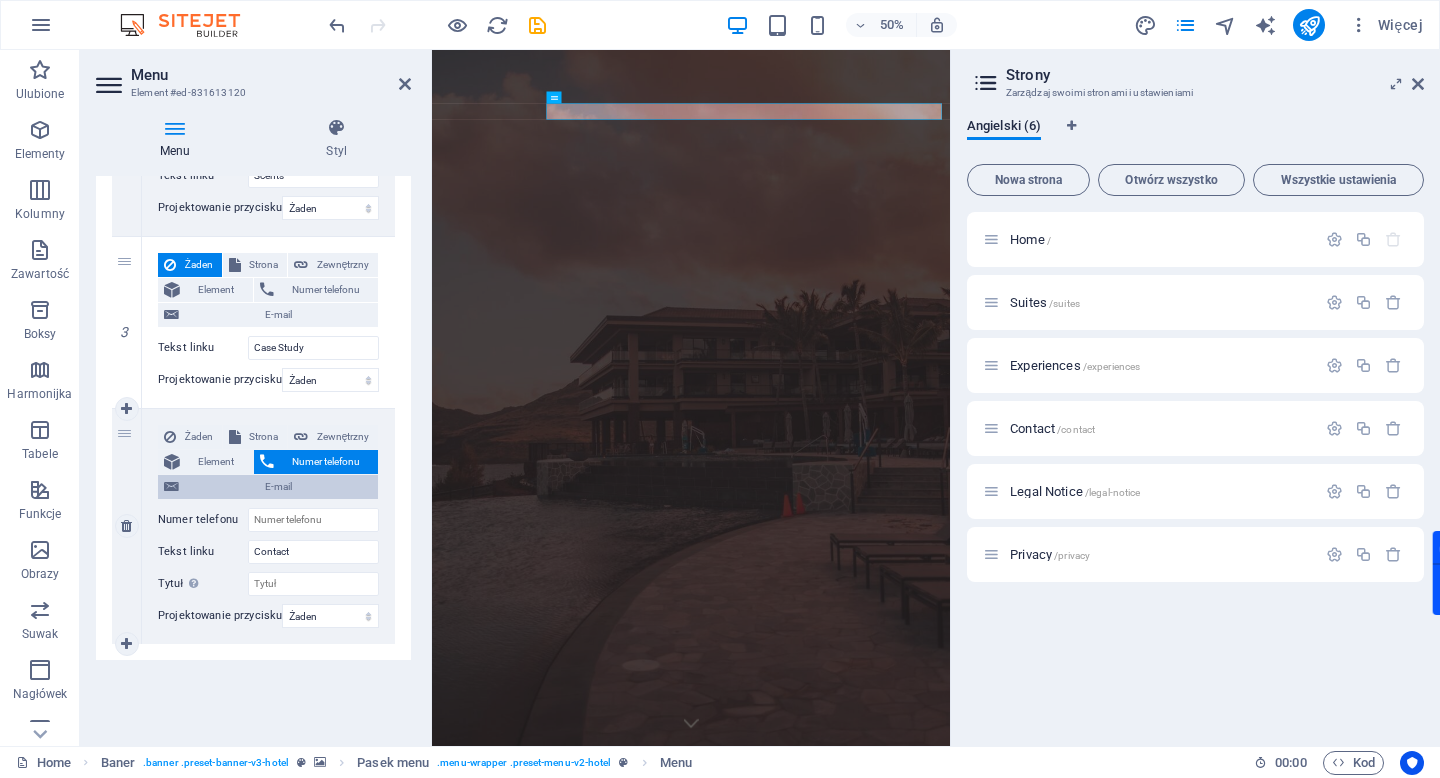 click on "E-mail" at bounding box center (278, 487) 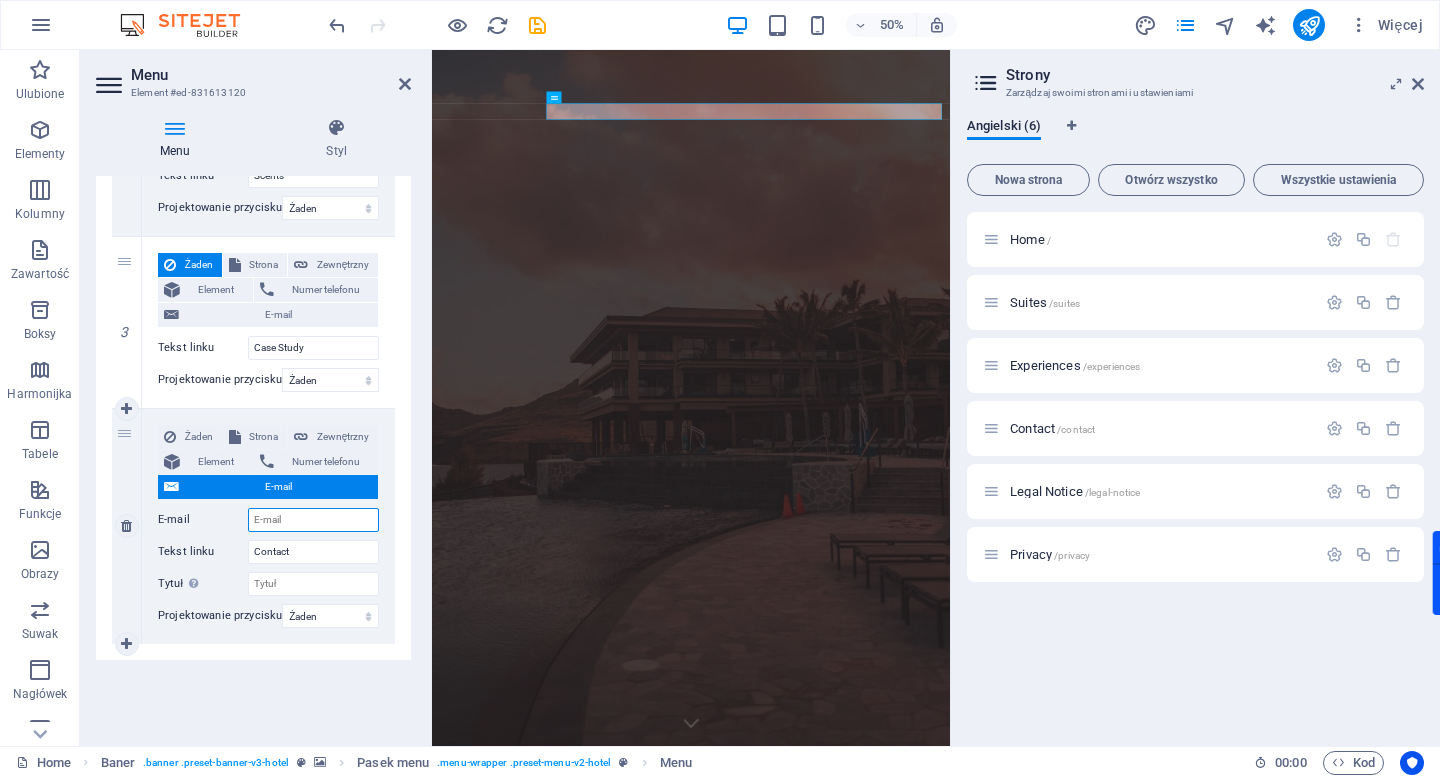click on "E-mail" at bounding box center (313, 520) 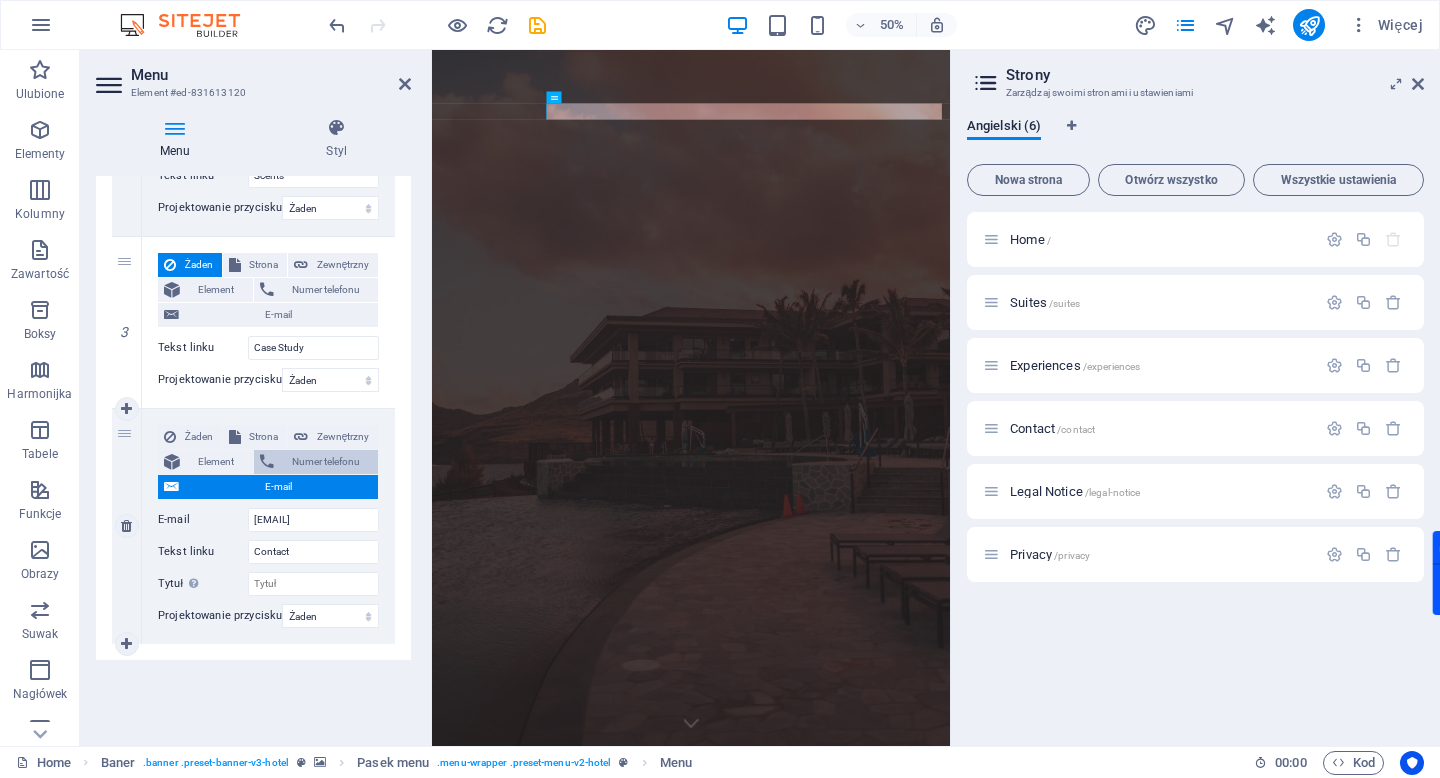 click on "Numer telefonu" at bounding box center (326, 462) 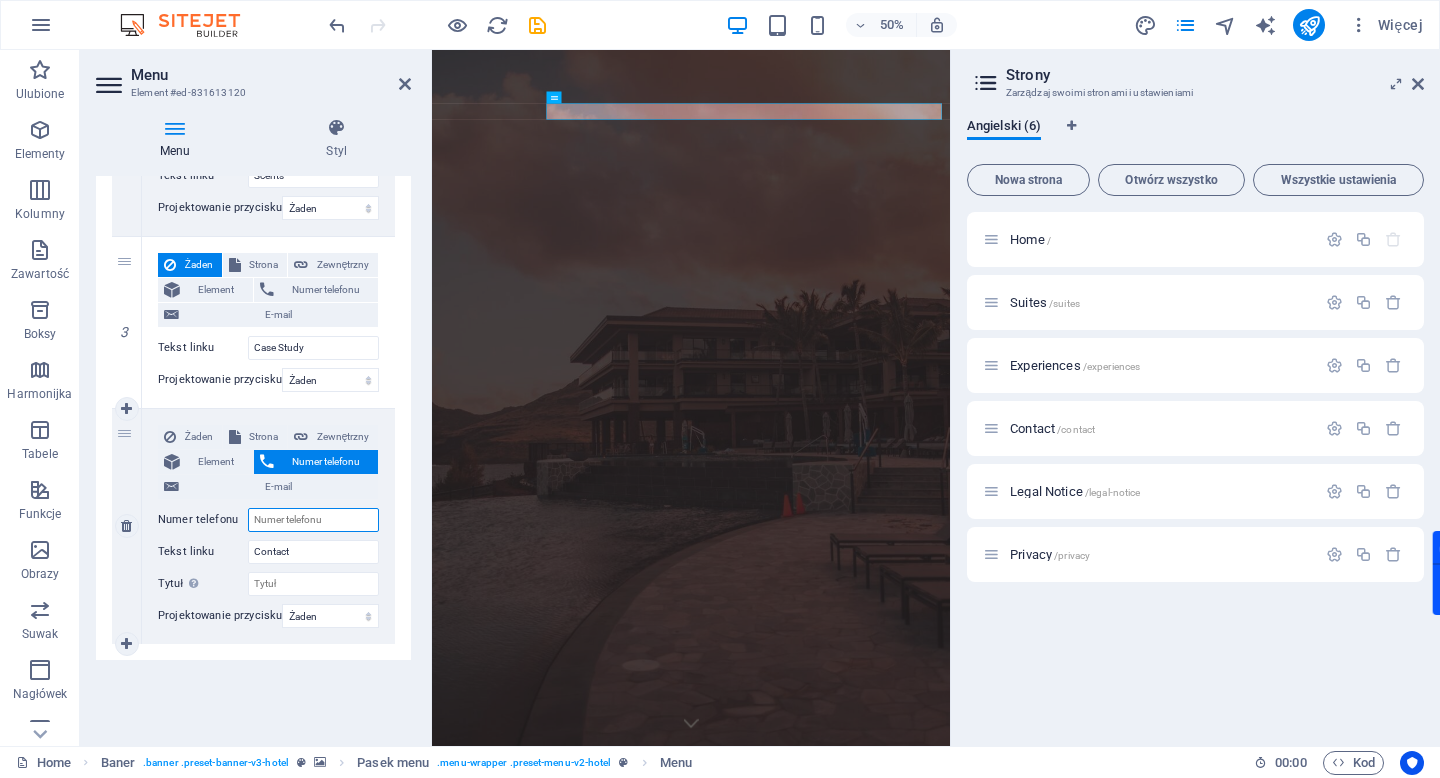 click on "Numer telefonu" at bounding box center [313, 520] 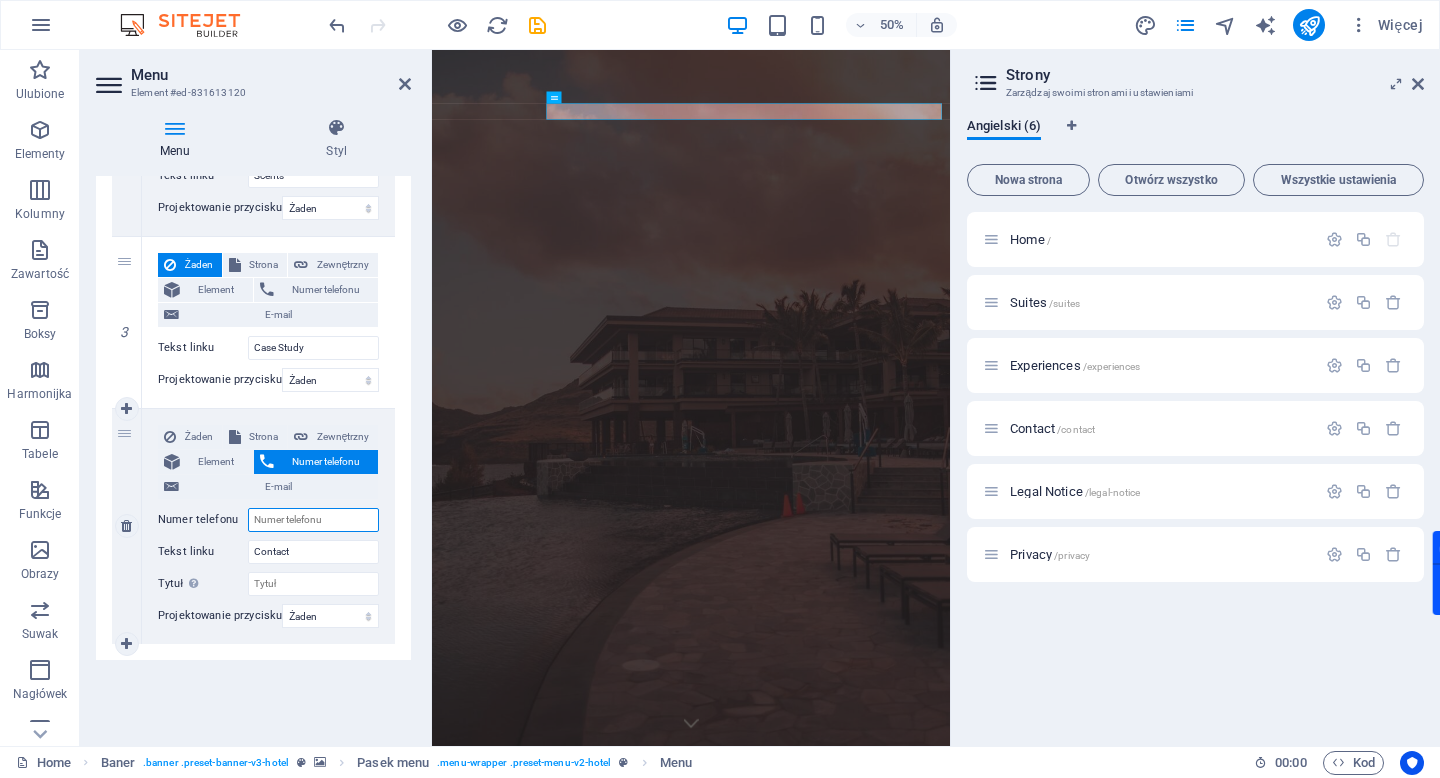 click on "Numer telefonu" at bounding box center [313, 520] 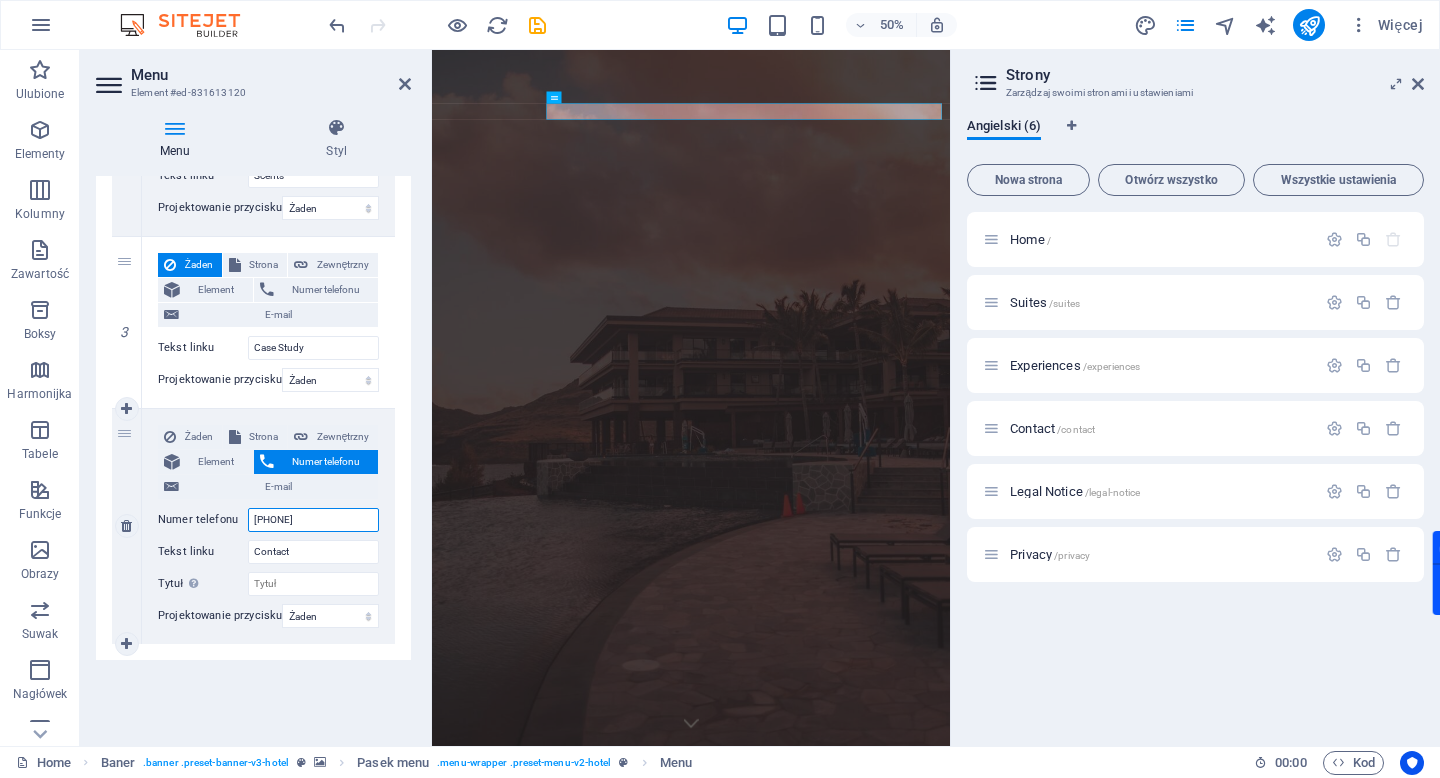 select 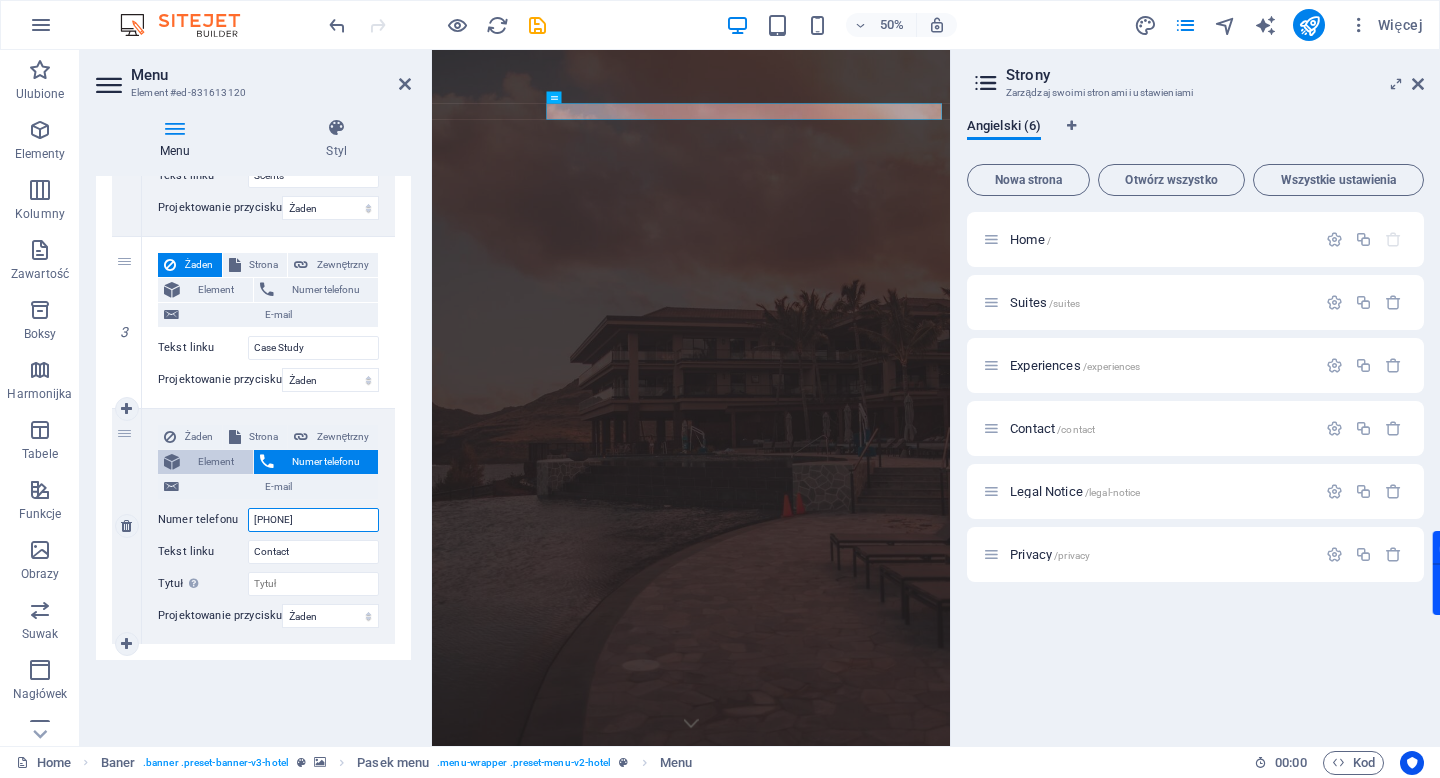 type on "[PHONE]" 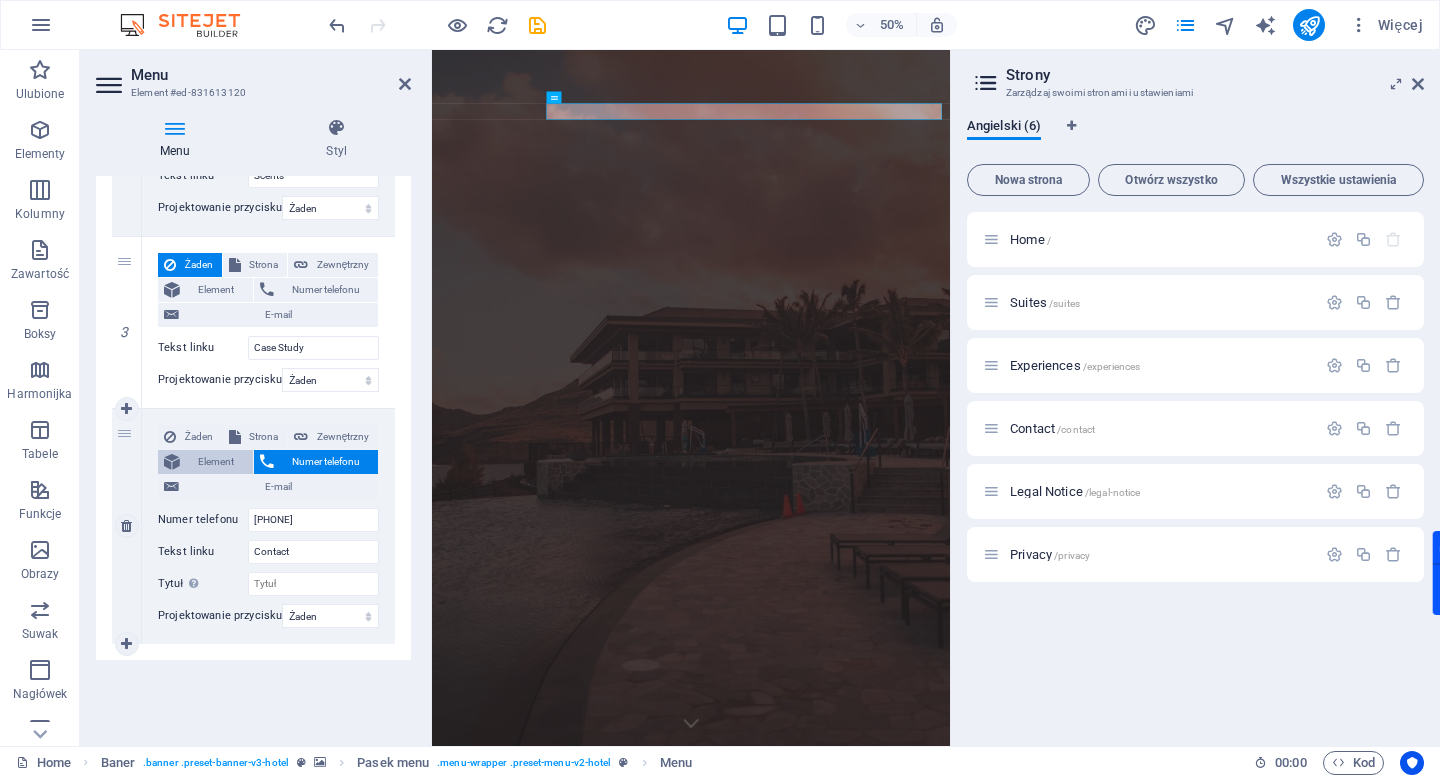 click on "Element" at bounding box center (216, 462) 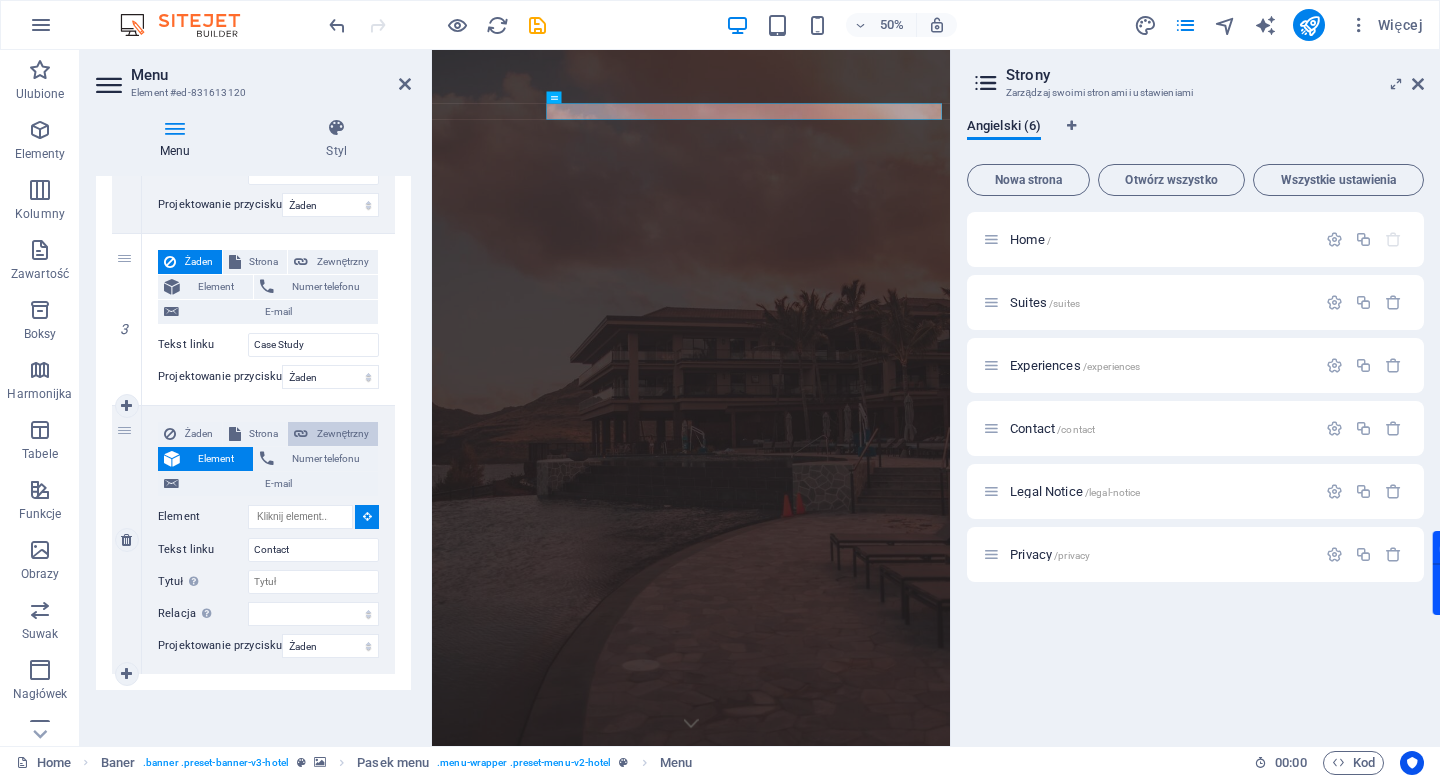 click on "Zewnętrzny" at bounding box center [343, 434] 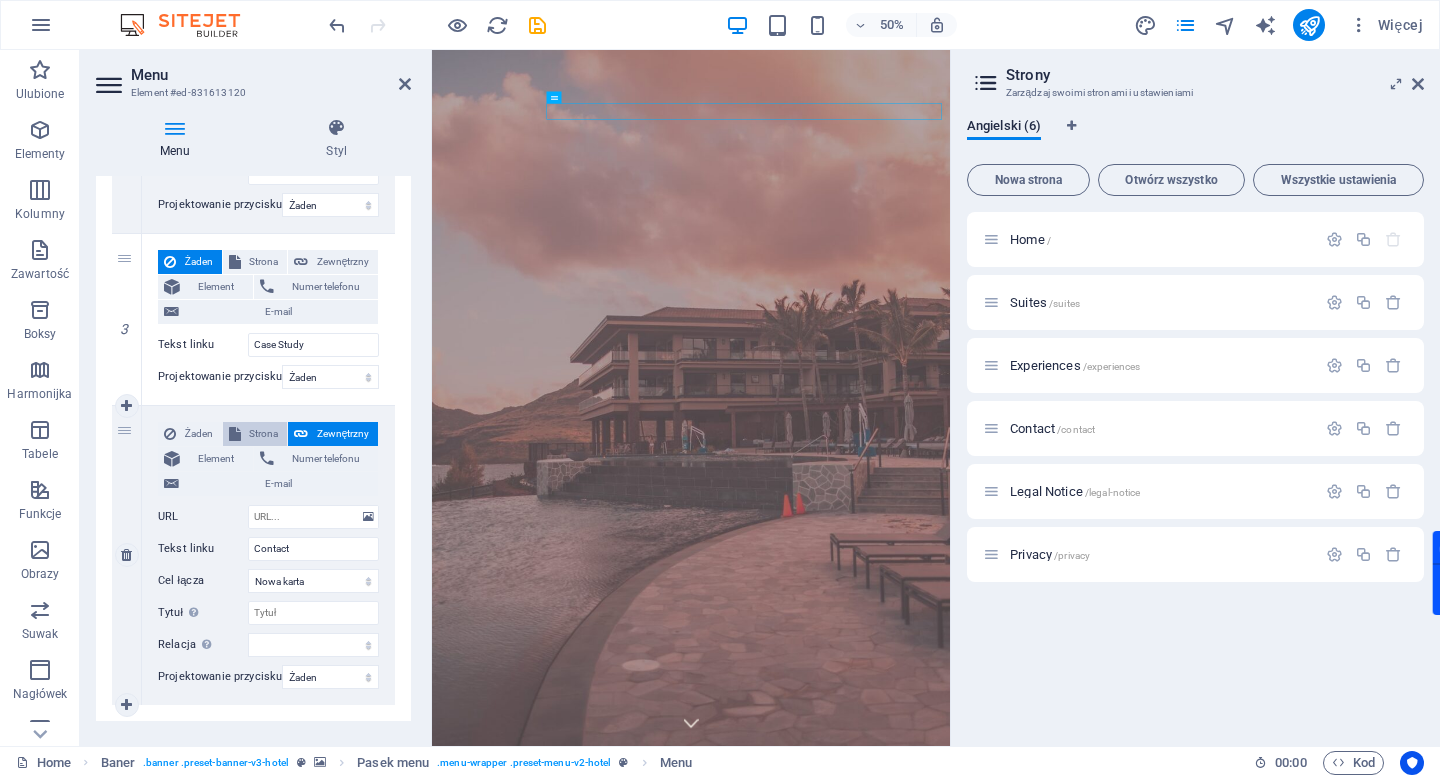 click on "Strona" at bounding box center [264, 434] 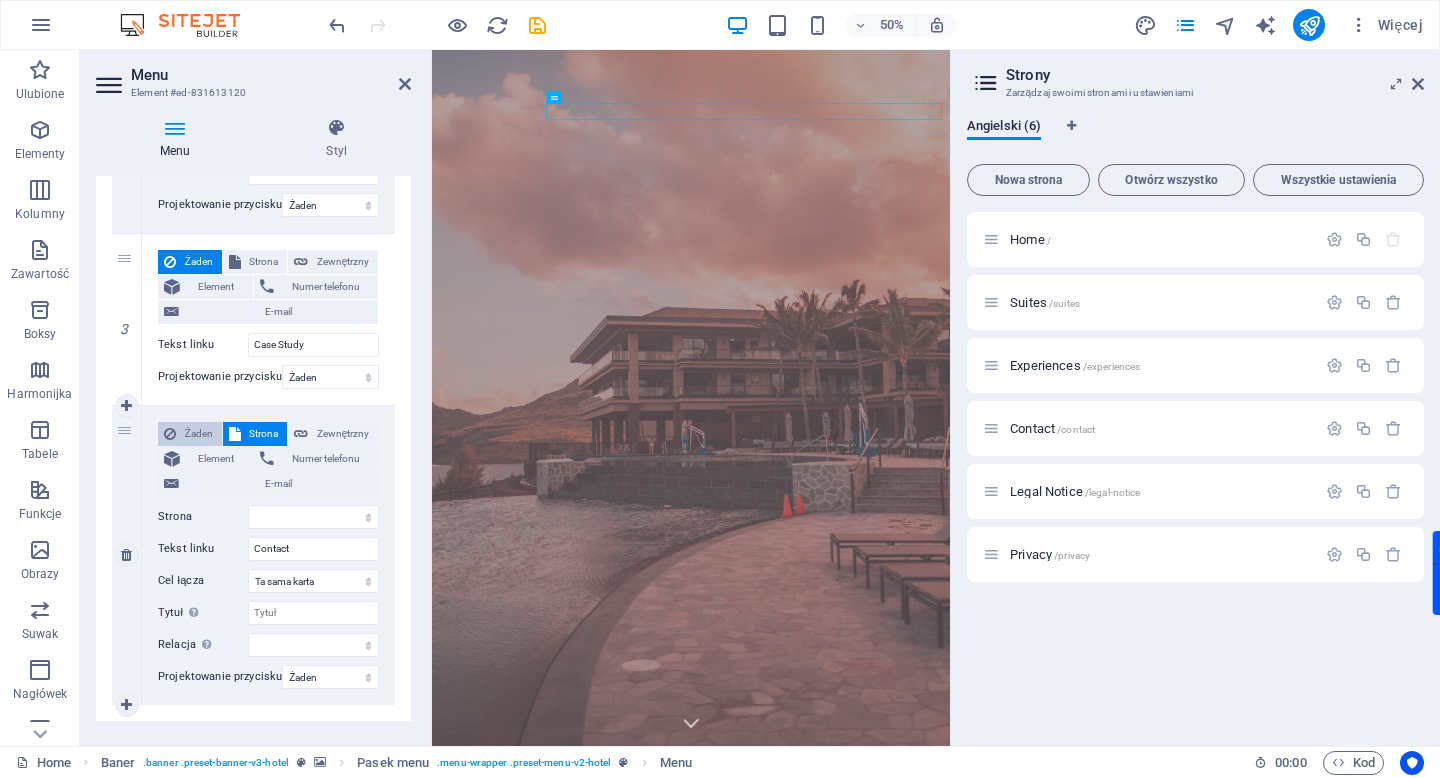 click on "Żaden" at bounding box center (199, 434) 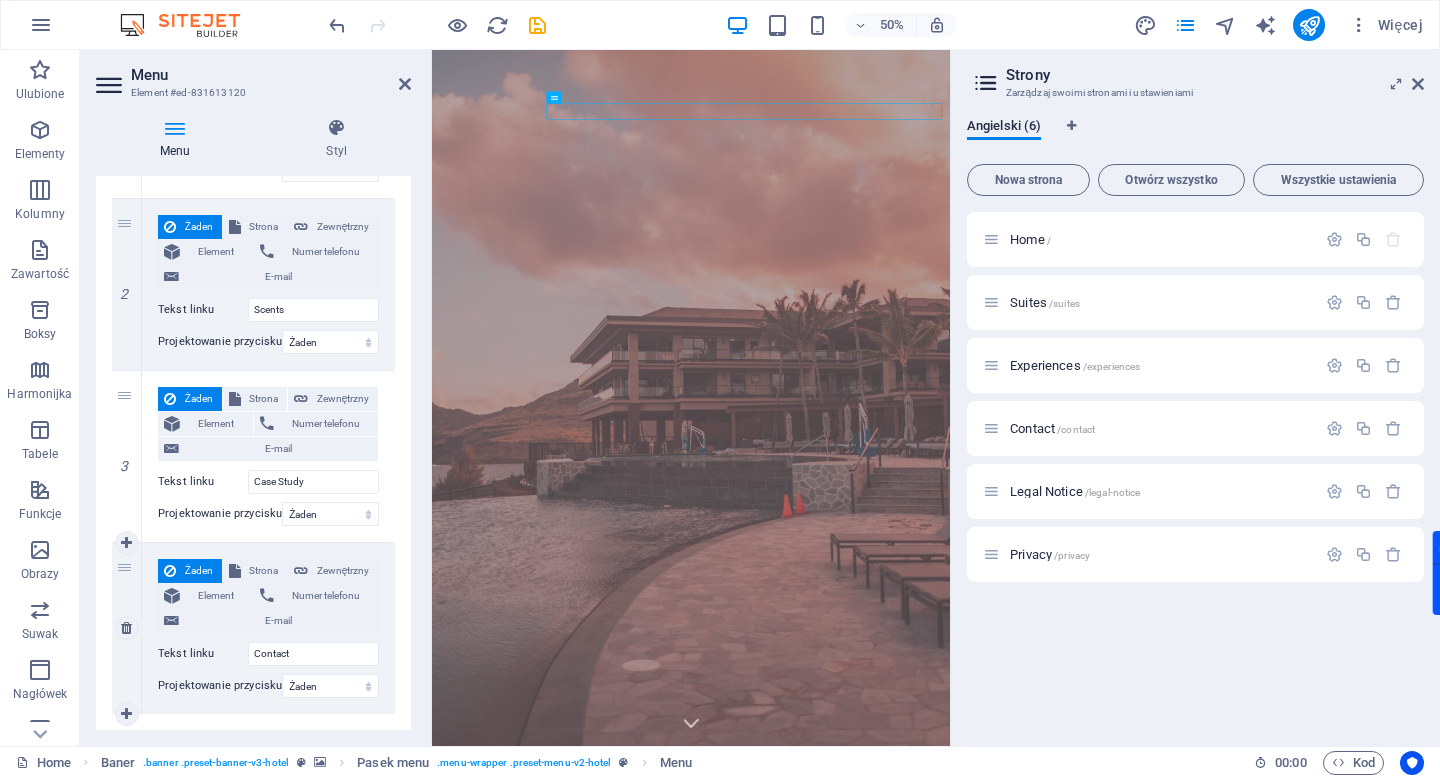 scroll, scrollTop: 470, scrollLeft: 0, axis: vertical 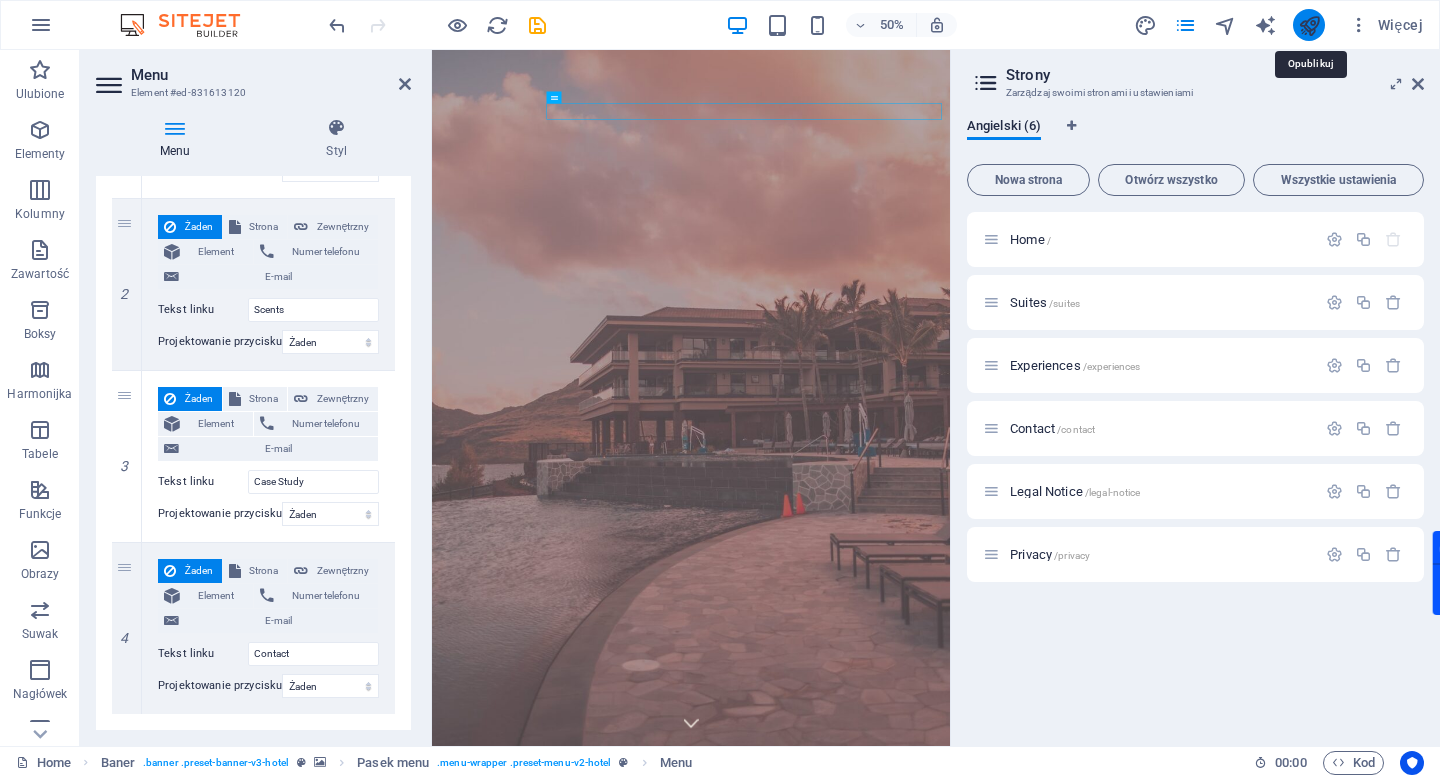 click at bounding box center [1309, 25] 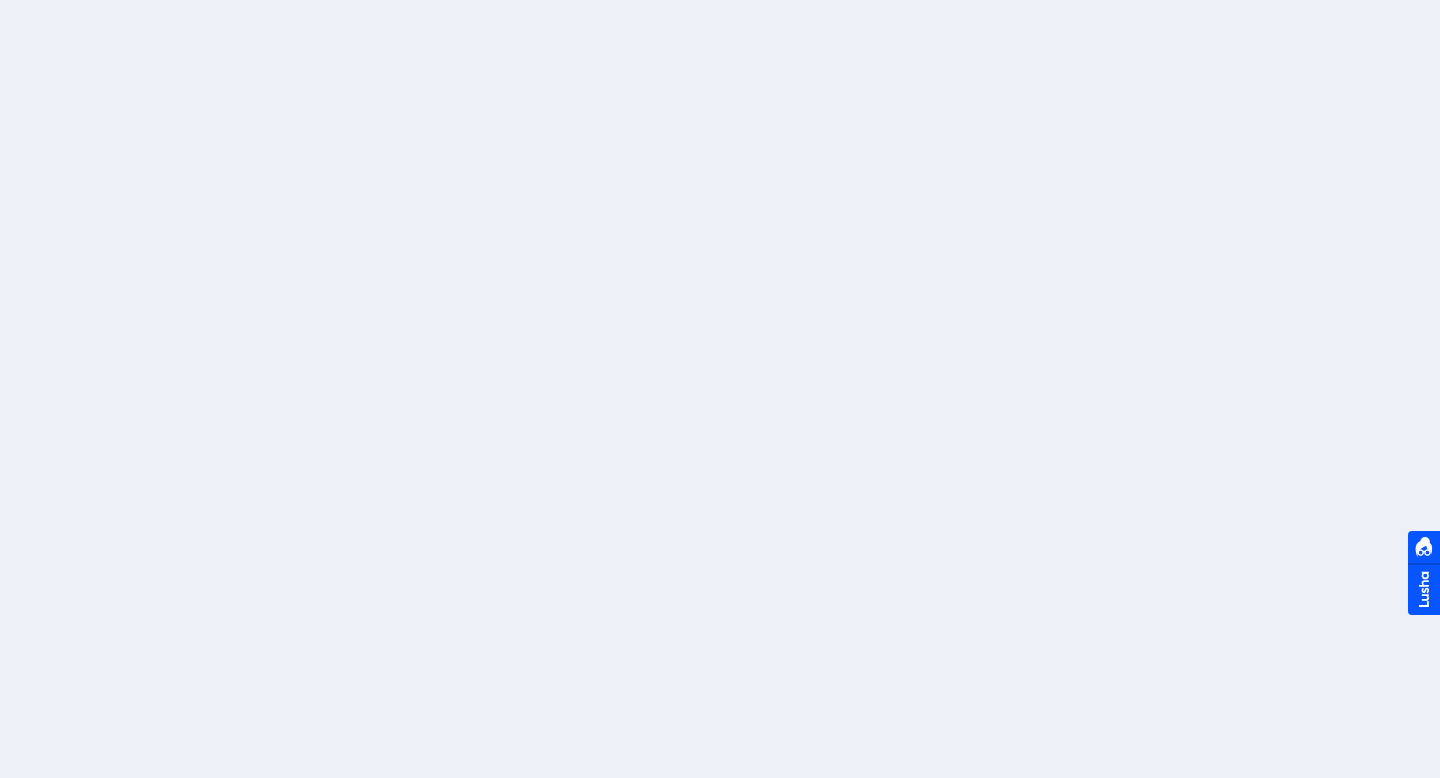 scroll, scrollTop: 0, scrollLeft: 0, axis: both 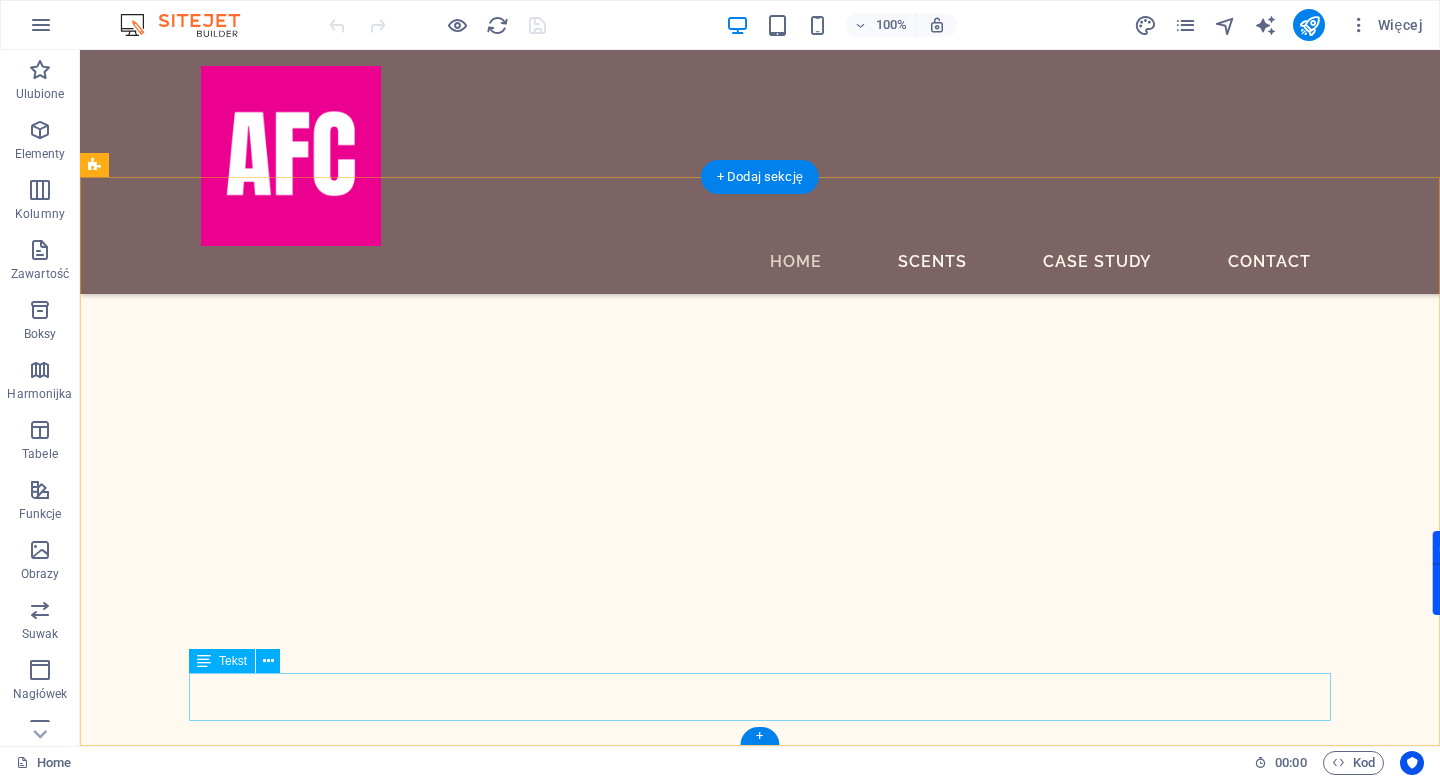 click on "Copyright © 2023 LumeDeAqua. All rights reserved.
Legal Notice & Privacy" at bounding box center [655, 5938] 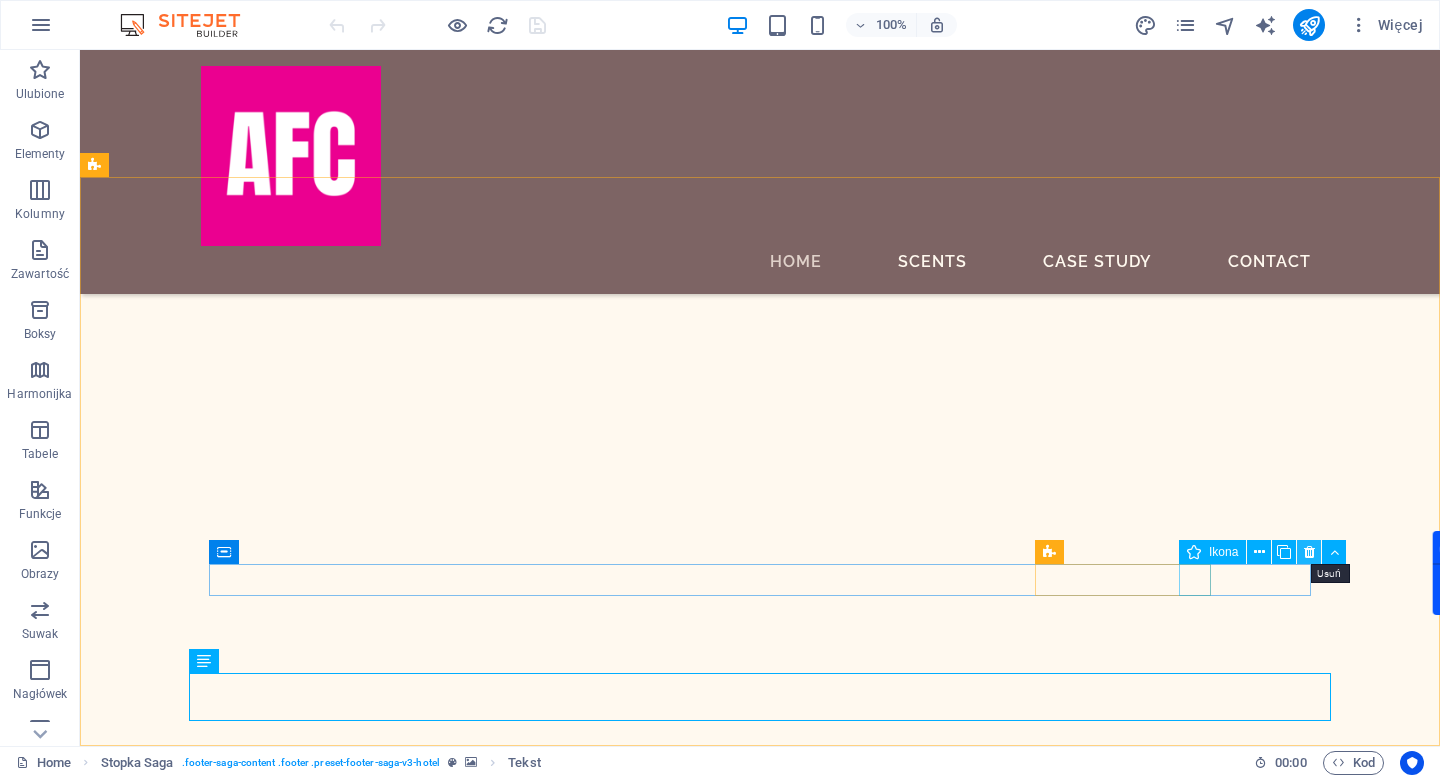 click at bounding box center [1309, 552] 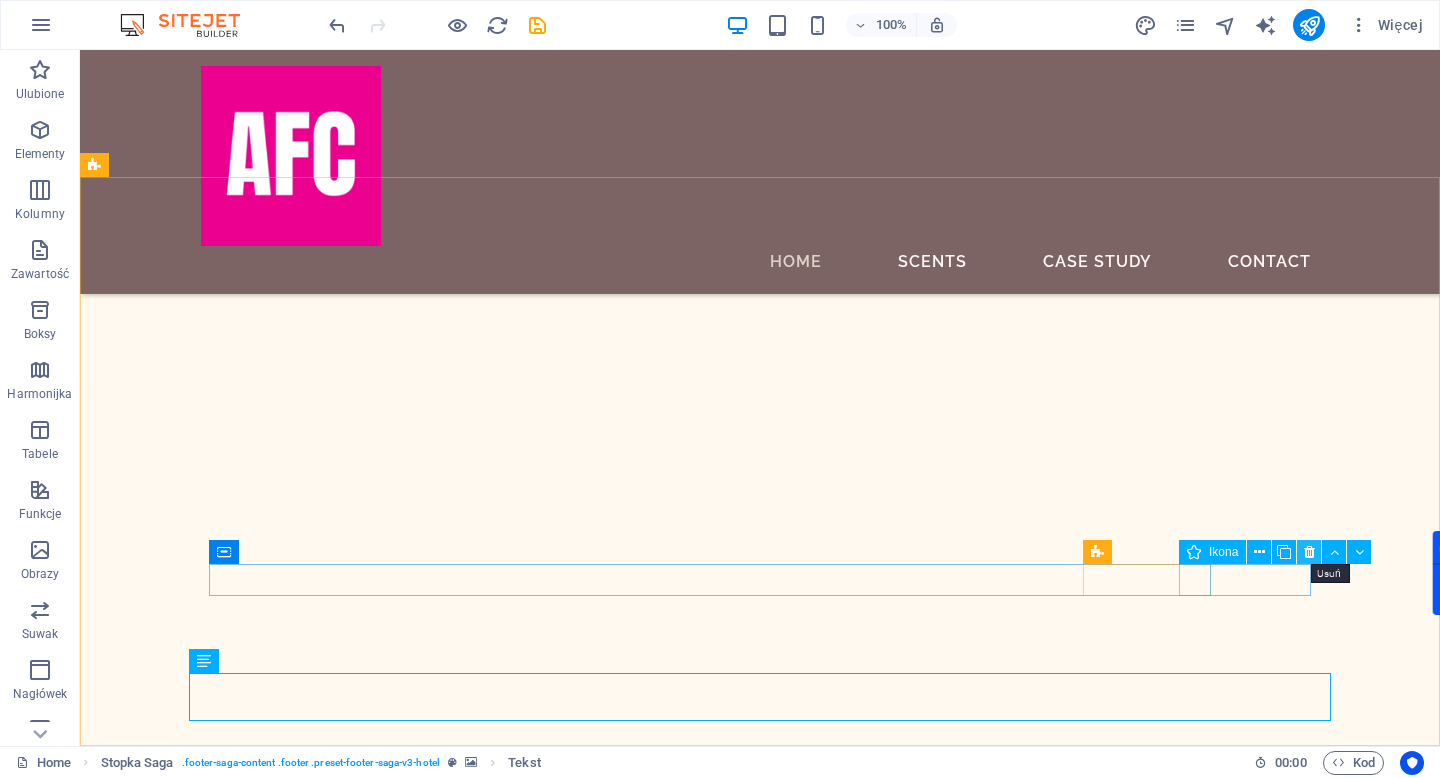 click at bounding box center [1309, 552] 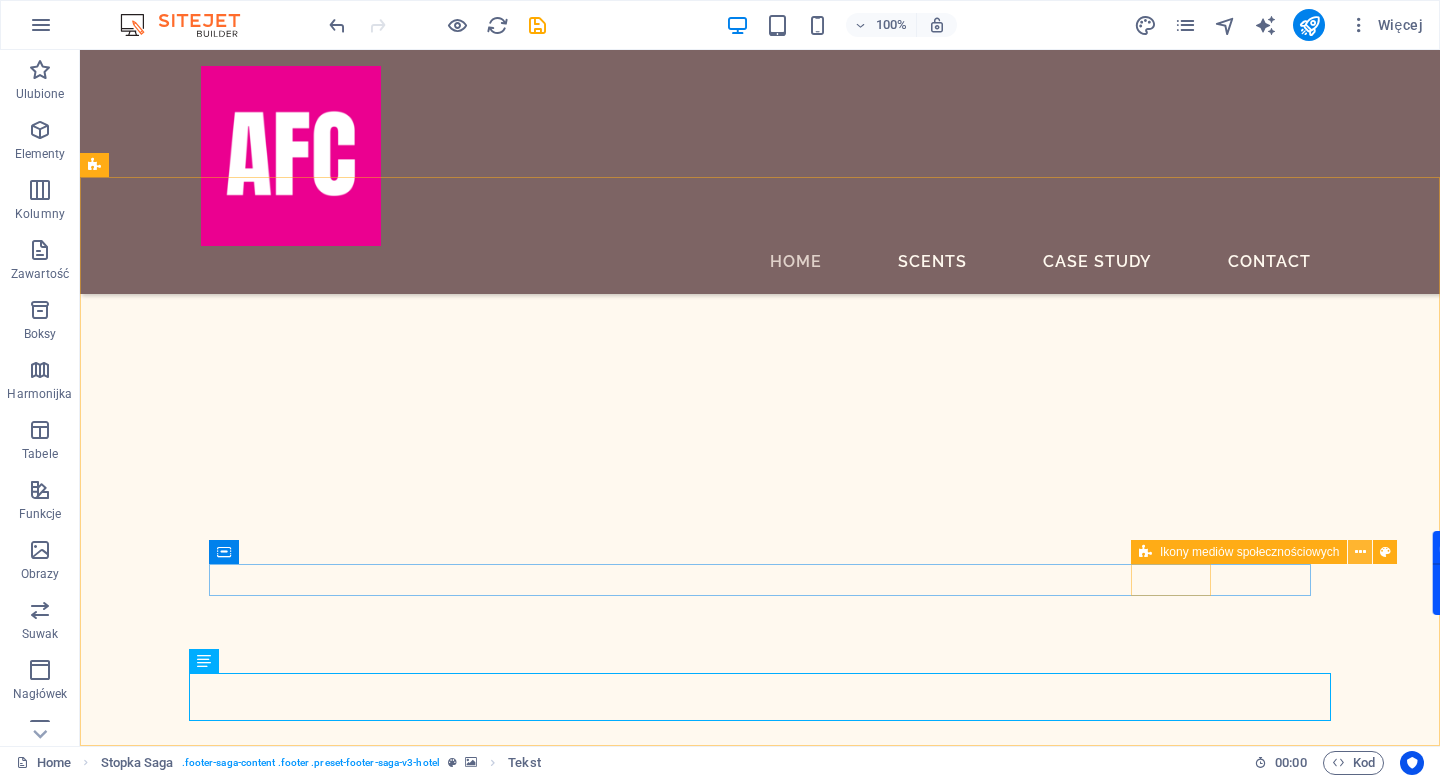 click at bounding box center [1360, 552] 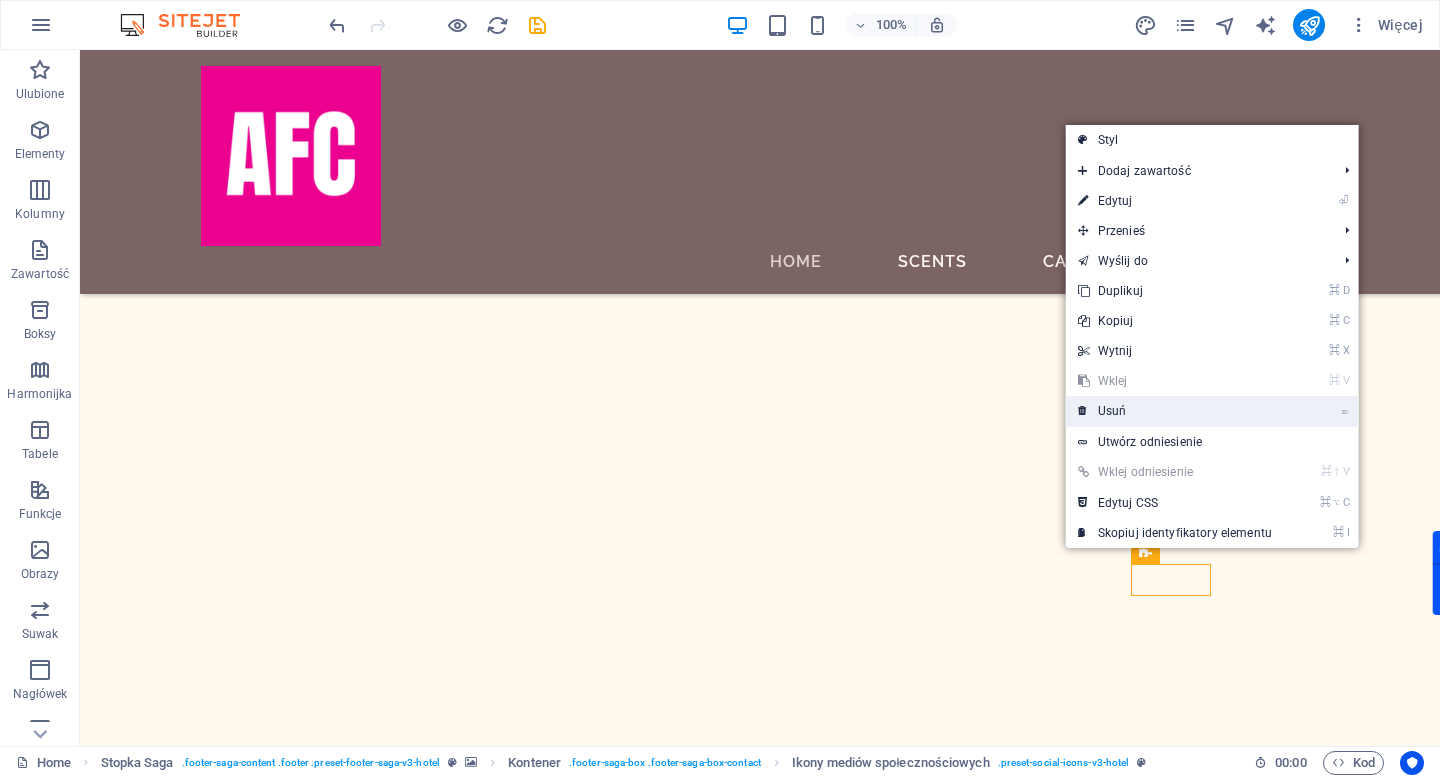 click on "⌦  Usuń" at bounding box center (1175, 411) 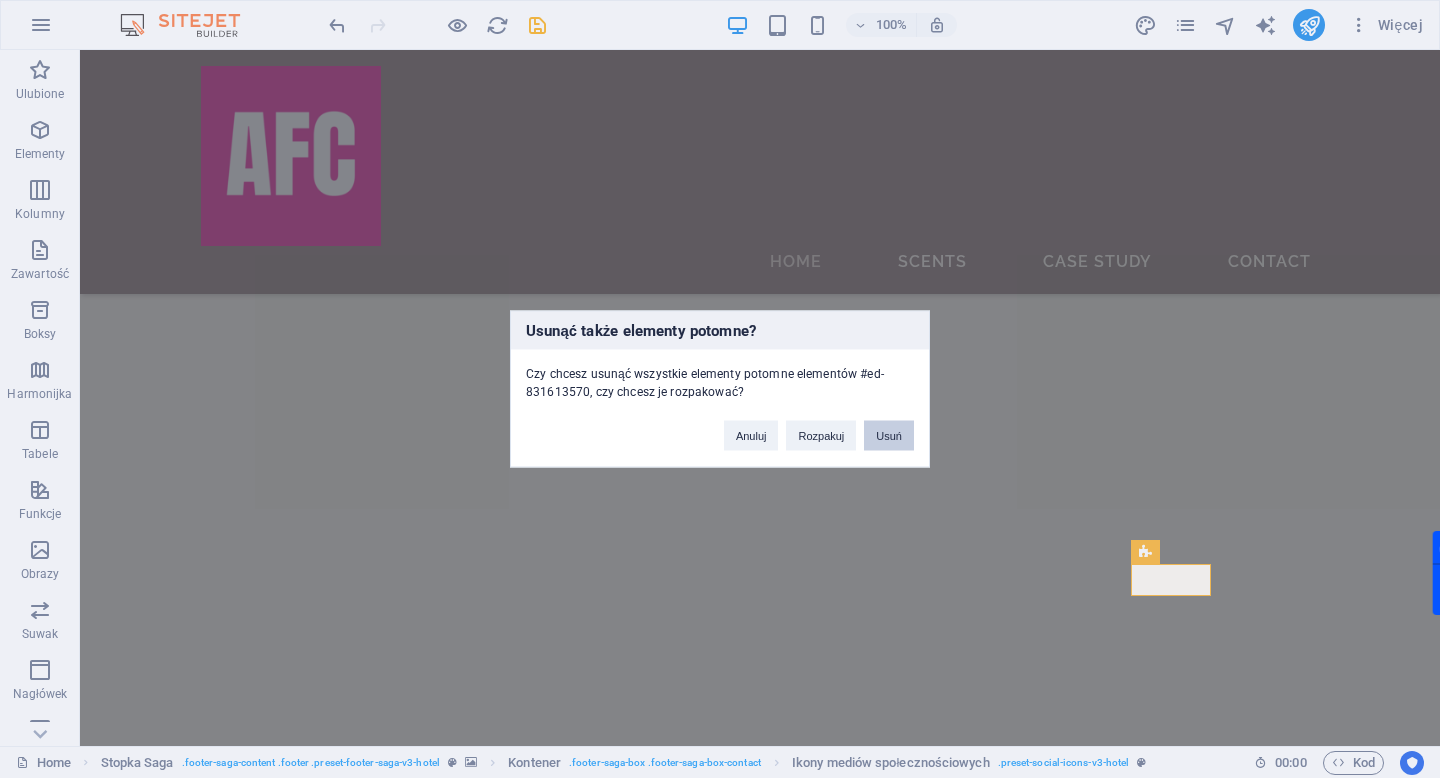 click on "Usuń" at bounding box center [889, 436] 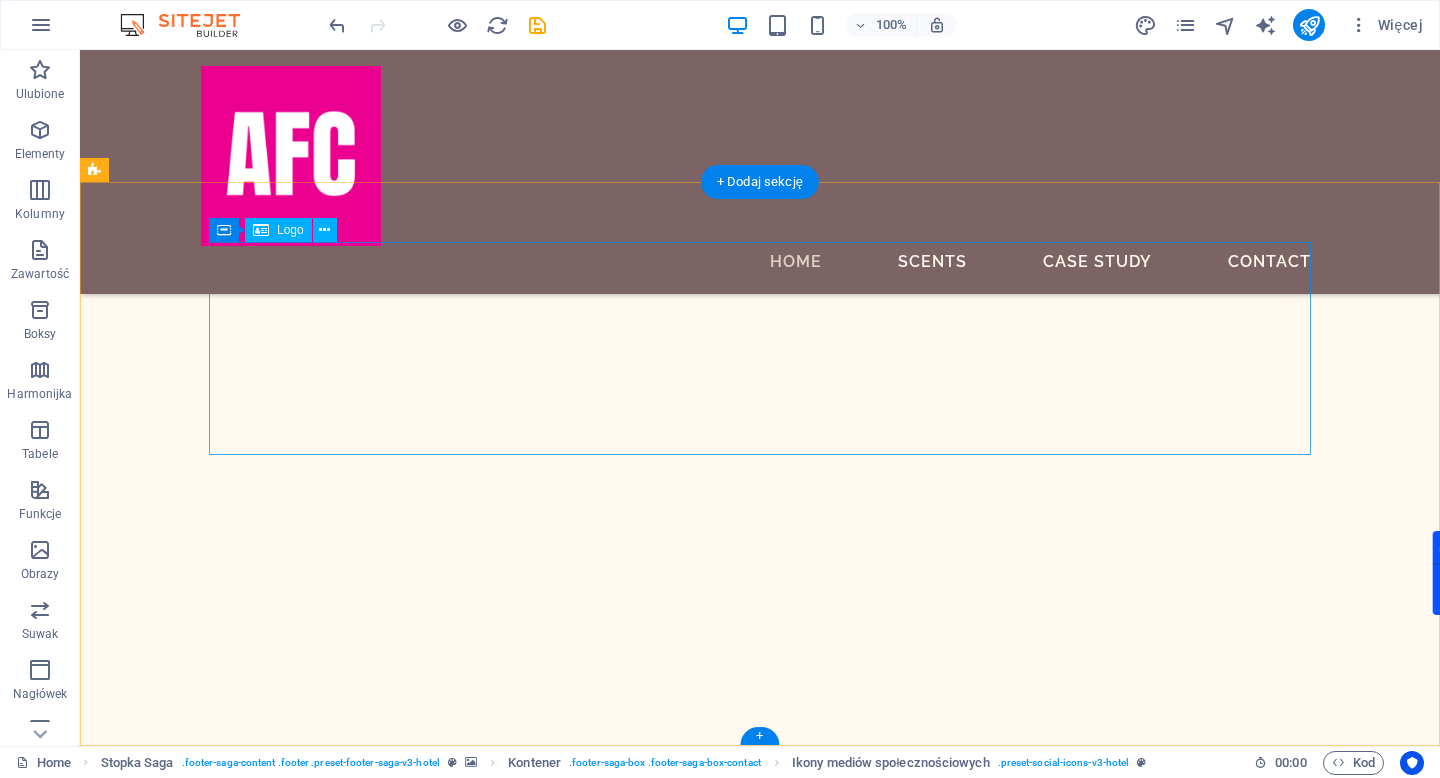 scroll, scrollTop: 2409, scrollLeft: 0, axis: vertical 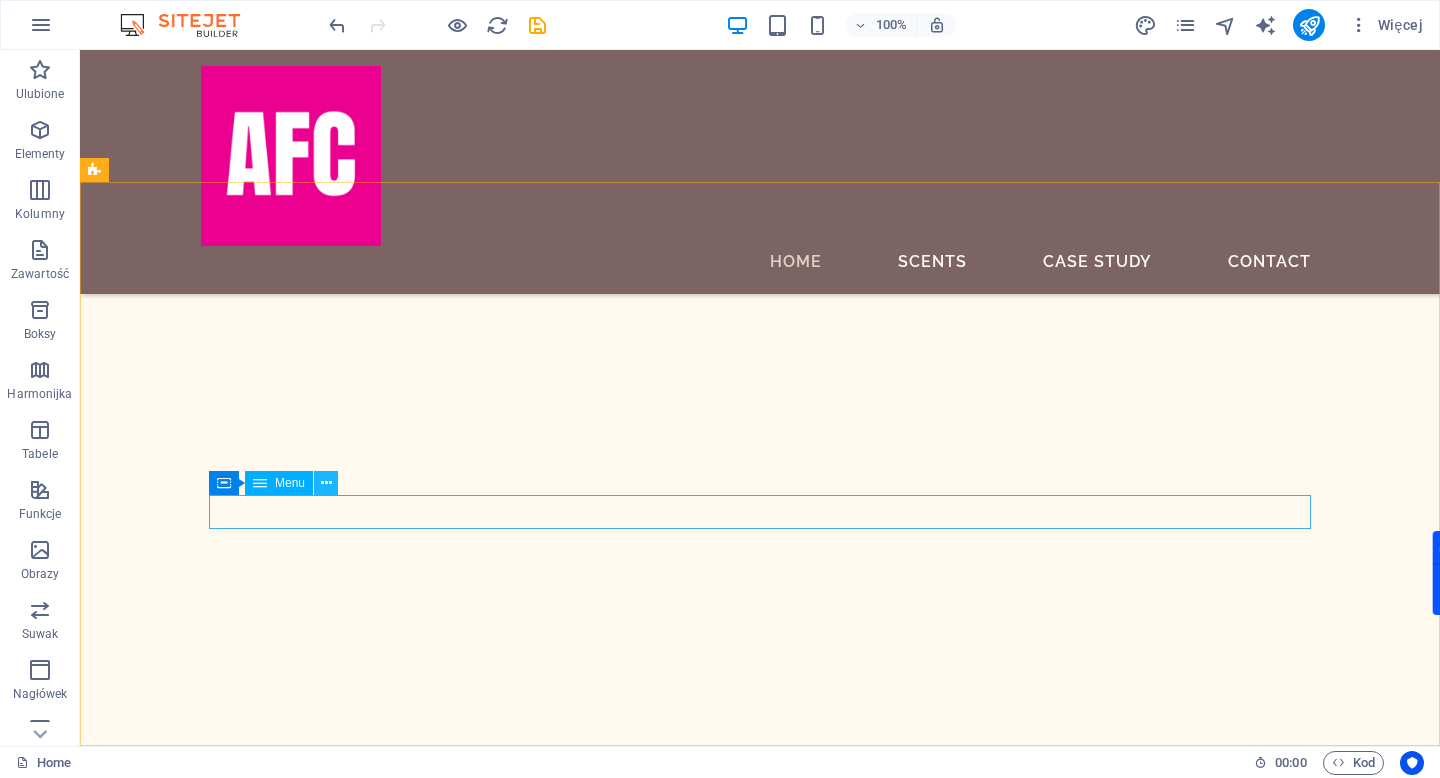 click at bounding box center [326, 483] 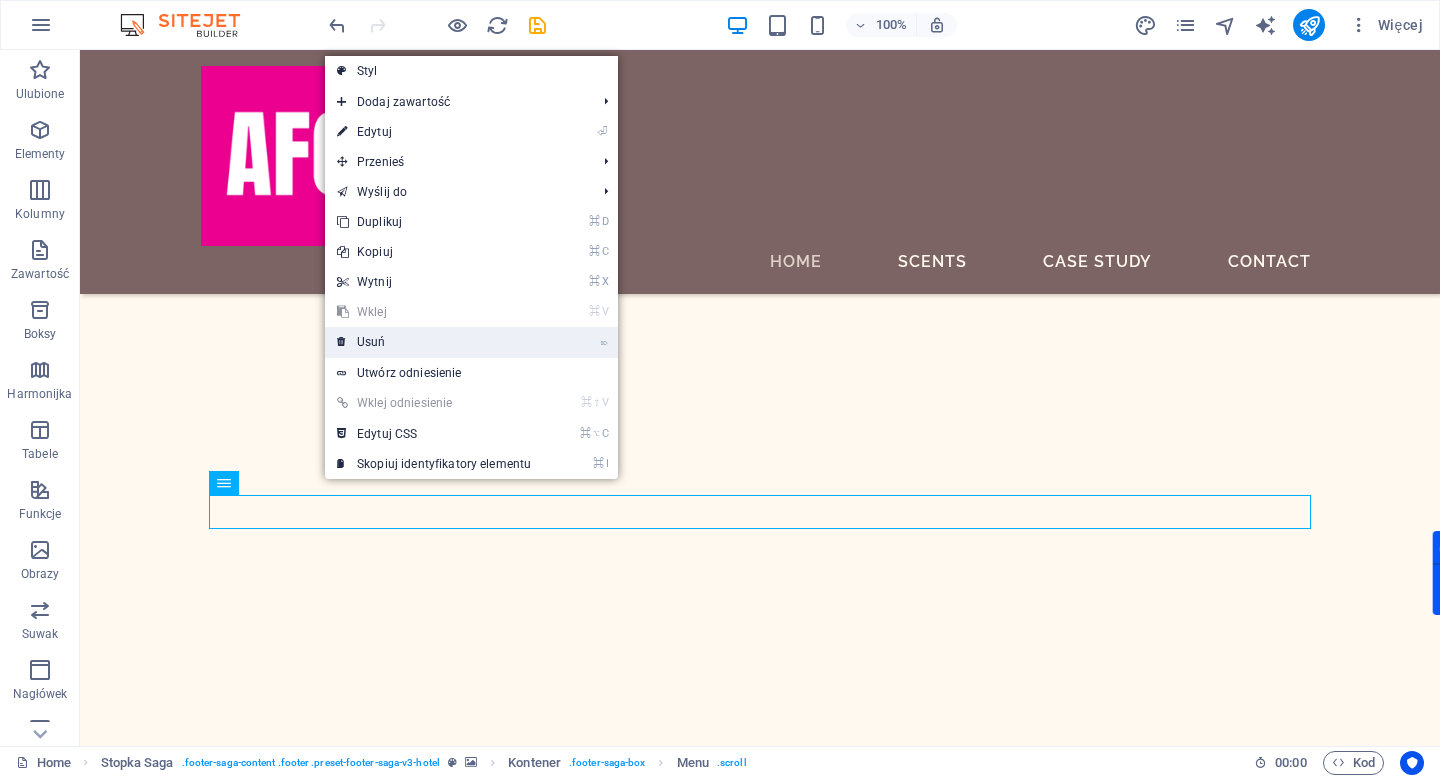click on "⌦  Usuń" at bounding box center (434, 342) 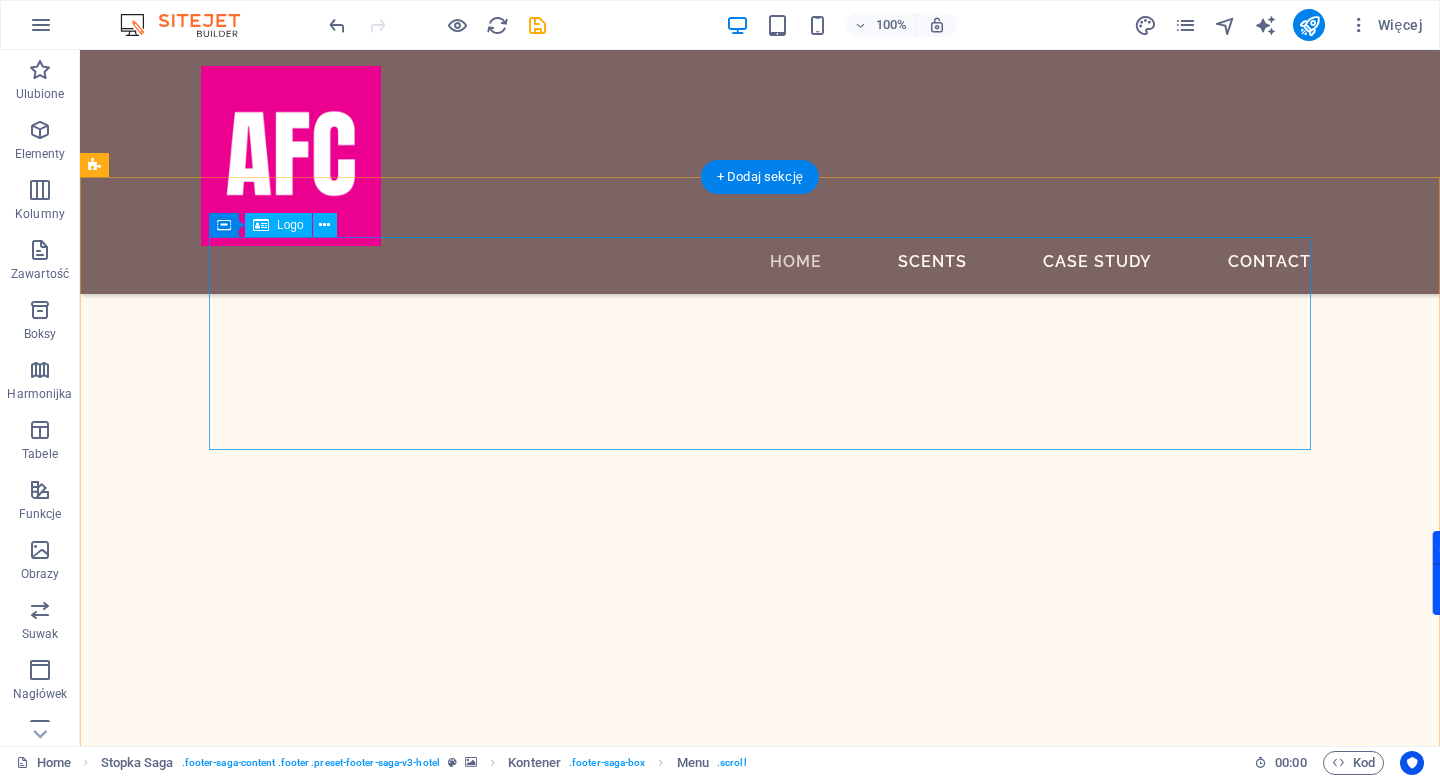 scroll, scrollTop: 2414, scrollLeft: 0, axis: vertical 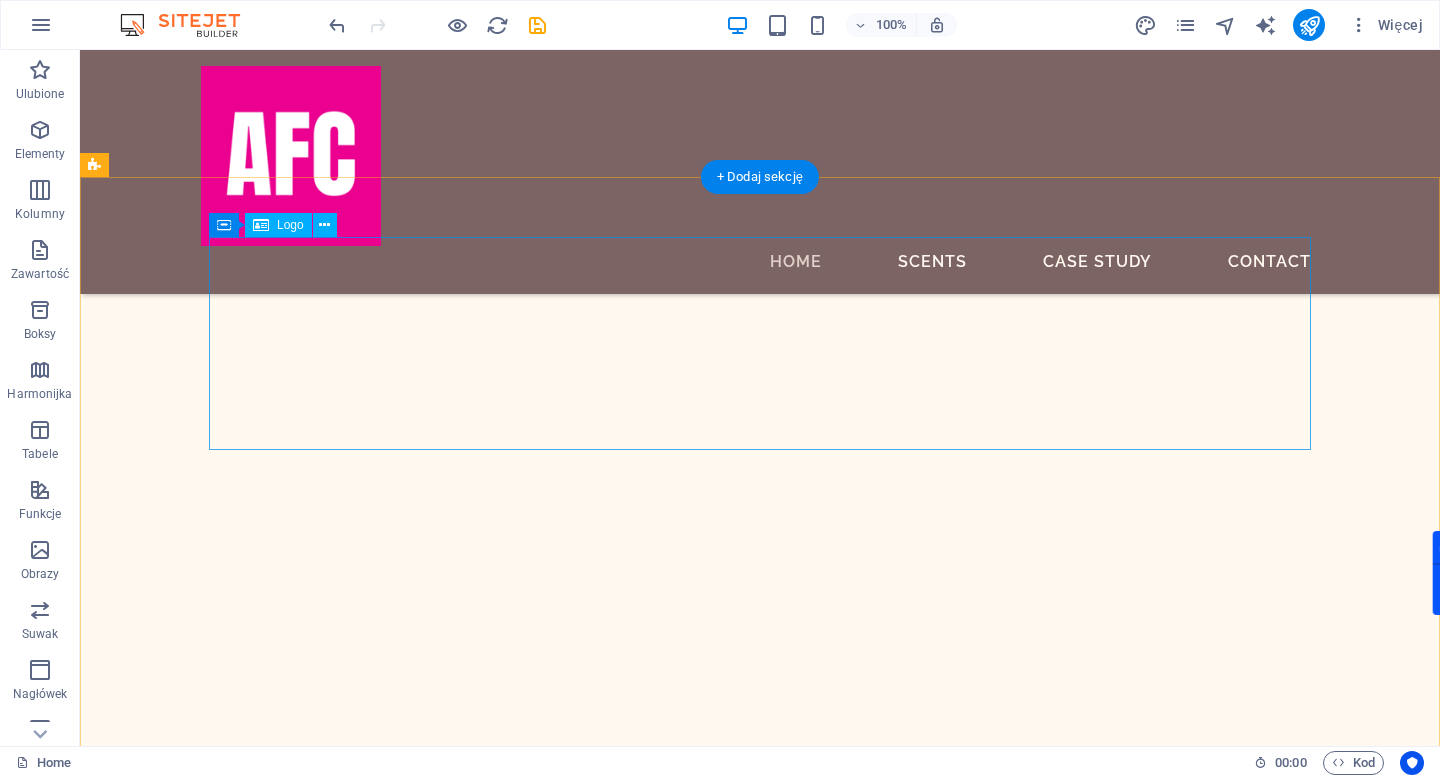 click at bounding box center (655, 5532) 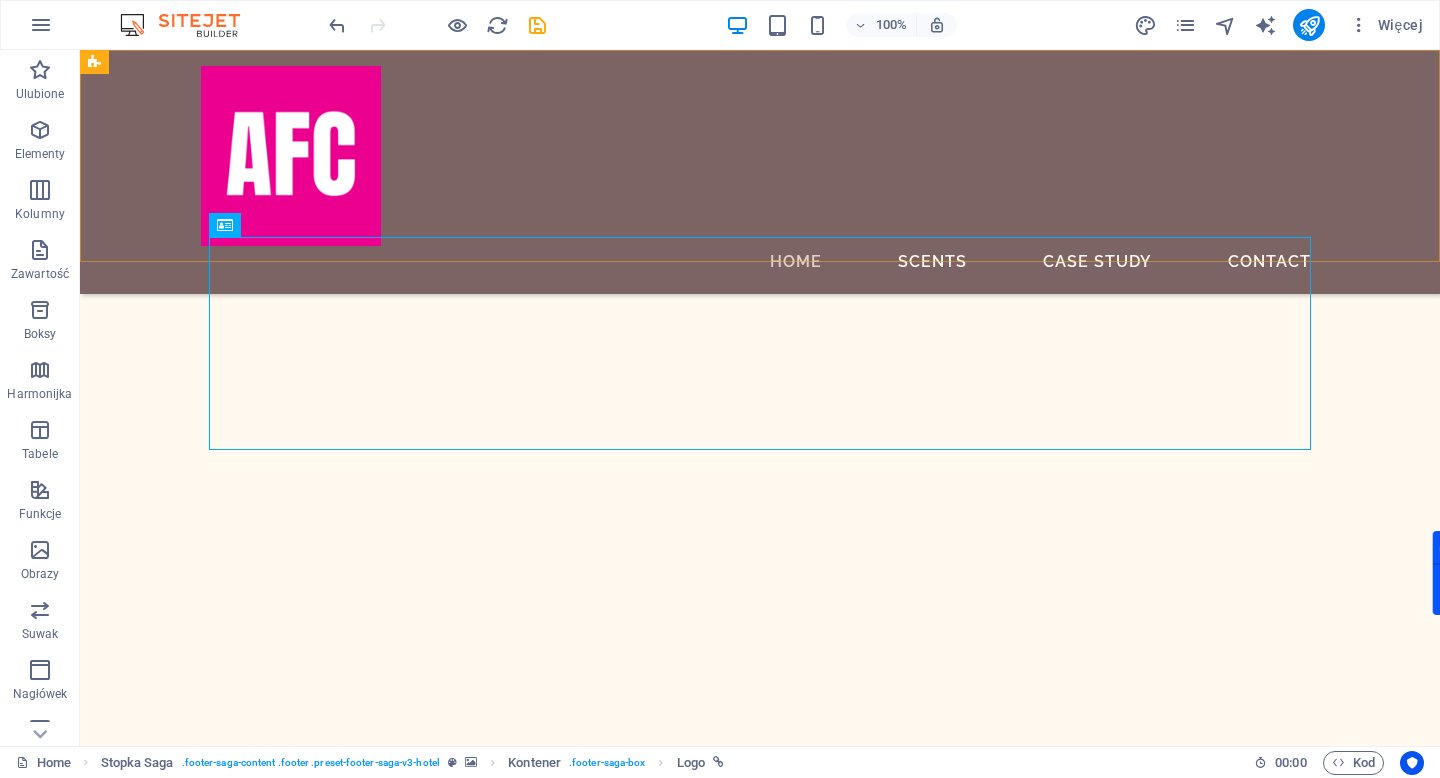 click on "Home Scents Case Study Contact" at bounding box center (760, 172) 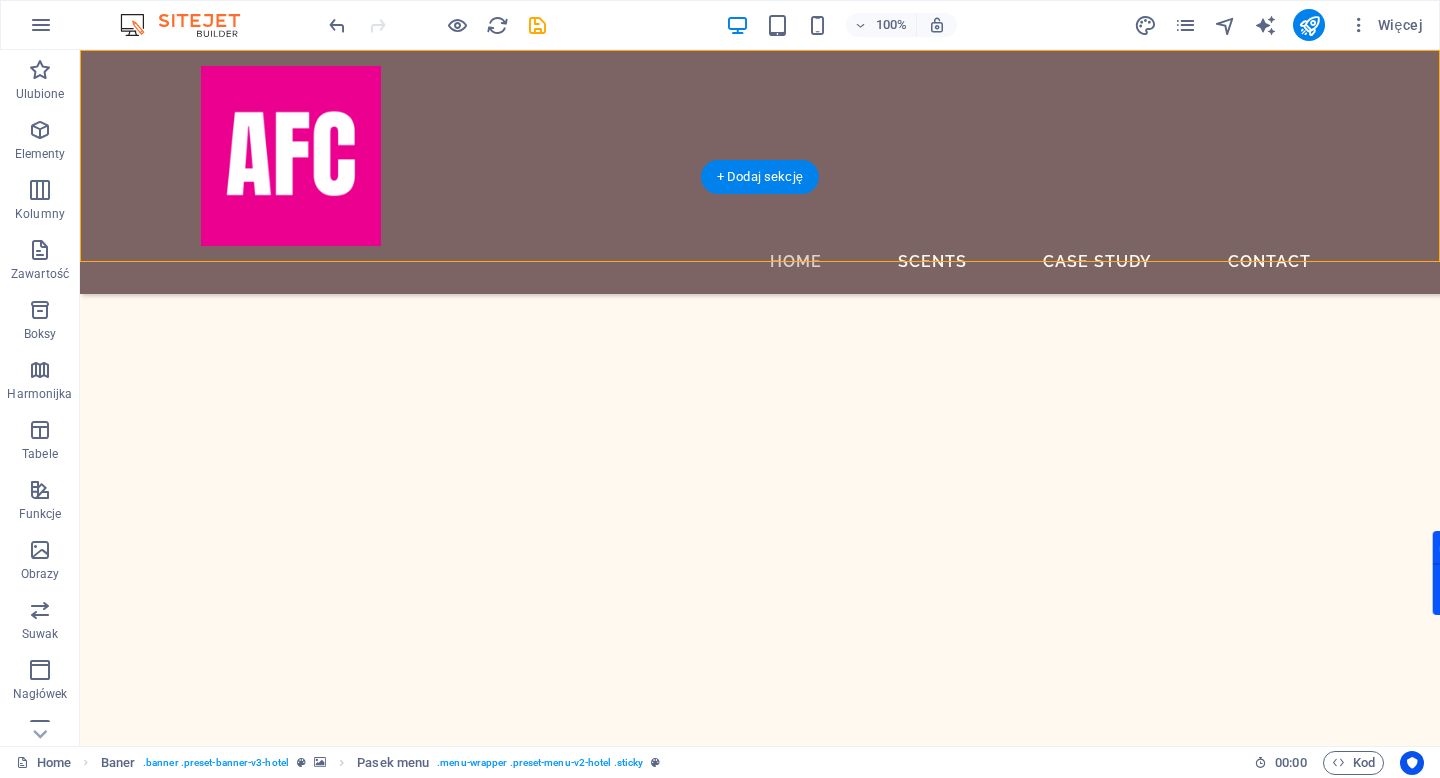 click at bounding box center (760, 5030) 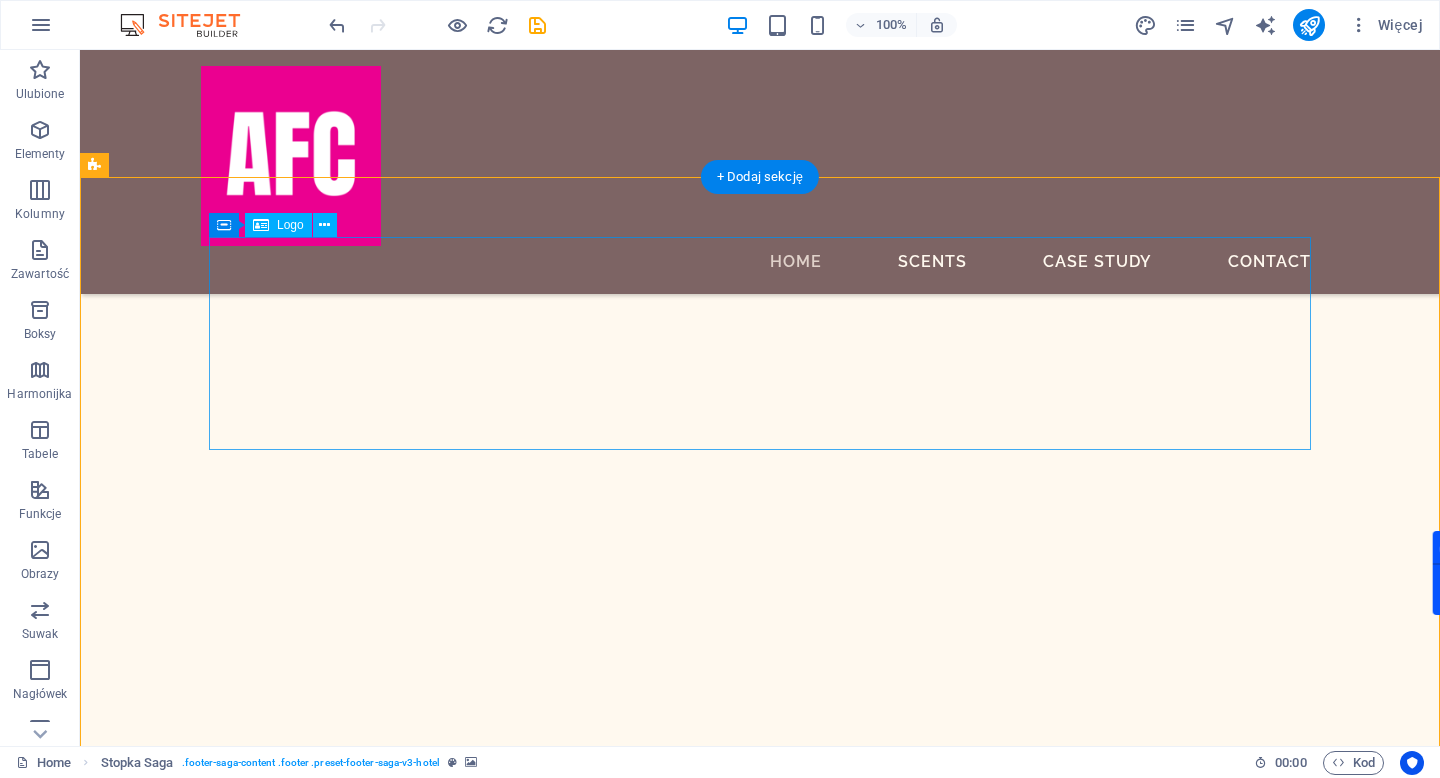 click at bounding box center (655, 5532) 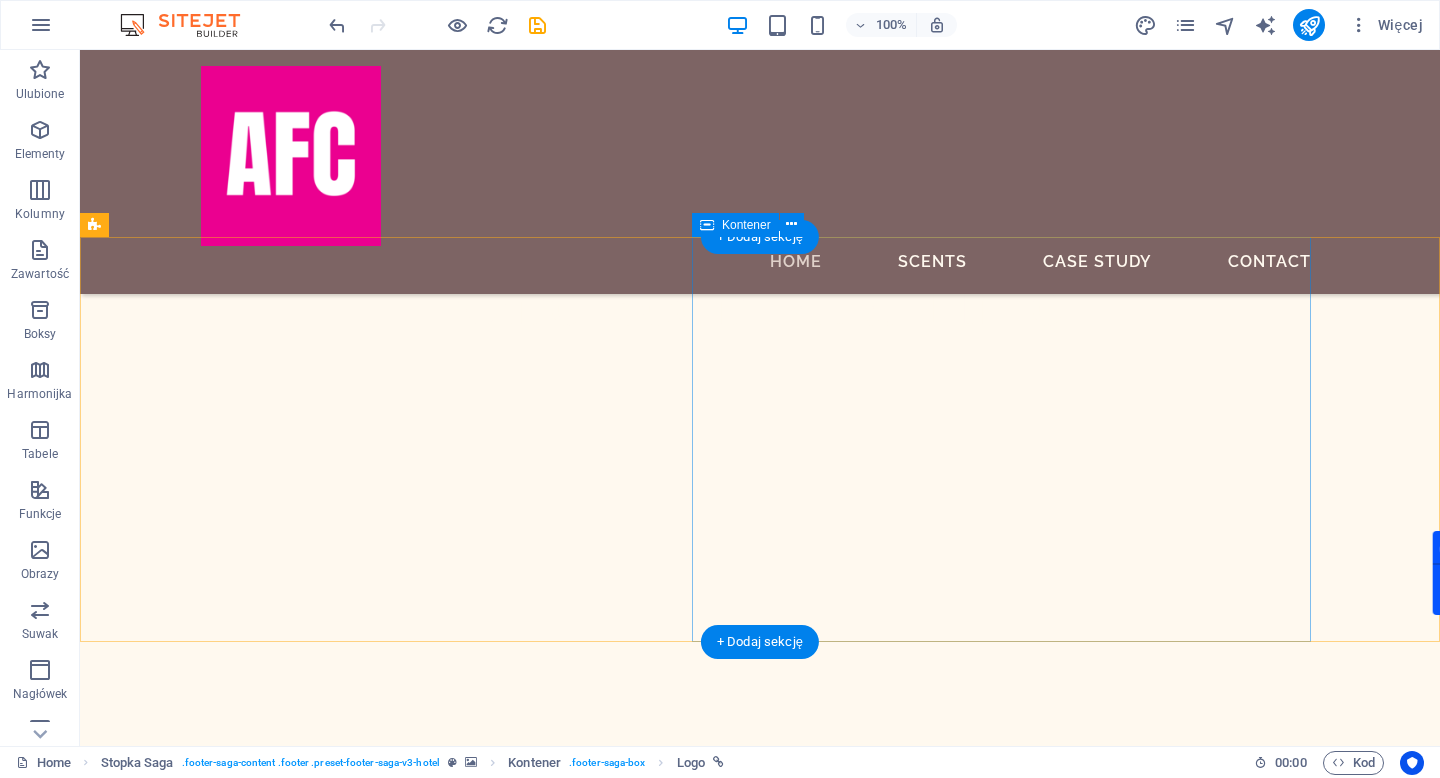 scroll, scrollTop: 886, scrollLeft: 0, axis: vertical 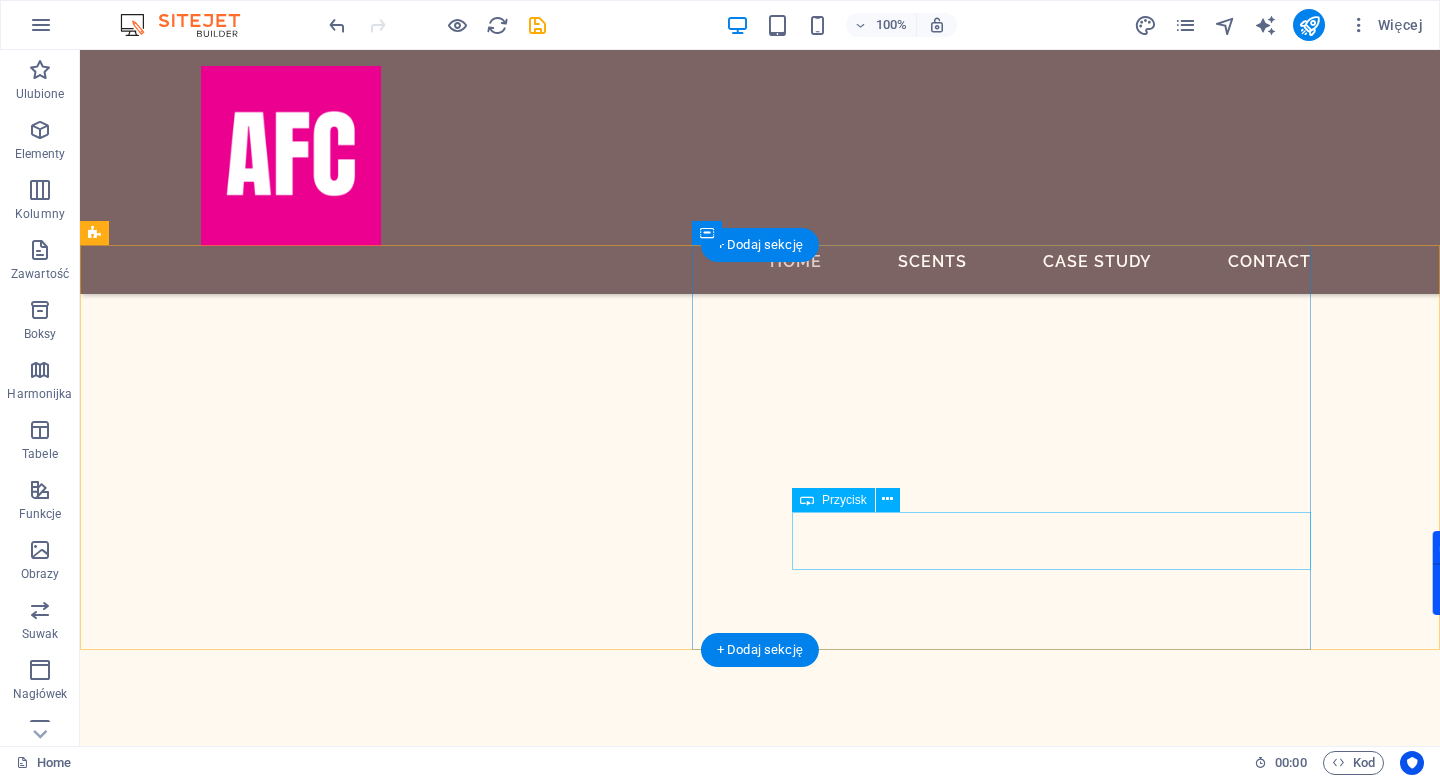 click on "CONTACT US" at bounding box center (746, 5031) 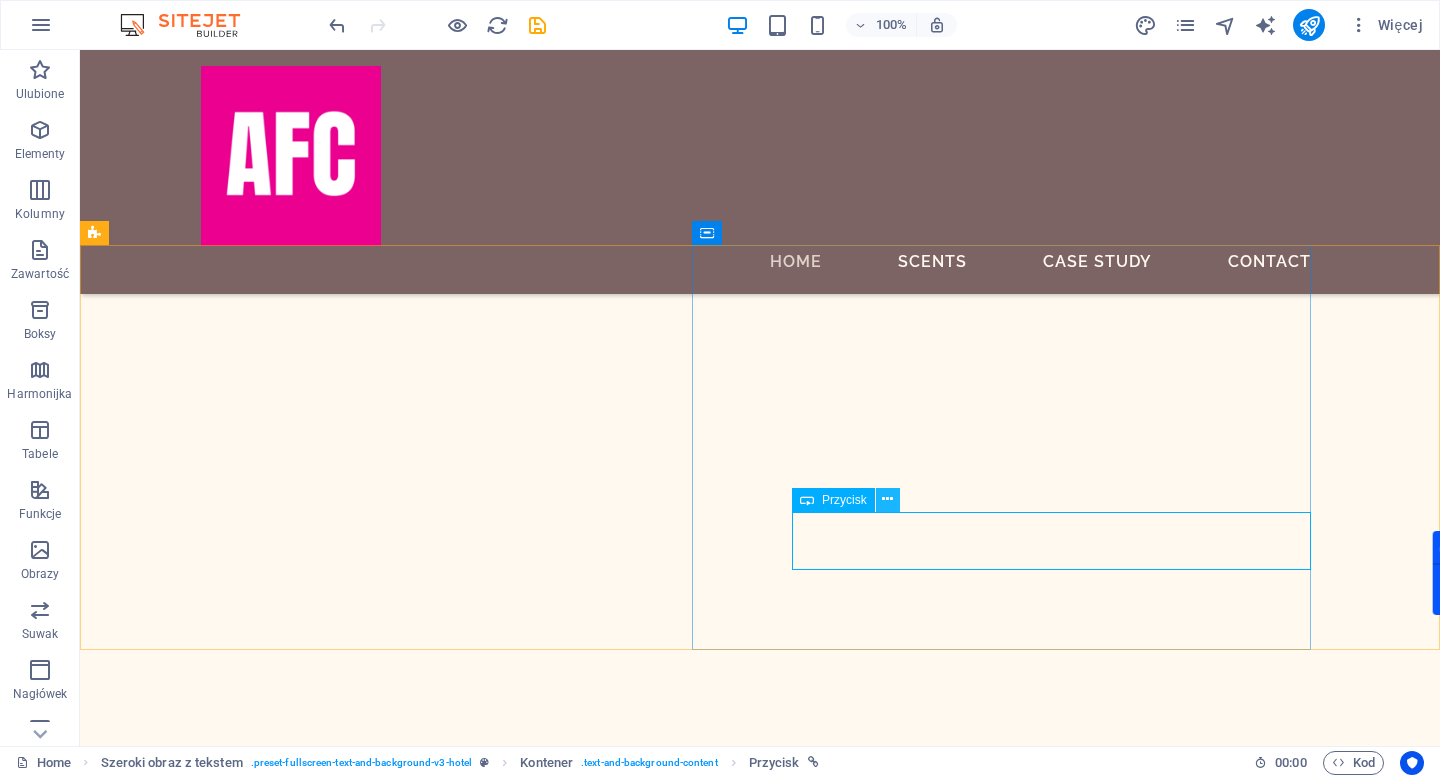 click at bounding box center [887, 499] 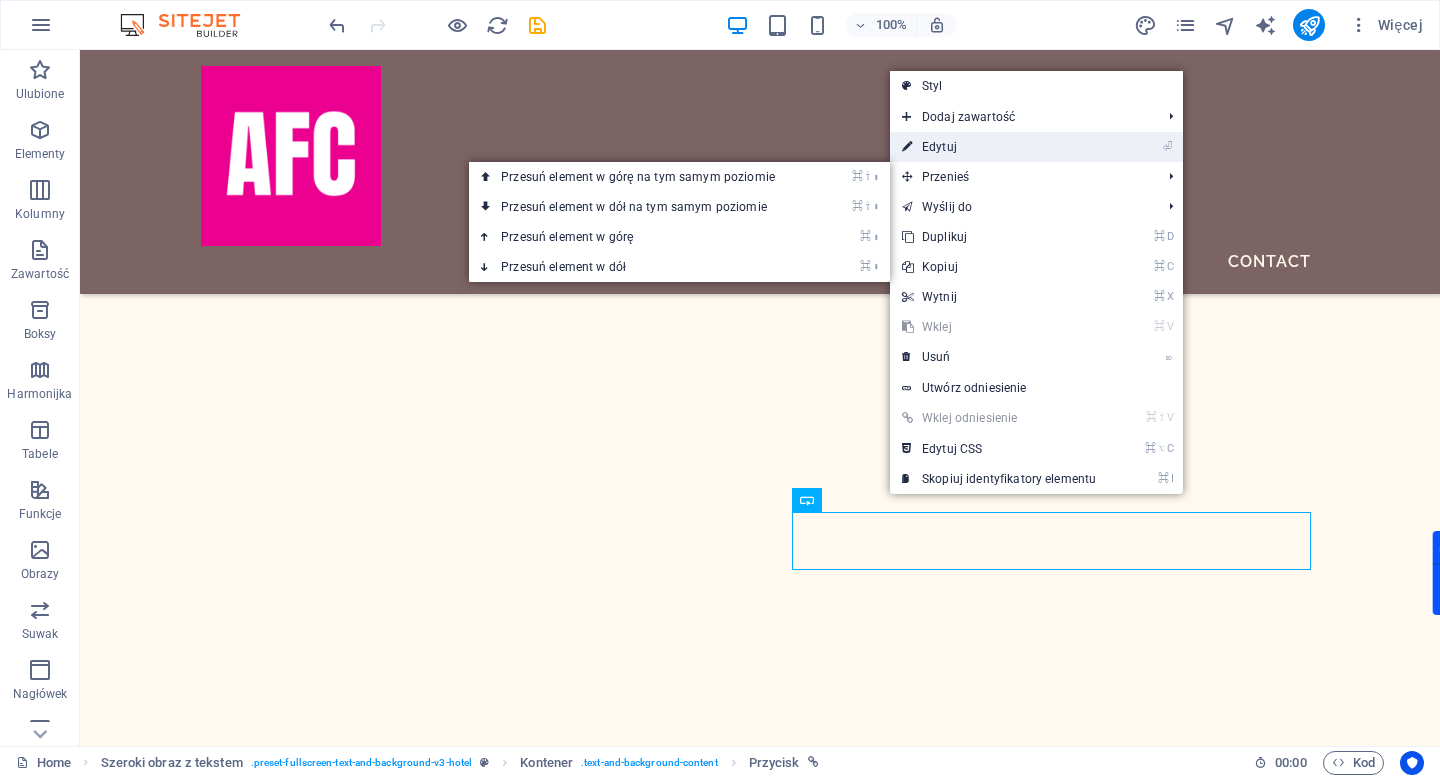 click on "⏎  Edytuj" at bounding box center (999, 147) 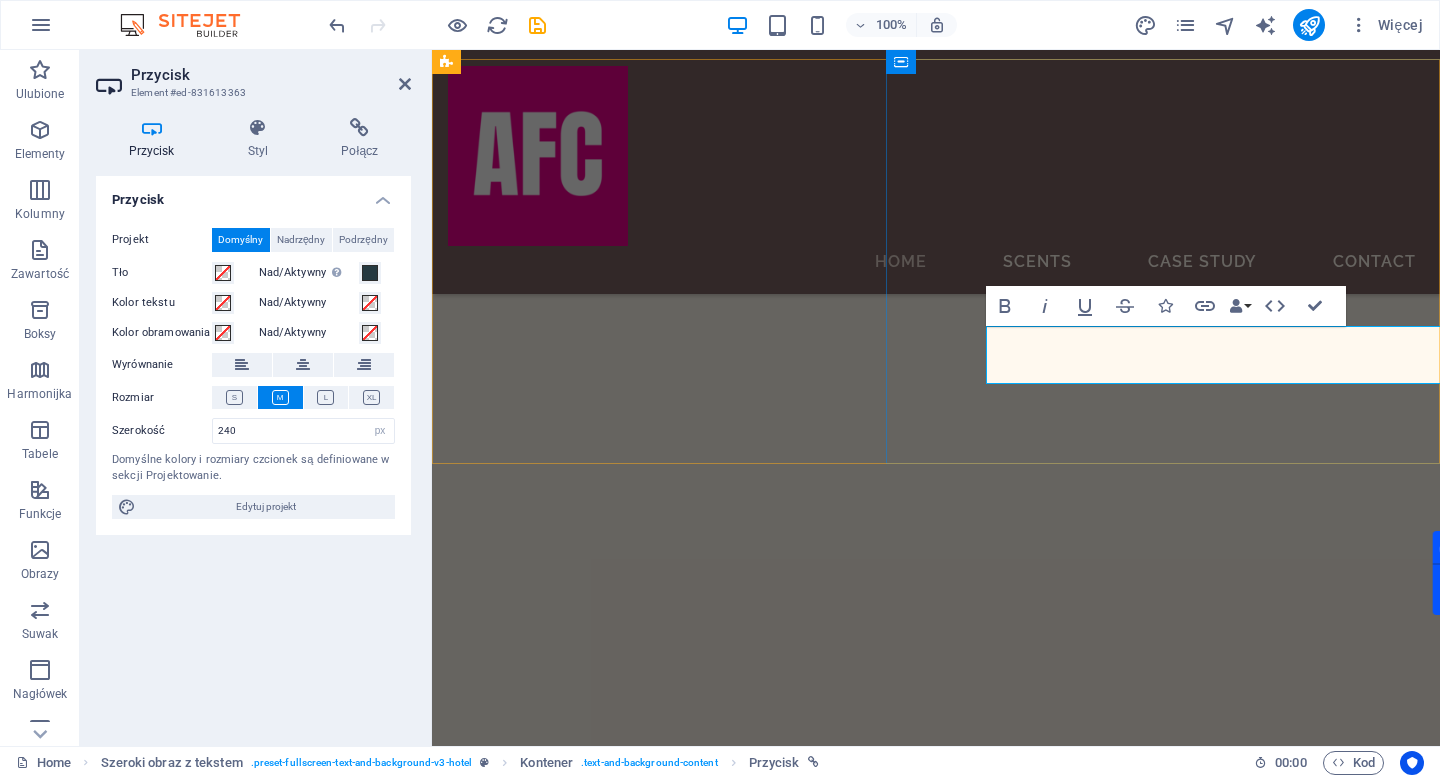 scroll, scrollTop: 962, scrollLeft: 0, axis: vertical 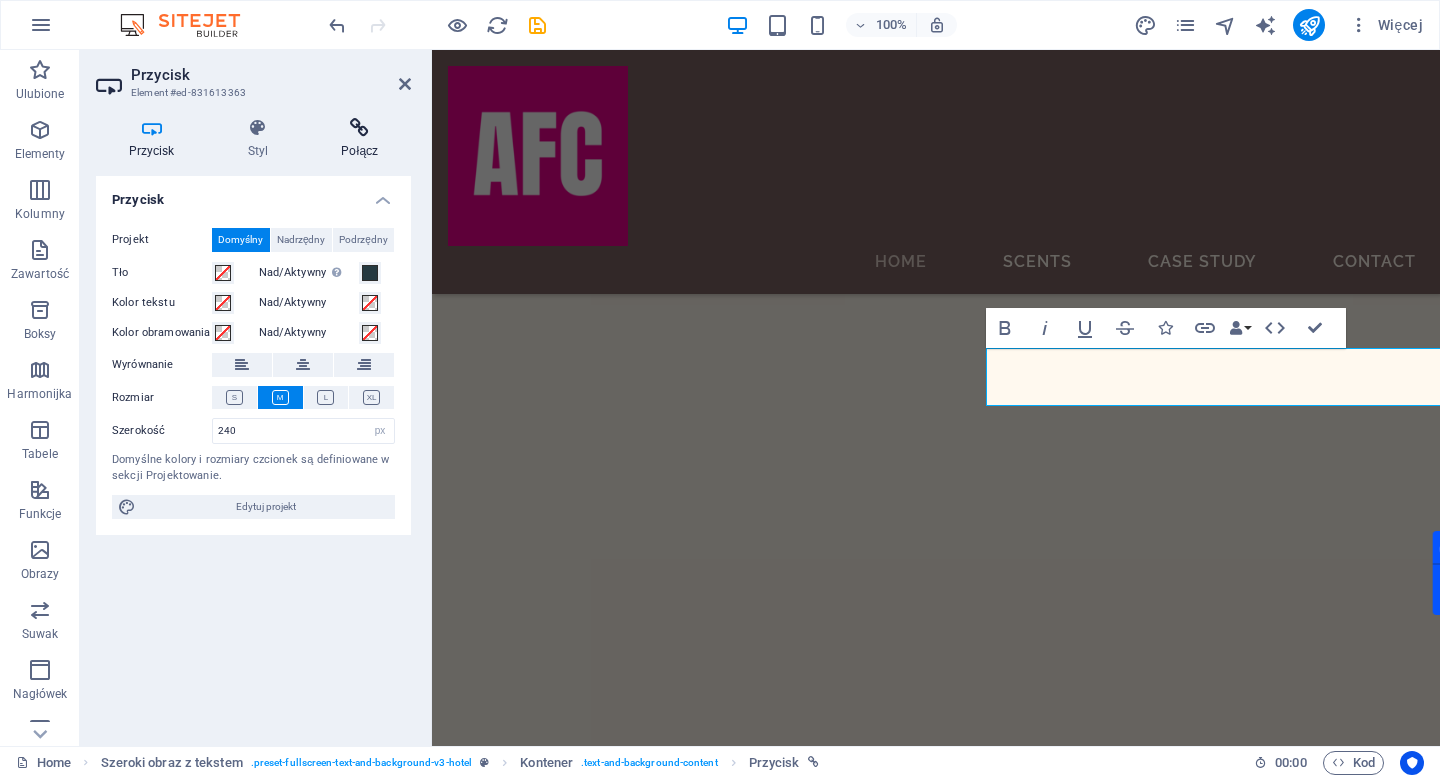 click on "Połącz" at bounding box center [360, 139] 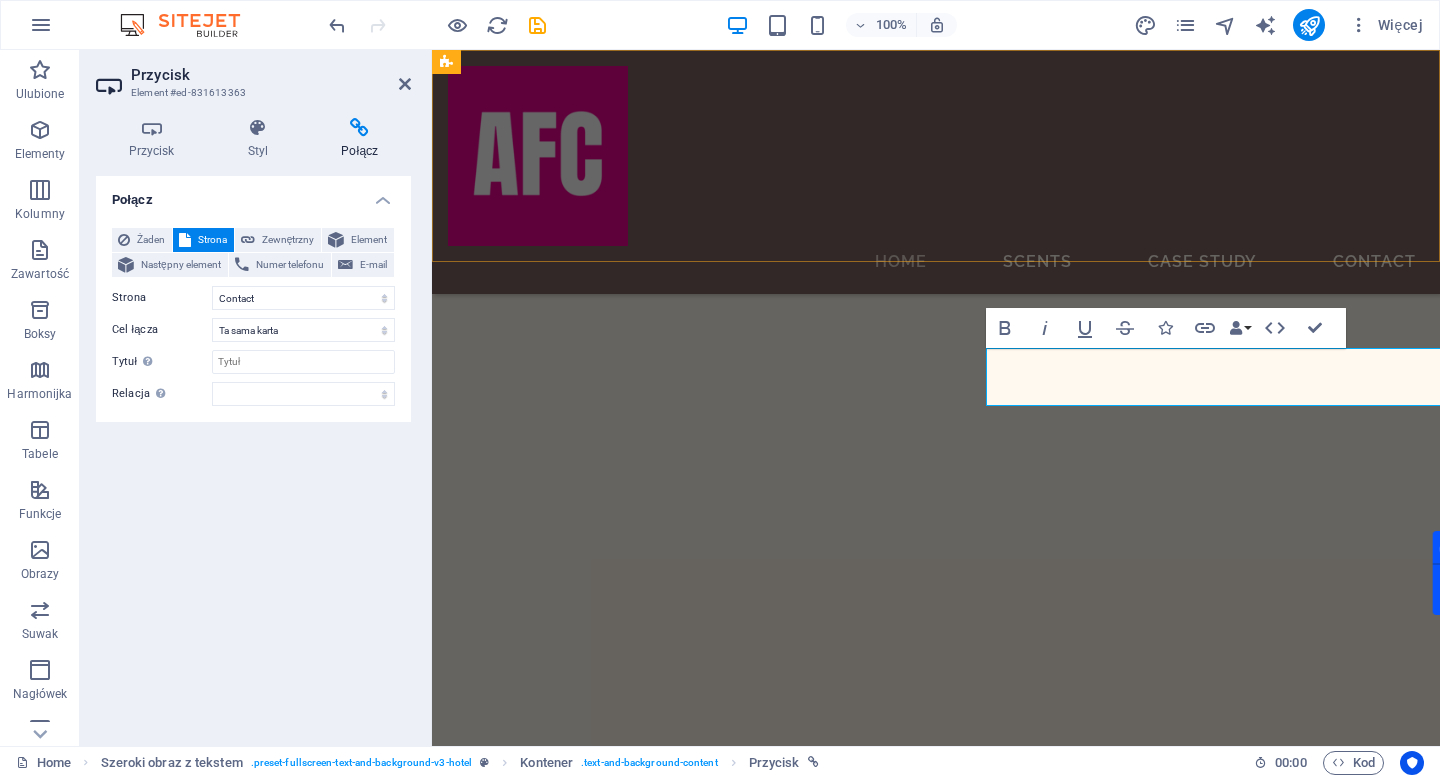 click on "Home Scents Case Study Contact" at bounding box center [936, 172] 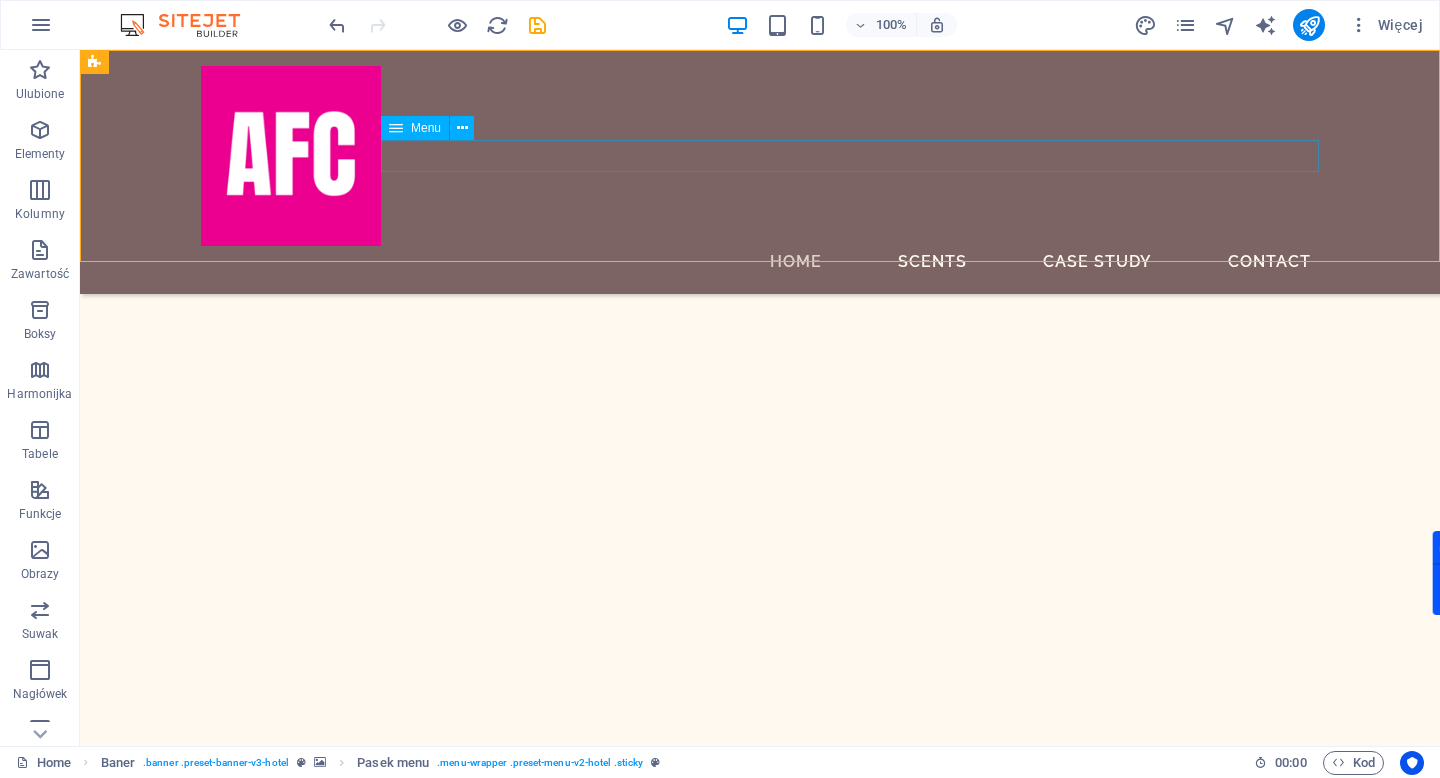 click on "Home Scents Case Study Contact" at bounding box center [760, 262] 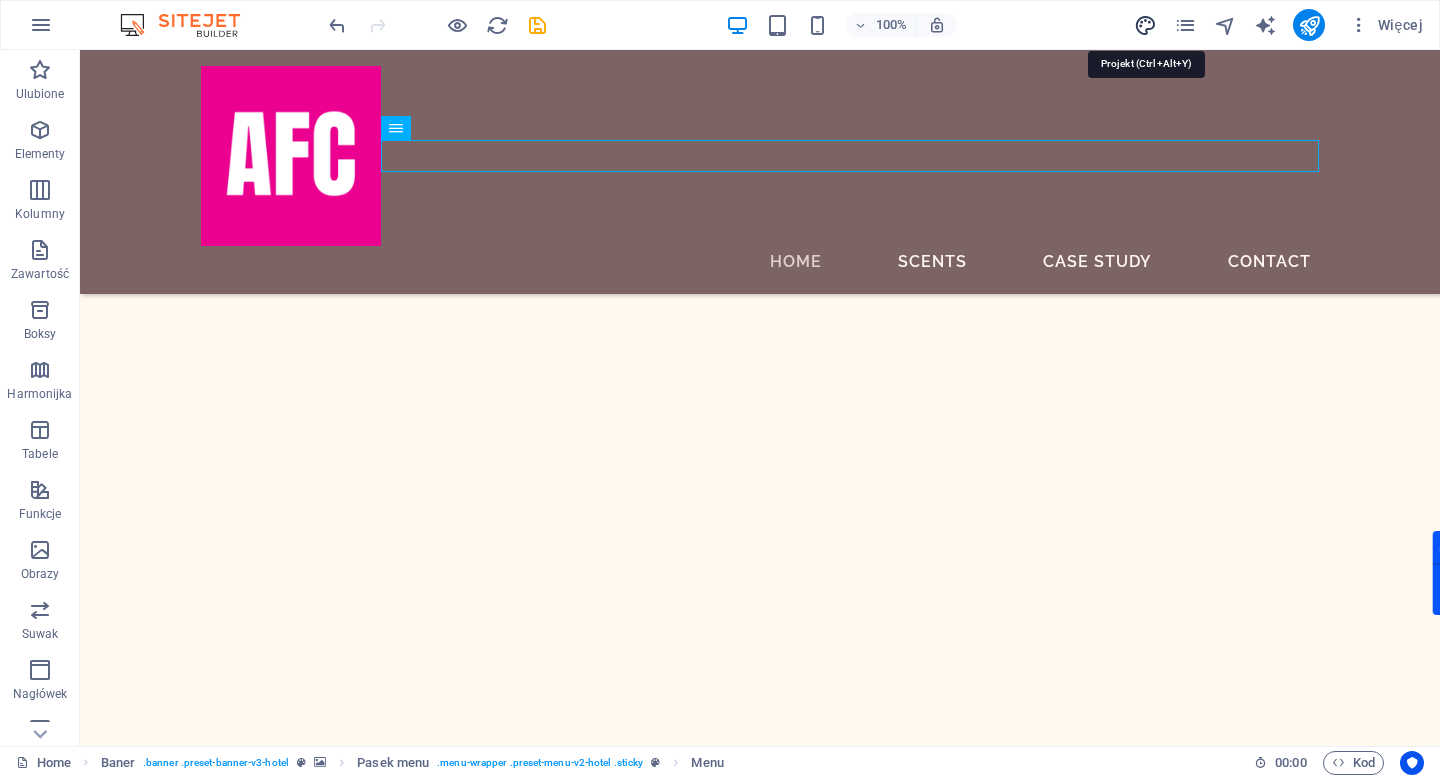 click at bounding box center [1145, 25] 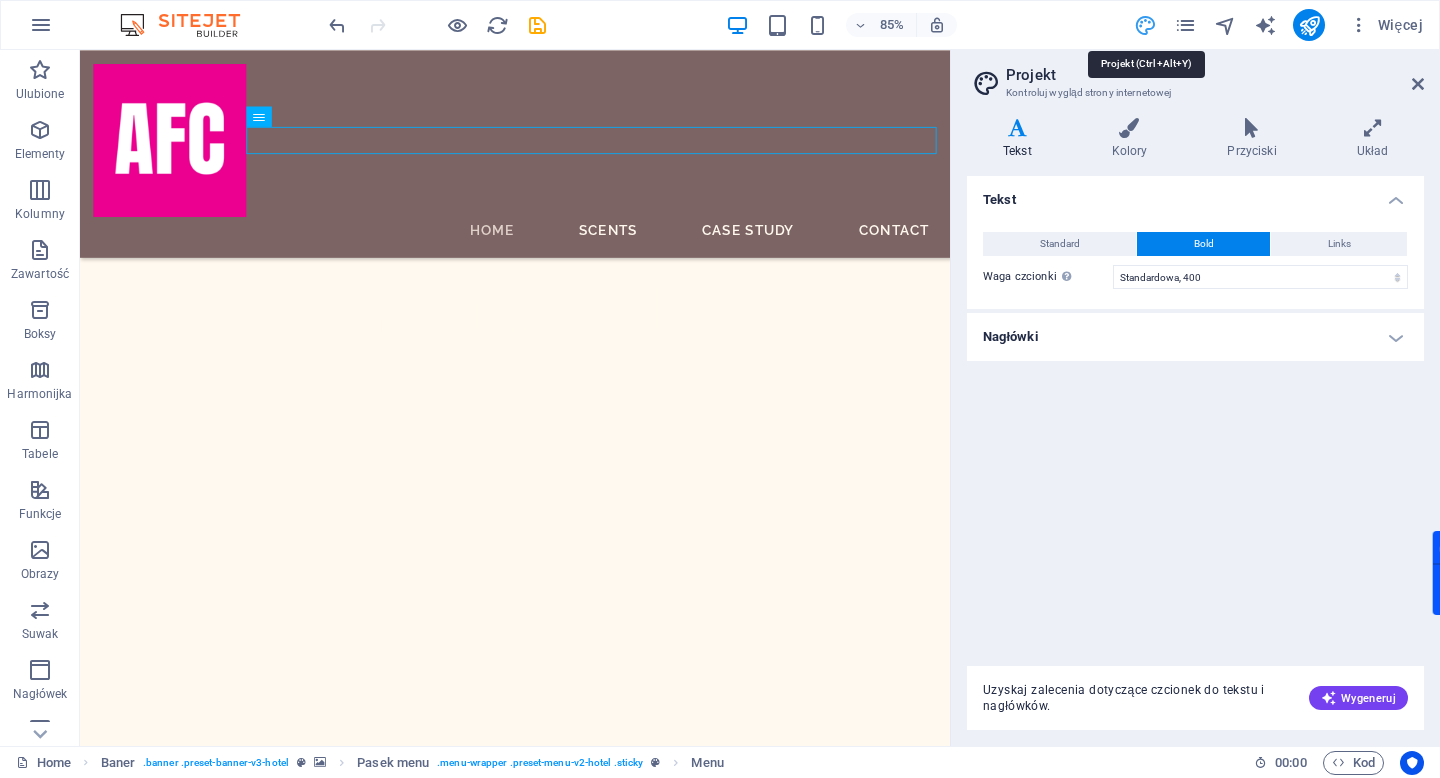 scroll, scrollTop: 1085, scrollLeft: 0, axis: vertical 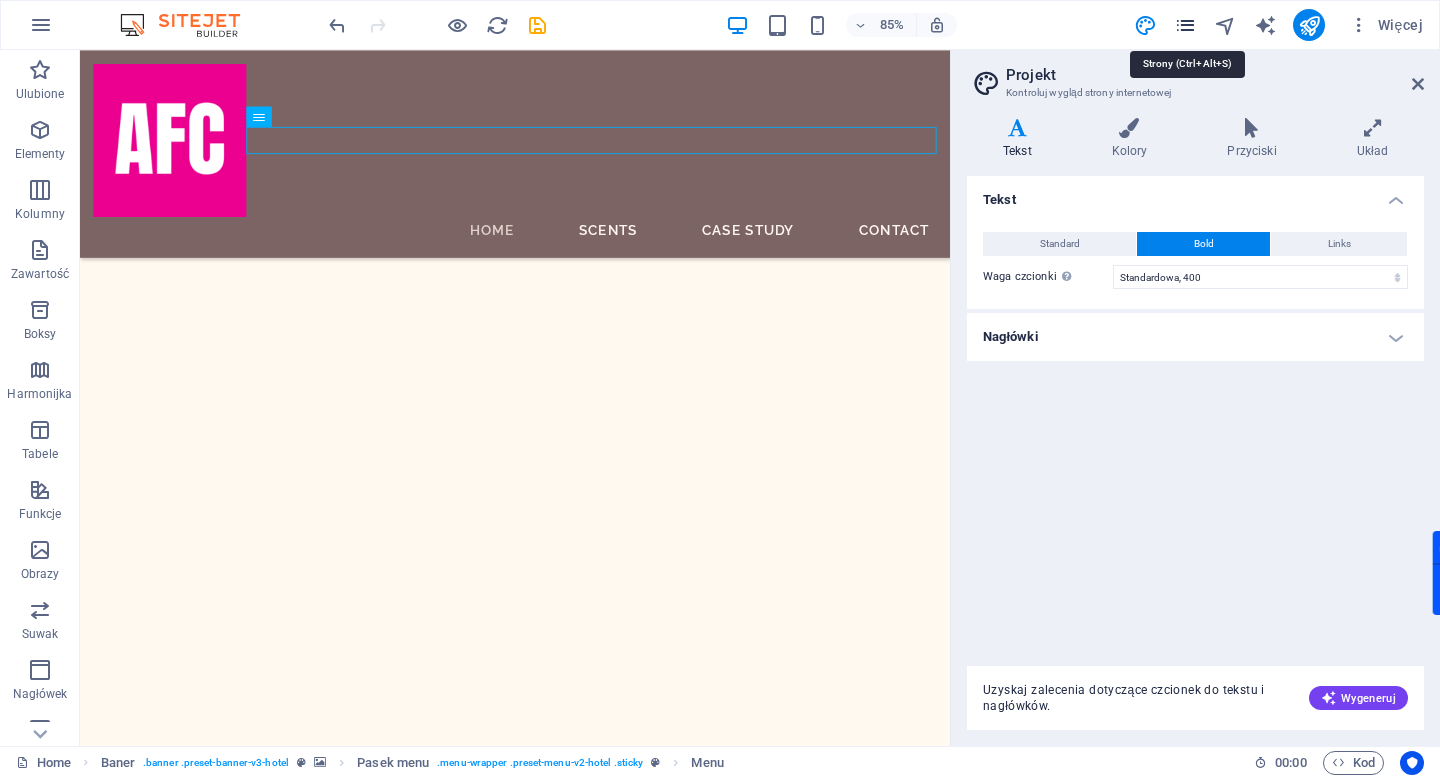 click at bounding box center [1185, 25] 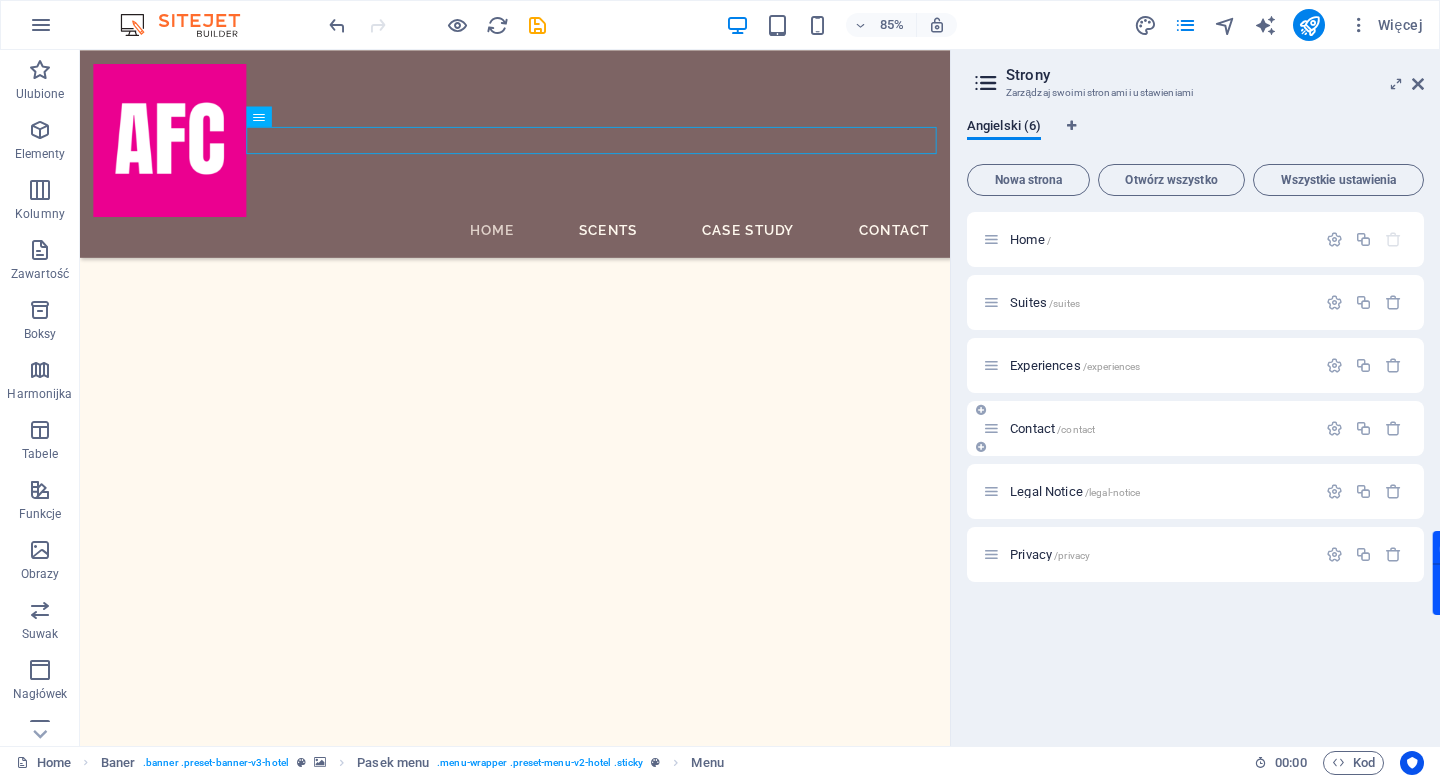 click at bounding box center [991, 428] 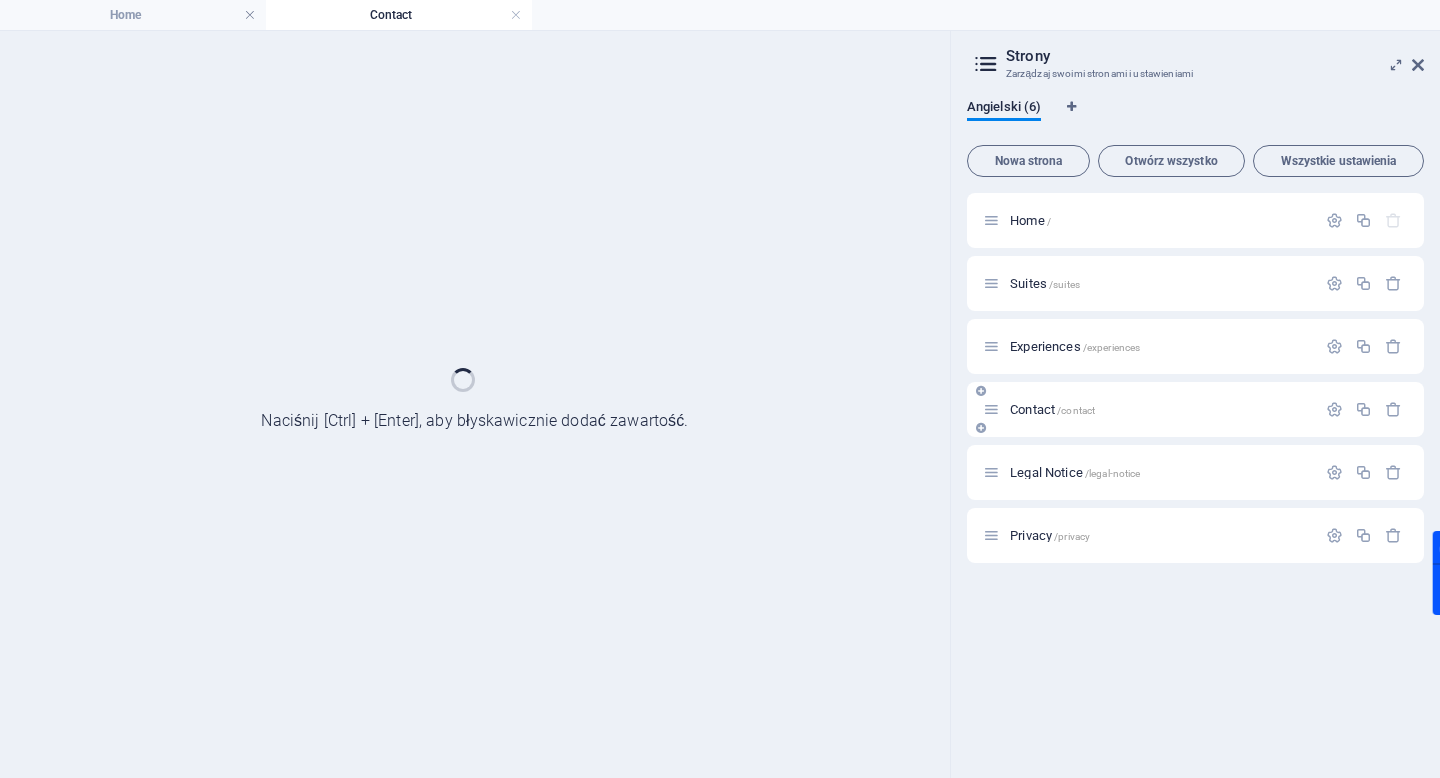 scroll, scrollTop: 0, scrollLeft: 0, axis: both 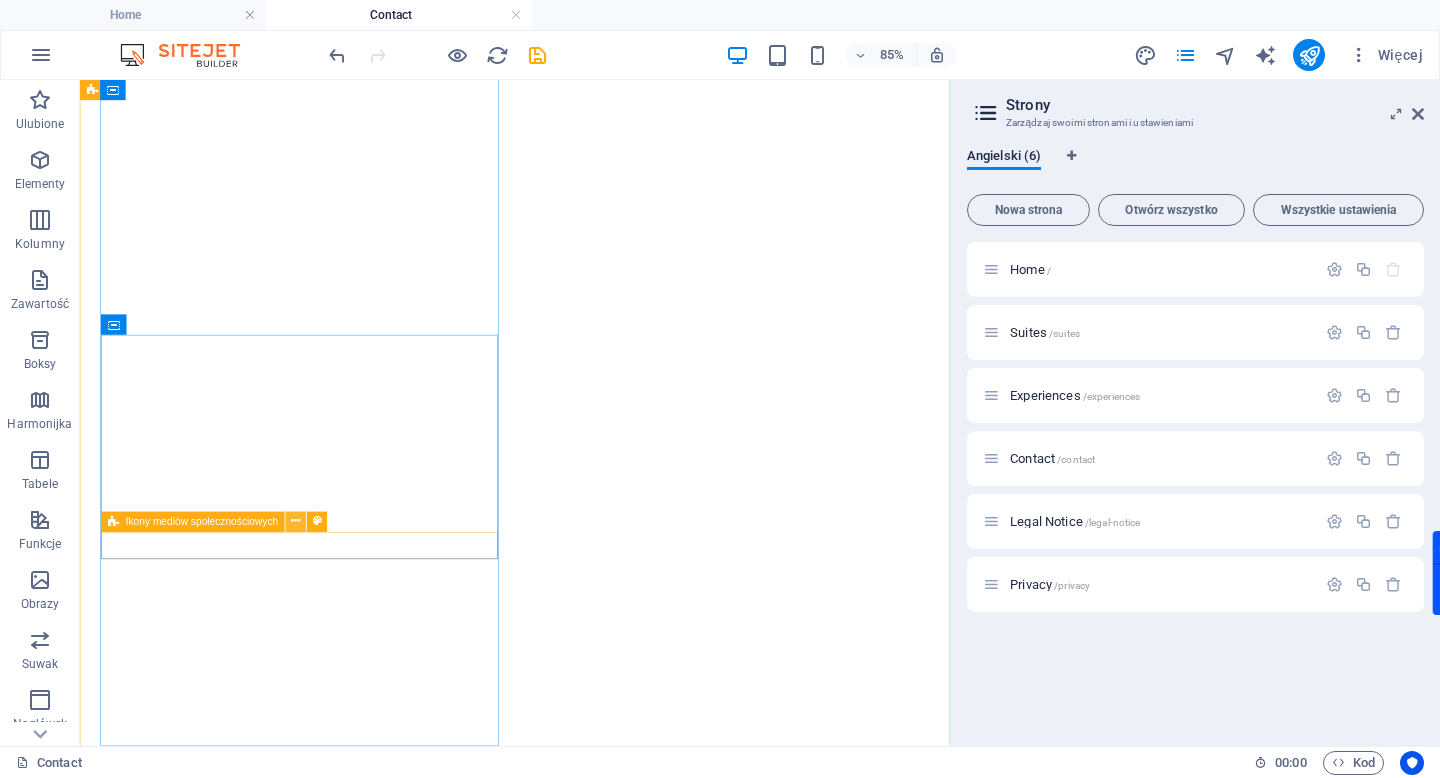 click at bounding box center (296, 522) 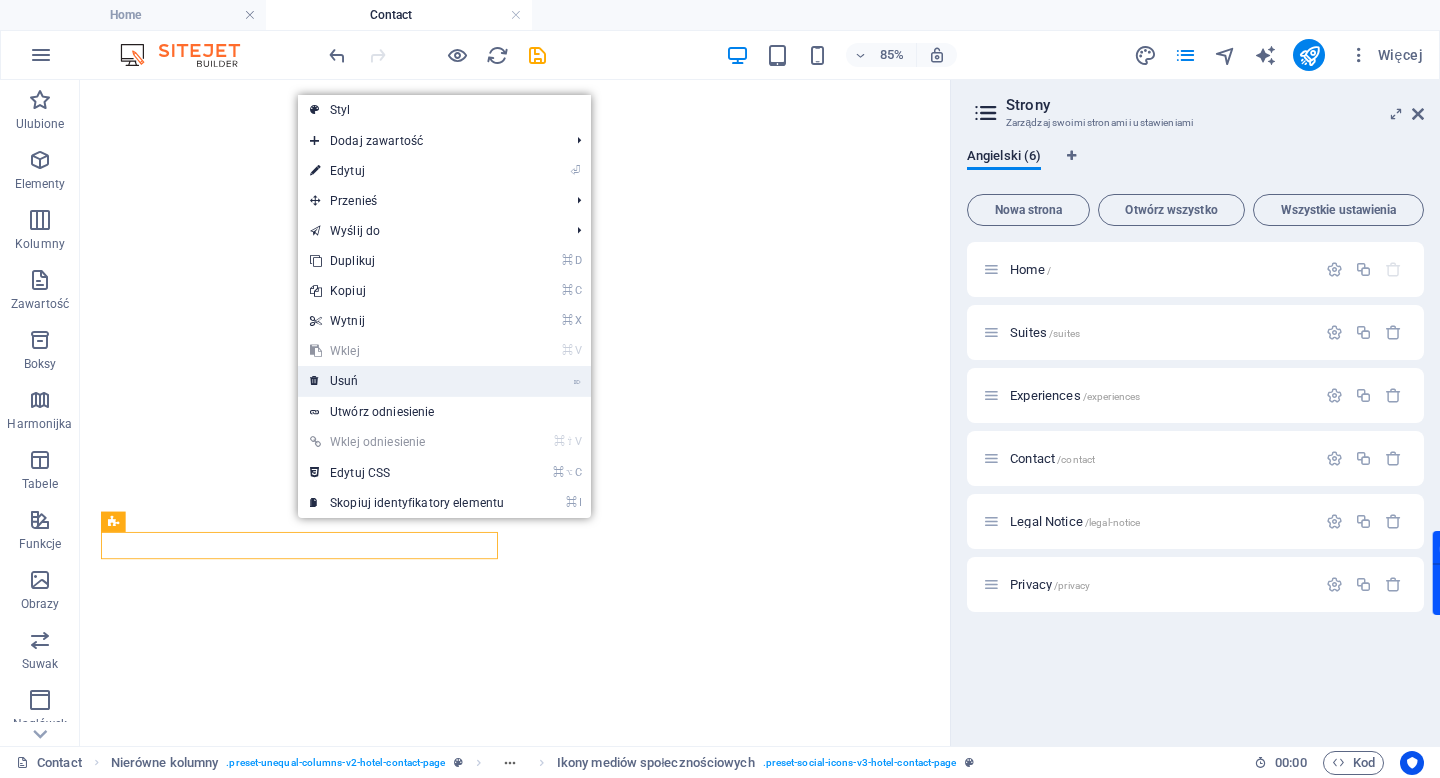 click on "⌦  Usuń" at bounding box center [407, 381] 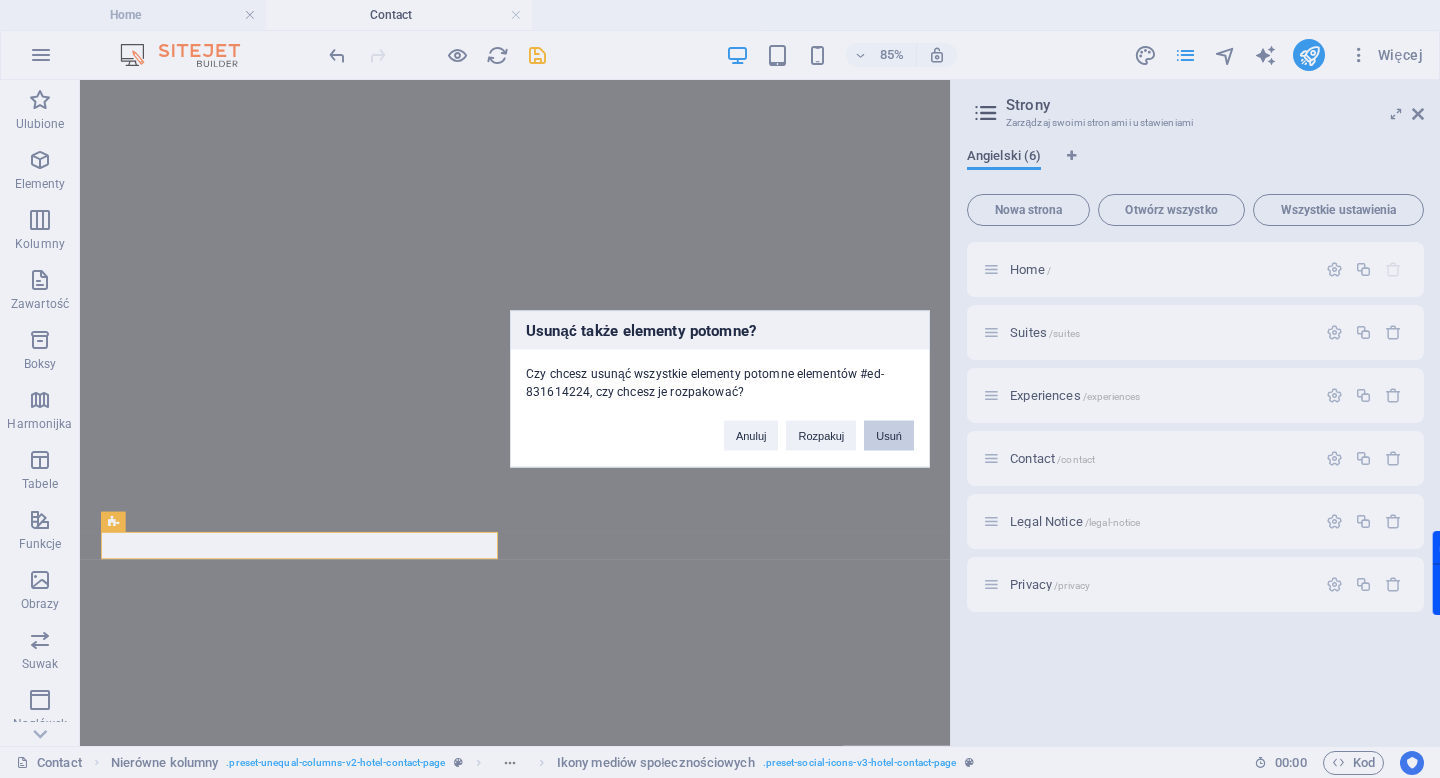 click on "Usuń" at bounding box center (889, 436) 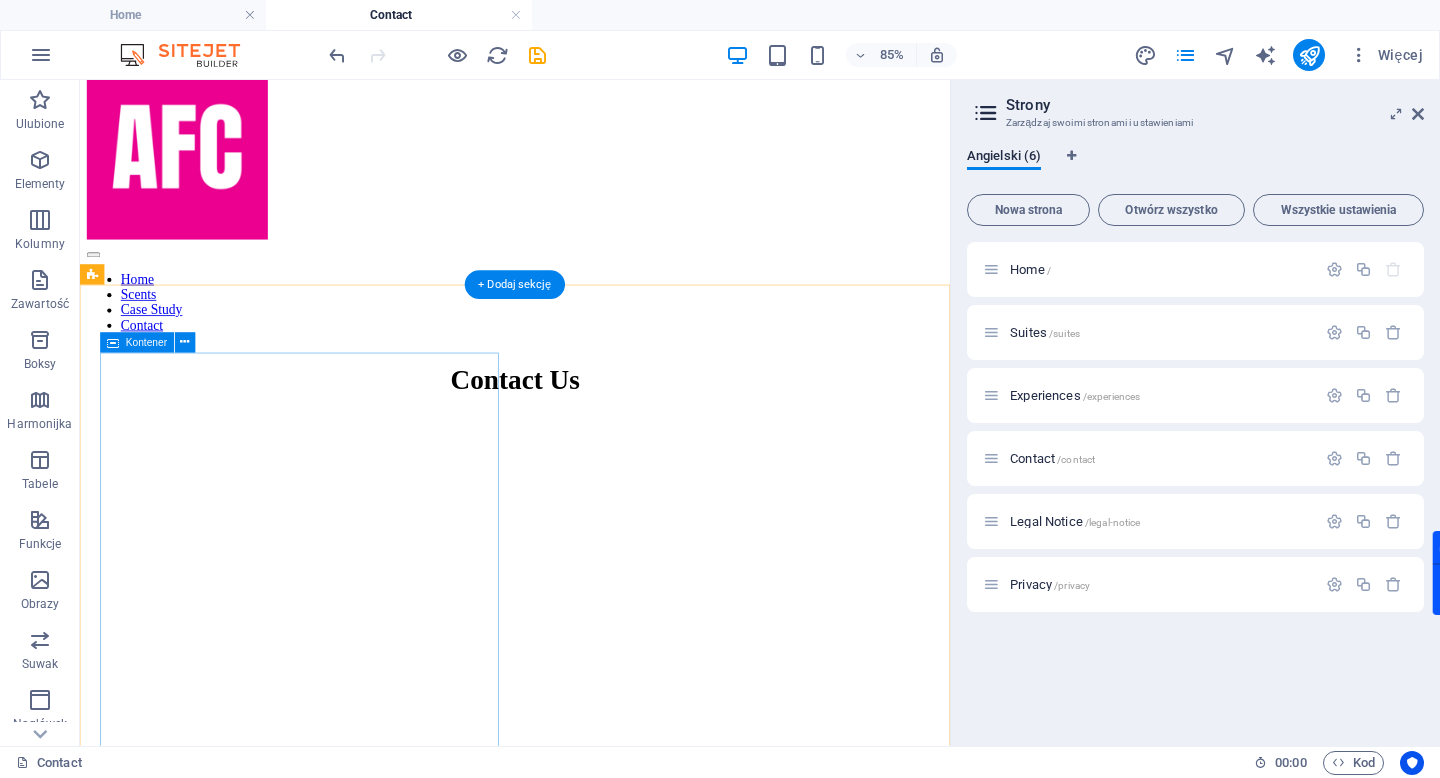scroll, scrollTop: 824, scrollLeft: 0, axis: vertical 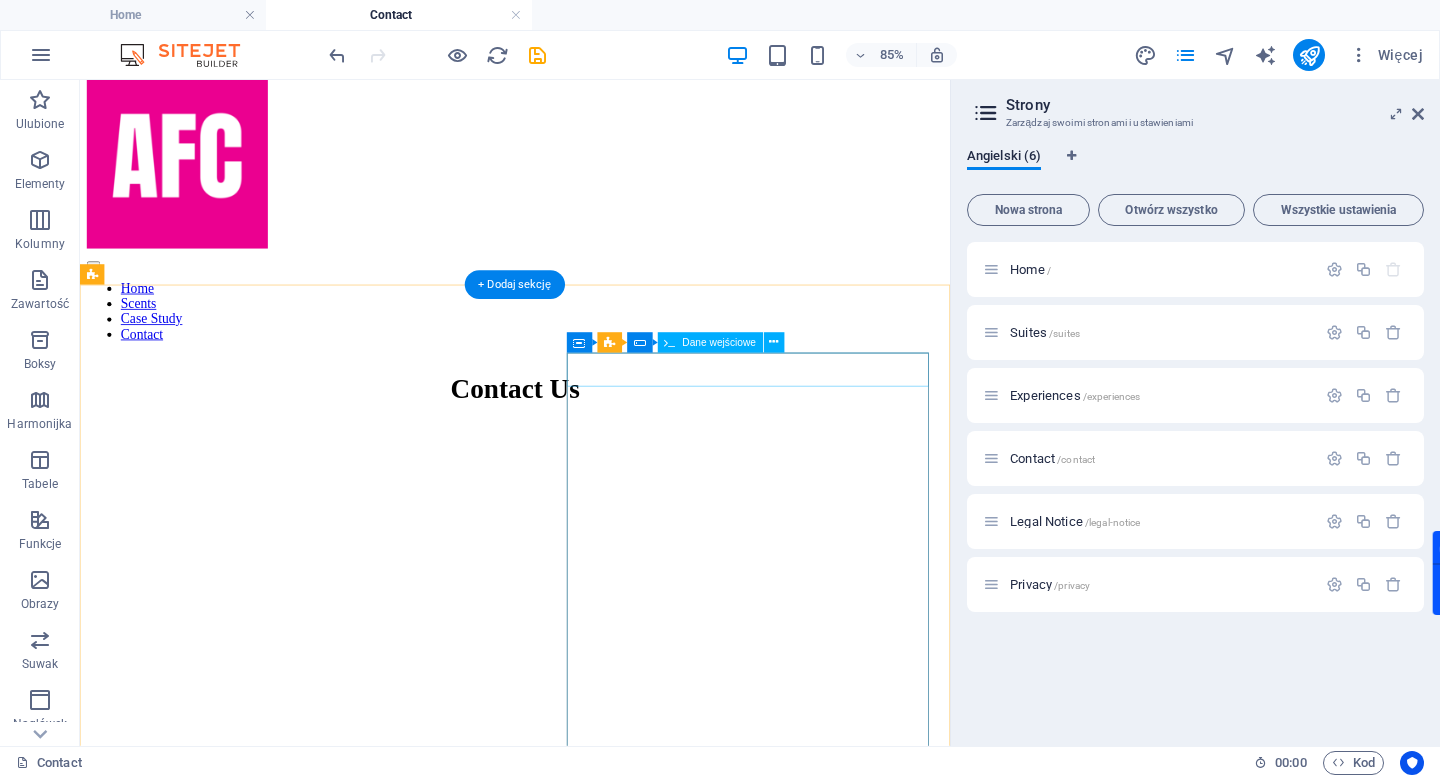 click at bounding box center [592, 3607] 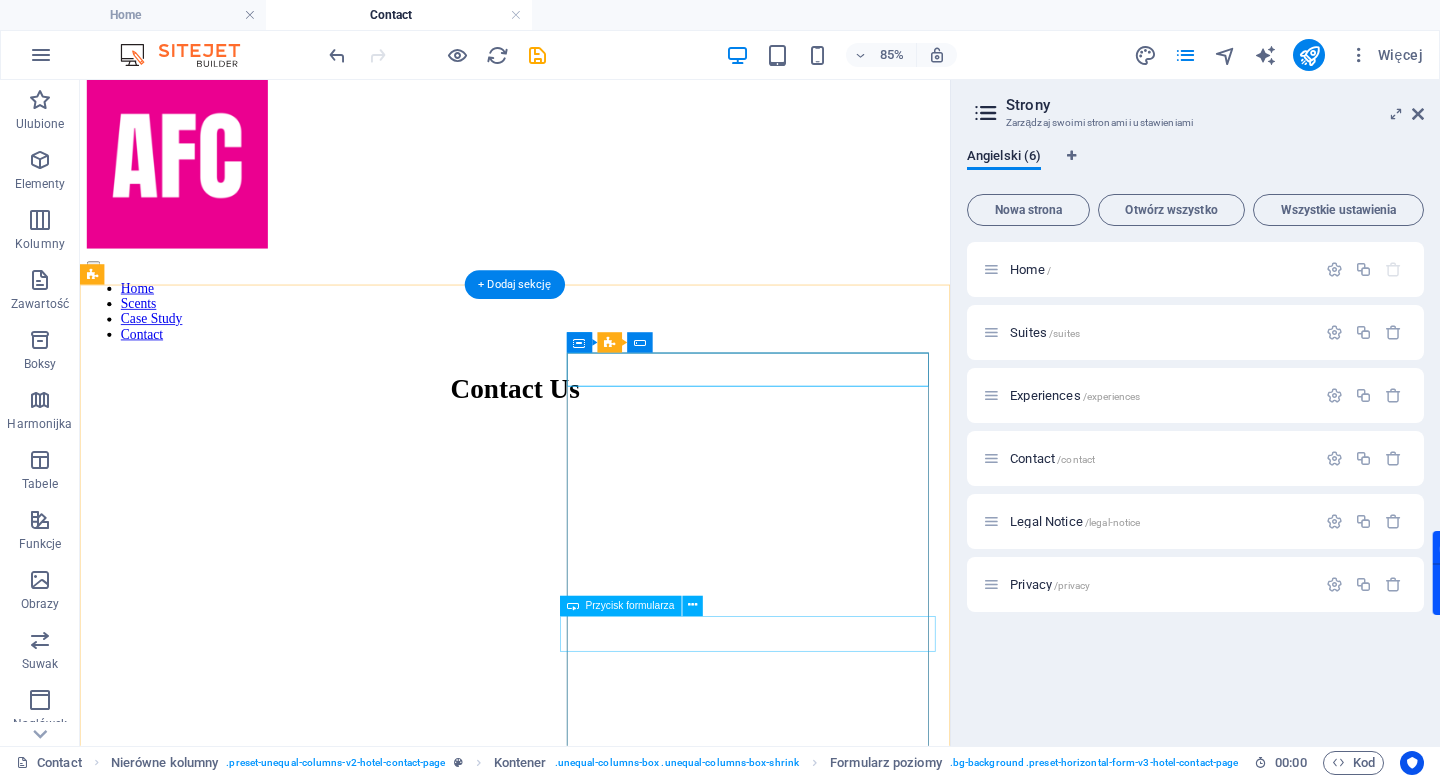 click on "SUBMIT" at bounding box center [592, 3772] 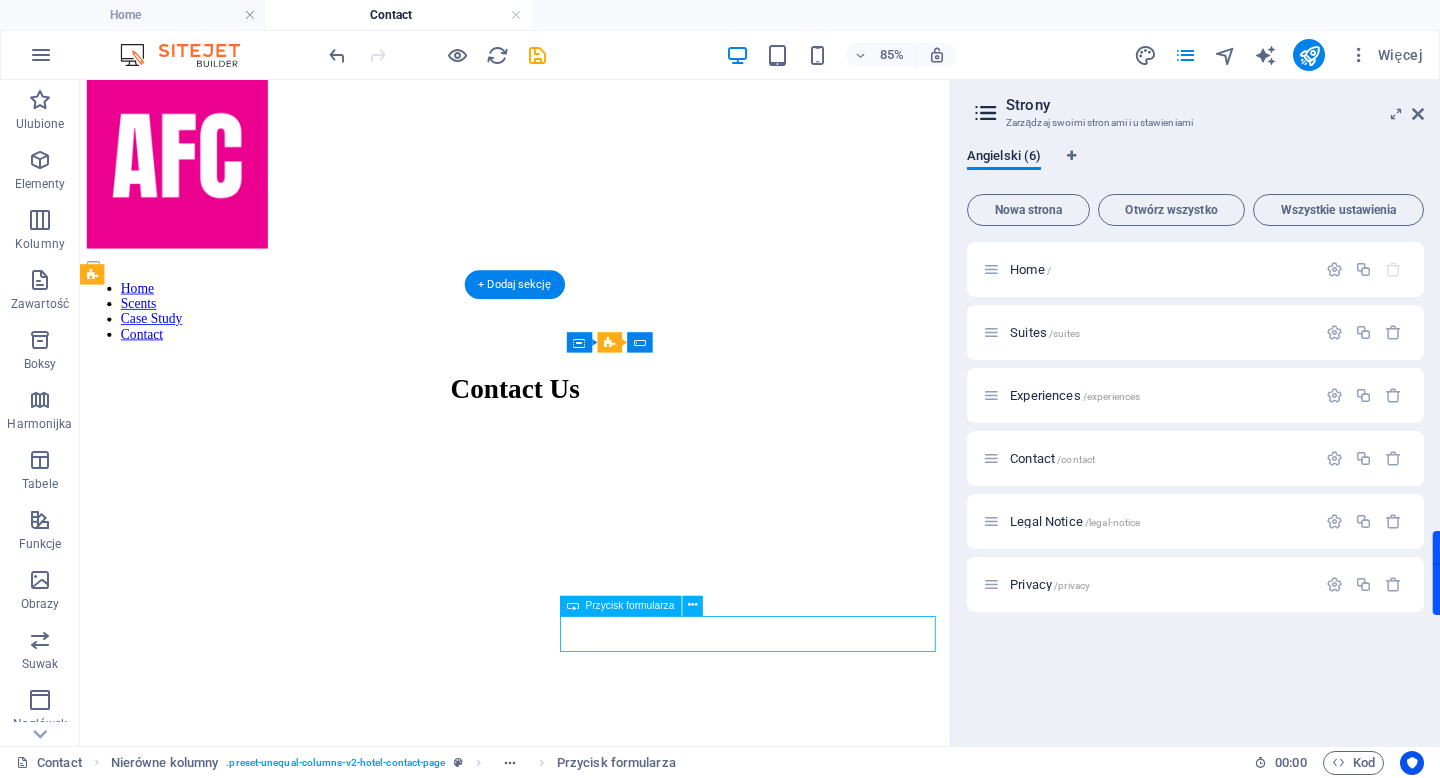 click on "SUBMIT" at bounding box center [592, 3772] 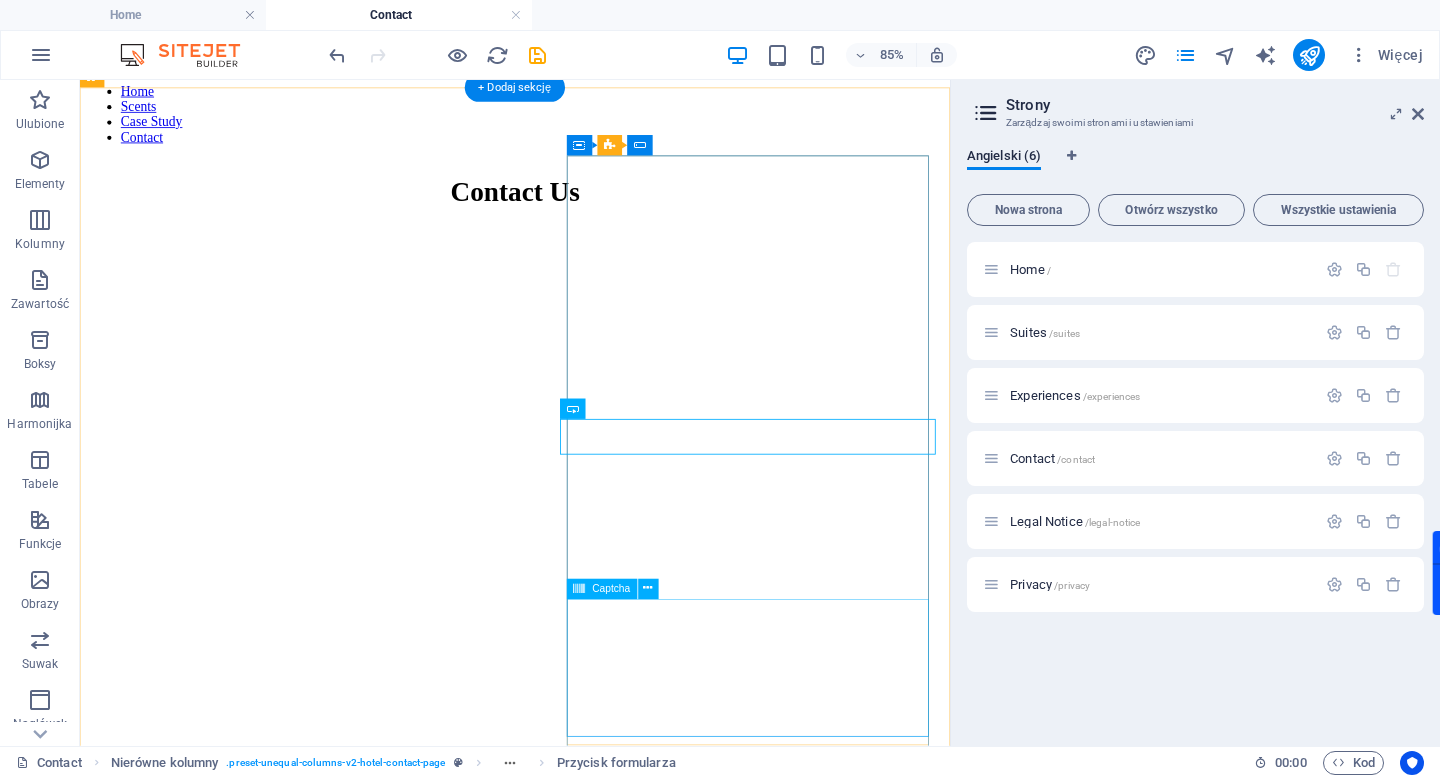 scroll, scrollTop: 1057, scrollLeft: 0, axis: vertical 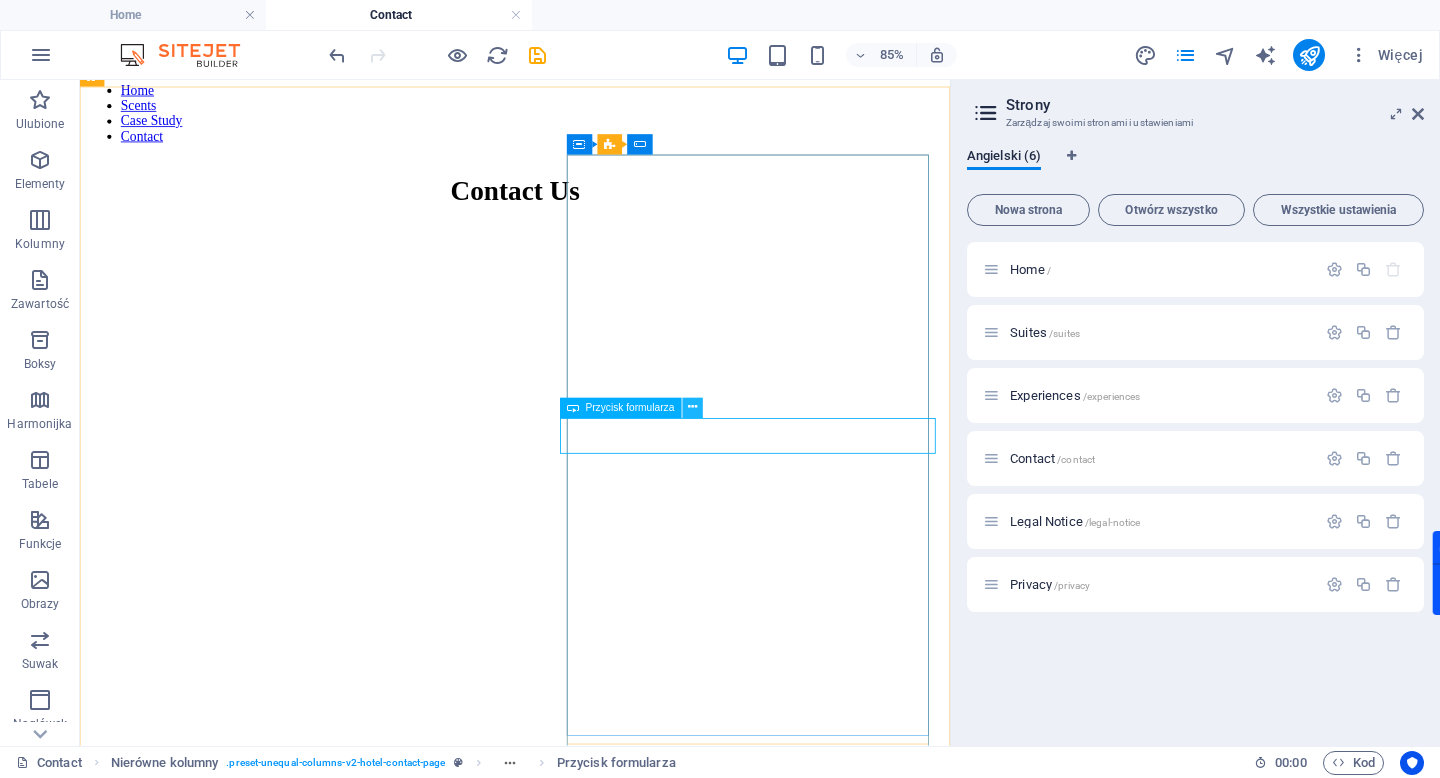 click at bounding box center (692, 408) 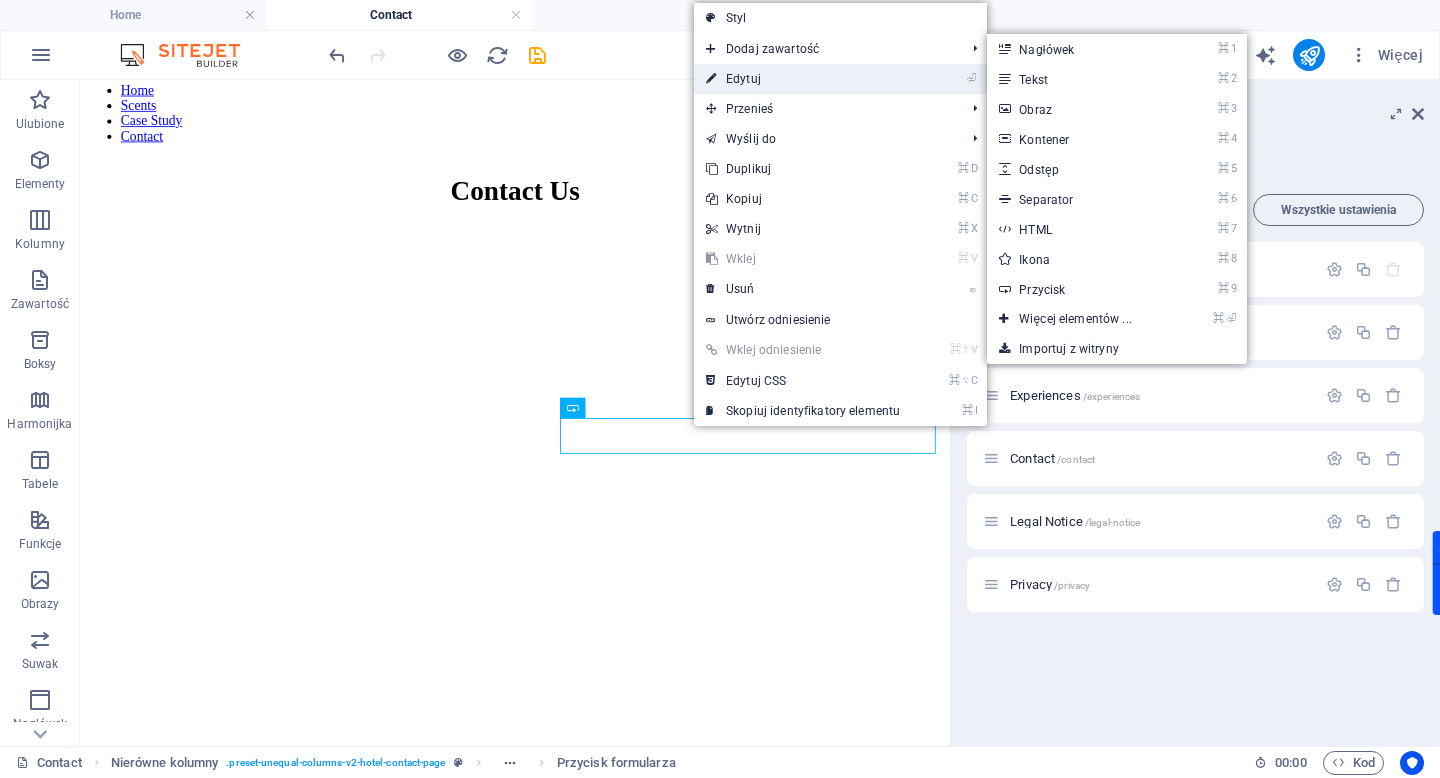click on "⏎  Edytuj" at bounding box center (803, 79) 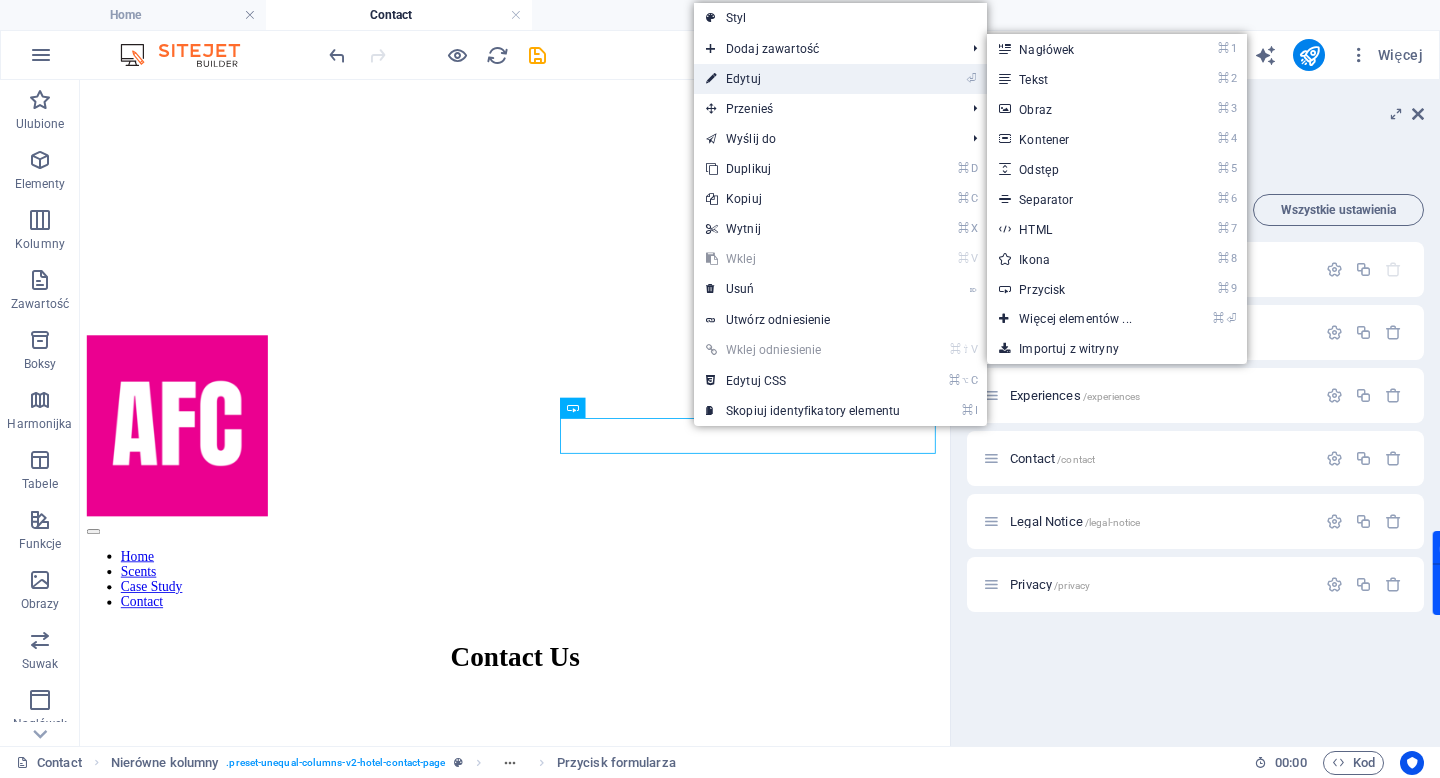 select on "px" 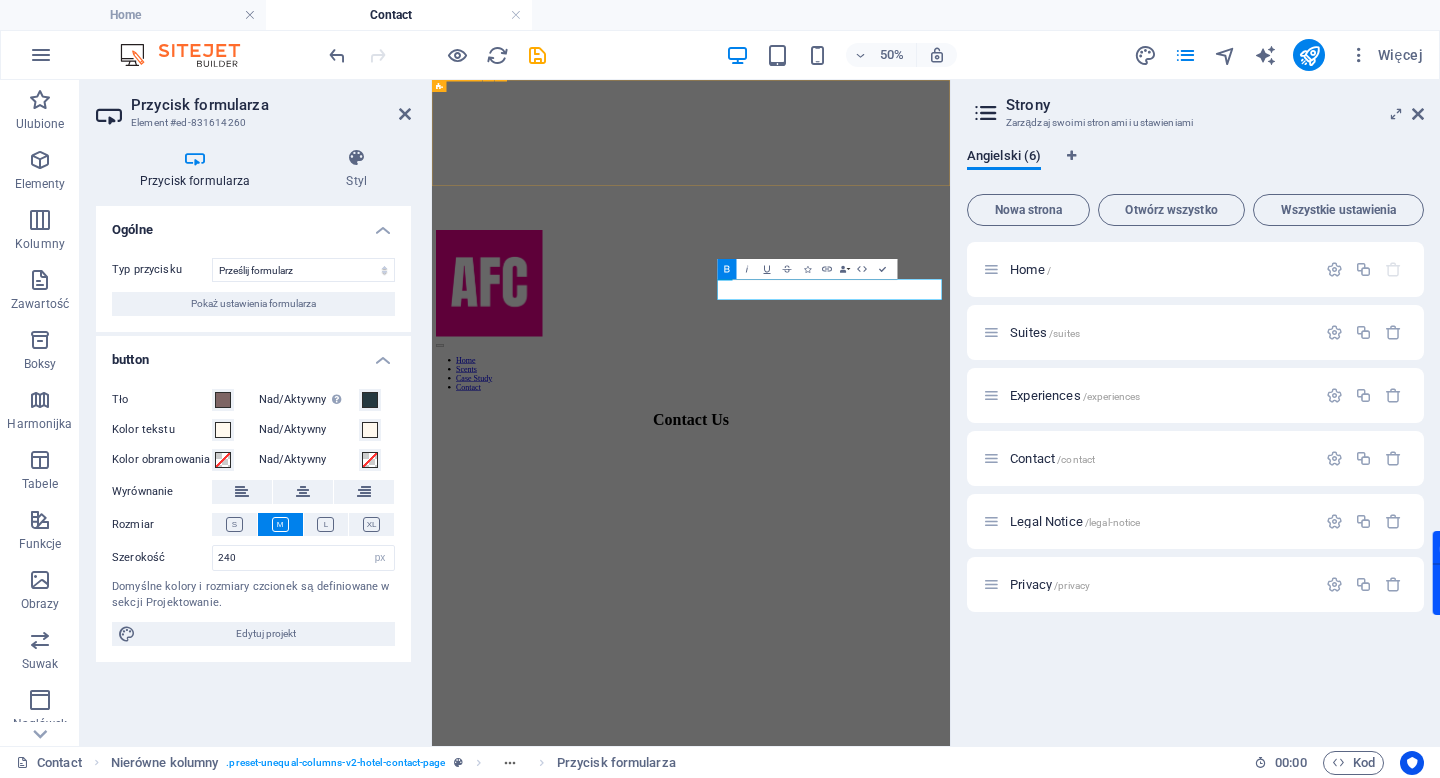 scroll, scrollTop: 1608, scrollLeft: 0, axis: vertical 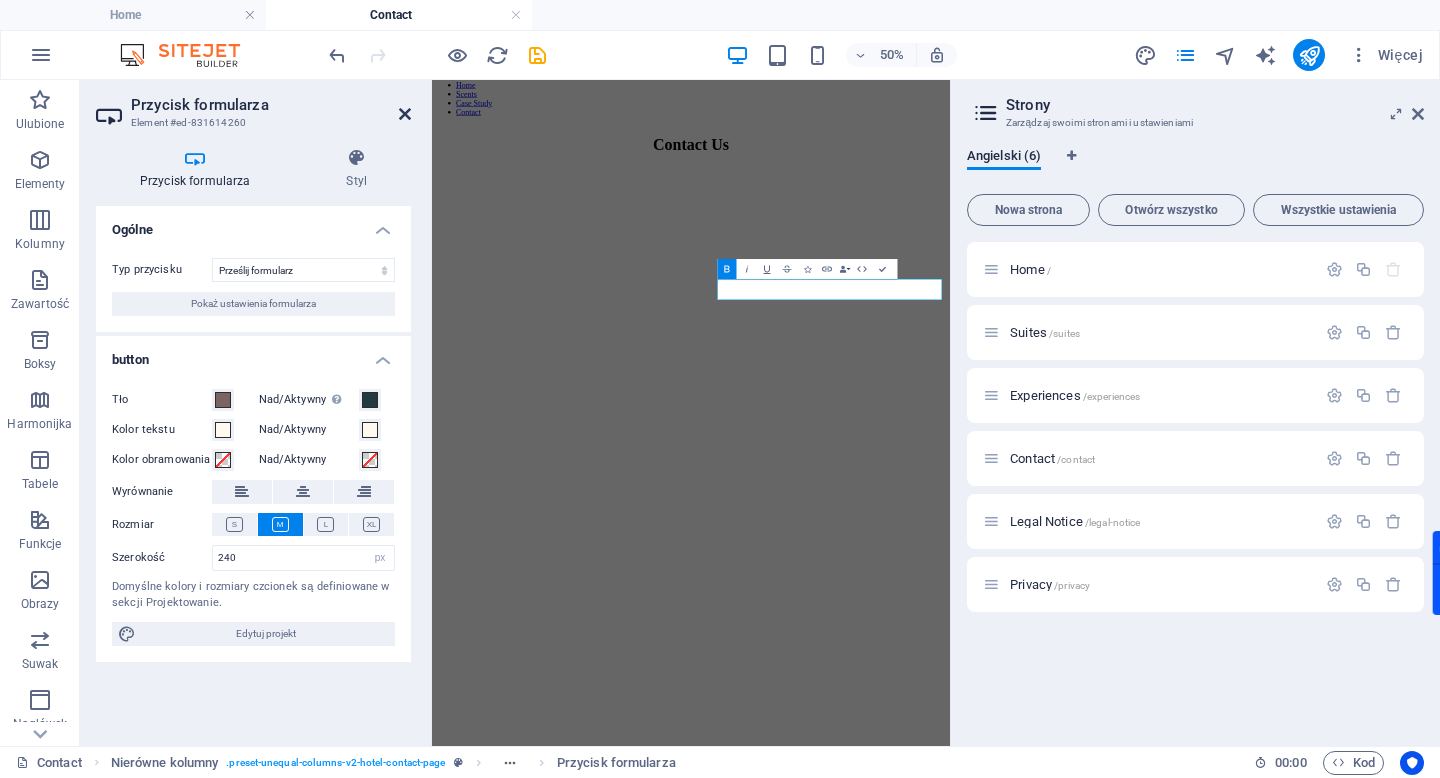 click at bounding box center (405, 114) 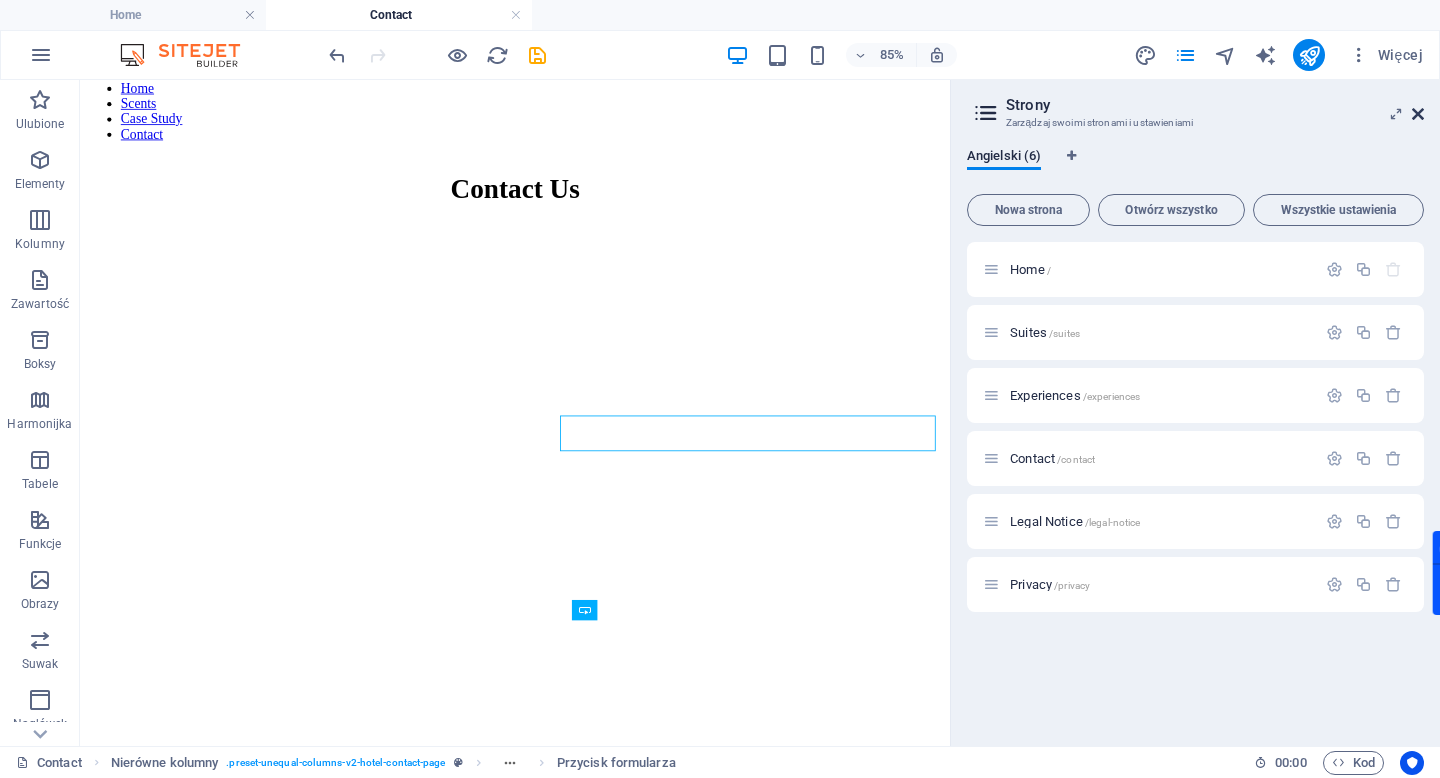 click at bounding box center [1418, 114] 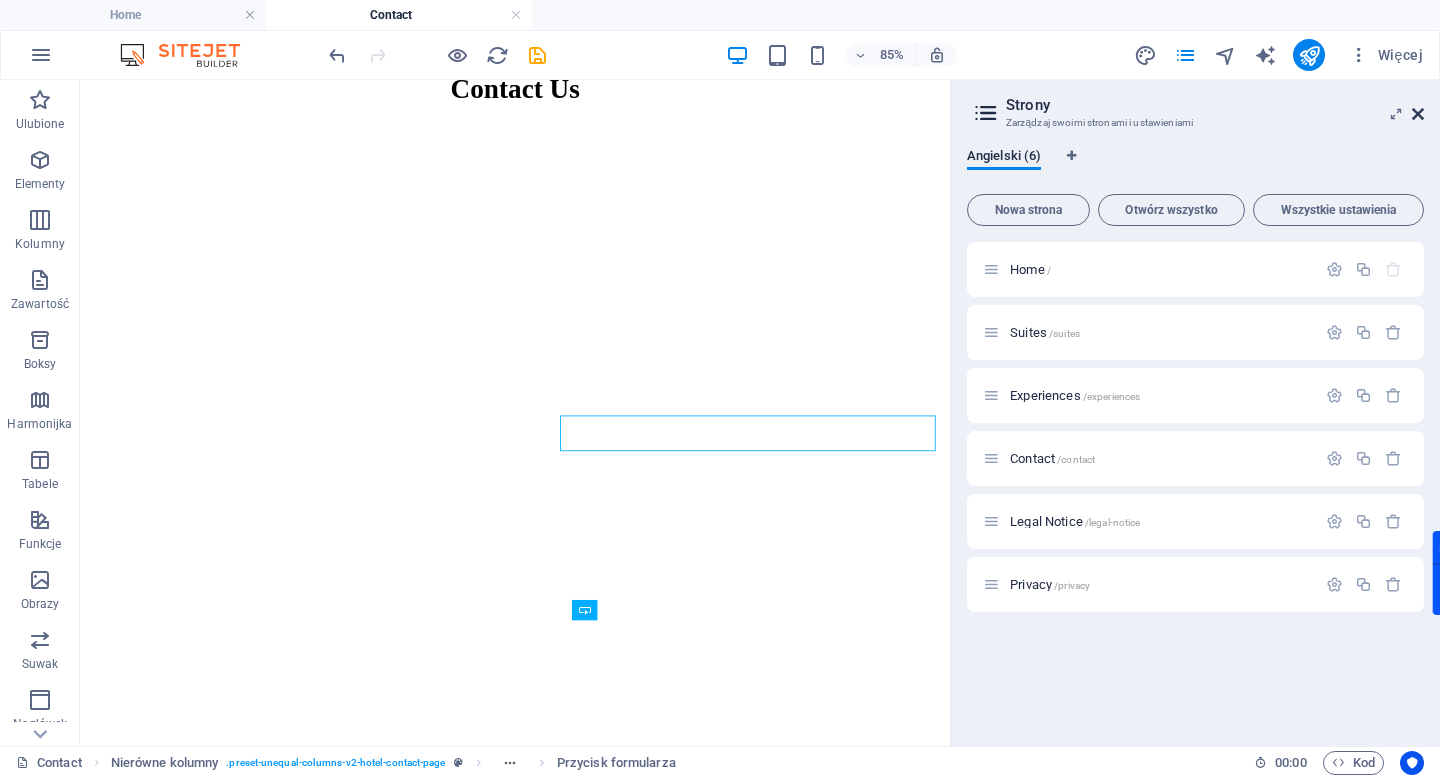 scroll, scrollTop: 942, scrollLeft: 0, axis: vertical 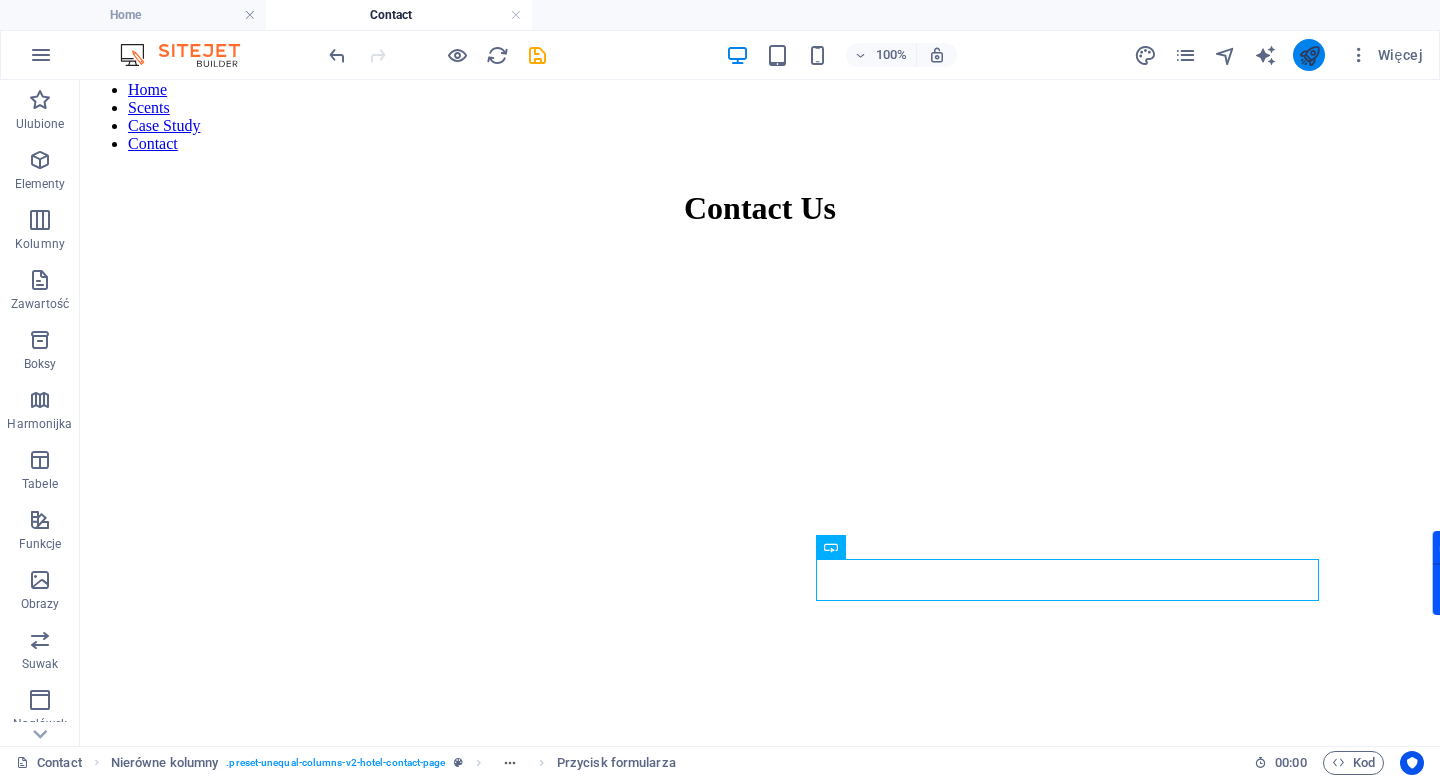 click at bounding box center (1309, 55) 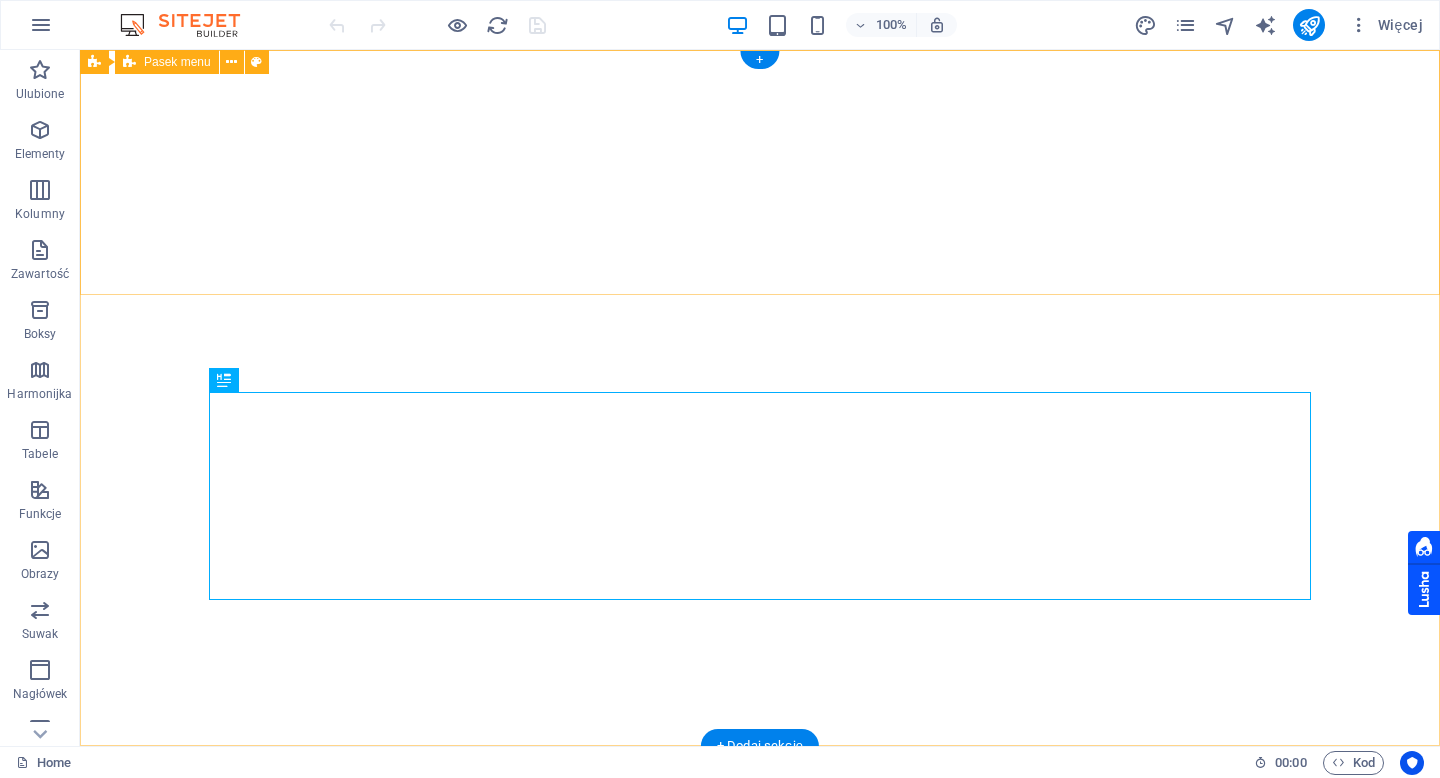 scroll, scrollTop: 0, scrollLeft: 0, axis: both 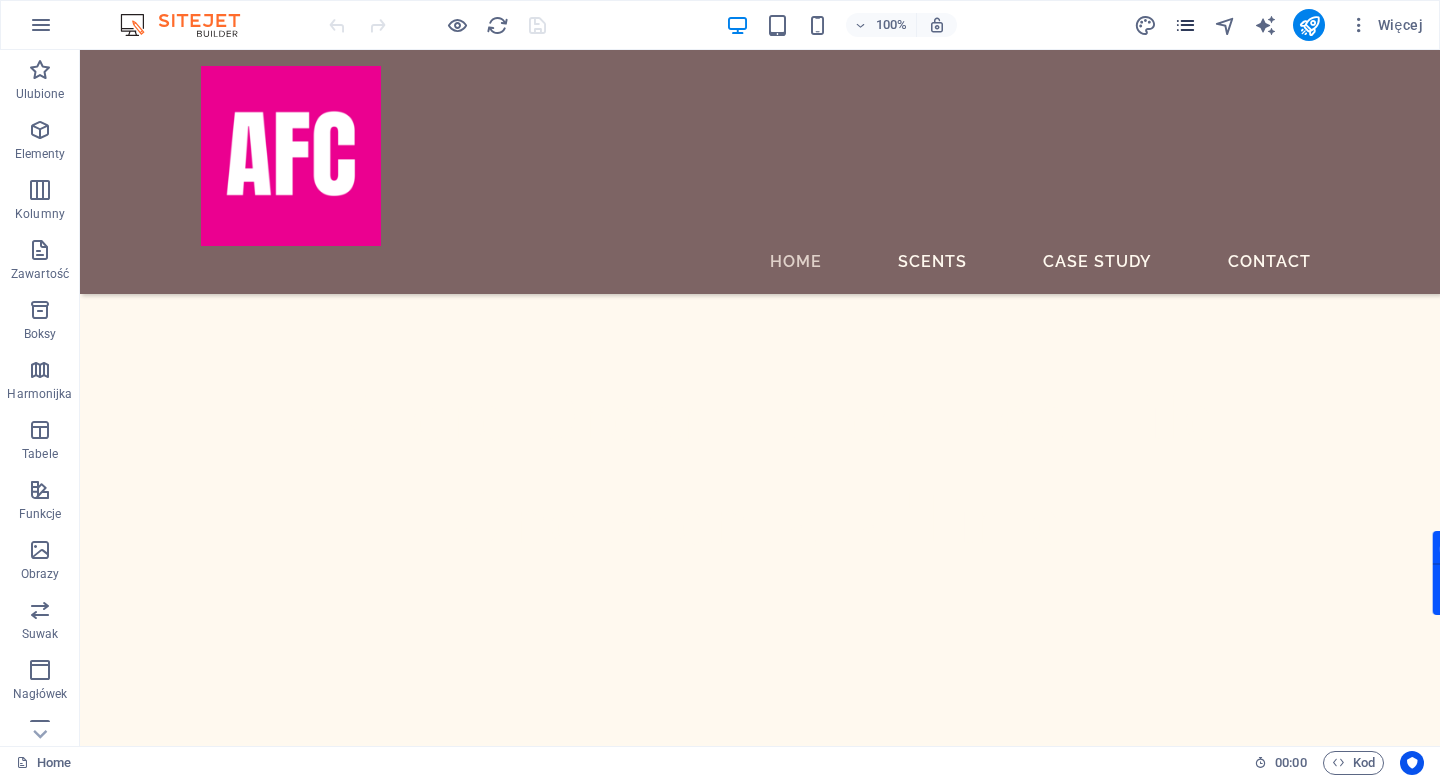 click at bounding box center [1185, 25] 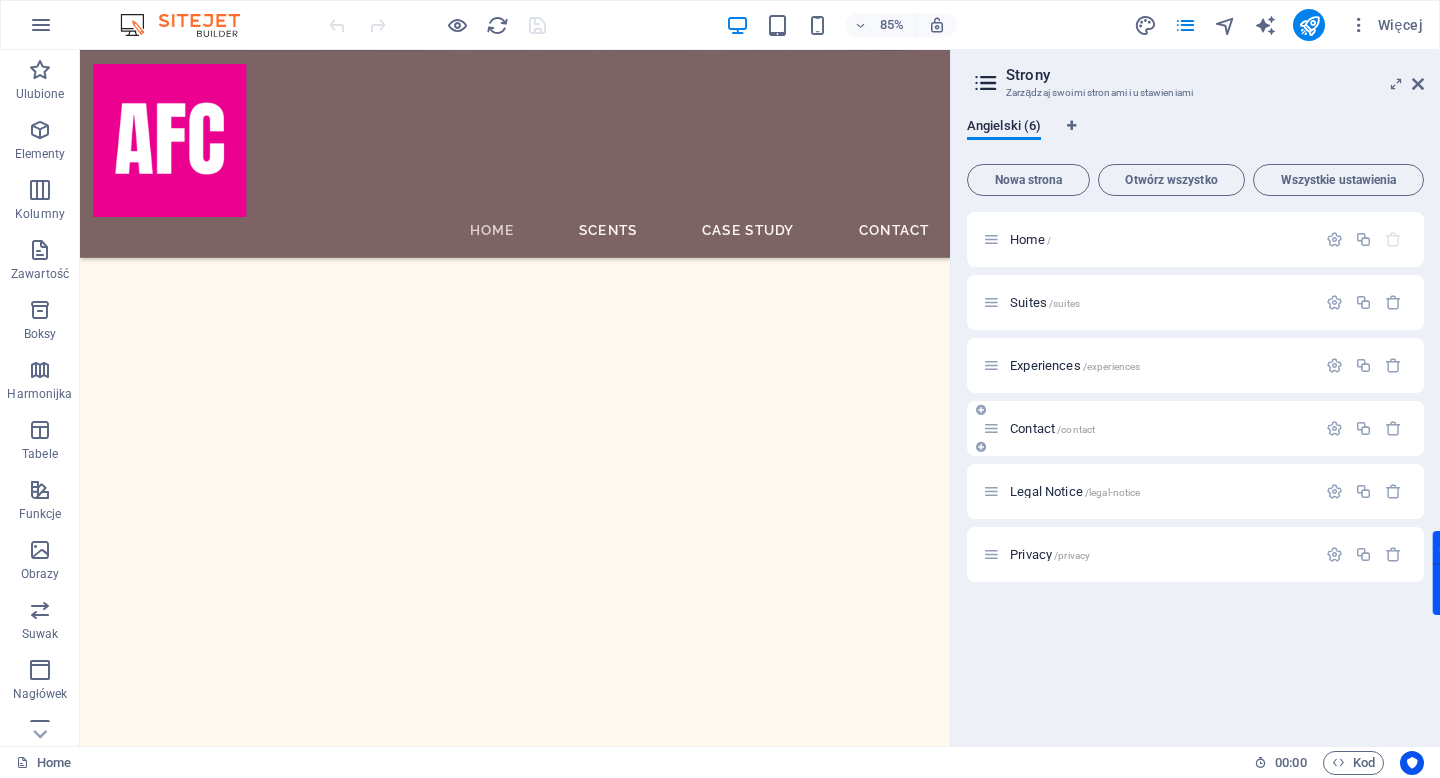 click at bounding box center (991, 428) 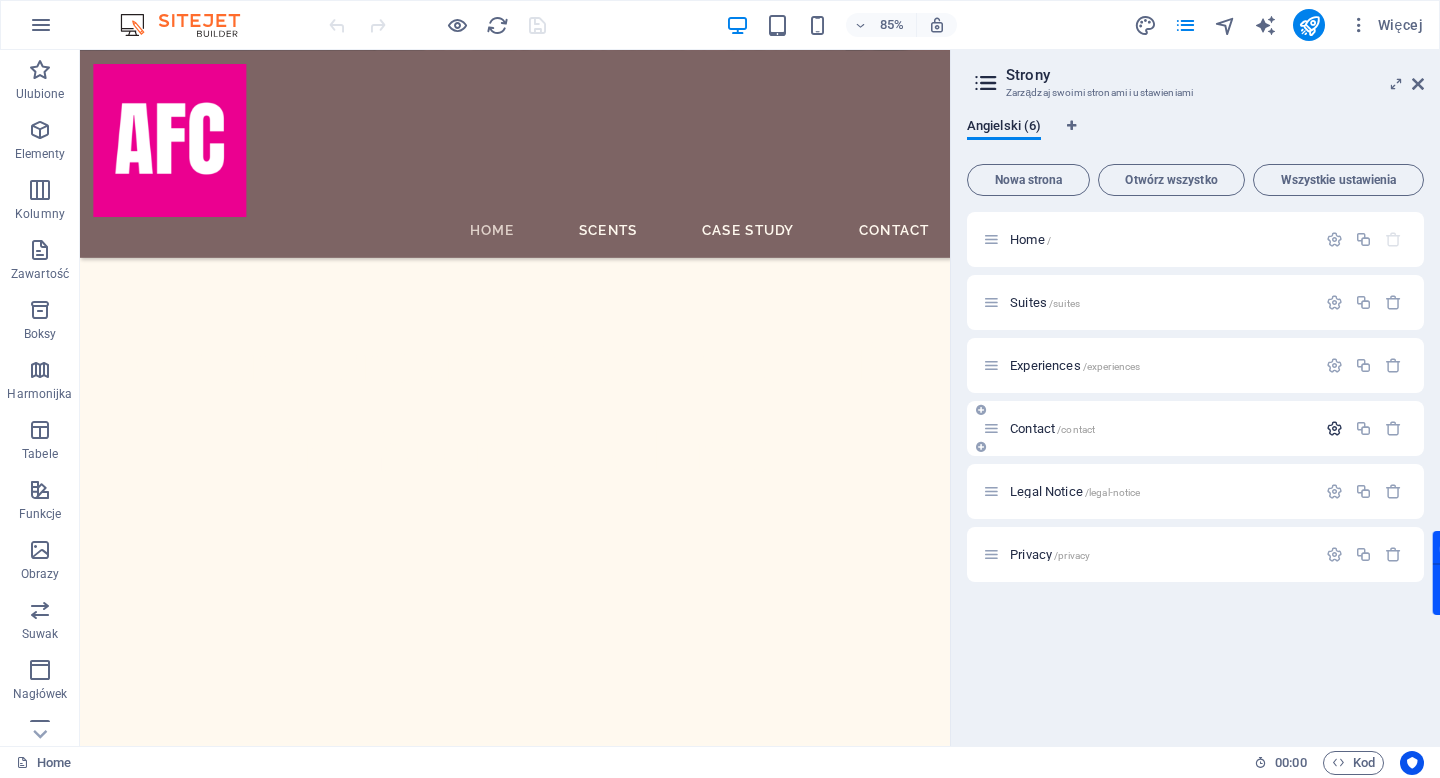 click at bounding box center [1334, 428] 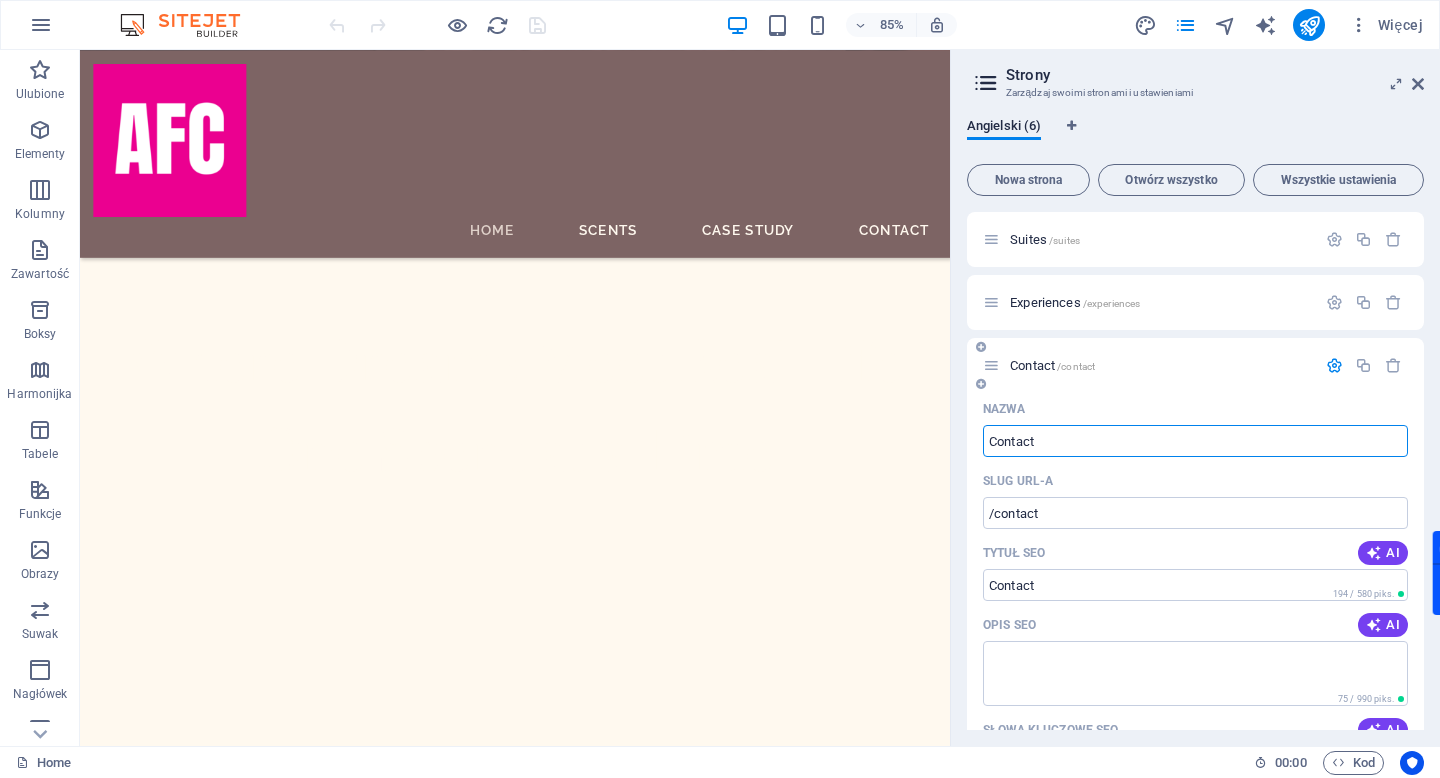 scroll, scrollTop: 0, scrollLeft: 0, axis: both 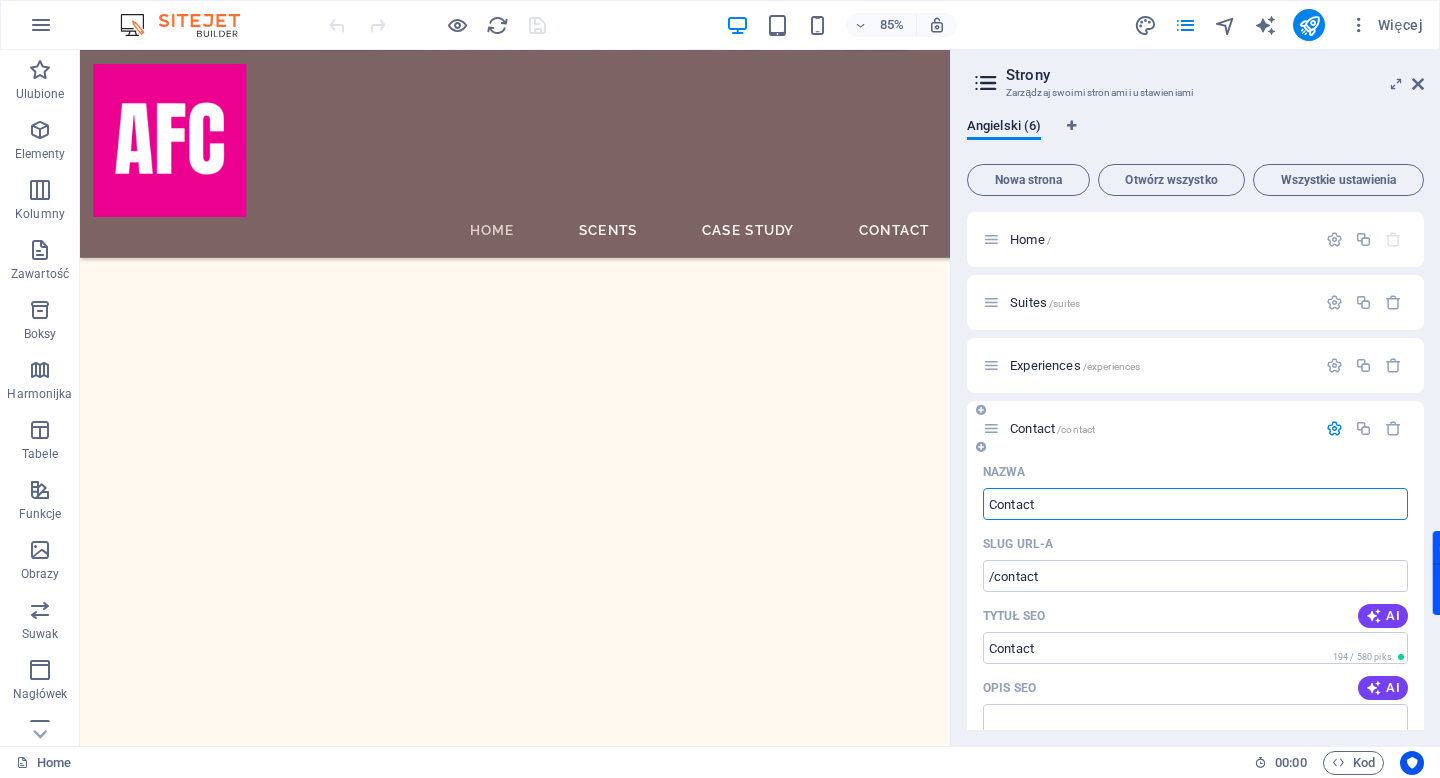 click on "Contact /contact" at bounding box center (1052, 428) 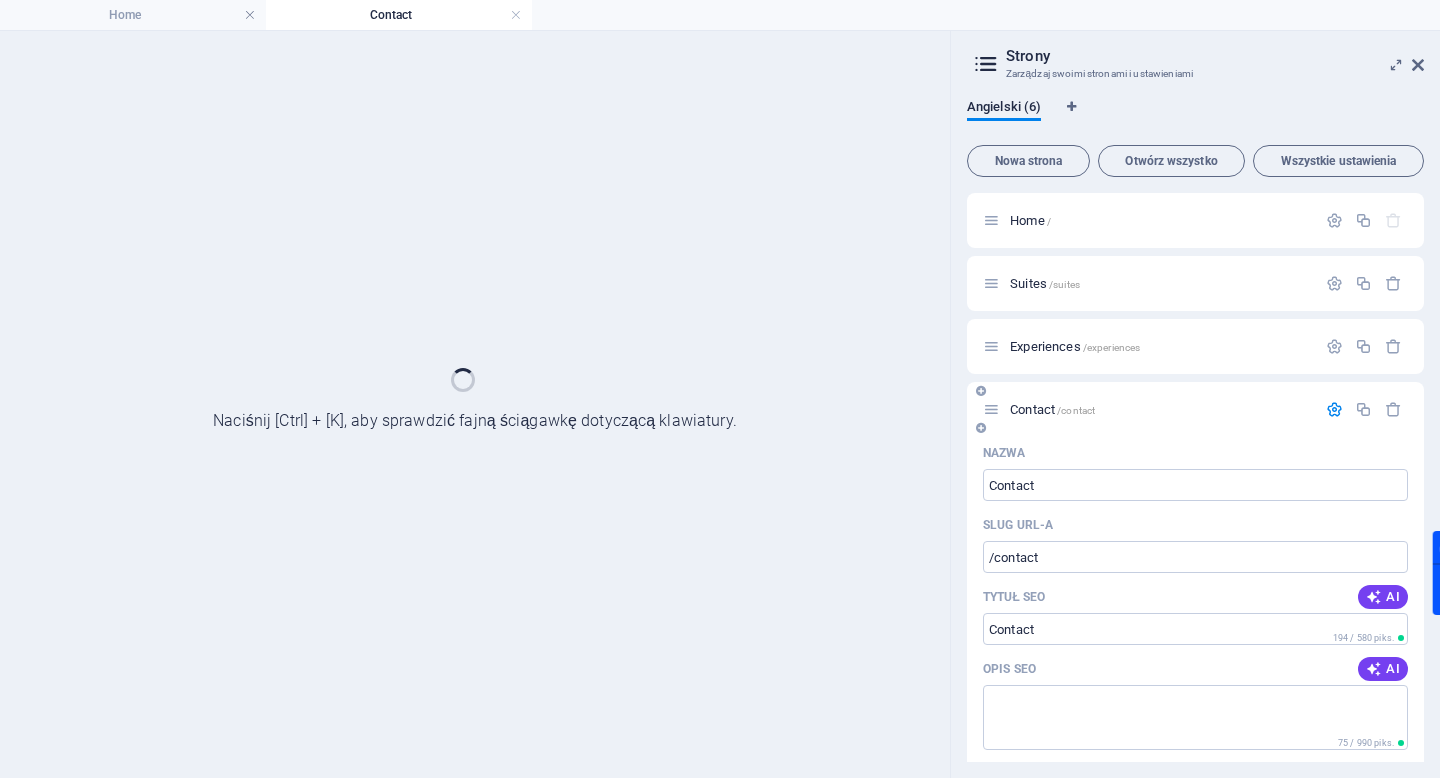 scroll, scrollTop: 0, scrollLeft: 0, axis: both 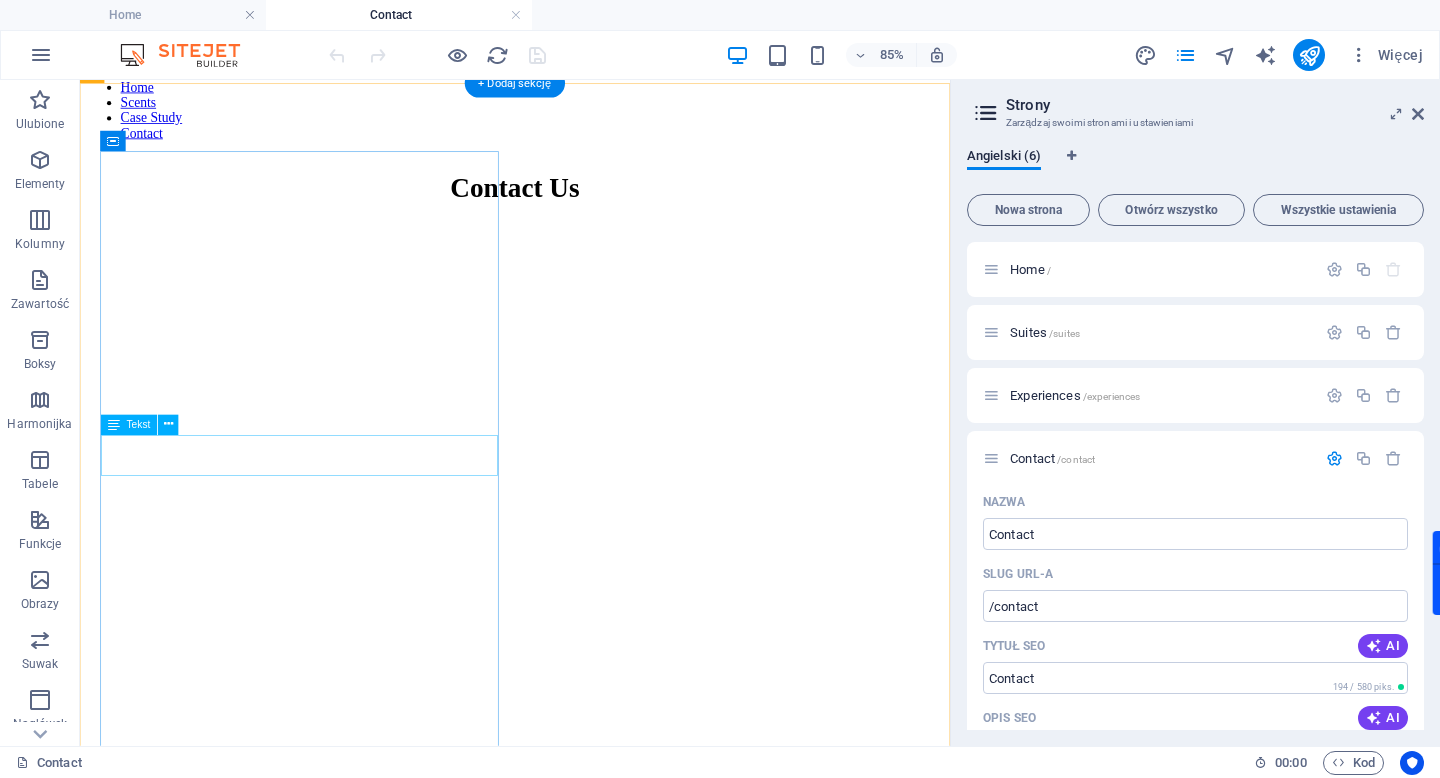 click on "Sed ut perspiciatis unde omnis iste natus error sit voluptatem accusantium doloremque laudantium, totam rem aperiam," at bounding box center [592, 3025] 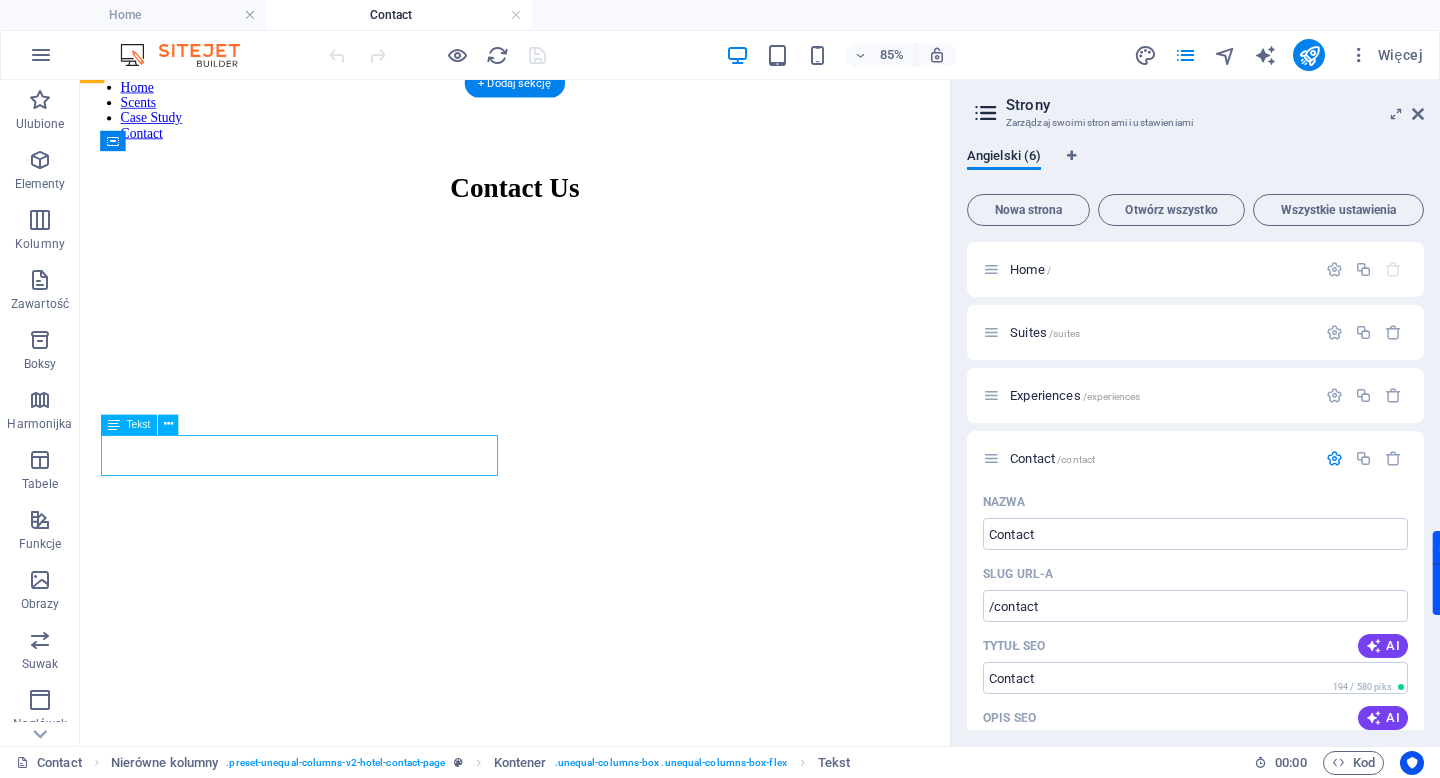 click on "Sed ut perspiciatis unde omnis iste natus error sit voluptatem accusantium doloremque laudantium, totam rem aperiam," at bounding box center [592, 3025] 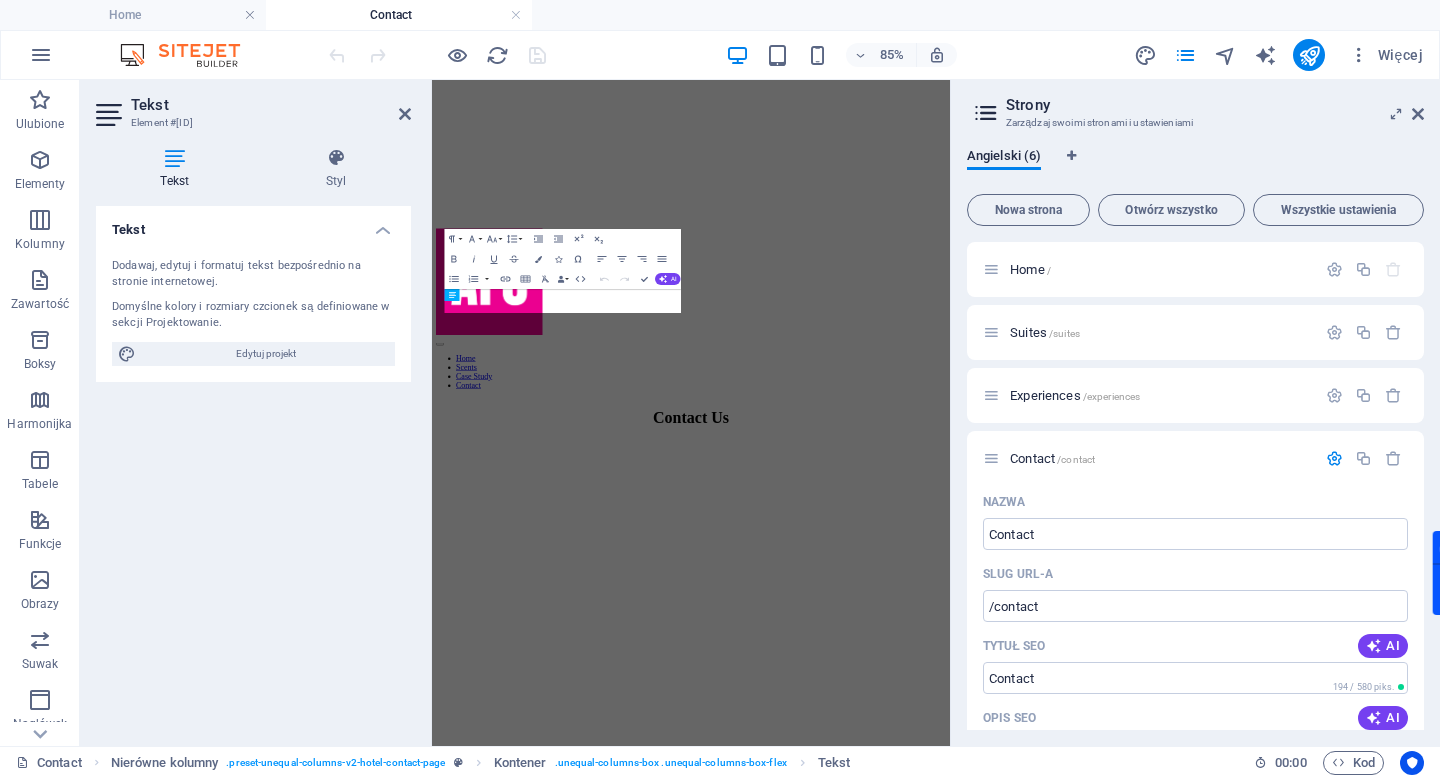 click on "Tekst Element #ed-831614197 Tekst Styl Tekst Dodawaj, edytuj i formatuj tekst bezpośrednio na stronie internetowej. Domyślne kolory i rozmiary czcionek są definiowane w sekcji Projektowanie. Edytuj projekt Wyrównanie Wyrównane do lewej Wyśrodkowany Wyrównane do prawej Nierówne kolumny Element
H1   Baner   Kontener   Suwak   Suwak   Nierówne kolumny   Kontener   Formularz poziomy   Dane wejściowe   Kontener   Kontener   Formularz poziomy   Kontener   Formularz poziomy   Formularz   E-mail   Numer telefonu   Obszar tekstowy   Przycisk formularza   Pole wyboru   Kontener   Odstęp   Kontener   Kontener   Tekst Paragraph Format Normal Heading 1 Heading 2 Heading 3 Heading 4 Heading 5 Heading 6 Code Font Family Arial Georgia Impact Tahoma Times New Roman Verdana Raleway Suranna Font Size 8 9 10 11 12 14 18 24 30 36 48 60 72 96 Line Height Default Single 1.15 1.5 Double Increase Indent Decrease Indent Superscript Subscript Bold Italic Underline Strikethrough Colors Icons Align Left" at bounding box center (515, 413) 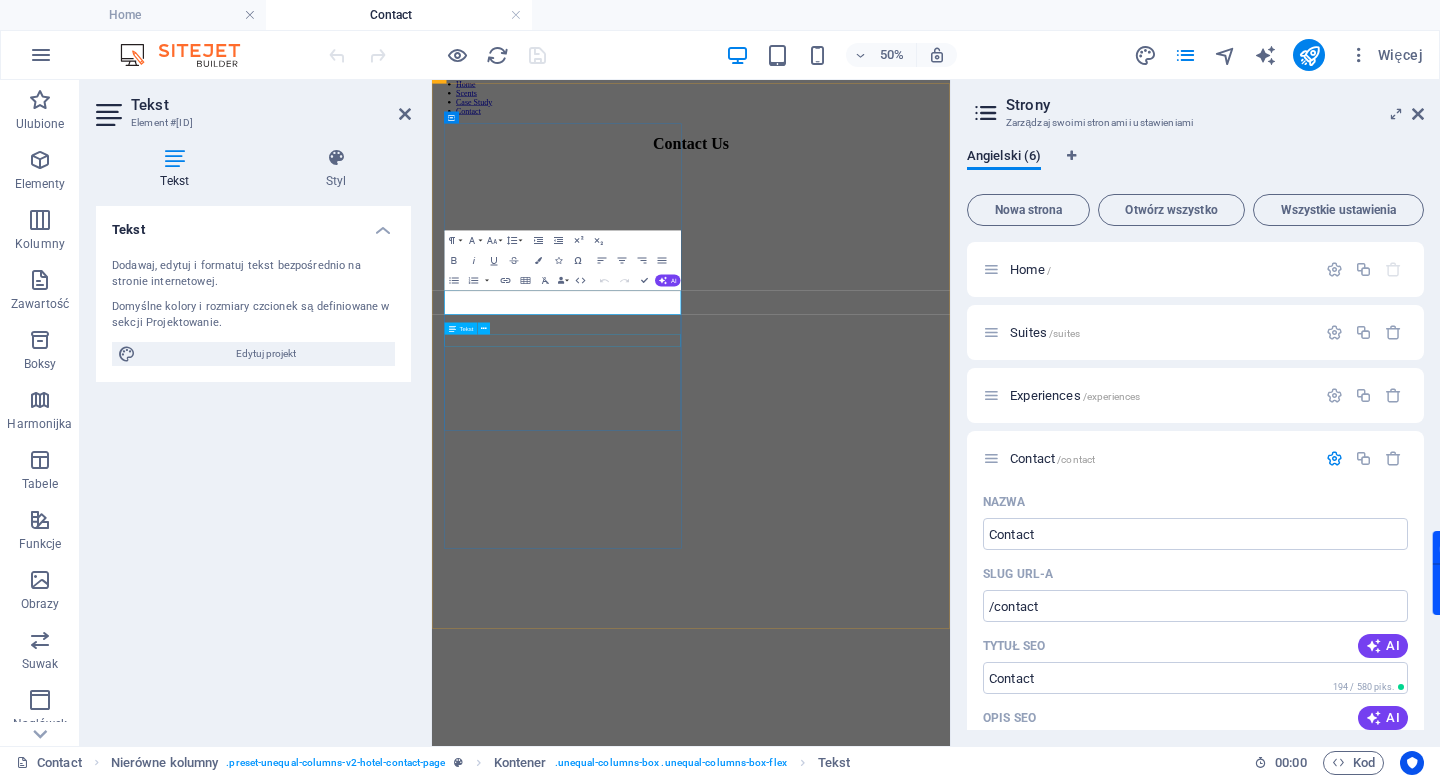 scroll, scrollTop: 1061, scrollLeft: 0, axis: vertical 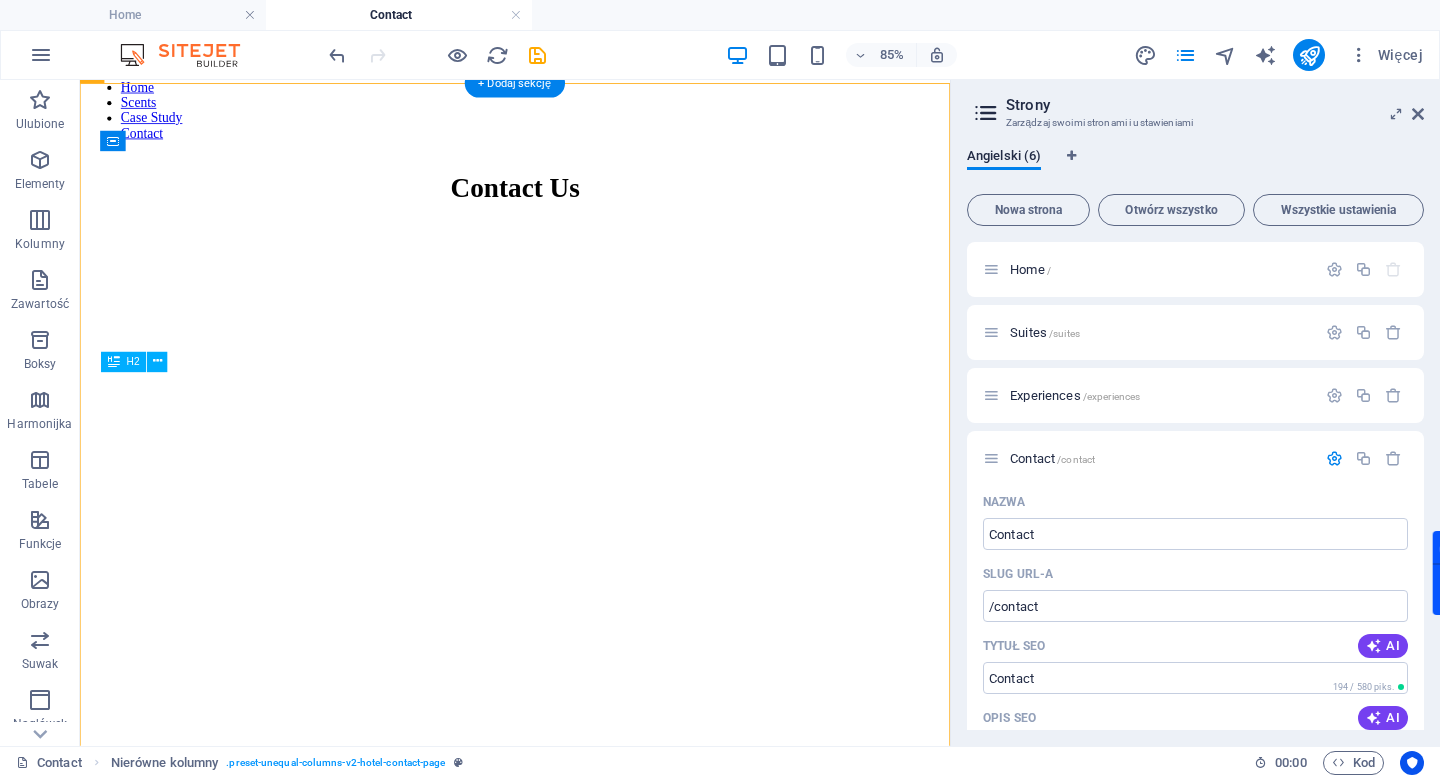 drag, startPoint x: 431, startPoint y: 482, endPoint x: 164, endPoint y: 467, distance: 267.42102 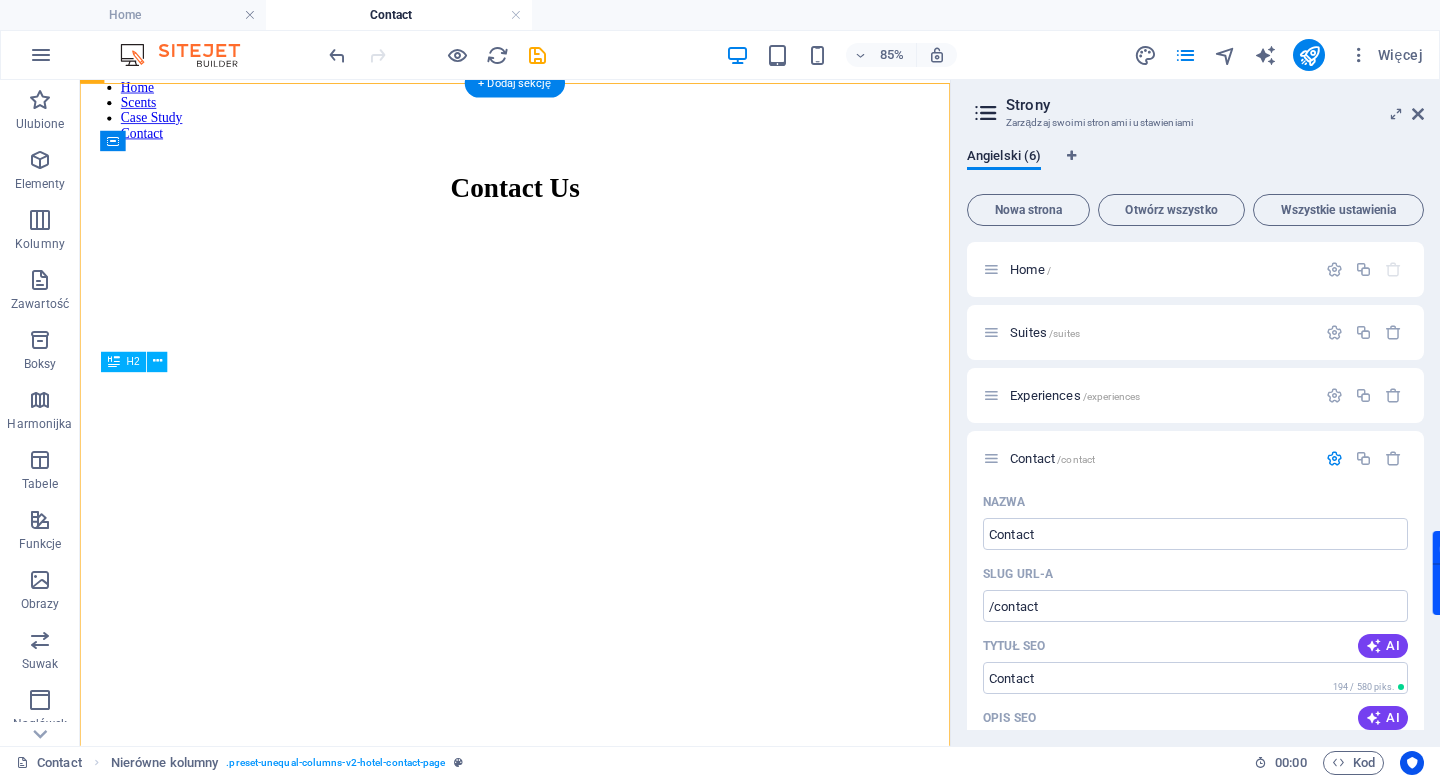 click on "Get in touch" at bounding box center [592, 2956] 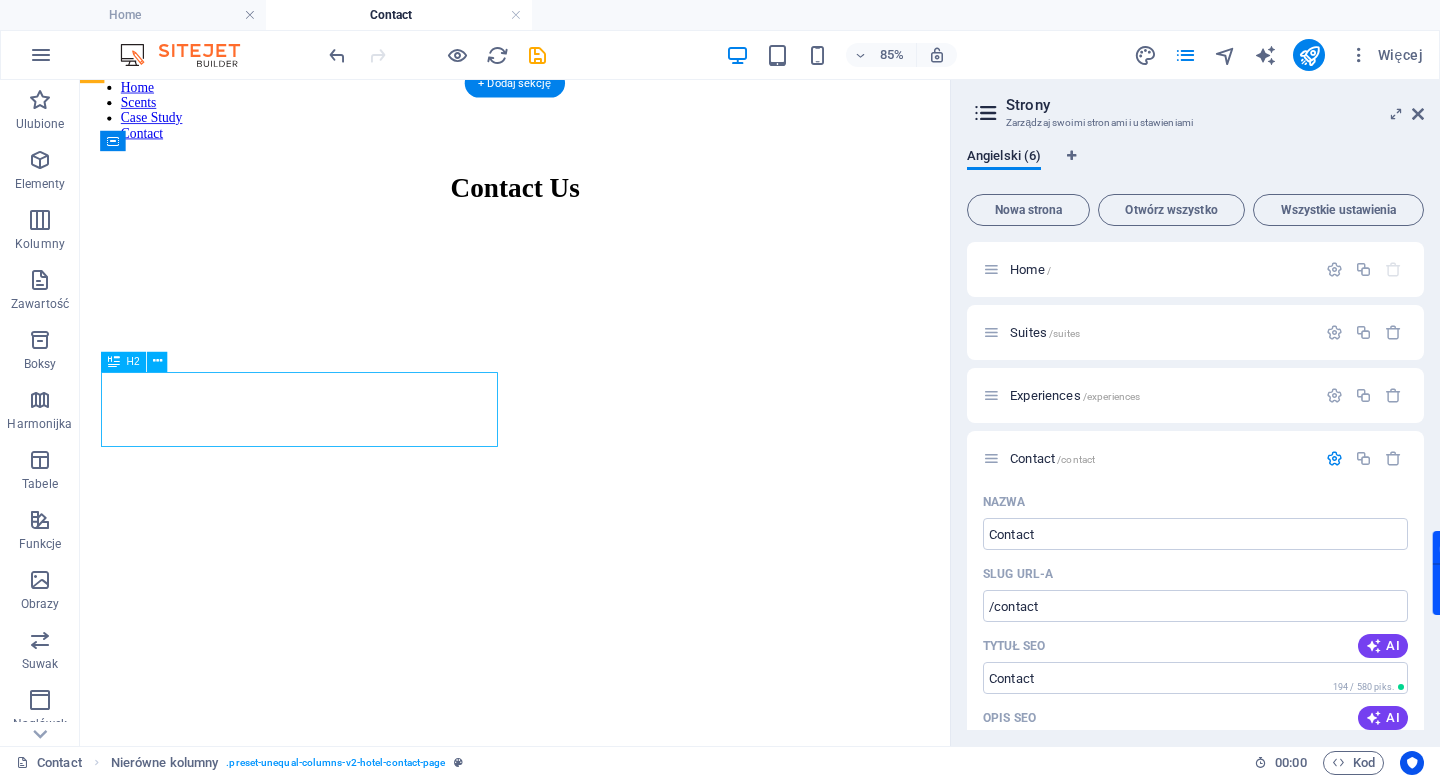 click on "Get in touch" at bounding box center [592, 2956] 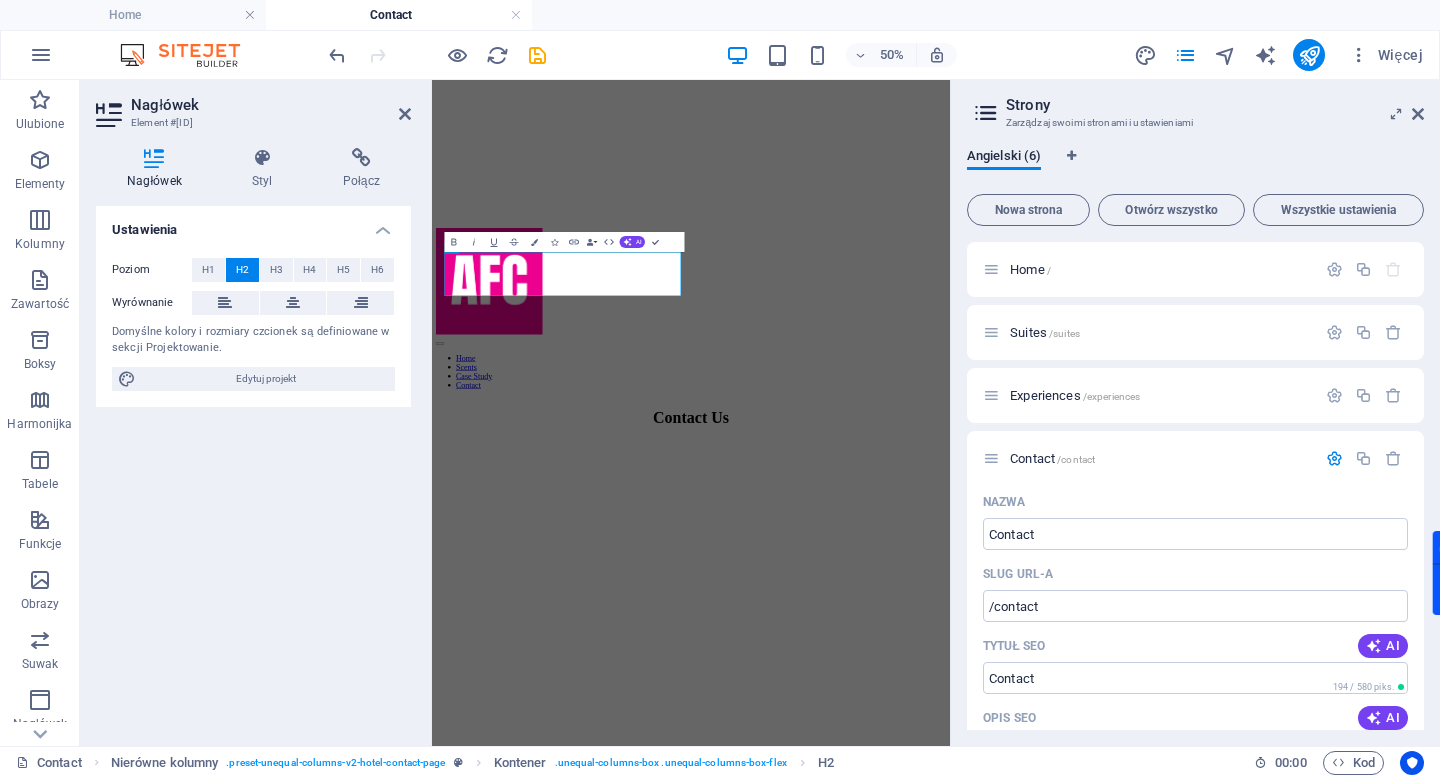 scroll, scrollTop: 1612, scrollLeft: 0, axis: vertical 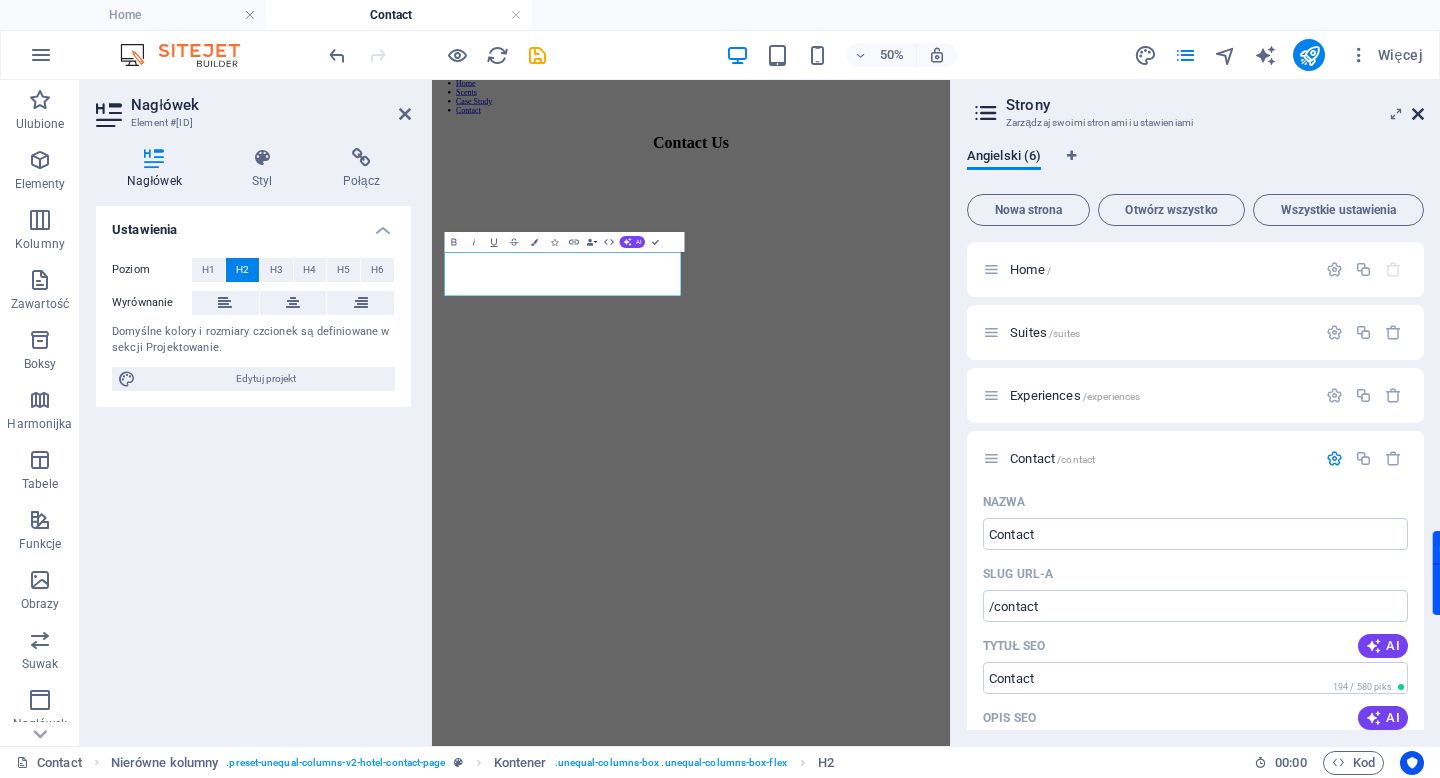 click at bounding box center (1418, 114) 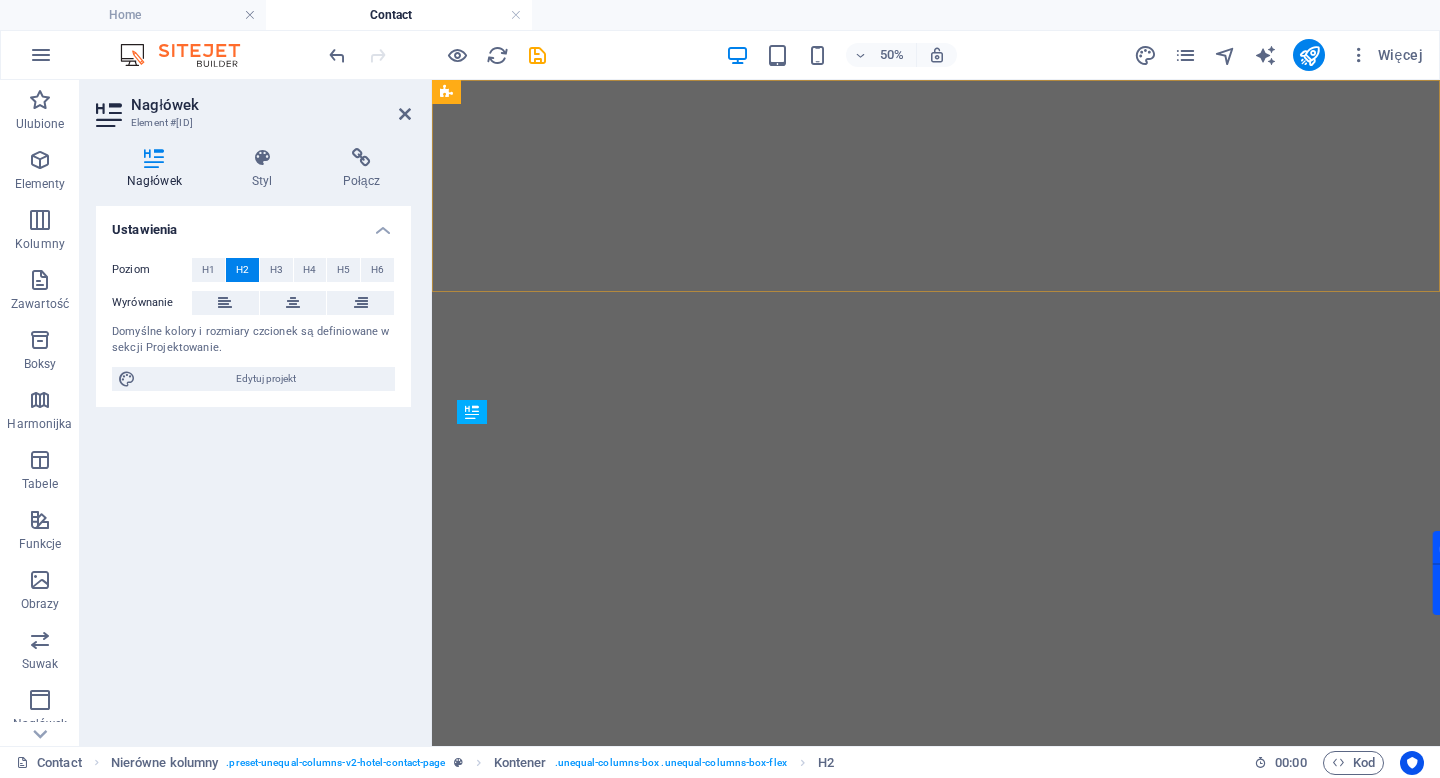 scroll, scrollTop: 946, scrollLeft: 0, axis: vertical 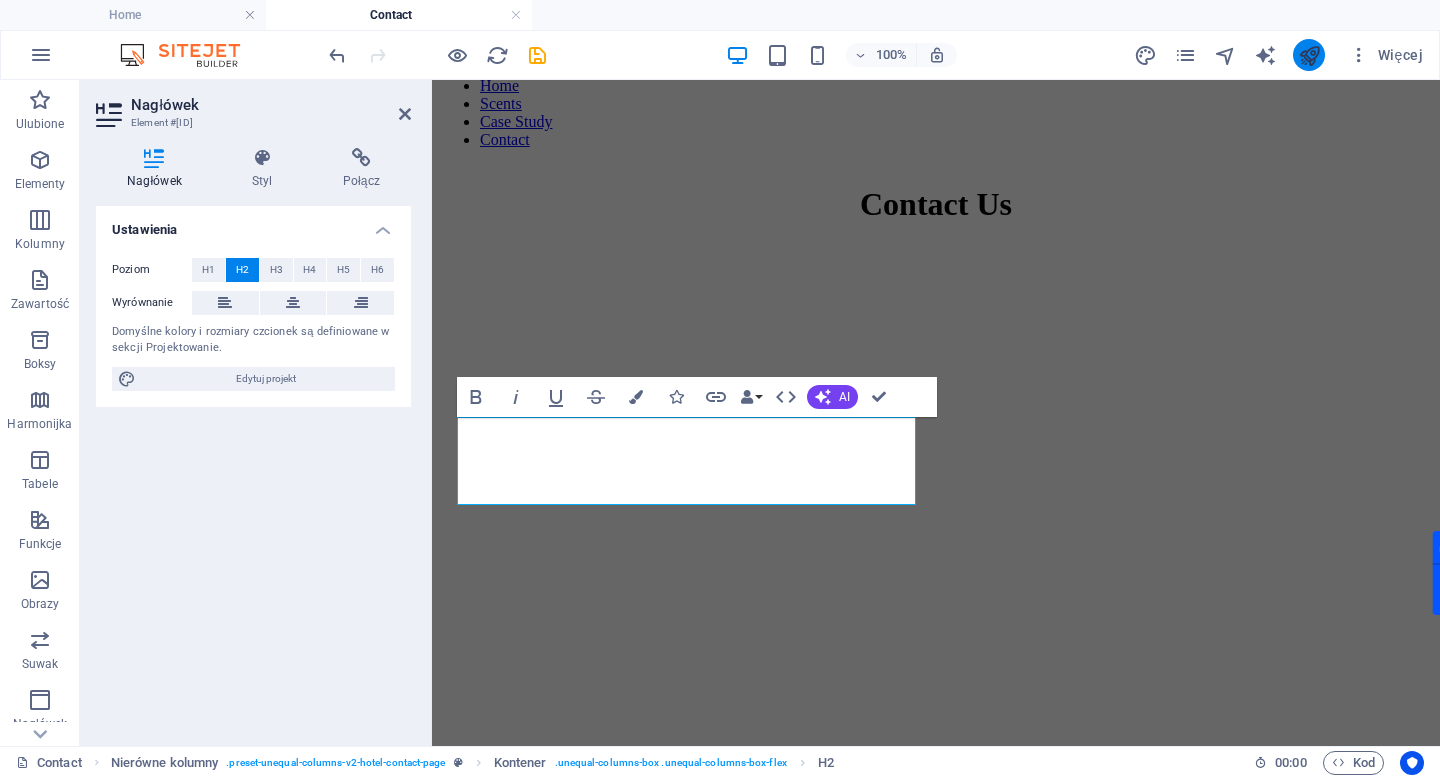 click at bounding box center [1309, 55] 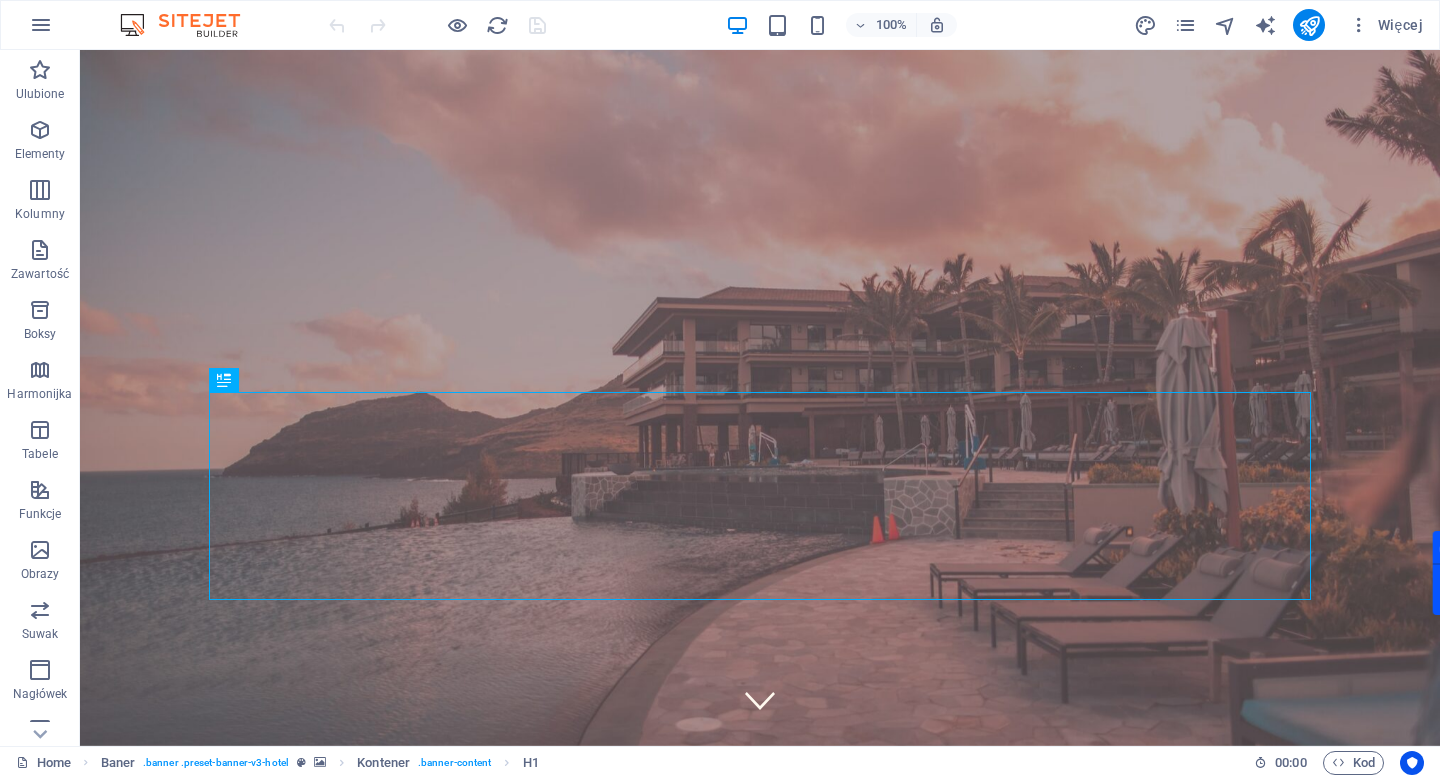 scroll, scrollTop: 0, scrollLeft: 0, axis: both 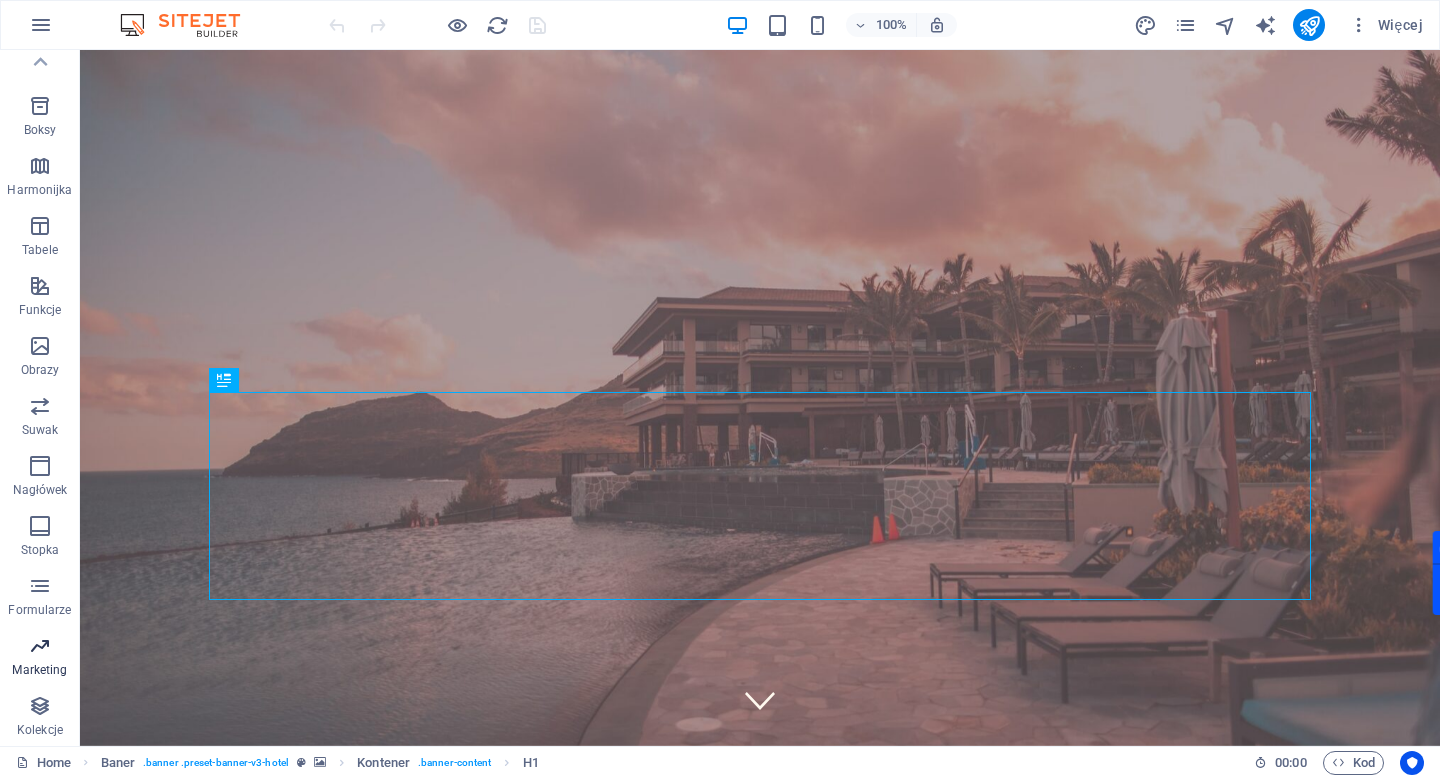 click at bounding box center (40, 646) 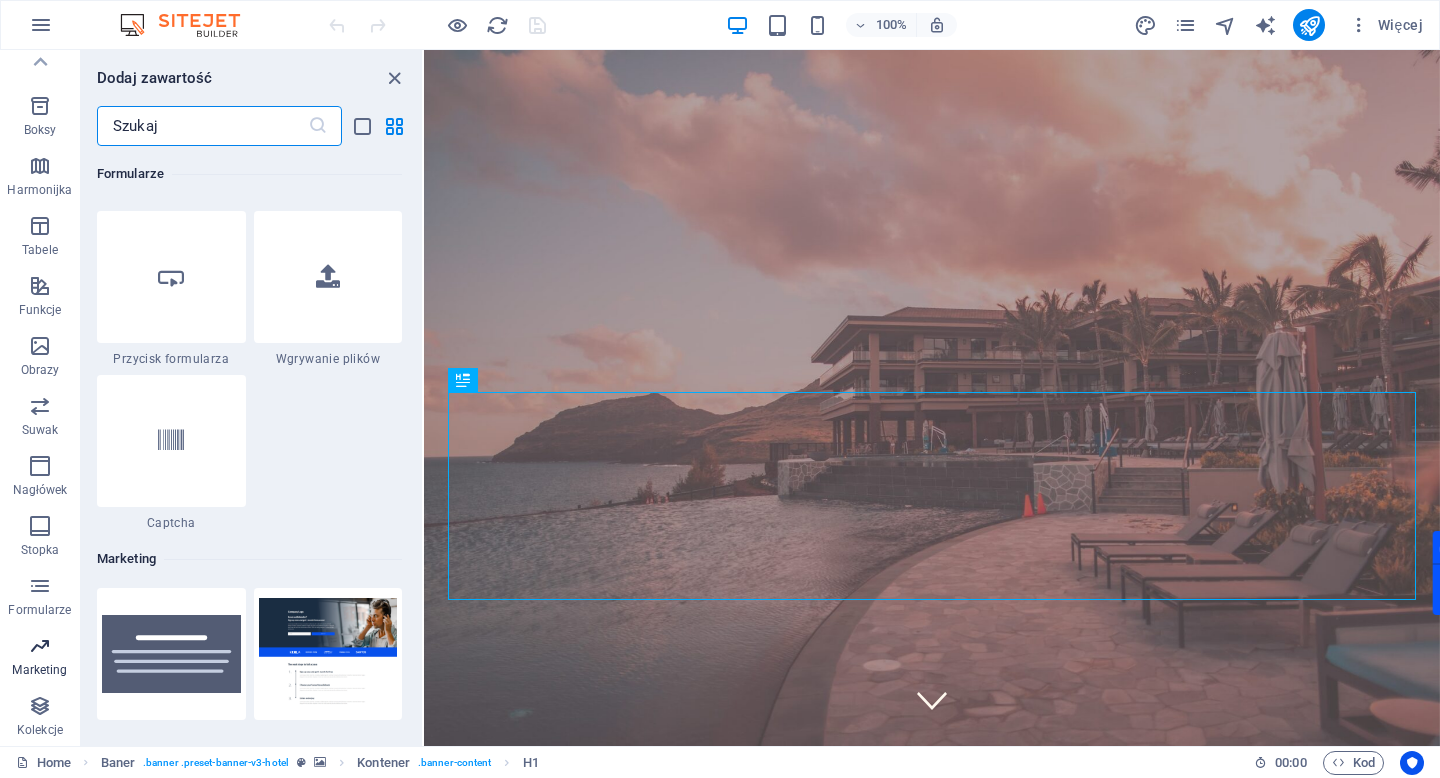 scroll, scrollTop: 16289, scrollLeft: 0, axis: vertical 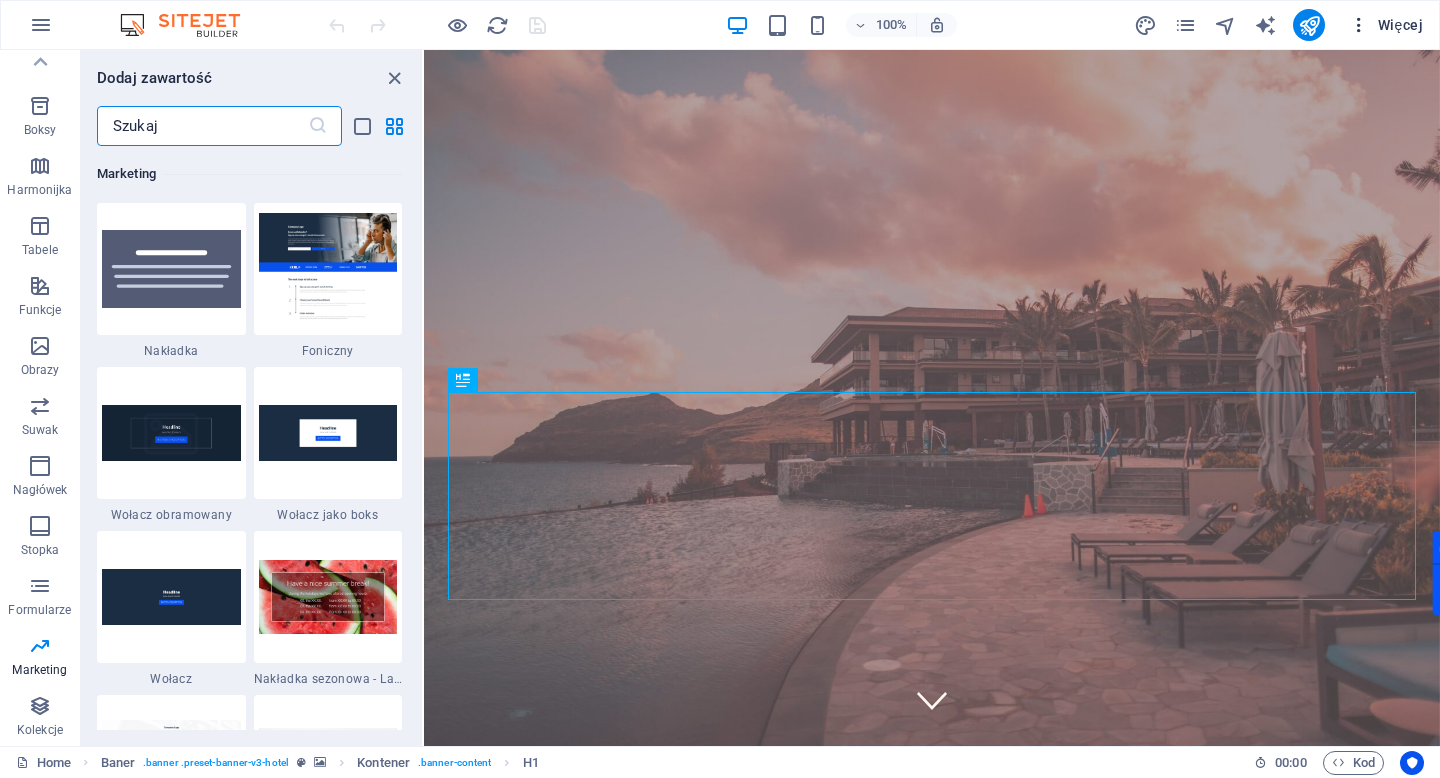 click at bounding box center [1359, 25] 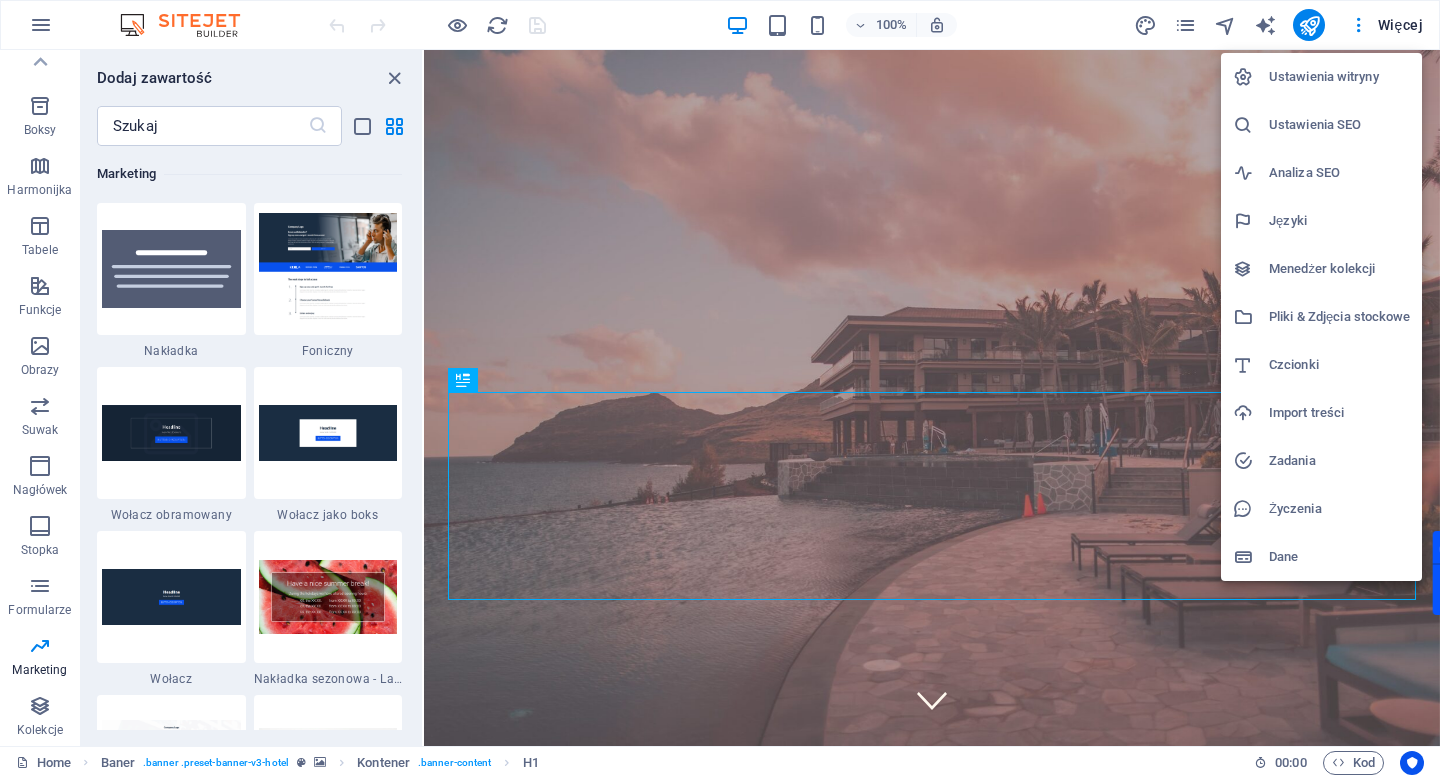 click on "Dane" at bounding box center [1339, 557] 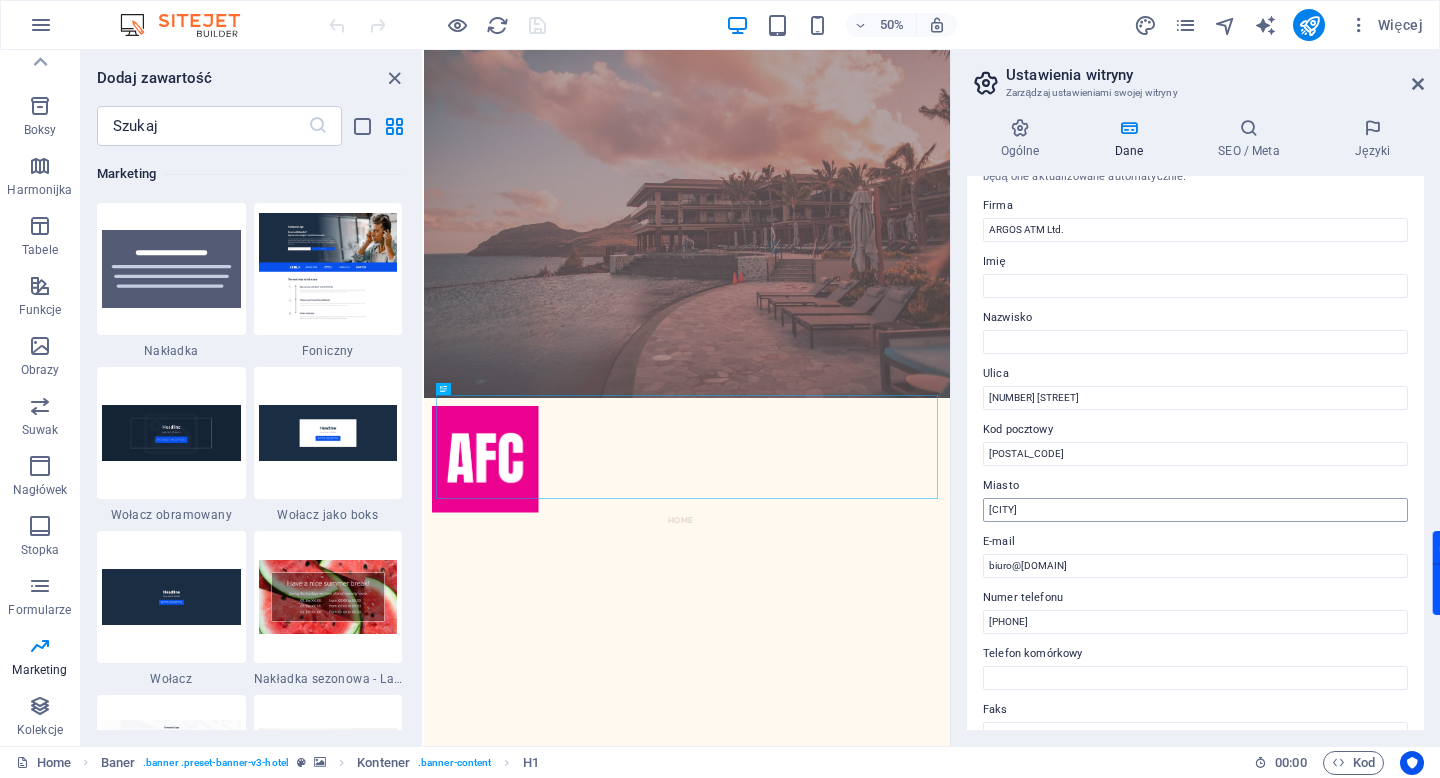 scroll, scrollTop: 0, scrollLeft: 0, axis: both 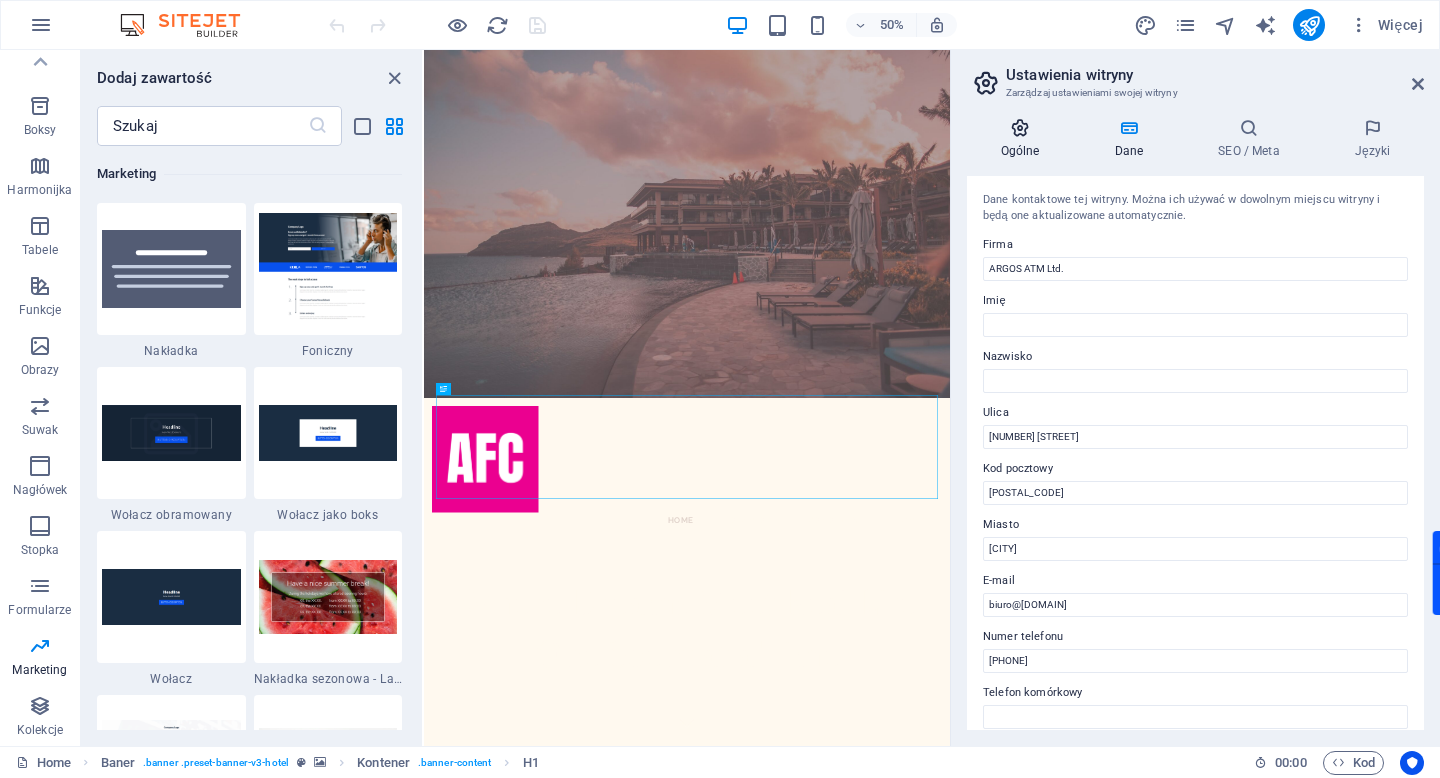 click on "Ogólne" at bounding box center (1024, 139) 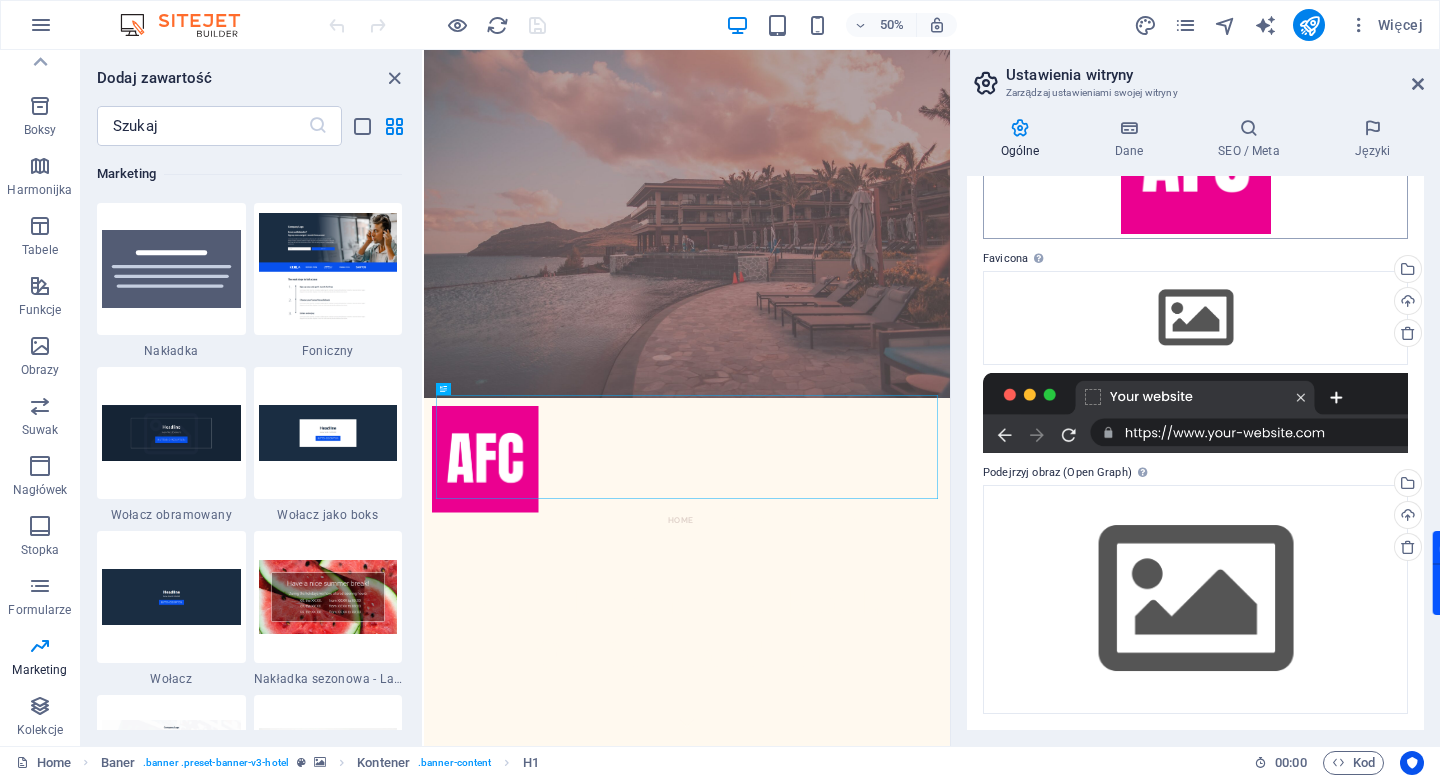 scroll, scrollTop: 0, scrollLeft: 0, axis: both 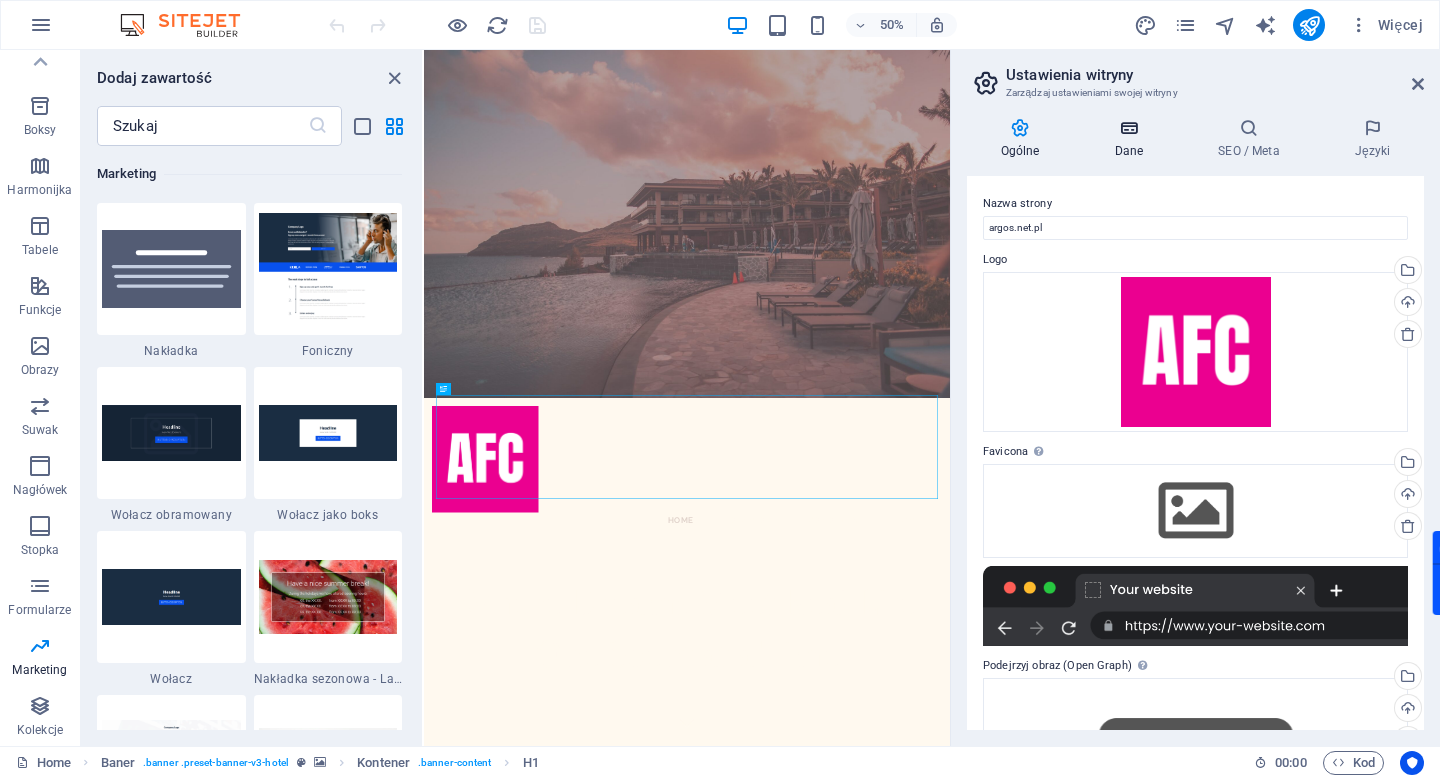 click on "Dane" at bounding box center [1133, 139] 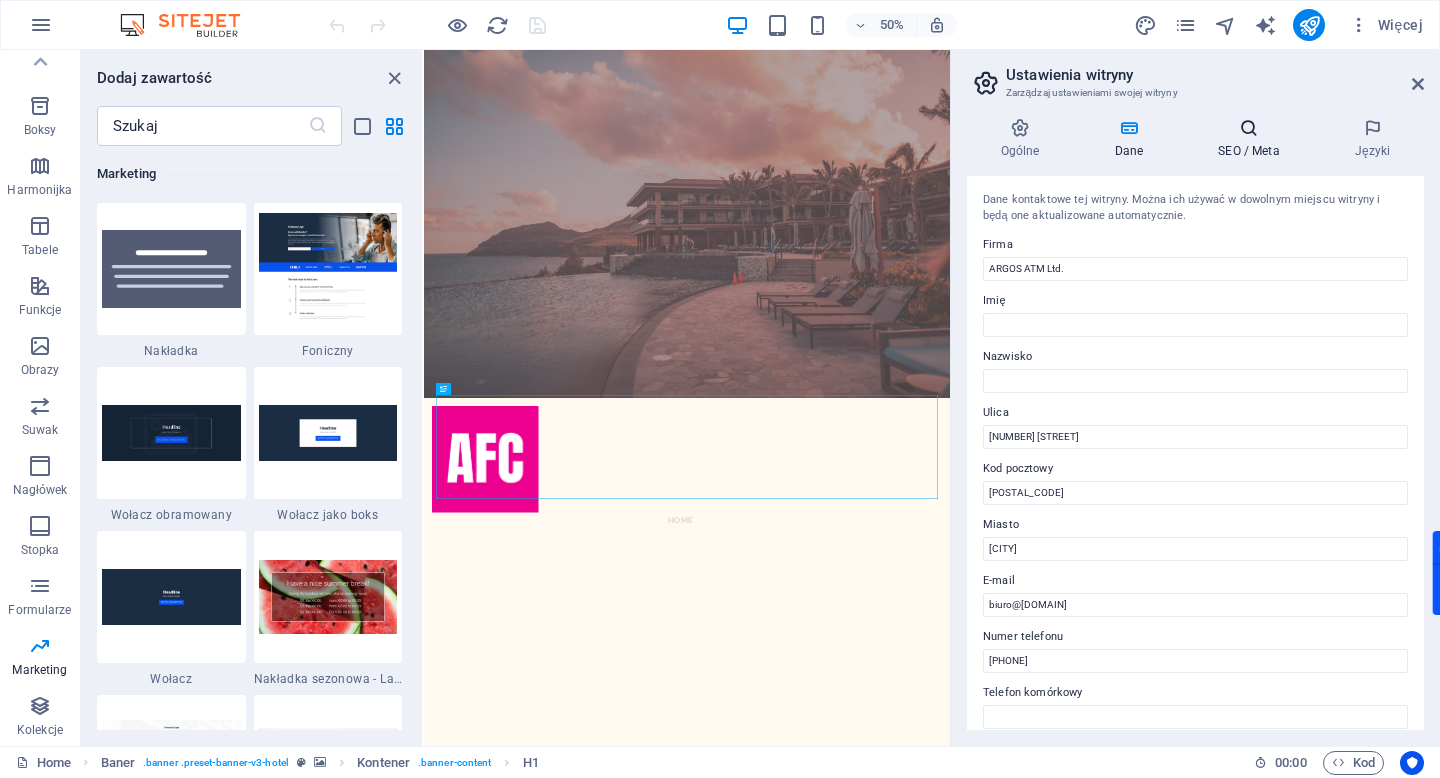 click on "SEO / Meta" at bounding box center (1253, 139) 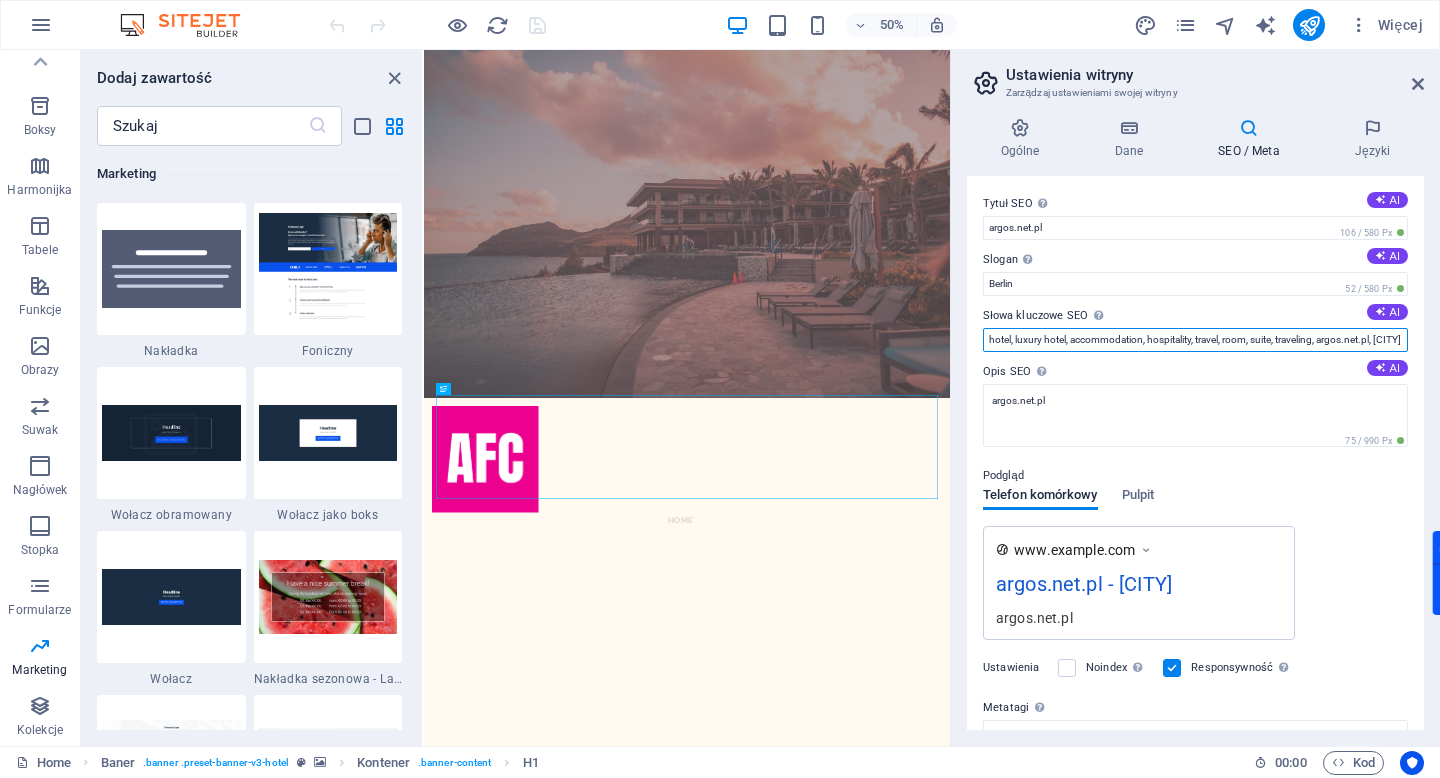 click on "hotel, luxury hotel, accommodation, hospitality, travel, room, suite, traveling, argos.net.pl, Berlin" at bounding box center [1195, 340] 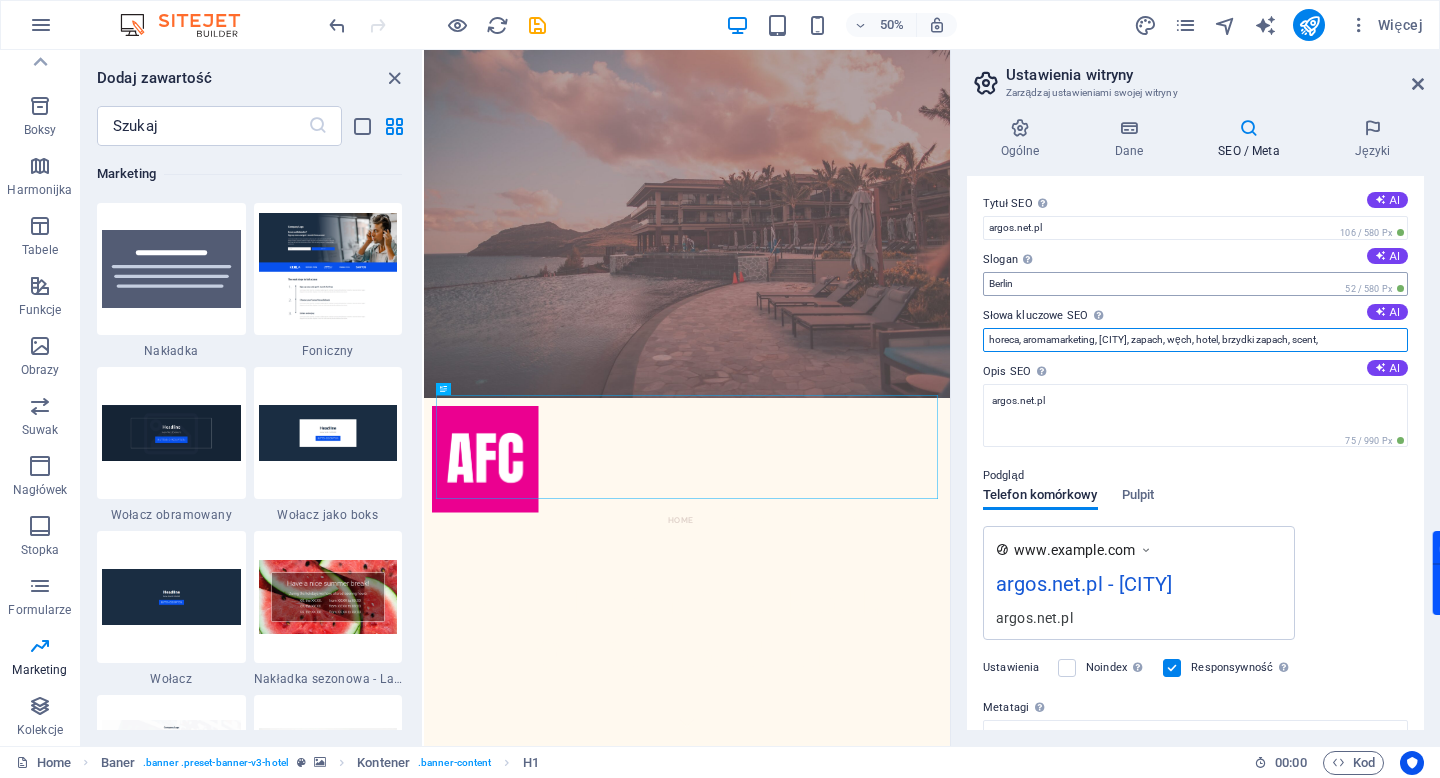 type on "horeca, aromamarketing, [CITY], zapach, węch, hotel, brzydki zapach, scent," 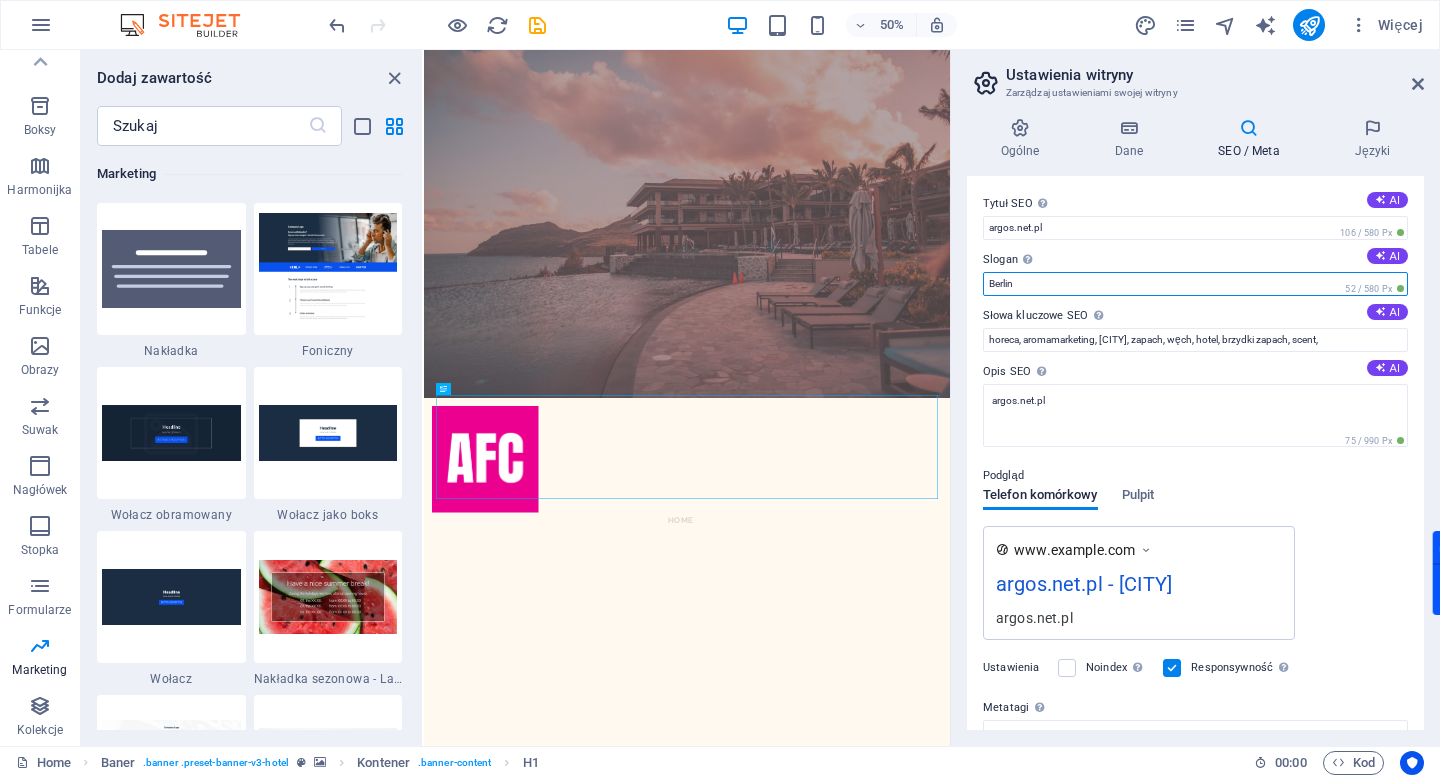 click on "Berlin" at bounding box center [1195, 284] 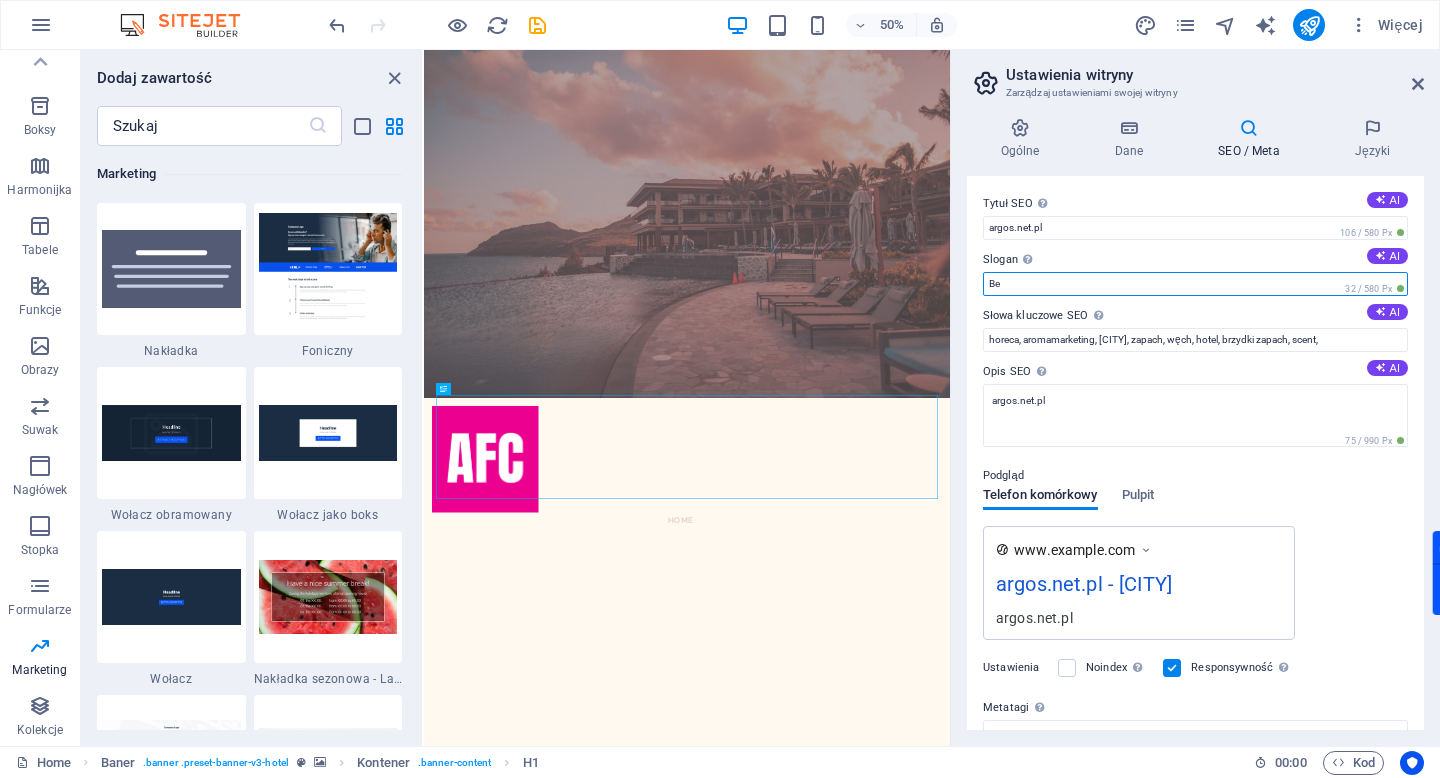type on "B" 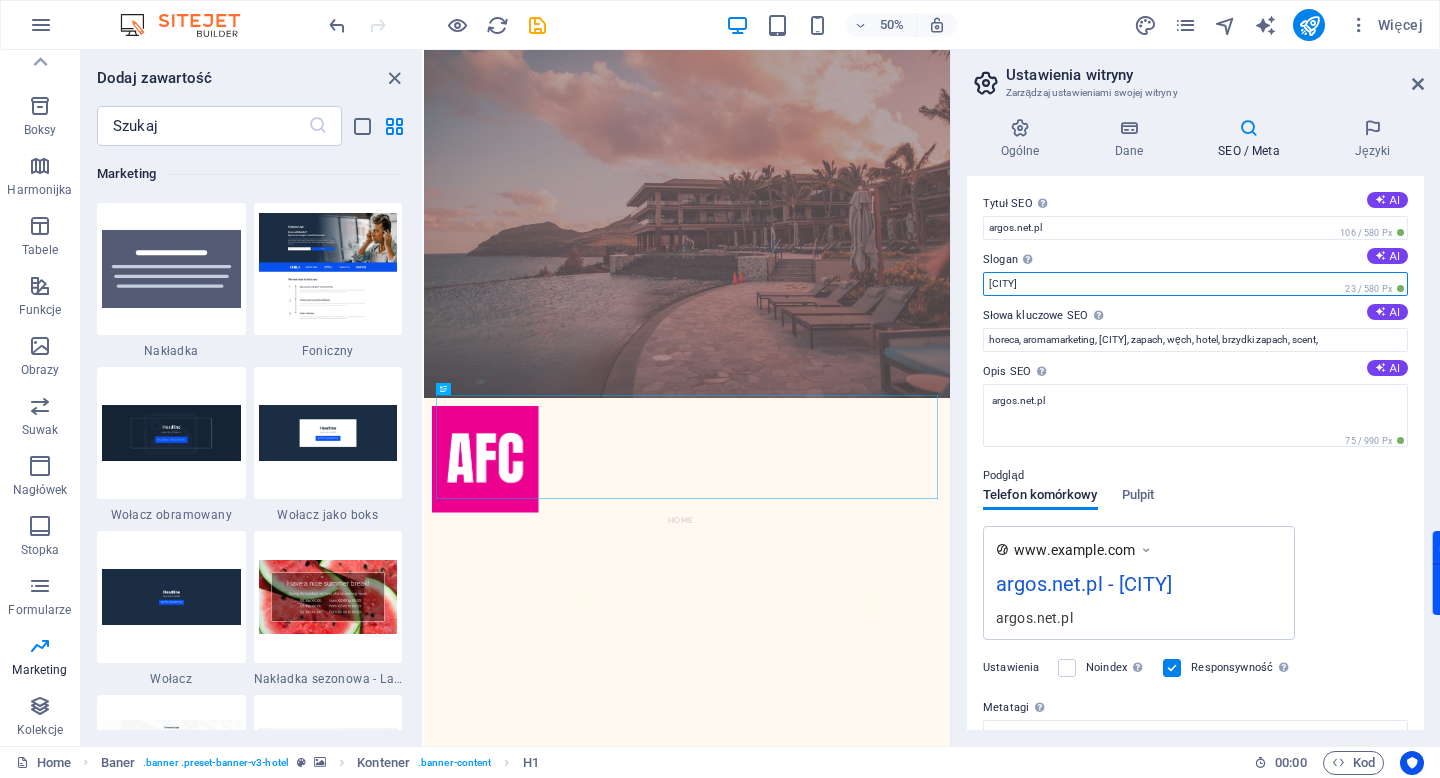 type on "Ł" 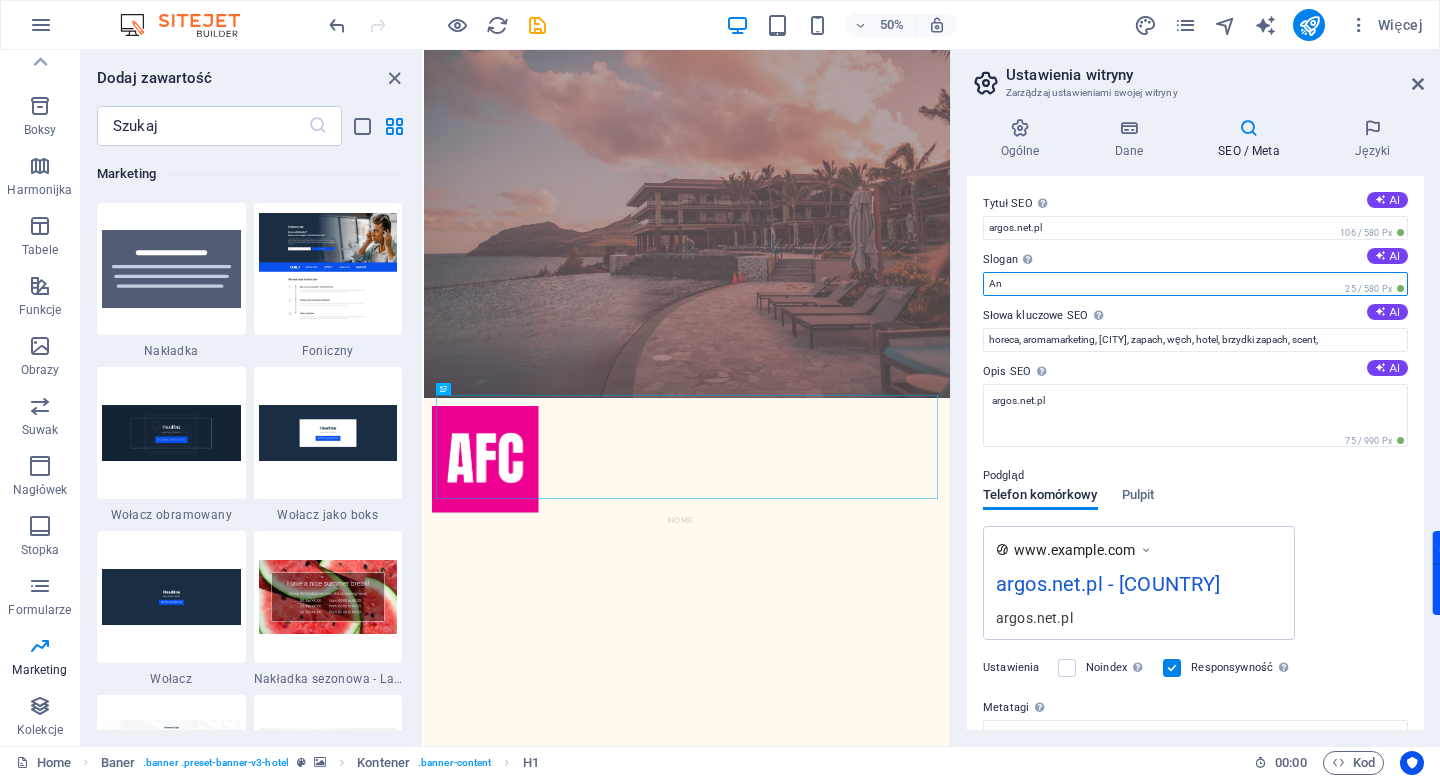 type on "A" 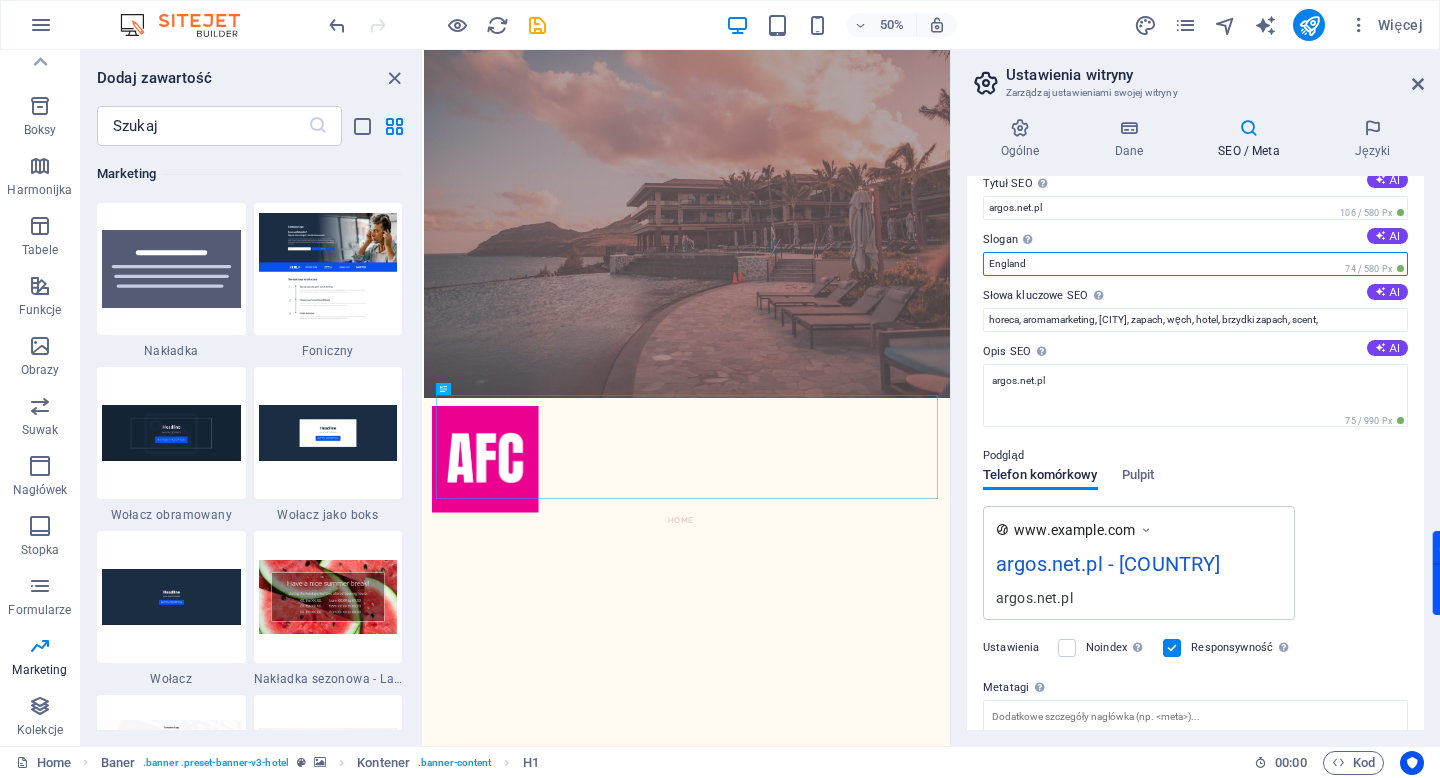 scroll, scrollTop: 0, scrollLeft: 0, axis: both 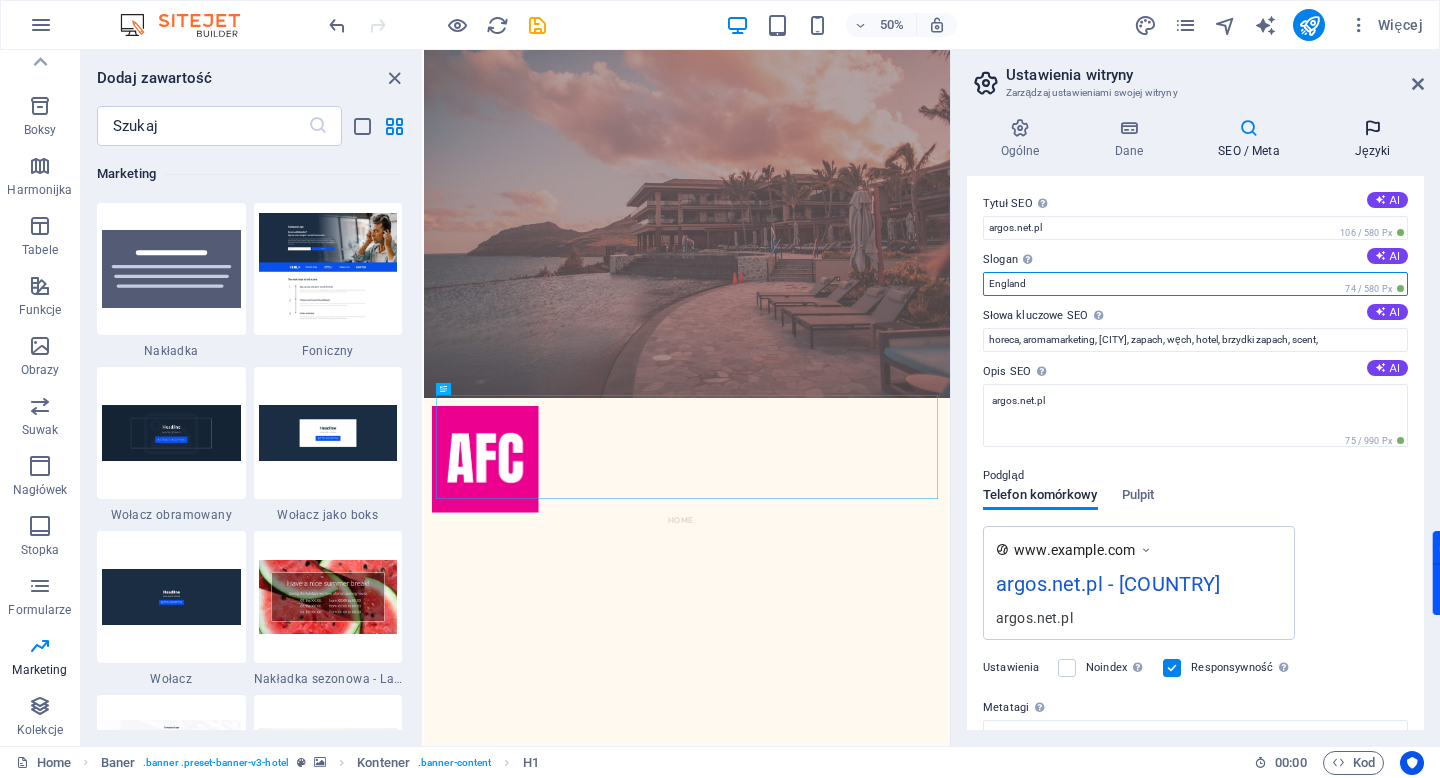 type on "England" 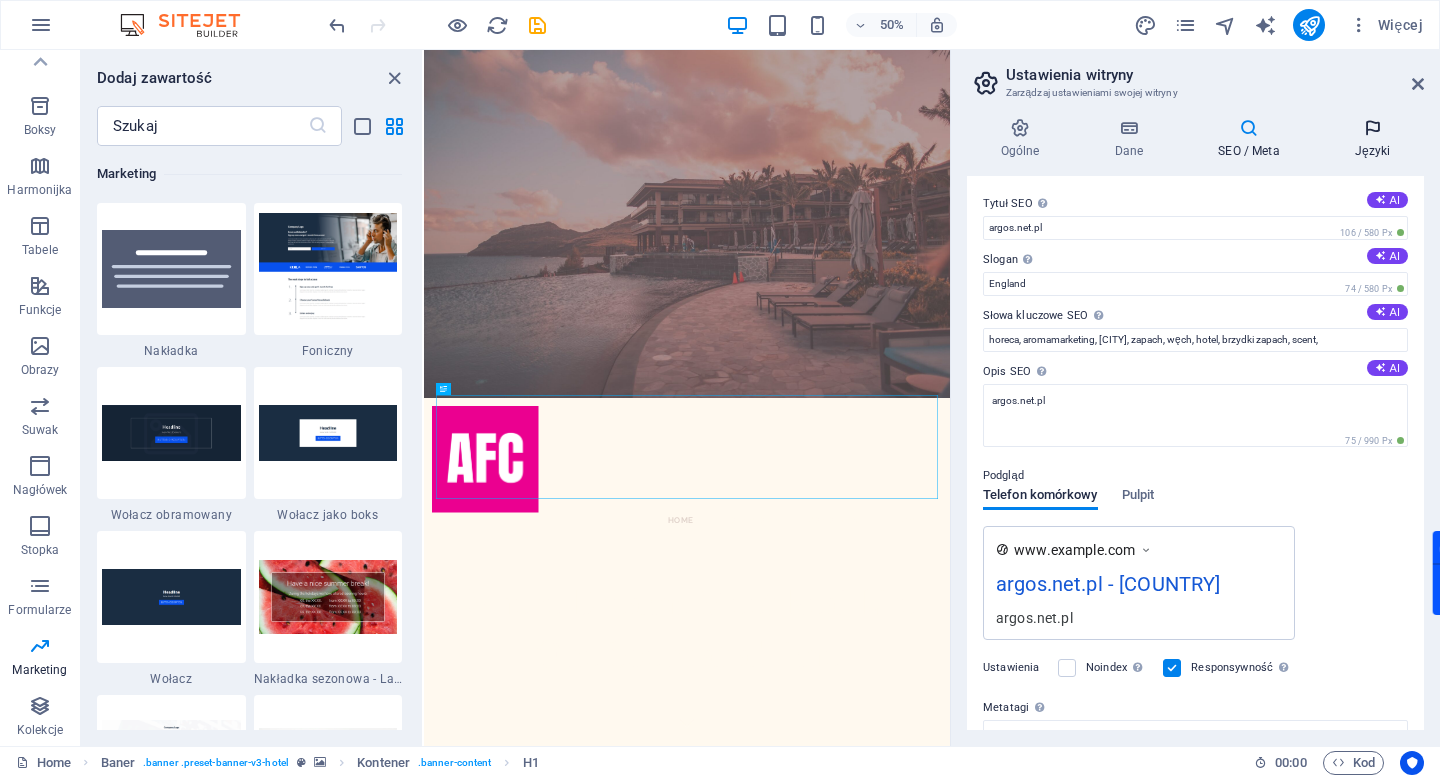 click at bounding box center [1372, 128] 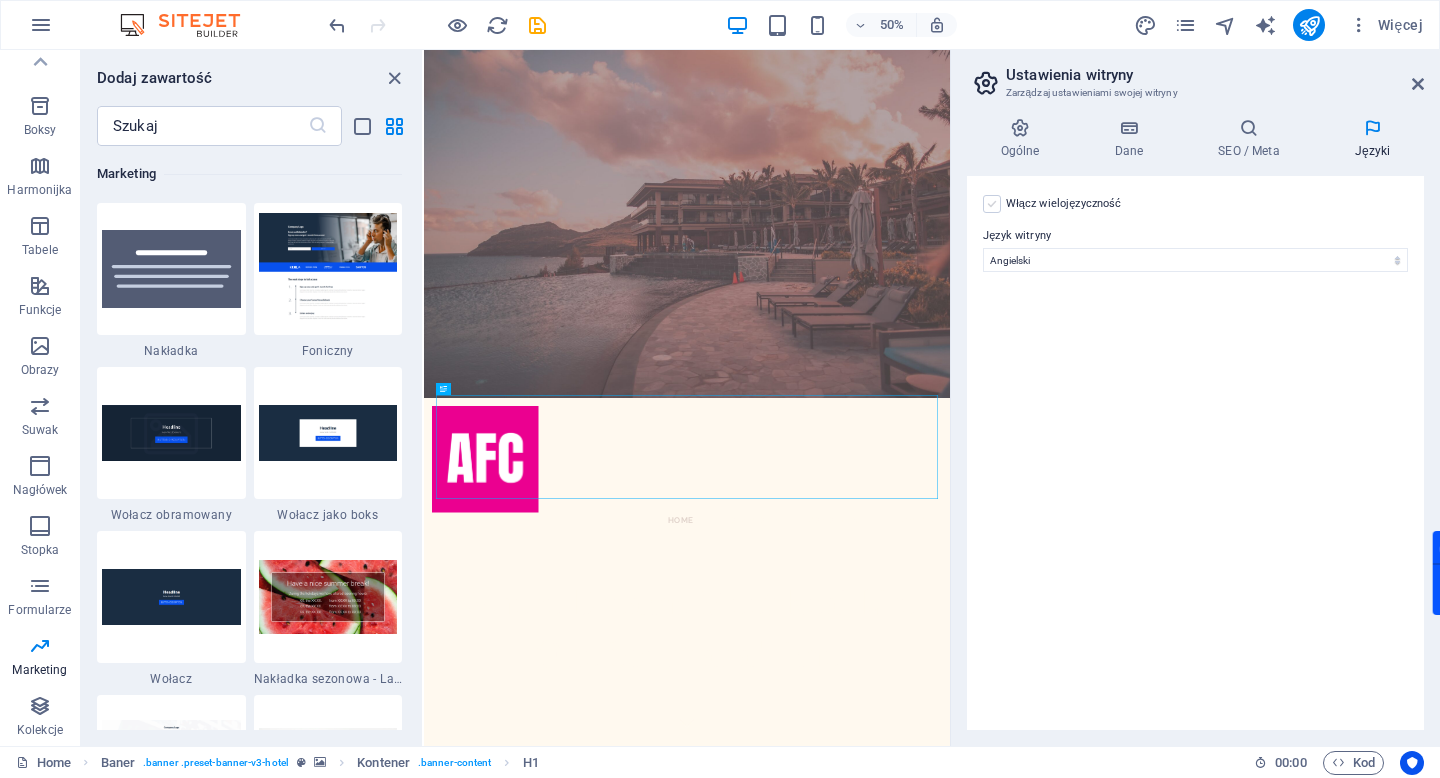 click at bounding box center (992, 204) 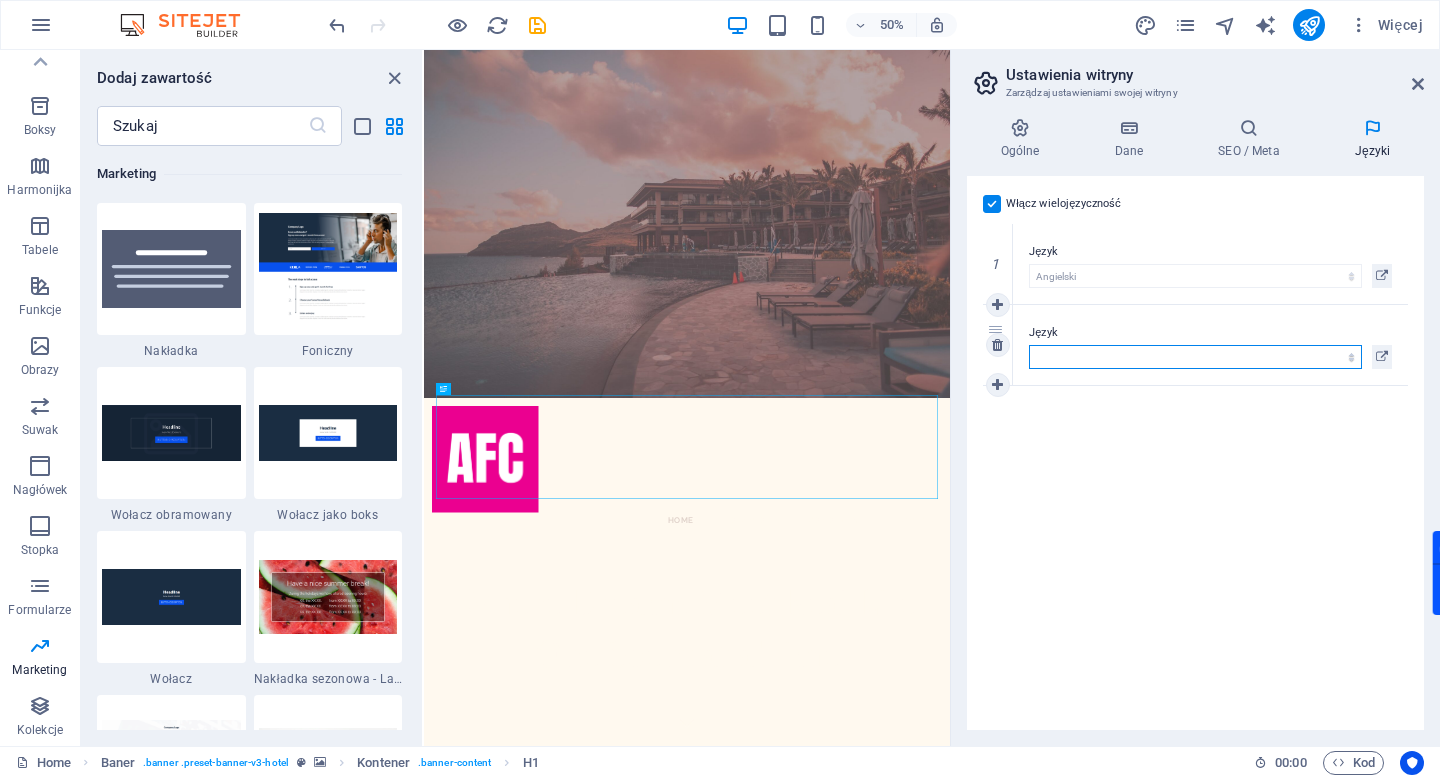 click on "Abkhazian Afar Afrikaans Akan Albanian Amharic Angielski Arabic Aragonese Armenian Assamese Avaric Avestan Aymara Azerbaijani Bambara Bashkir Basque Belarusian Bengali Bihari languages Bislama Bokmål Bosnian Breton Bulgarian Burmese Catalan Central Khmer Chamorro Chechen Chinese Church Slavic Chuvash Cornish Corsican Cree Croatian Czeski Danish Dutch Dzongkha Esperanto Estonian Ewe Faroese Farsi (Persian) Fijian Finnish French Fulah Gaelic Galician Ganda Georgian Greek Greenlandic Guaraní Gujarati Haitian Creole Hausa Hebrew Herero Hindi Hiri Motu Hiszpański Hungarian Icelandic Ido Igbo Indonesian Interlingua Interlingue Inuktitut Inupiaq Irish Italian Japanese Javanese Kannada Kanuri Kashmiri Kazakh Kikuyu Kinyarwanda Komi Kongo Korean Kurdish Kwanyama Kyrgyz Lao Latvian Limburgish Lingala Lithuanian Luba-Katanga Luxembourgish Łaciński Macedonian Malagasy Malay Malayalam Maldivian Maltese Manx Maori Marathi Marshallese Mongolian Nauru Navajo Ndonga Nepali Niemiecki North Ndebele Northern Sami Norwegian" at bounding box center [1195, 357] 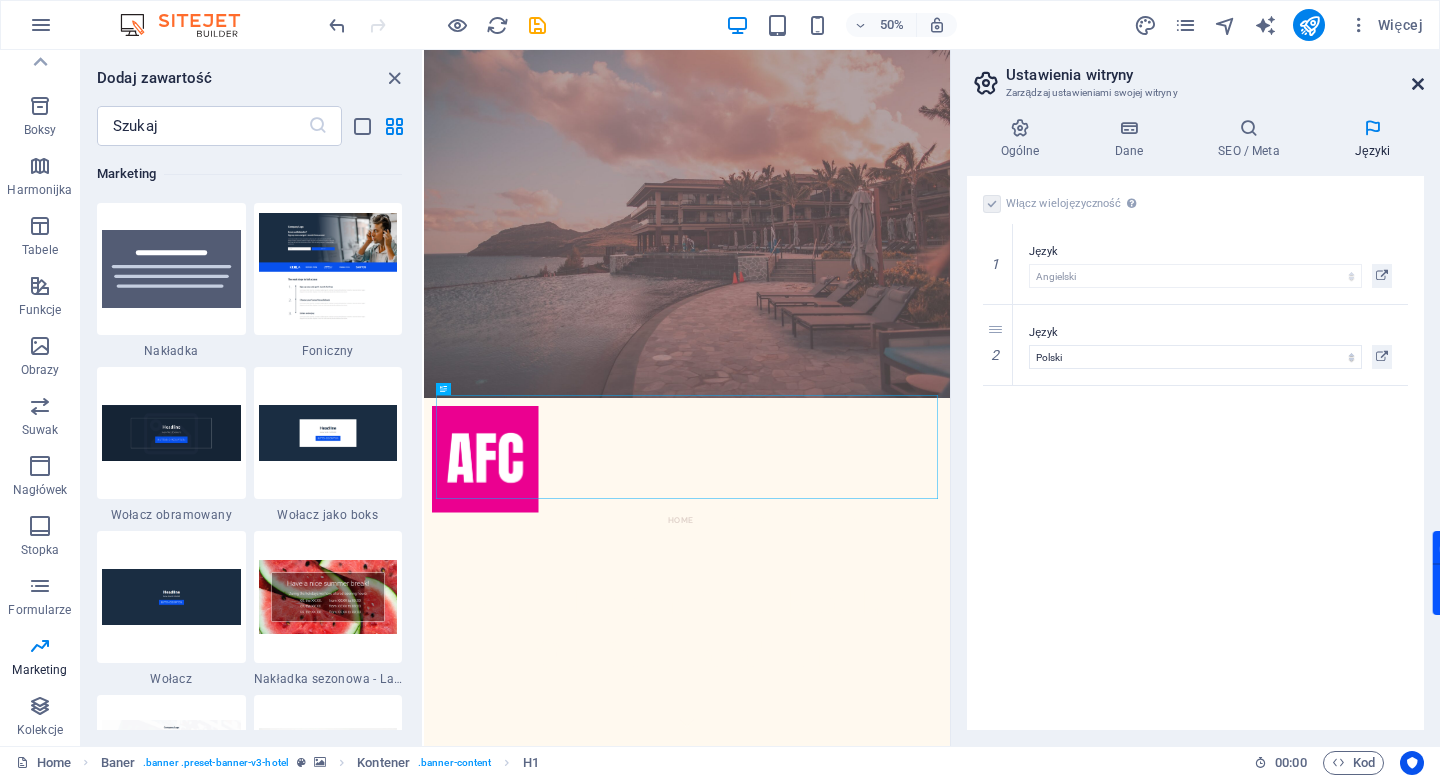click at bounding box center [1418, 84] 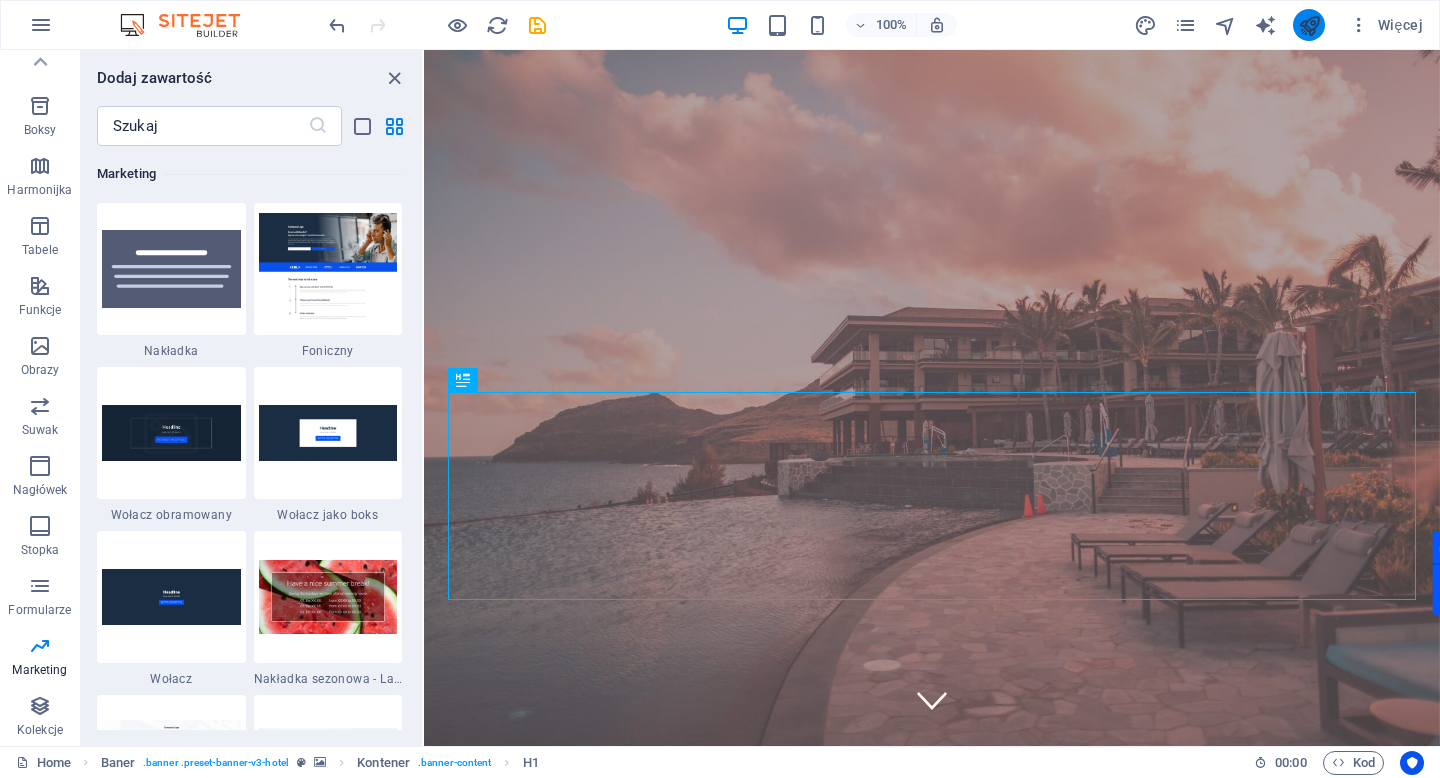 click at bounding box center [1309, 25] 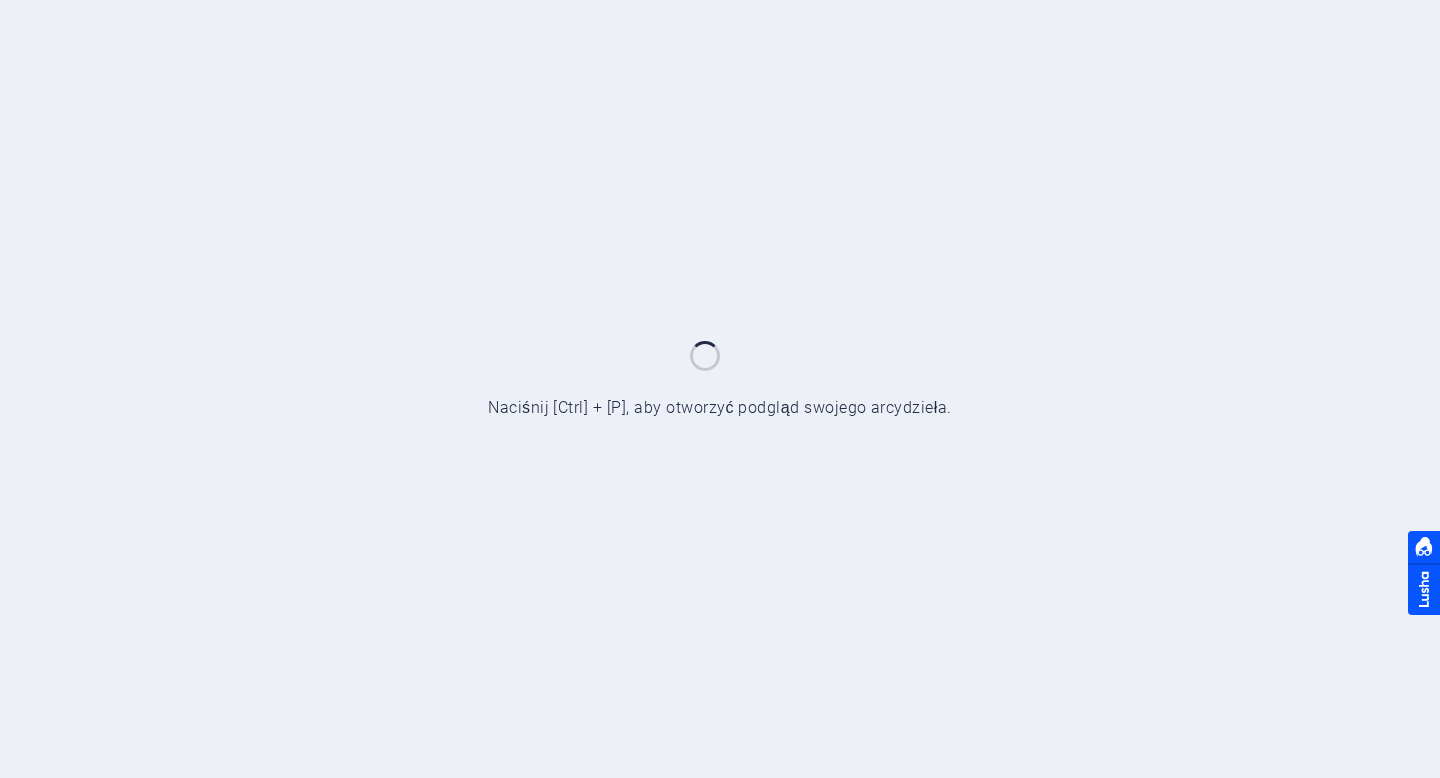 scroll, scrollTop: 0, scrollLeft: 0, axis: both 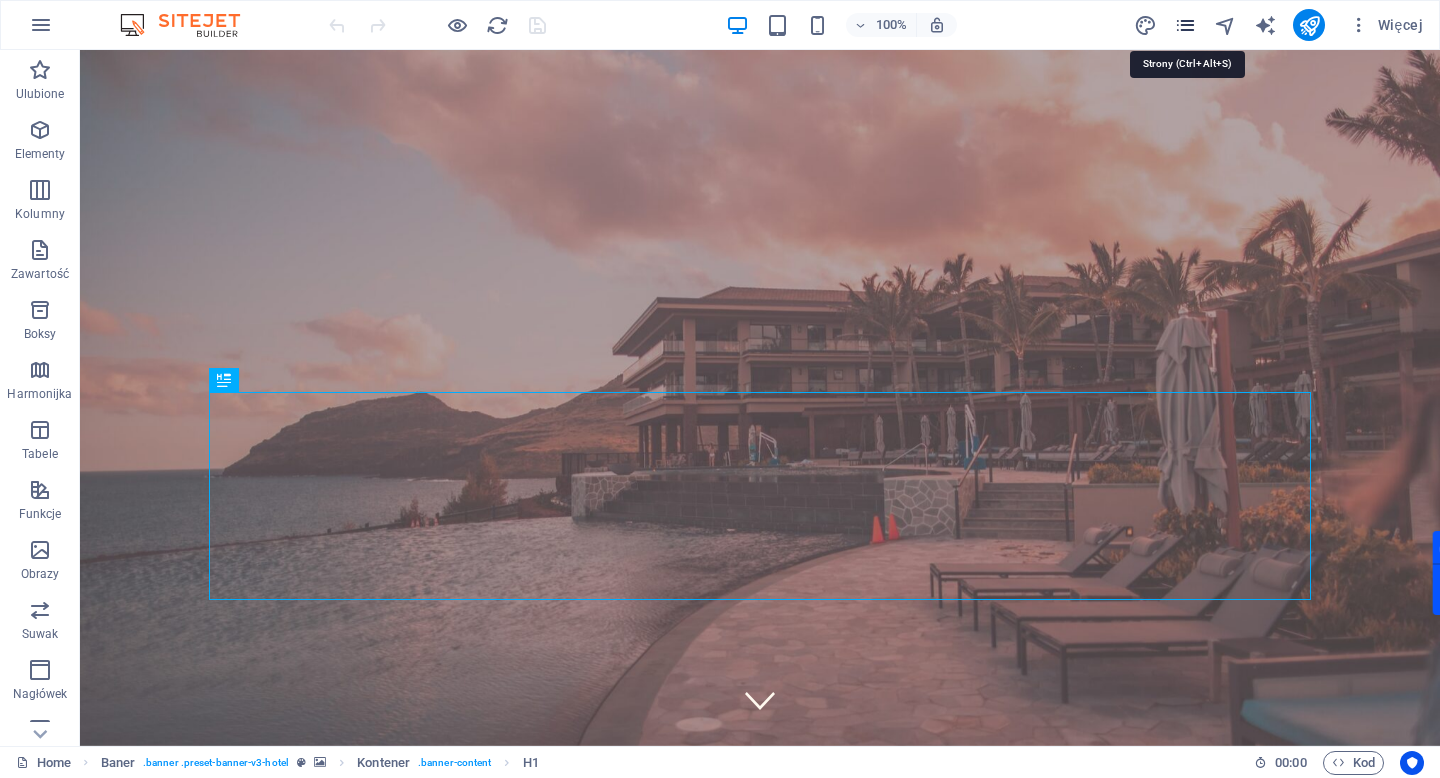 click at bounding box center (1185, 25) 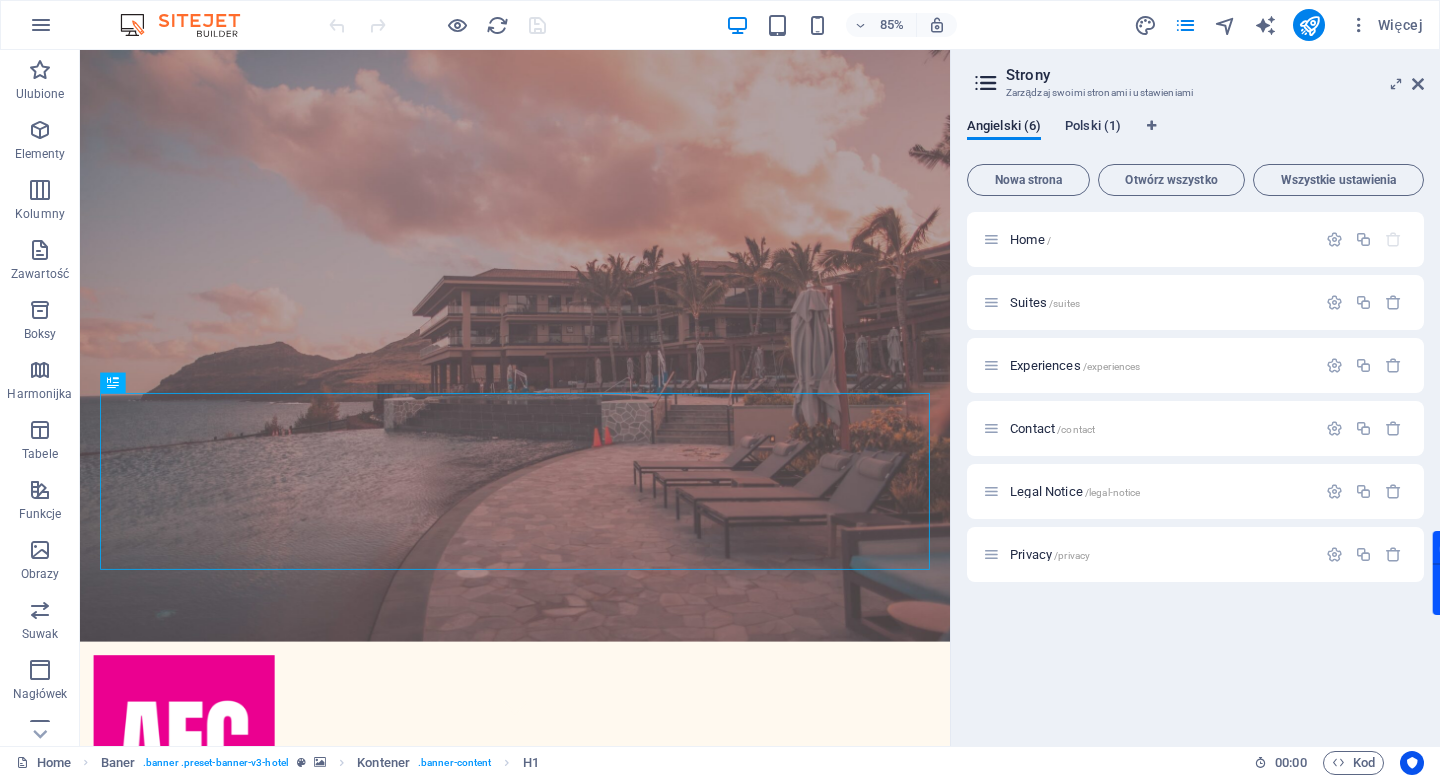 click on "Polski (1)" at bounding box center (1093, 128) 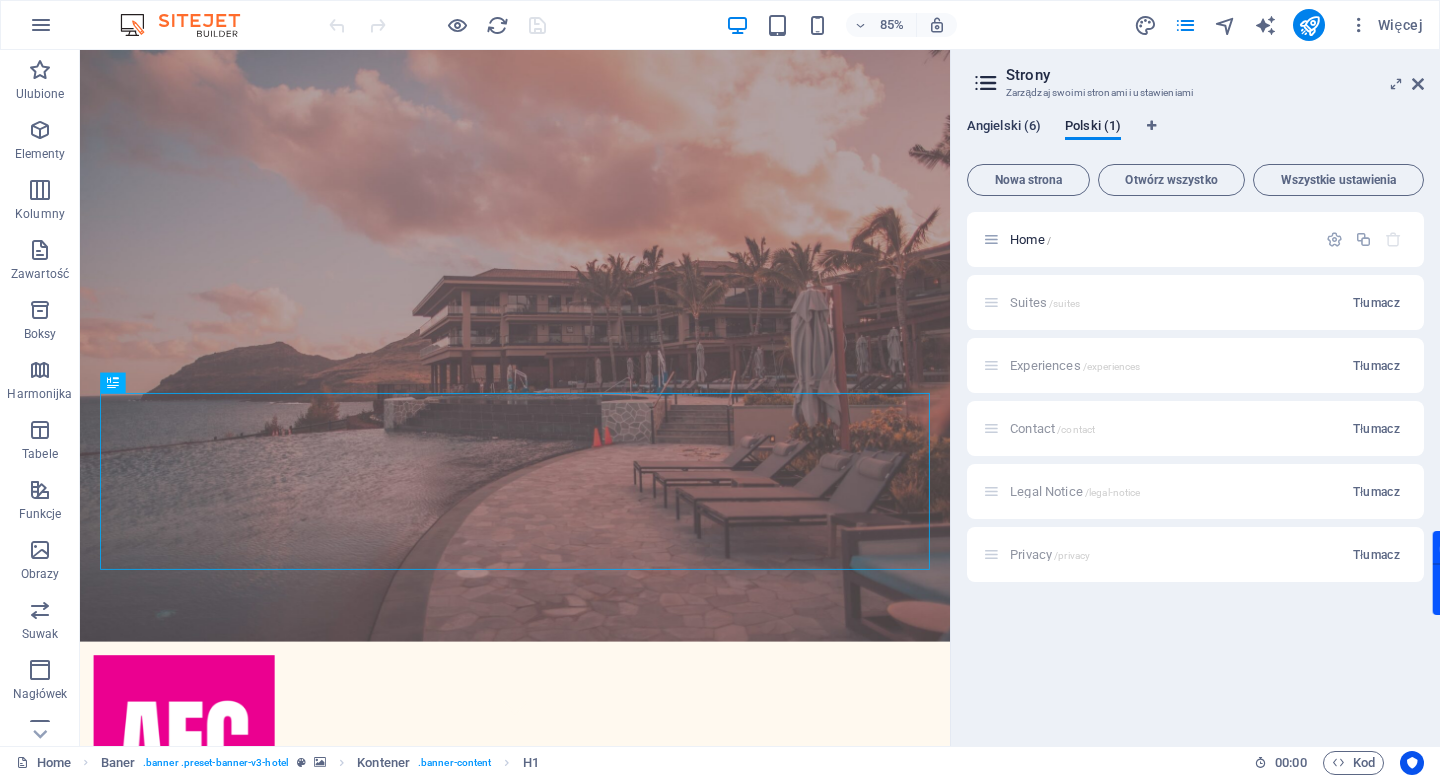 click on "Angielski (6)" at bounding box center [1004, 128] 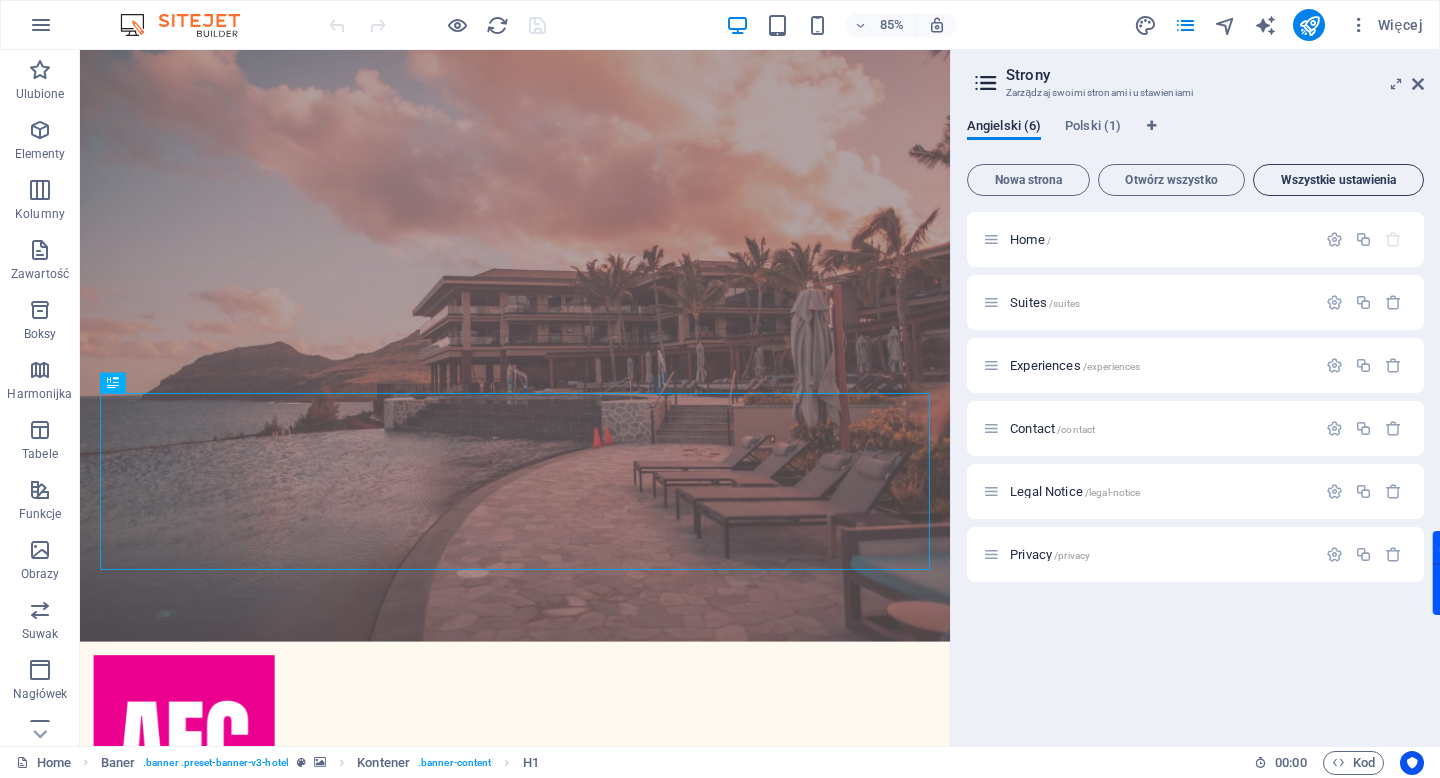 click on "Wszystkie ustawienia" at bounding box center [1338, 180] 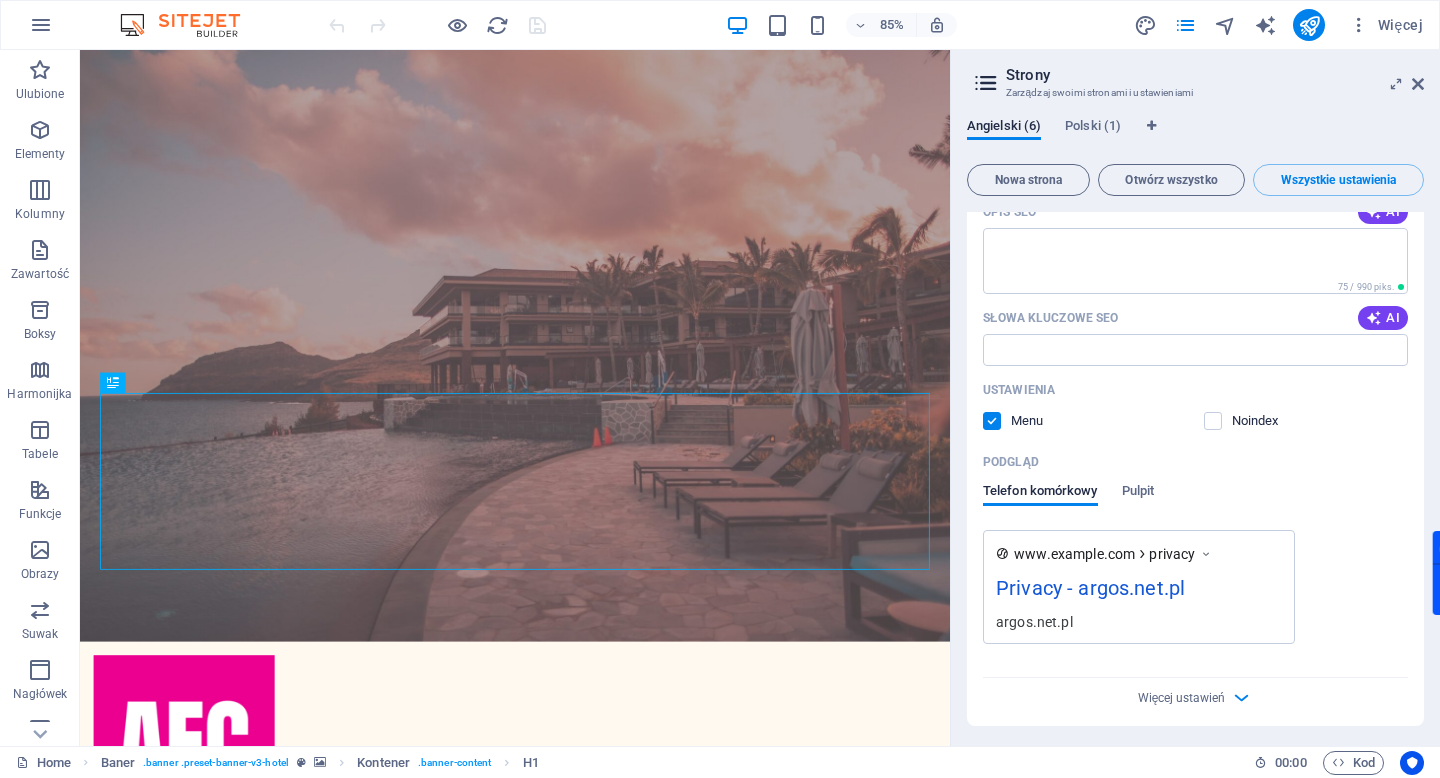 scroll, scrollTop: 4332, scrollLeft: 0, axis: vertical 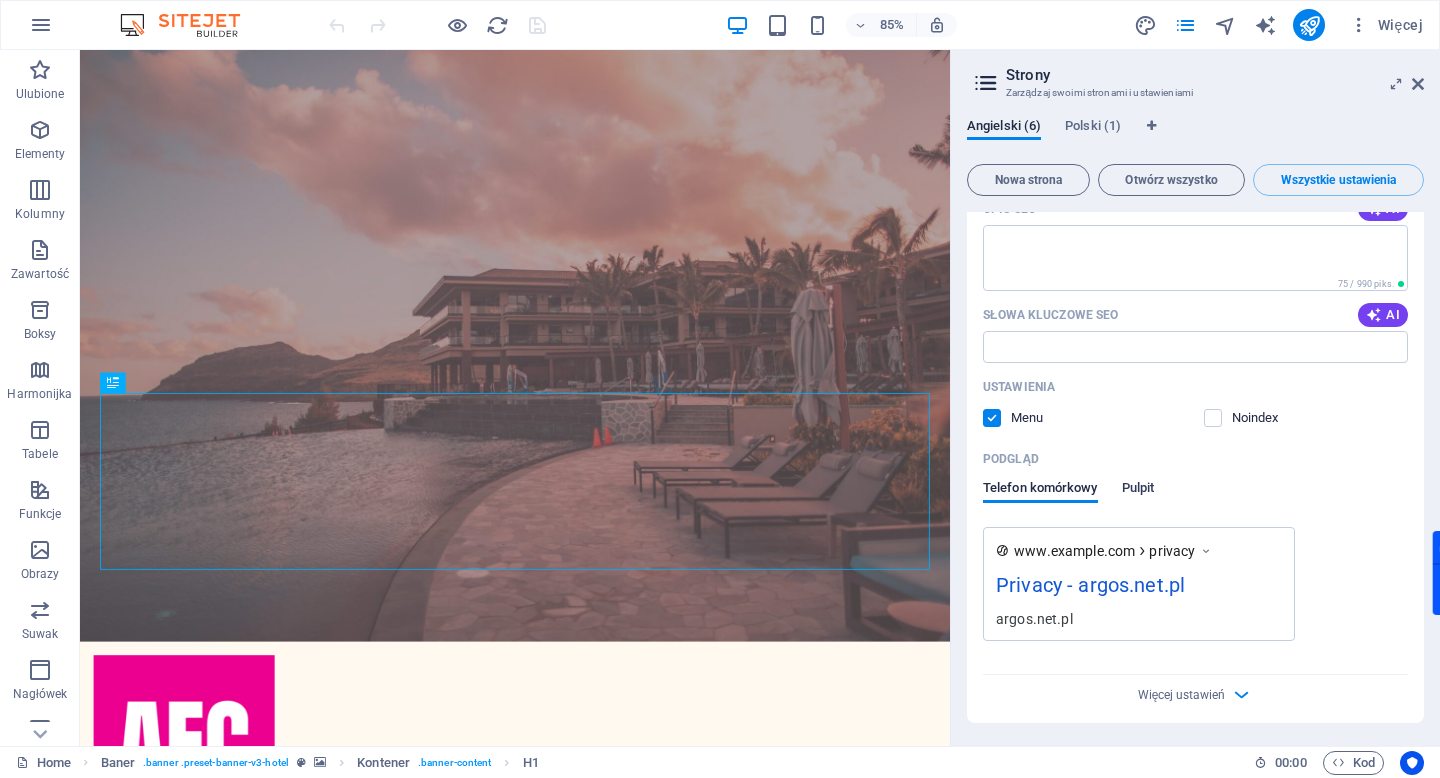 click on "Pulpit" at bounding box center [1138, 490] 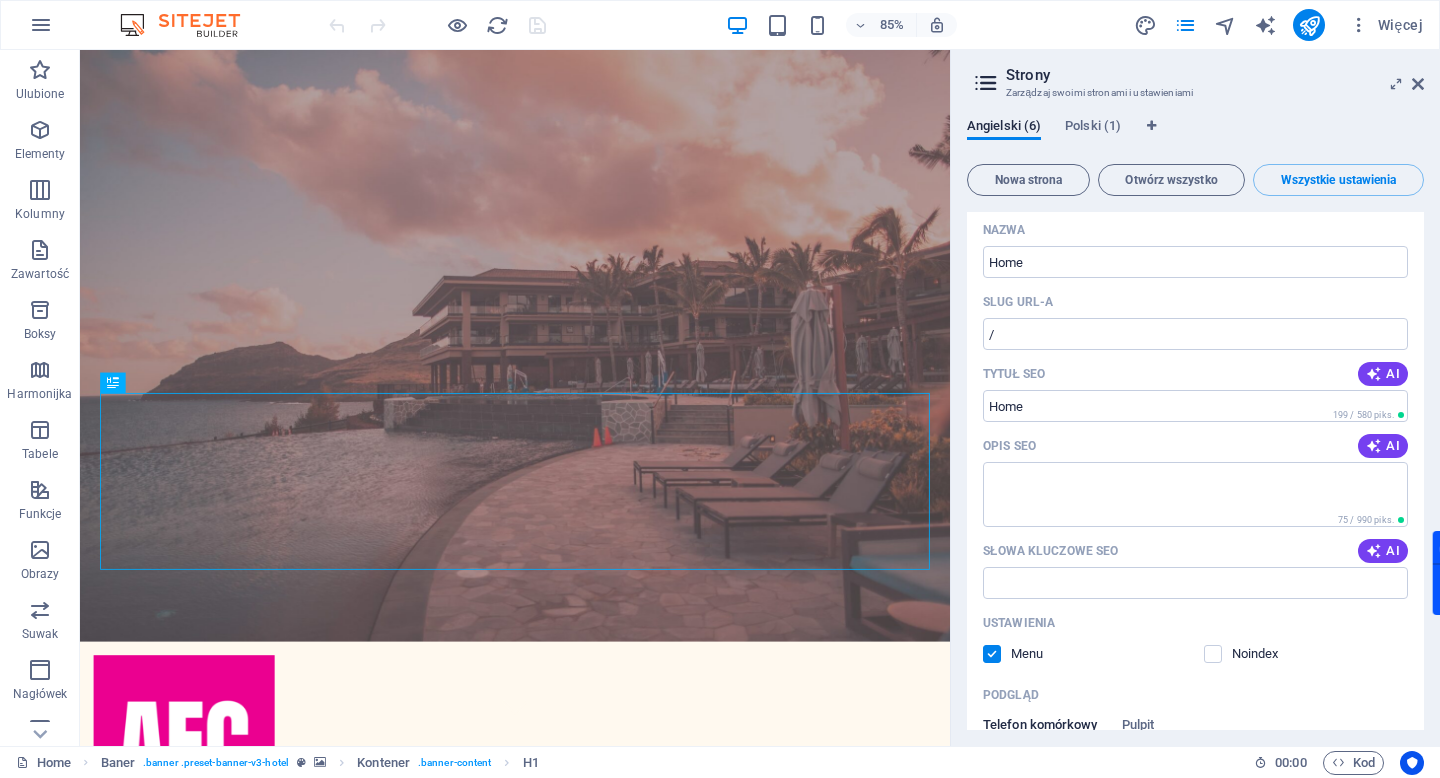 scroll, scrollTop: 0, scrollLeft: 0, axis: both 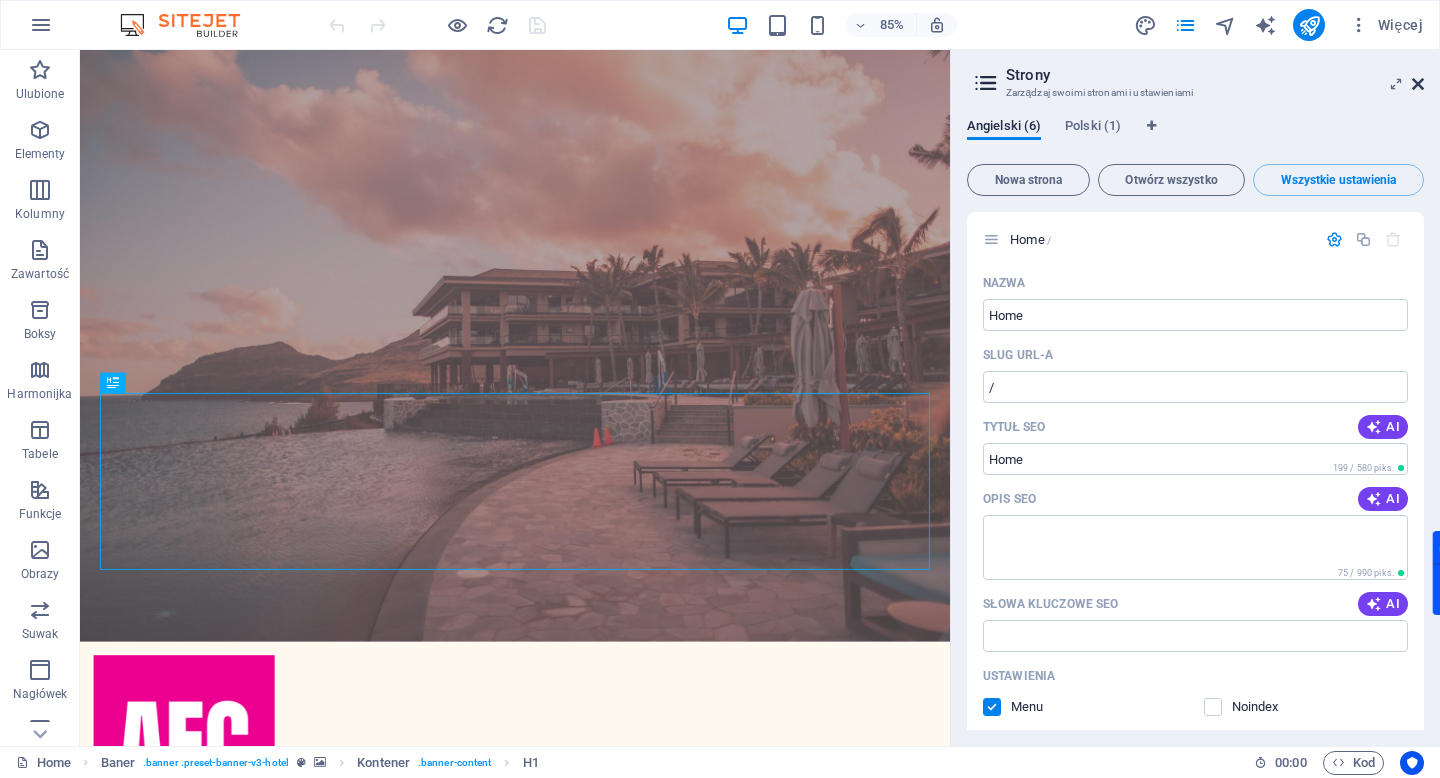 click at bounding box center (1418, 84) 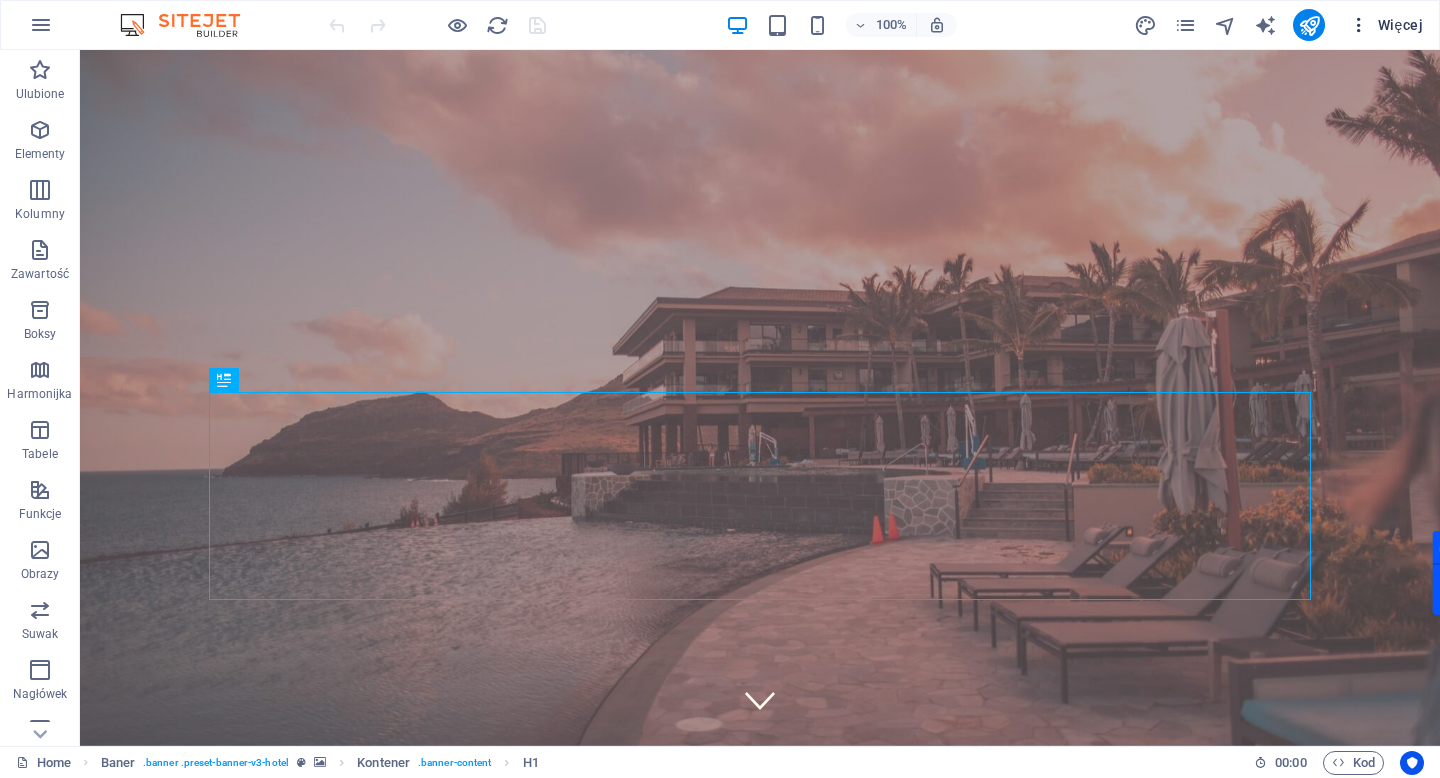 click at bounding box center [1359, 25] 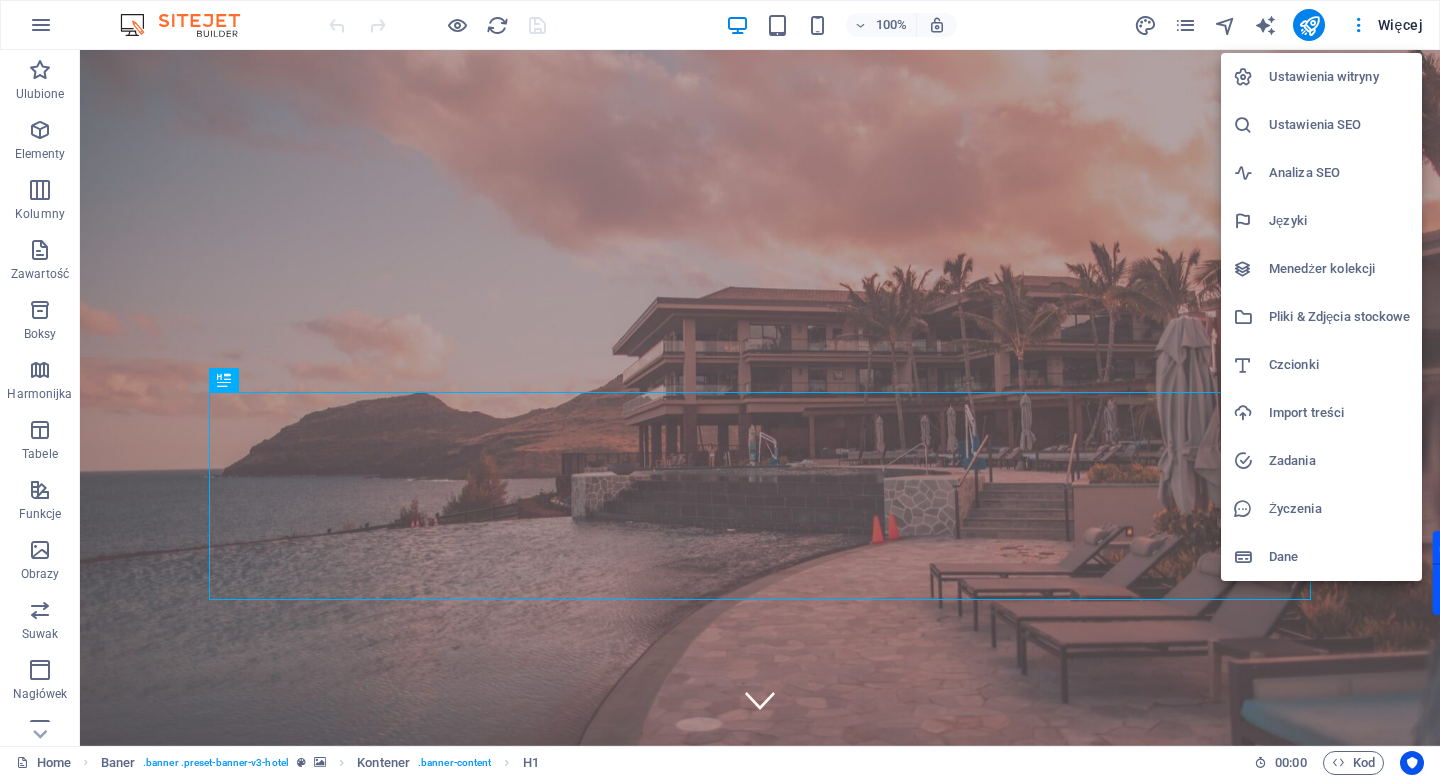 click on "Import treści" at bounding box center (1339, 413) 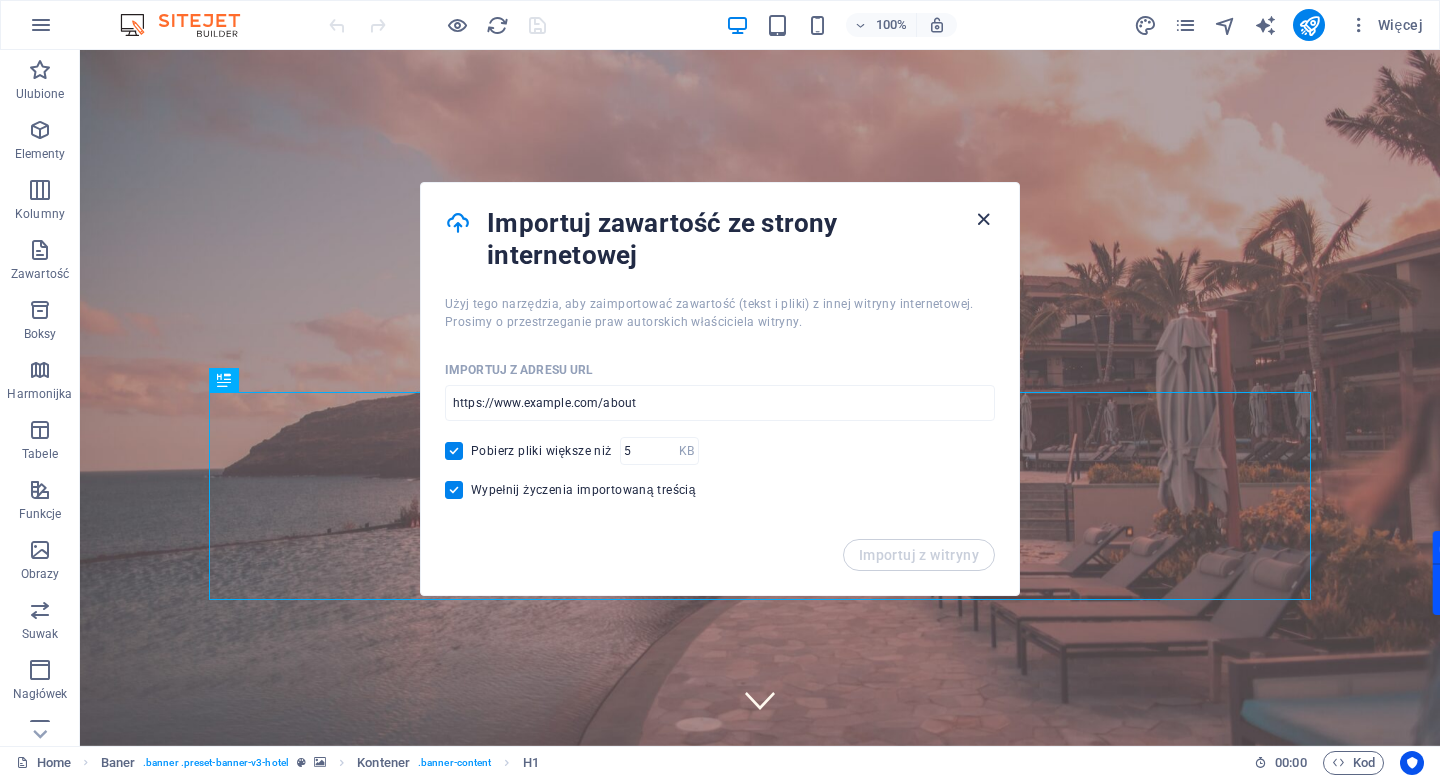 click at bounding box center (983, 219) 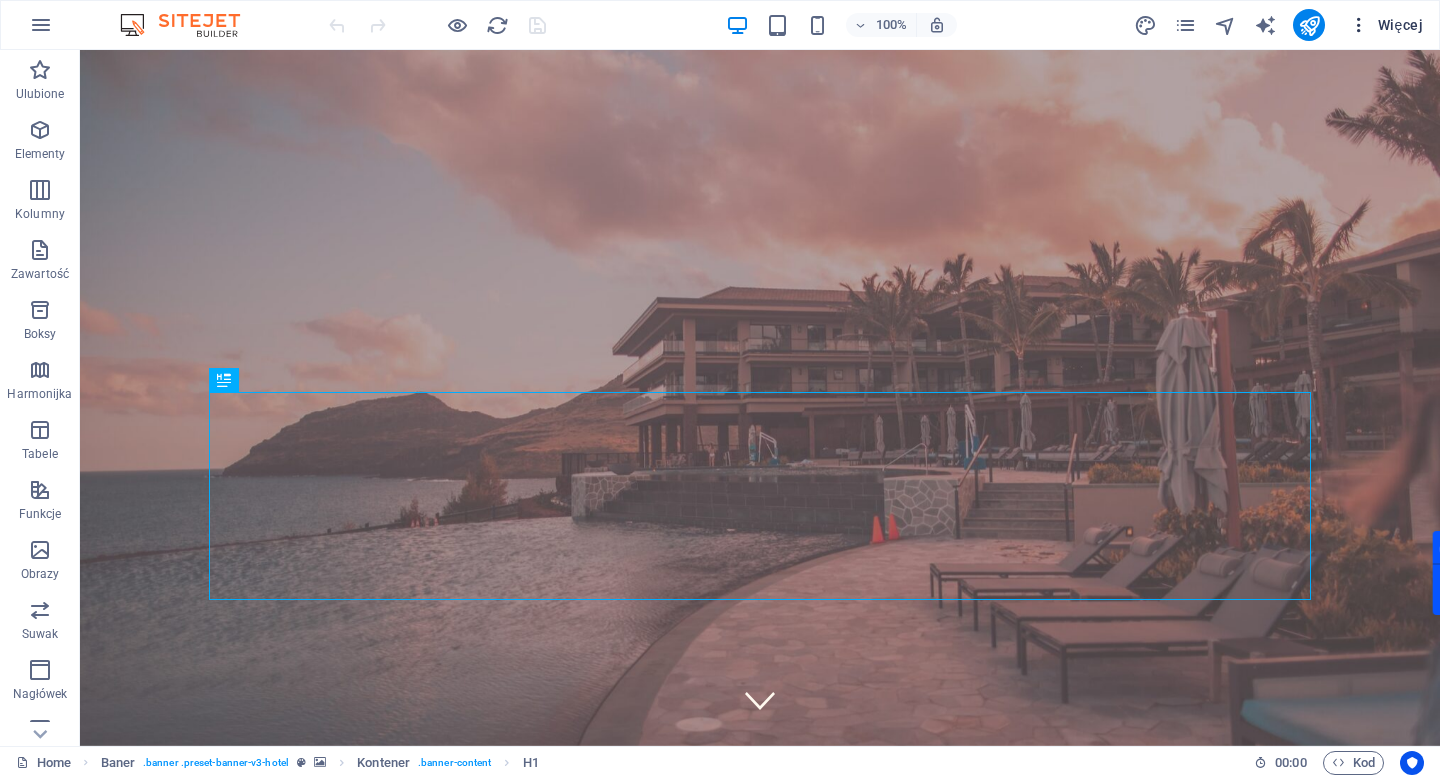 click on "Więcej" at bounding box center (1386, 25) 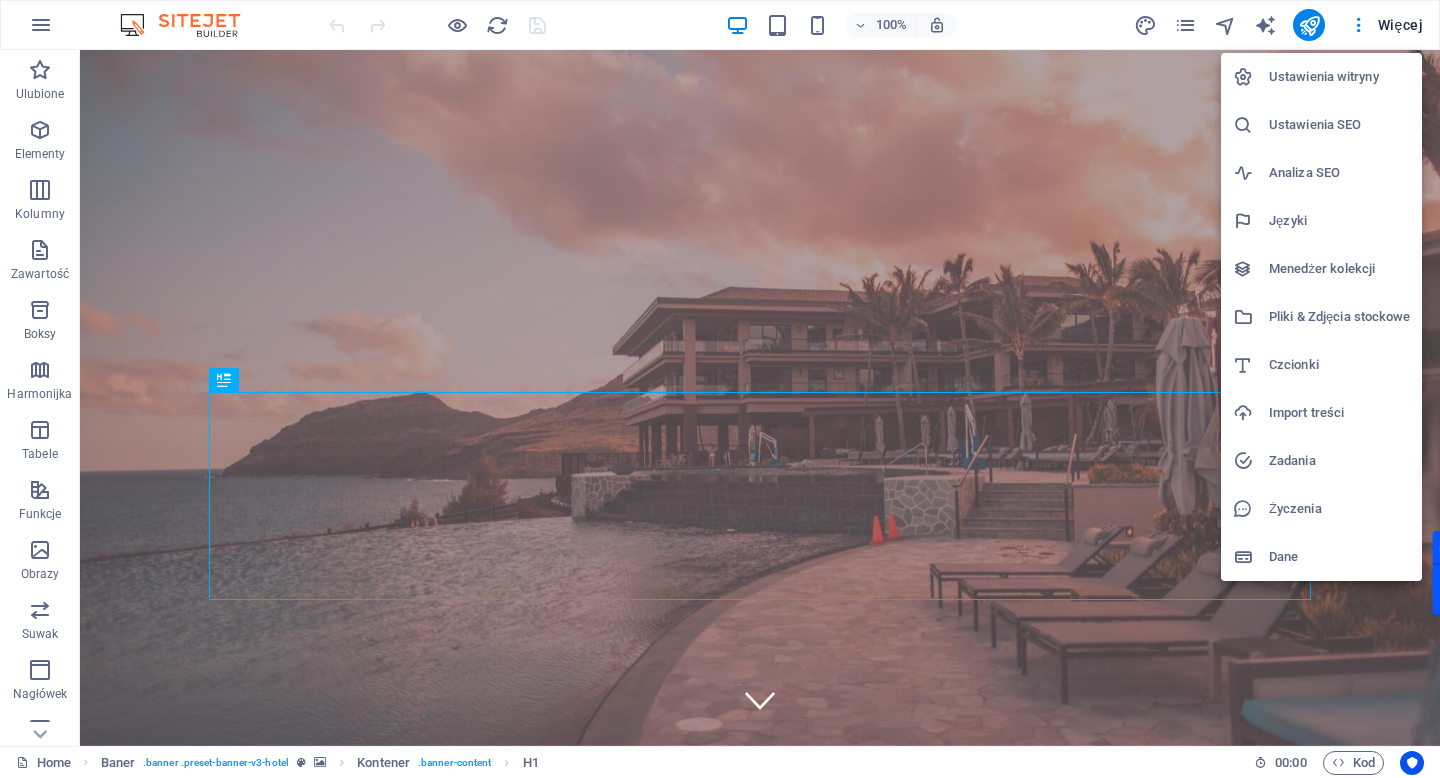 click on "Ustawienia witryny" at bounding box center [1339, 77] 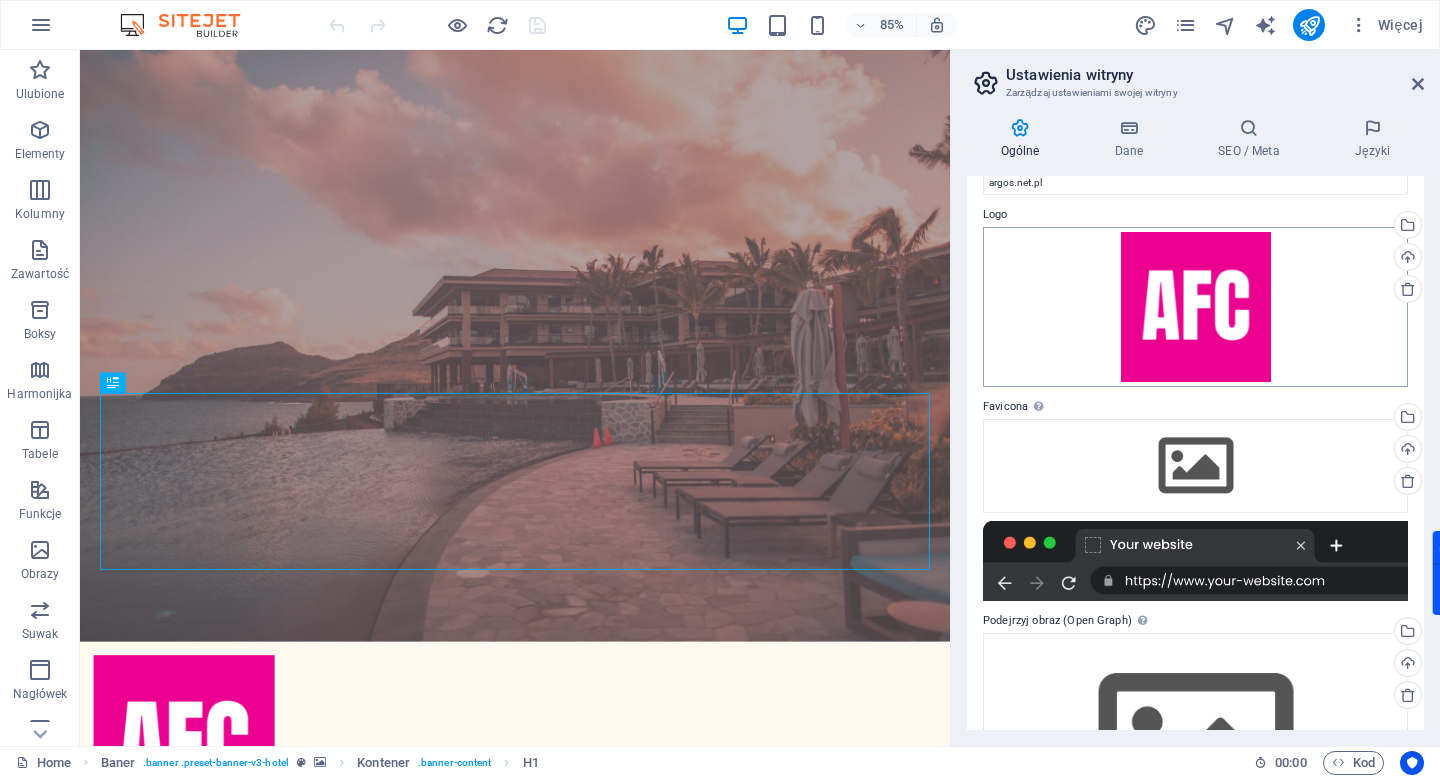 scroll, scrollTop: 0, scrollLeft: 0, axis: both 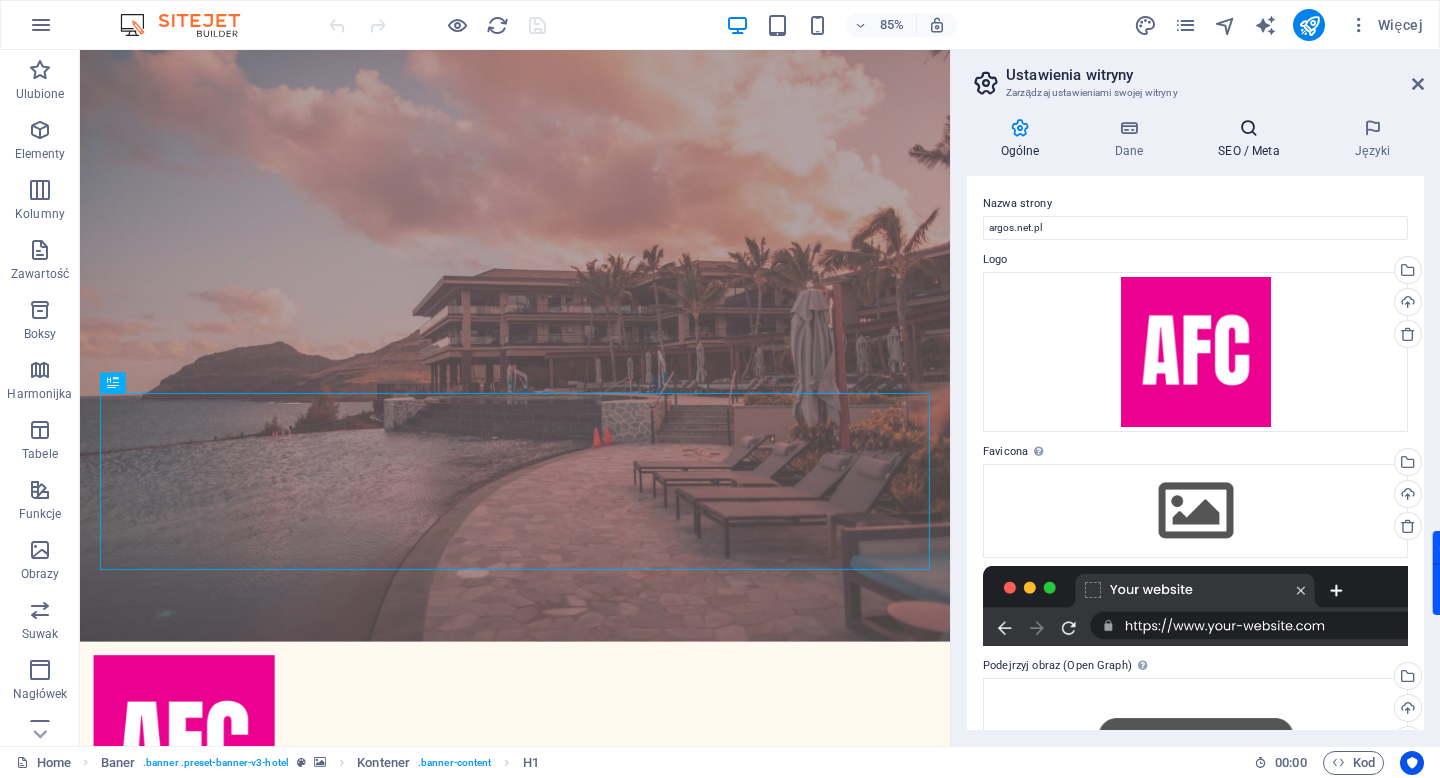 click on "SEO / Meta" at bounding box center (1253, 139) 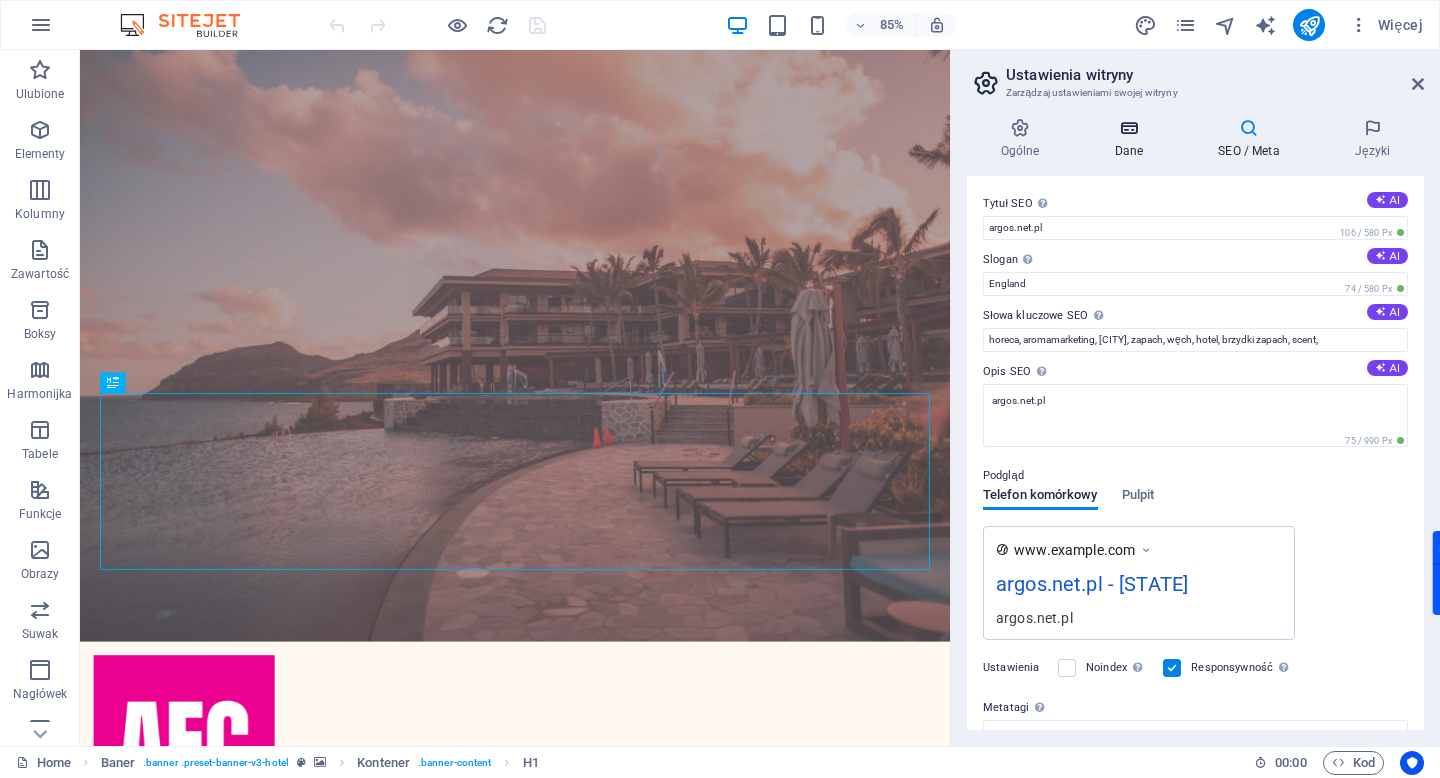 click at bounding box center (1129, 128) 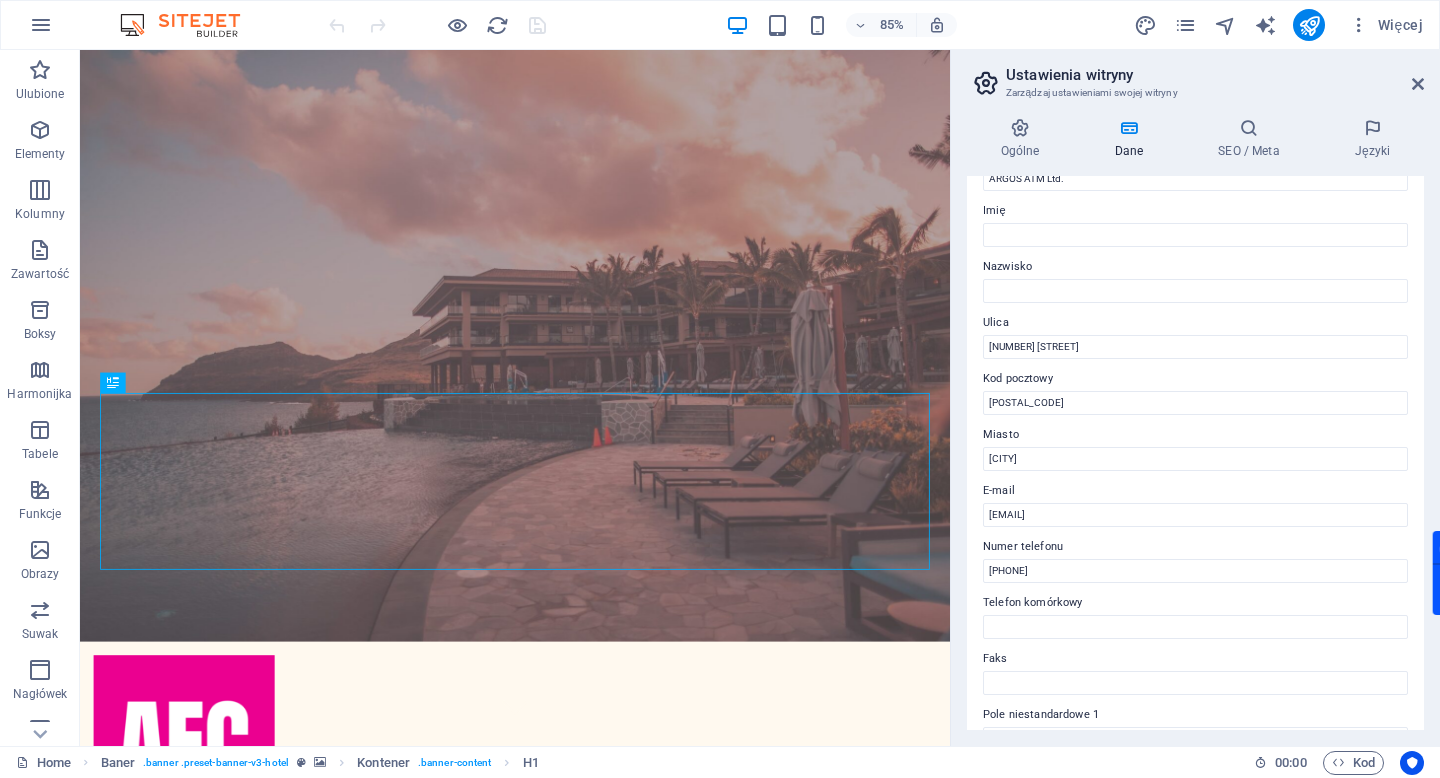 scroll, scrollTop: 0, scrollLeft: 0, axis: both 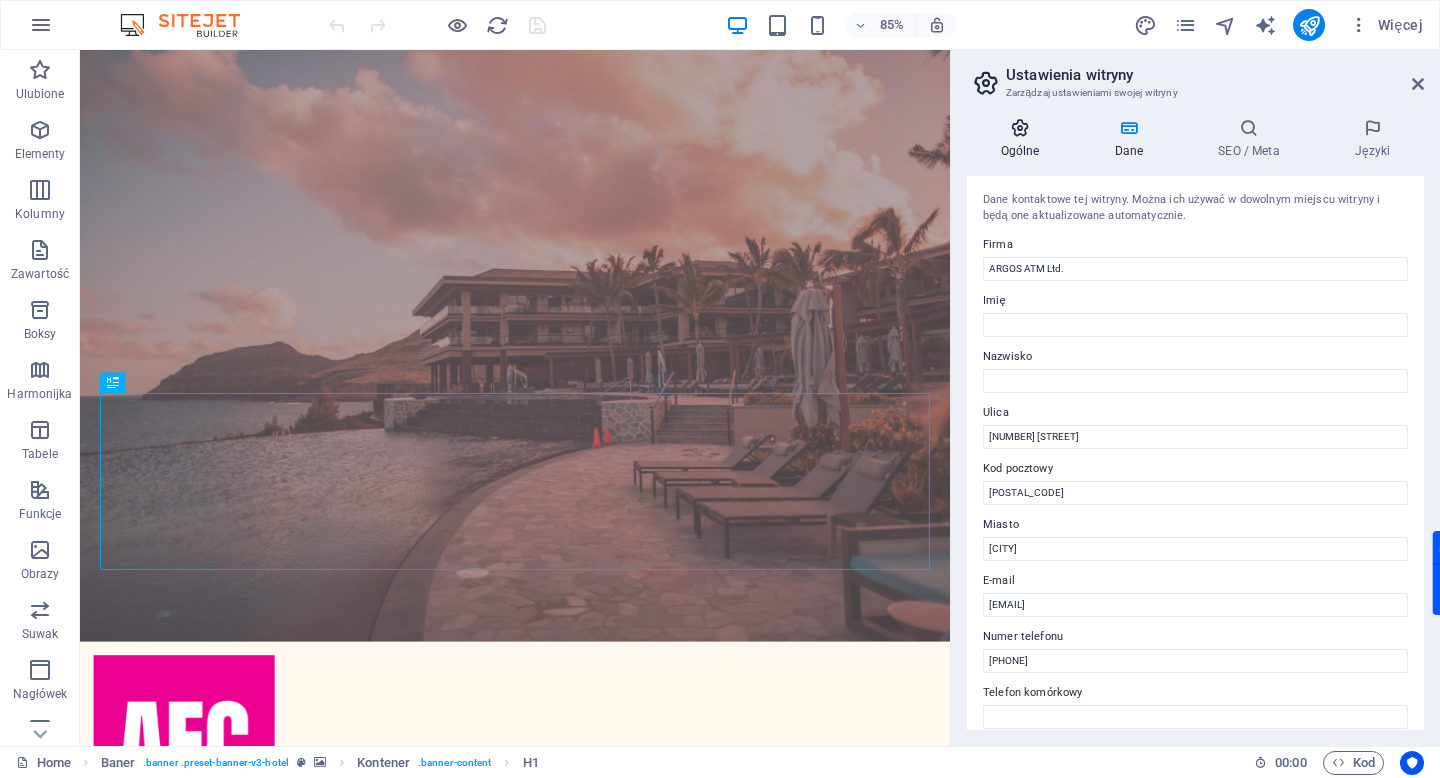 click at bounding box center (1020, 128) 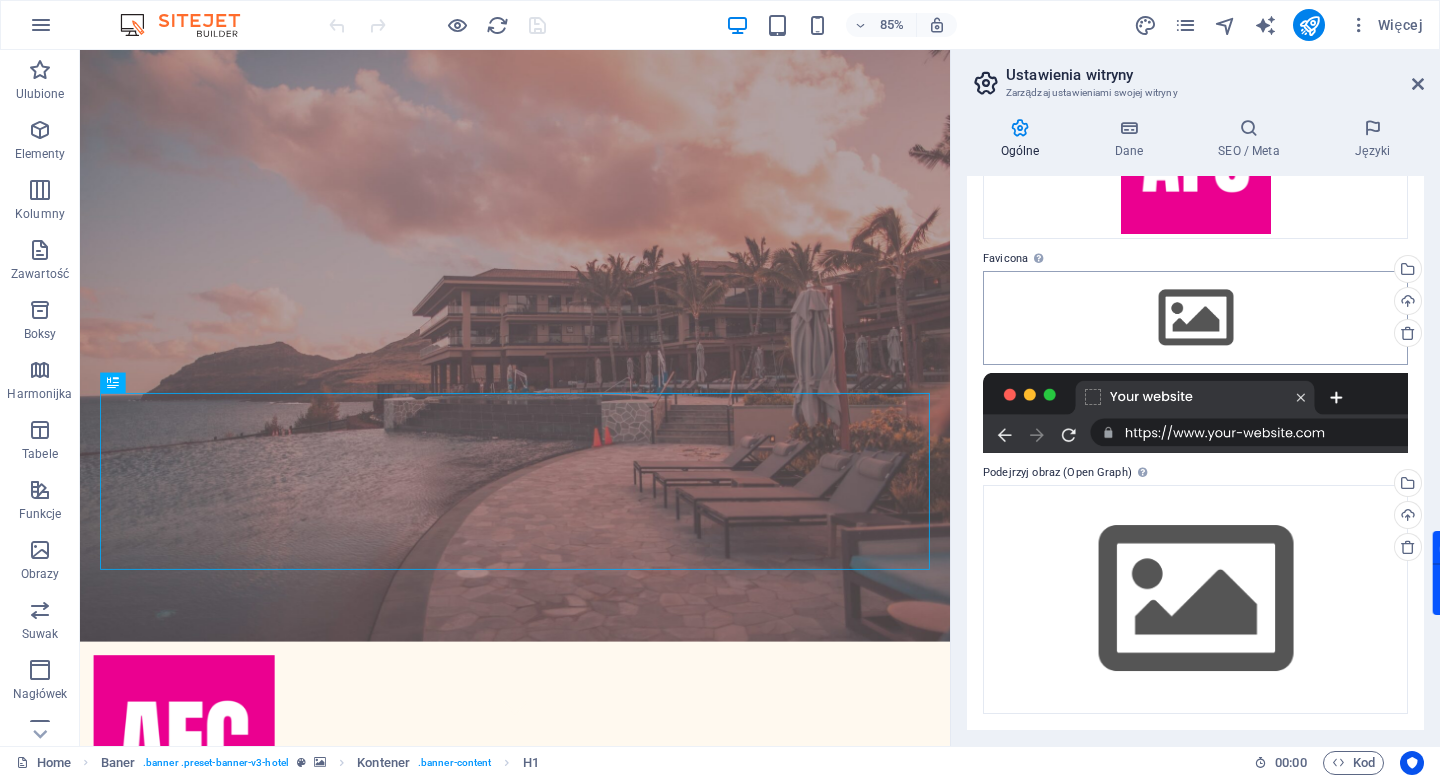 scroll, scrollTop: 0, scrollLeft: 0, axis: both 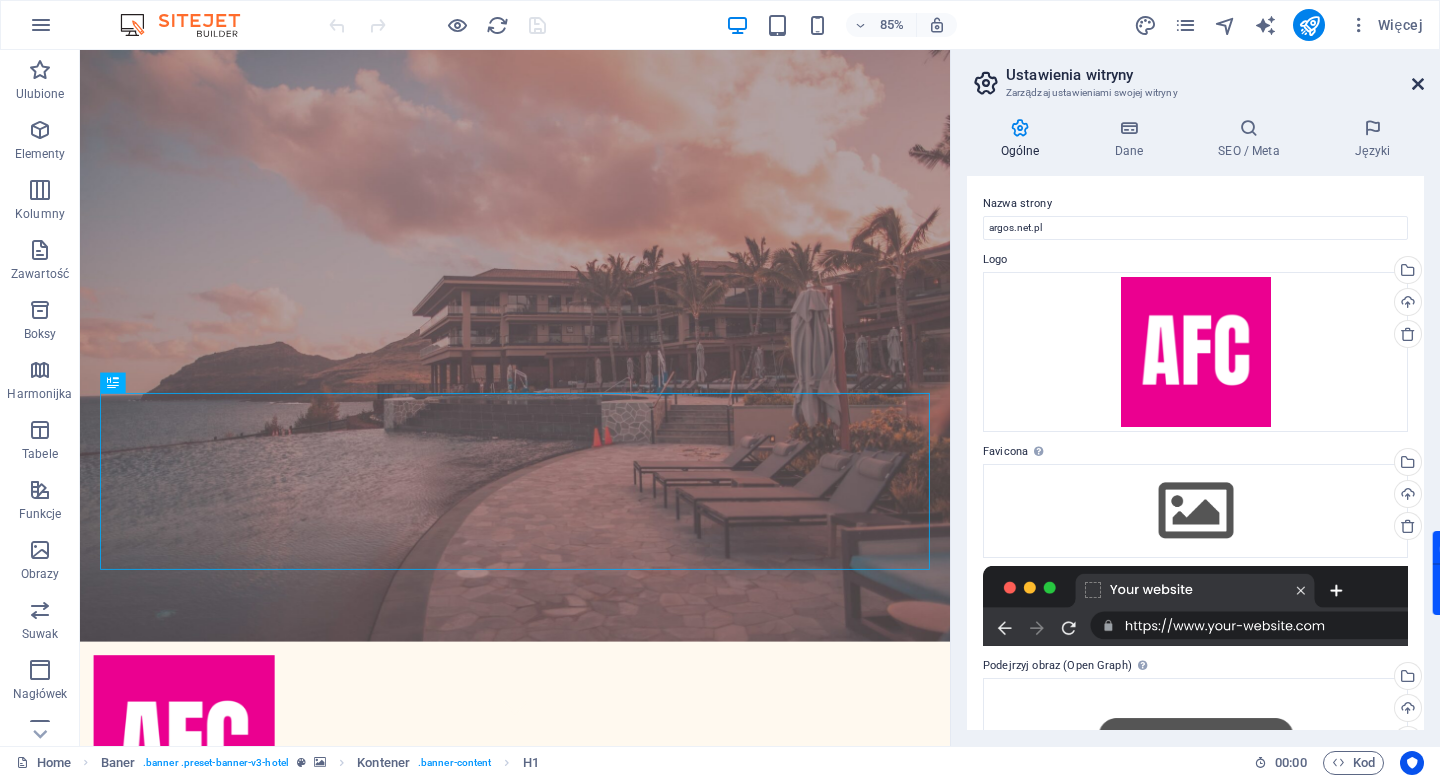 click at bounding box center [1418, 84] 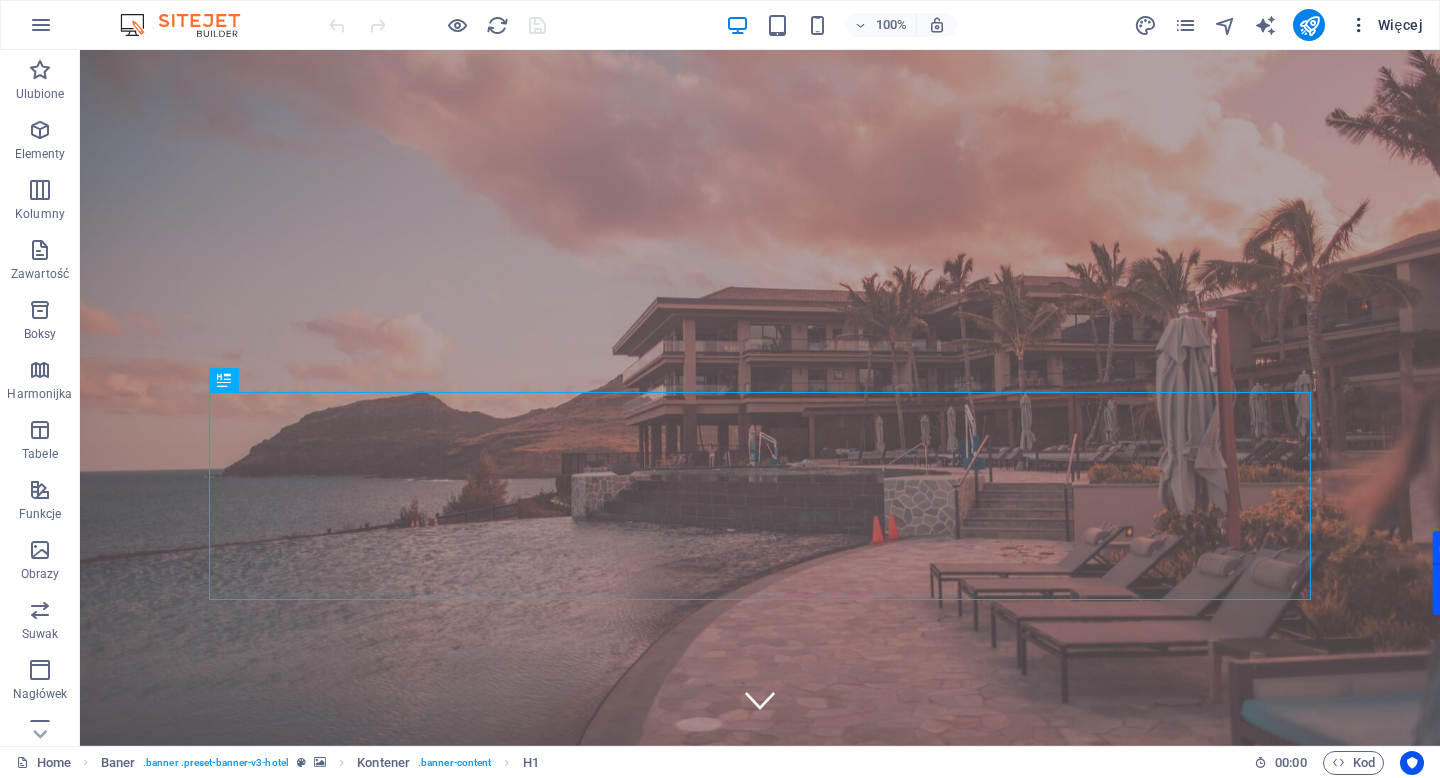 click at bounding box center [1359, 25] 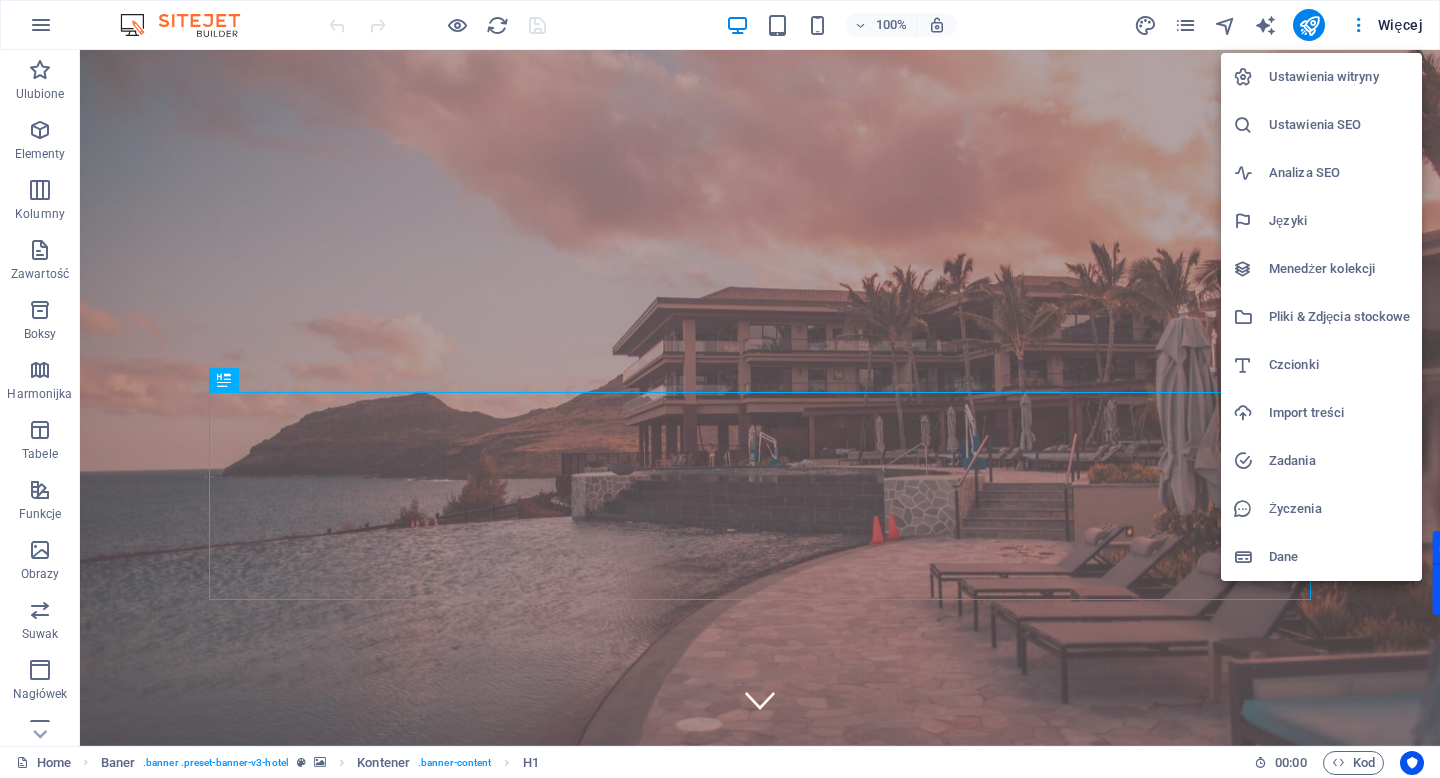 click at bounding box center (720, 389) 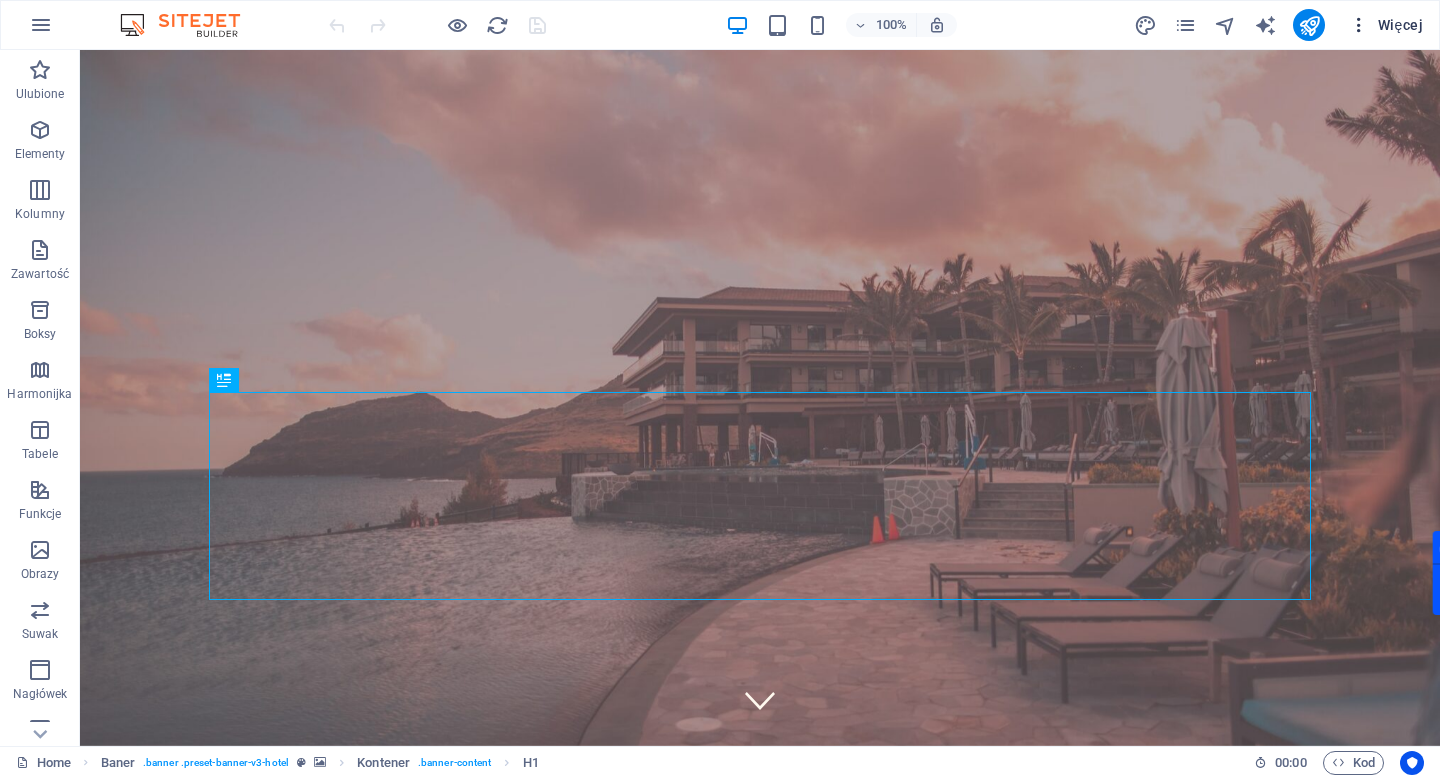 click at bounding box center [1359, 25] 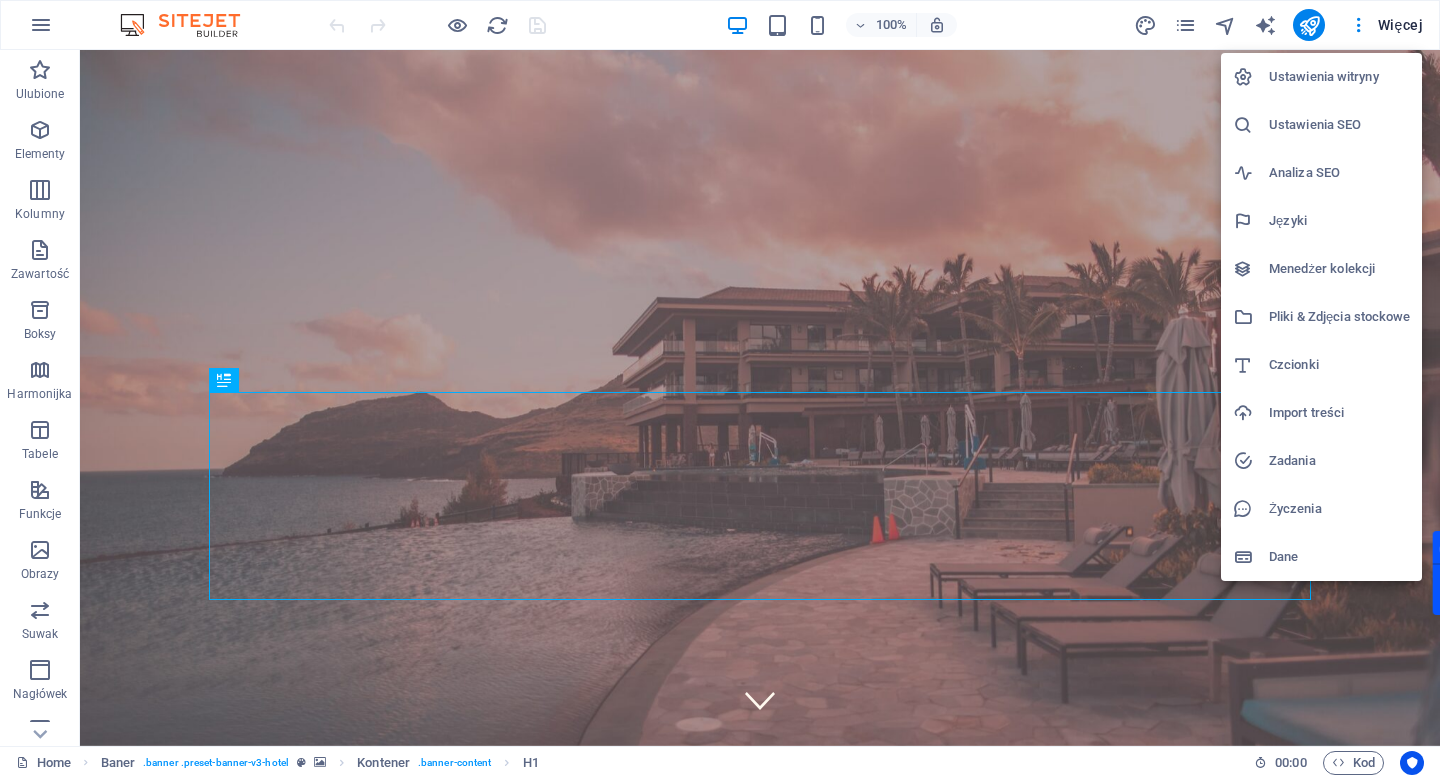 click on "Dane" at bounding box center (1339, 557) 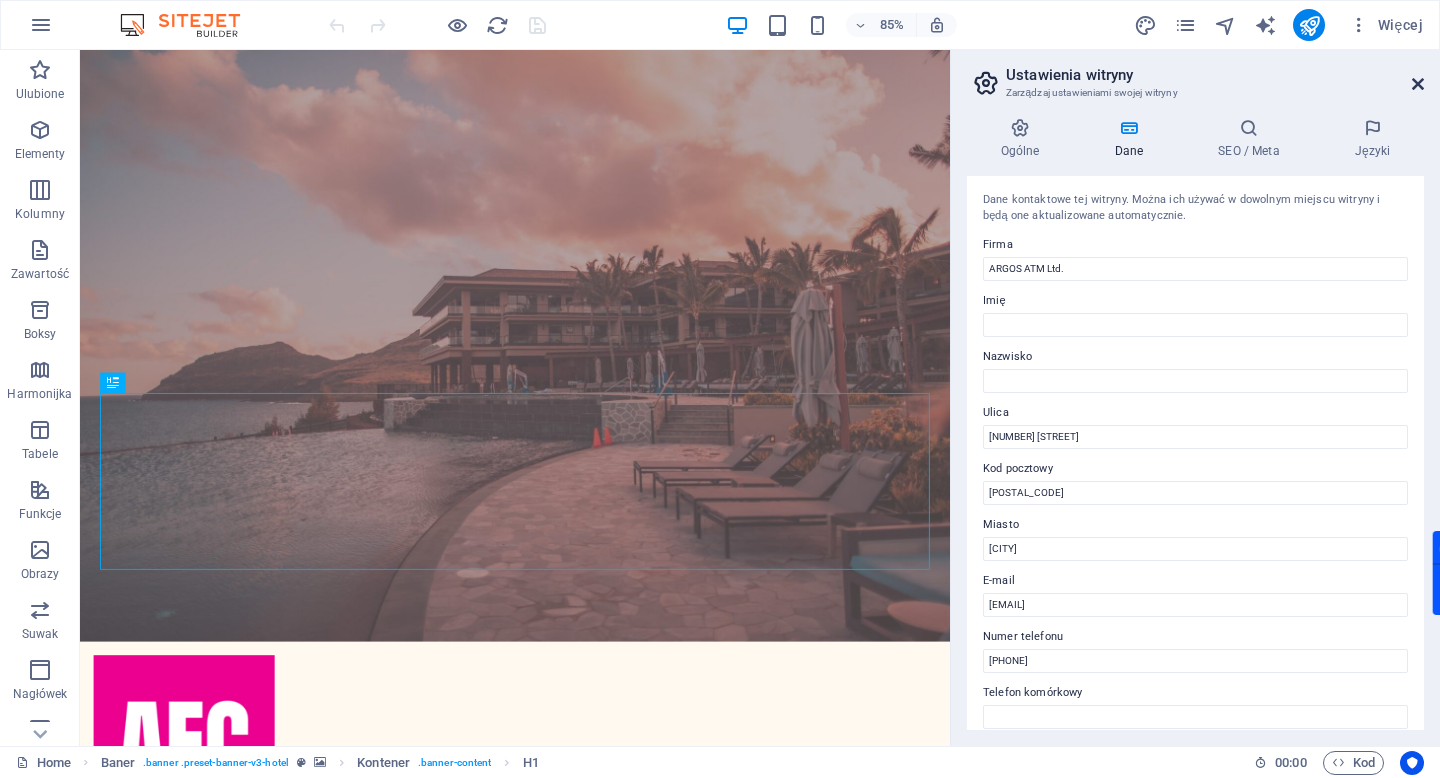 click at bounding box center (1418, 84) 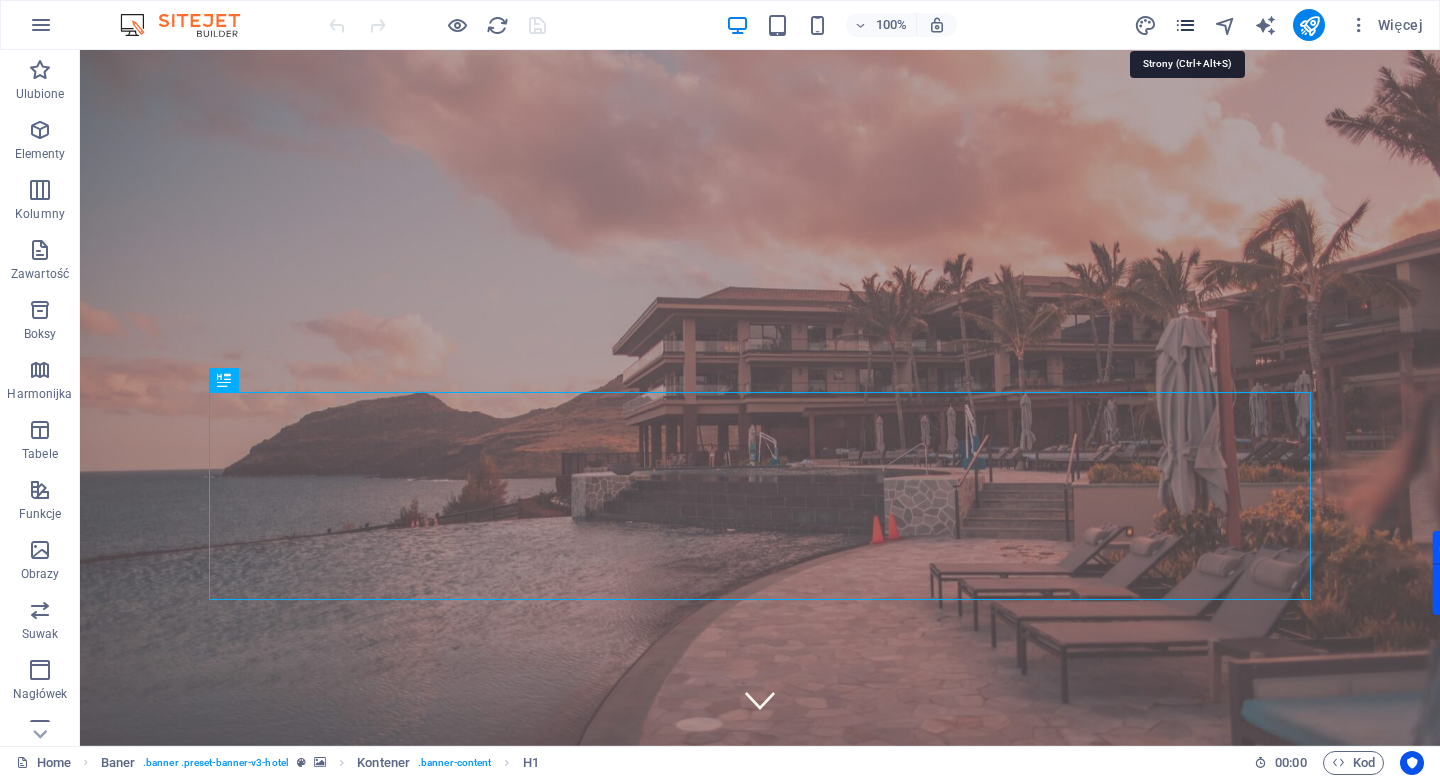 click at bounding box center [1185, 25] 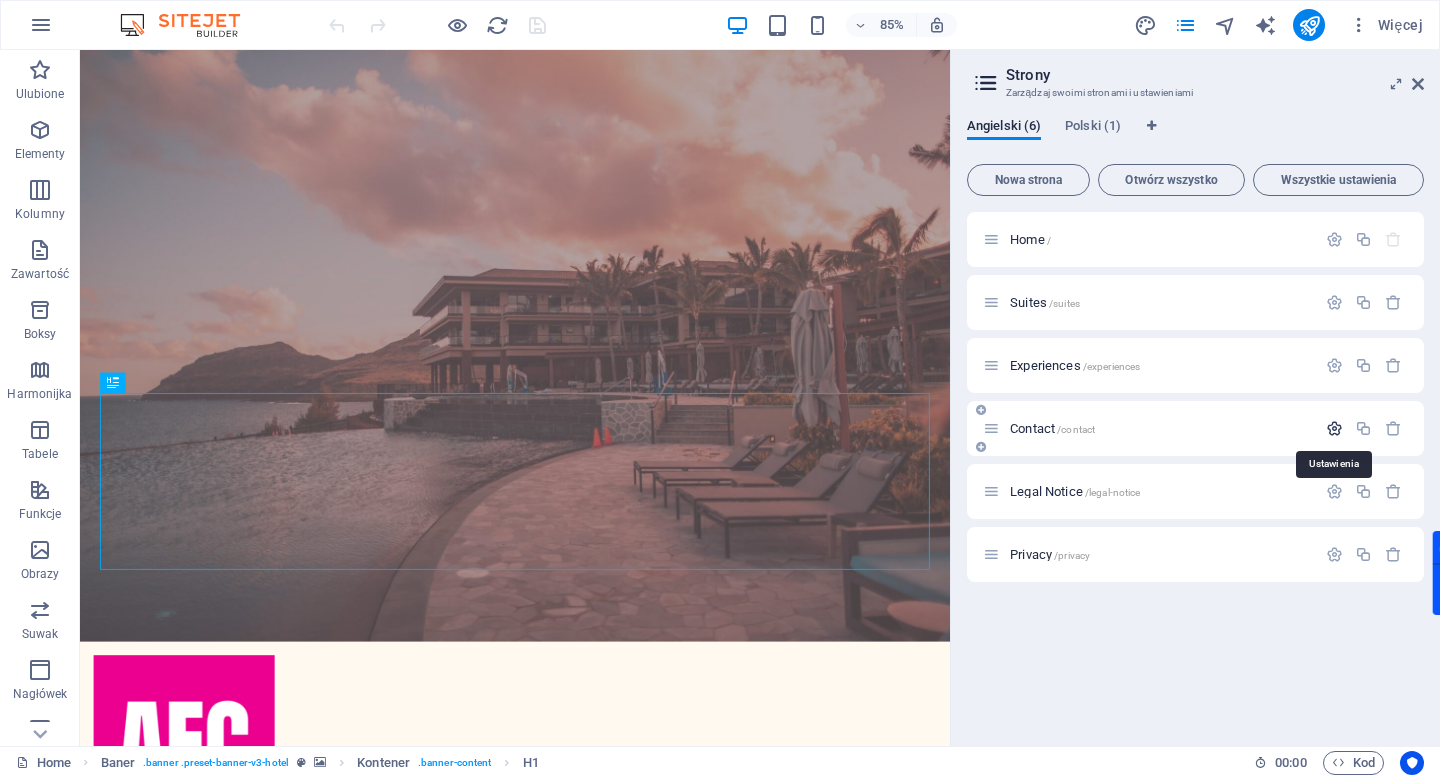 click at bounding box center [1334, 428] 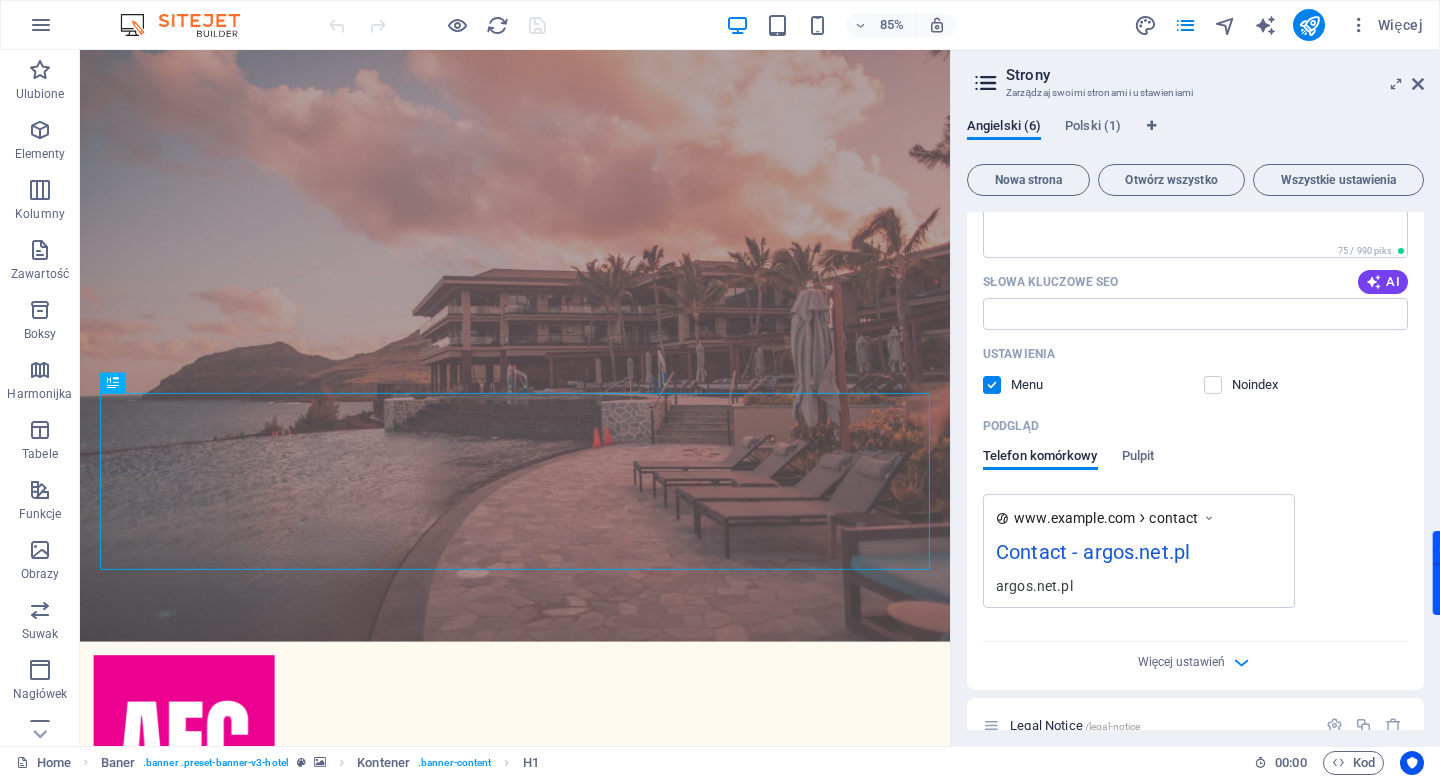 scroll, scrollTop: 605, scrollLeft: 0, axis: vertical 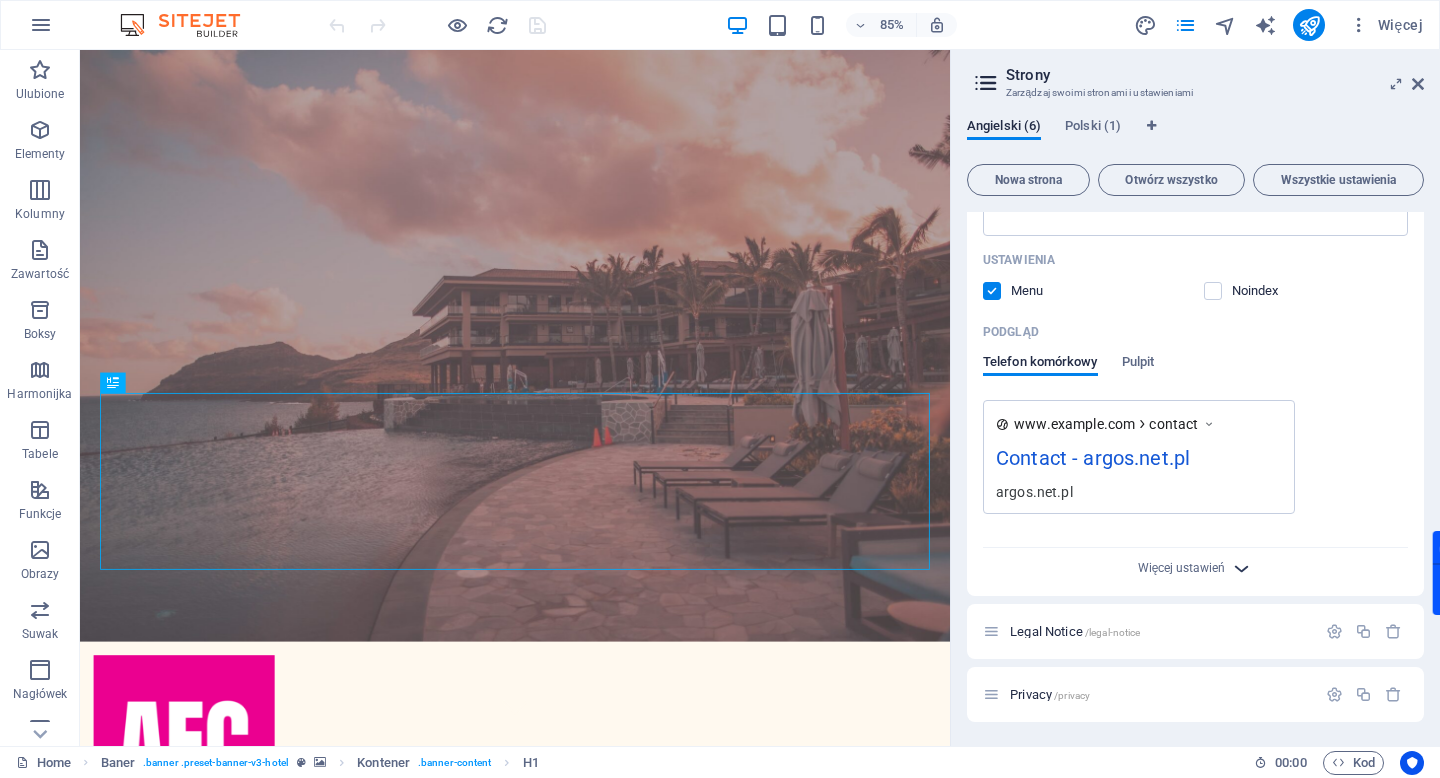 click at bounding box center [1241, 568] 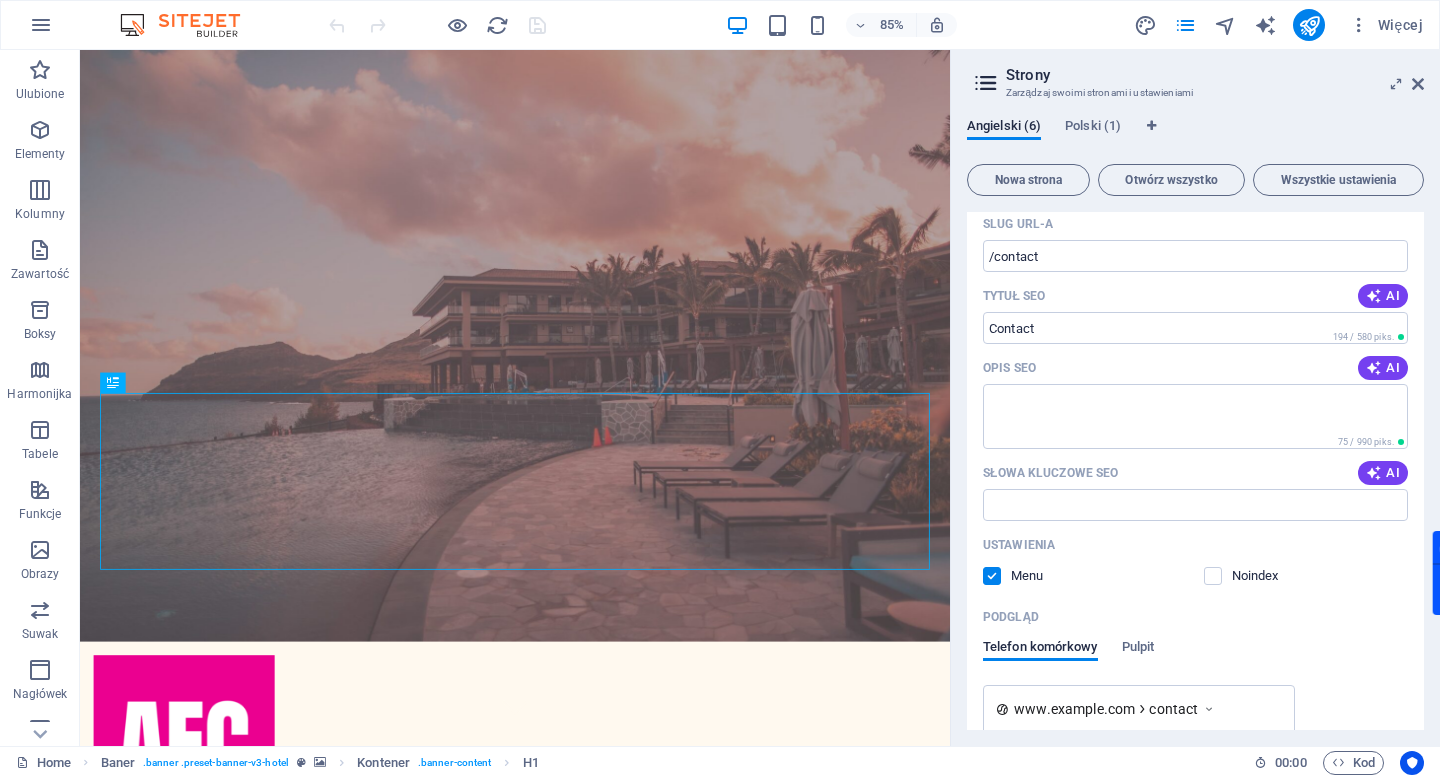 scroll, scrollTop: 52, scrollLeft: 0, axis: vertical 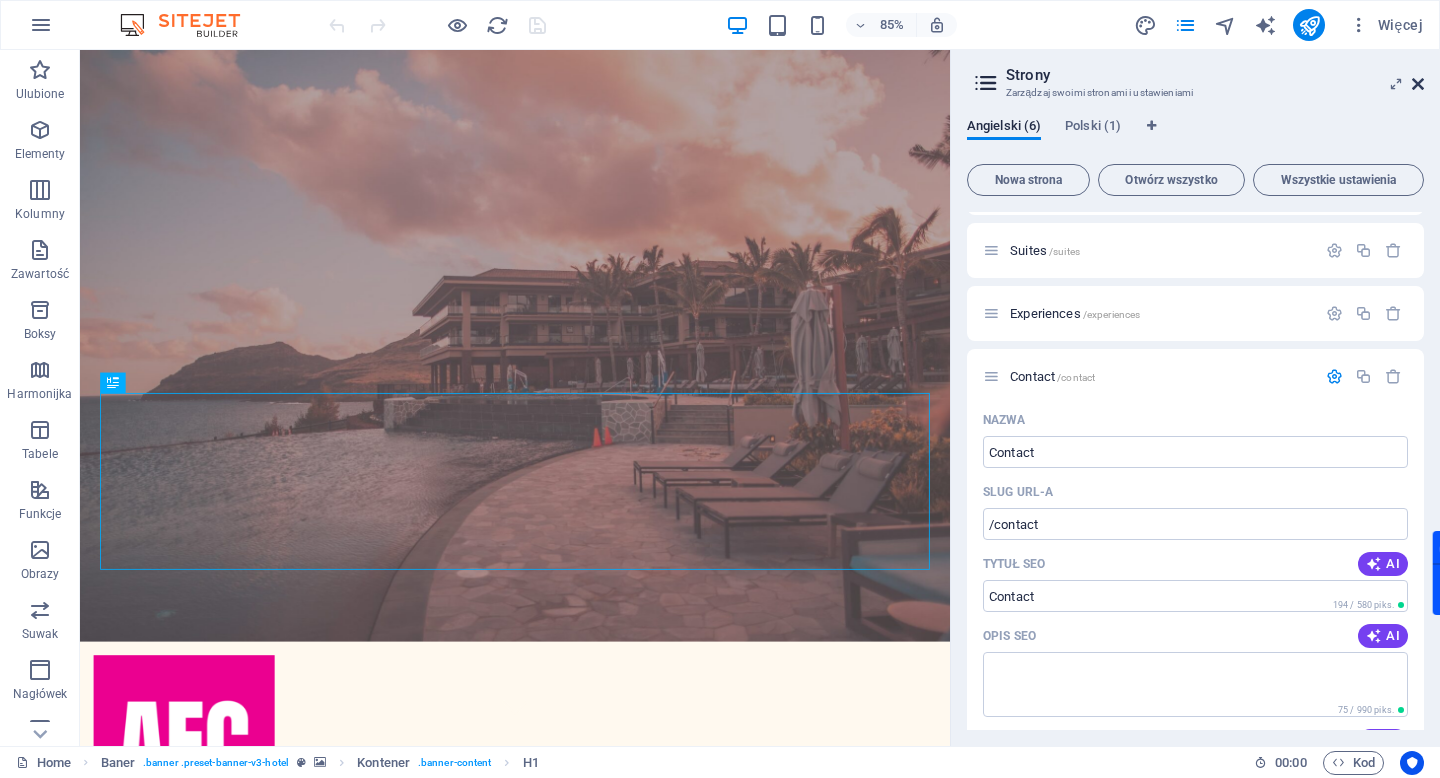 click at bounding box center (1418, 84) 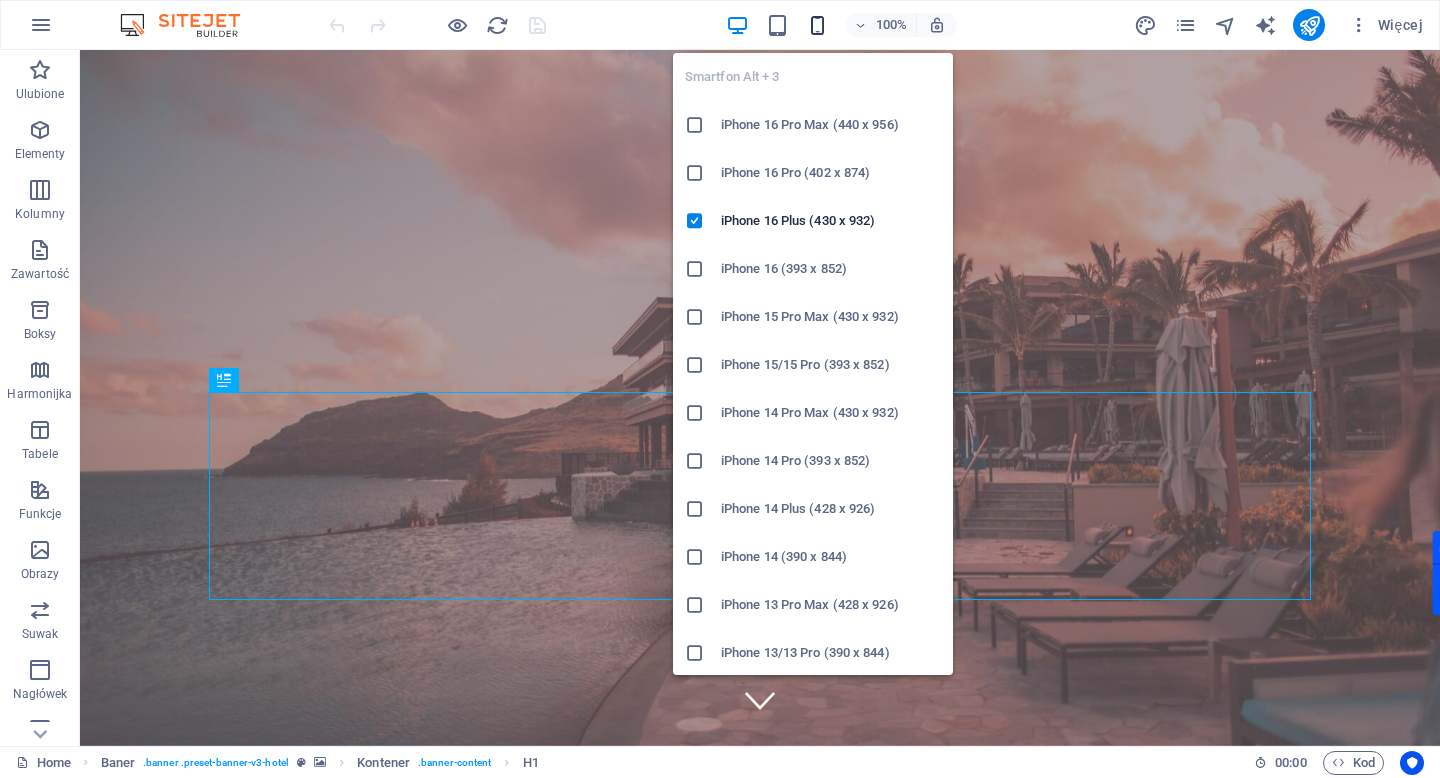 click at bounding box center (817, 25) 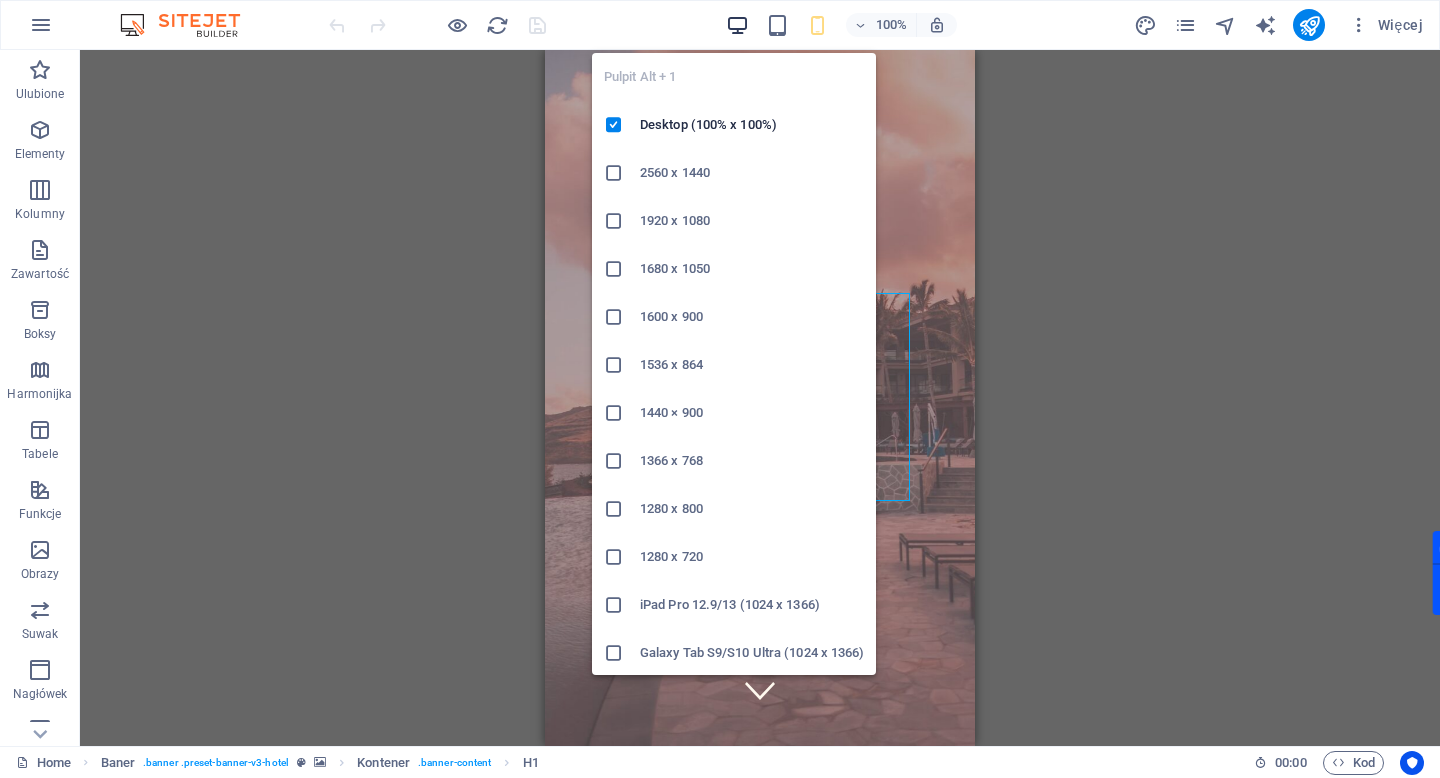 click at bounding box center (737, 25) 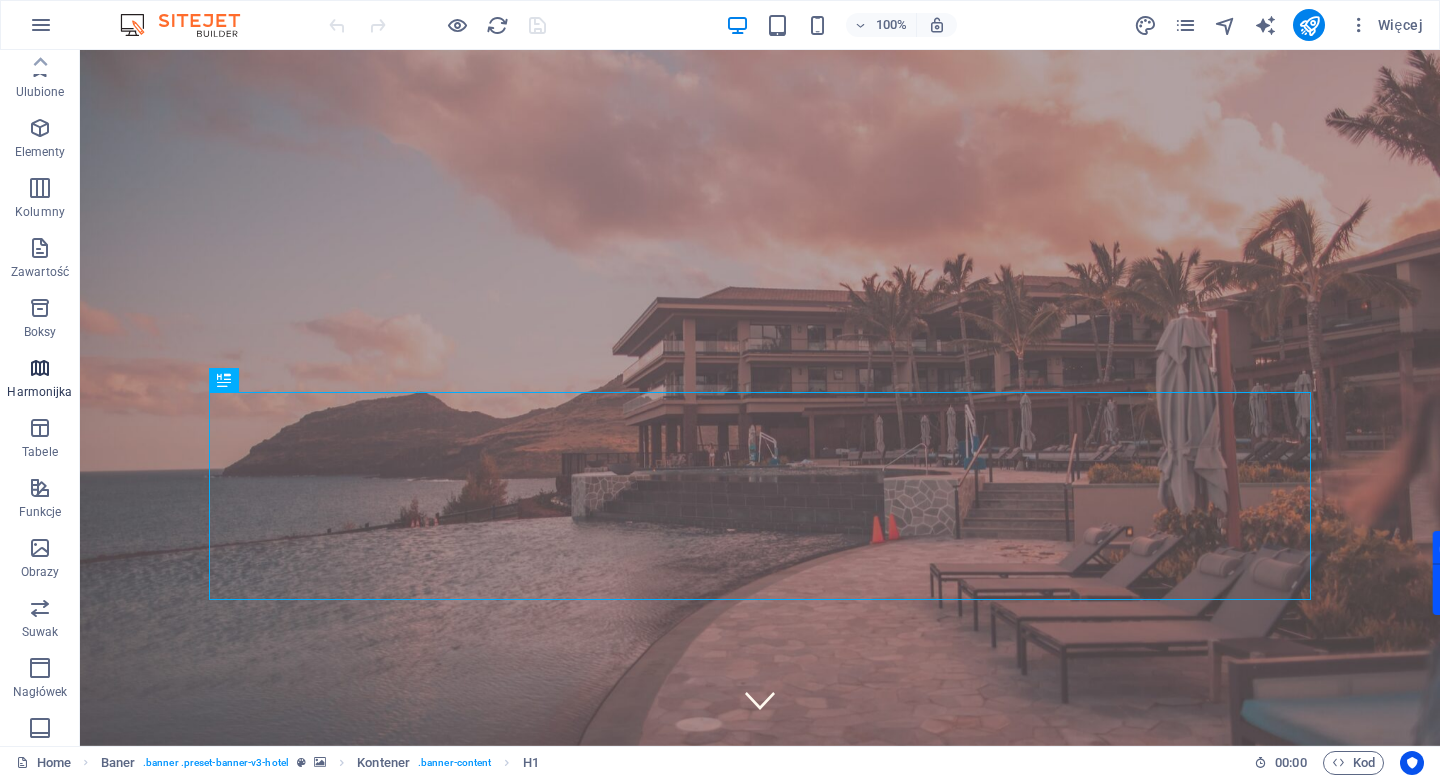 scroll, scrollTop: 0, scrollLeft: 0, axis: both 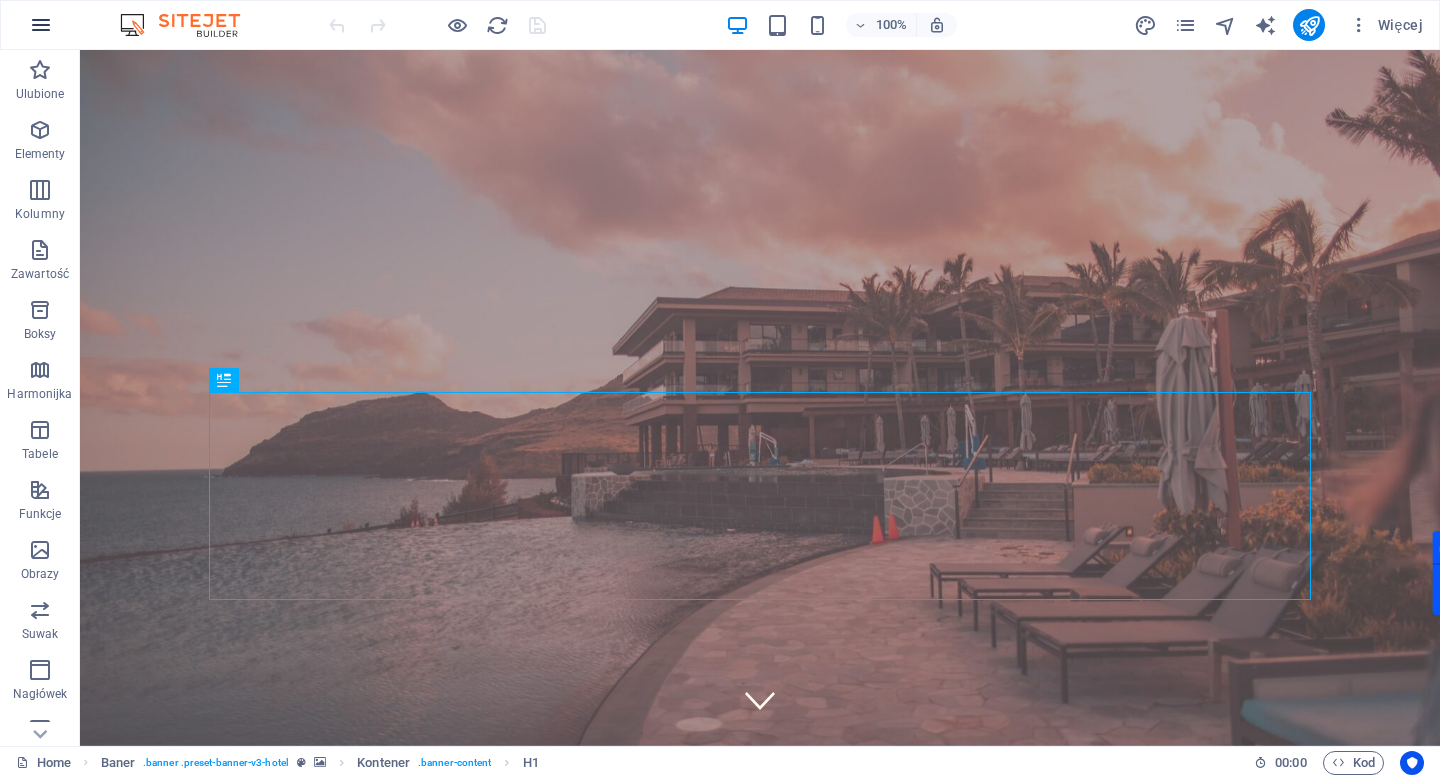 click at bounding box center (41, 25) 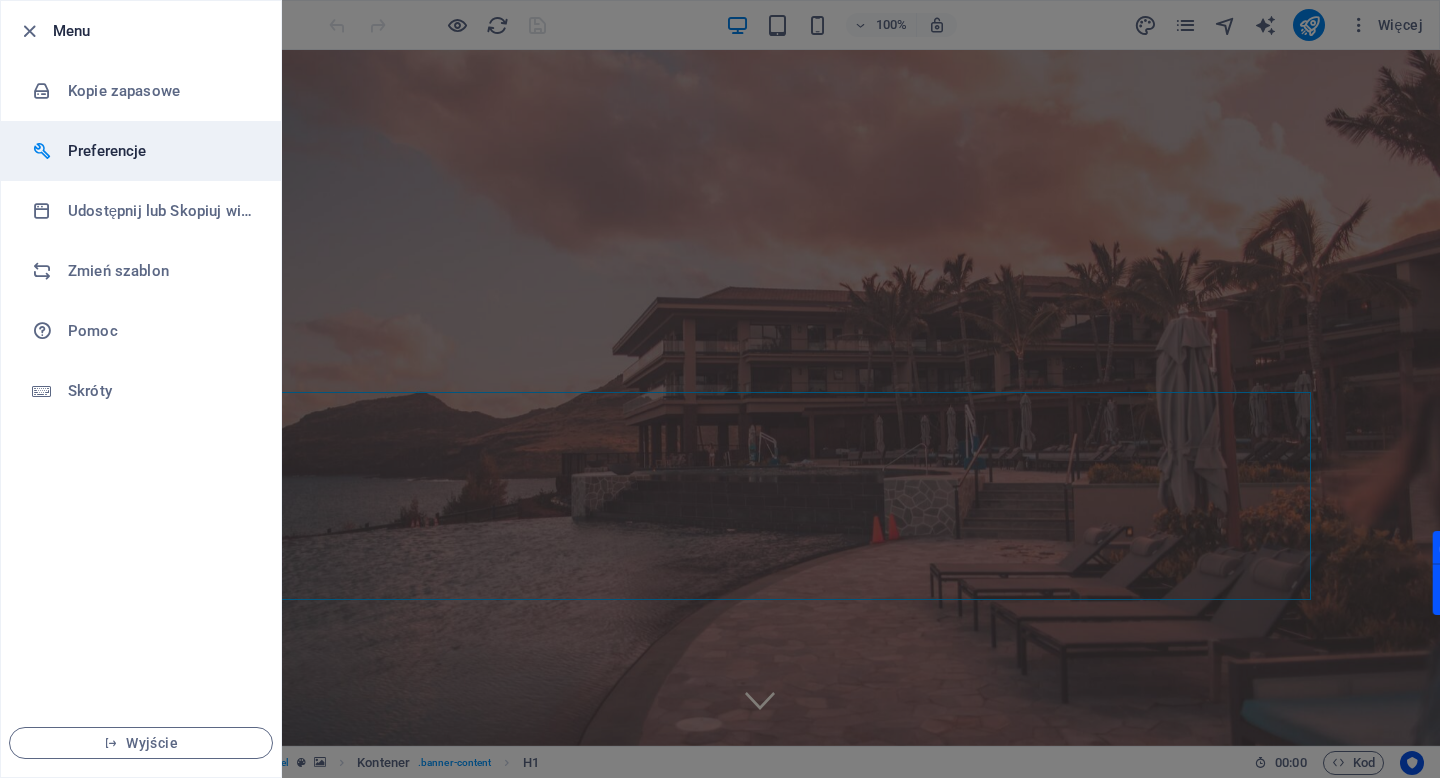 click on "Preferencje" at bounding box center [141, 151] 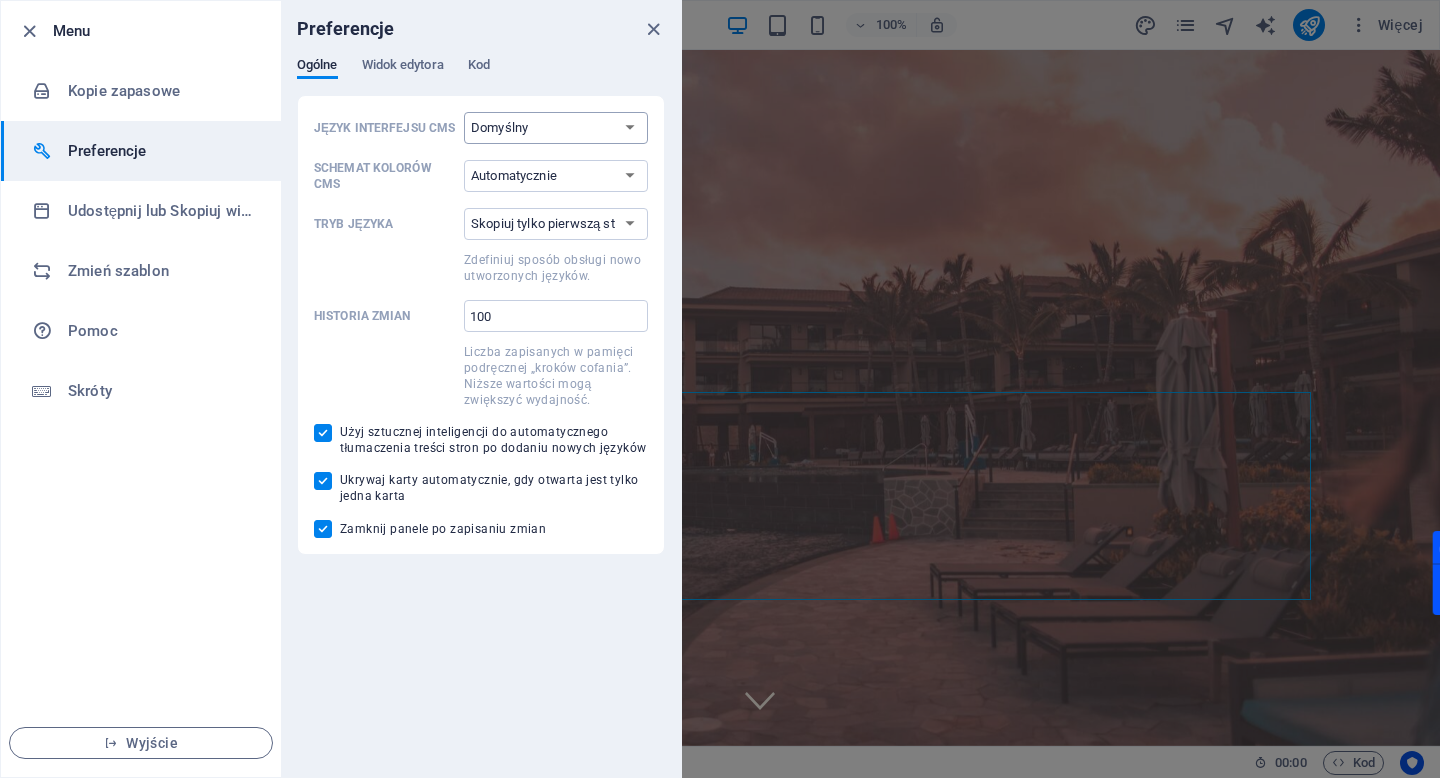 click on "Domyślny Deutsch English Español Français Magyar Italiano Nederlands Polski Português русский язык Svenska Türkçe 日本語" at bounding box center [556, 128] 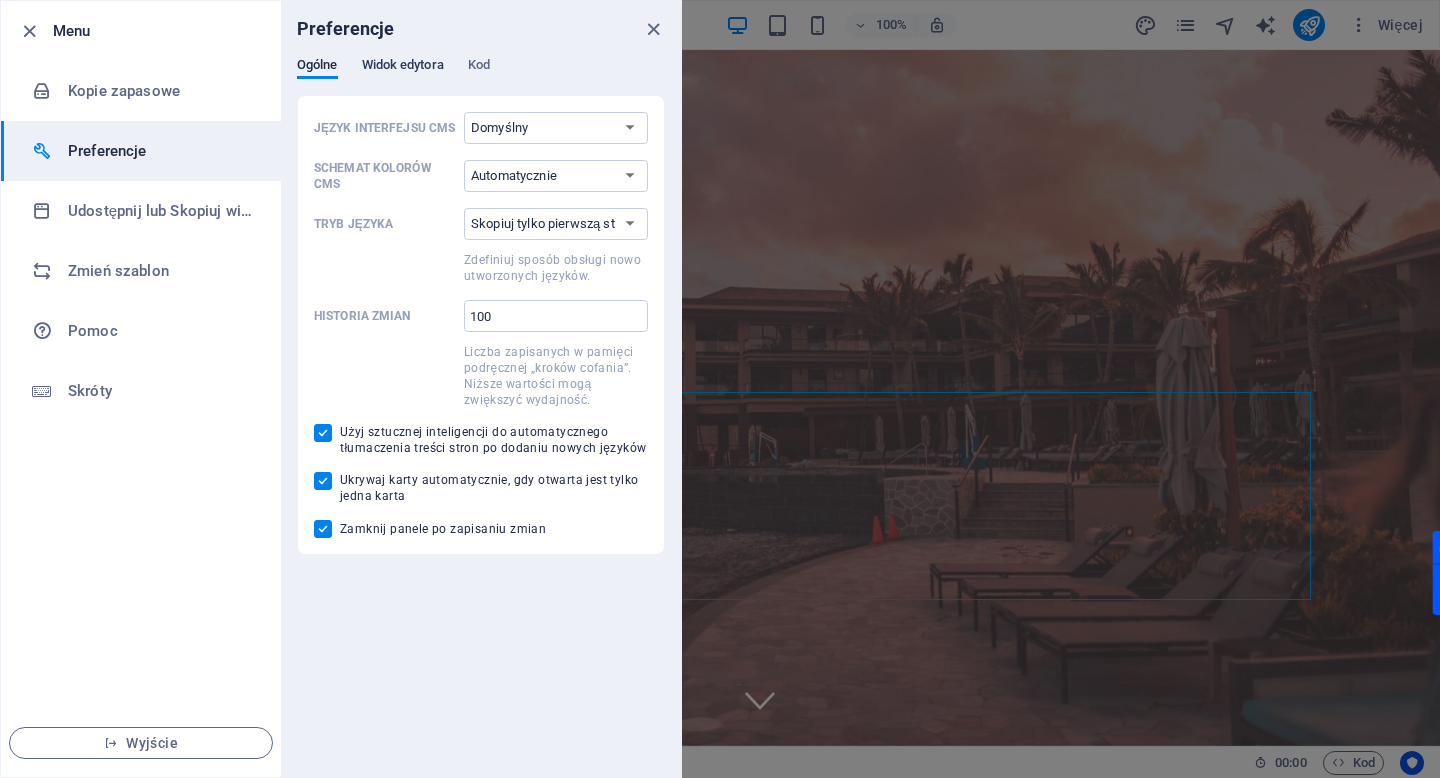 click on "Widok edytora" at bounding box center [403, 67] 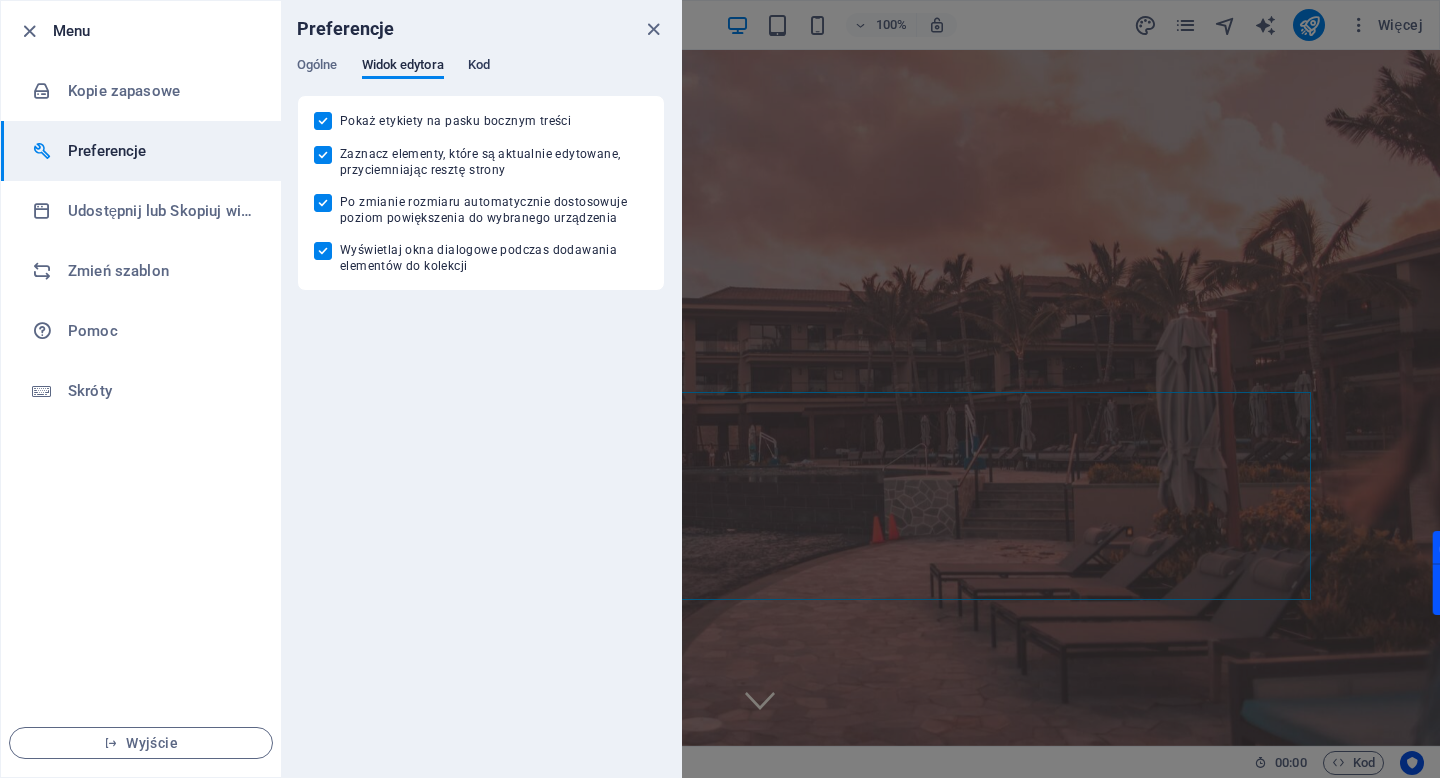 click on "Kod" at bounding box center [479, 67] 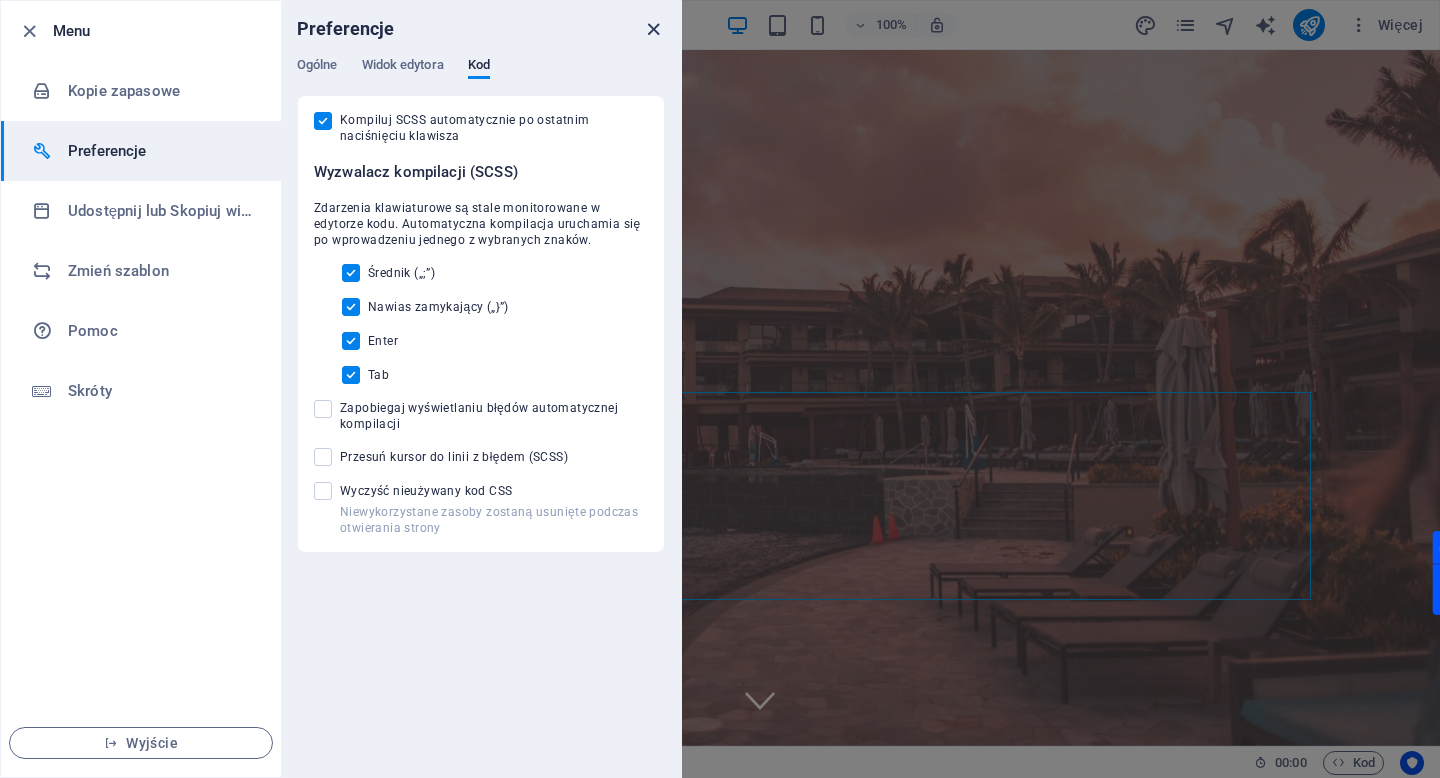 click at bounding box center [653, 29] 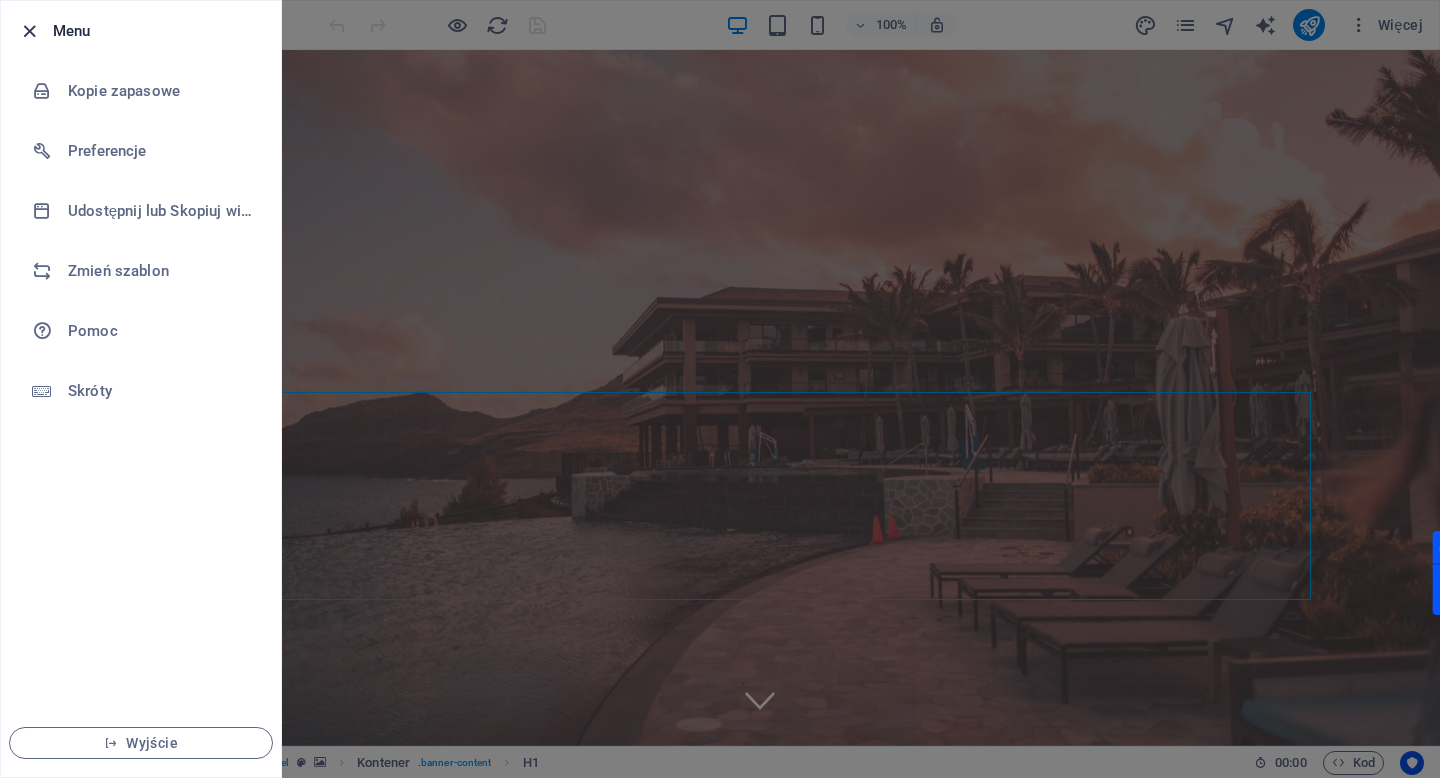 click at bounding box center (29, 31) 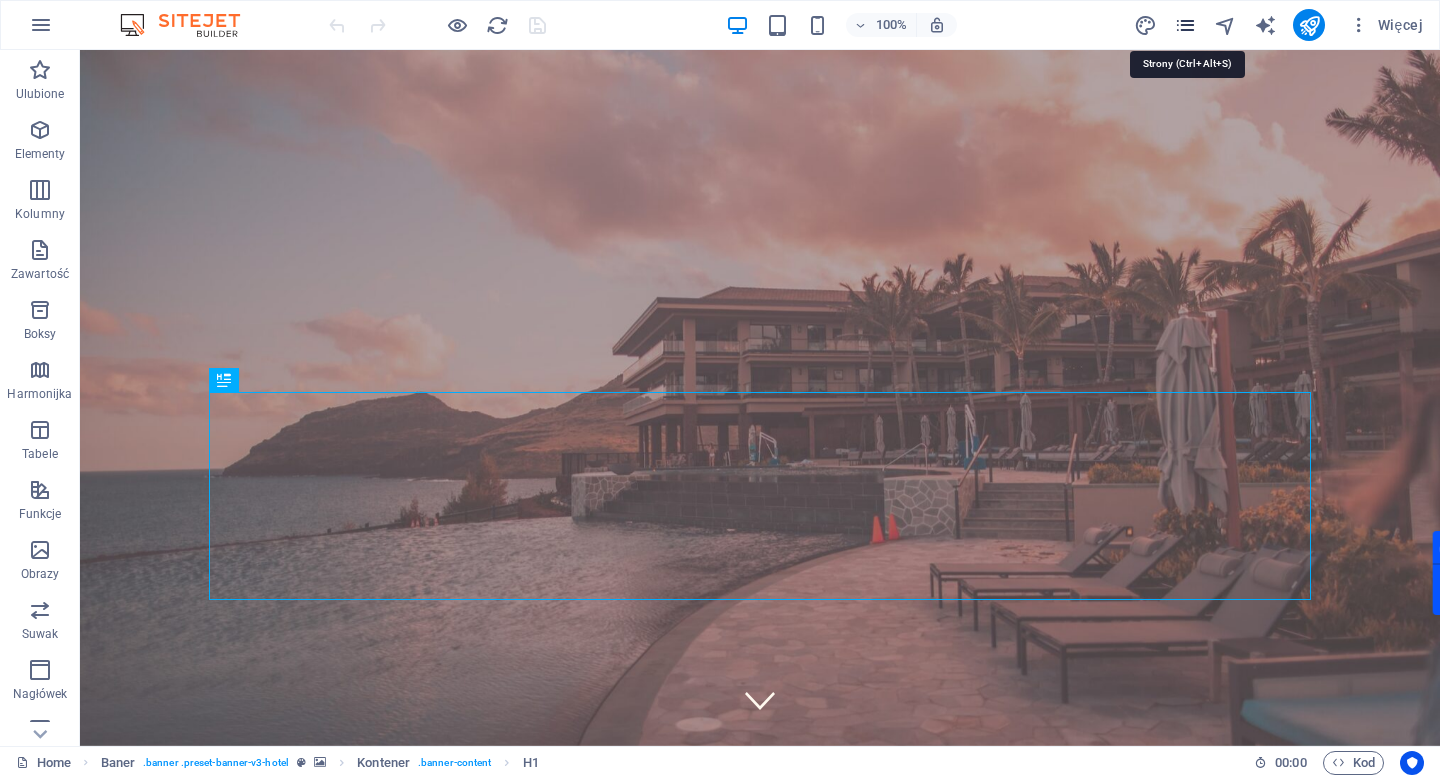 click at bounding box center (1185, 25) 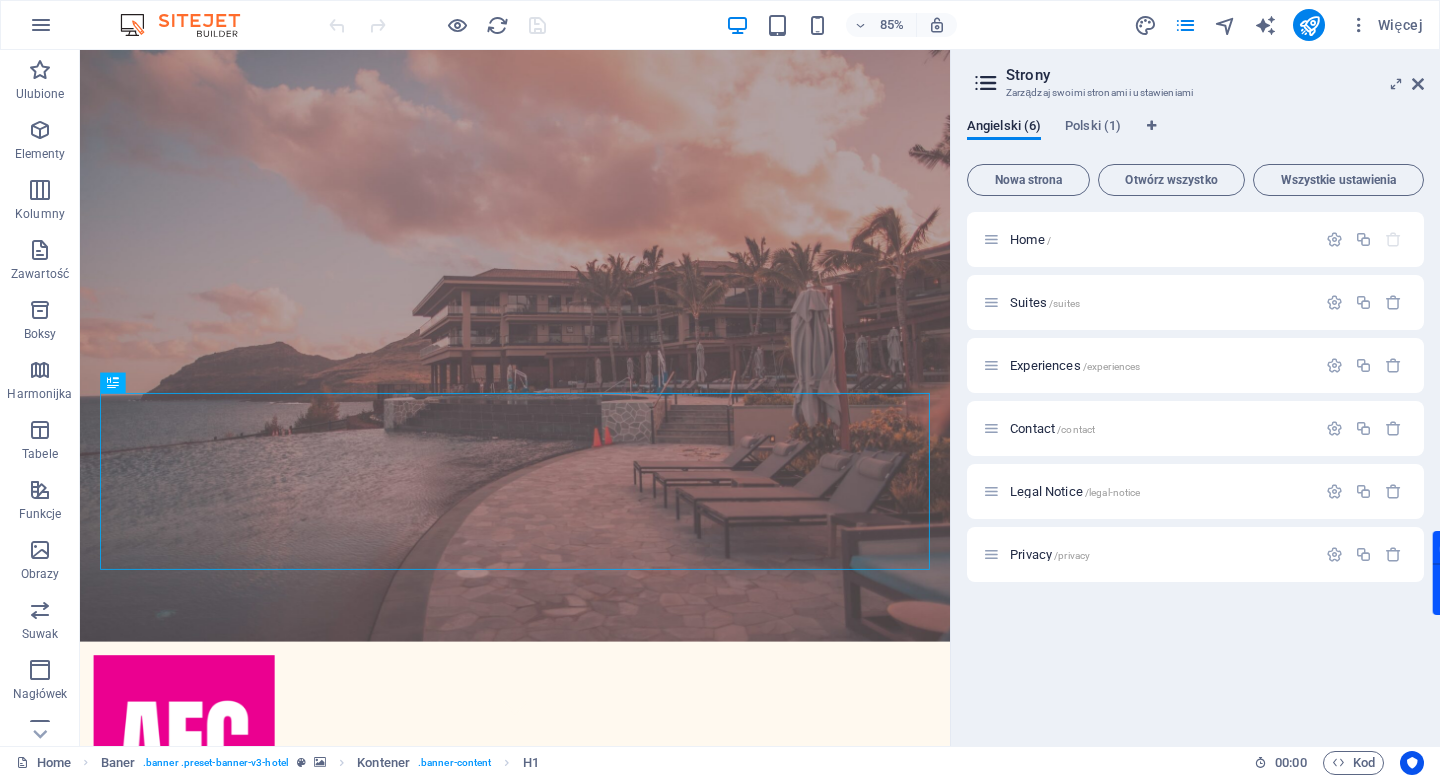 click at bounding box center (986, 83) 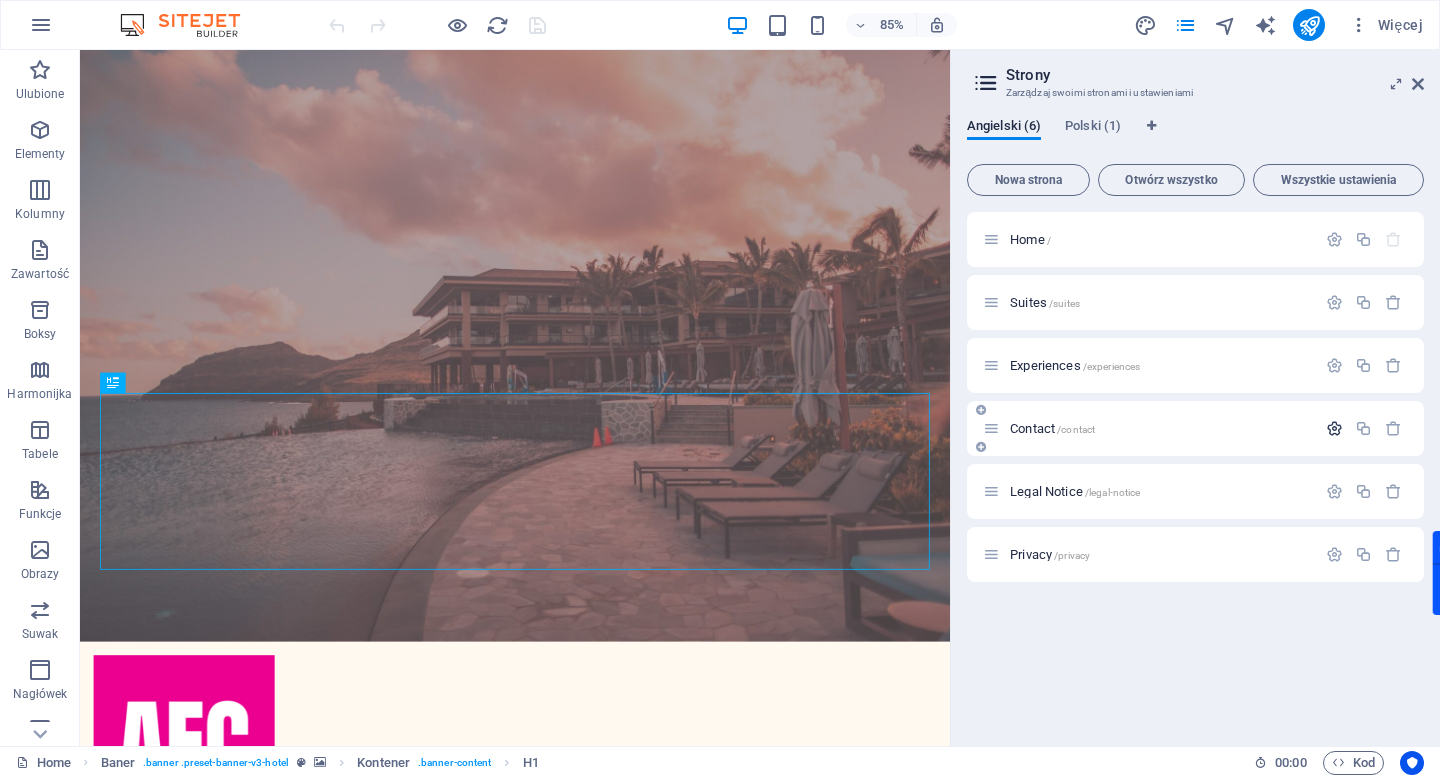 click at bounding box center [1334, 428] 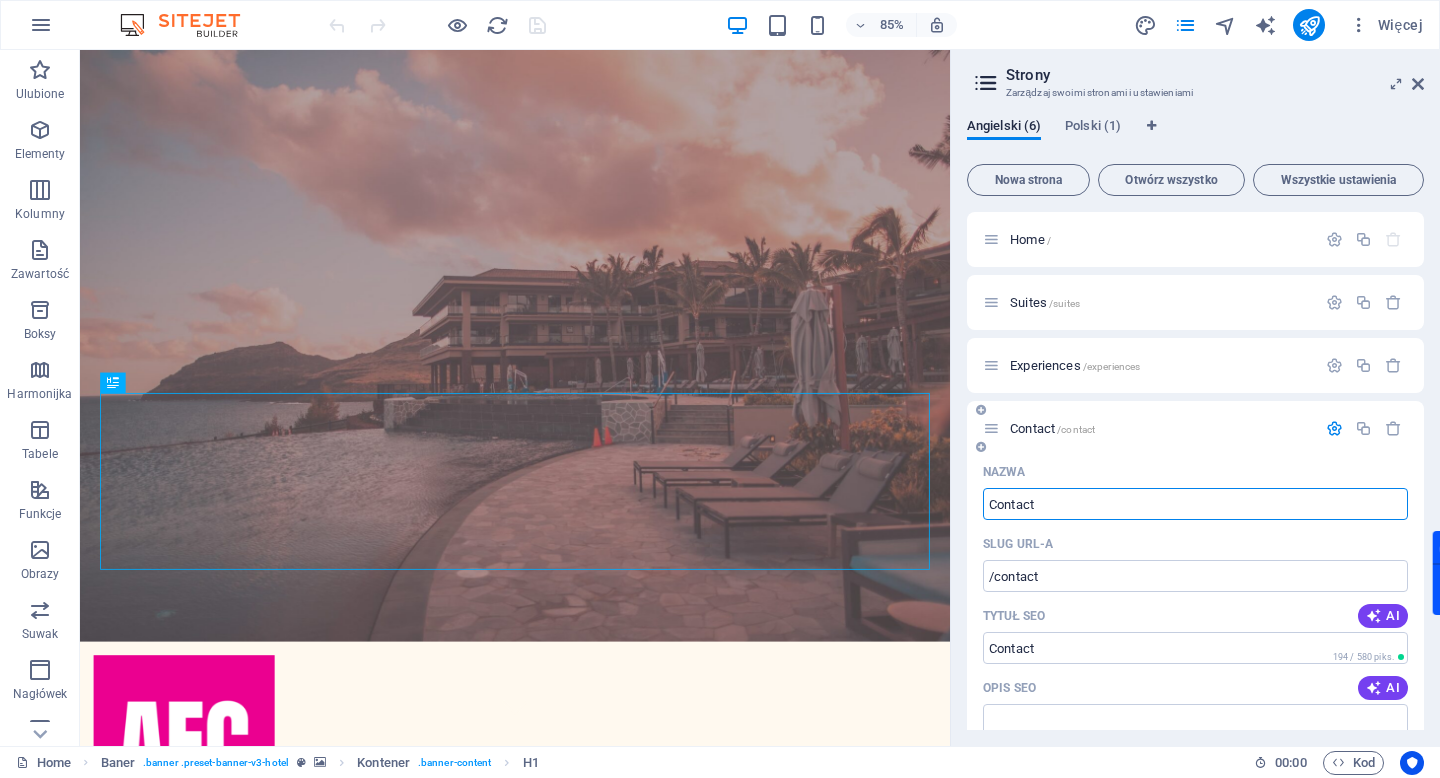 click on "Contact" at bounding box center (1195, 504) 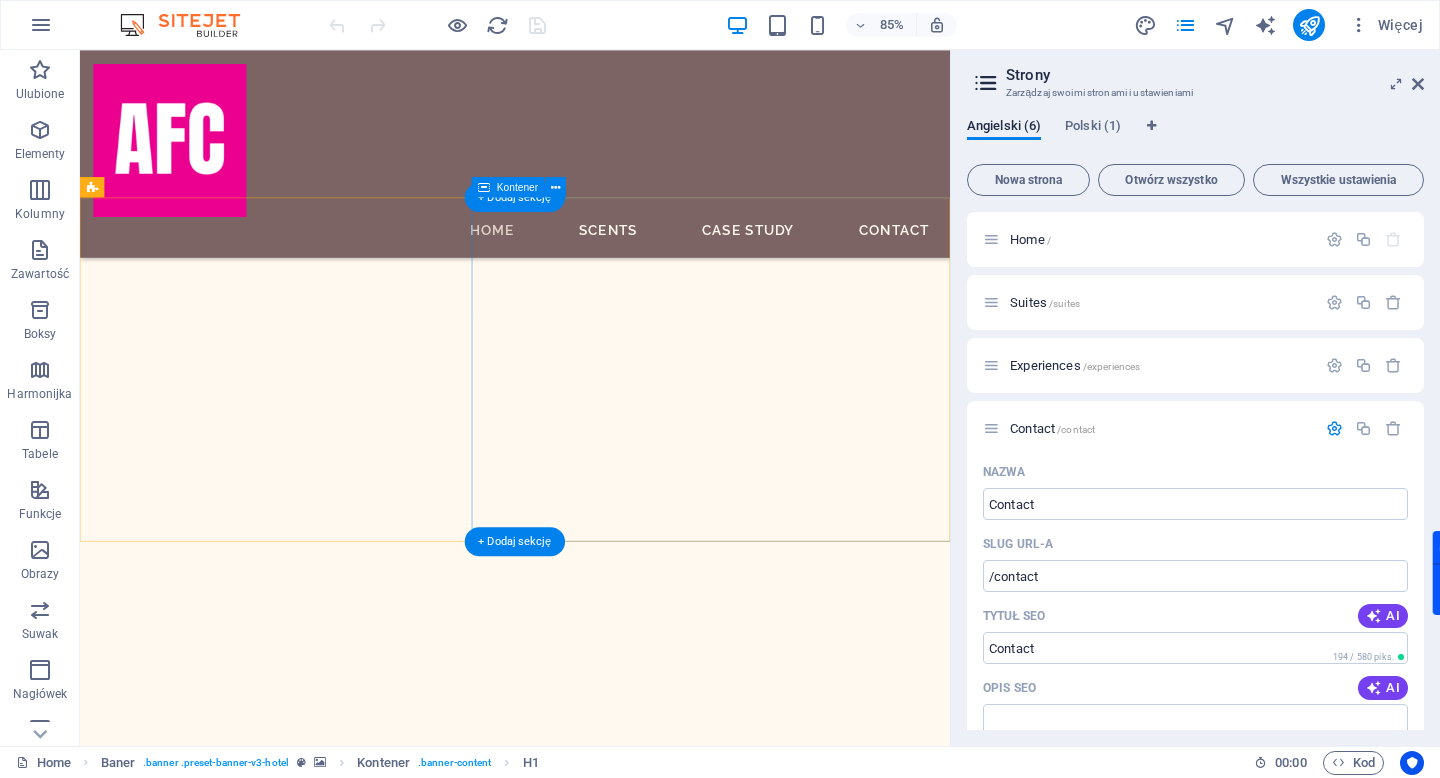 scroll, scrollTop: 951, scrollLeft: 0, axis: vertical 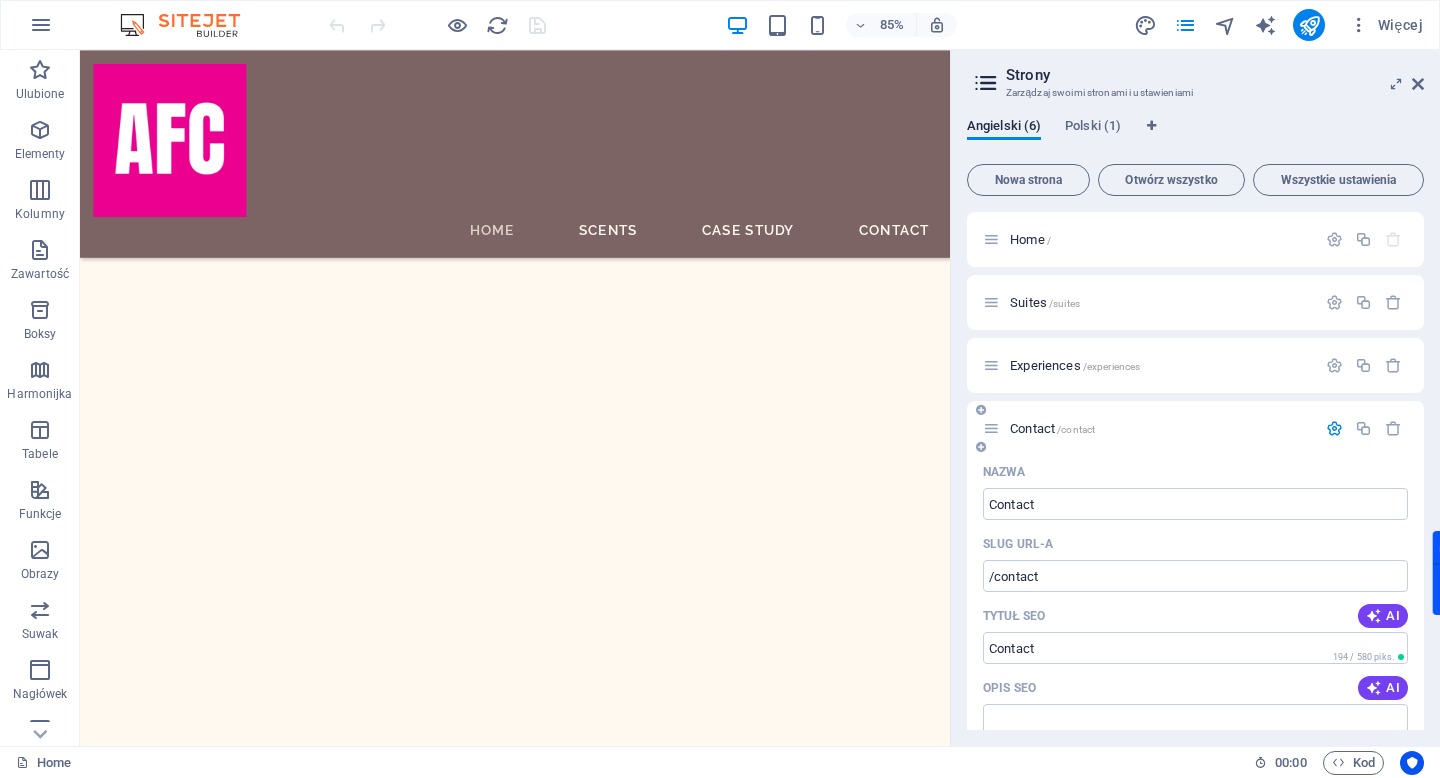 click at bounding box center (991, 428) 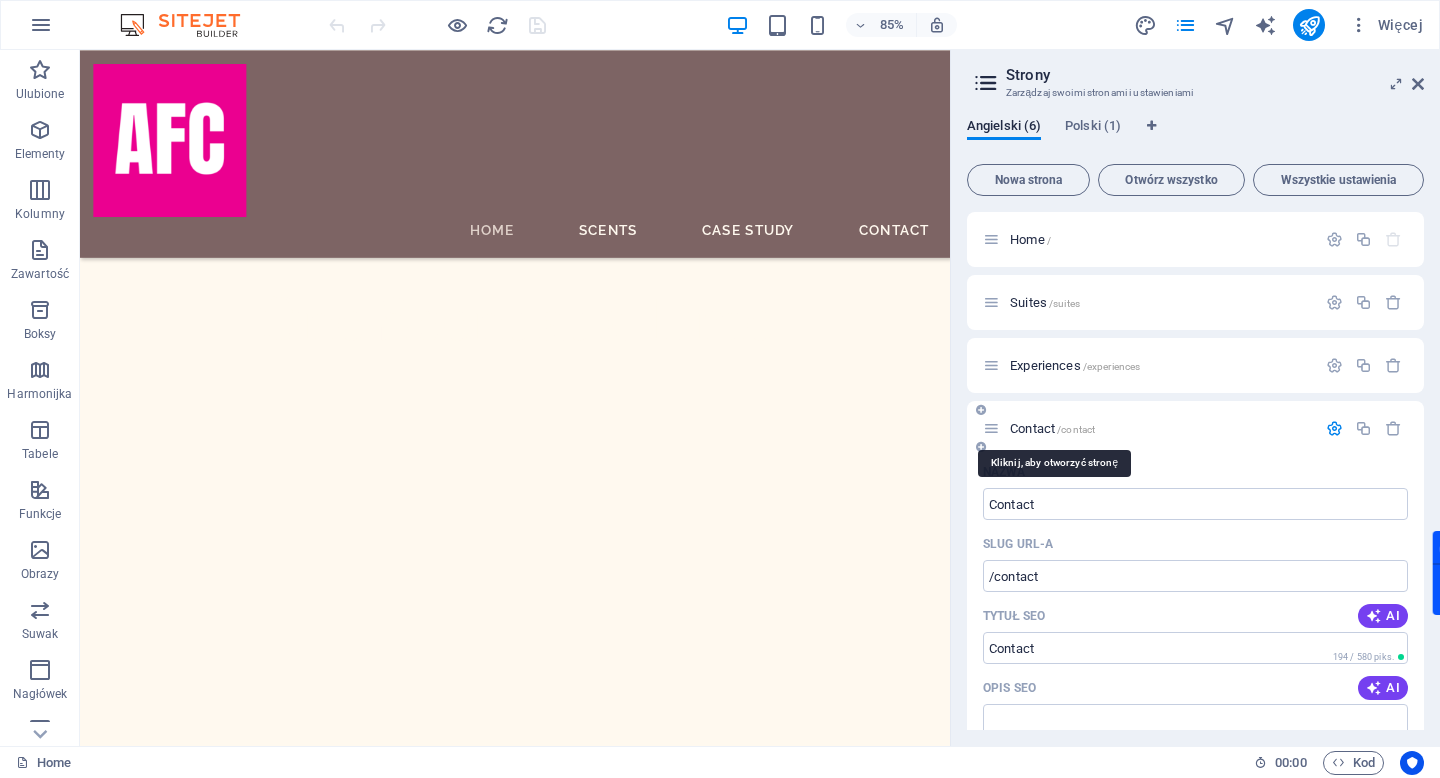 click on "Contact /contact" at bounding box center [1052, 428] 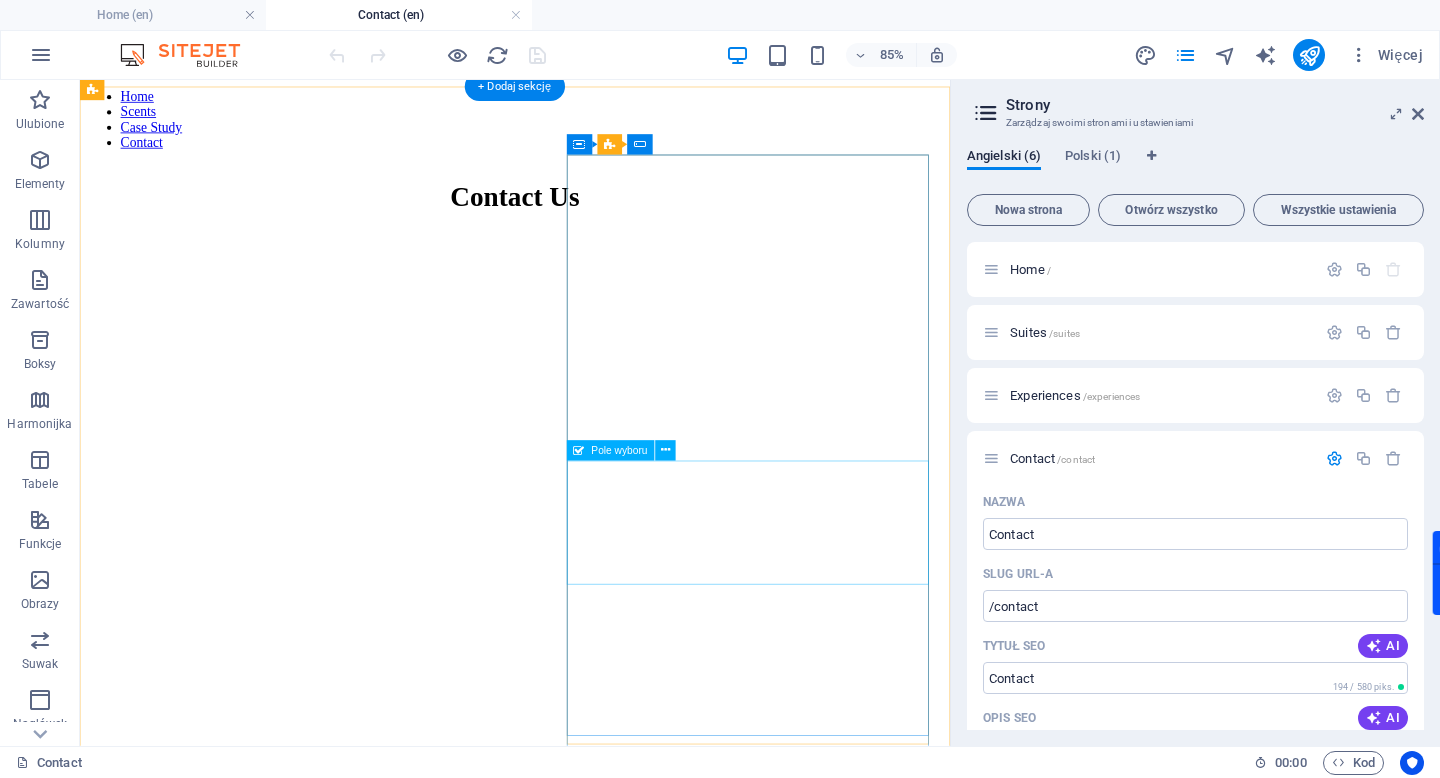 scroll, scrollTop: 1030, scrollLeft: 0, axis: vertical 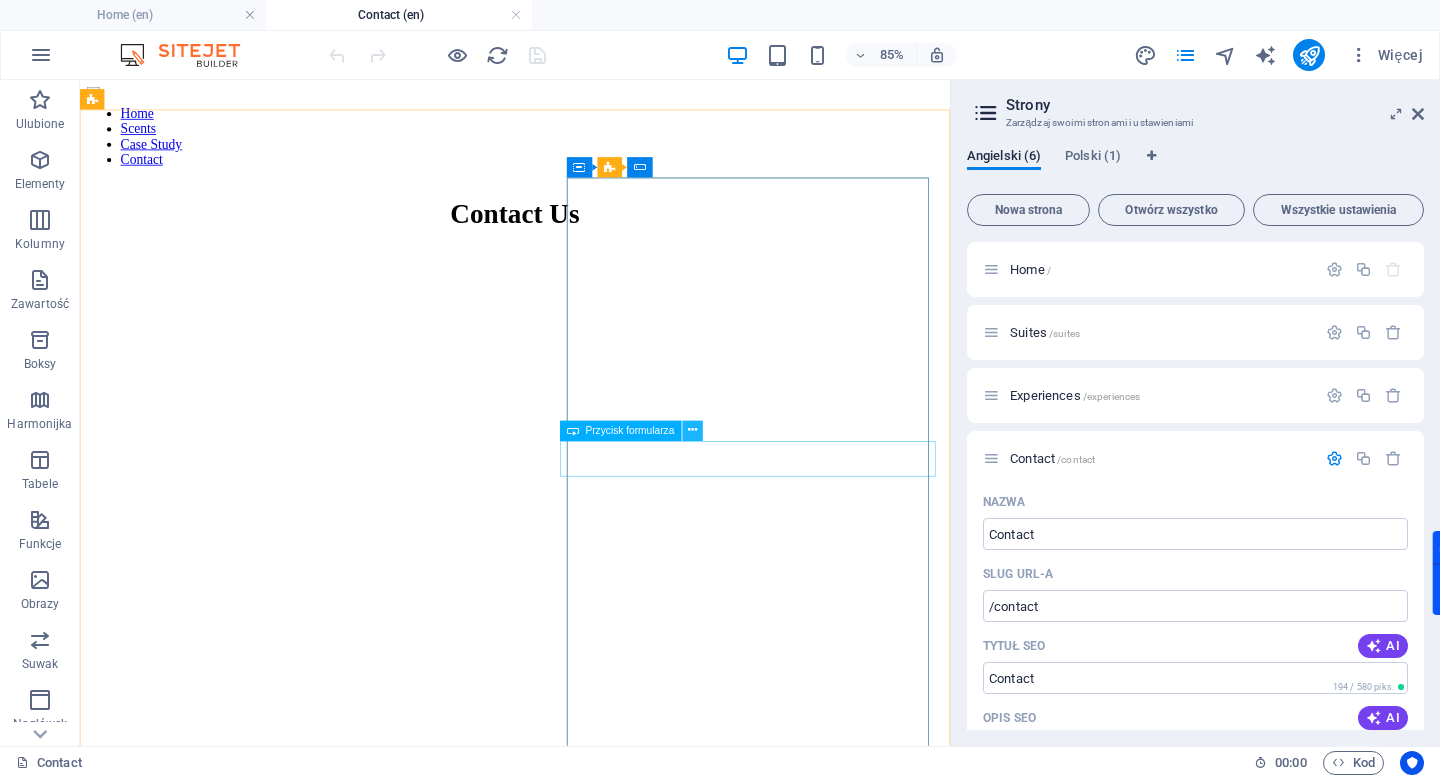 click at bounding box center (692, 431) 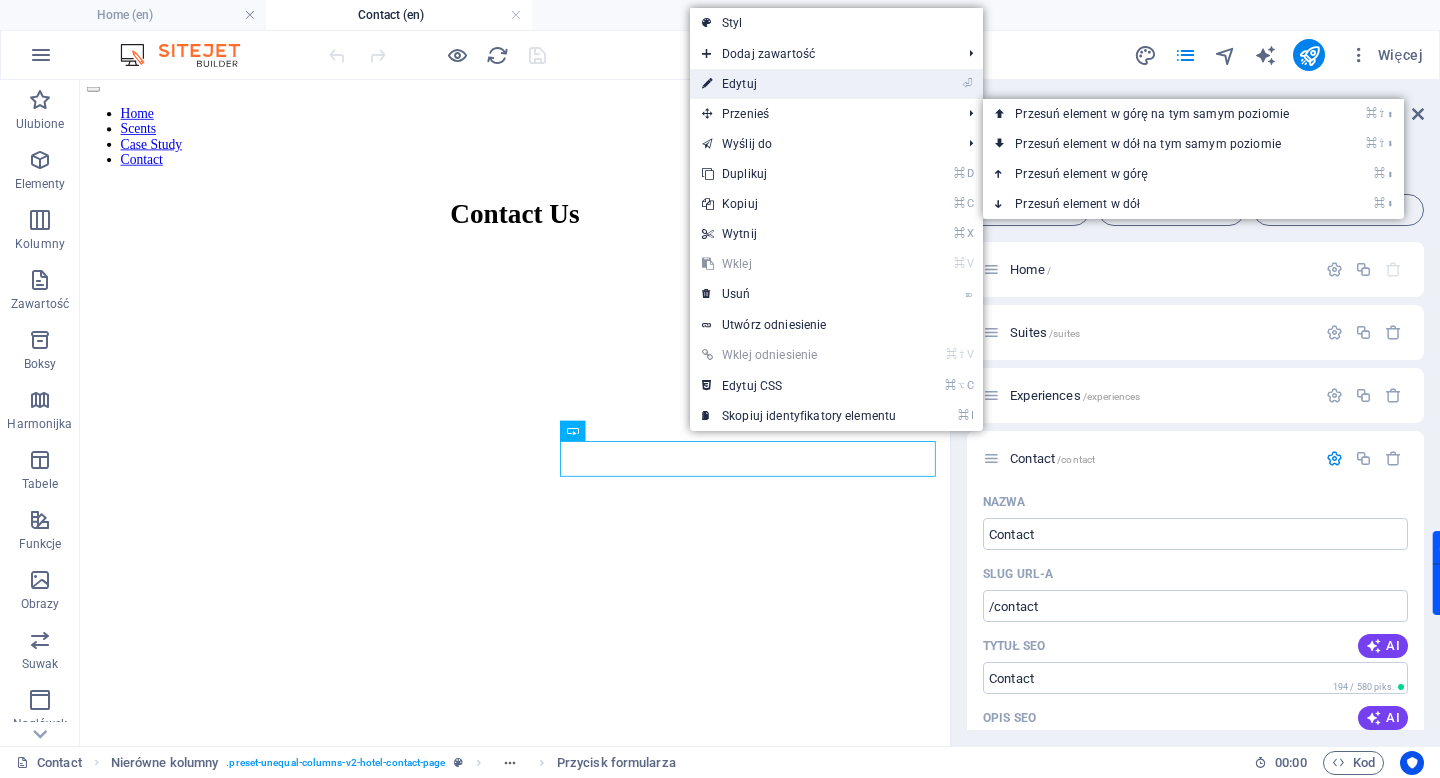 click on "⏎  Edytuj" at bounding box center (799, 84) 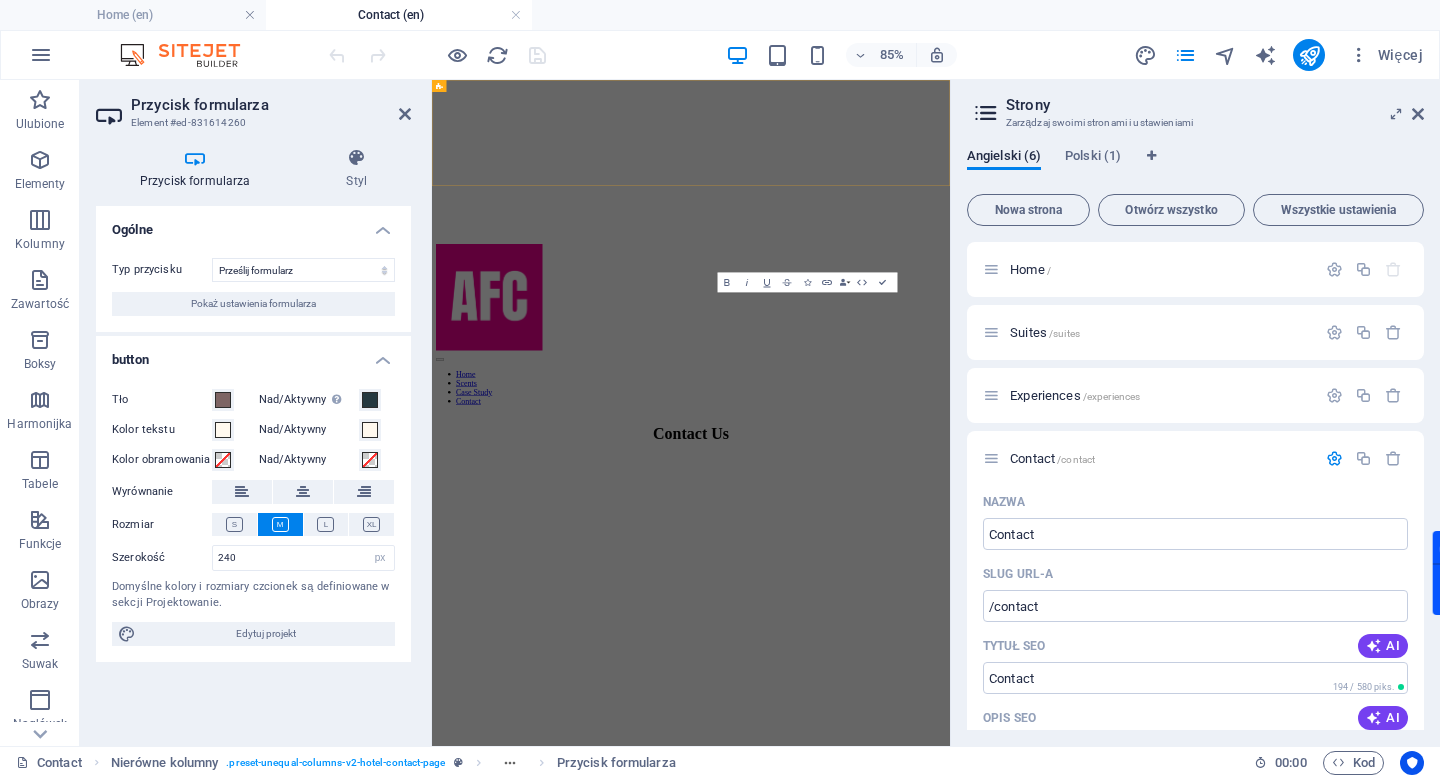 scroll, scrollTop: 1581, scrollLeft: 0, axis: vertical 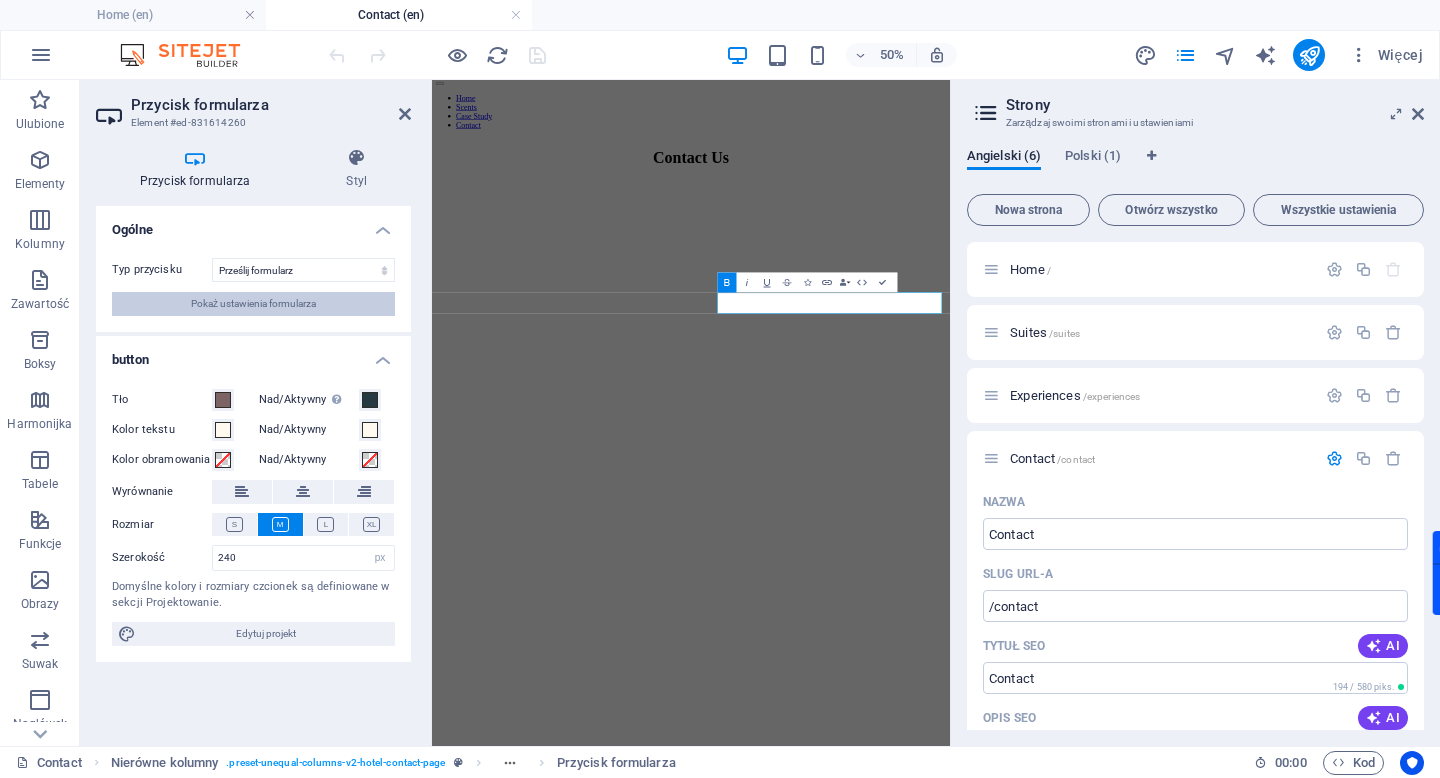 click on "Pokaż ustawienia formularza" at bounding box center (253, 304) 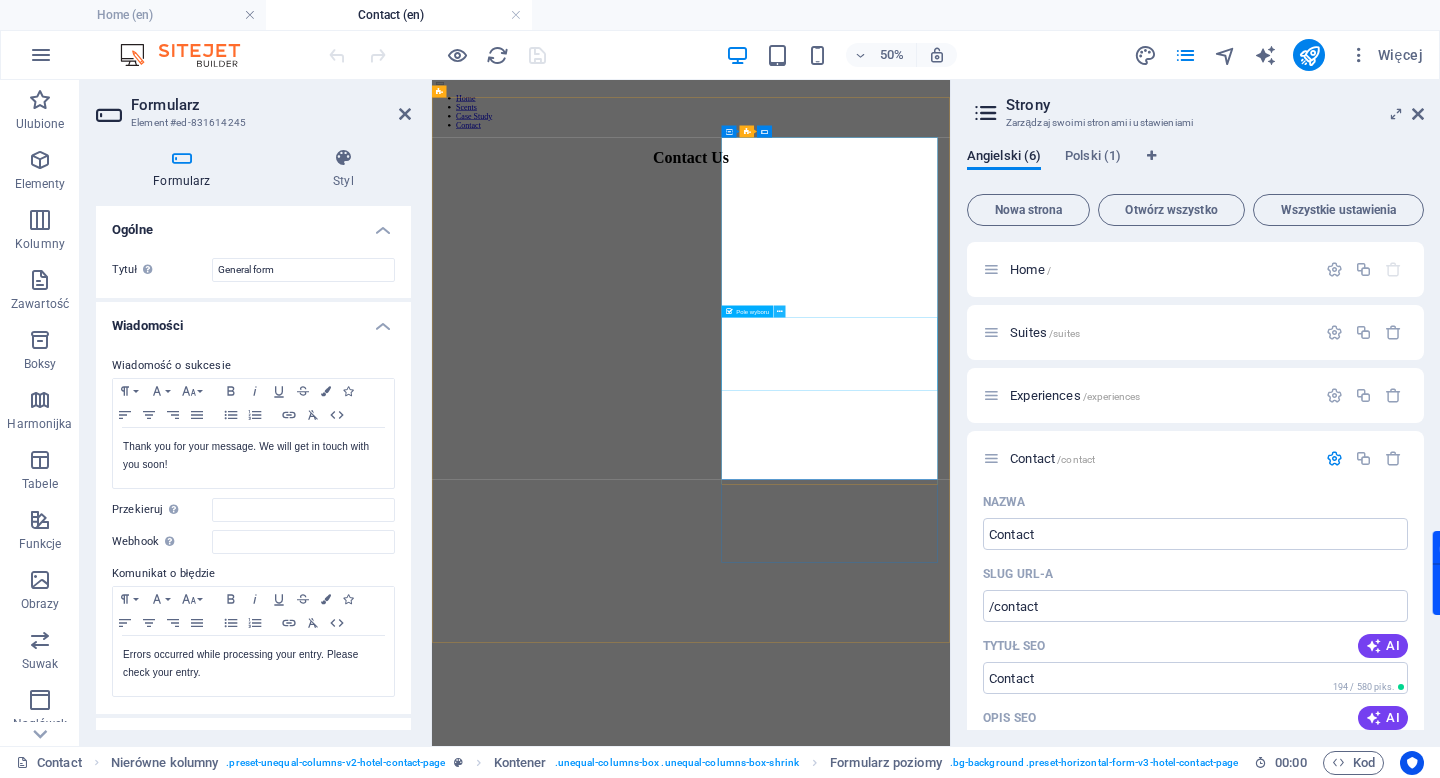 click at bounding box center [780, 311] 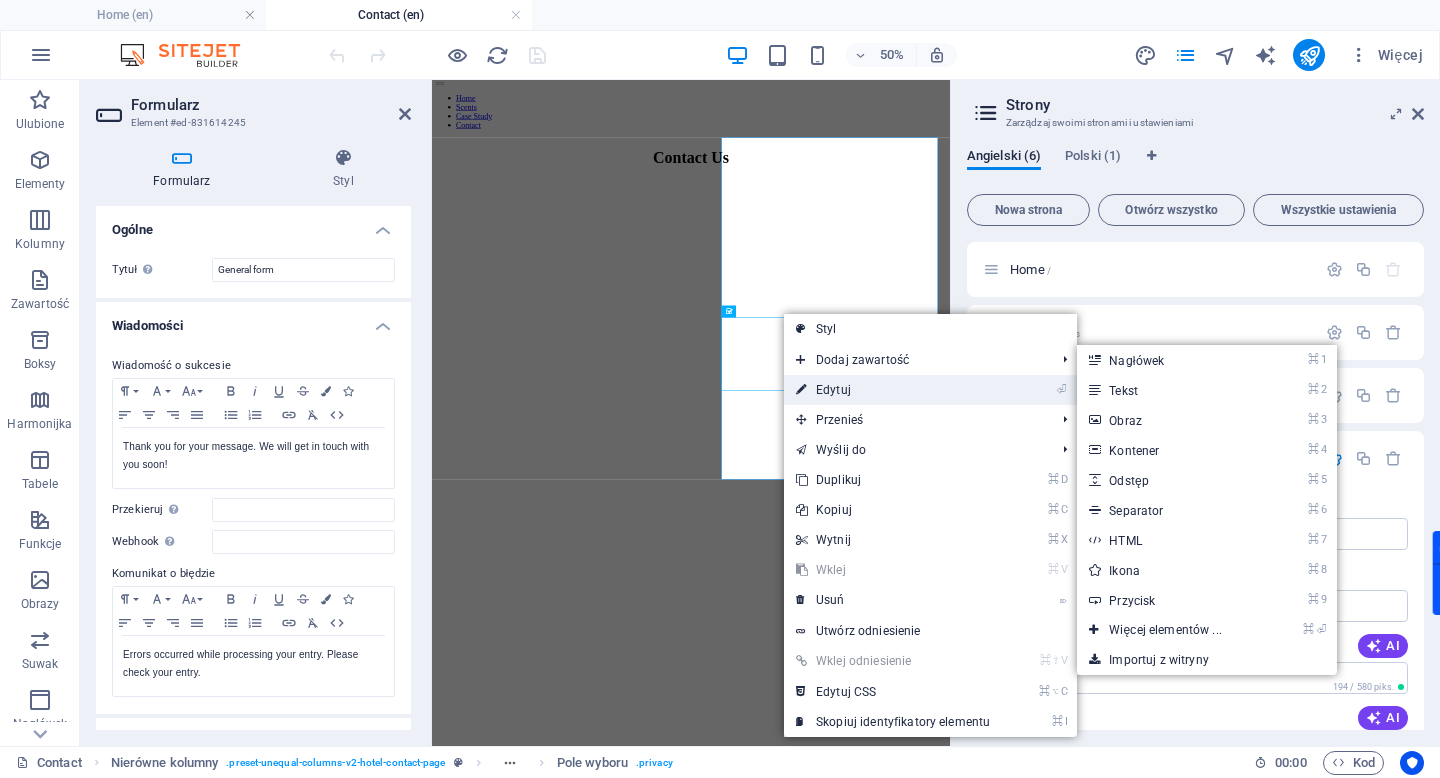 click on "⏎  Edytuj" at bounding box center [893, 390] 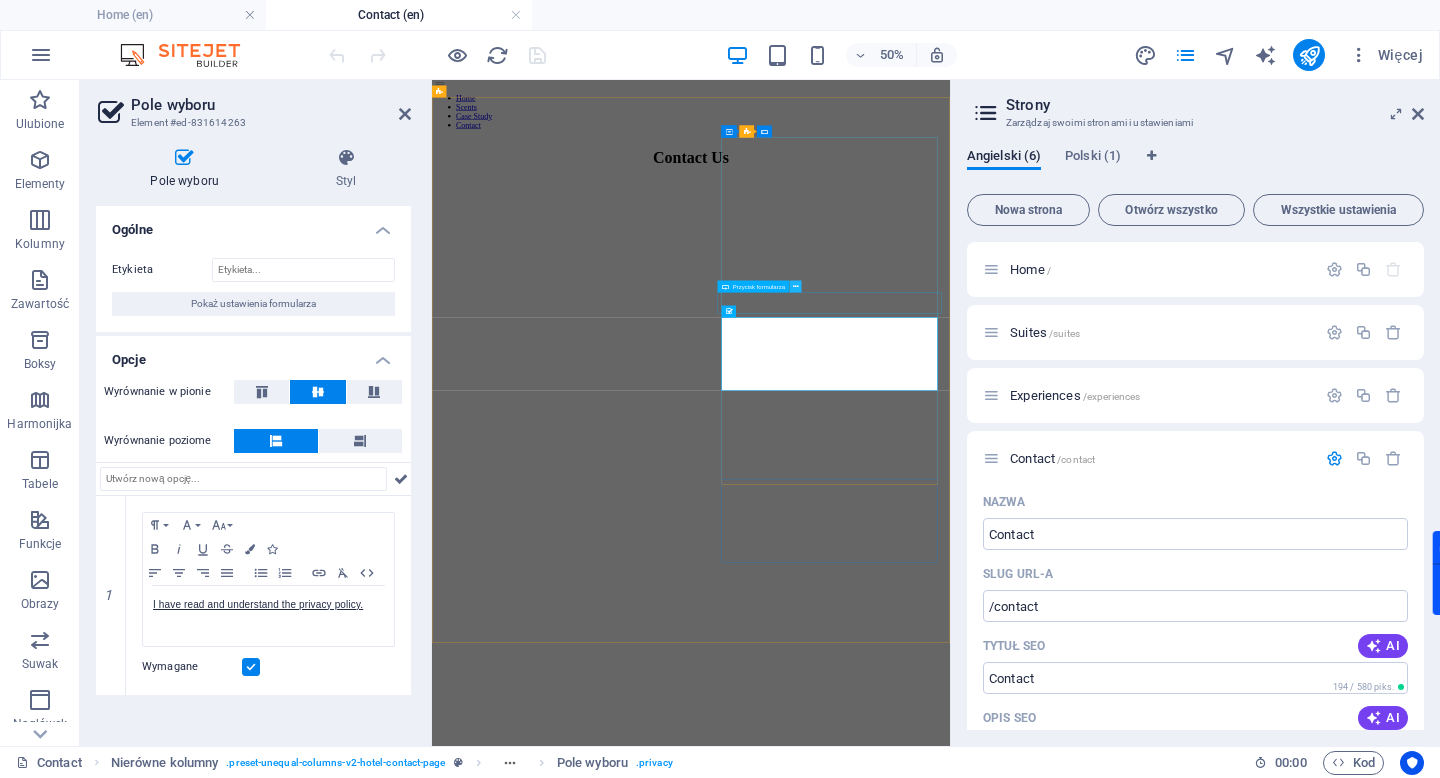 click at bounding box center (796, 286) 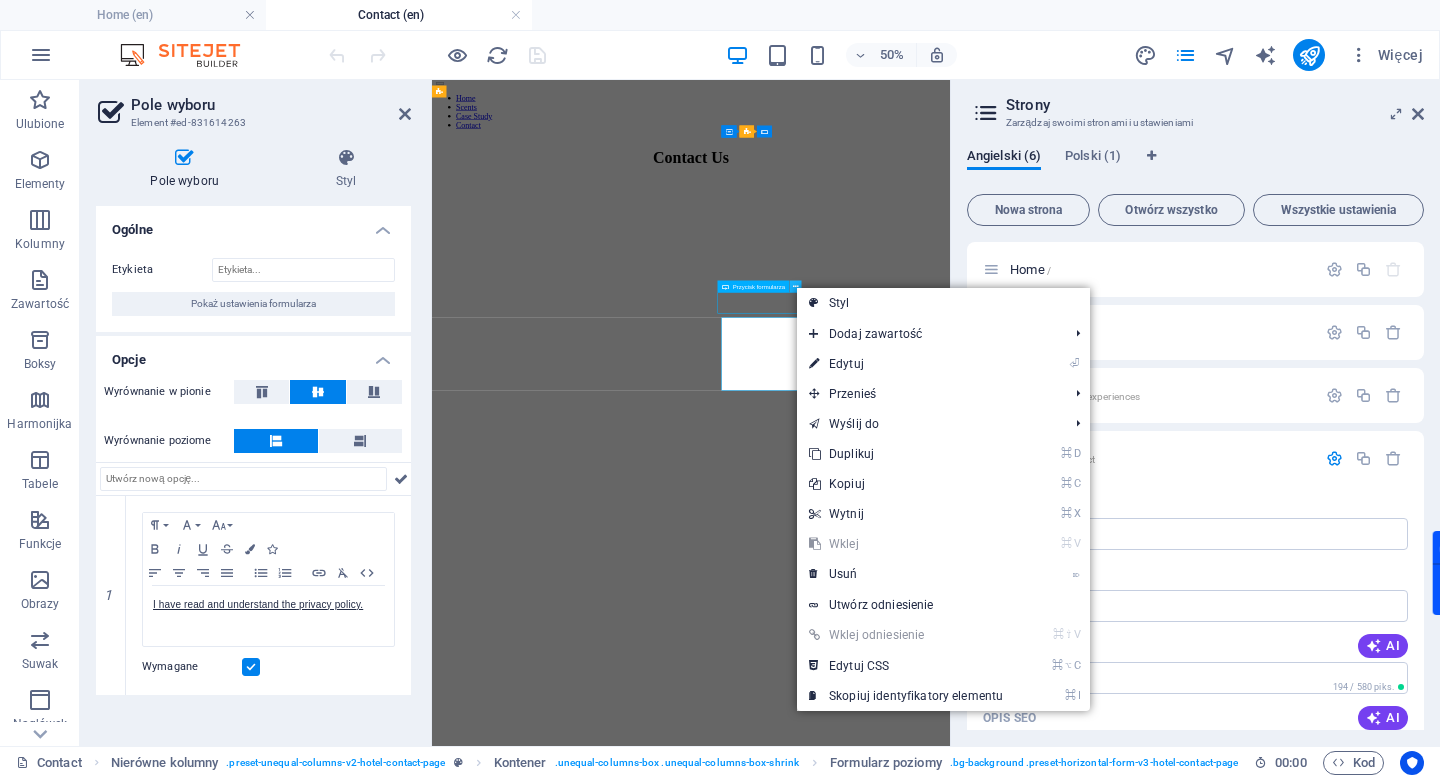 scroll, scrollTop: 1033, scrollLeft: 0, axis: vertical 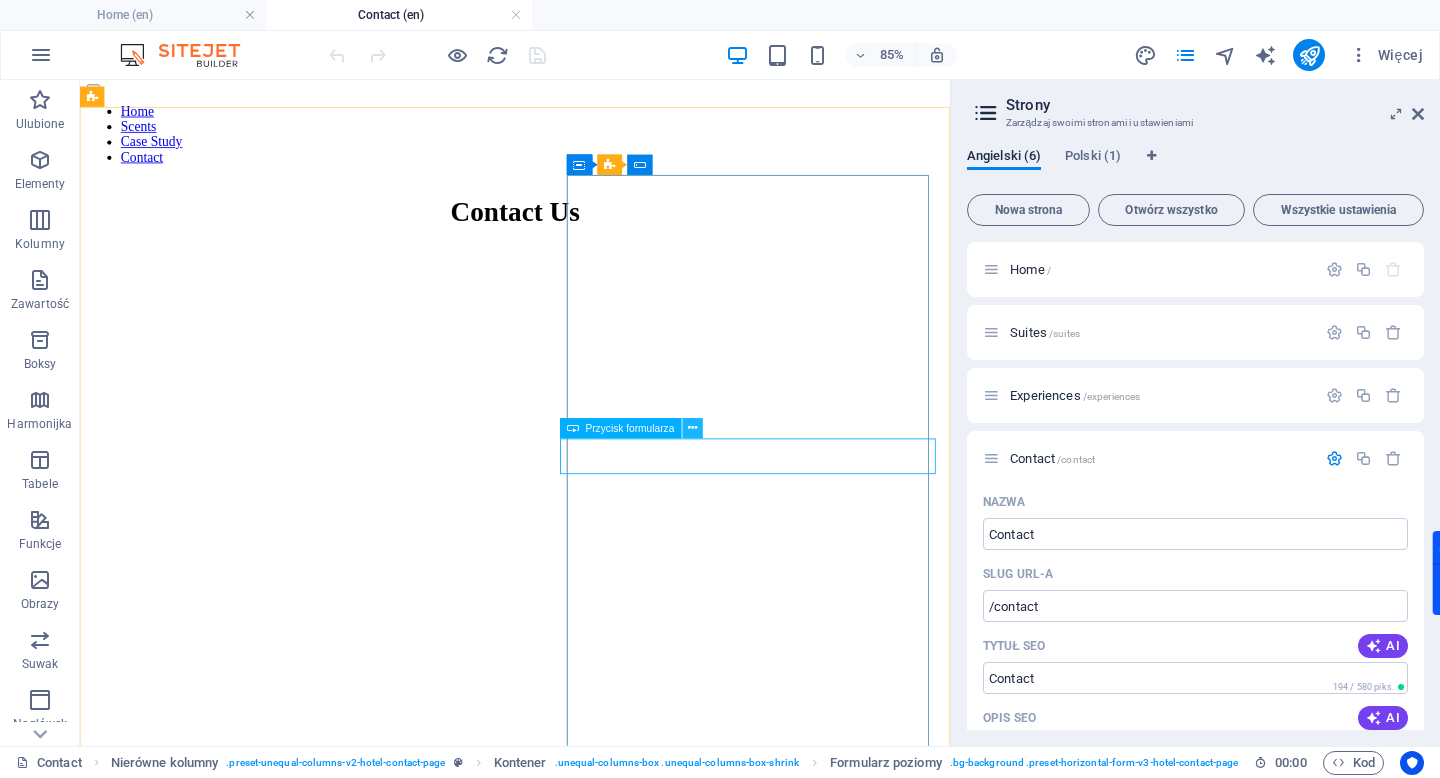 click at bounding box center [692, 428] 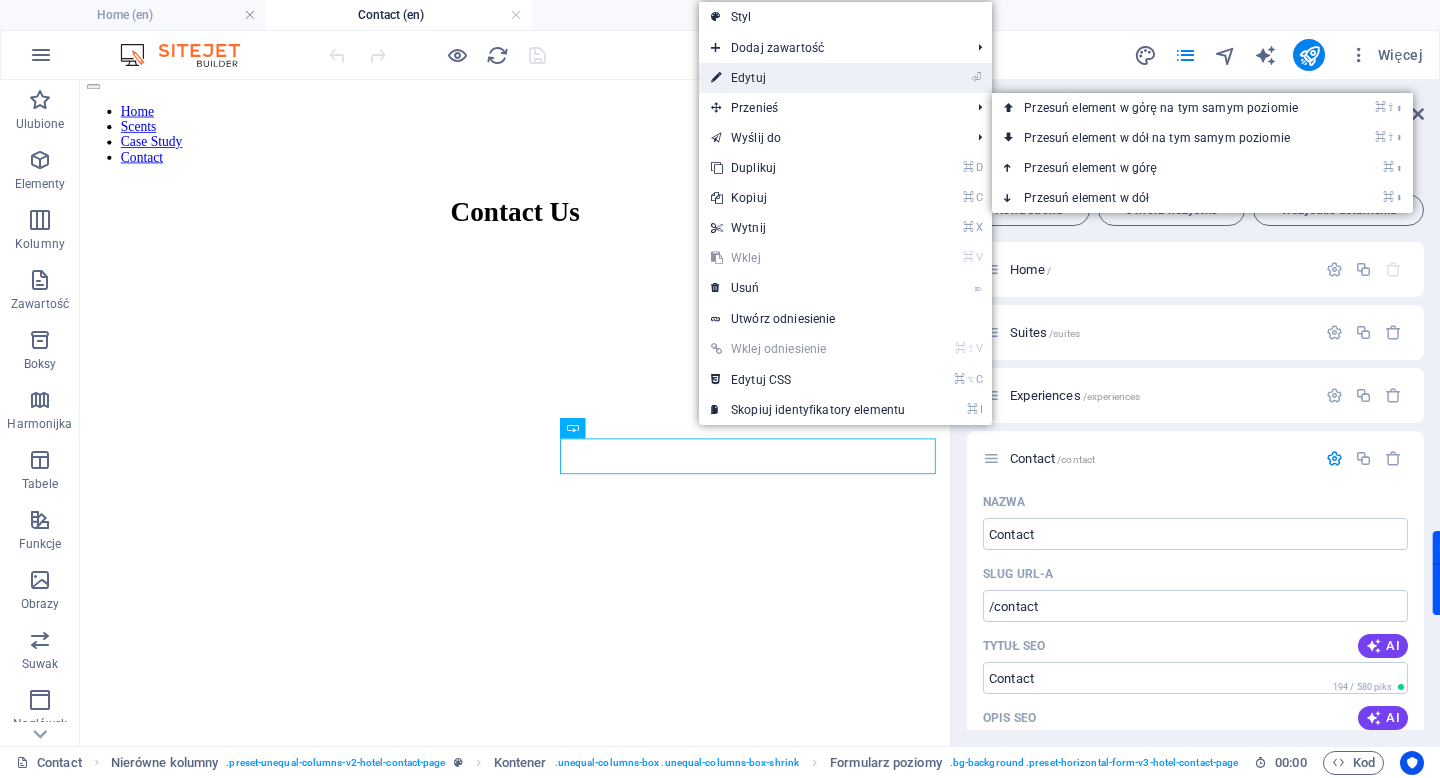 click on "⏎  Edytuj" at bounding box center (808, 78) 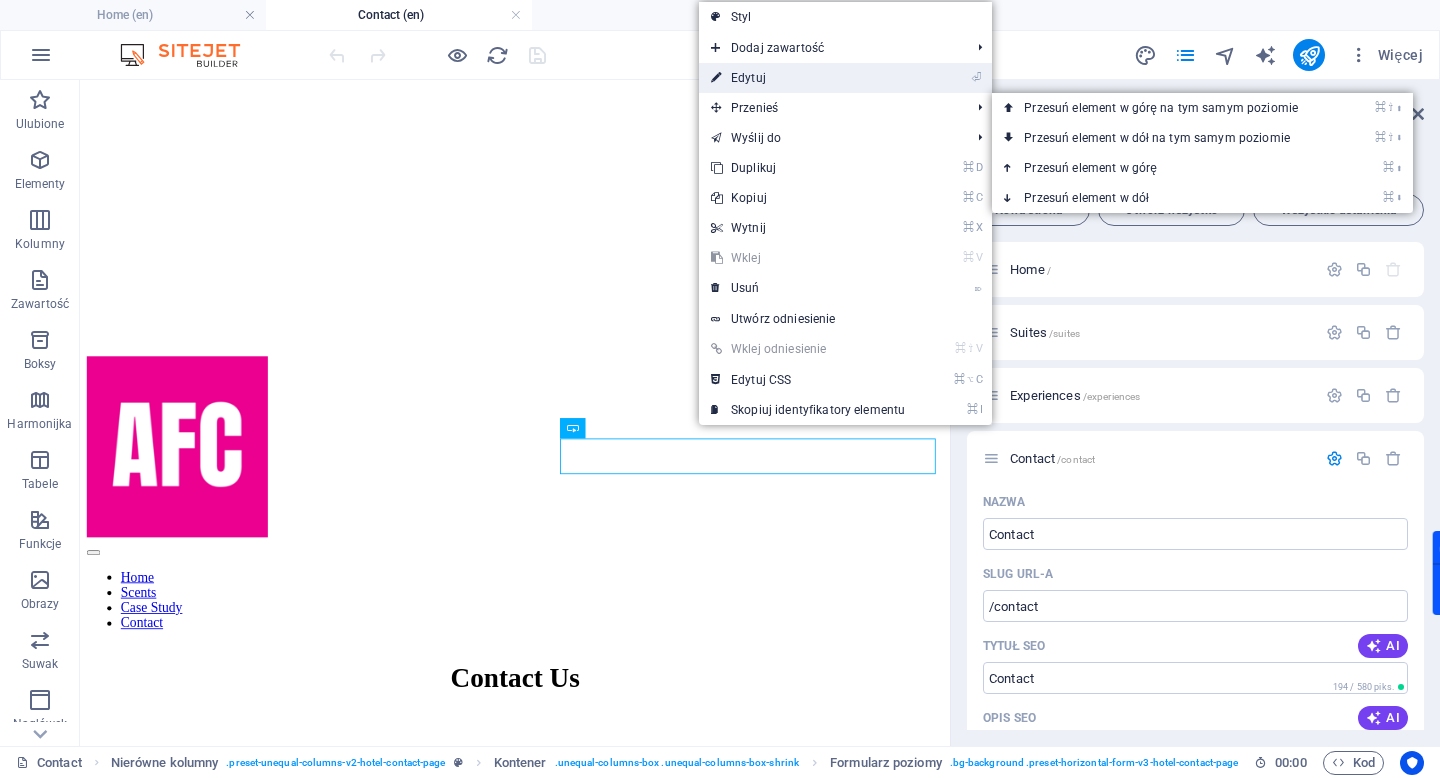 scroll, scrollTop: 1584, scrollLeft: 0, axis: vertical 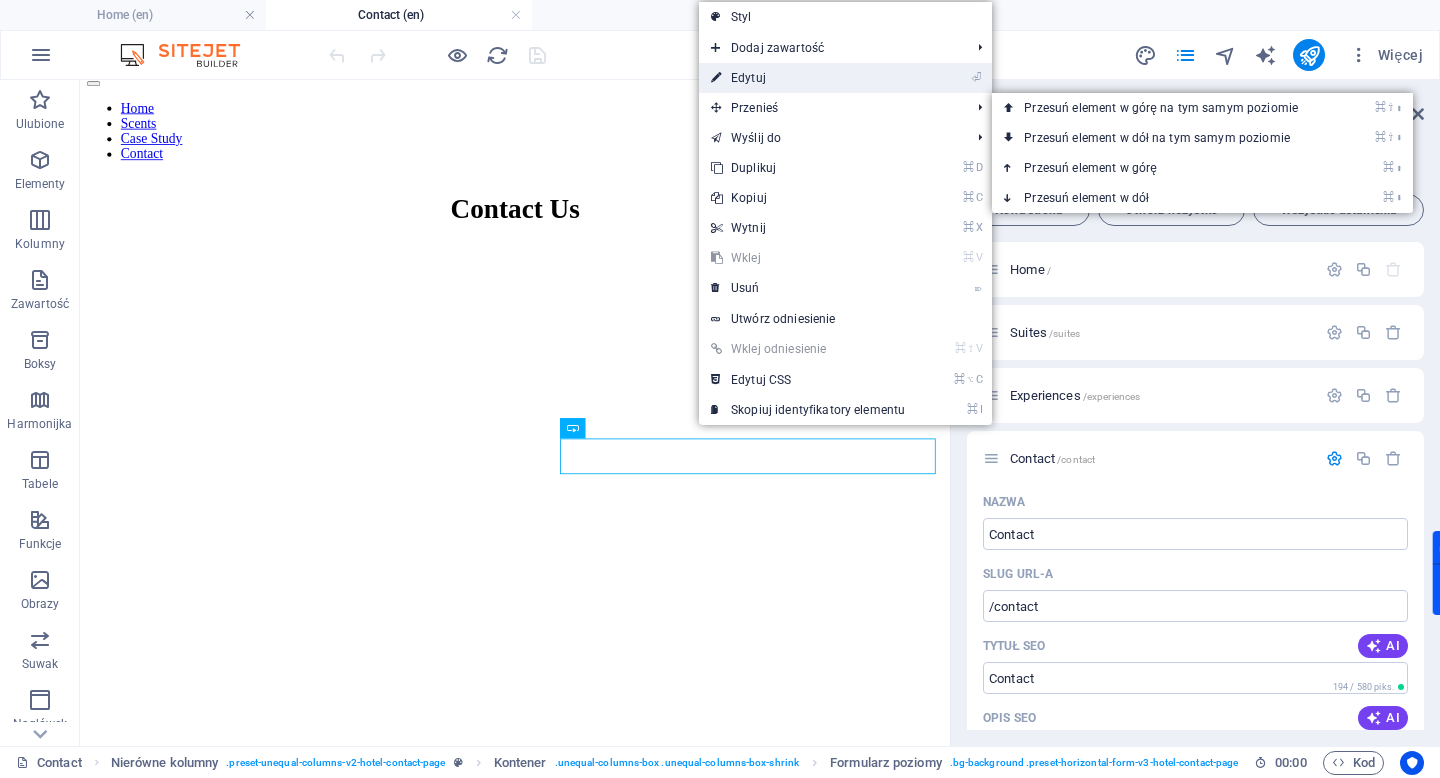 select on "px" 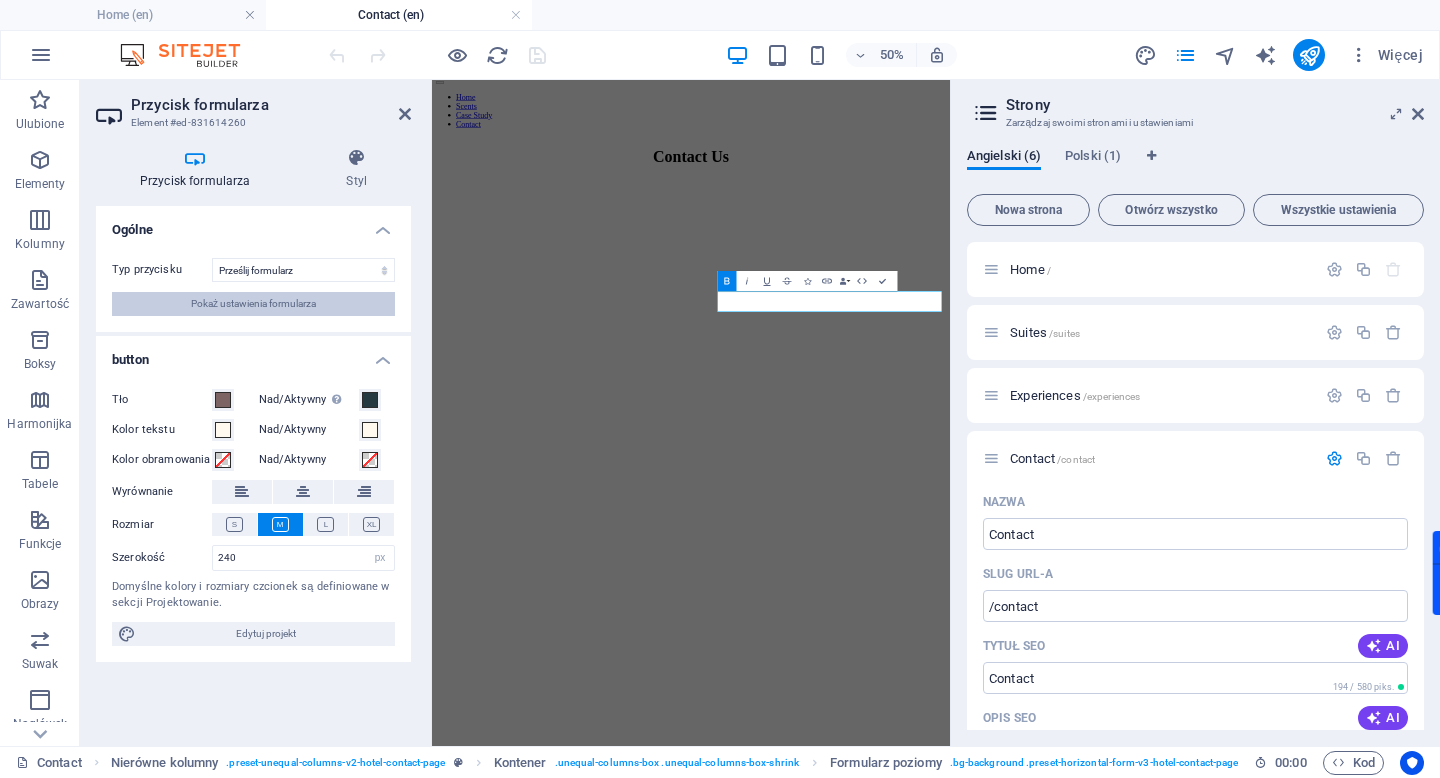 click on "Pokaż ustawienia formularza" at bounding box center [253, 304] 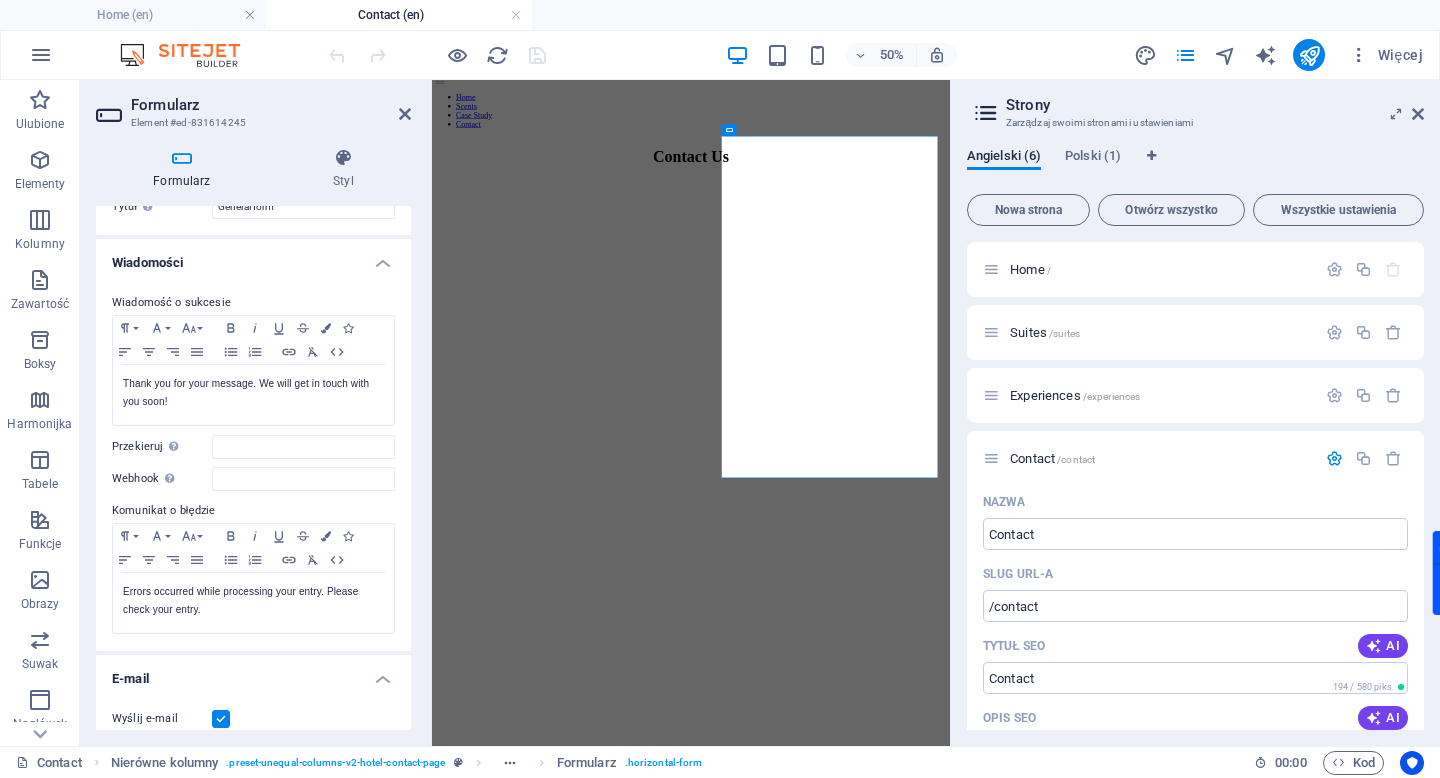 scroll, scrollTop: 0, scrollLeft: 0, axis: both 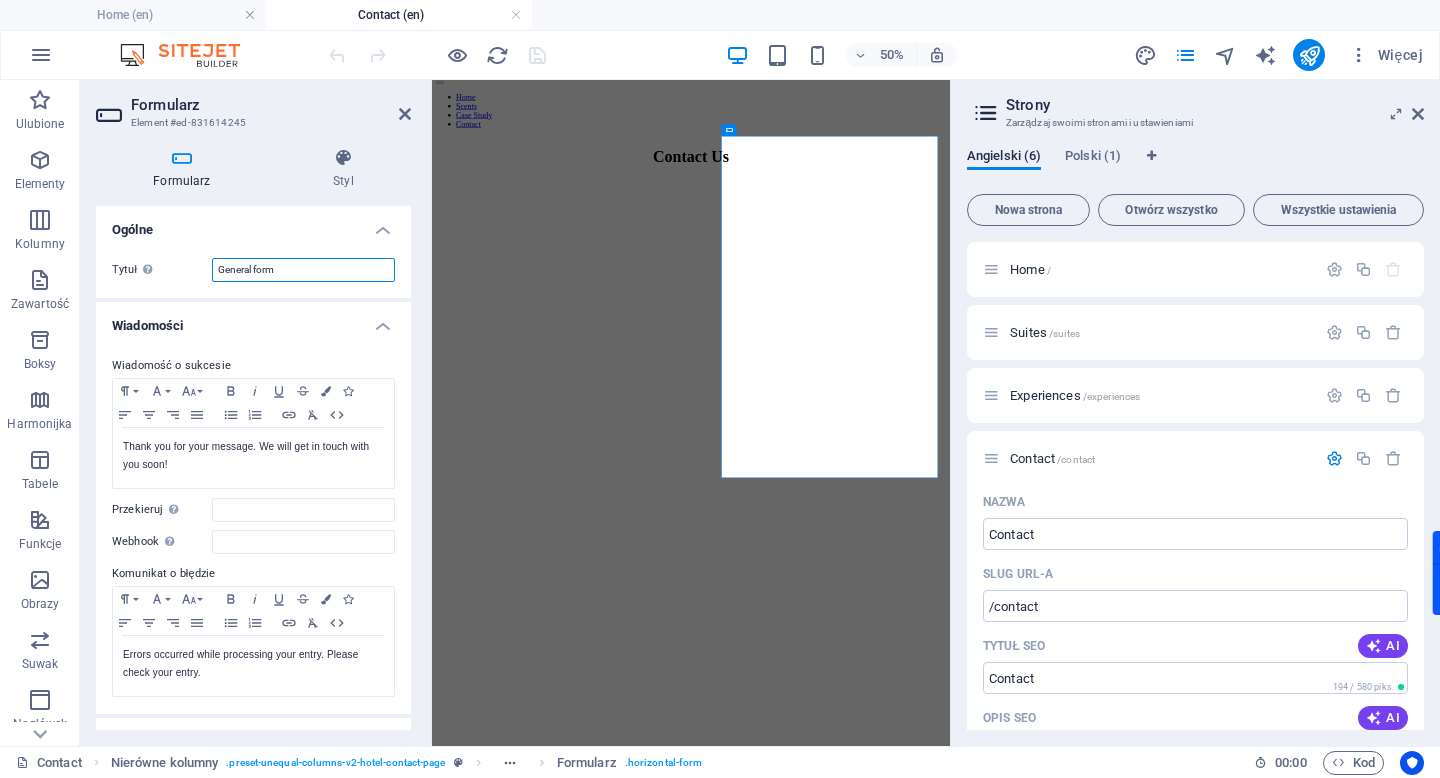 click on "General form" at bounding box center (303, 270) 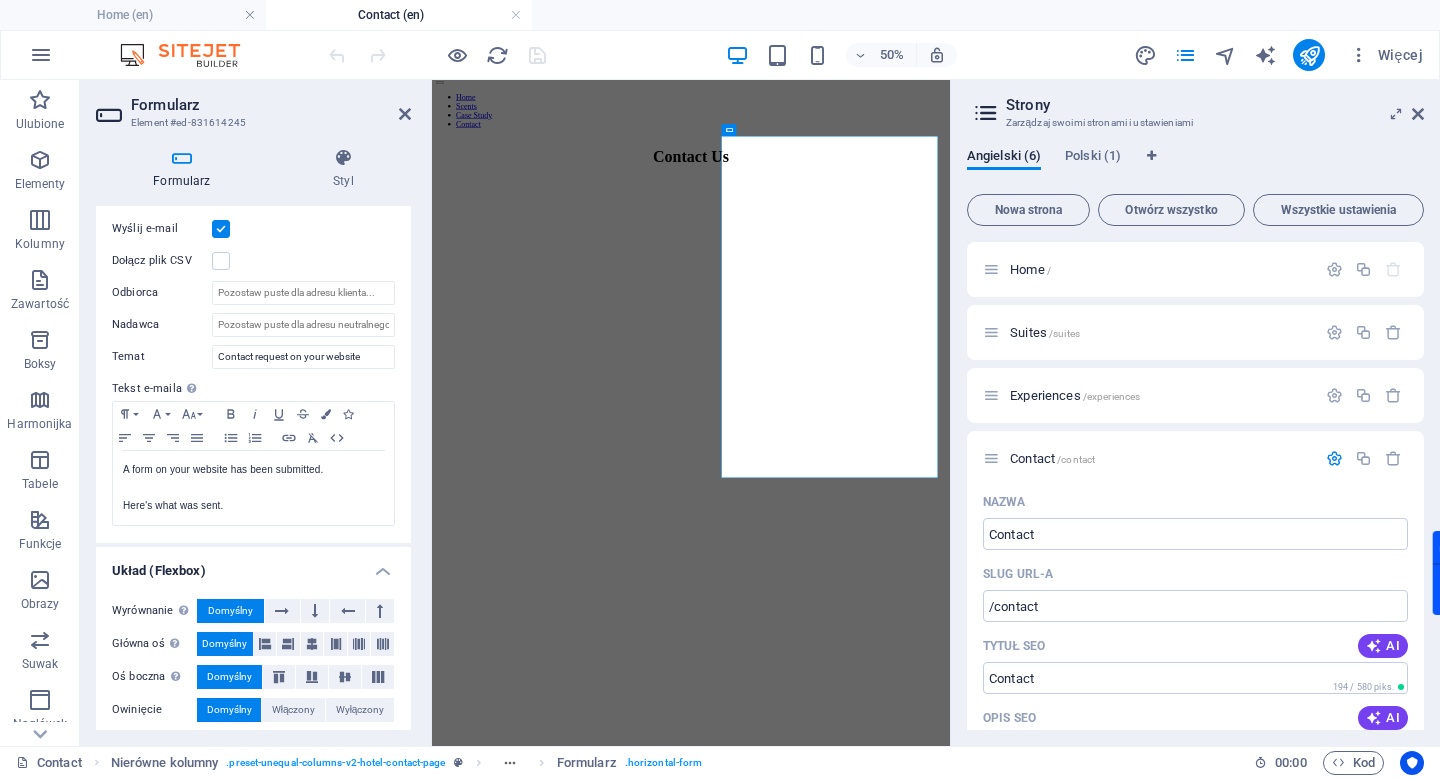 scroll, scrollTop: 555, scrollLeft: 0, axis: vertical 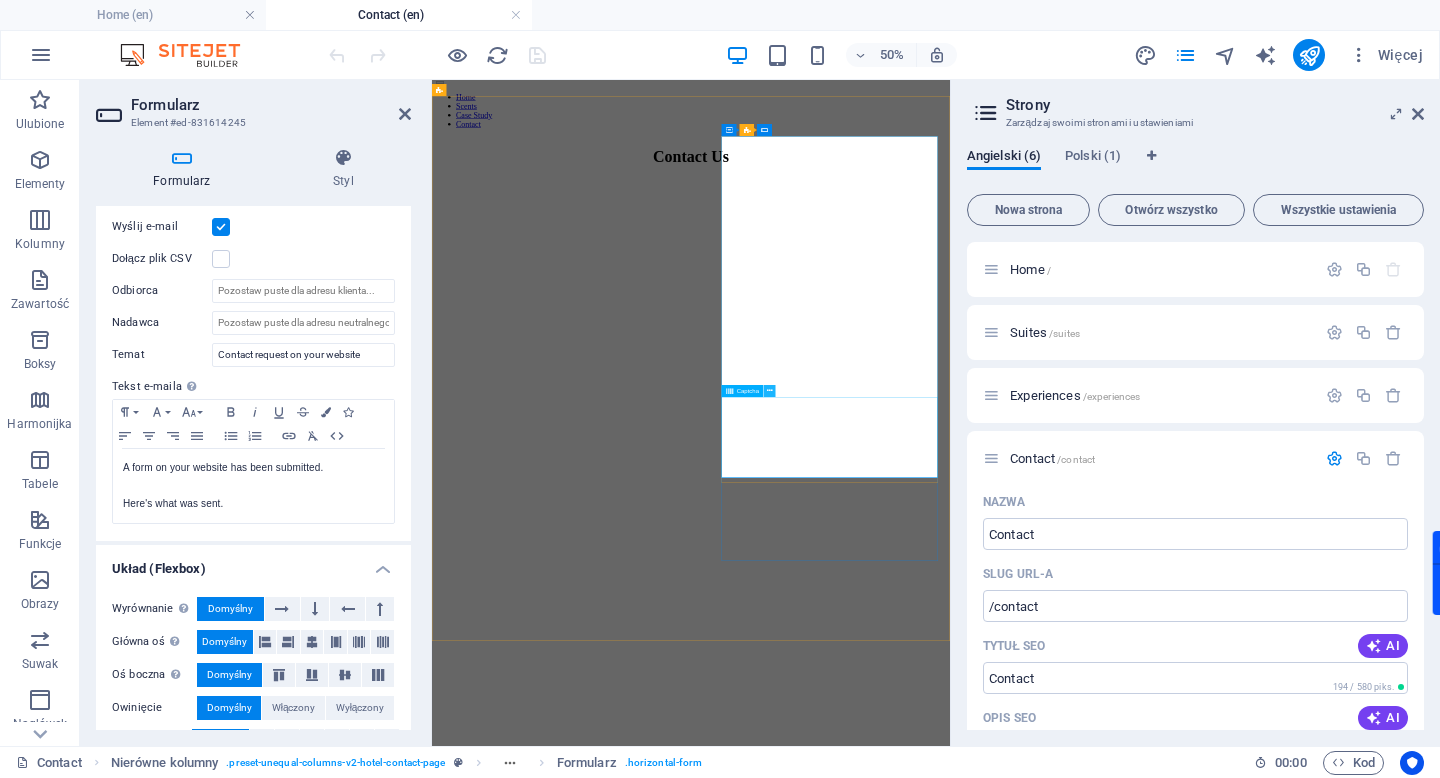 click at bounding box center [770, 391] 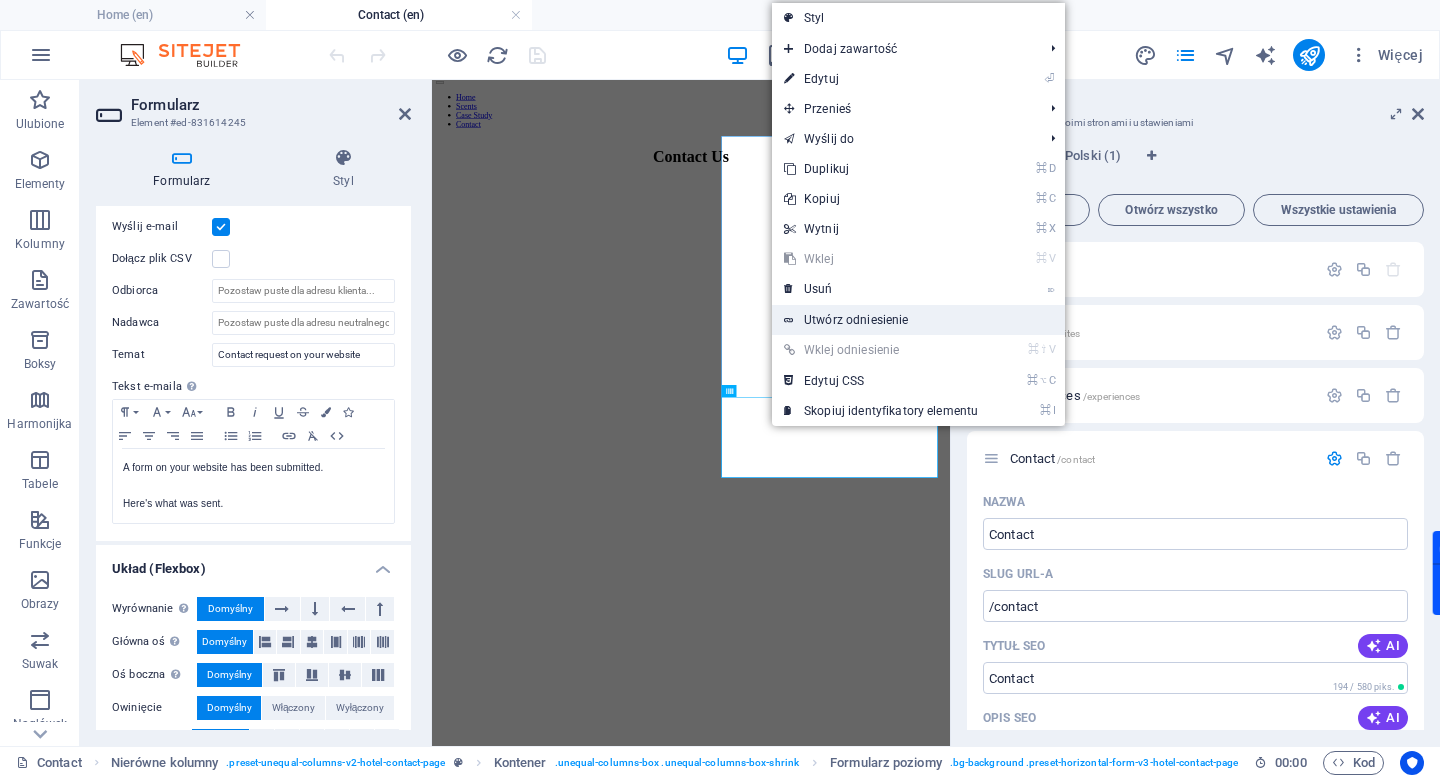 click on "Utwórz odniesienie" at bounding box center (918, 320) 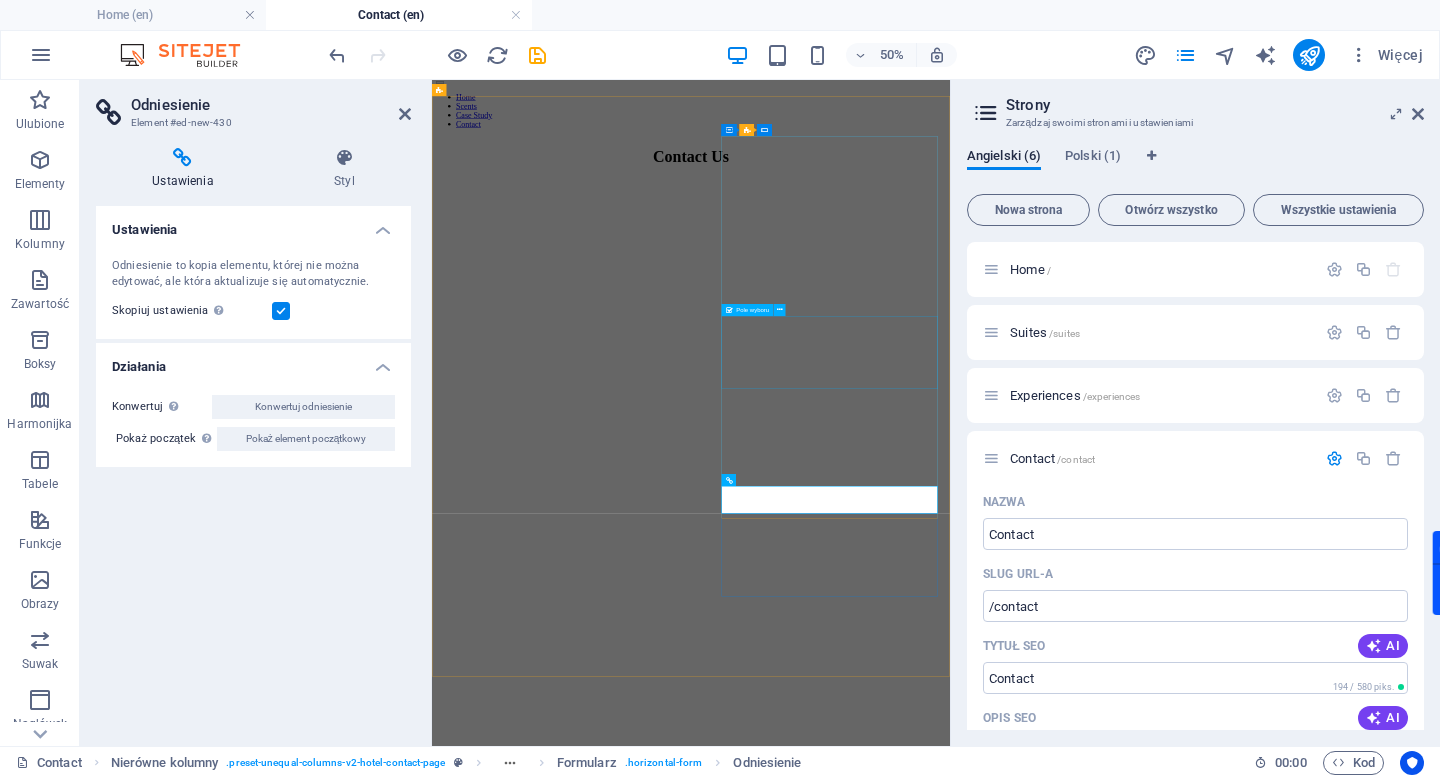 click on "I have read and understand the privacy policy." at bounding box center [950, 3609] 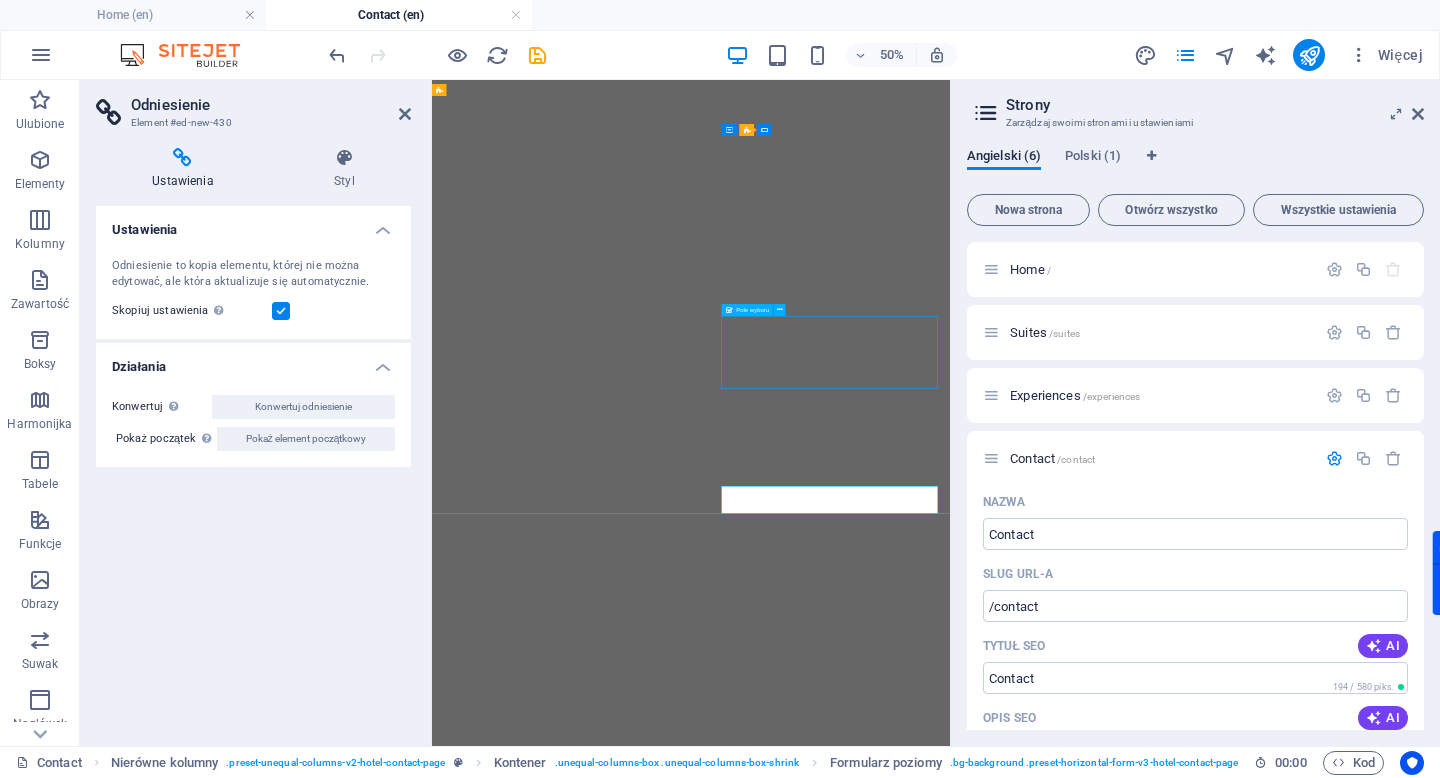 scroll, scrollTop: 1036, scrollLeft: 0, axis: vertical 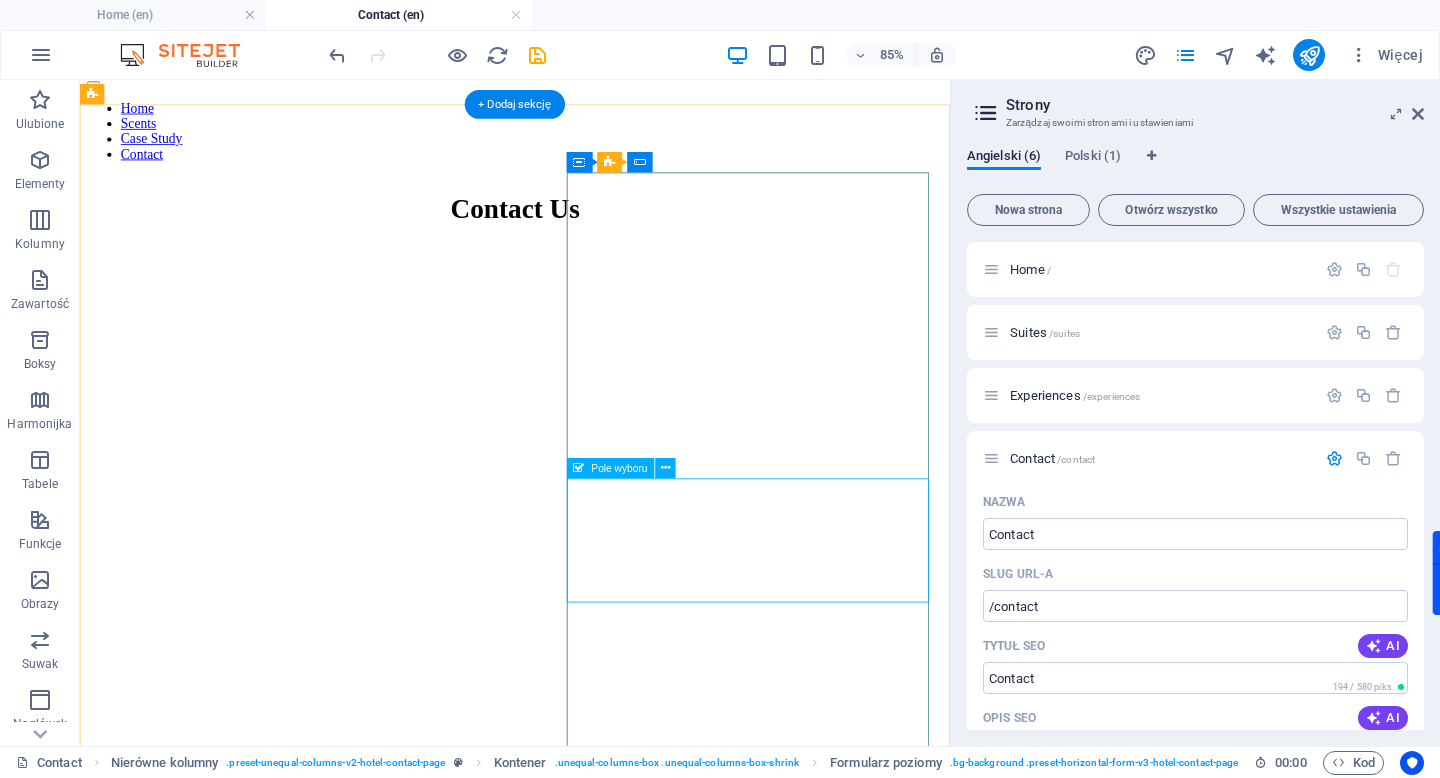 click on "I have read and understand the privacy policy." at bounding box center [592, 3564] 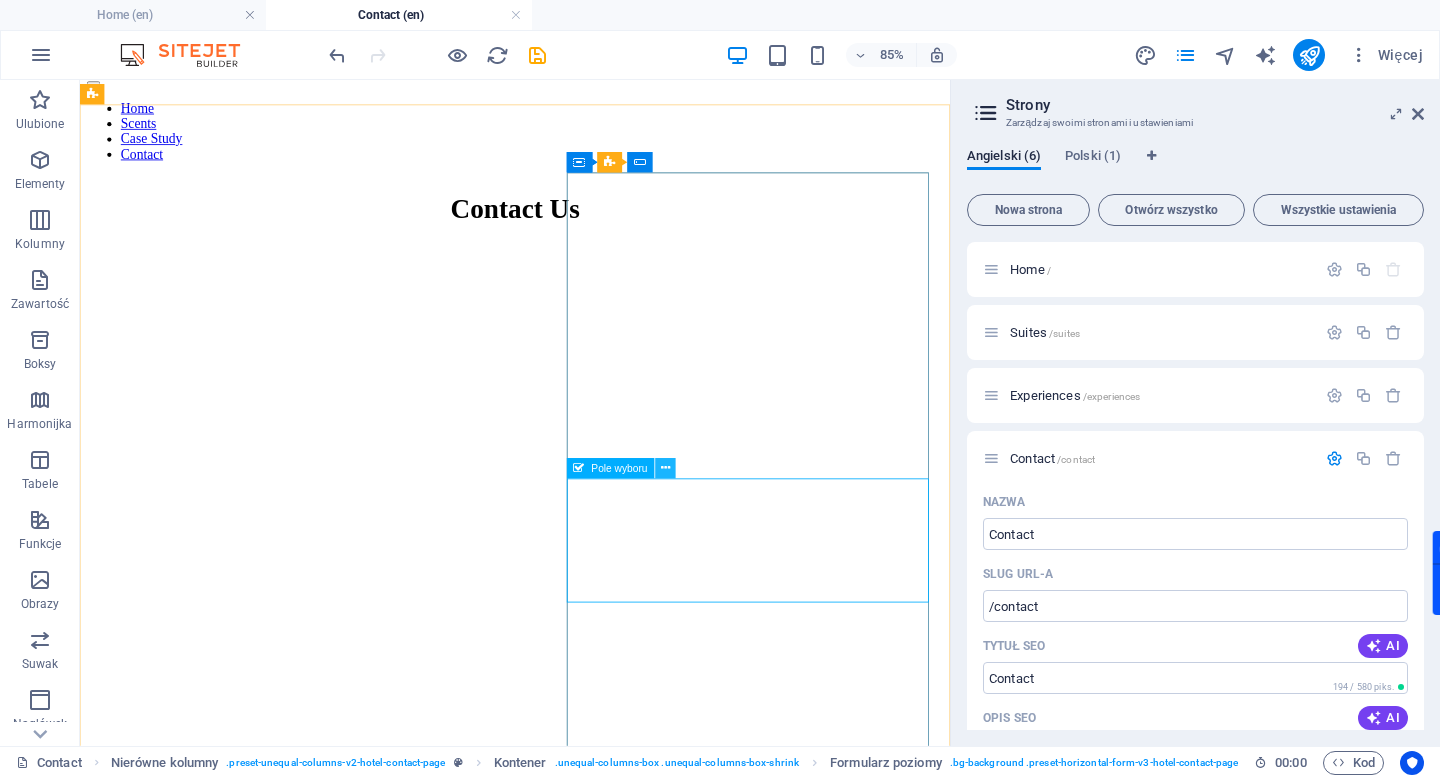 click at bounding box center [665, 468] 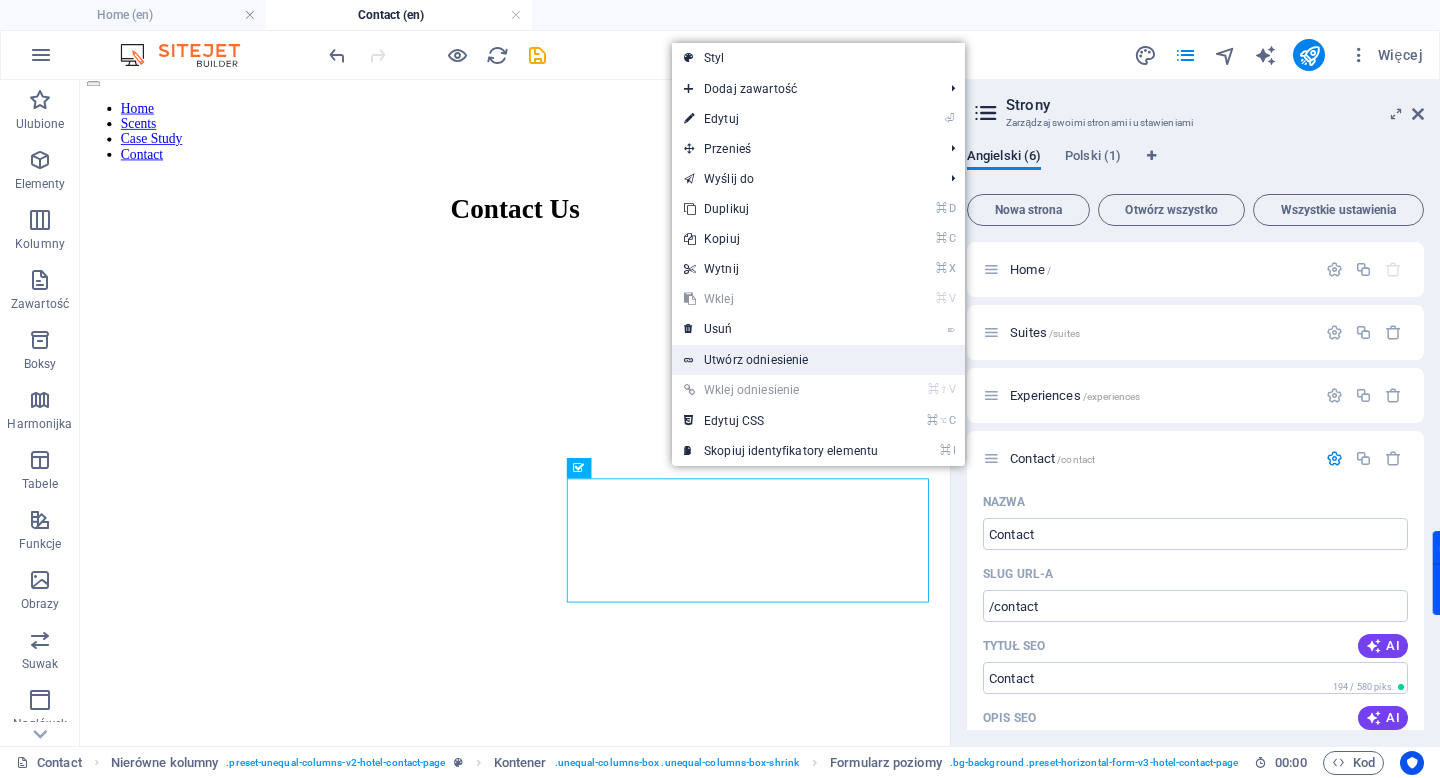 click on "Utwórz odniesienie" at bounding box center (818, 360) 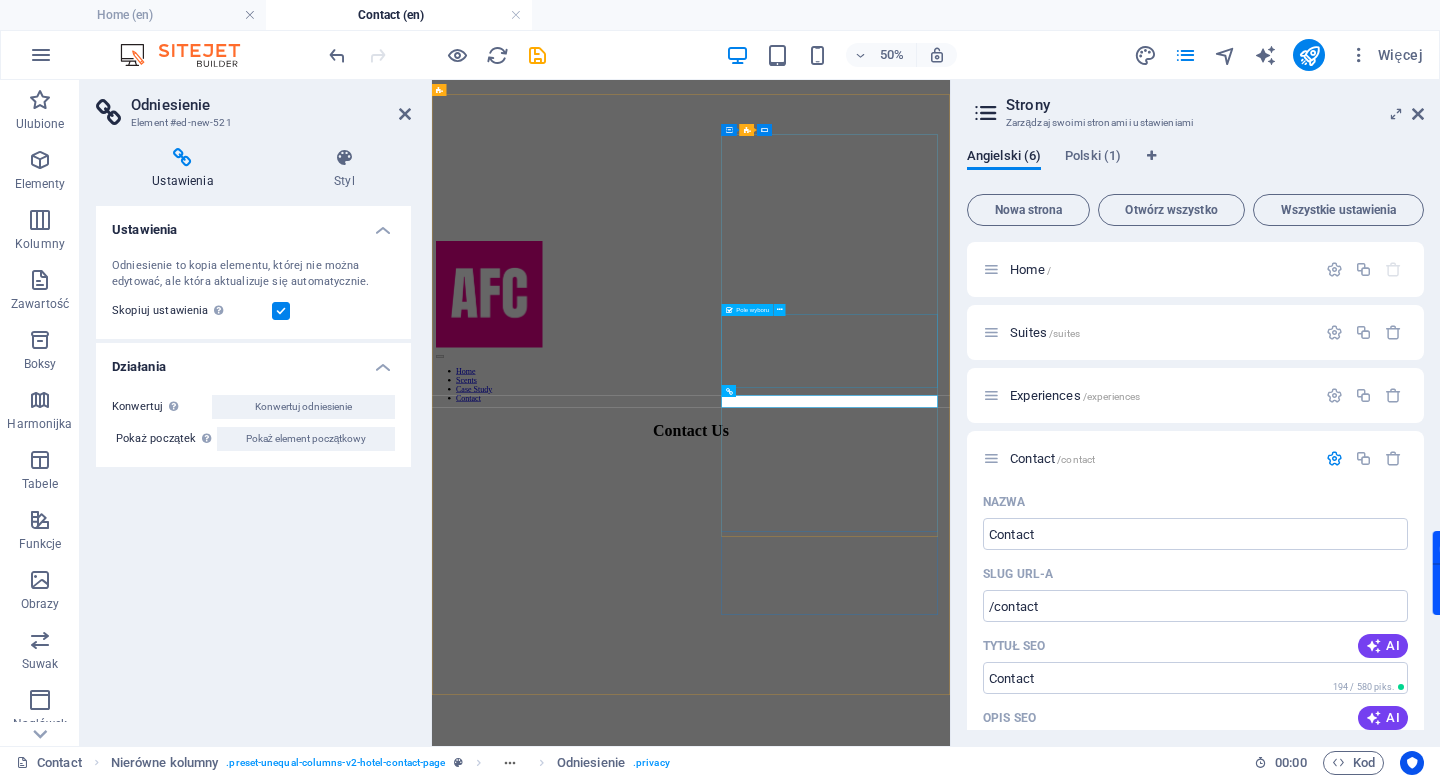 scroll, scrollTop: 1584, scrollLeft: 0, axis: vertical 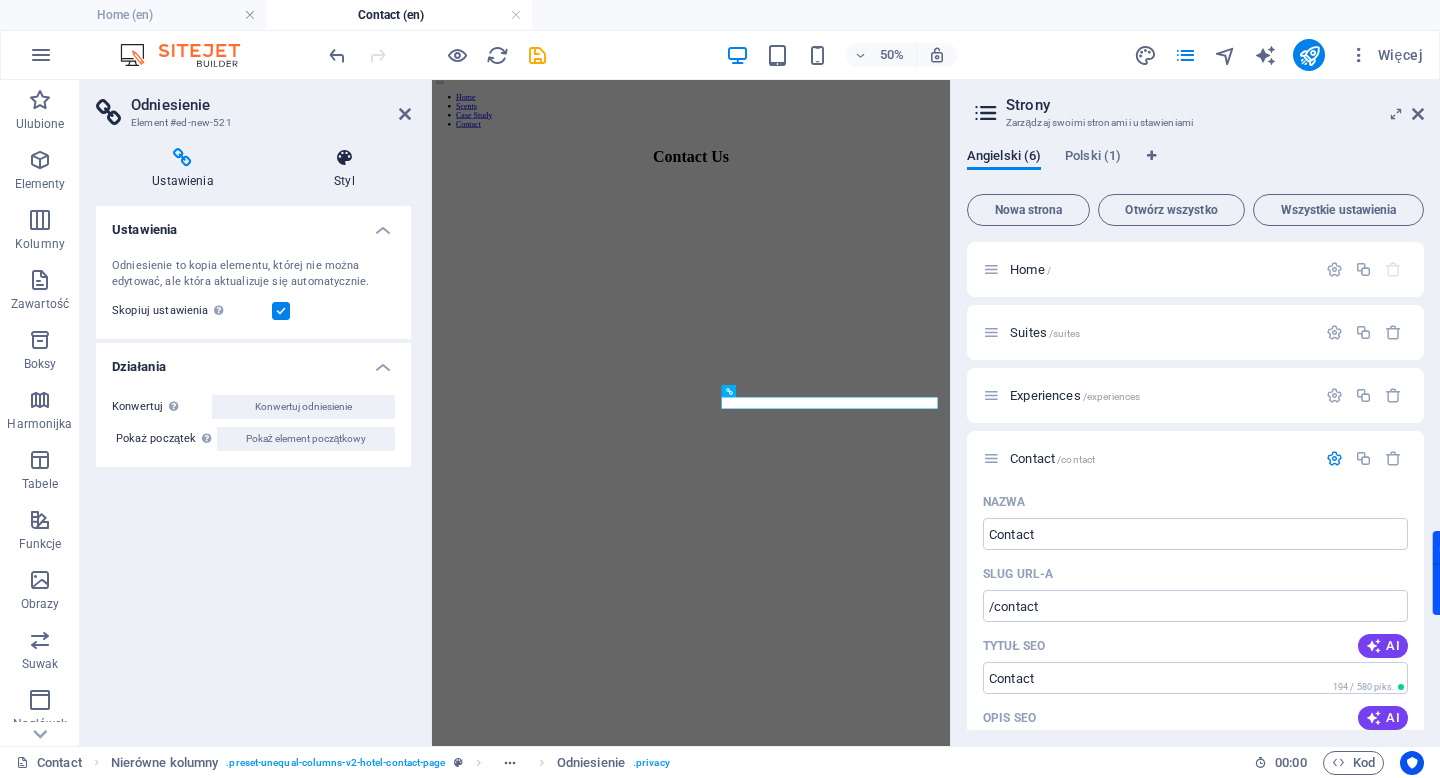 click at bounding box center [344, 158] 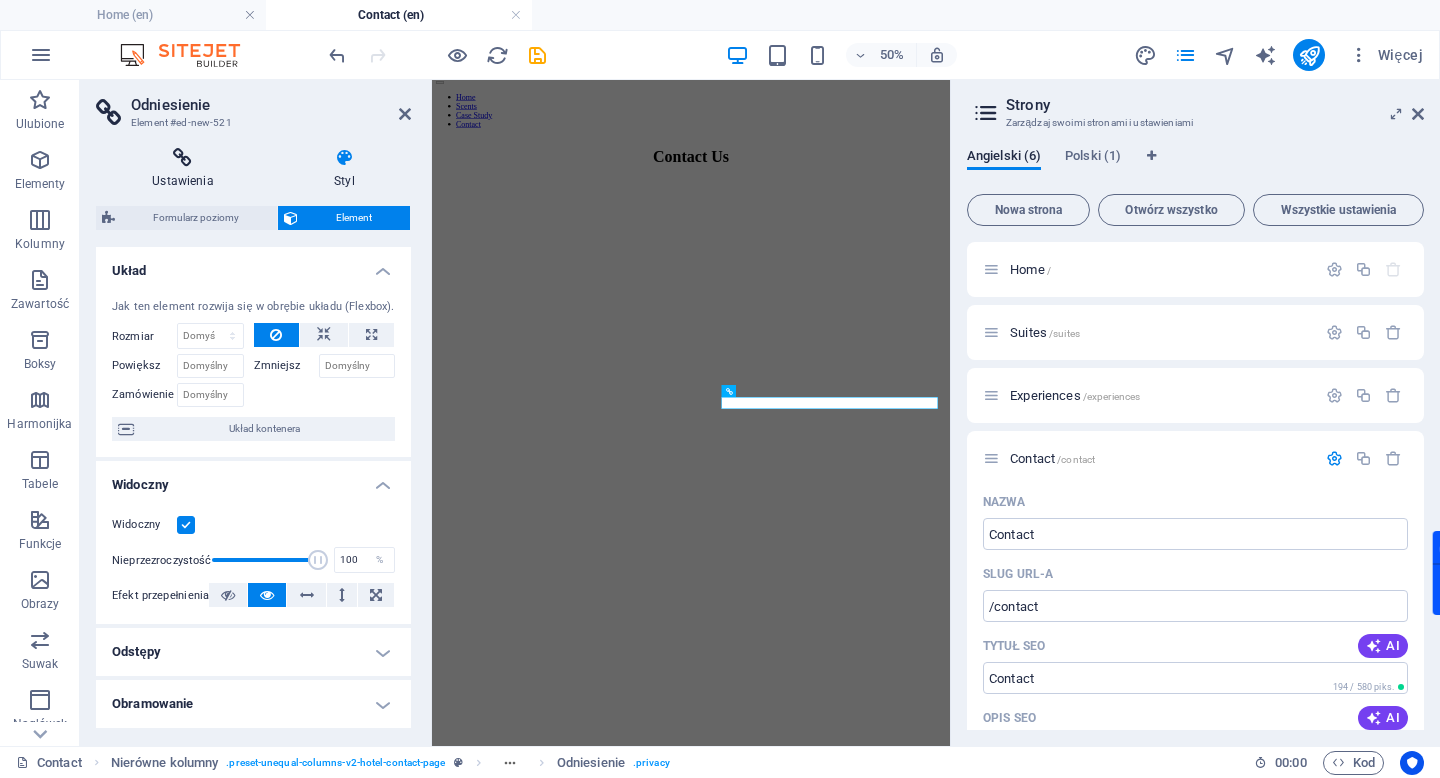 click at bounding box center (183, 158) 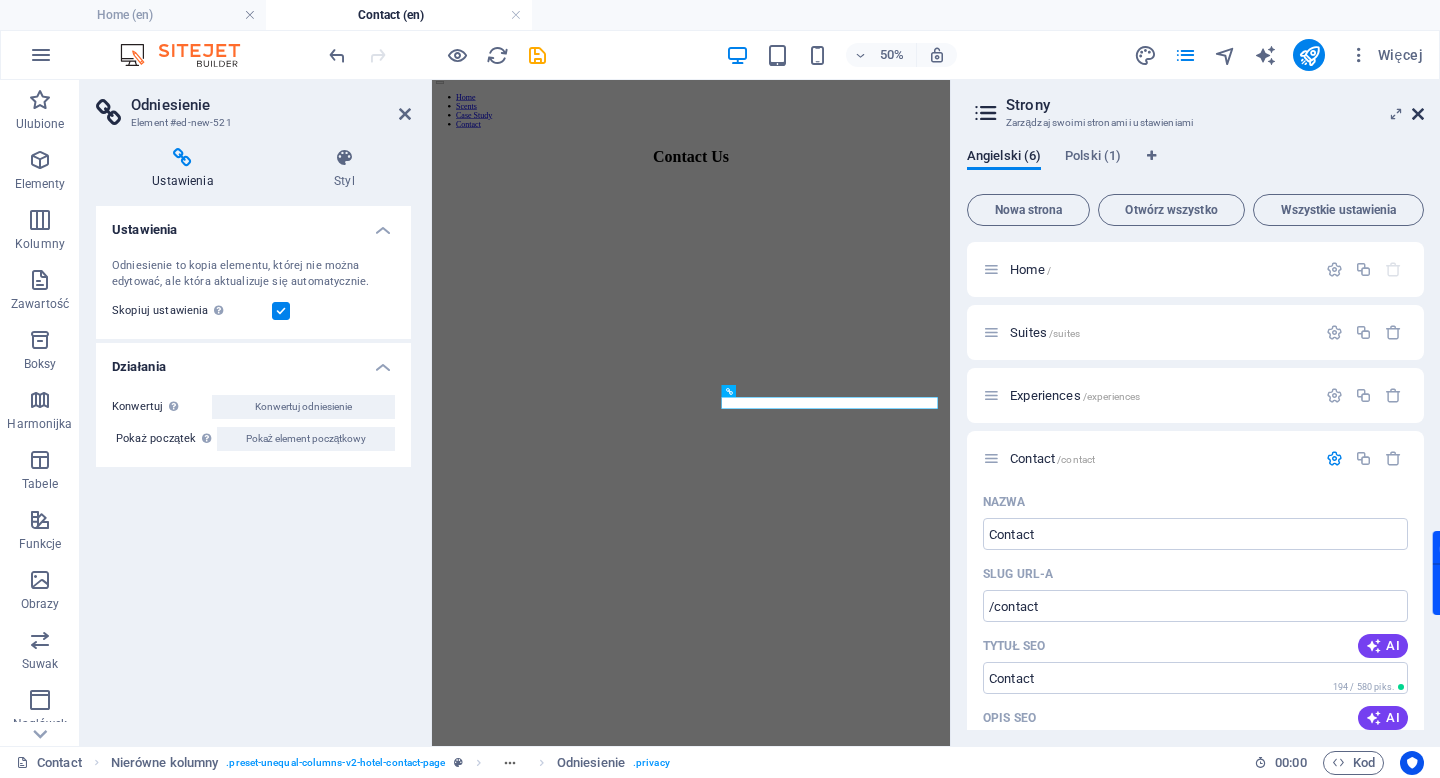 click at bounding box center [1418, 114] 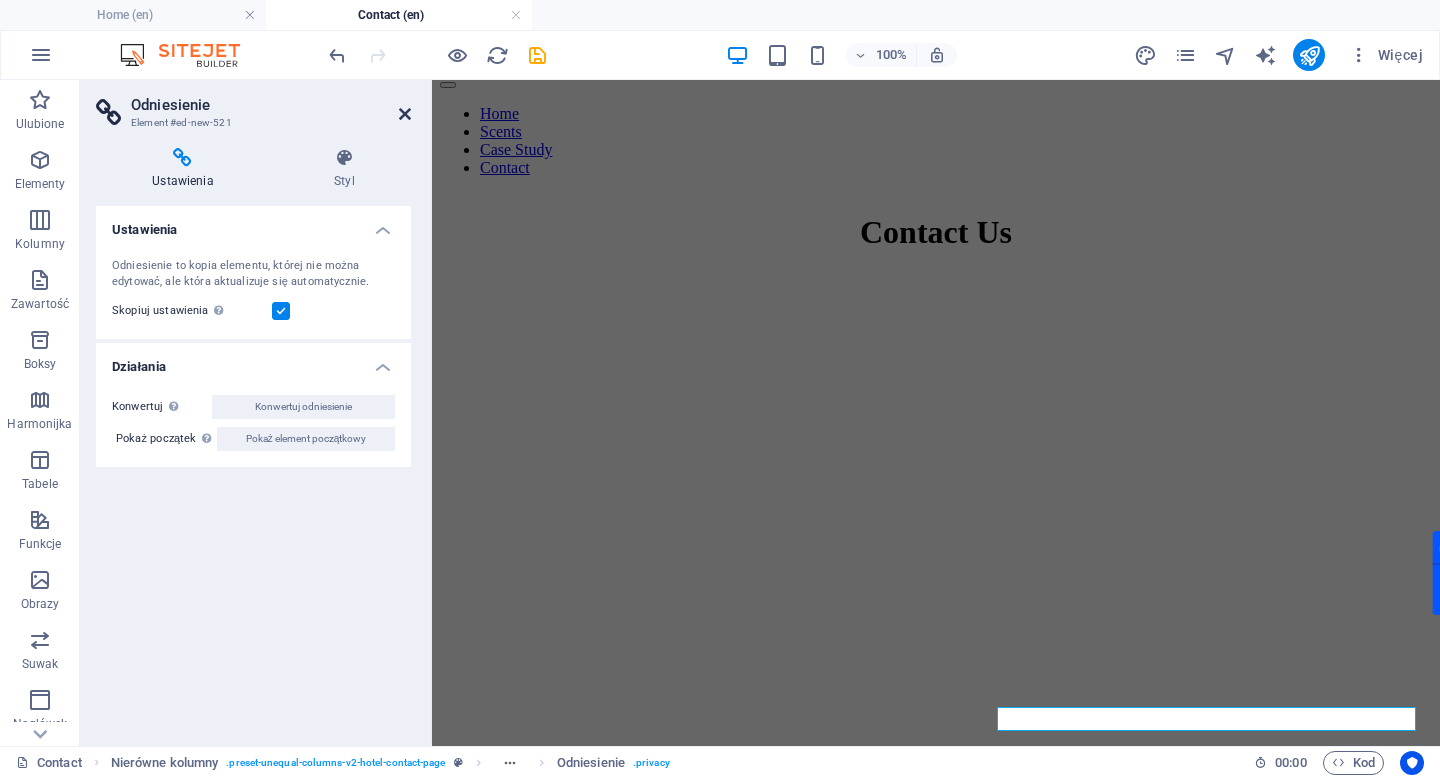 click at bounding box center (405, 114) 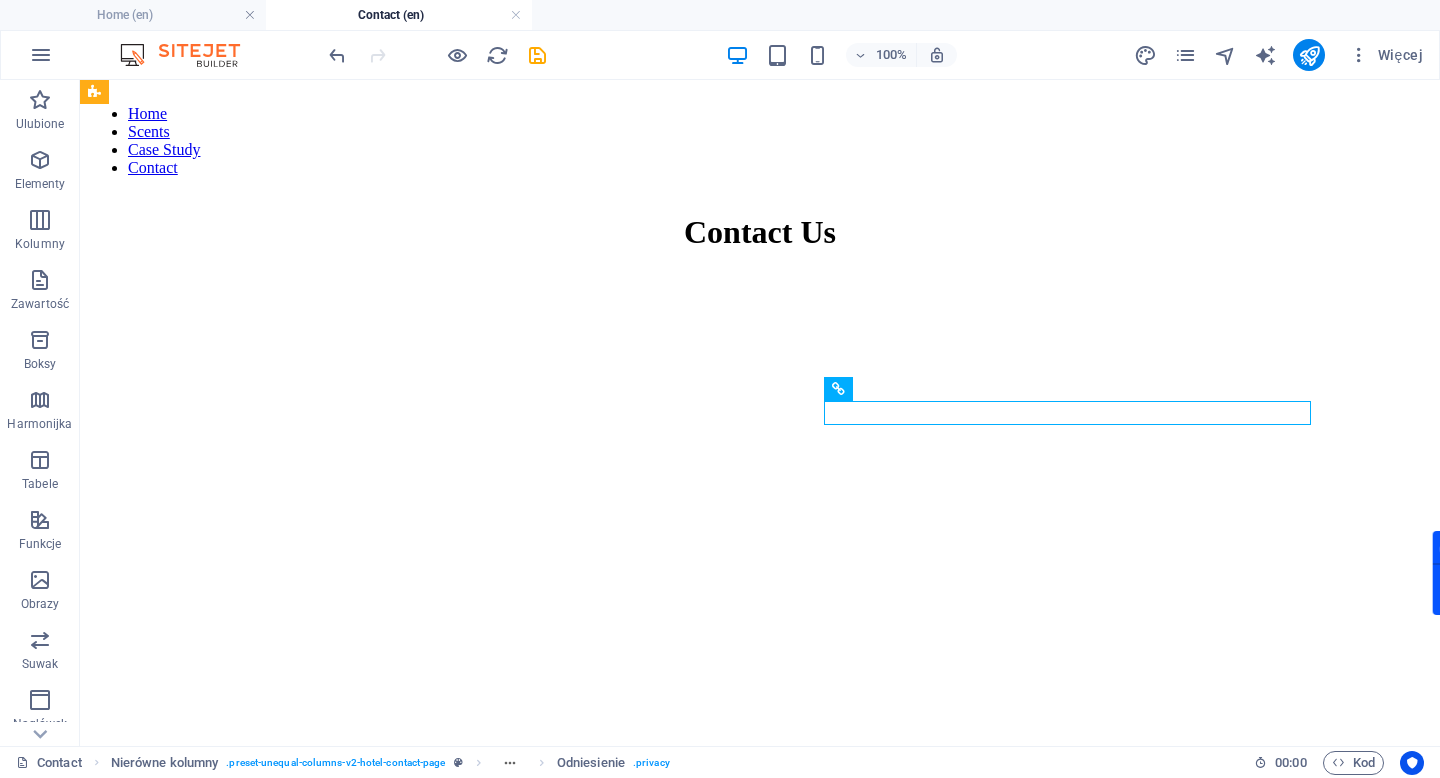 scroll, scrollTop: 1288, scrollLeft: 0, axis: vertical 